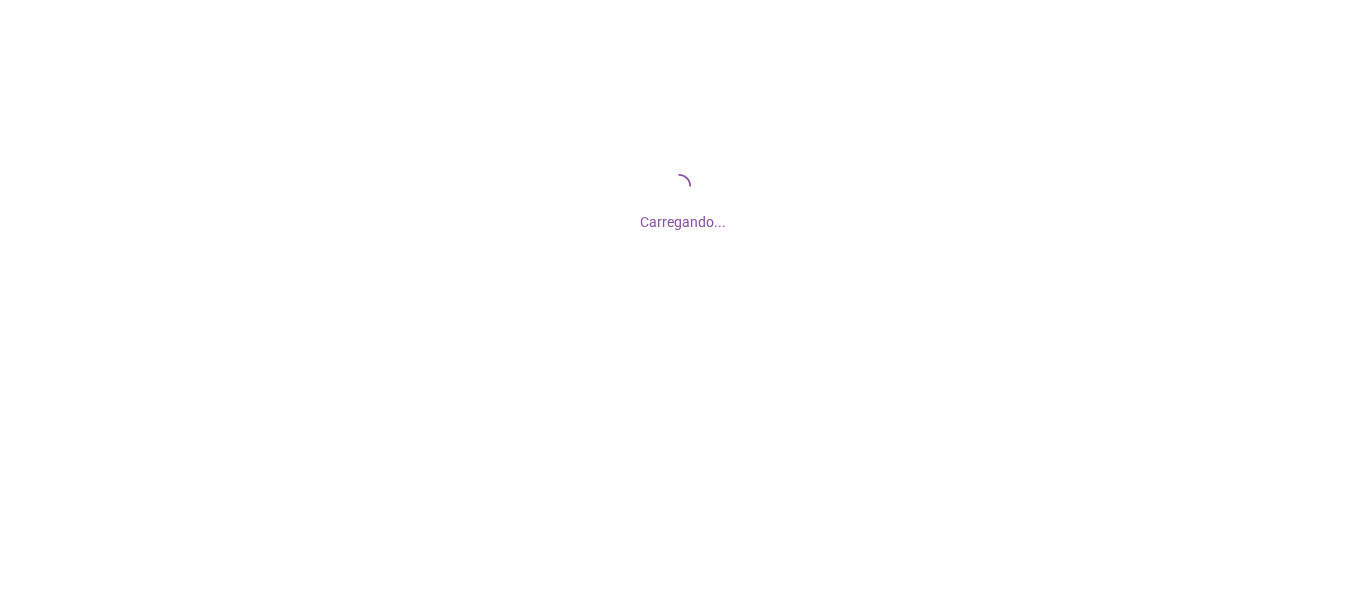 scroll, scrollTop: 0, scrollLeft: 0, axis: both 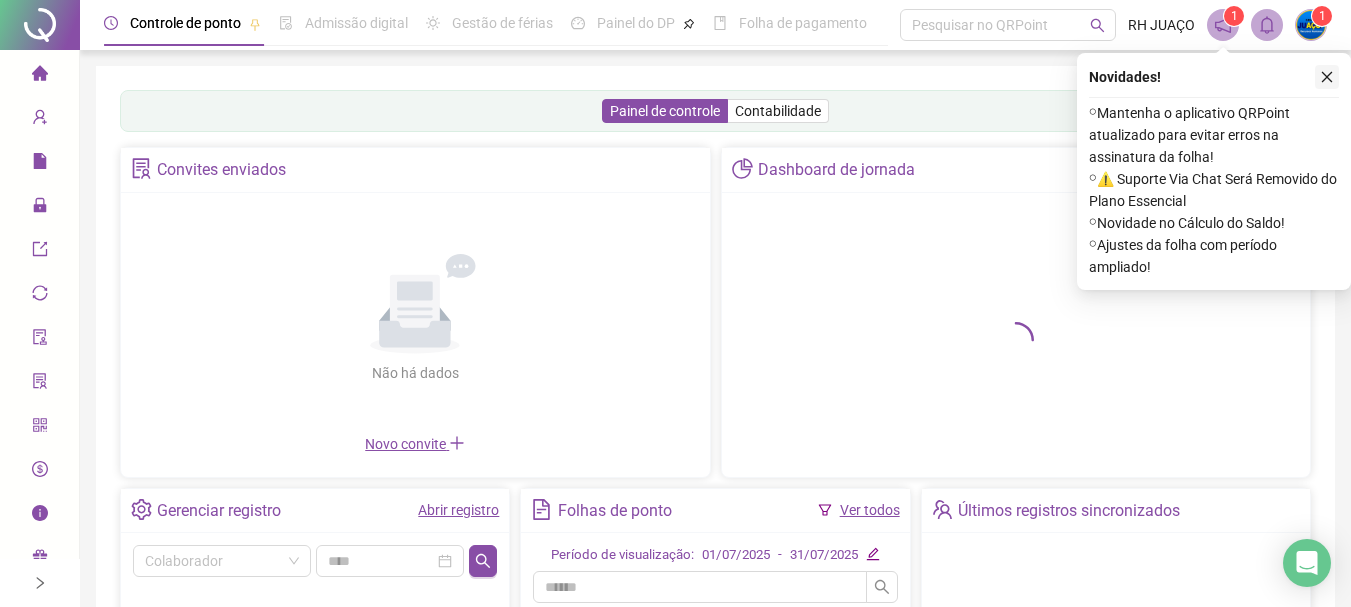 click 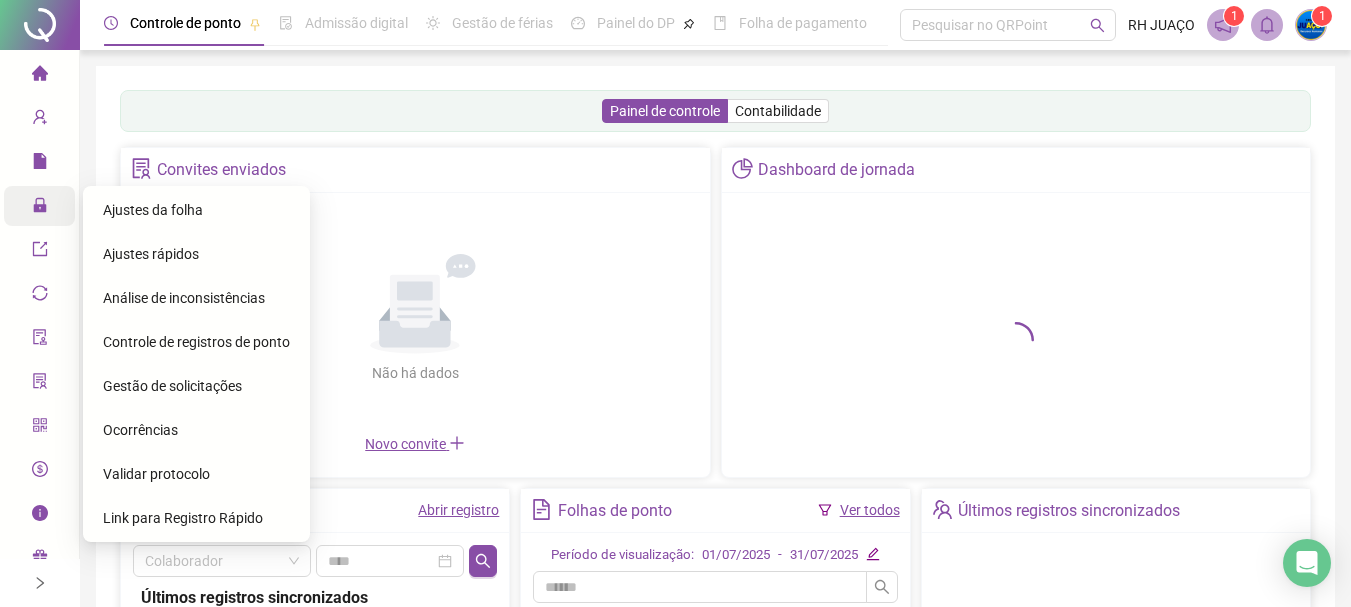 click 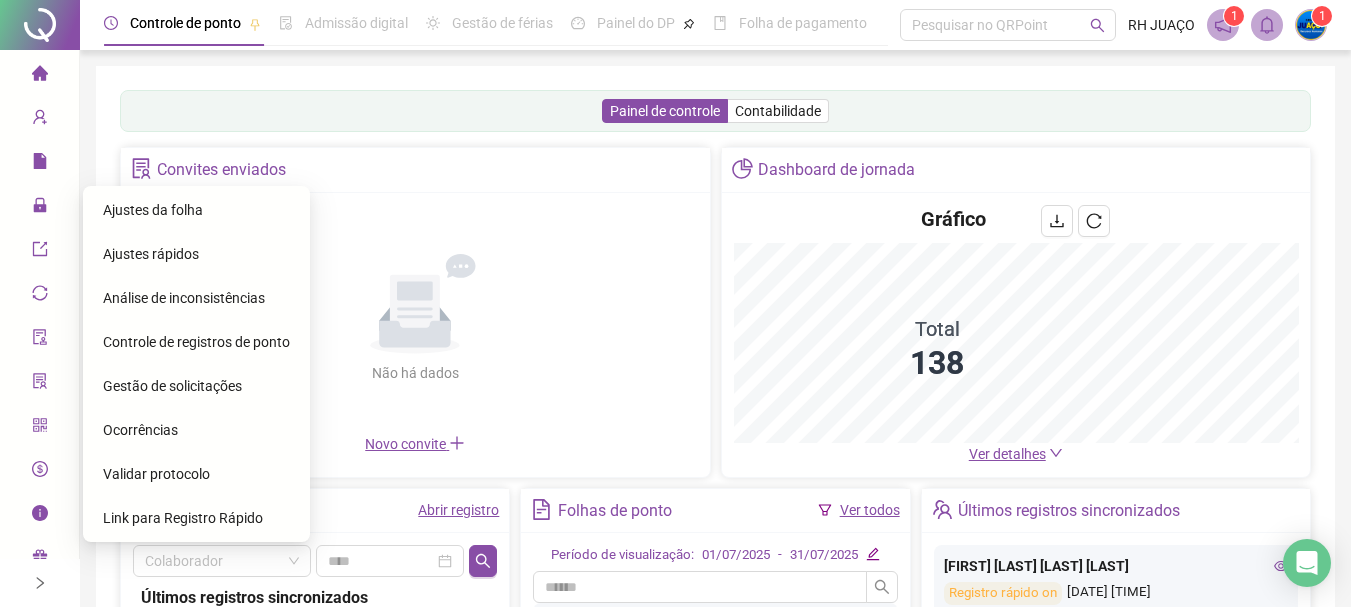 click on "Ajustes da folha" at bounding box center [153, 210] 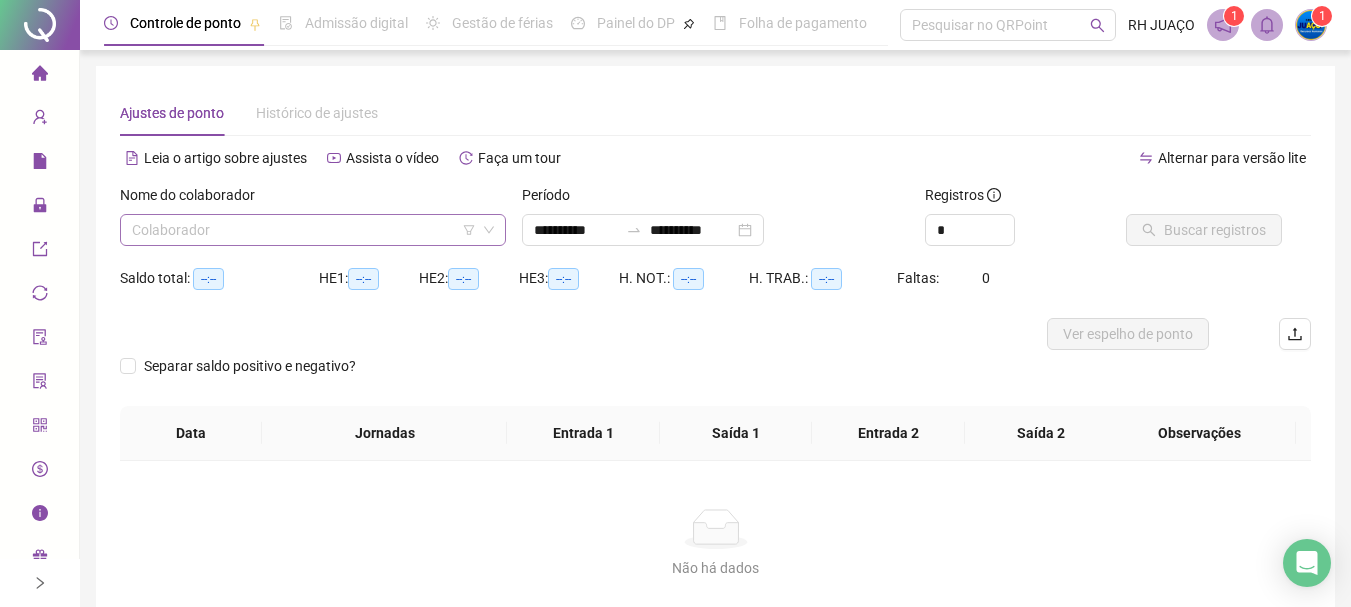 click at bounding box center [304, 230] 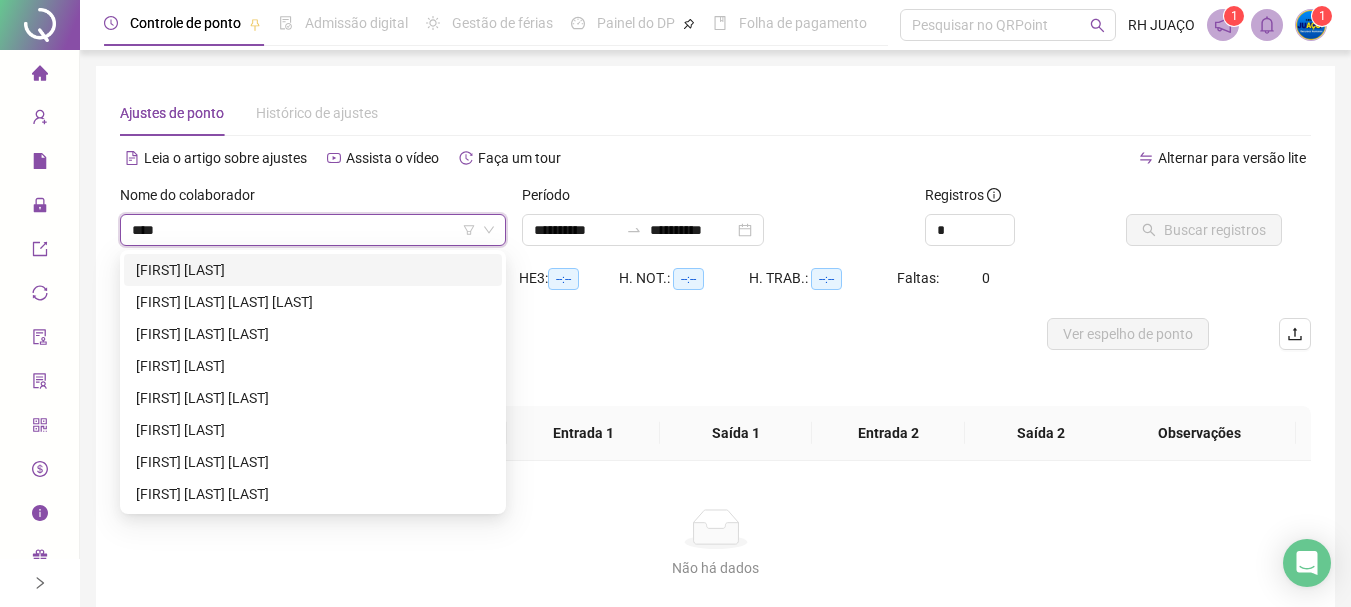 type on "*****" 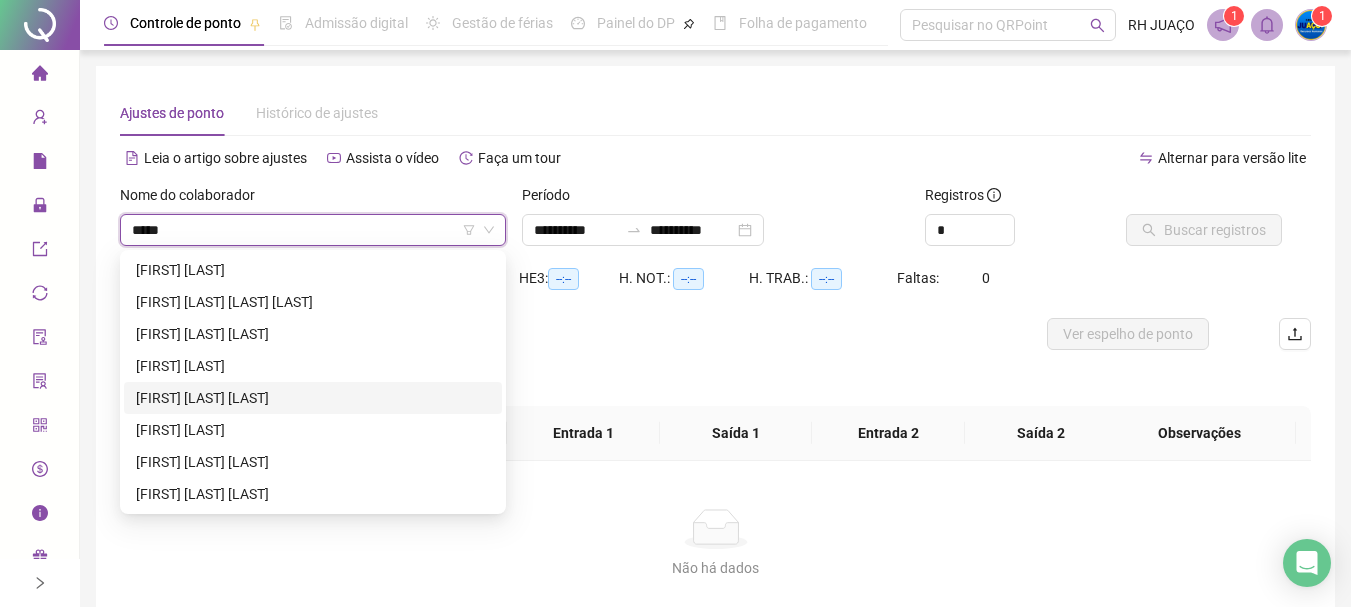 click on "[FIRST] [LAST] [LAST]" at bounding box center (313, 398) 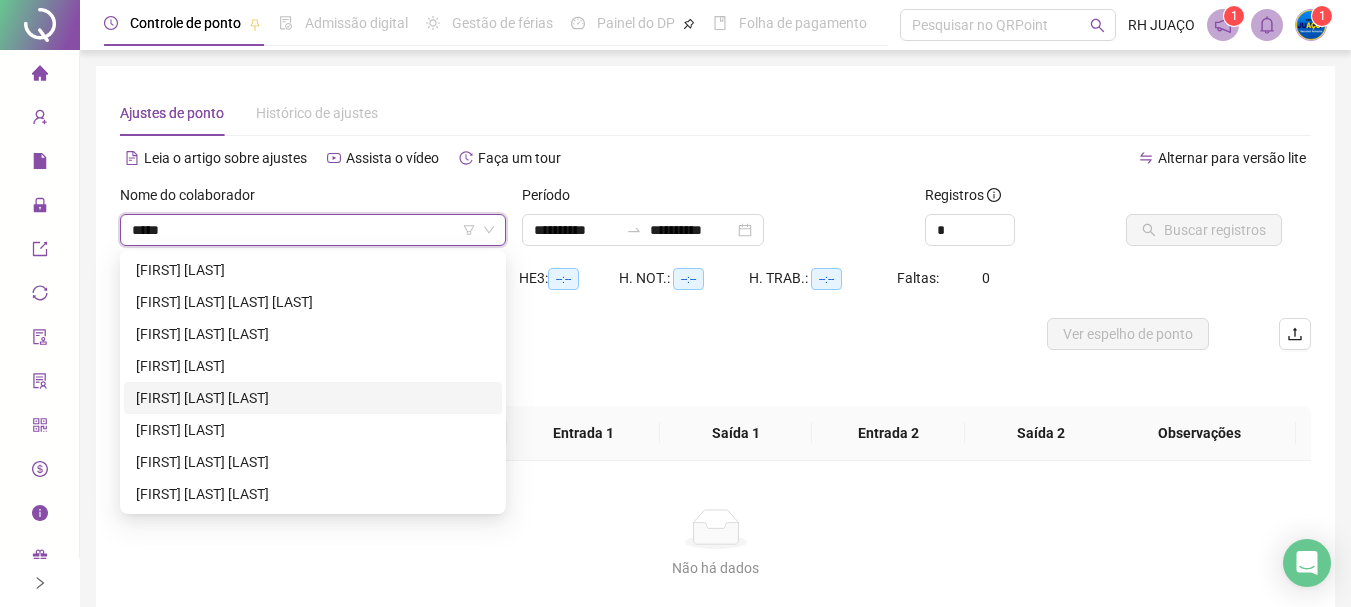 type 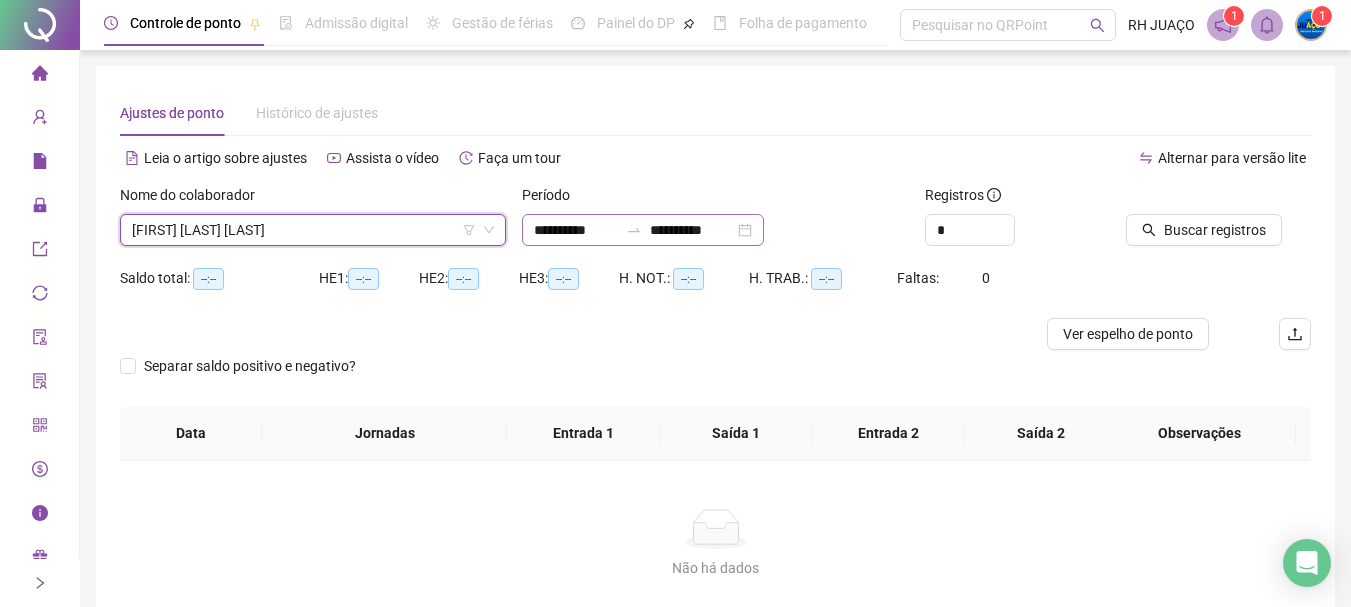 click at bounding box center (634, 230) 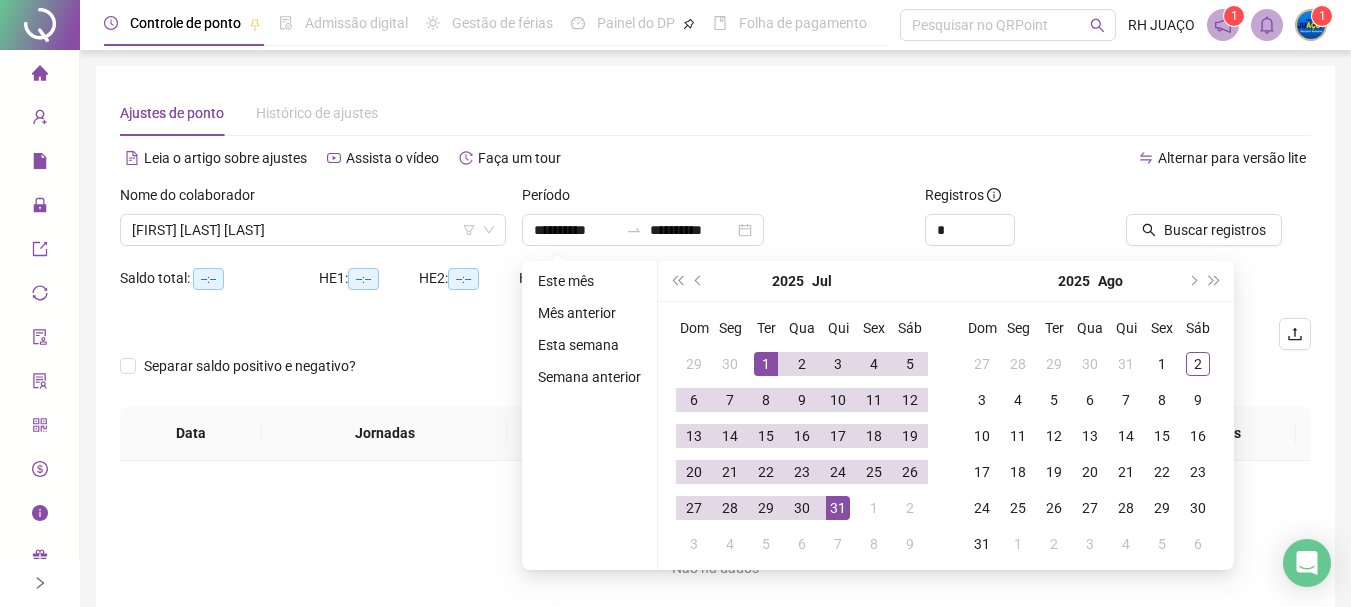 click on "Leia o artigo sobre ajustes Assista o vídeo Faça um tour" at bounding box center [418, 168] 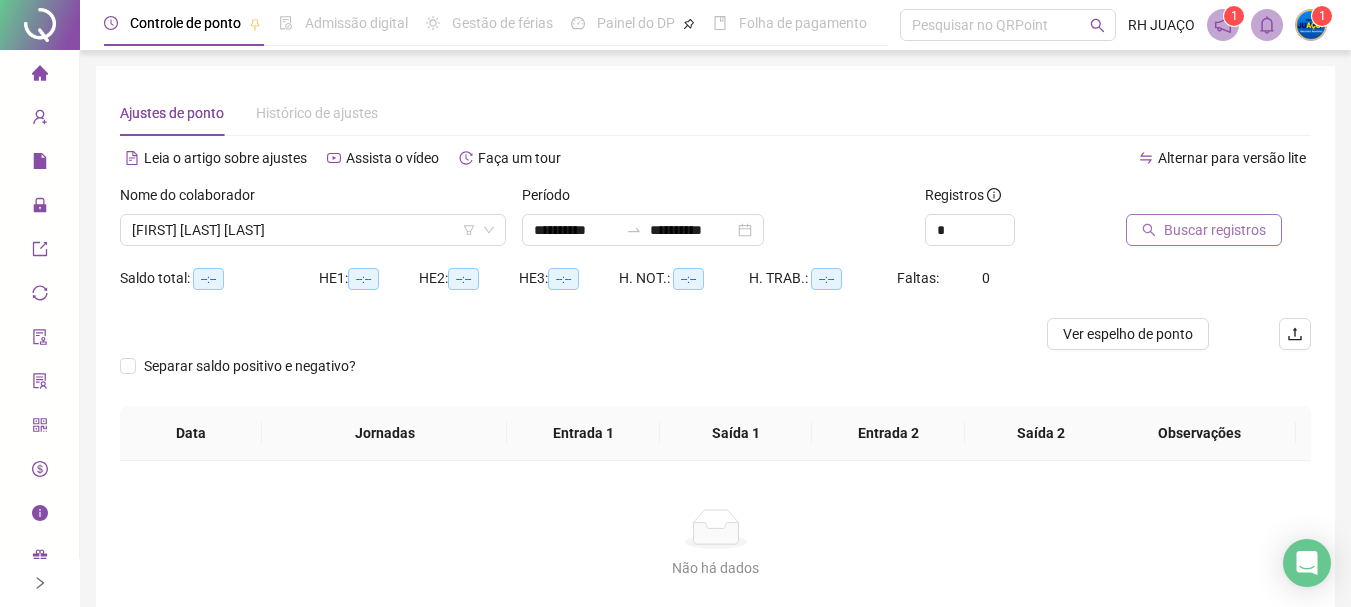 click on "Buscar registros" at bounding box center (1215, 230) 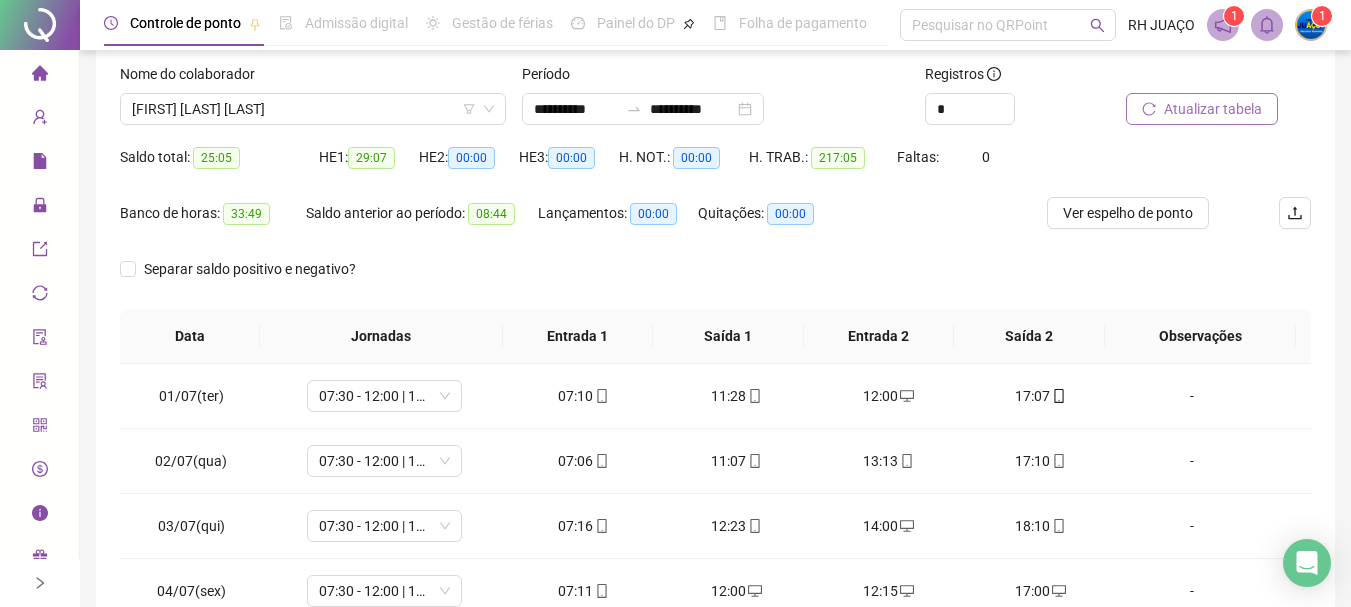 scroll, scrollTop: 300, scrollLeft: 0, axis: vertical 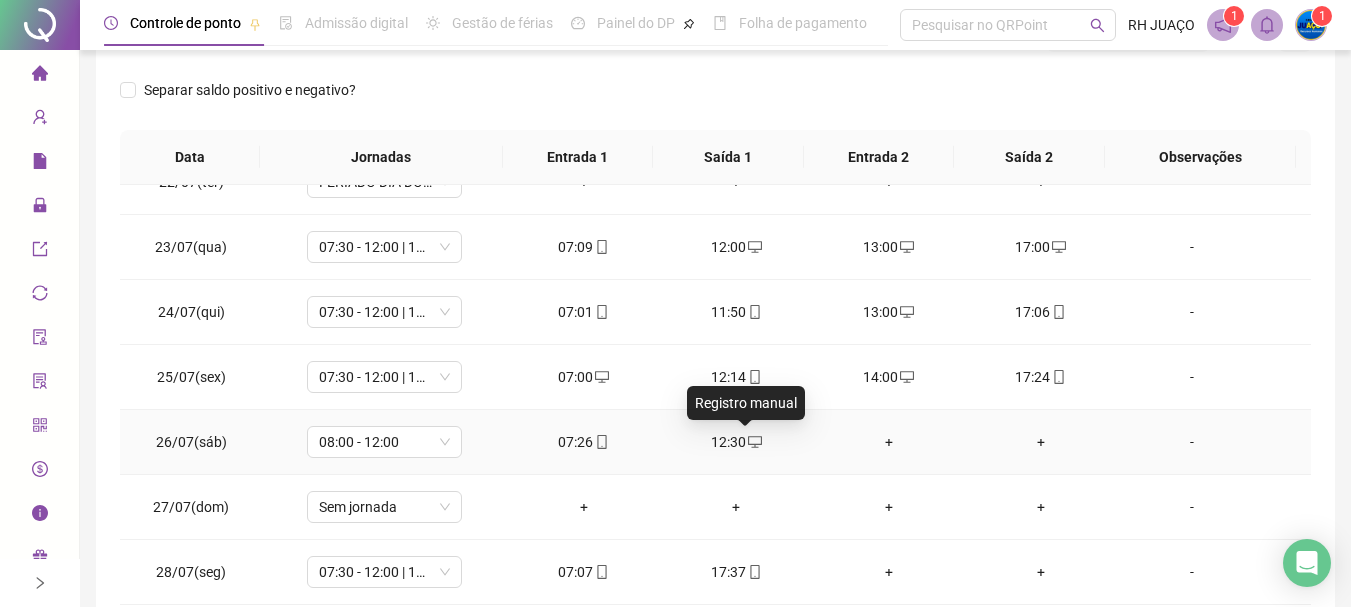 click 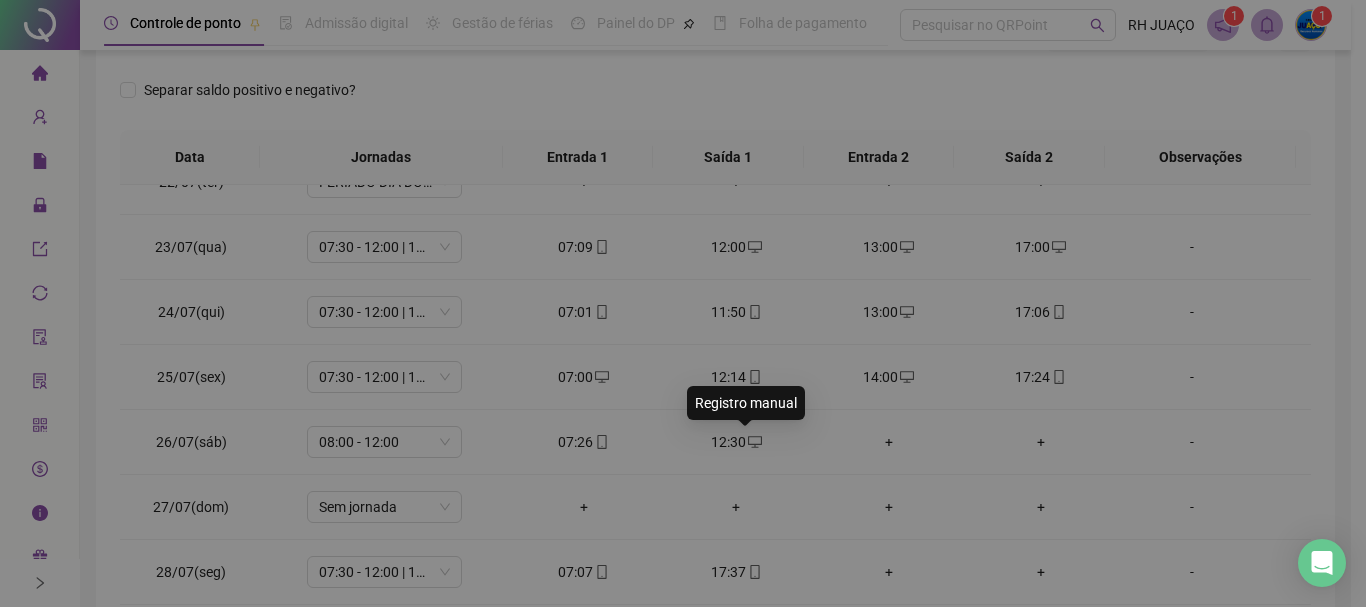 type on "**********" 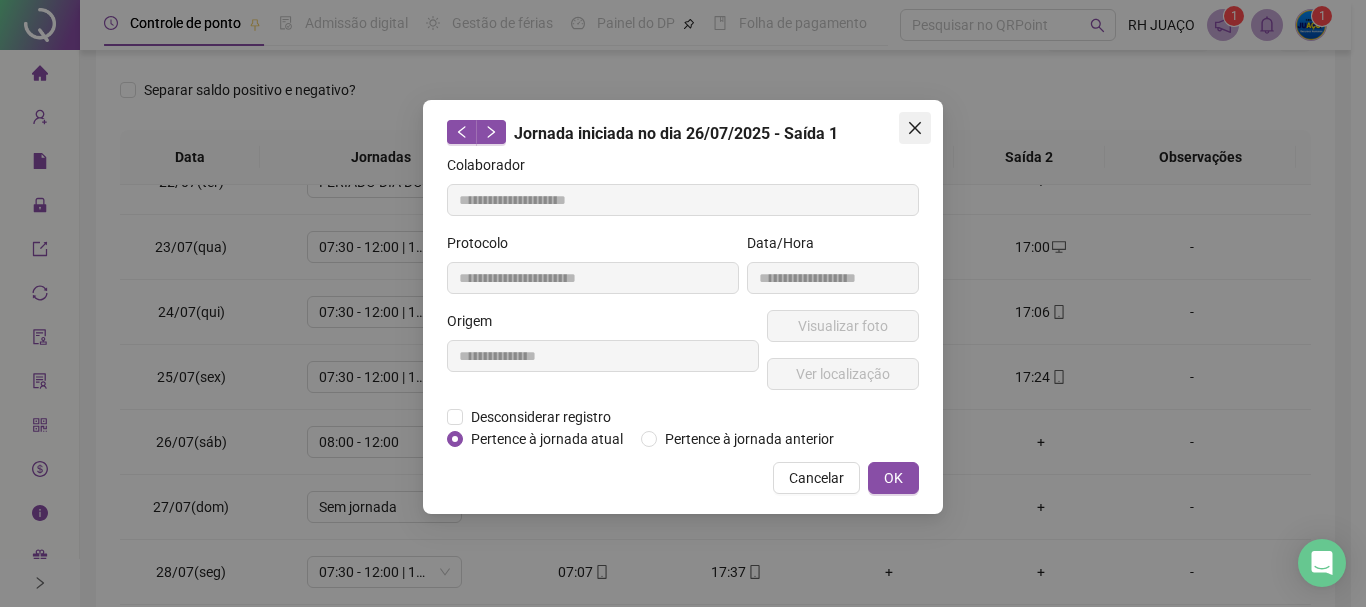 click 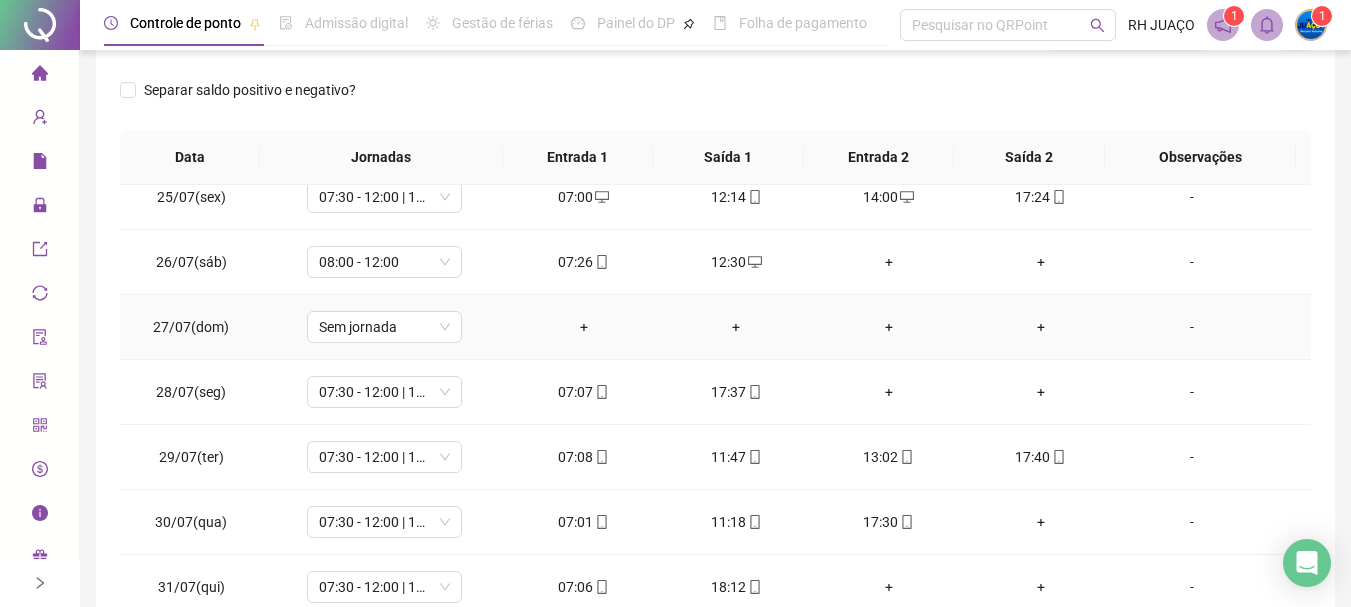 scroll, scrollTop: 1588, scrollLeft: 0, axis: vertical 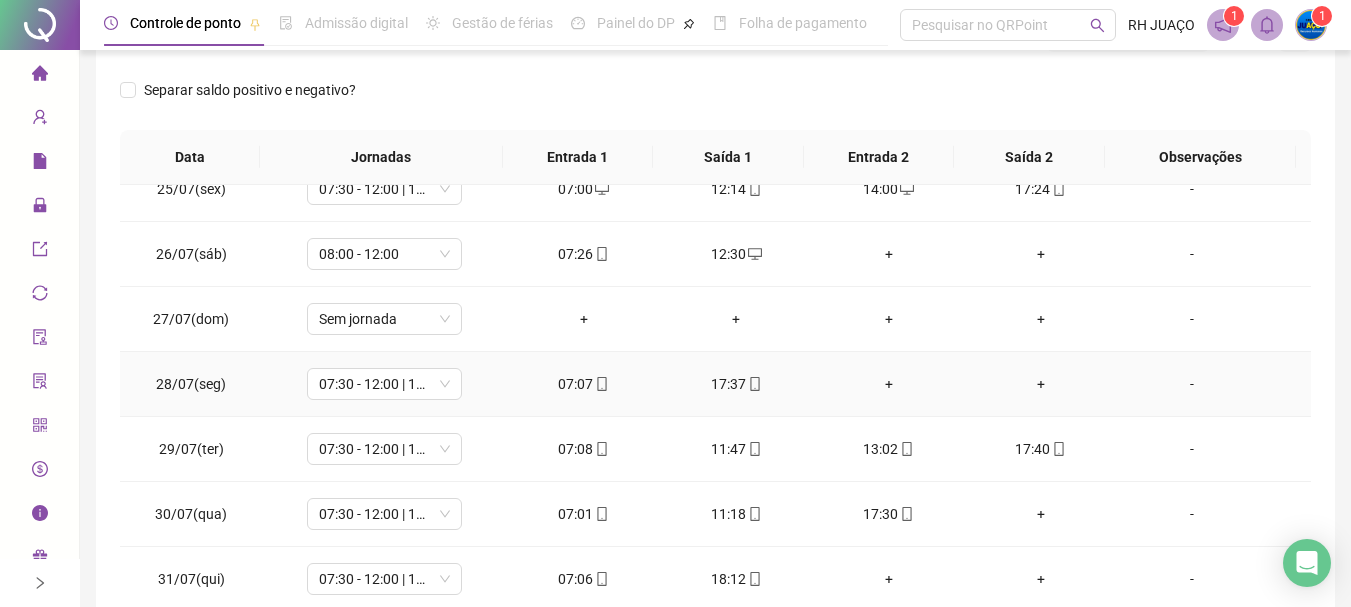click on "+" at bounding box center [888, 384] 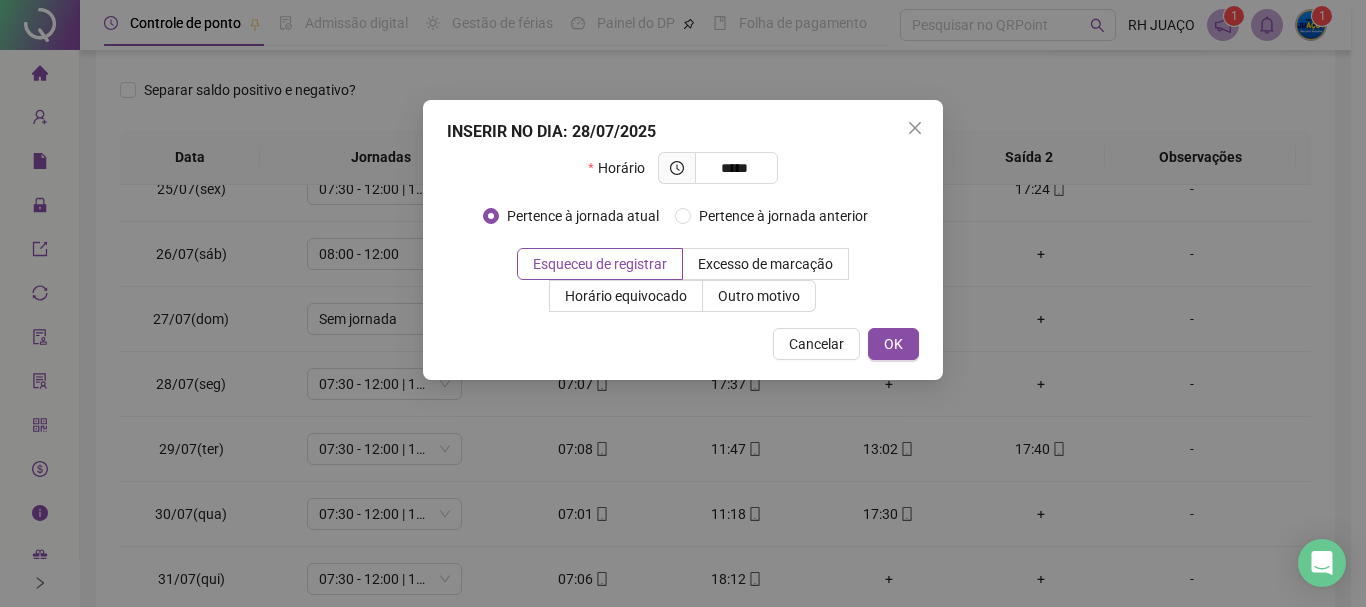 type on "*****" 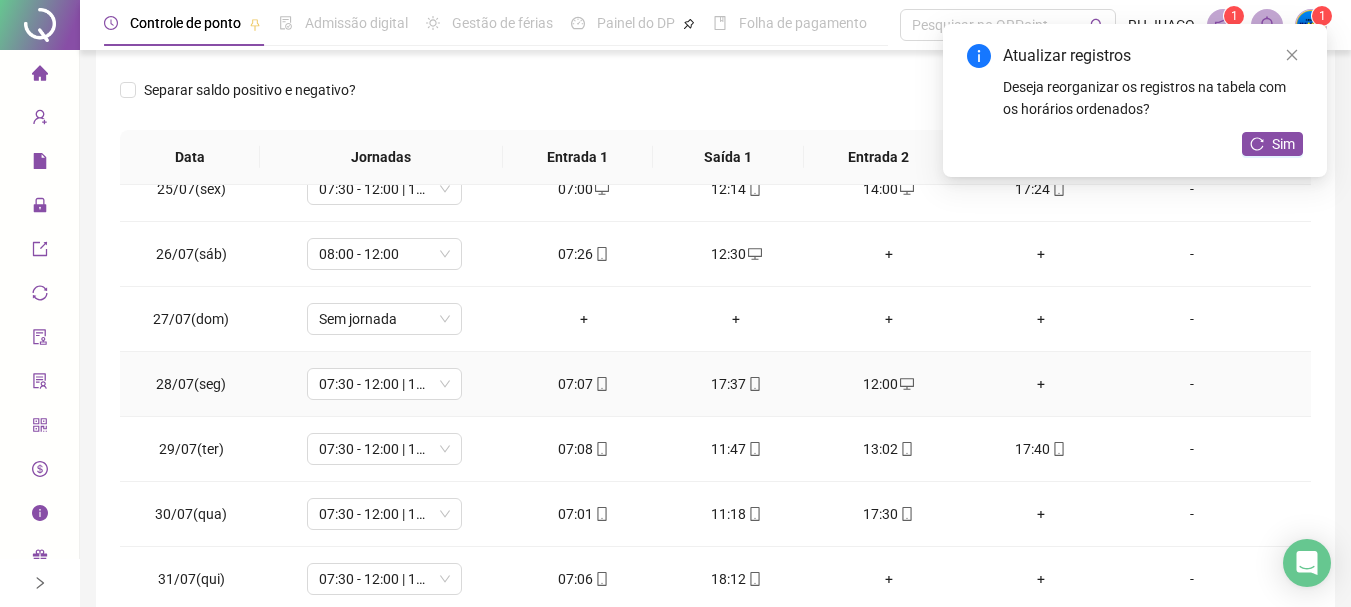 click on "+" at bounding box center (1041, 384) 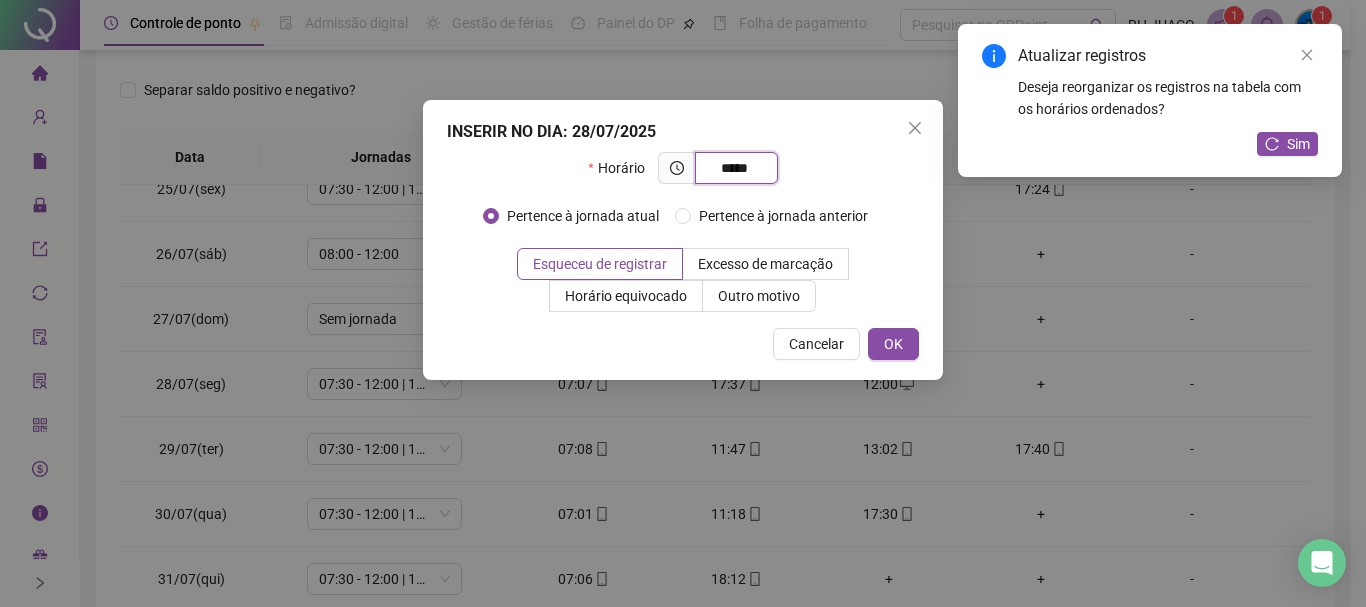 type on "*****" 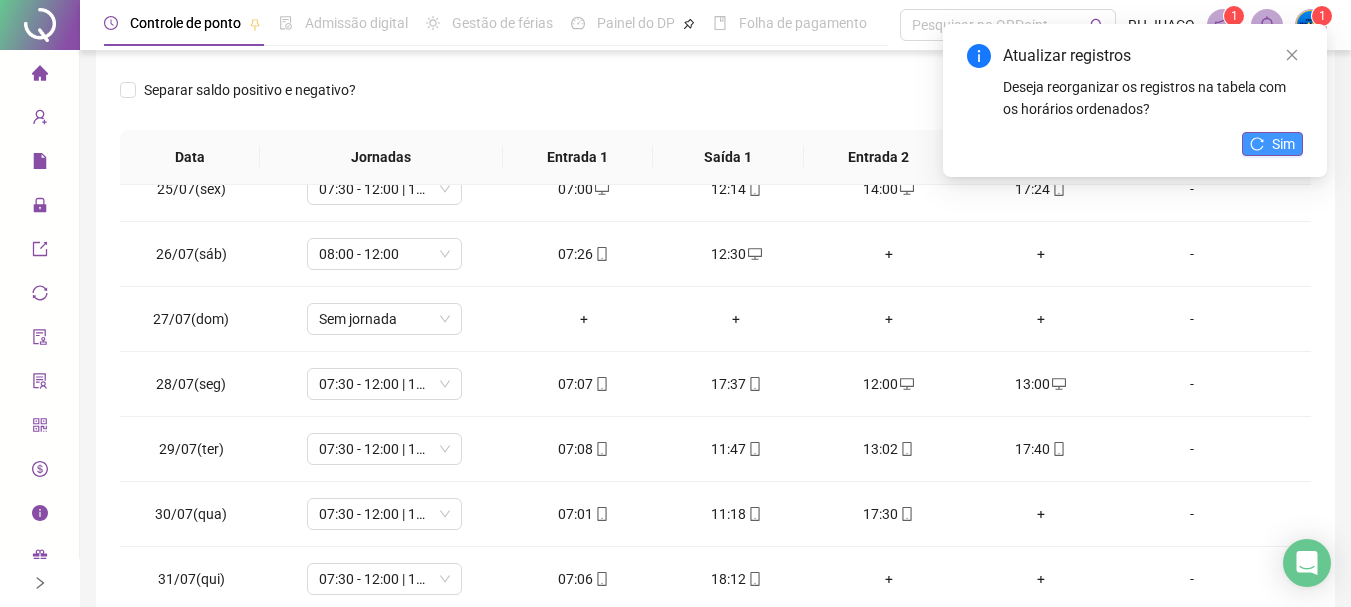 click on "Sim" at bounding box center (1283, 144) 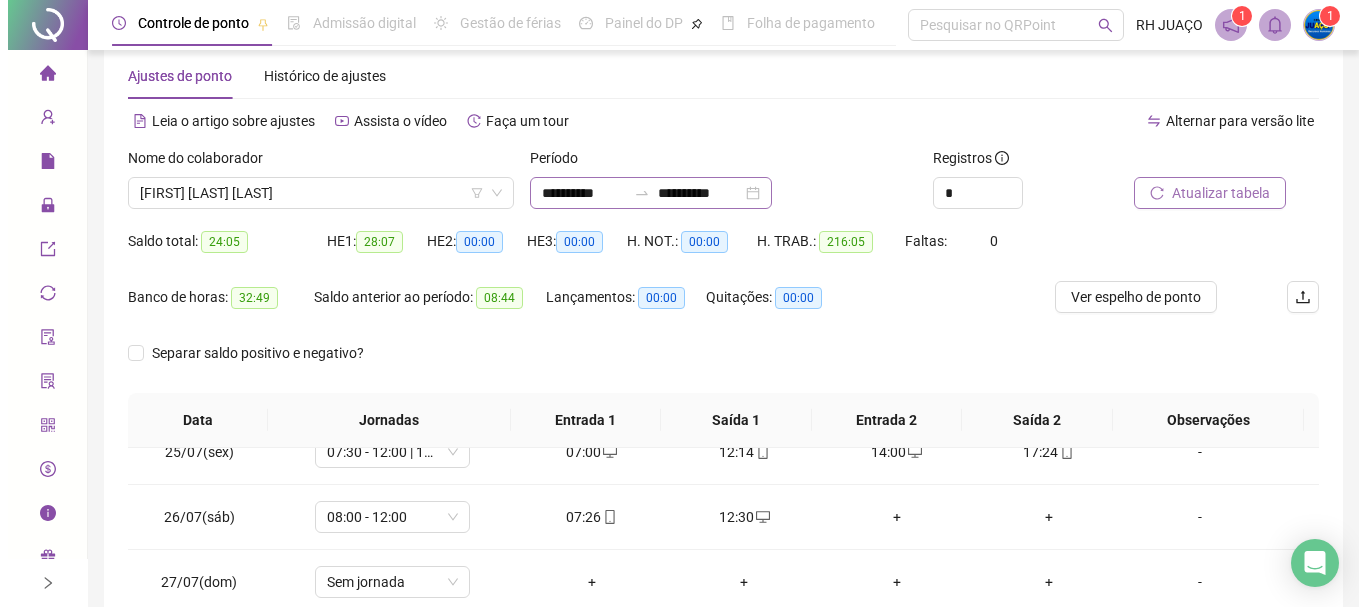 scroll, scrollTop: 15, scrollLeft: 0, axis: vertical 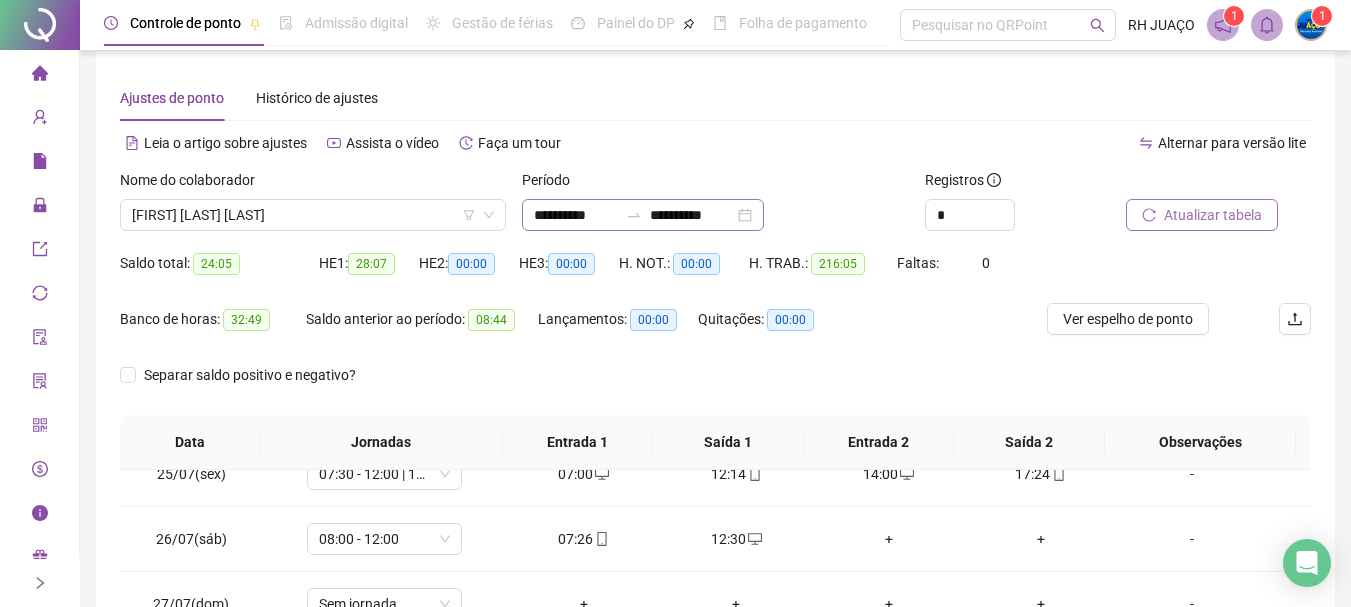 click 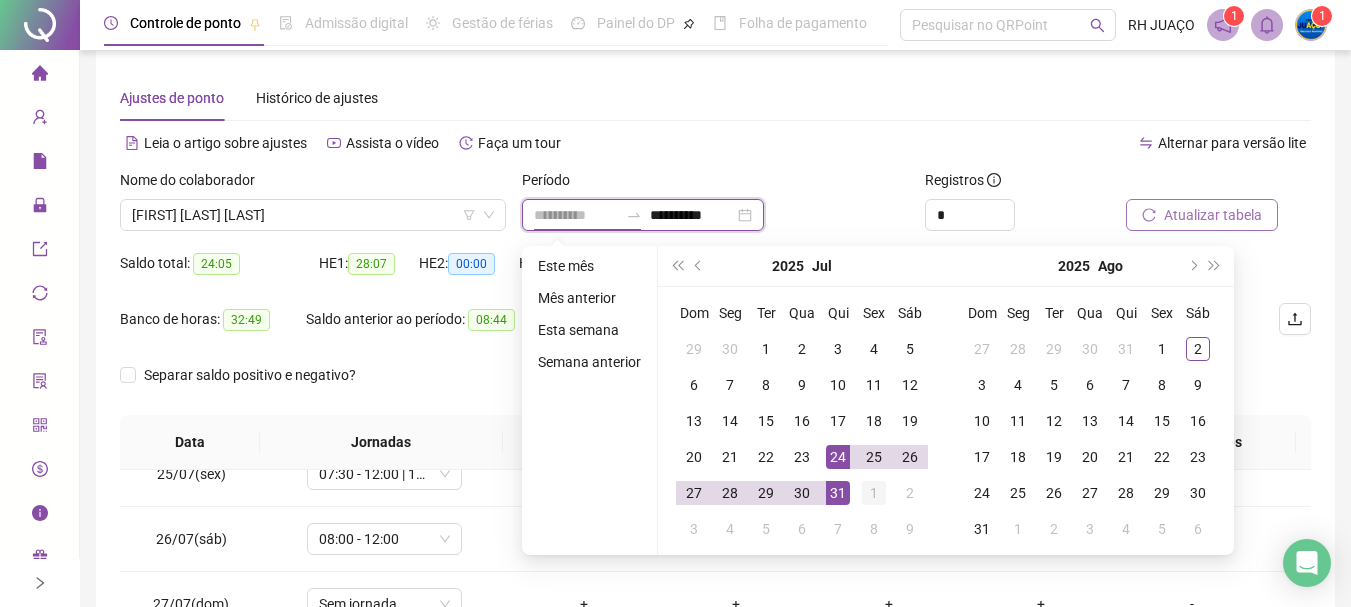 type on "**********" 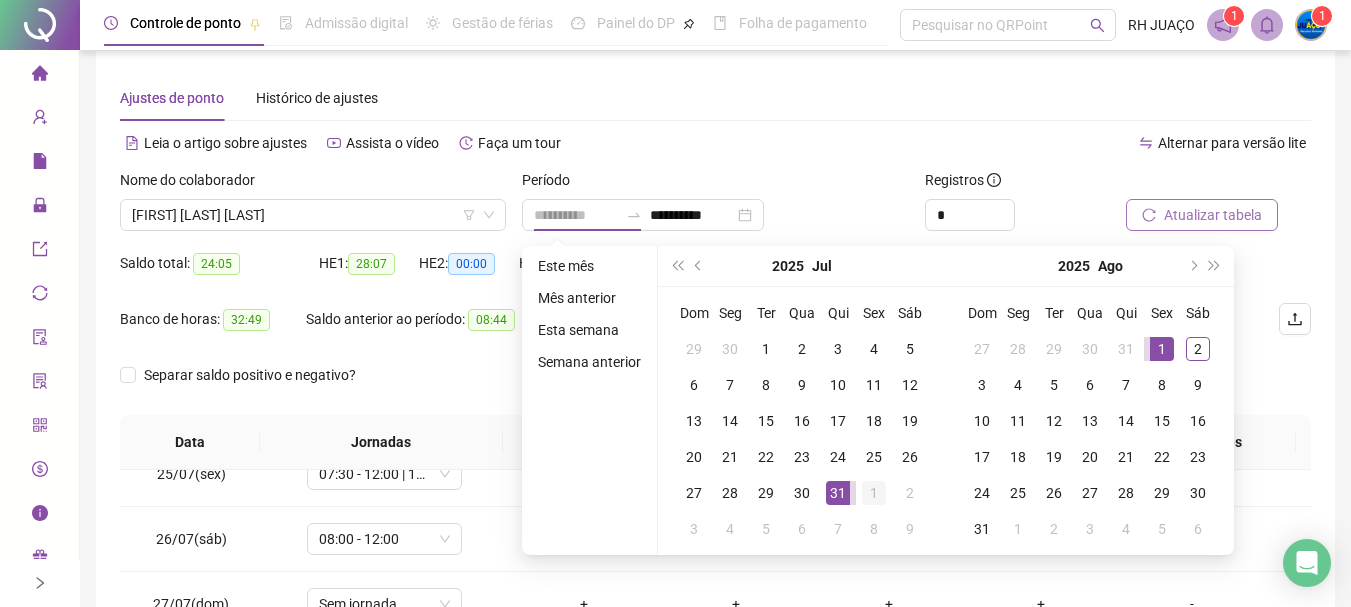 click on "1" at bounding box center [874, 493] 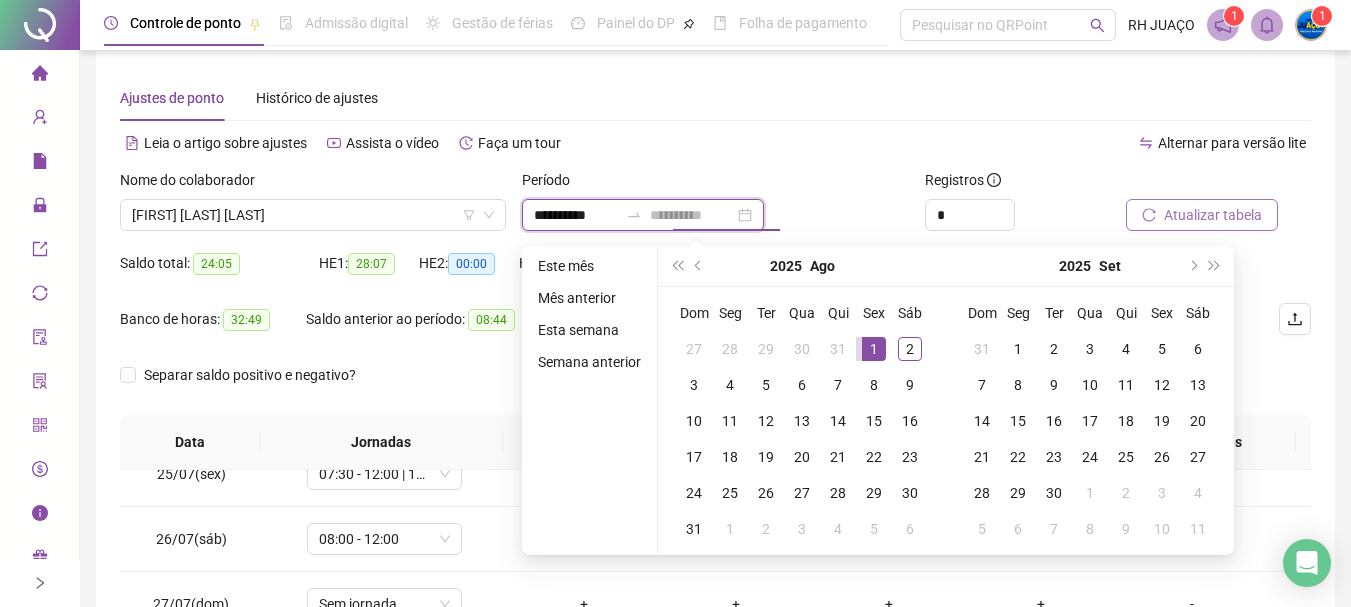 type on "**********" 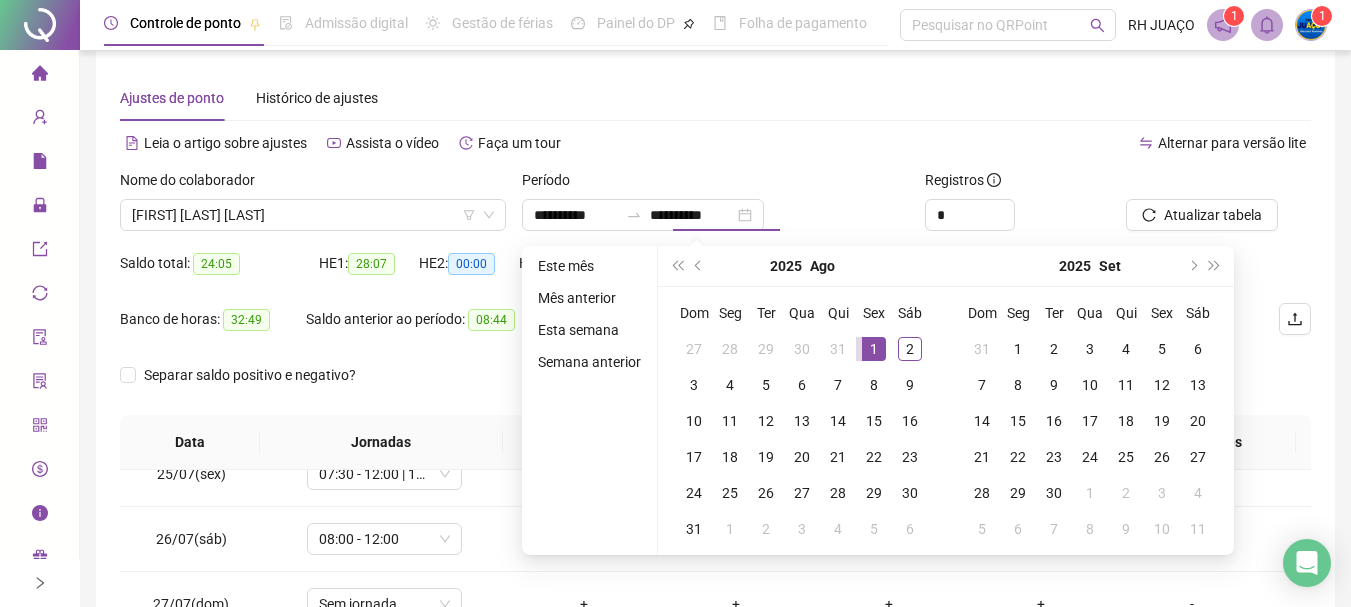 click on "Atualizar tabela" at bounding box center [1193, 200] 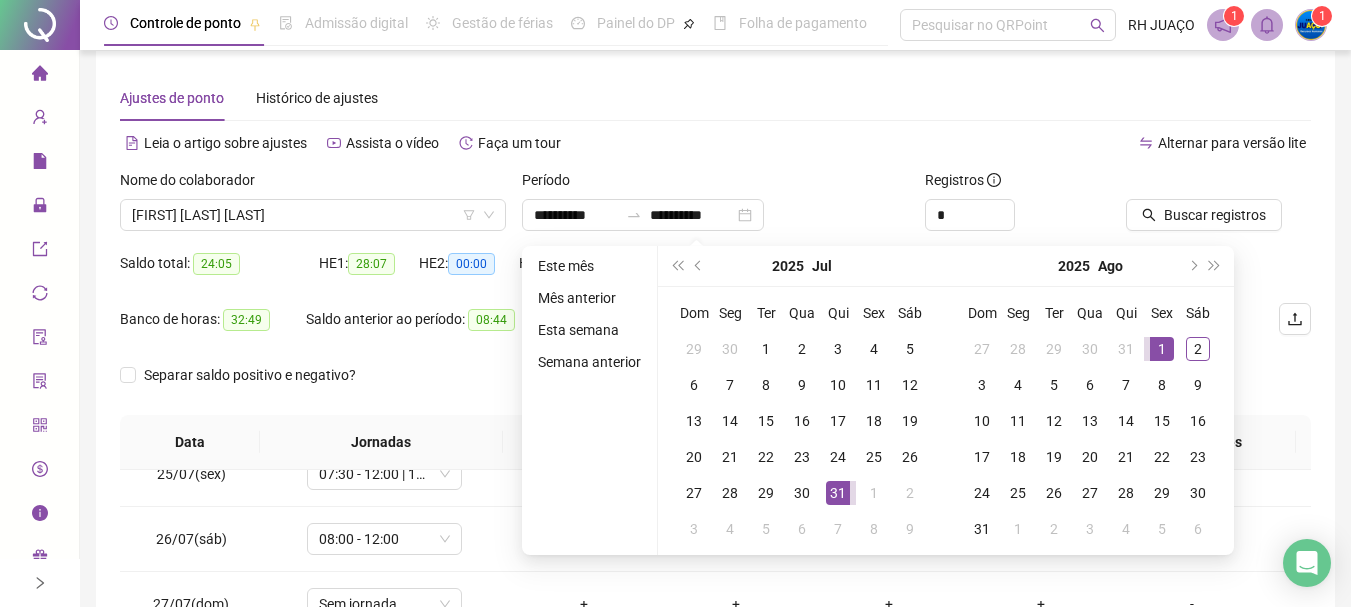 type on "**********" 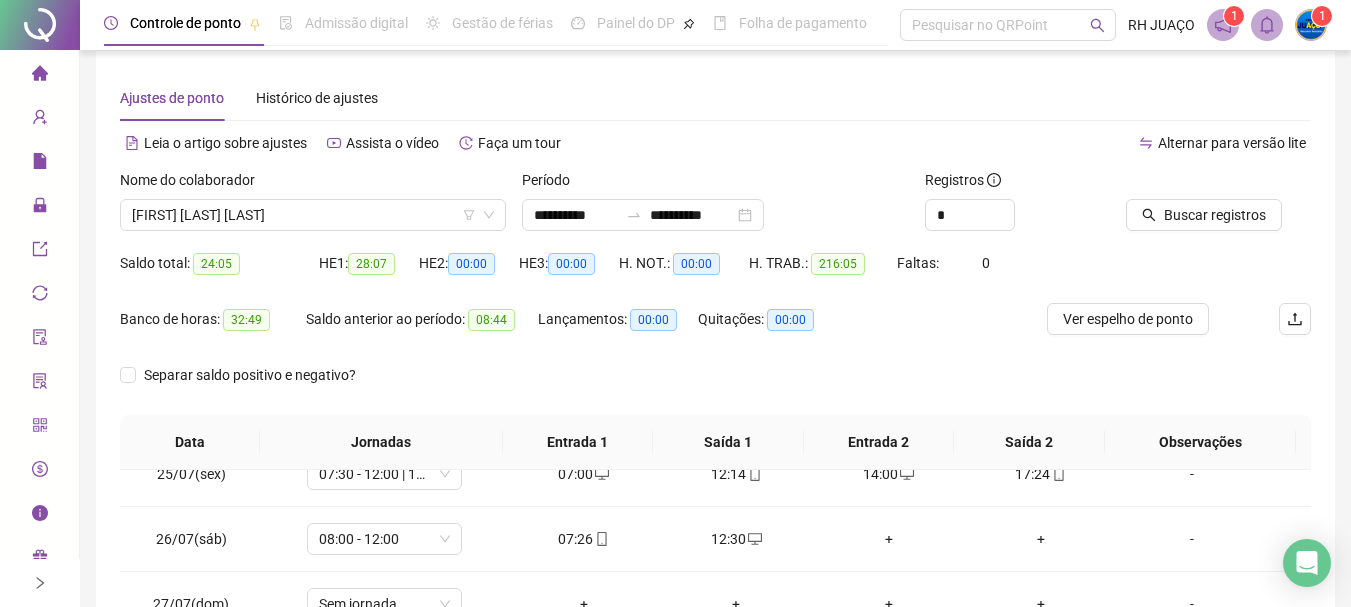 drag, startPoint x: 1195, startPoint y: 213, endPoint x: 1155, endPoint y: 237, distance: 46.647614 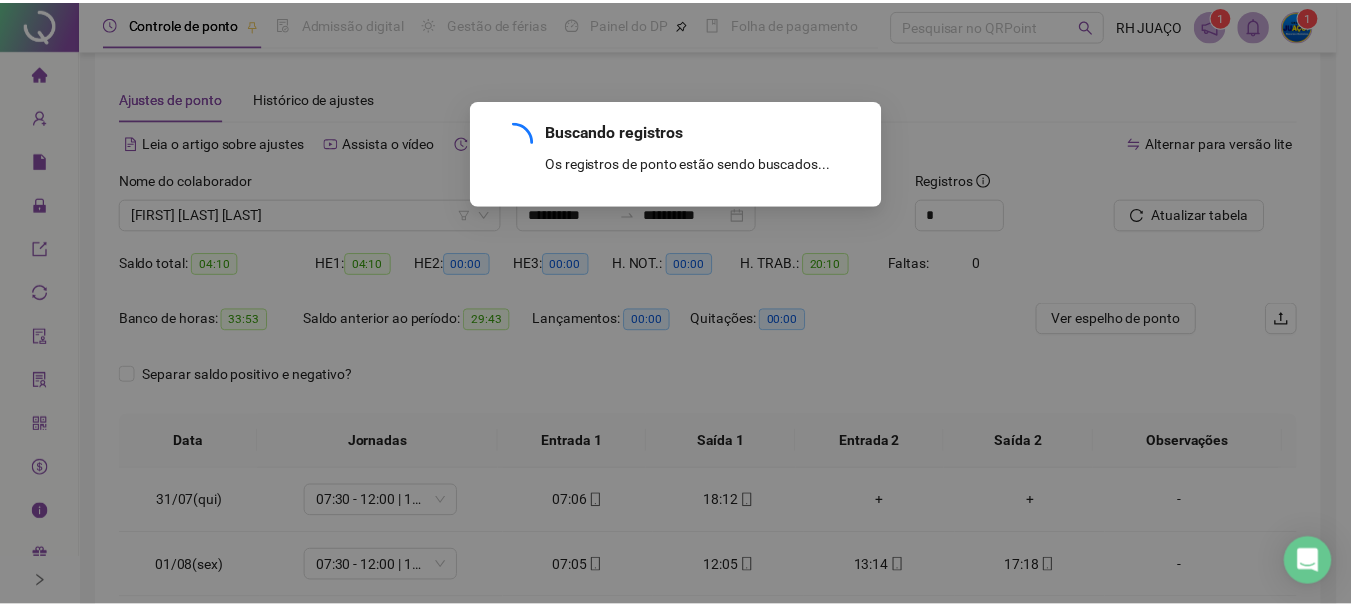 scroll, scrollTop: 0, scrollLeft: 0, axis: both 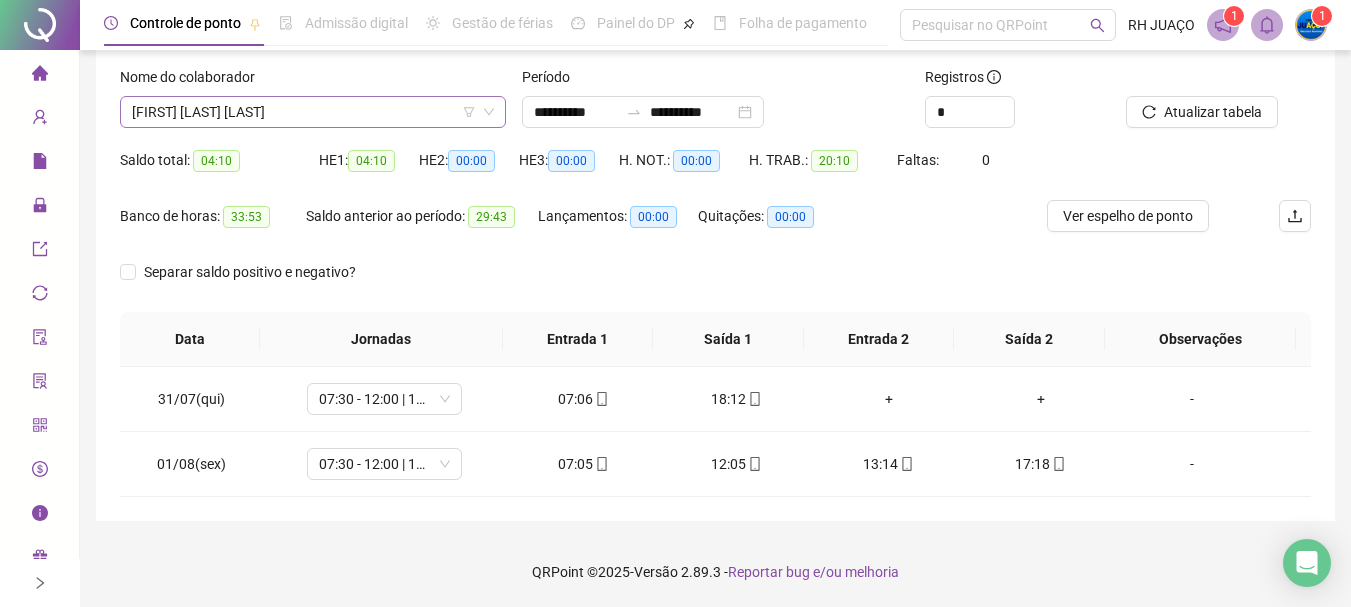 click on "[FIRST] [LAST] [LAST]" at bounding box center [313, 112] 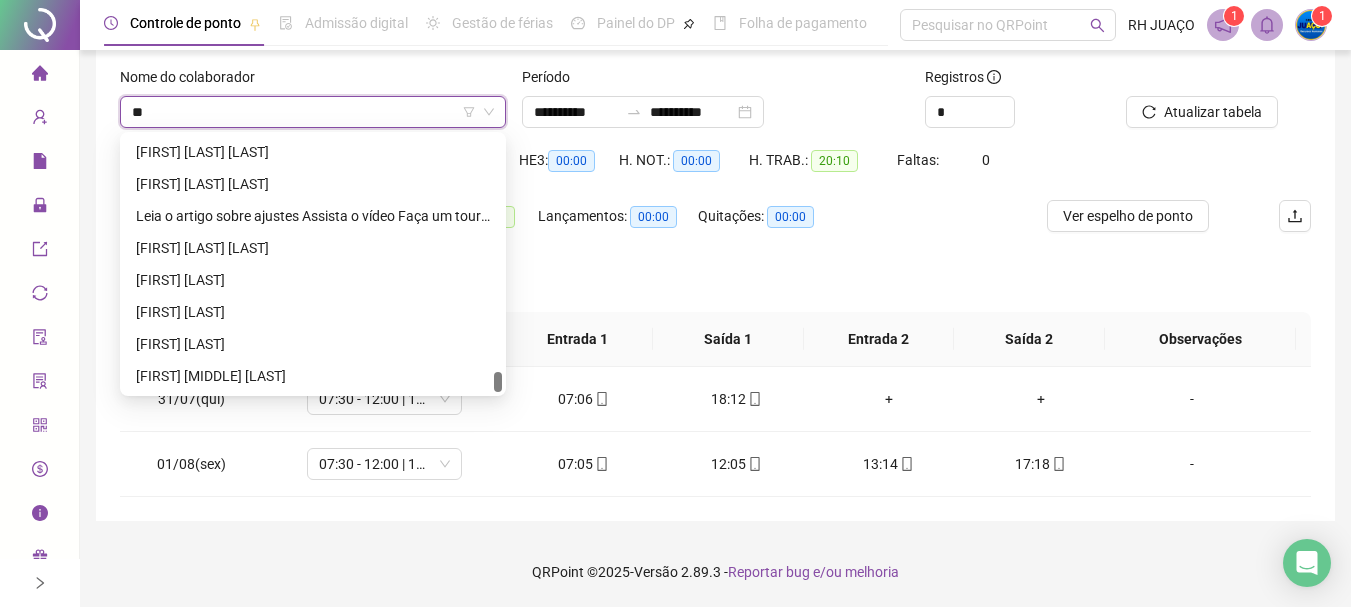 scroll, scrollTop: 0, scrollLeft: 0, axis: both 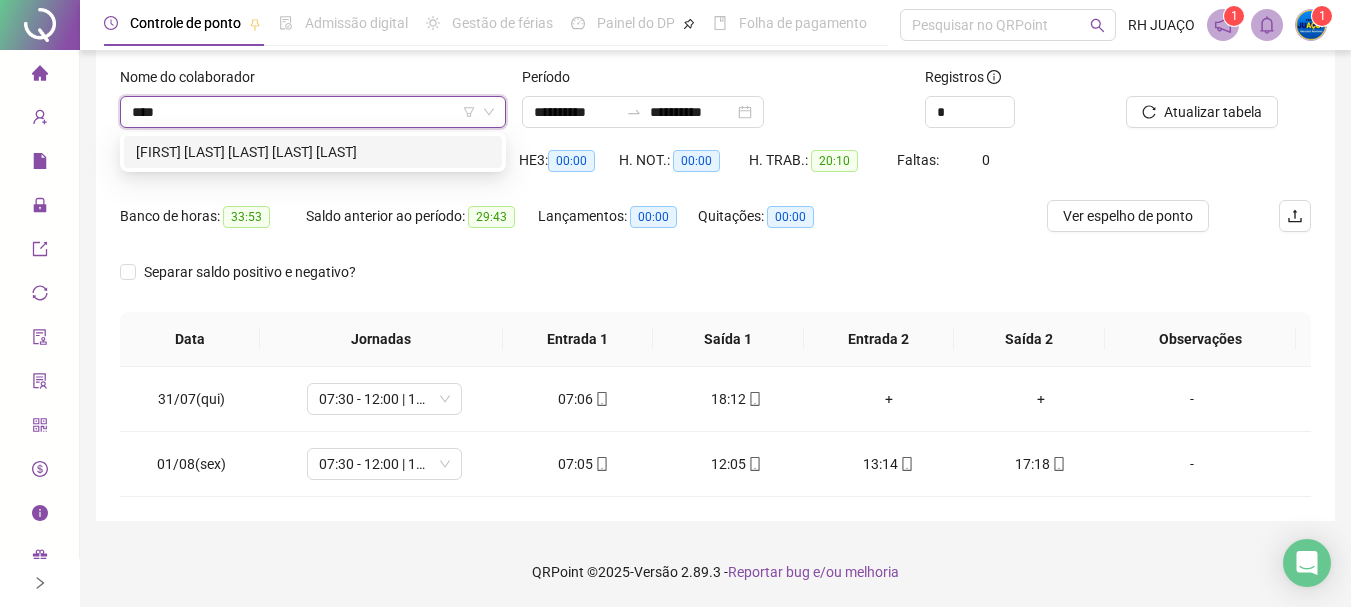 type on "*****" 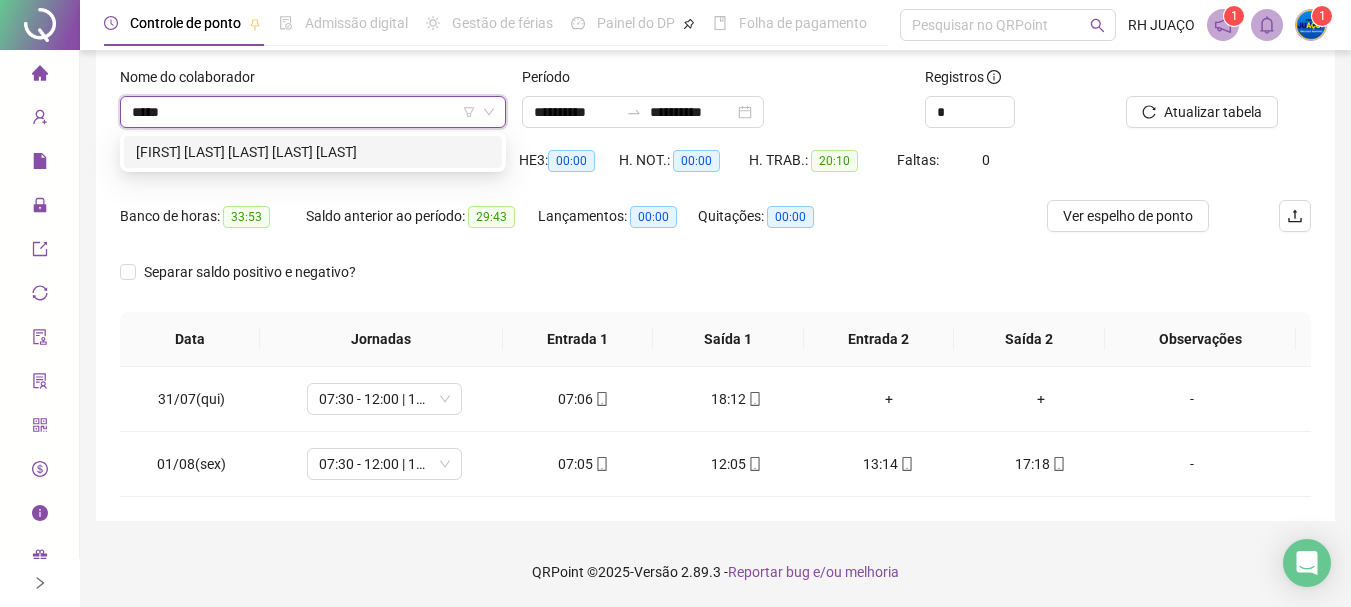 click on "[FIRST] [LAST] [LAST] [LAST] [LAST]" at bounding box center [313, 152] 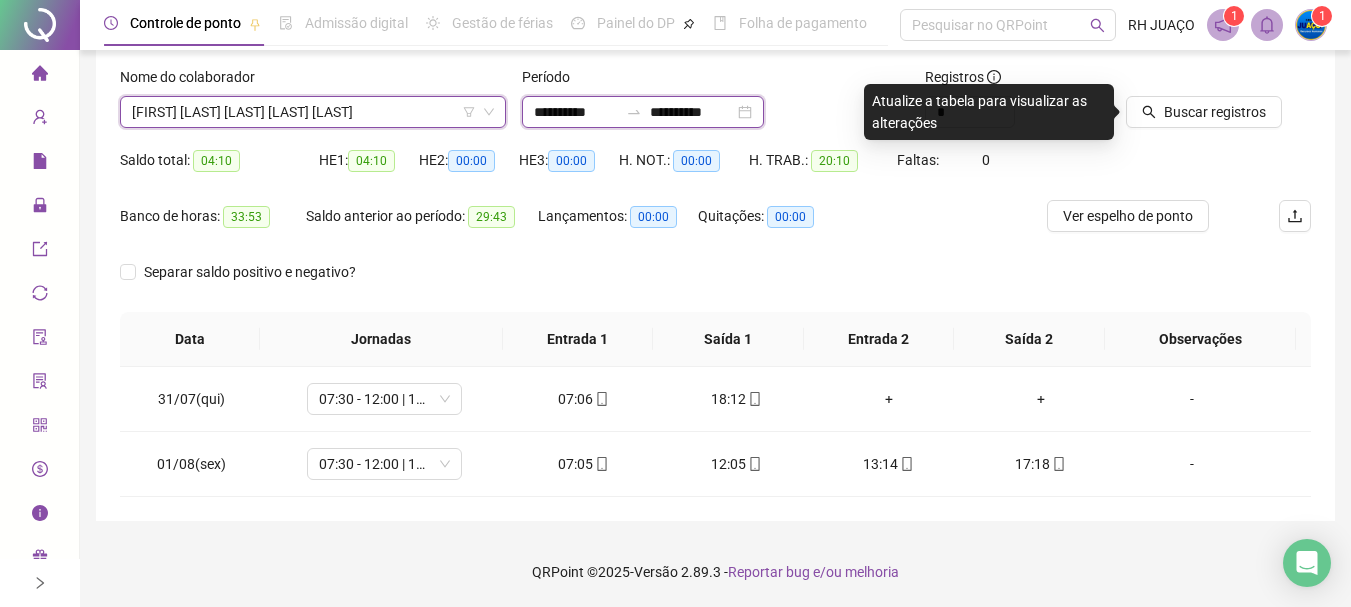 click on "**********" at bounding box center [576, 112] 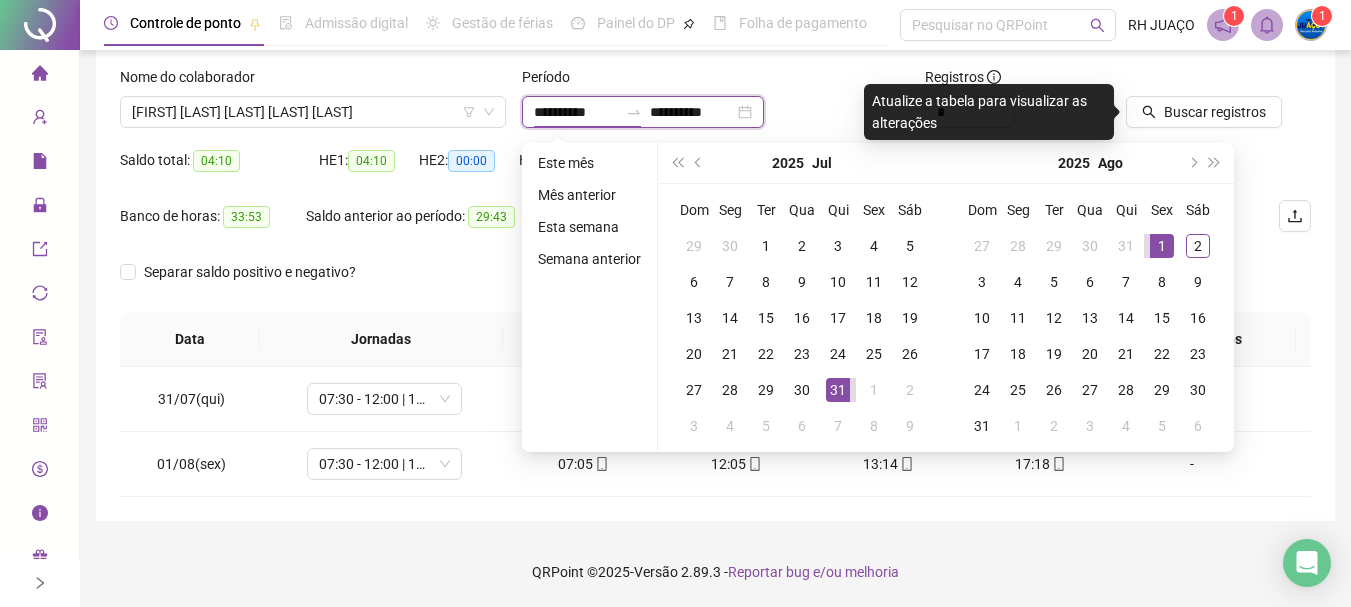 type on "**********" 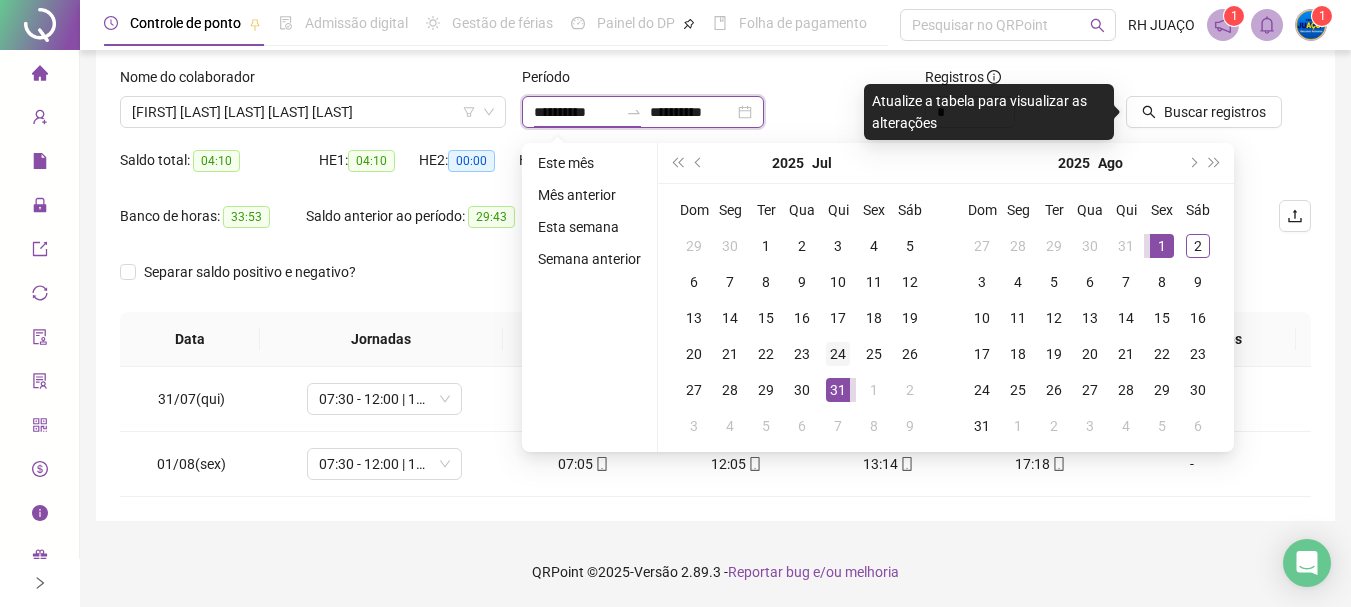 type on "**********" 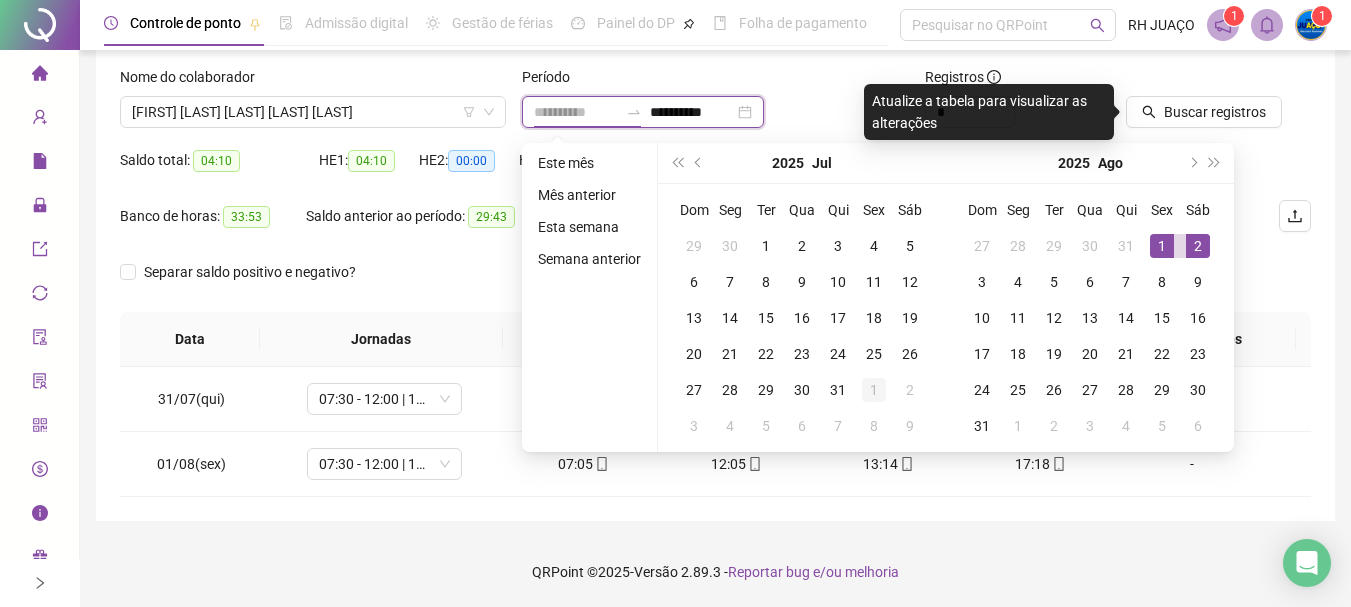 type on "**********" 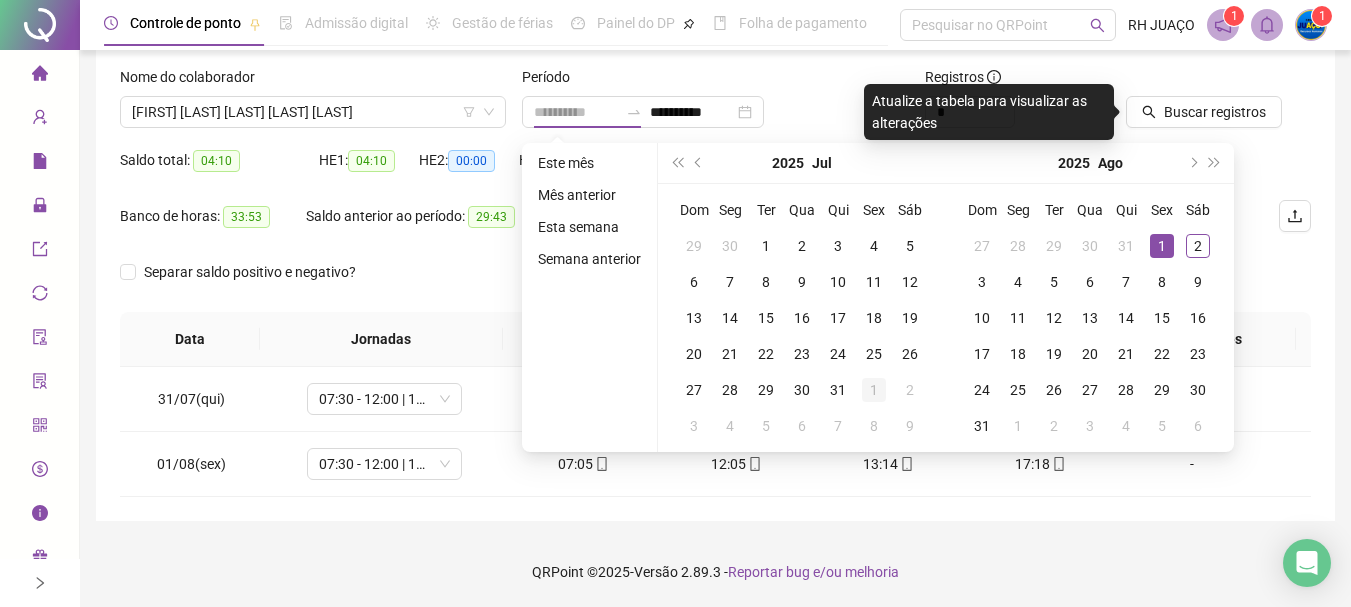 click on "1" at bounding box center (874, 390) 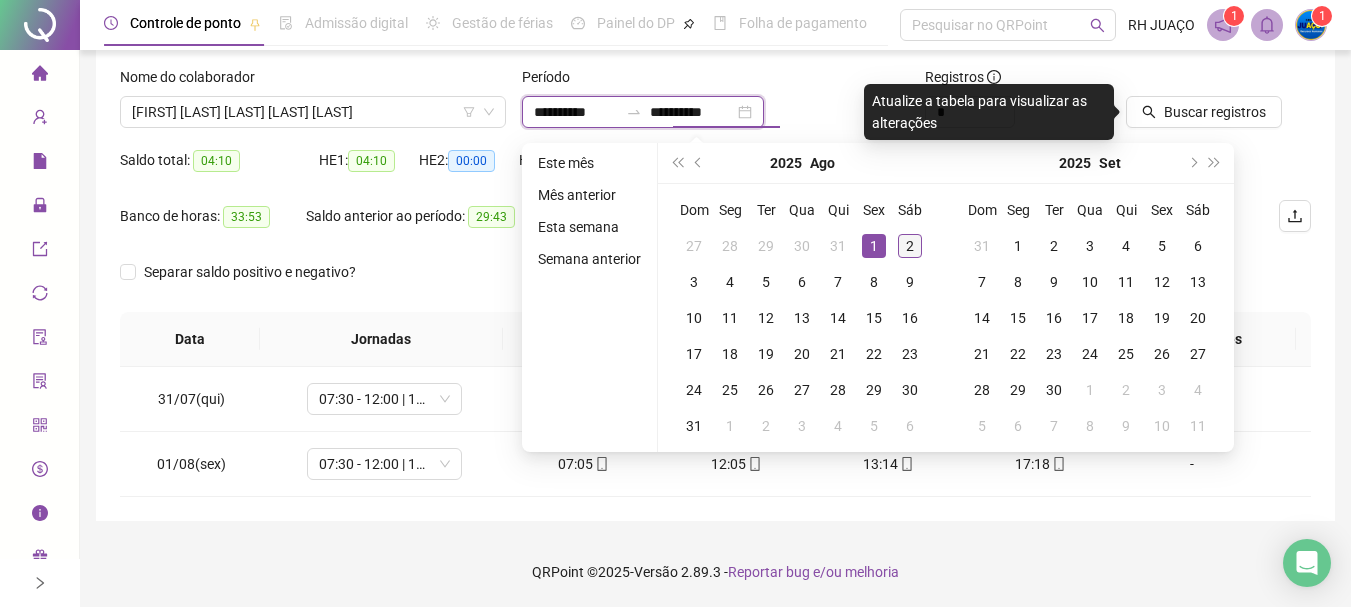 type on "**********" 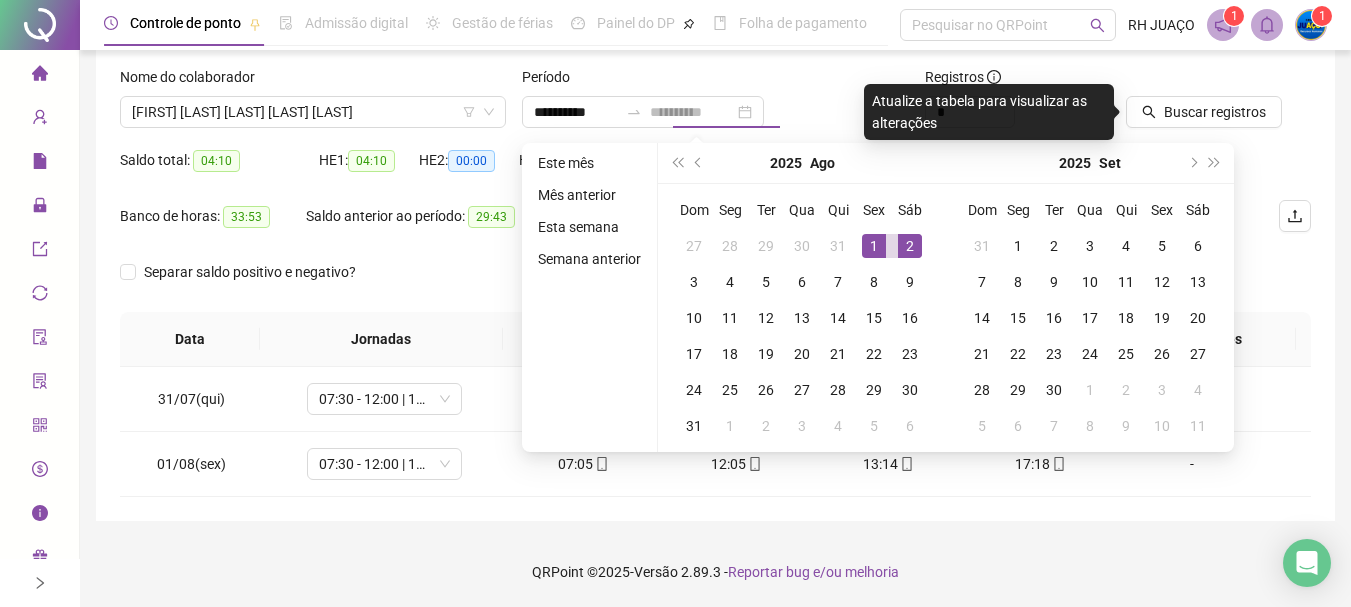 drag, startPoint x: 907, startPoint y: 251, endPoint x: 936, endPoint y: 217, distance: 44.687805 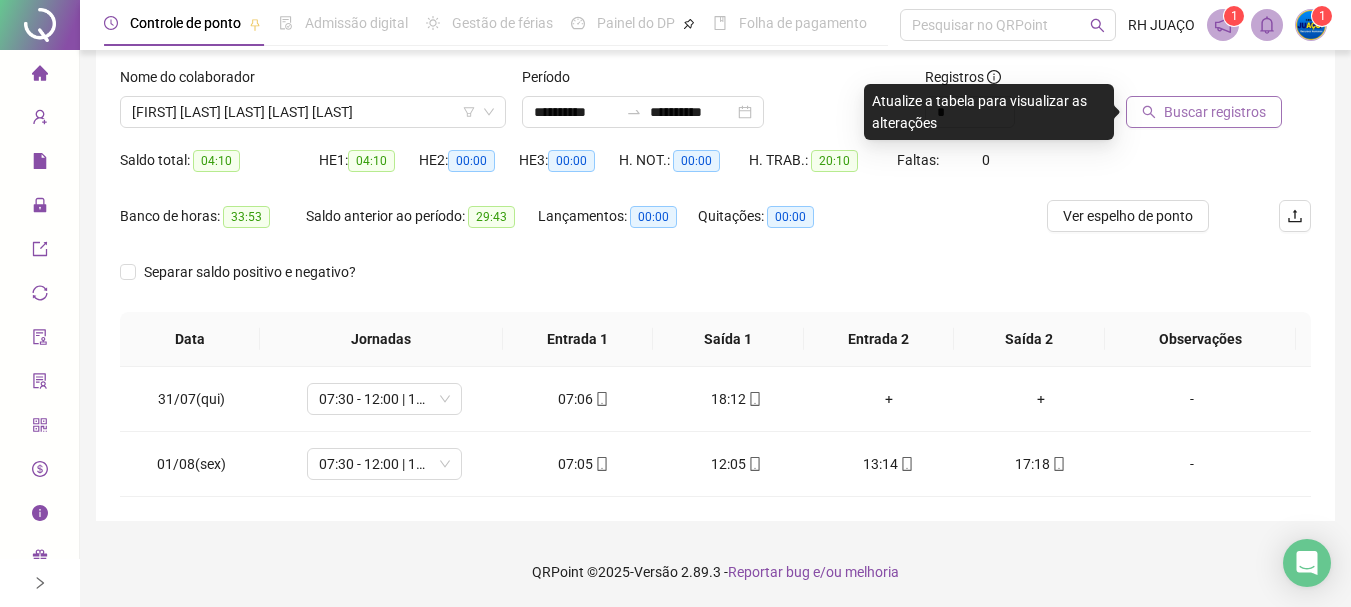 click on "Buscar registros" at bounding box center [1204, 112] 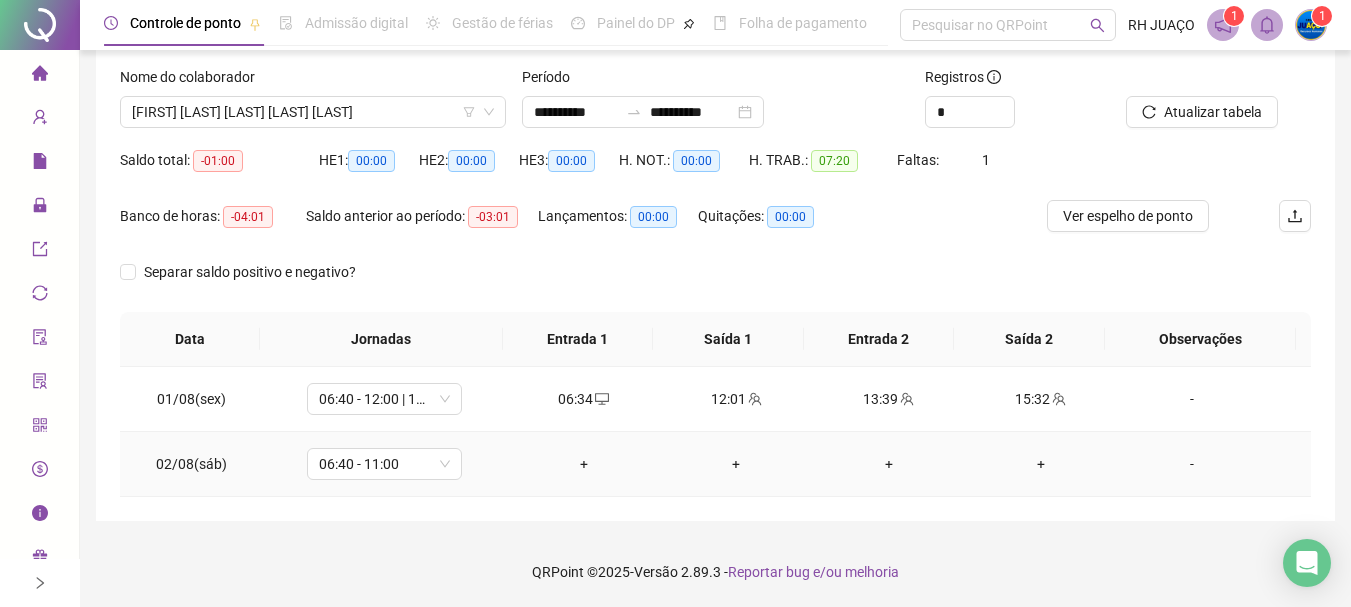 click on "+" at bounding box center [584, 464] 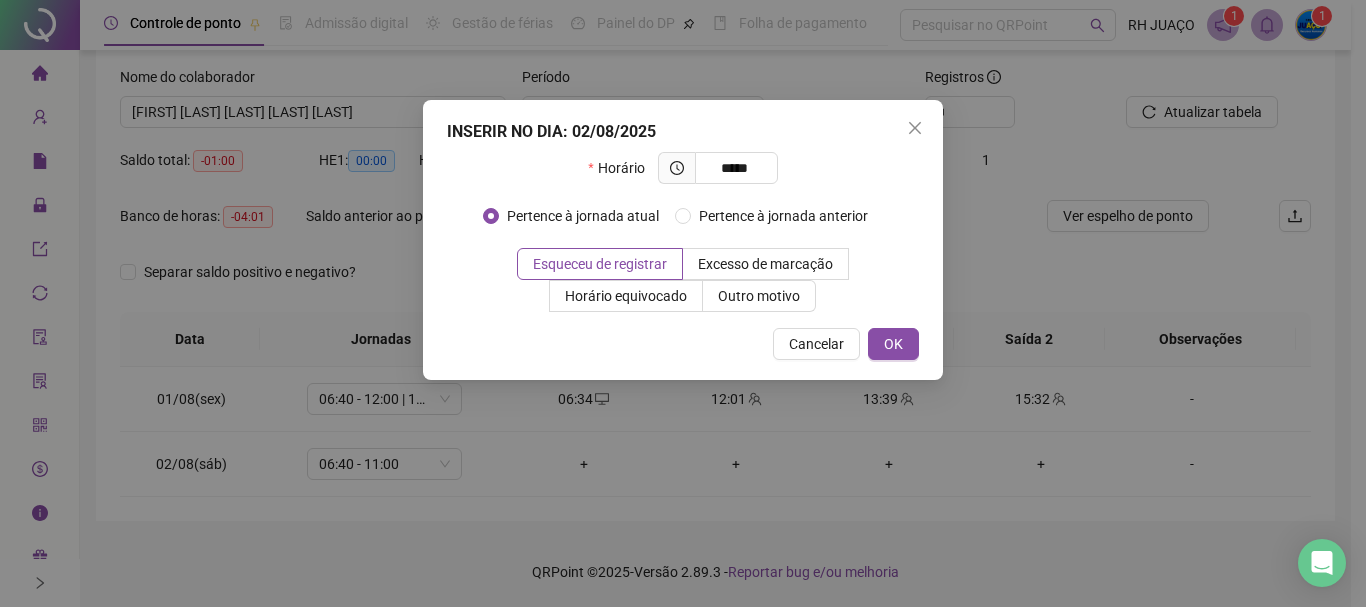 type on "*****" 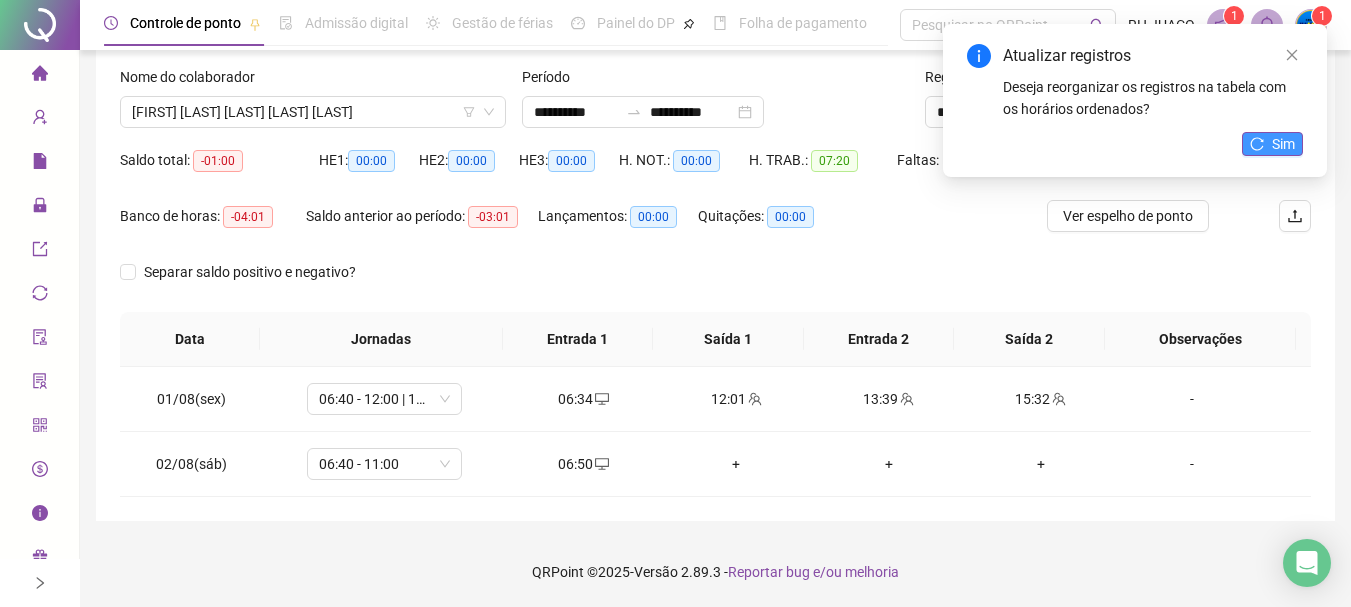 click on "Sim" at bounding box center (1272, 144) 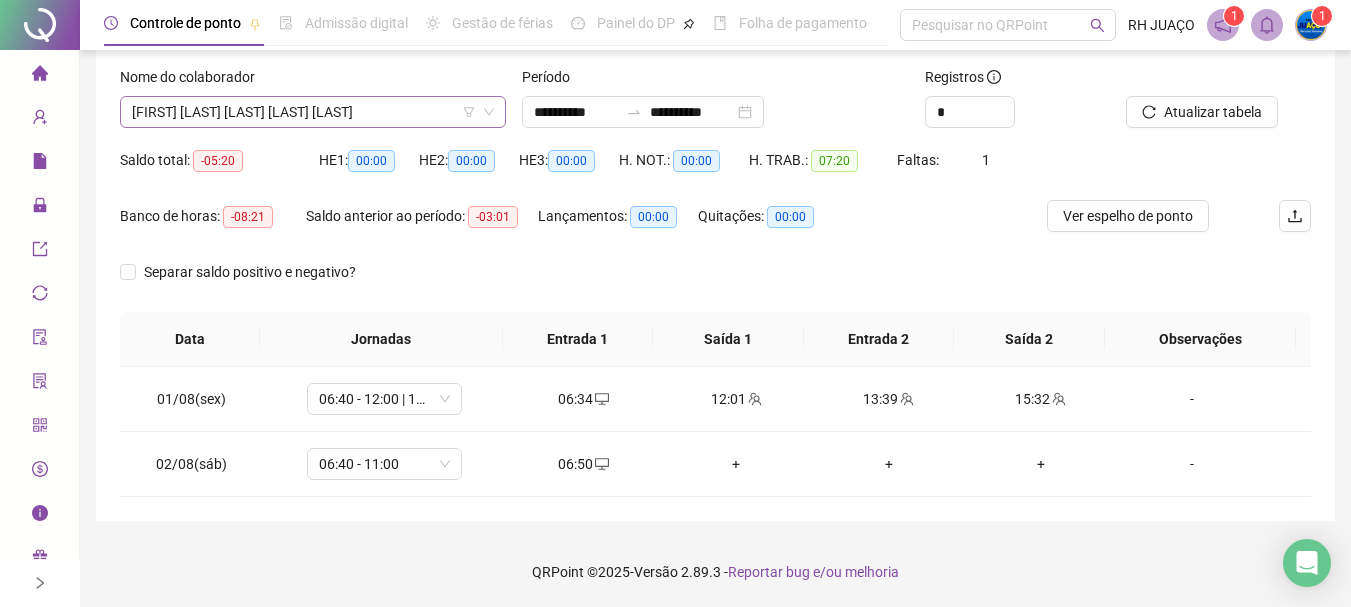 click on "[FIRST] [LAST] [LAST] [LAST] [LAST]" at bounding box center (313, 112) 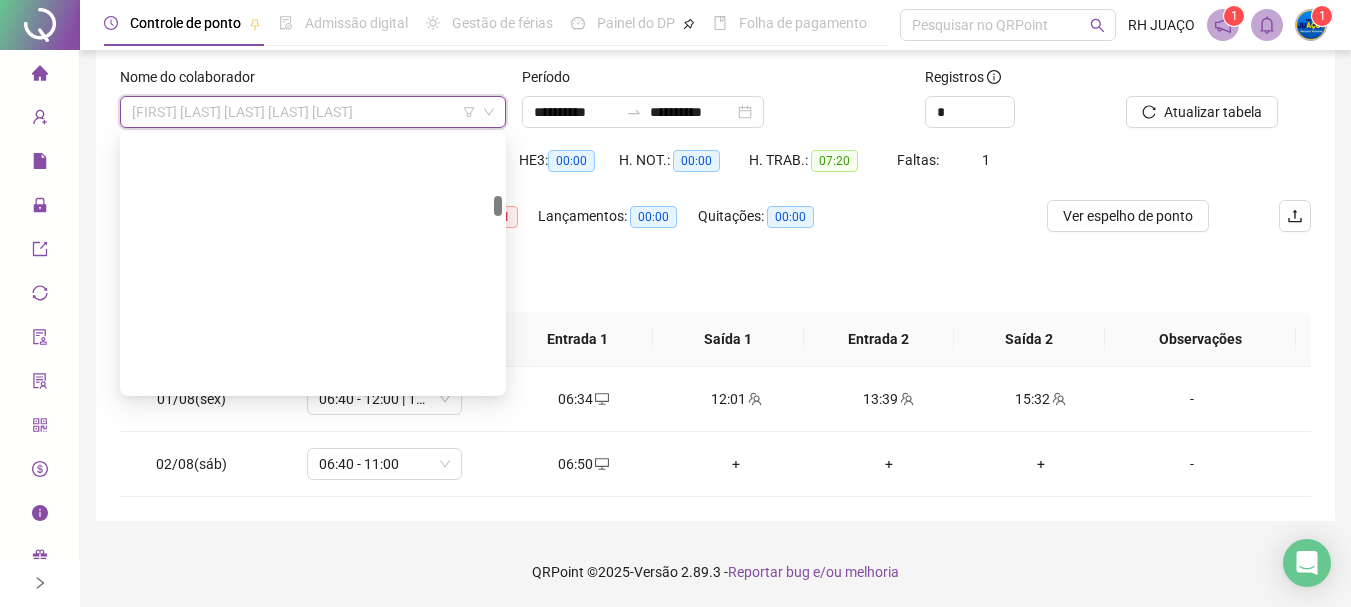 scroll, scrollTop: 1056, scrollLeft: 0, axis: vertical 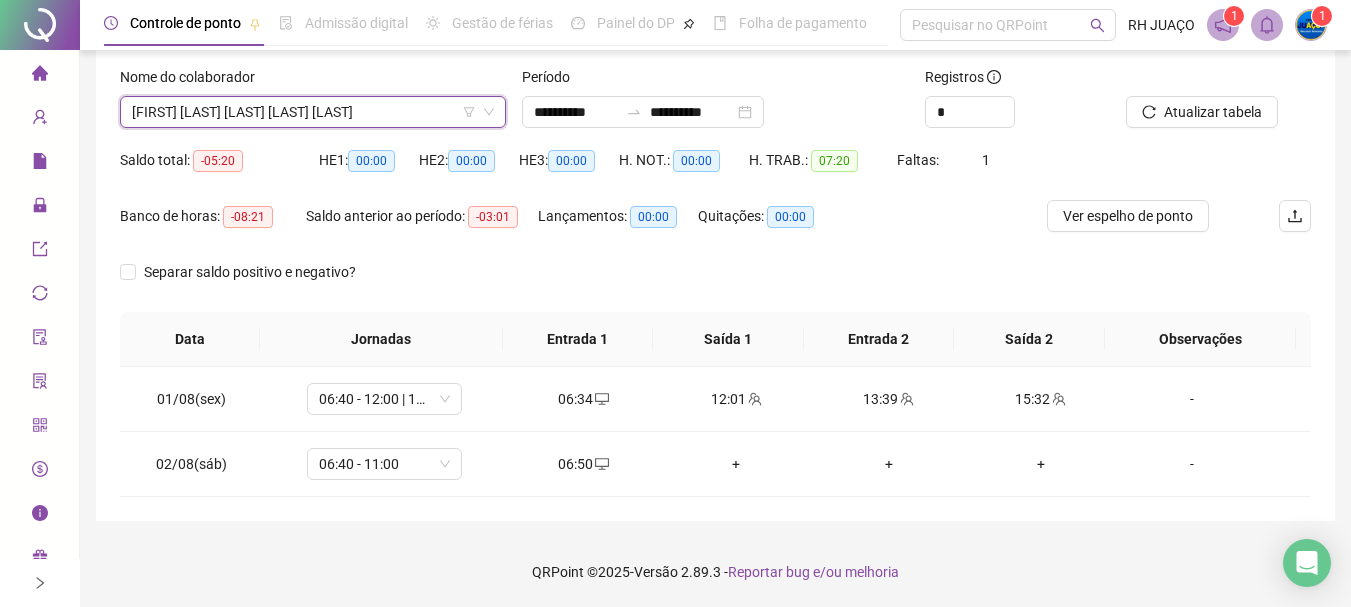 click on "Separar saldo positivo e negativo?" at bounding box center [715, 284] 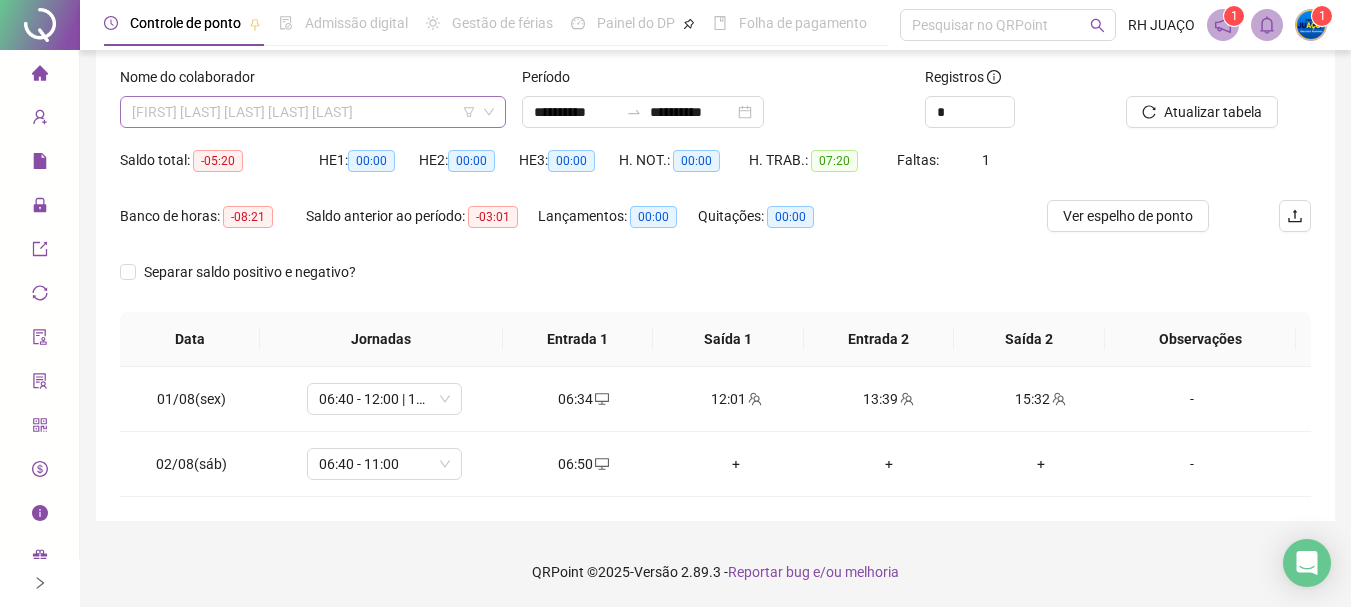 click on "[FIRST] [LAST] [LAST] [LAST] [LAST]" at bounding box center [313, 112] 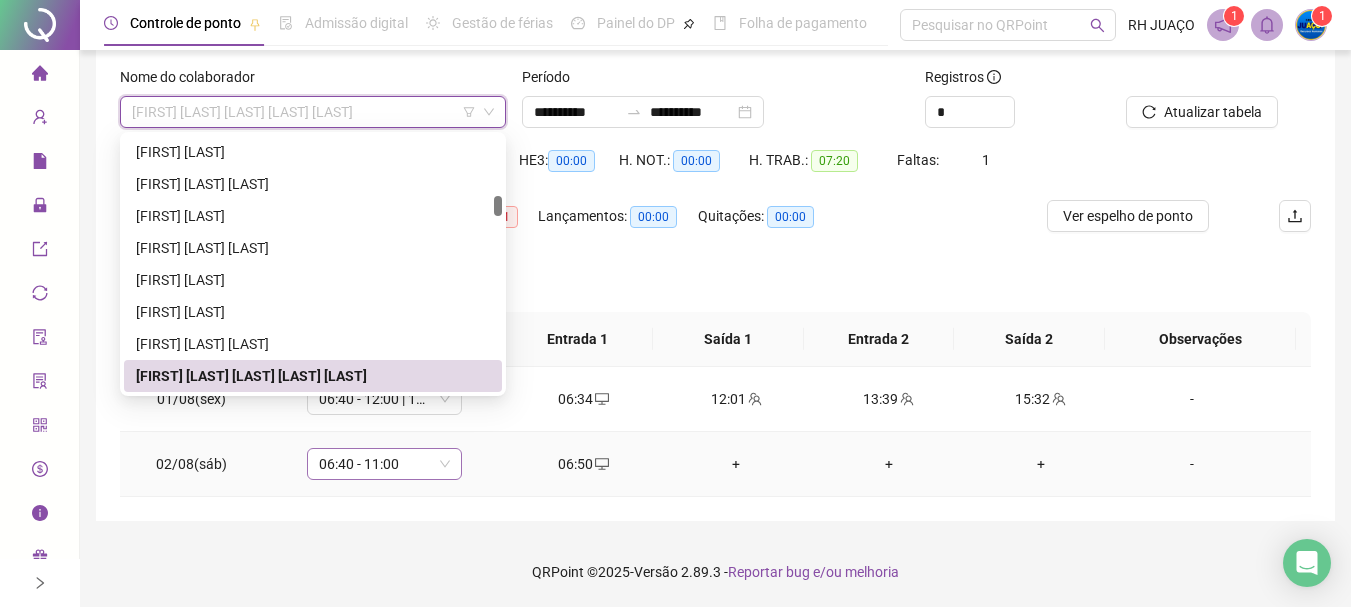 click on "06:40 - 11:00" at bounding box center (384, 464) 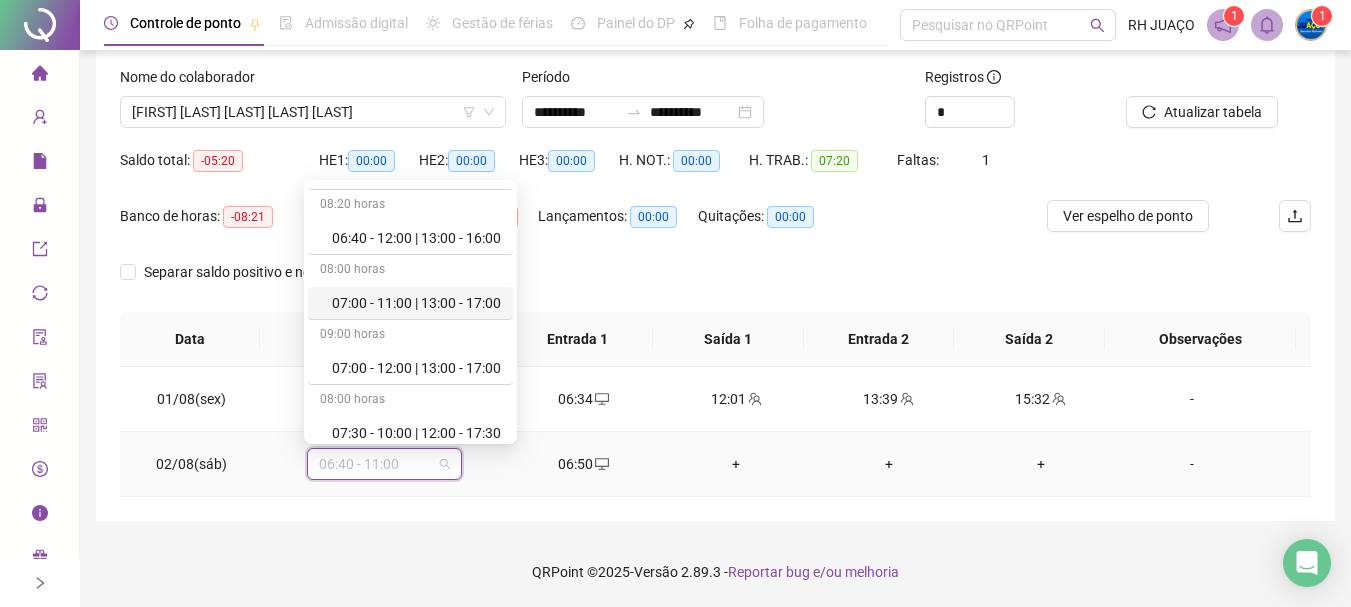 scroll, scrollTop: 479, scrollLeft: 0, axis: vertical 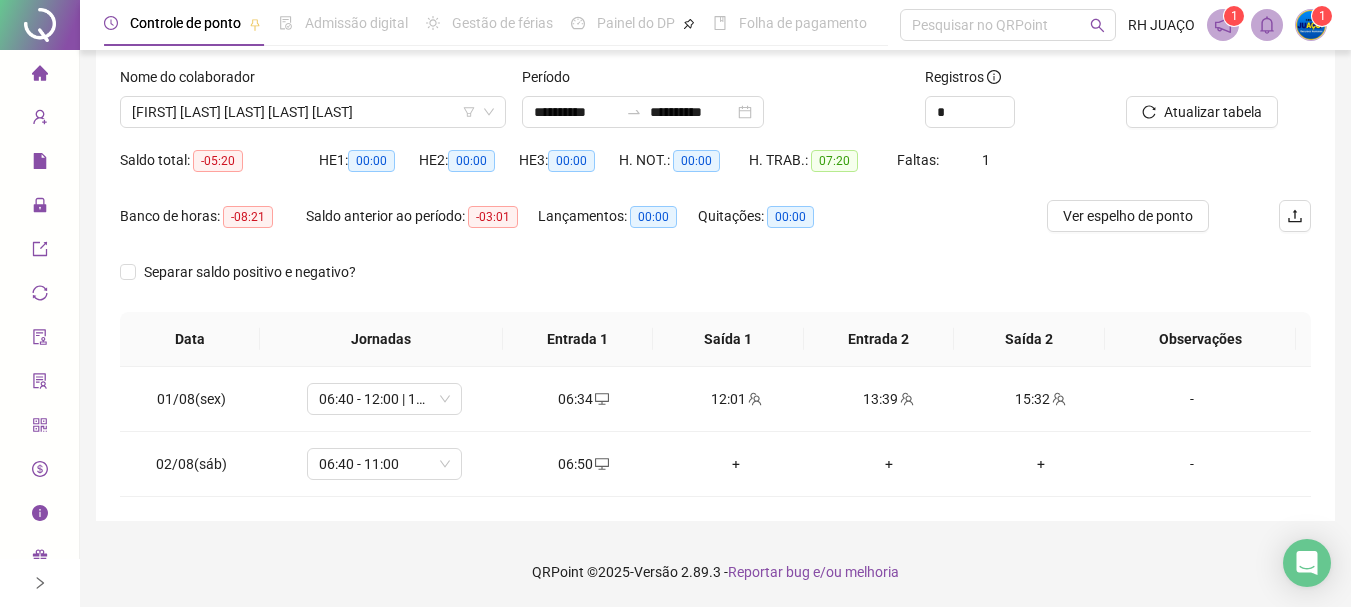 click on "Separar saldo positivo e negativo?" at bounding box center (715, 284) 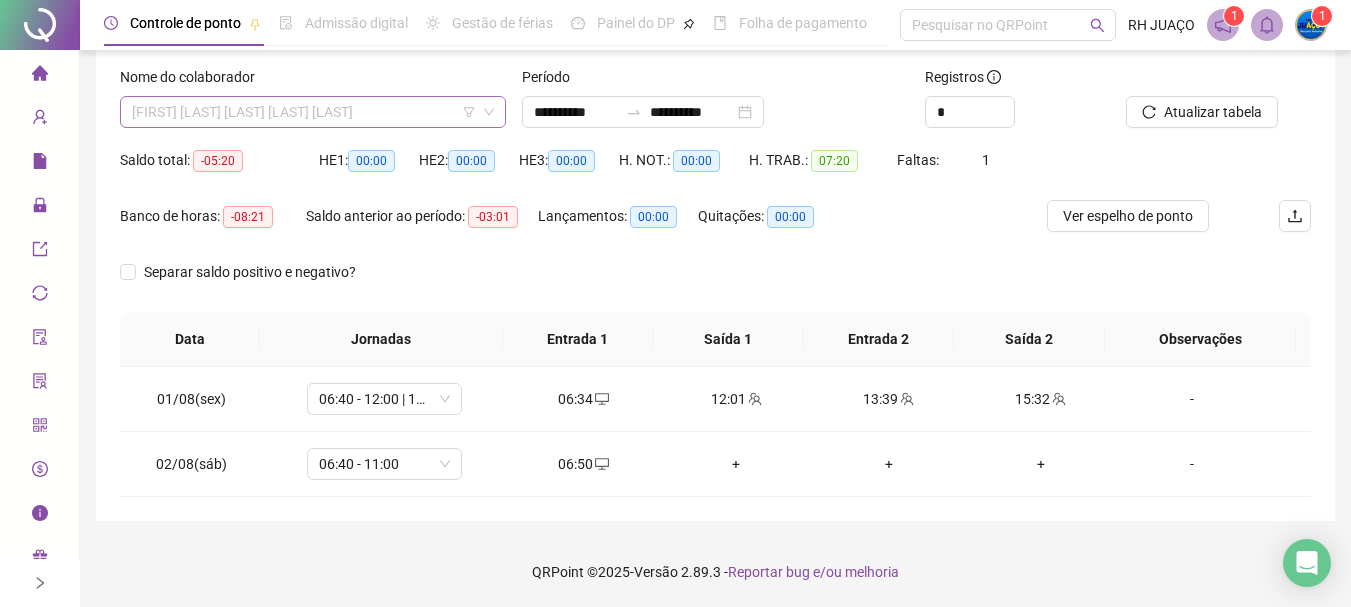 click on "[FIRST] [LAST] [LAST] [LAST] [LAST]" at bounding box center [313, 112] 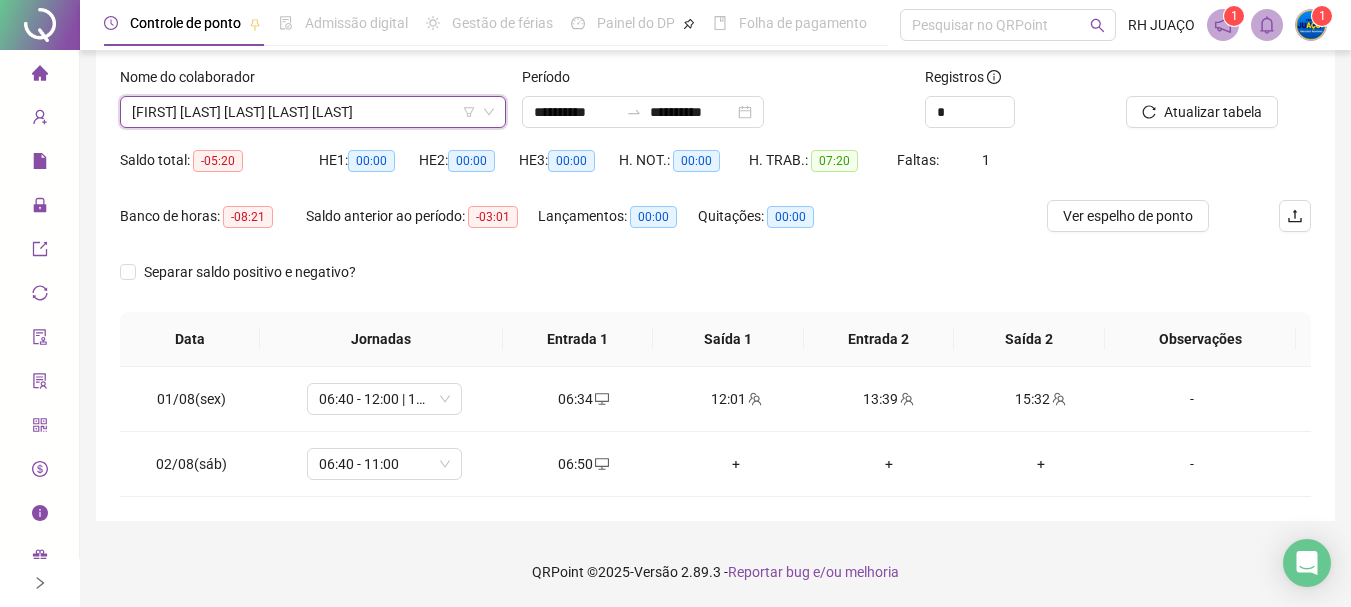 click on "[FIRST] [LAST] [LAST] [LAST] [LAST]" at bounding box center [313, 112] 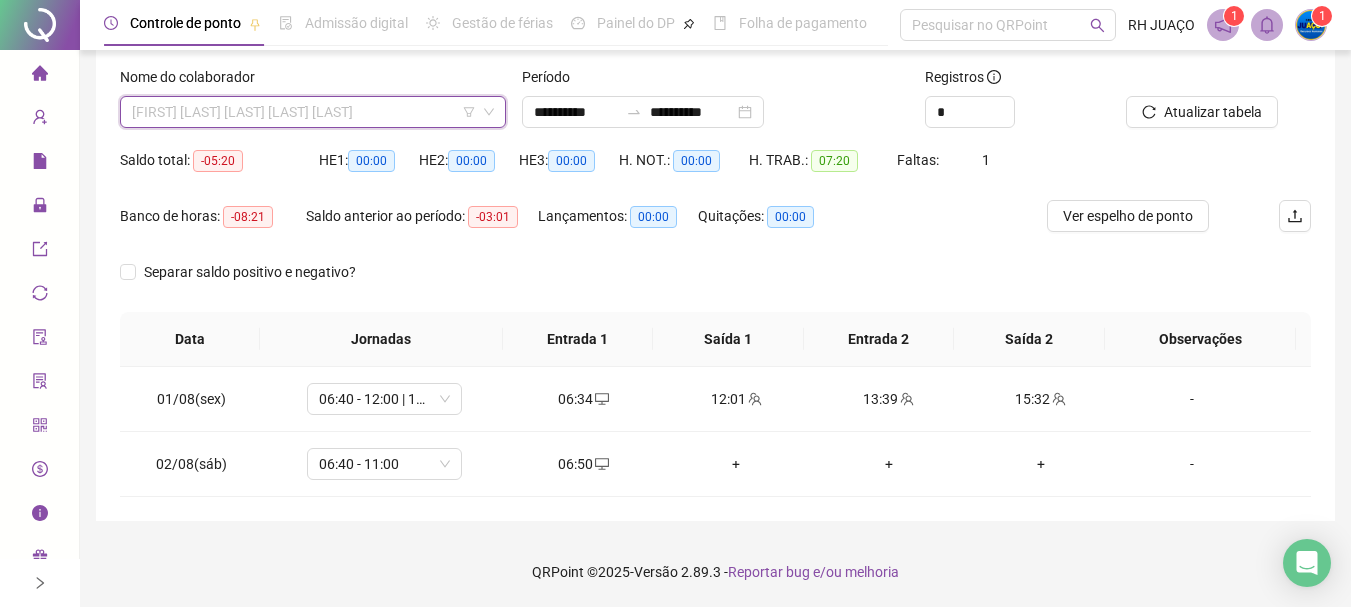 click on "[FIRST] [LAST] [LAST] [LAST] [LAST]" at bounding box center [313, 112] 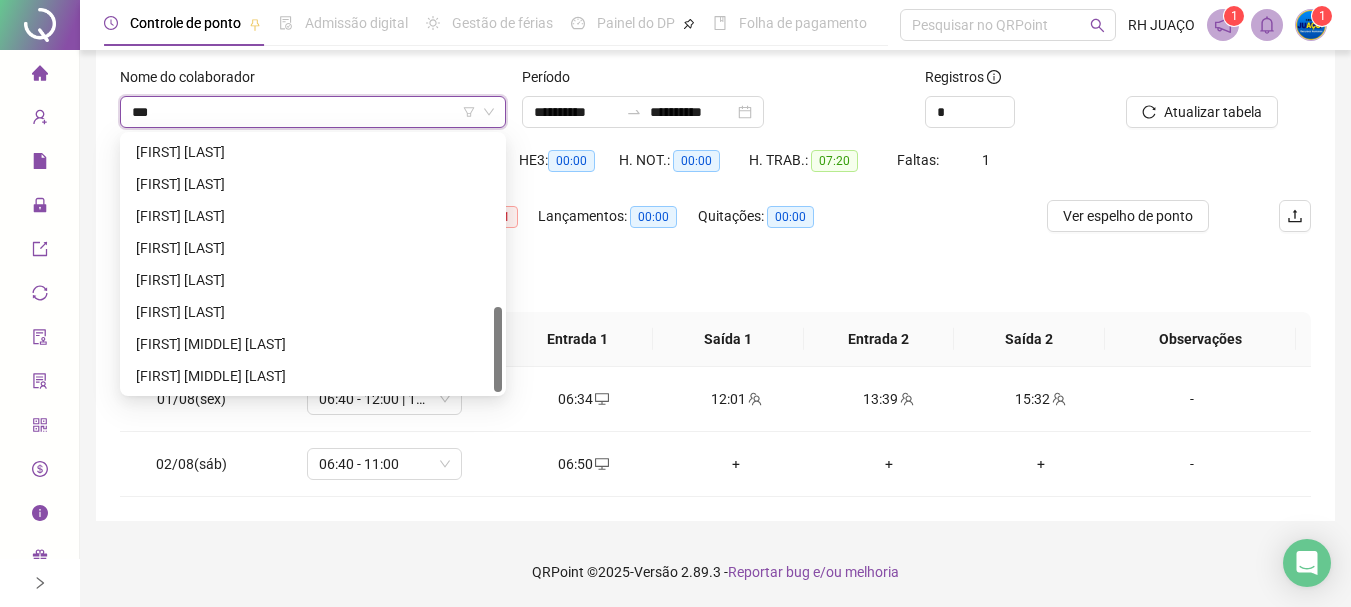 scroll, scrollTop: 0, scrollLeft: 0, axis: both 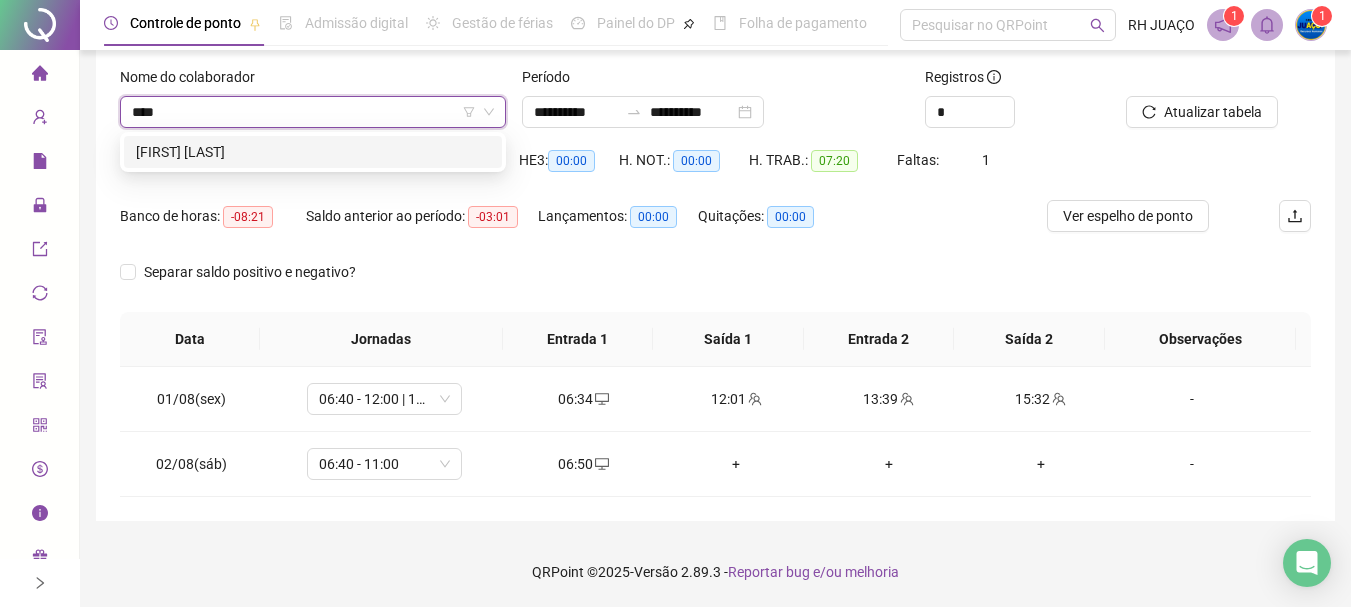 type on "*****" 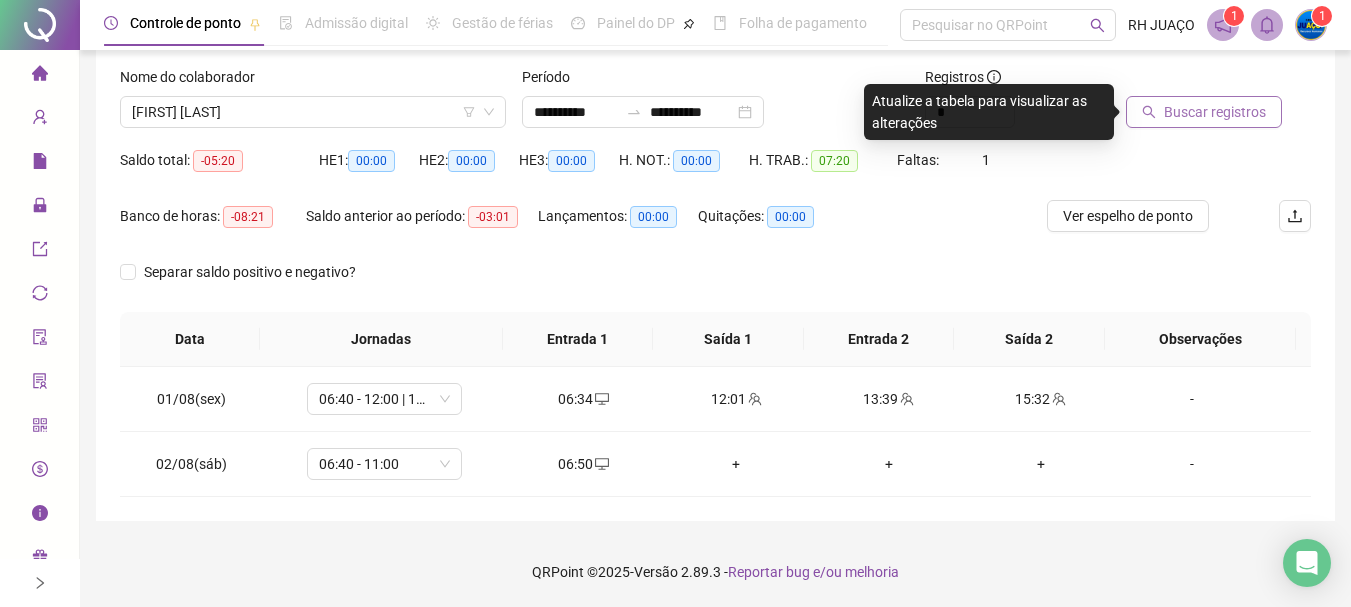 click on "Buscar registros" at bounding box center [1215, 112] 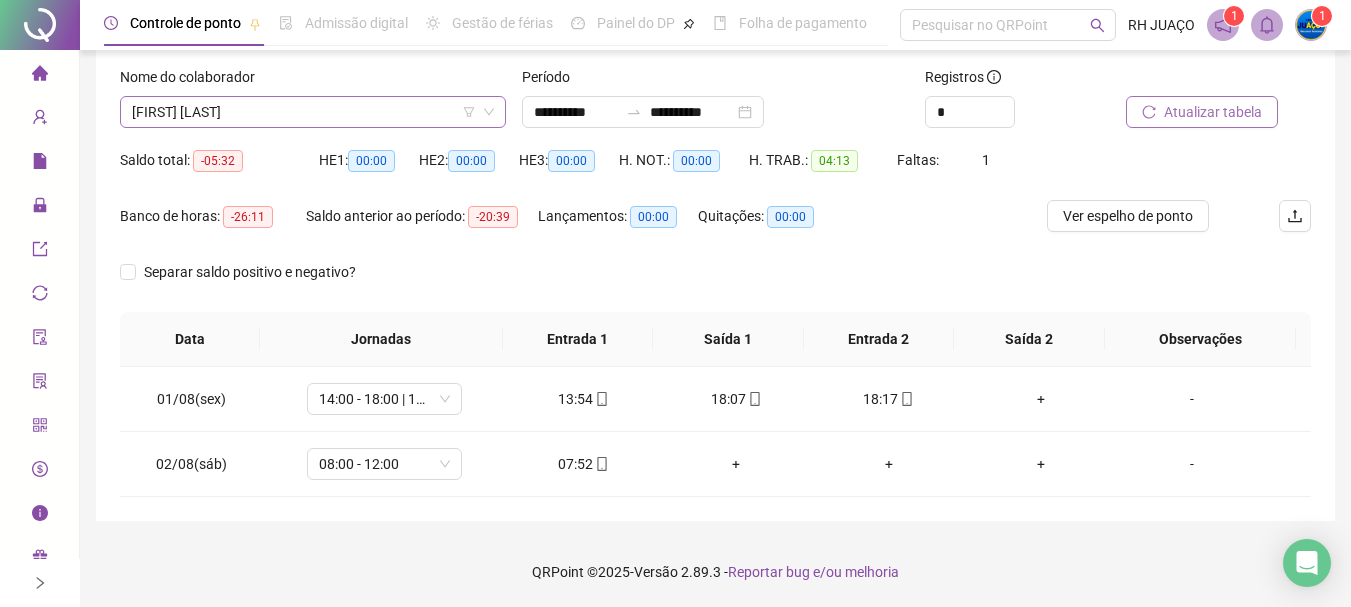 click on "[FIRST] [LAST]" at bounding box center (313, 112) 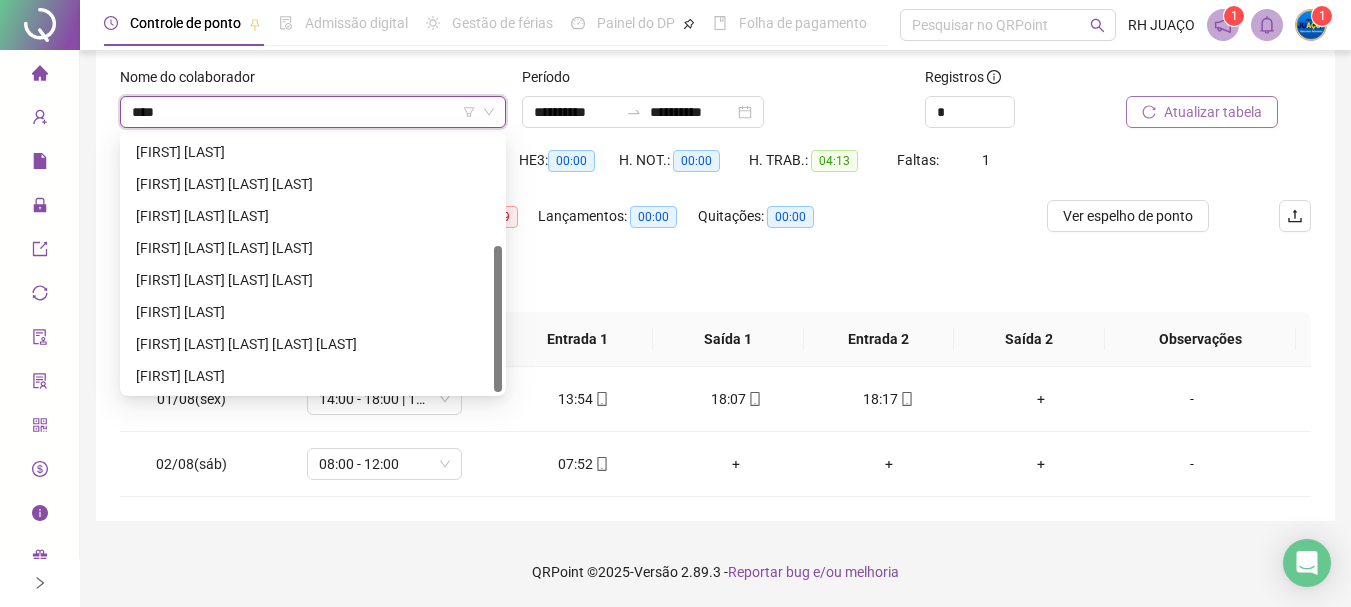 scroll, scrollTop: 0, scrollLeft: 0, axis: both 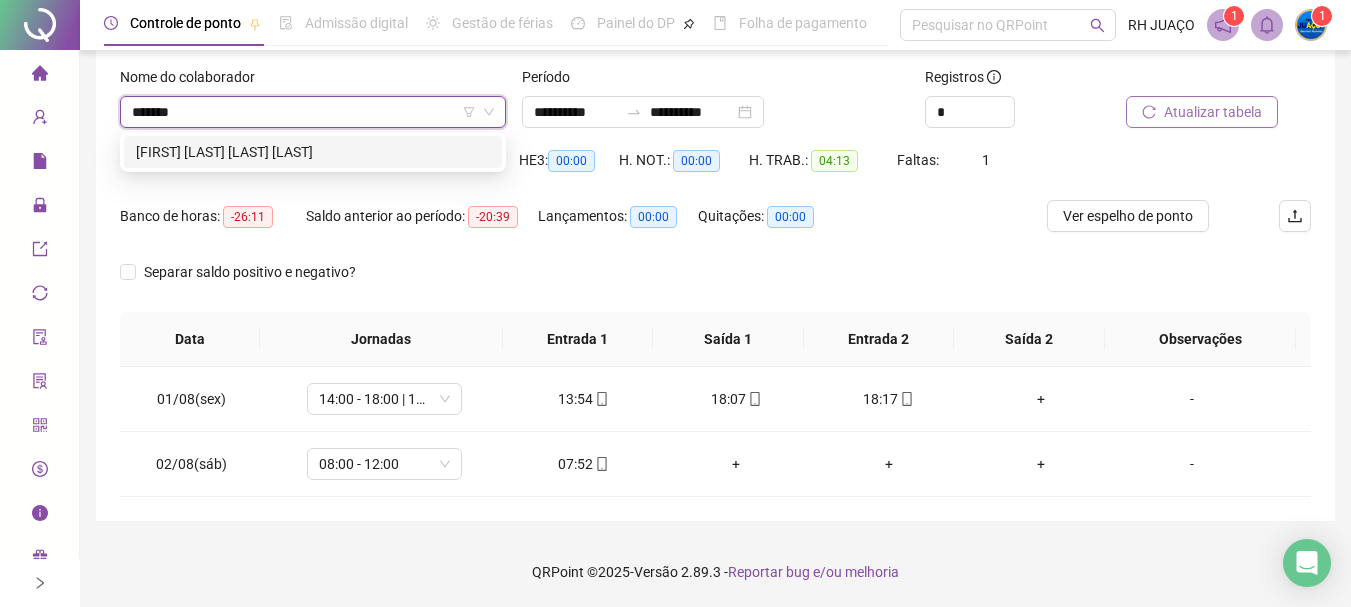 type on "********" 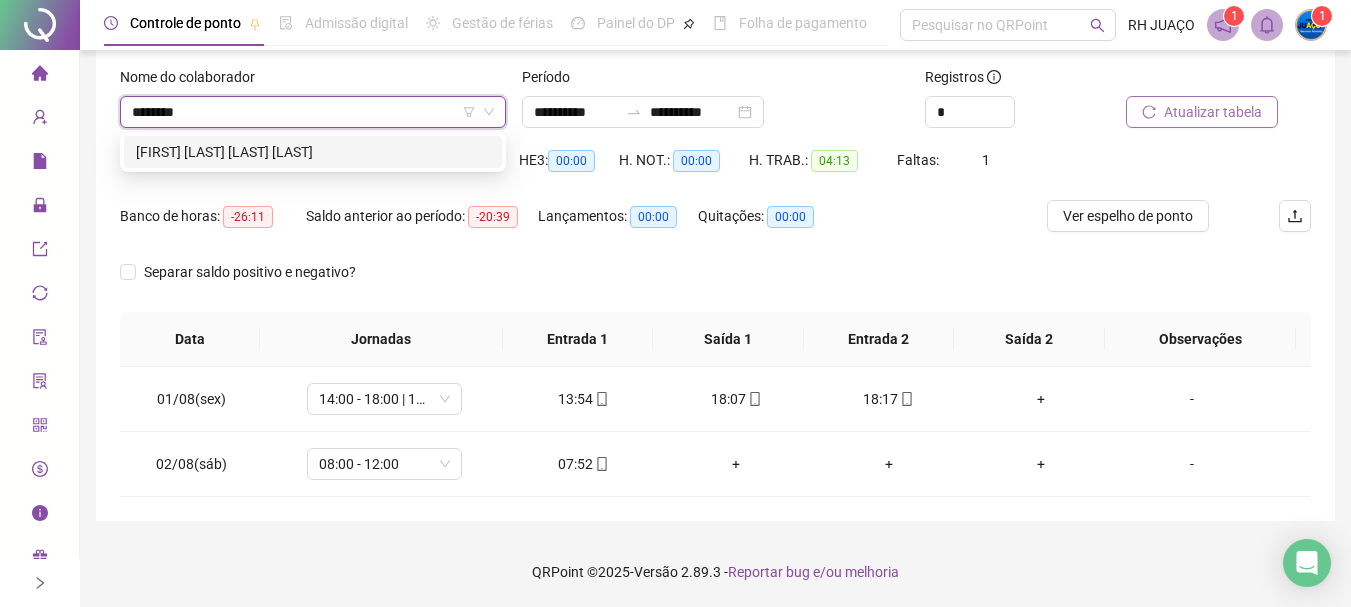 type 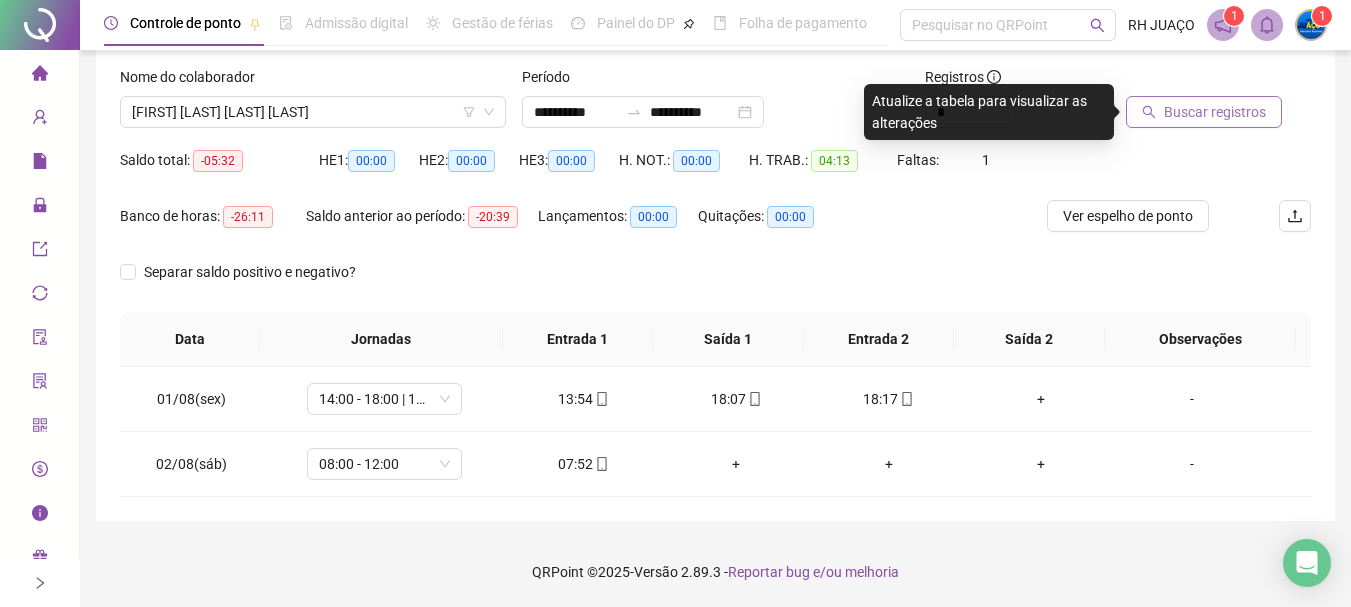 click on "Buscar registros" at bounding box center (1215, 112) 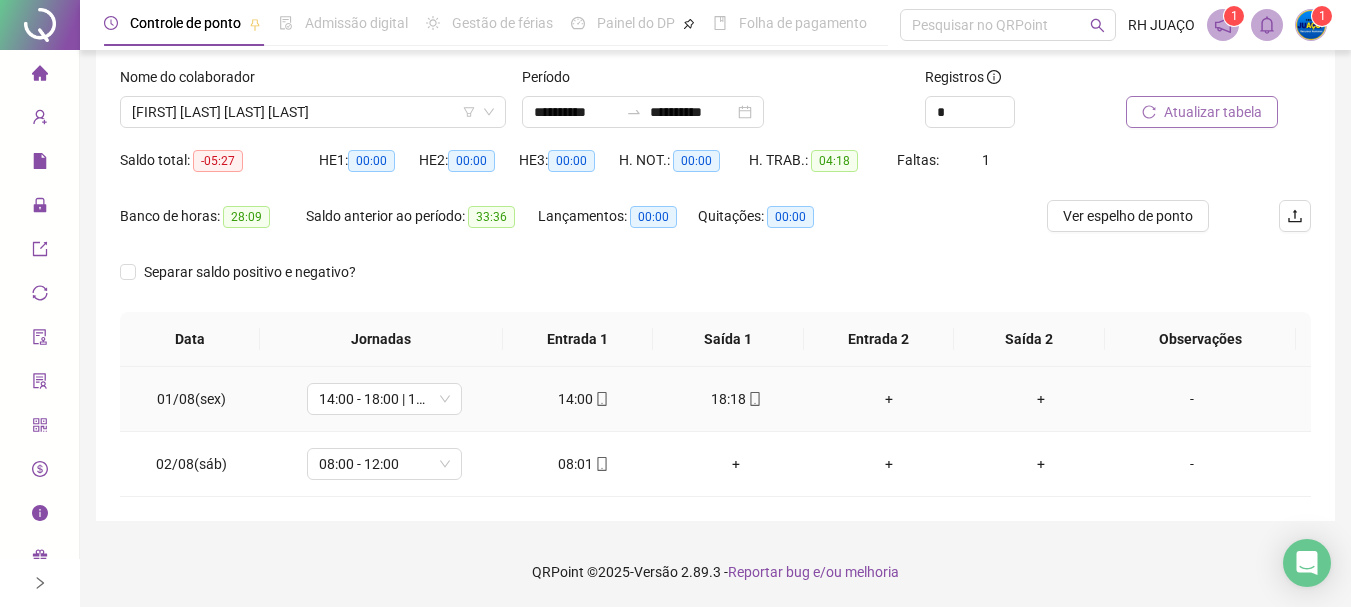 click on "+" at bounding box center [888, 399] 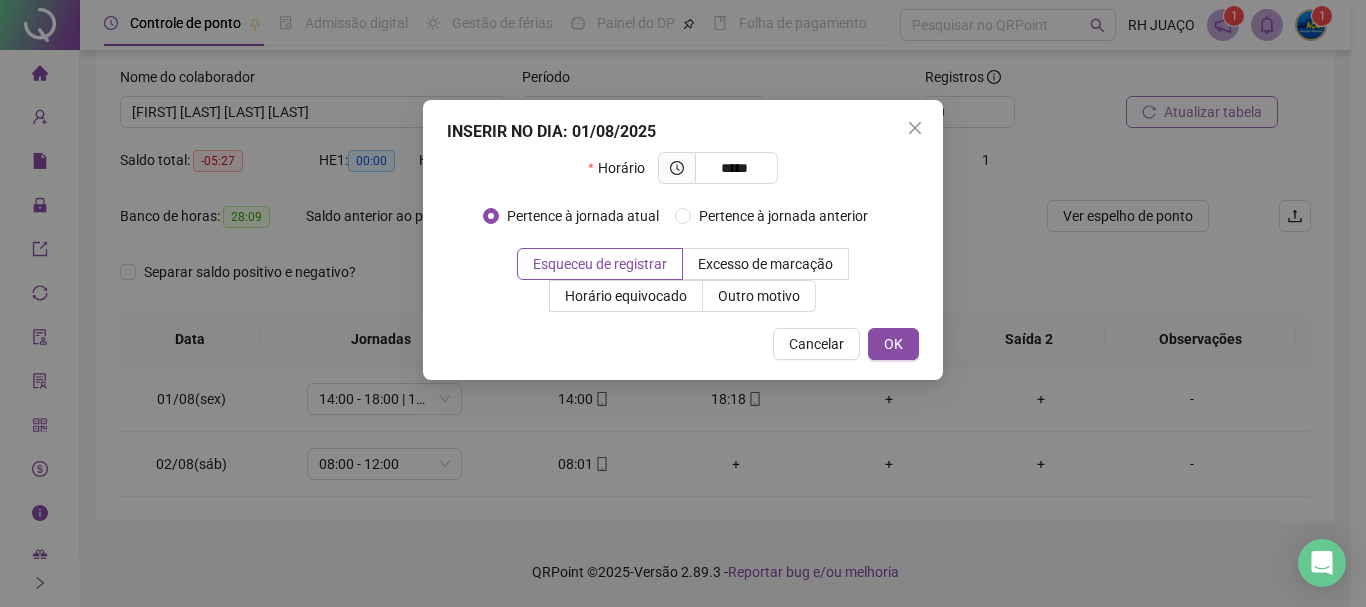 type on "*****" 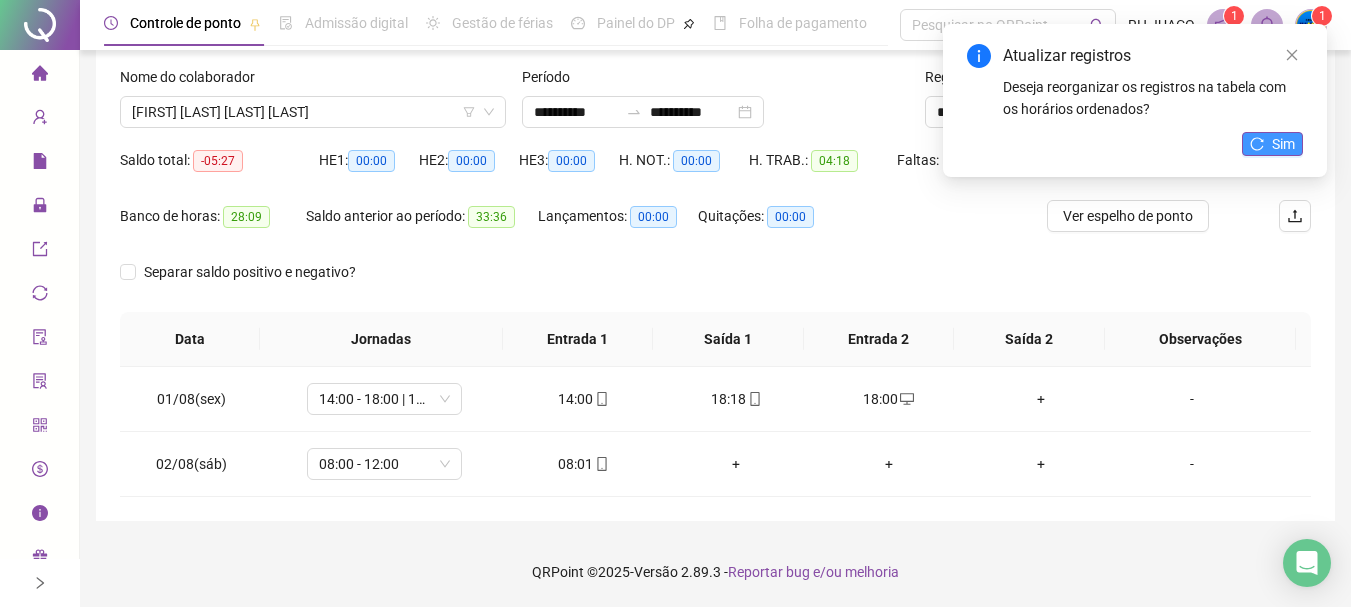 click 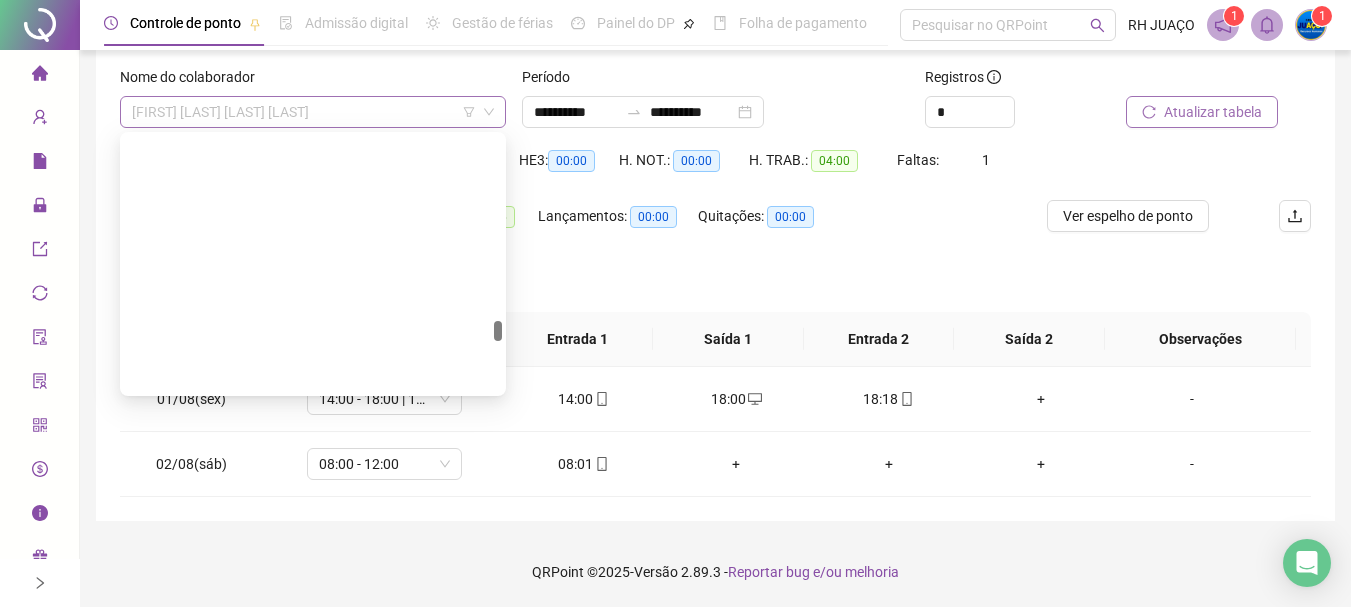 click on "[FIRST] [LAST] [LAST] [LAST]" at bounding box center [313, 112] 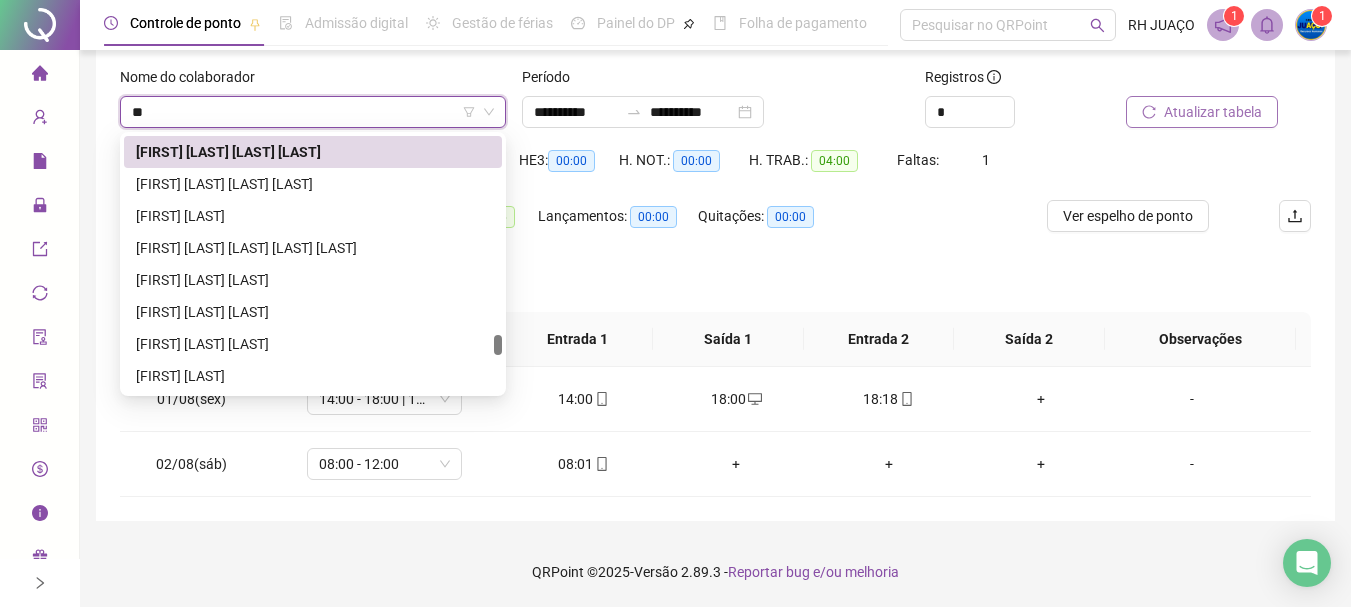 scroll, scrollTop: 0, scrollLeft: 0, axis: both 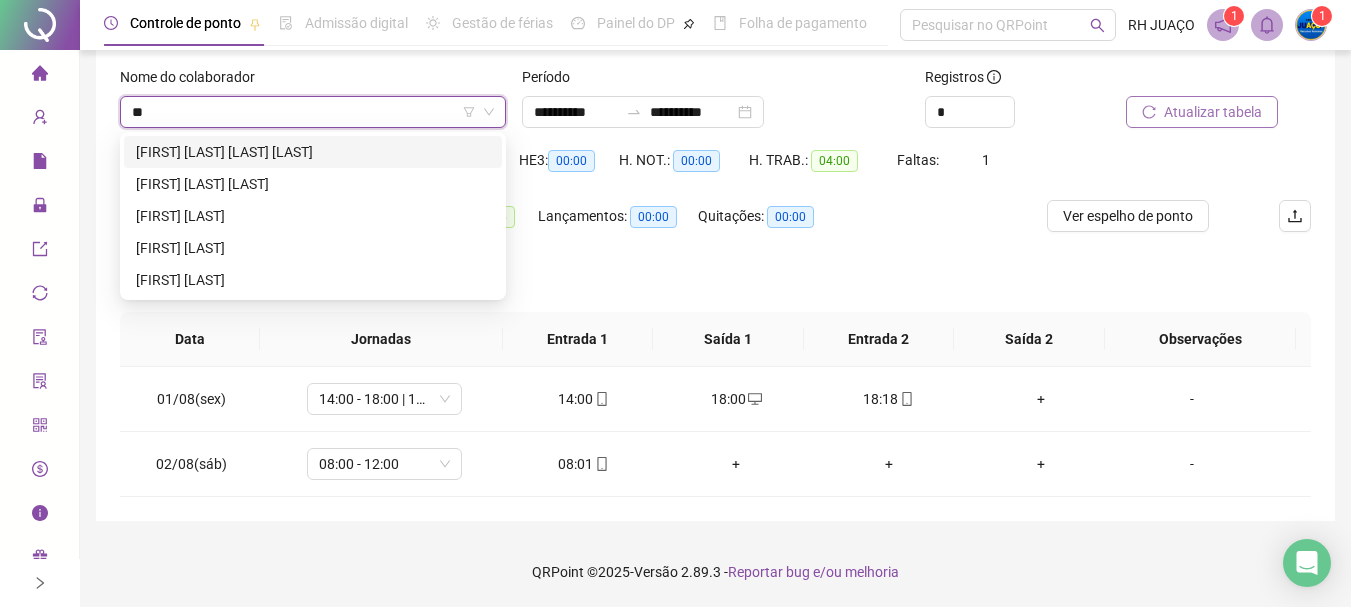 type on "***" 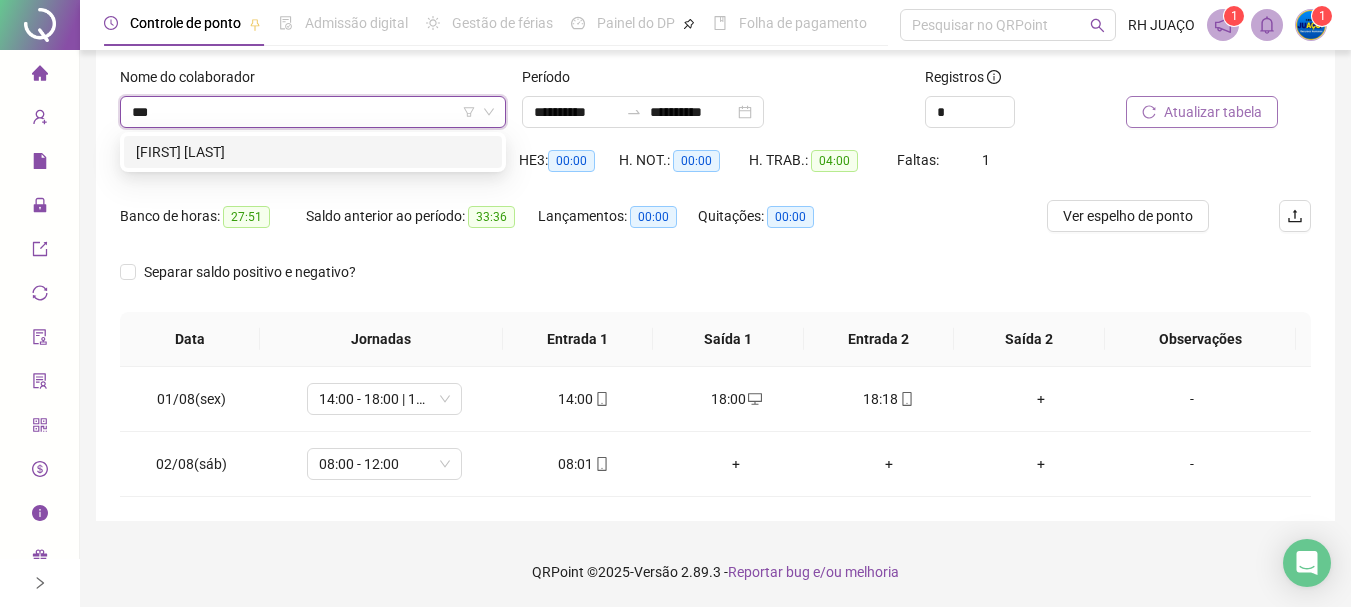 click on "[FIRST] [LAST]" at bounding box center [313, 152] 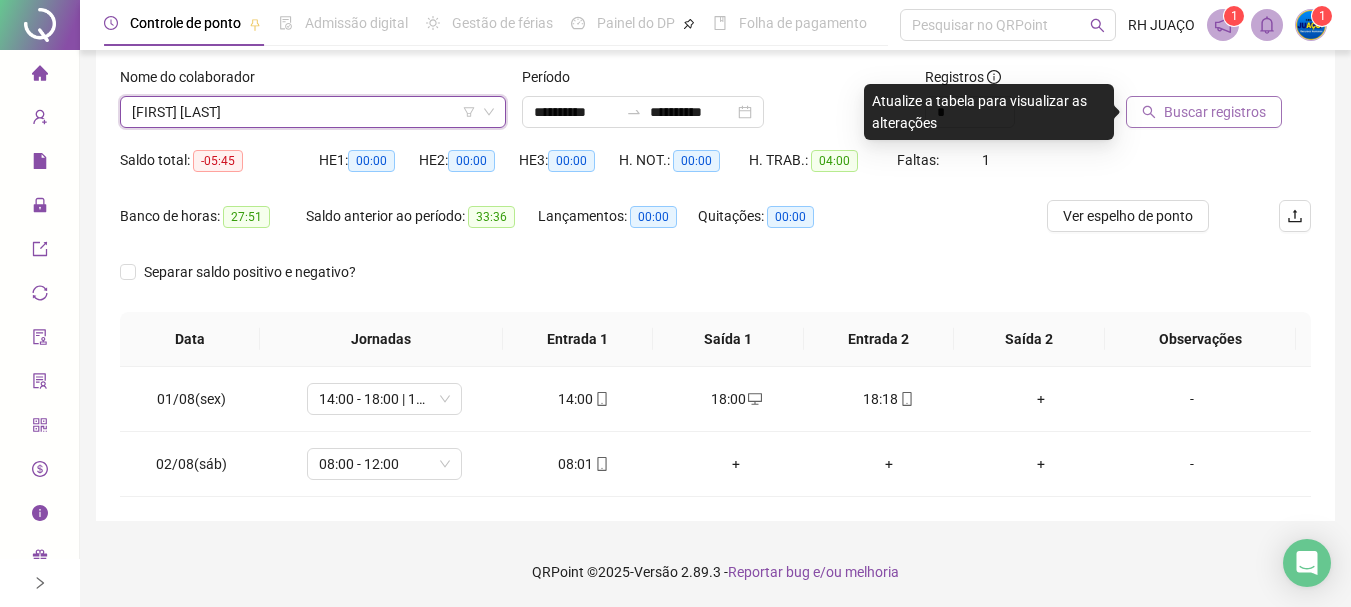 click on "Buscar registros" at bounding box center (1215, 112) 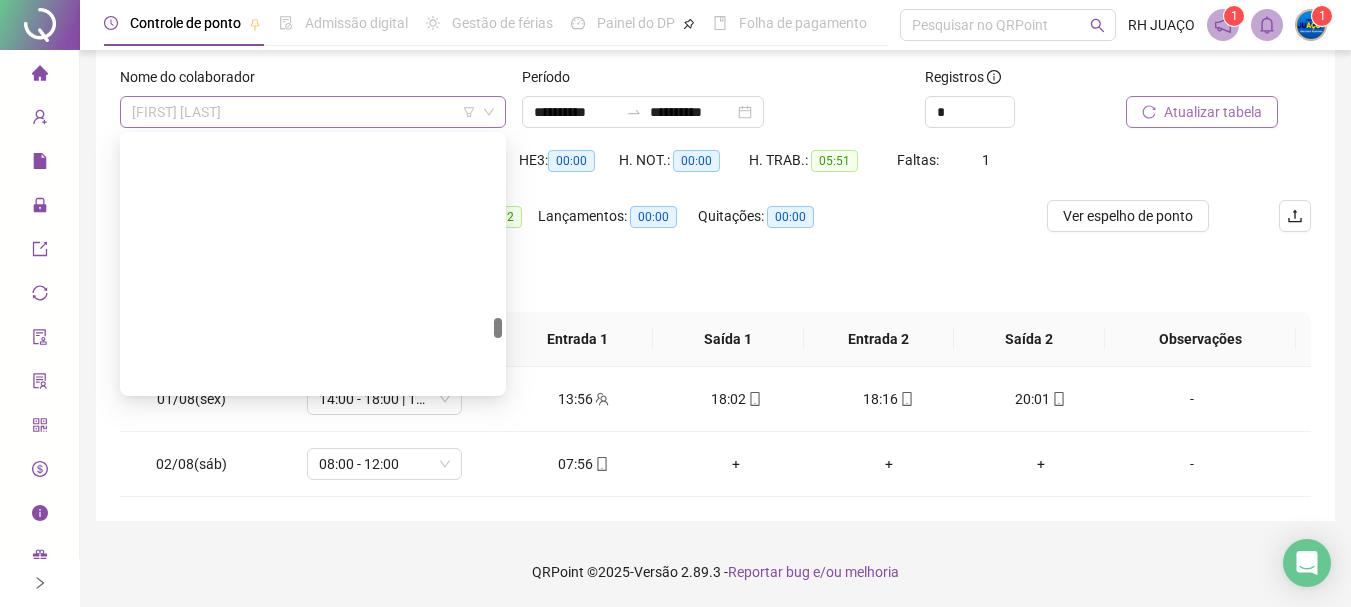 click on "[FIRST] [LAST]" at bounding box center [313, 112] 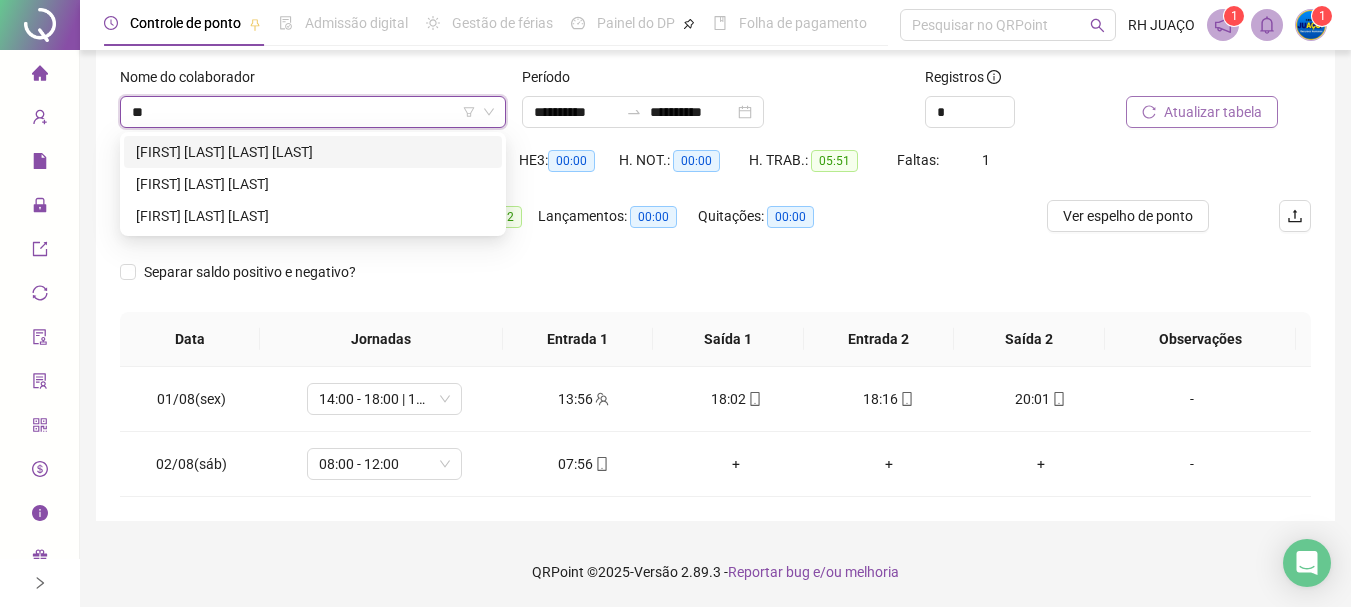 scroll, scrollTop: 0, scrollLeft: 0, axis: both 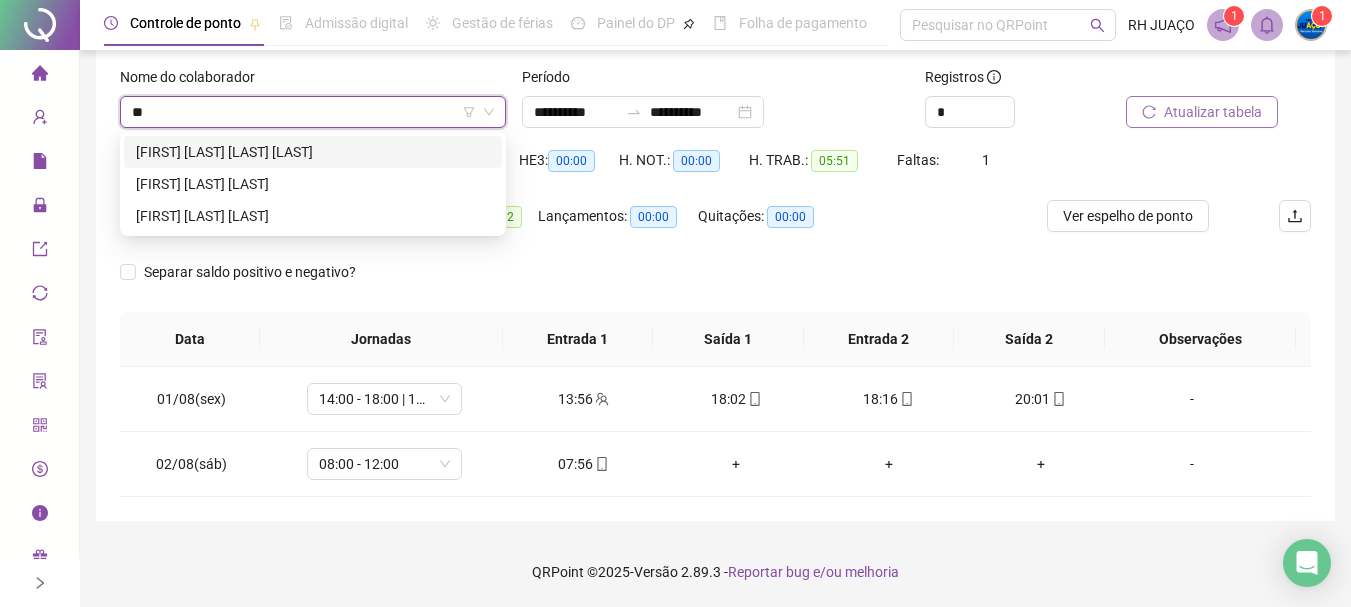 type on "*" 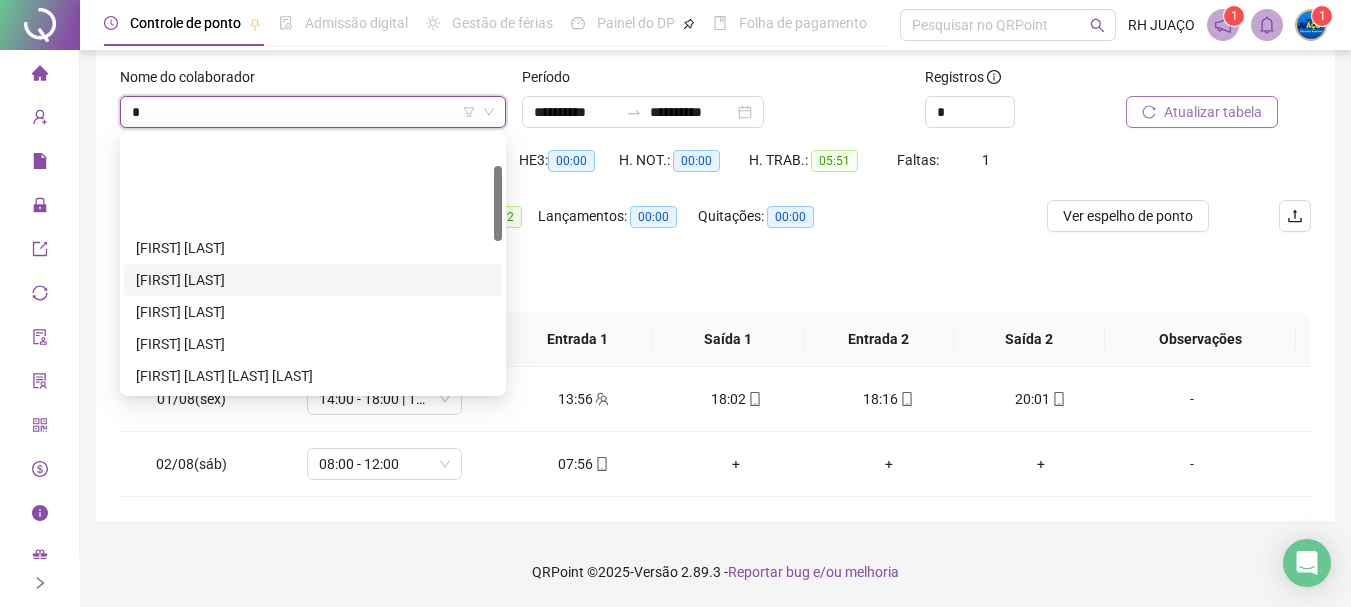 scroll, scrollTop: 100, scrollLeft: 0, axis: vertical 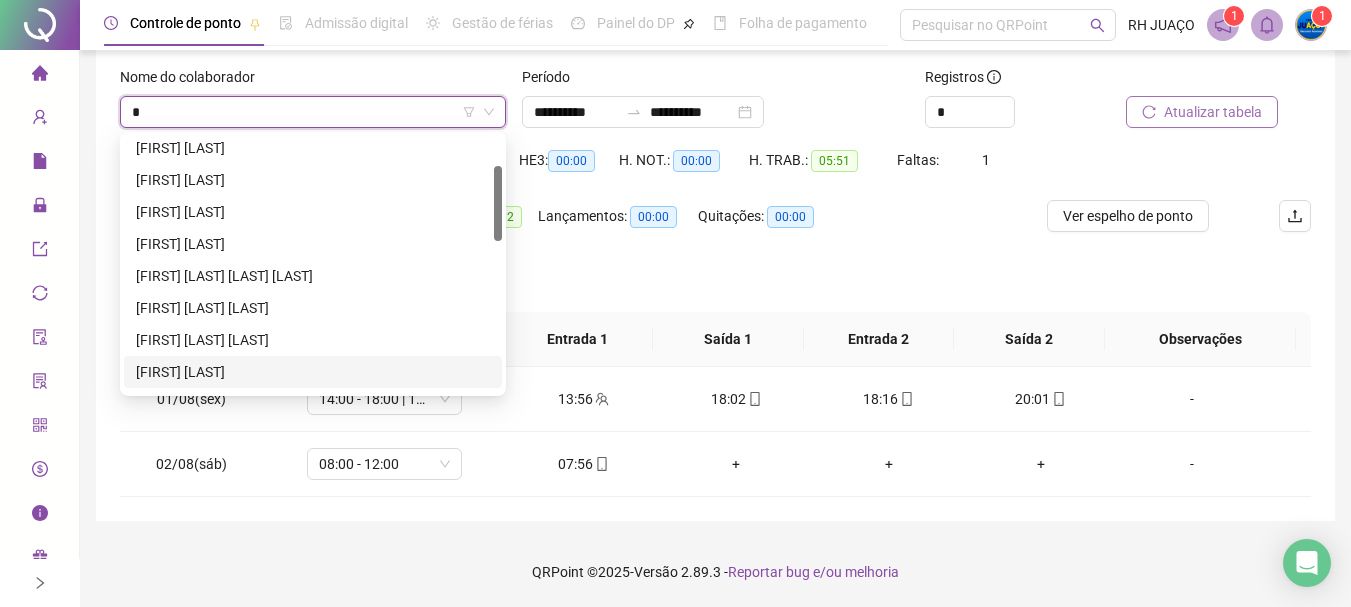 click on "[FIRST] [LAST]" at bounding box center (313, 372) 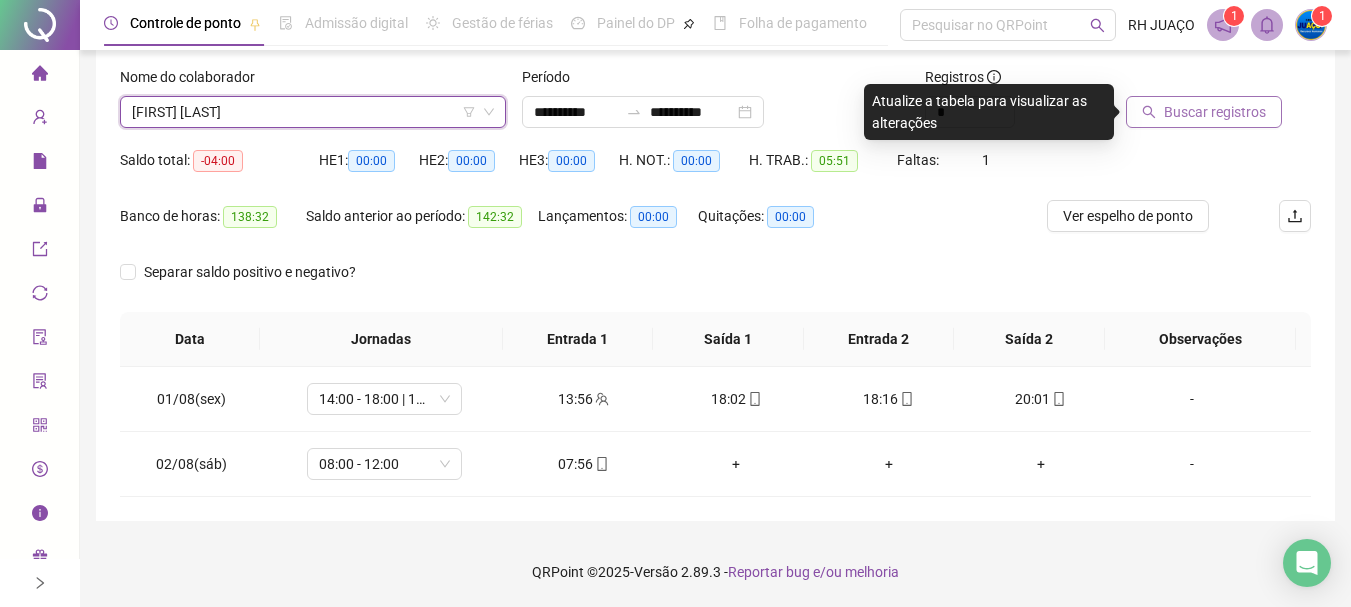 click on "Buscar registros" at bounding box center (1215, 112) 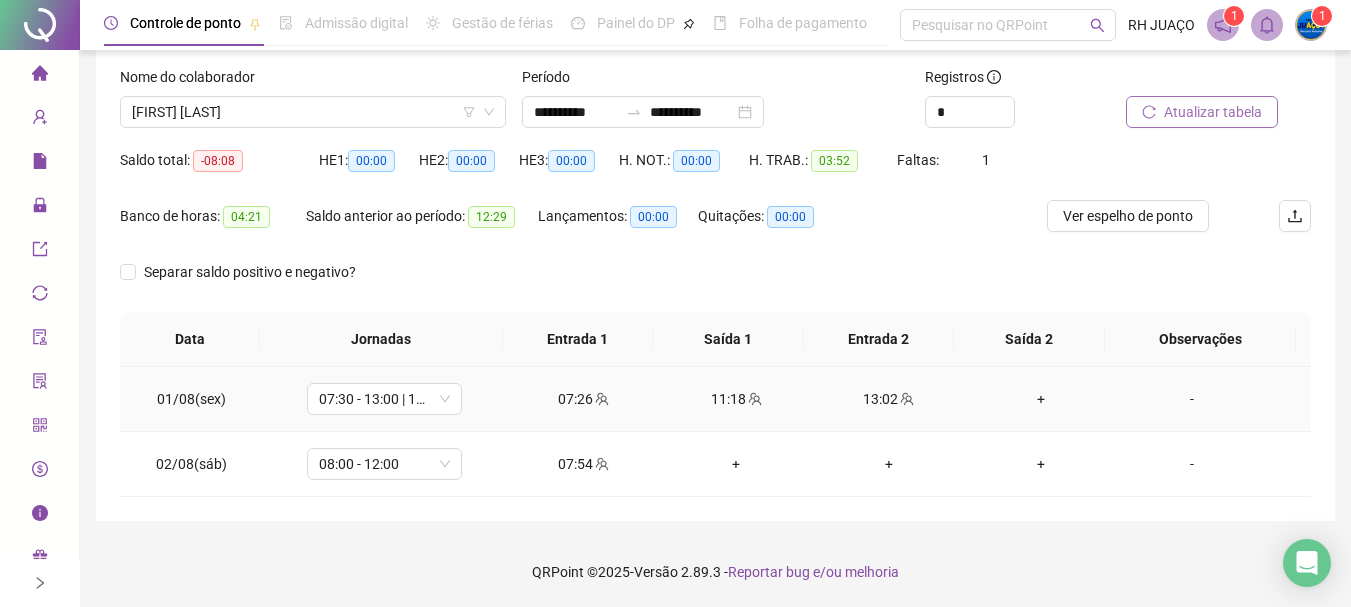 click on "+" at bounding box center [1041, 399] 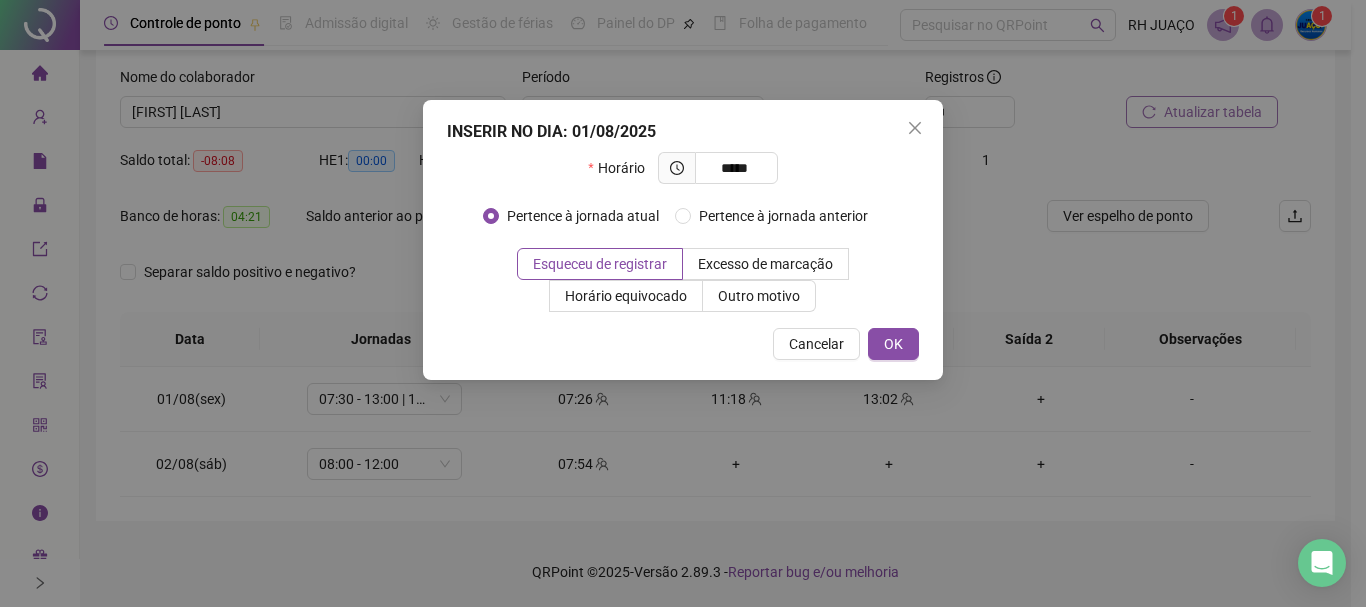 type on "*****" 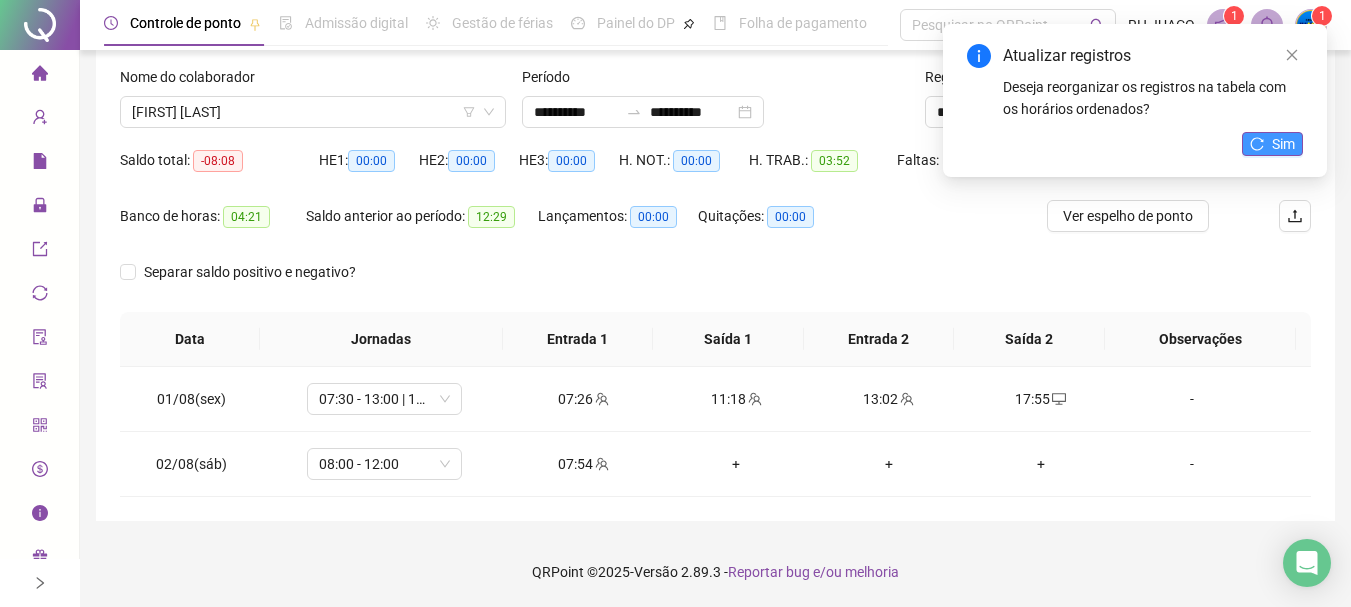 click on "Sim" at bounding box center (1272, 144) 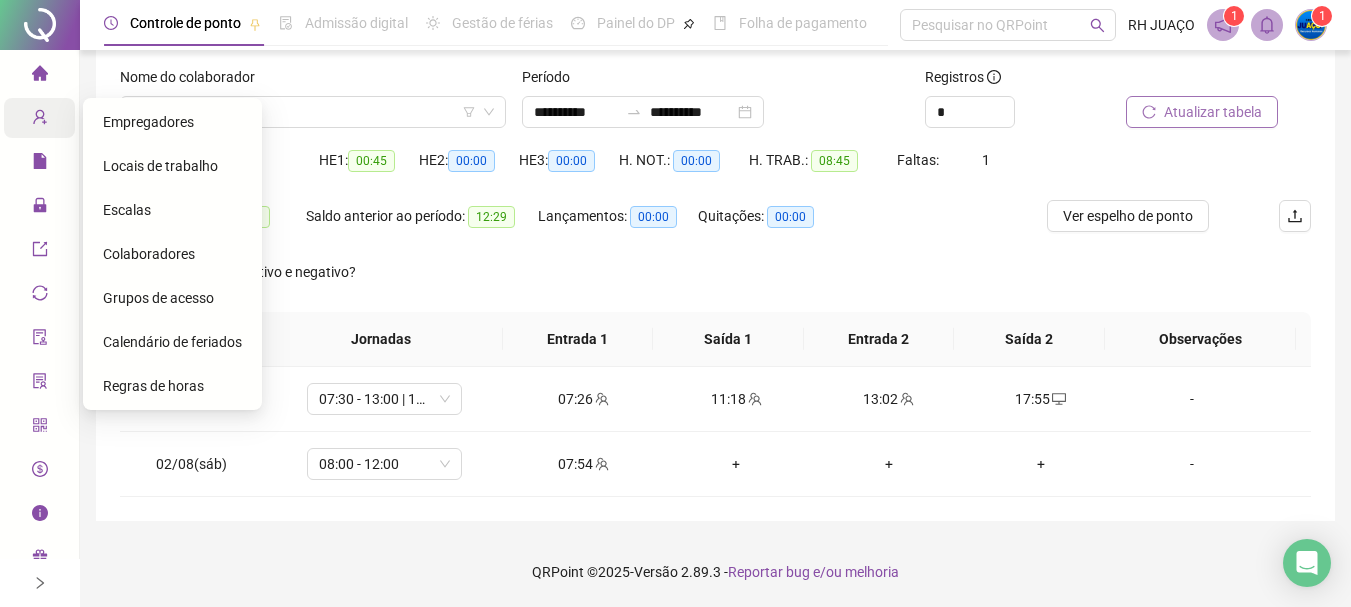 click on "Cadastros" at bounding box center [39, 118] 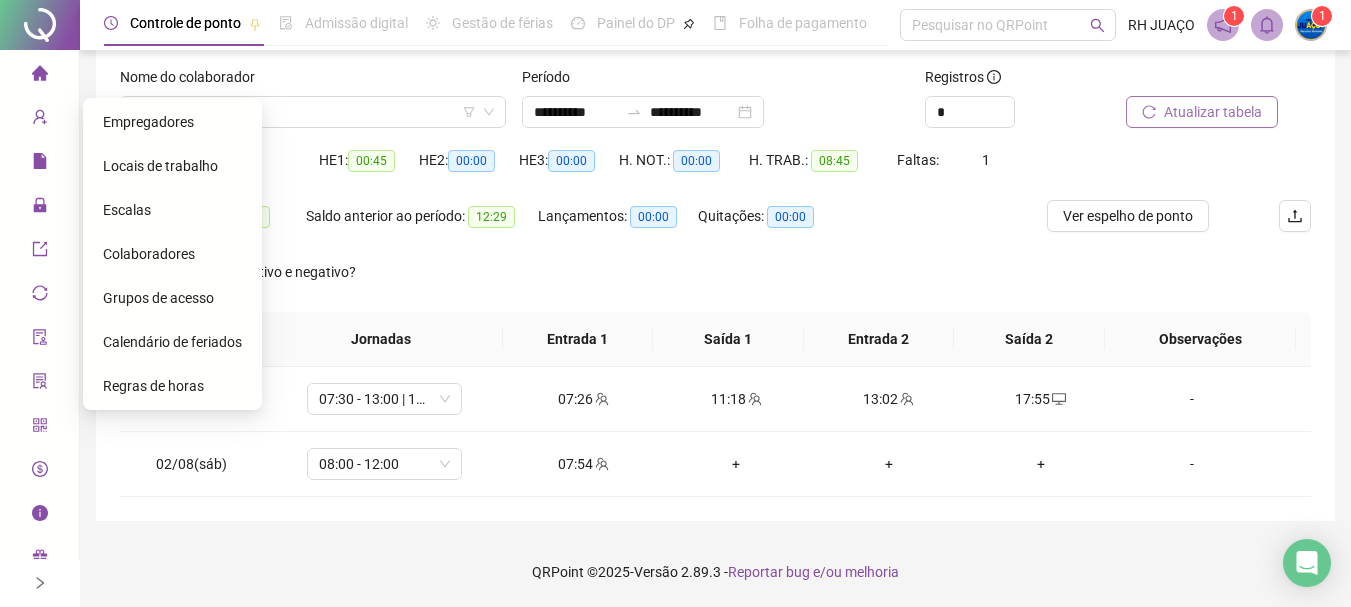 click on "Colaboradores" at bounding box center (149, 254) 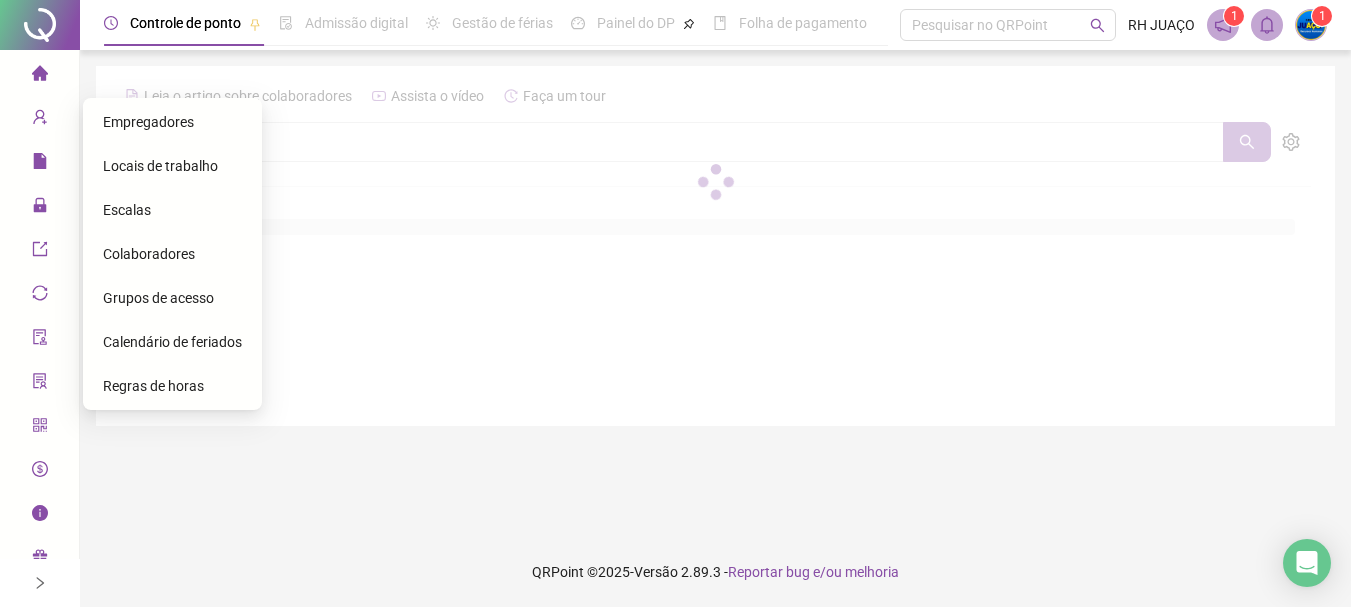 scroll, scrollTop: 0, scrollLeft: 0, axis: both 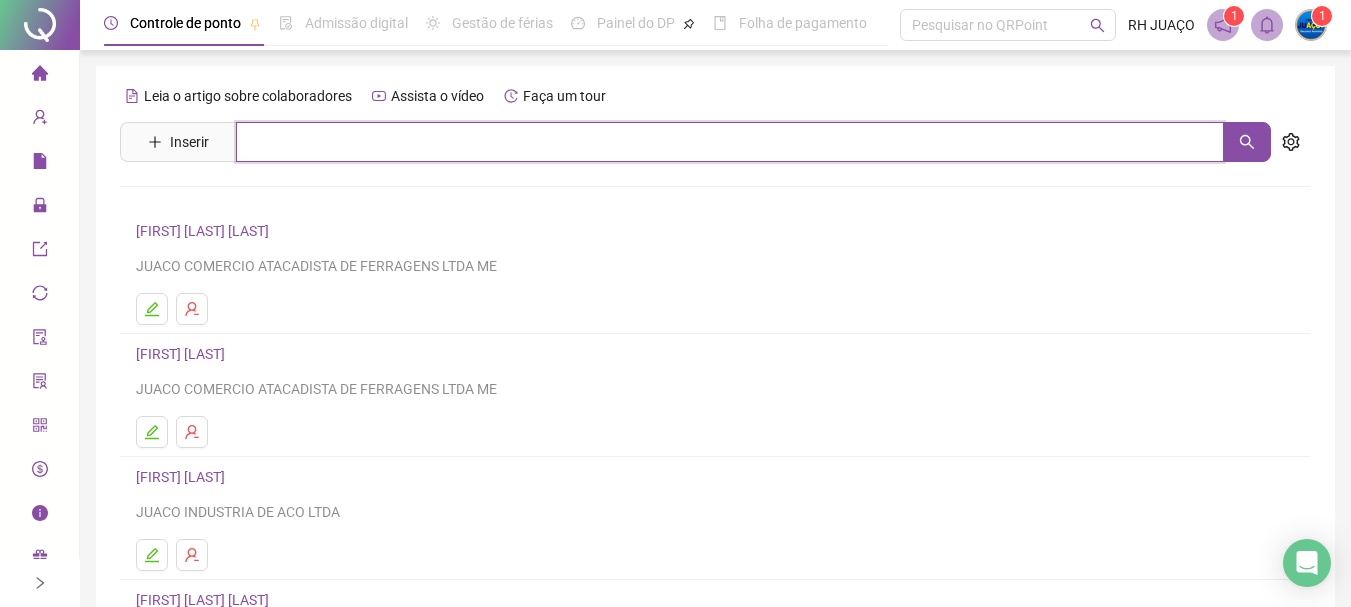 click at bounding box center [730, 142] 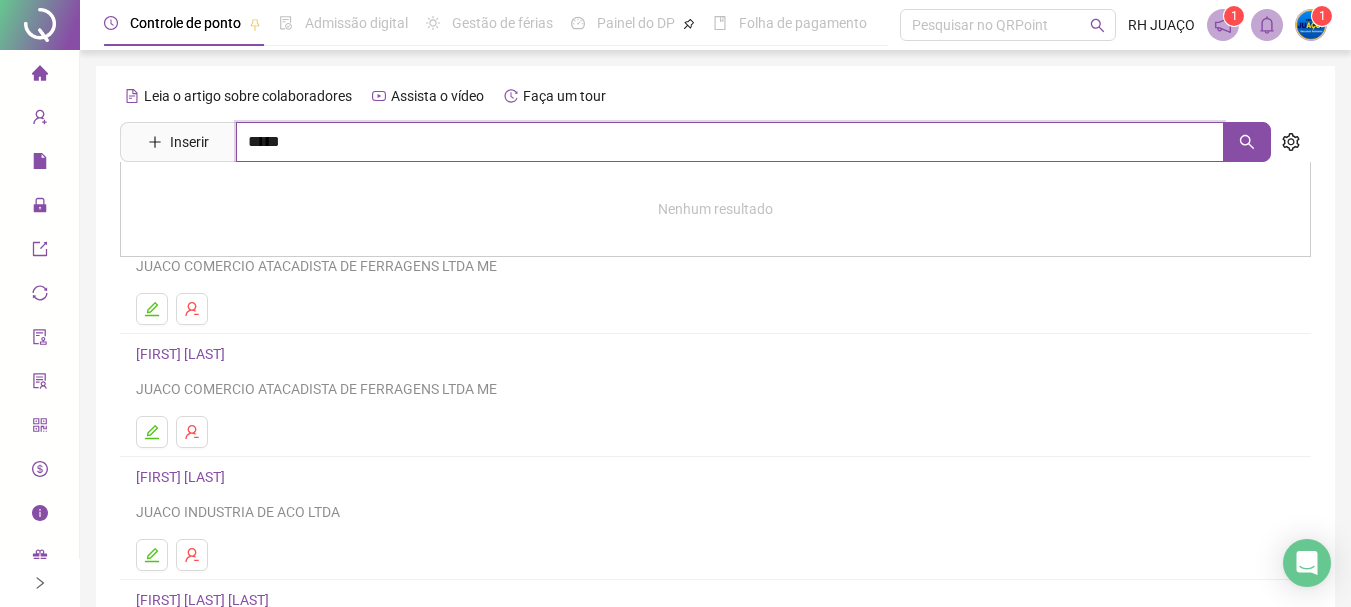 type on "*****" 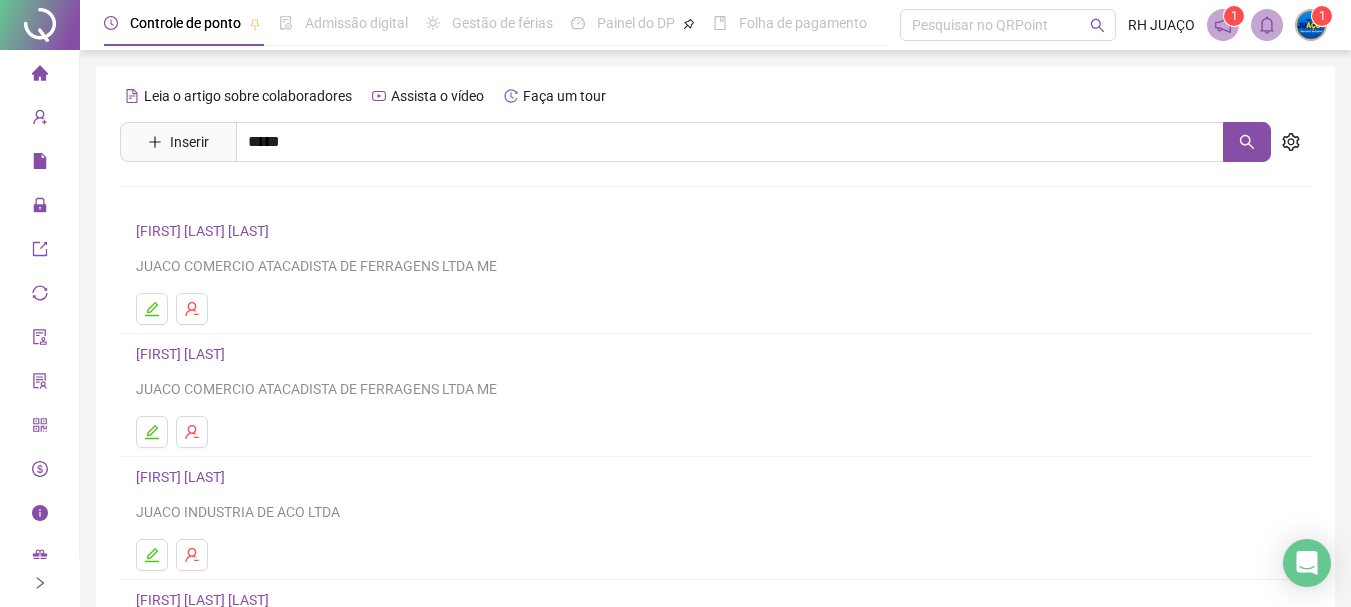 click on "[FIRST] [LAST] [LAST] [LAST] [LAST]" at bounding box center [267, 201] 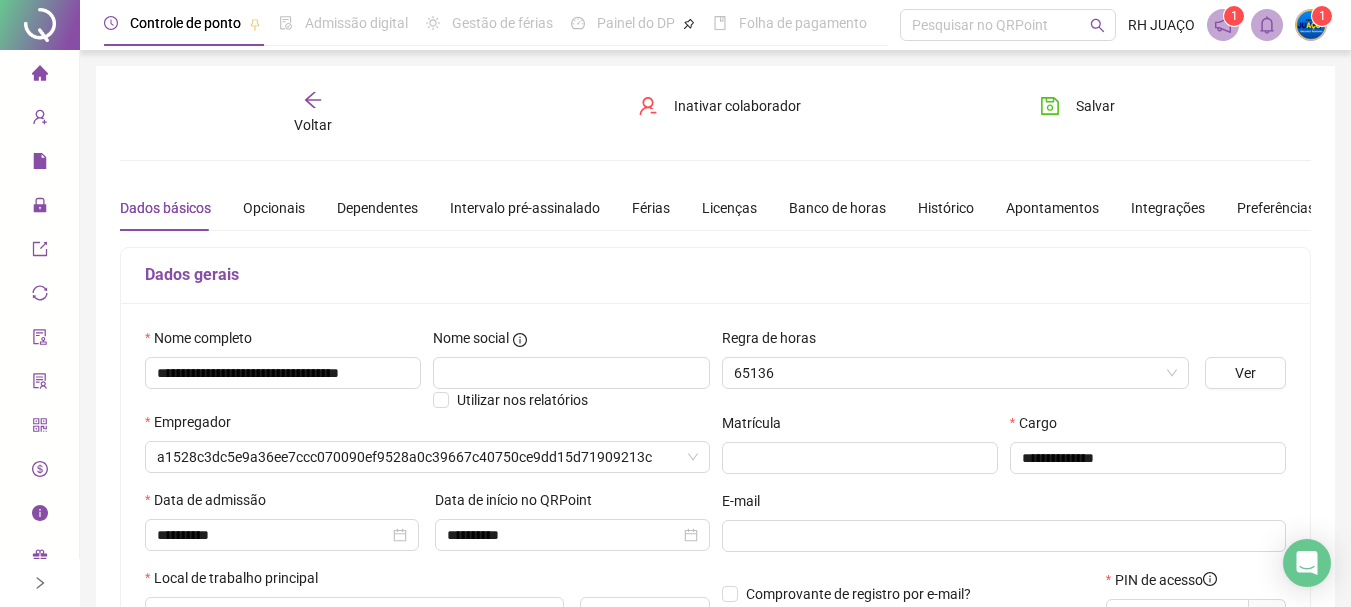 type on "**********" 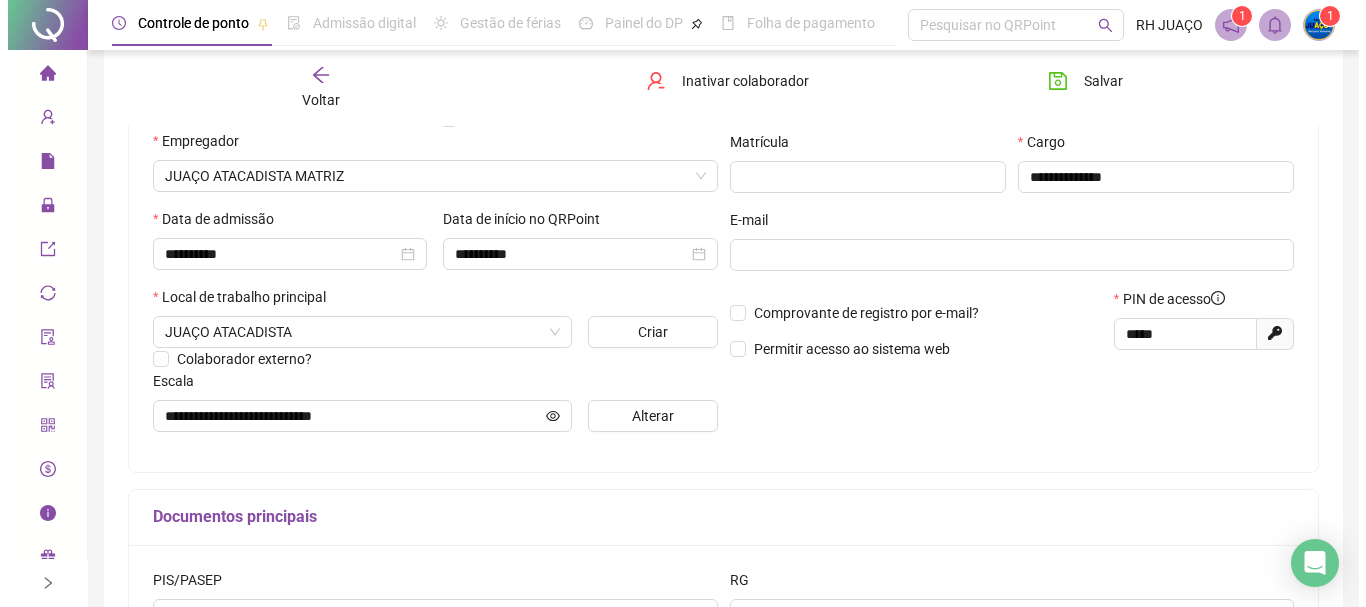 scroll, scrollTop: 300, scrollLeft: 0, axis: vertical 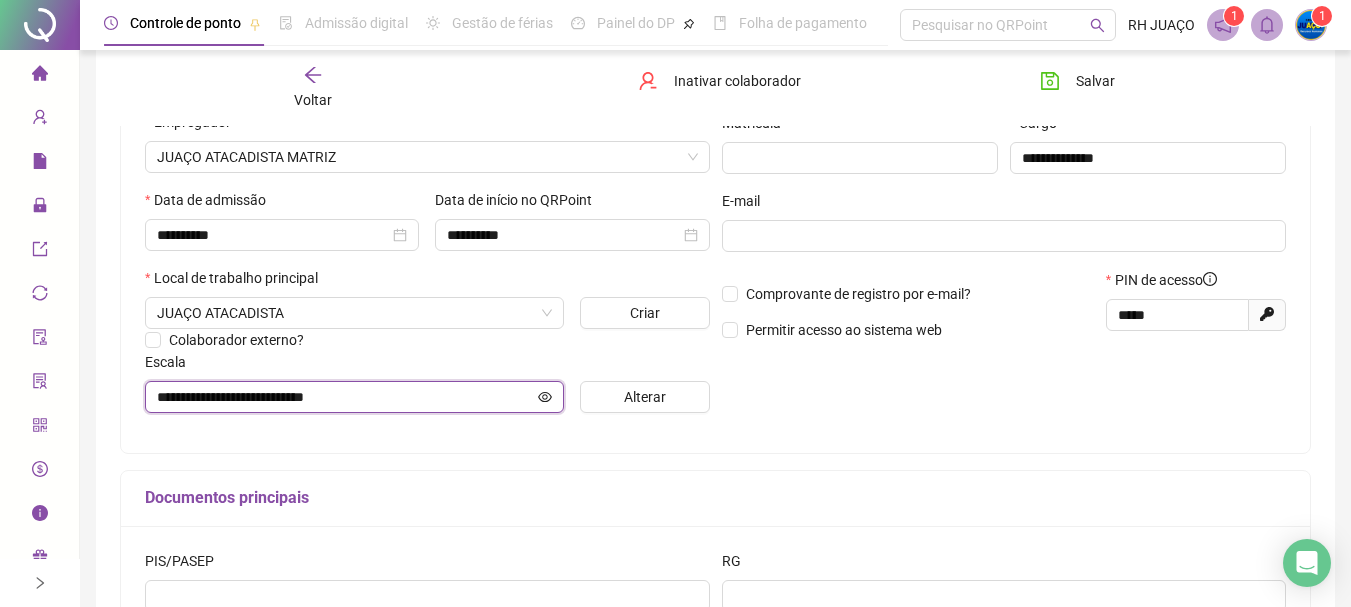 click 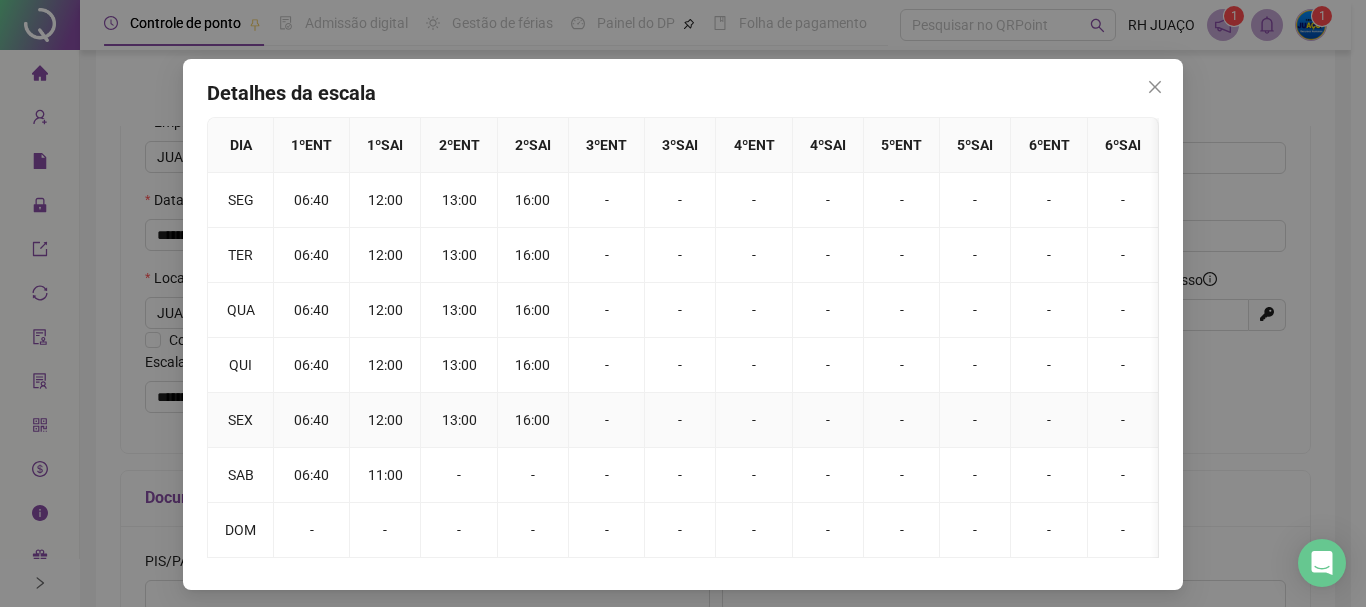 scroll, scrollTop: 63, scrollLeft: 0, axis: vertical 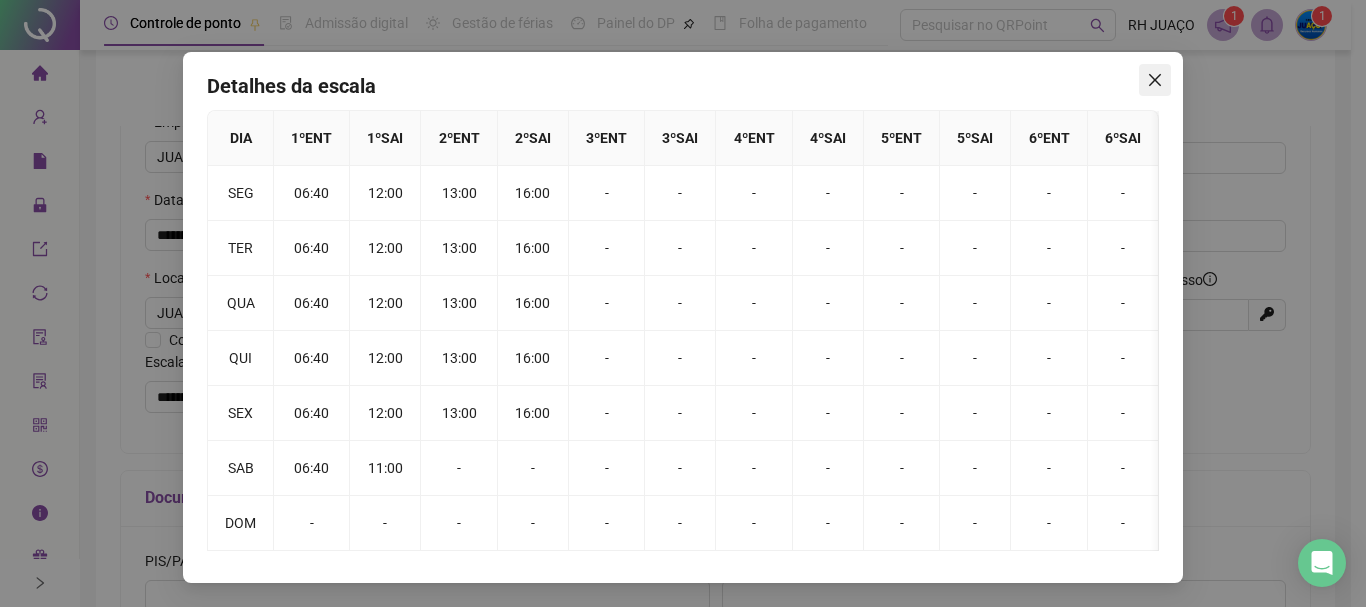 click 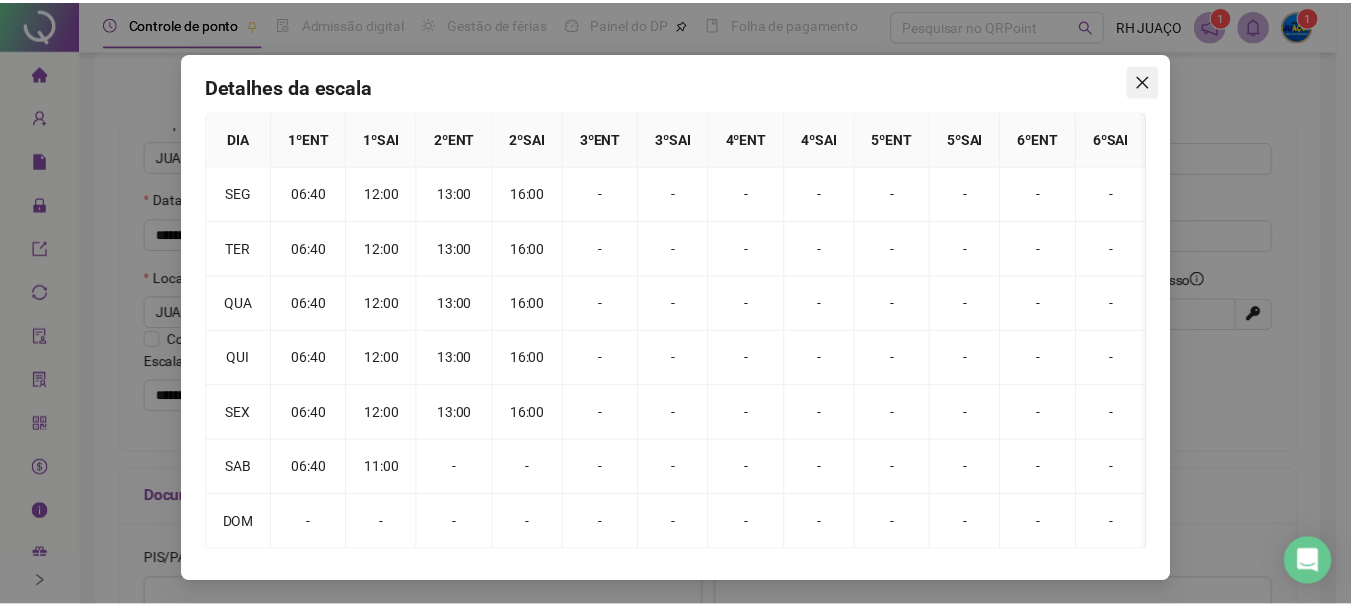 scroll, scrollTop: 0, scrollLeft: 0, axis: both 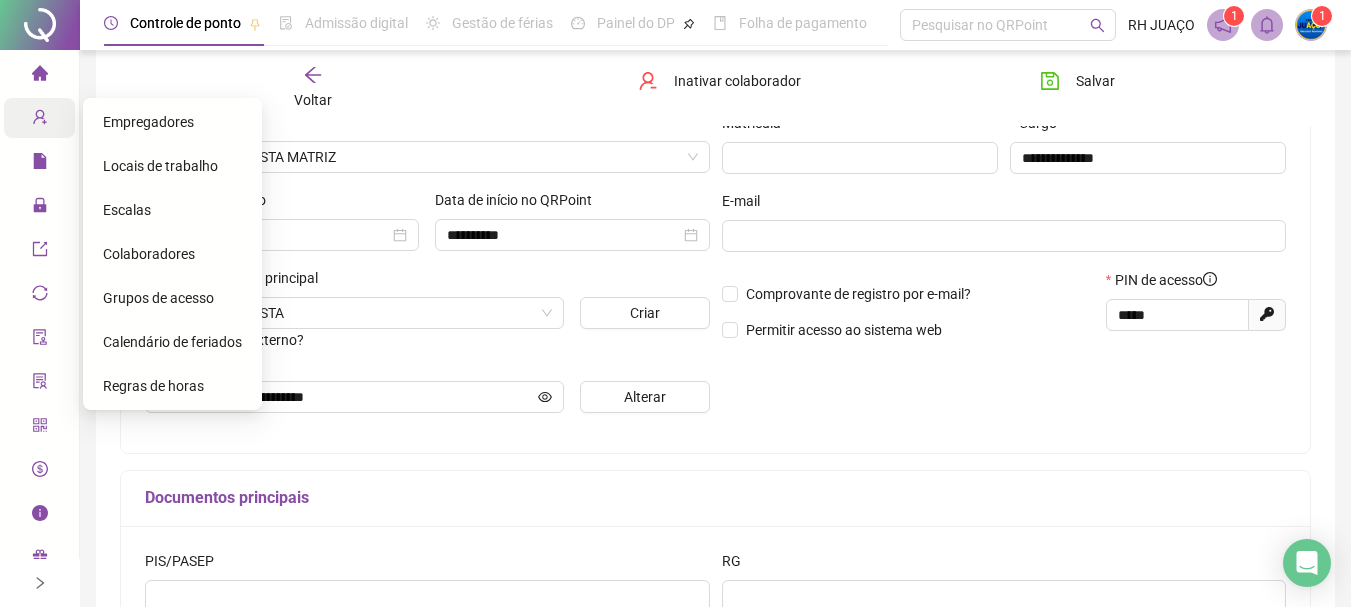 click on "Cadastros" at bounding box center [77, 120] 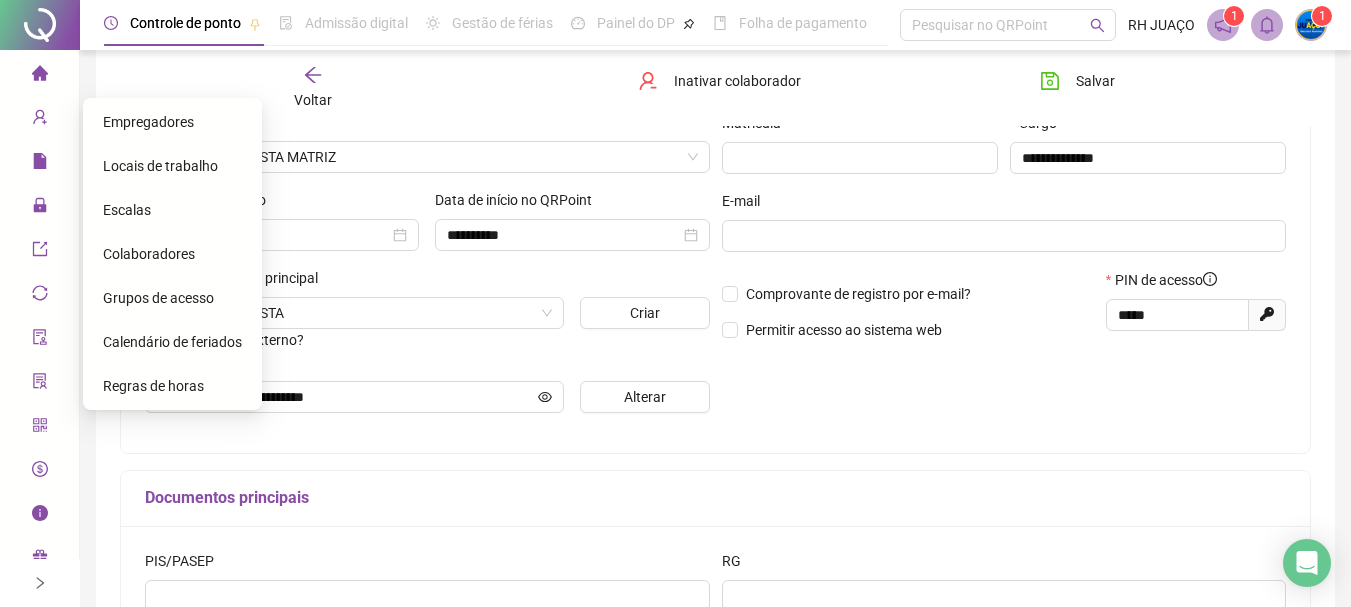 click on "Escalas" at bounding box center (127, 210) 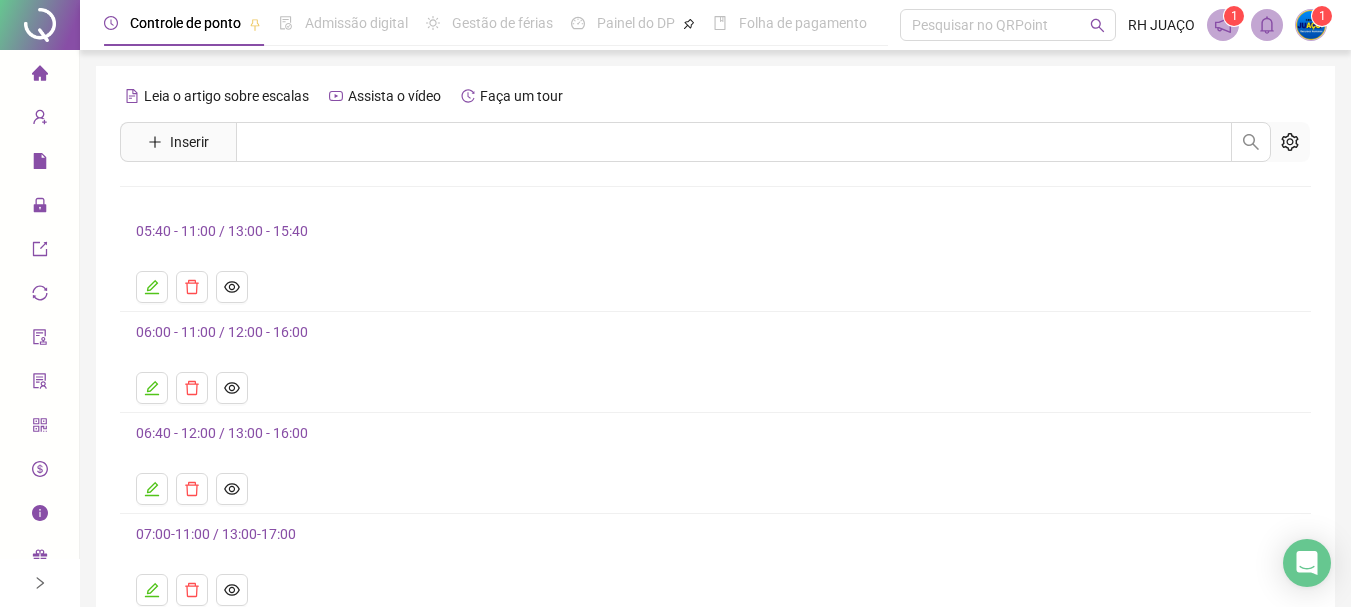 scroll, scrollTop: 100, scrollLeft: 0, axis: vertical 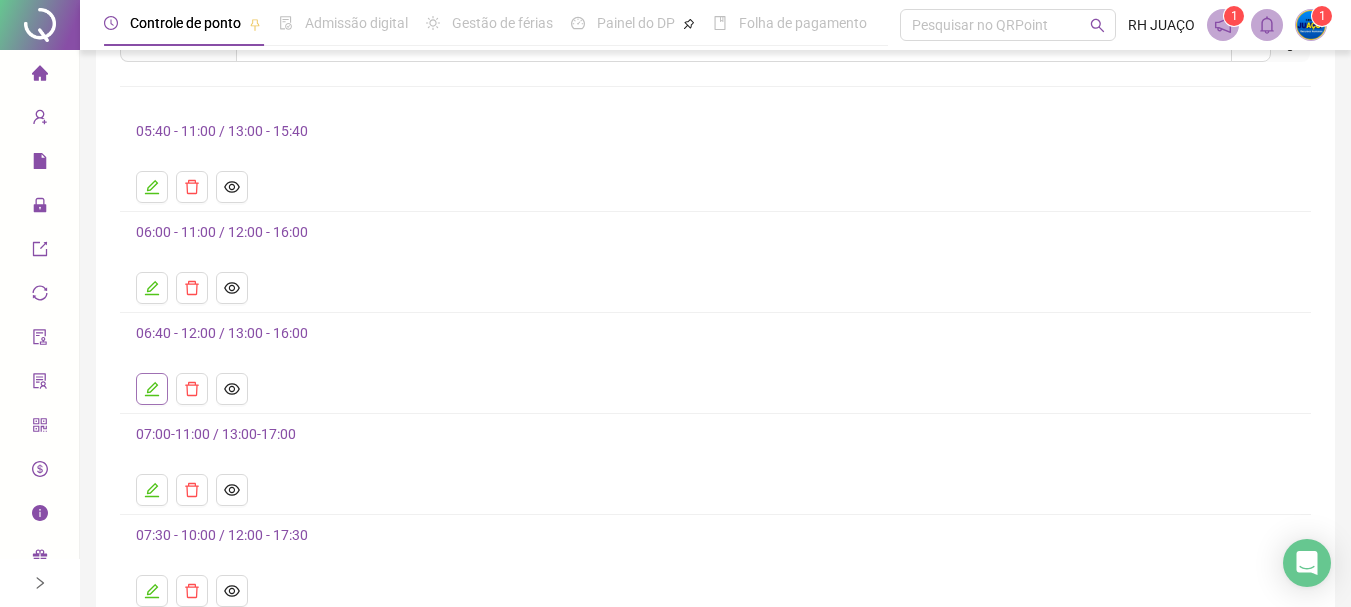 click 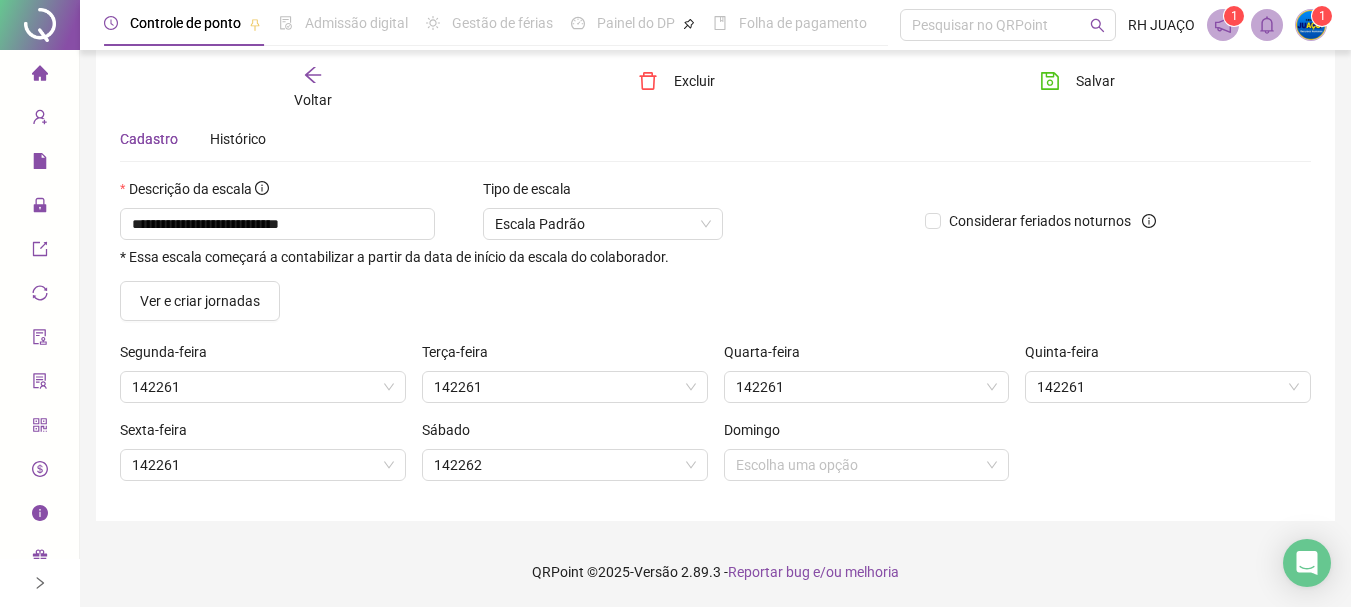 scroll, scrollTop: 69, scrollLeft: 0, axis: vertical 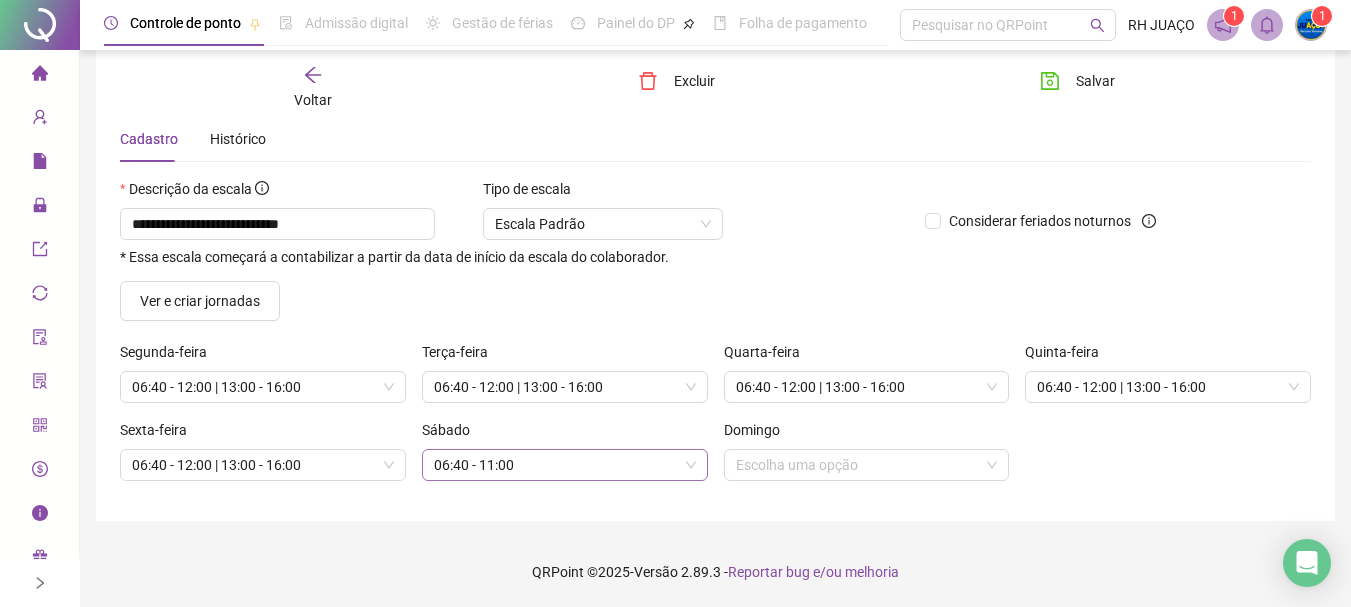 click on "06:40 - 11:00" at bounding box center (565, 465) 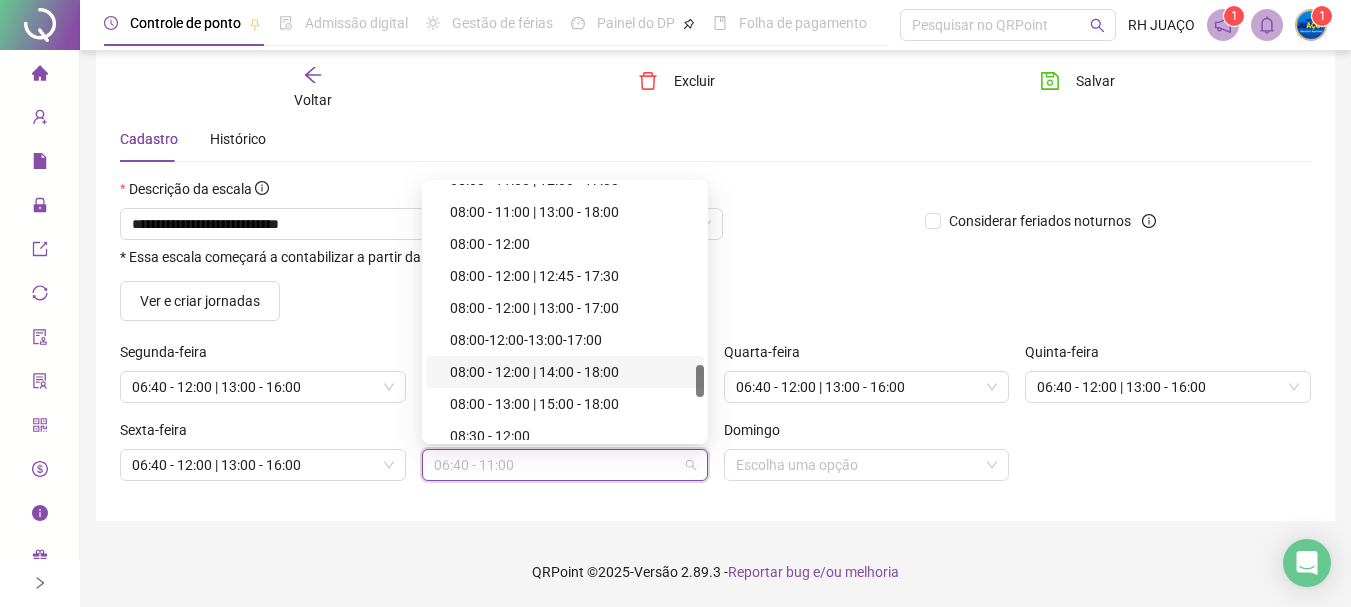 scroll, scrollTop: 1506, scrollLeft: 0, axis: vertical 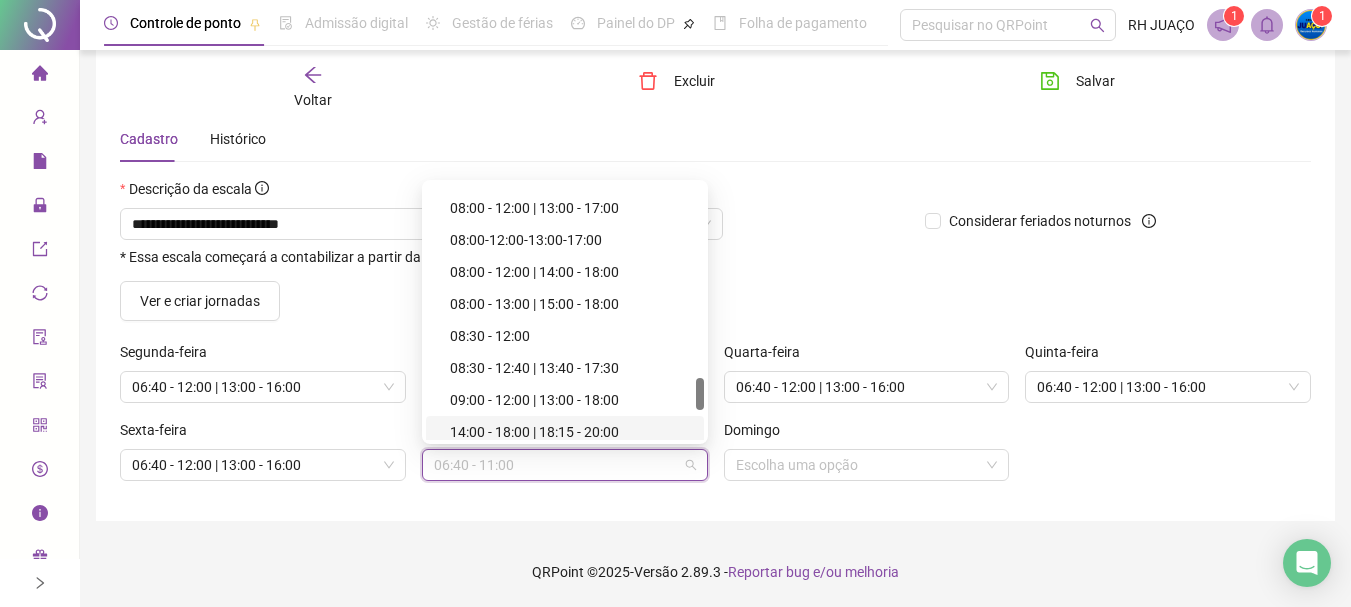 click on "**********" at bounding box center [715, 269] 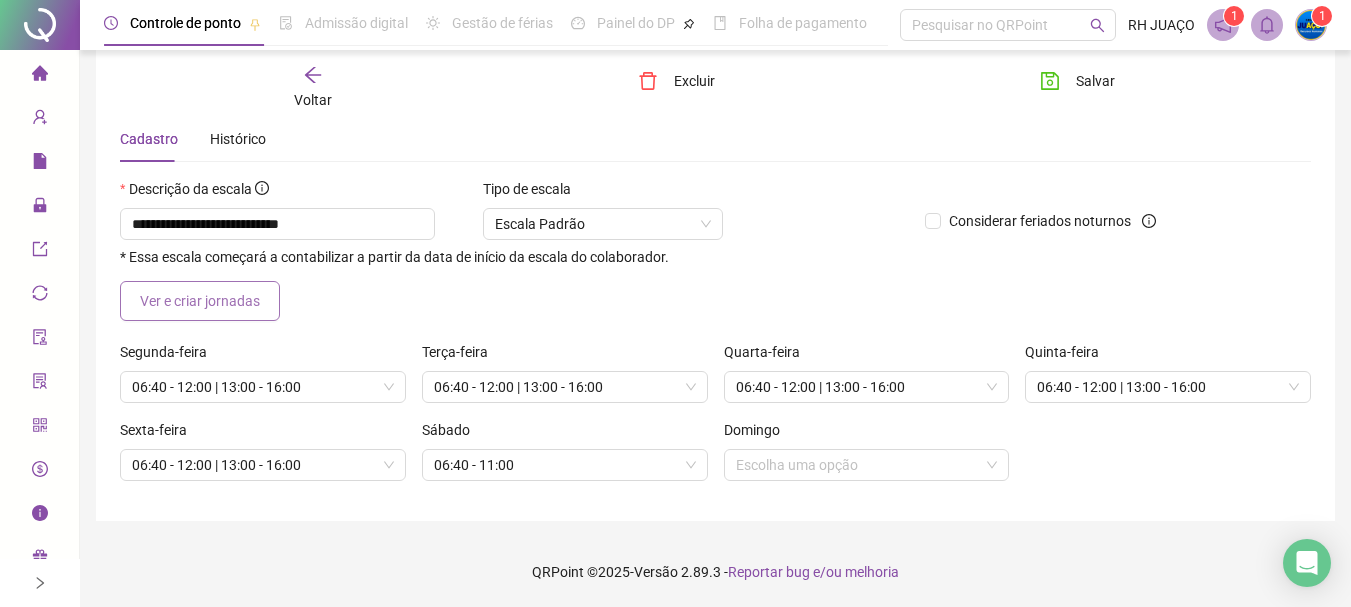 click on "Ver e criar jornadas" at bounding box center (200, 301) 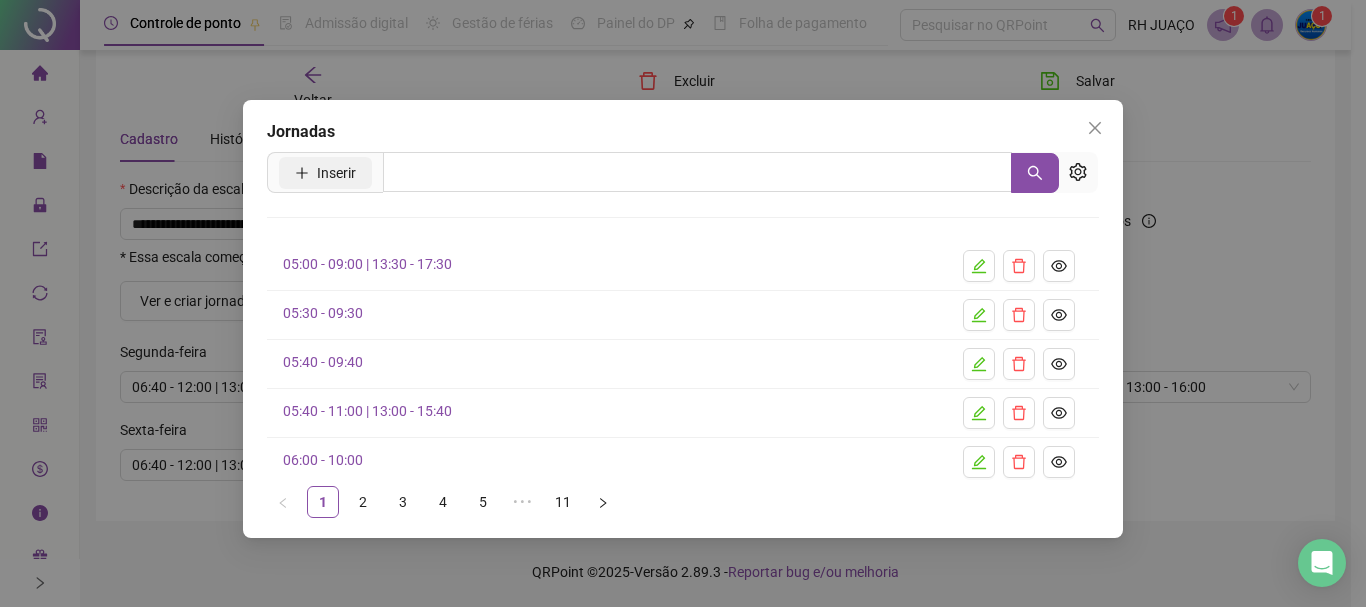 click on "Inserir" at bounding box center (336, 173) 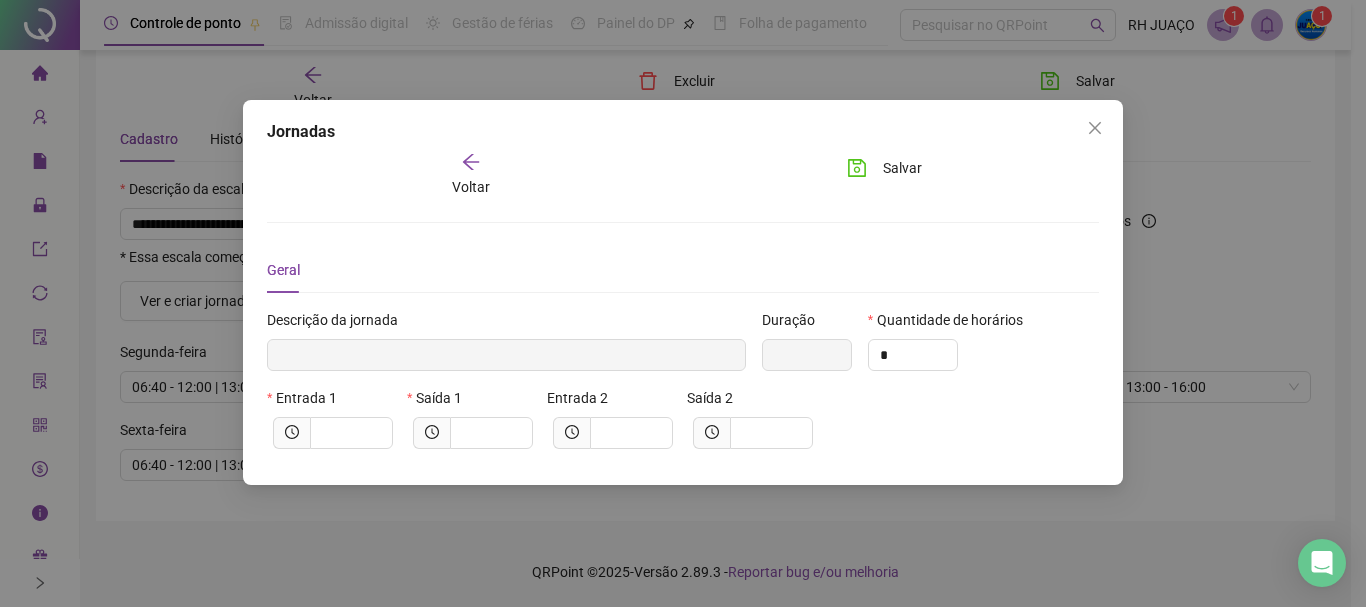 type 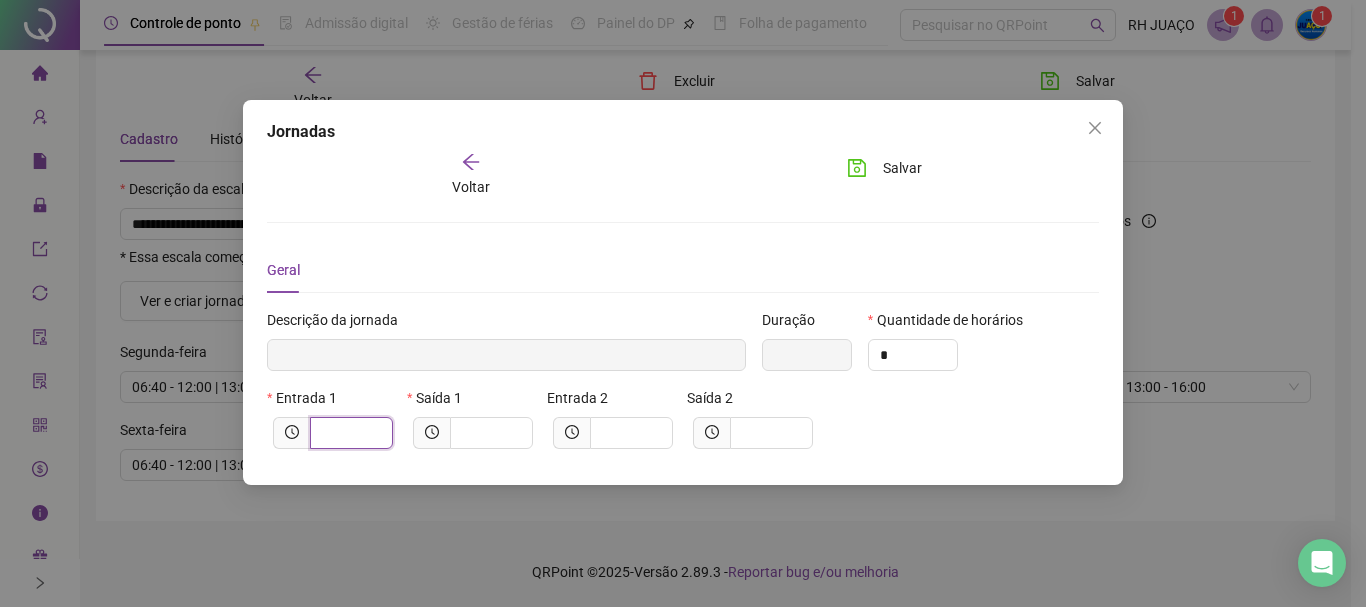 click at bounding box center [349, 433] 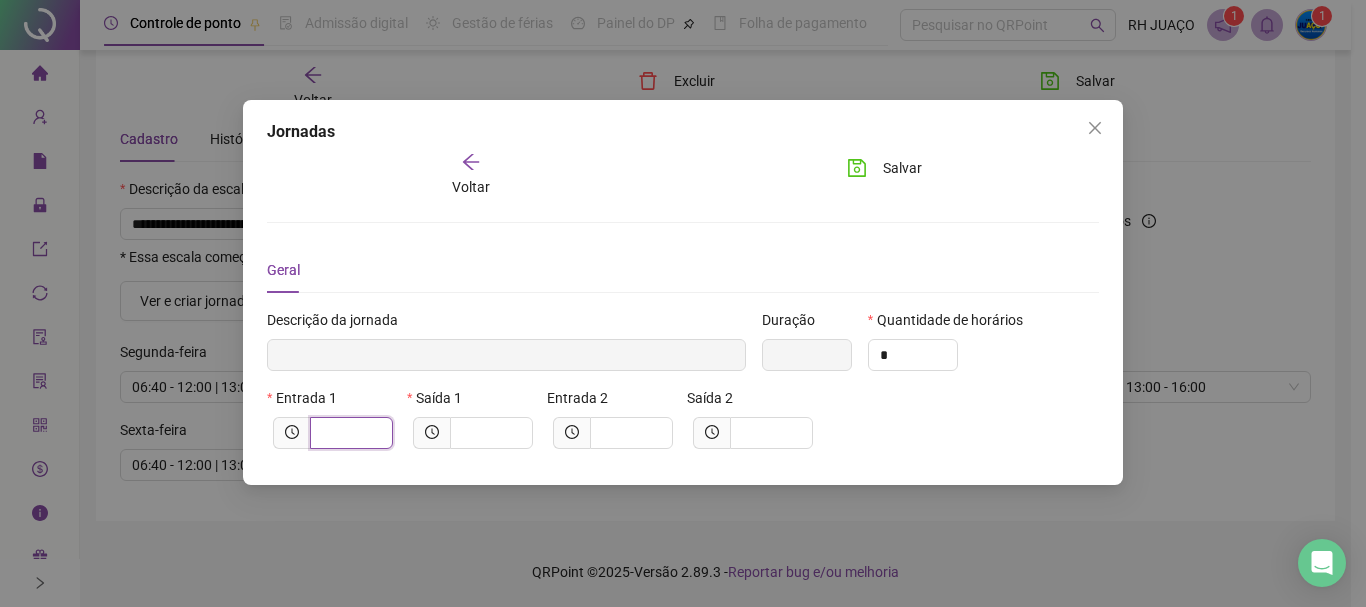 type on "**" 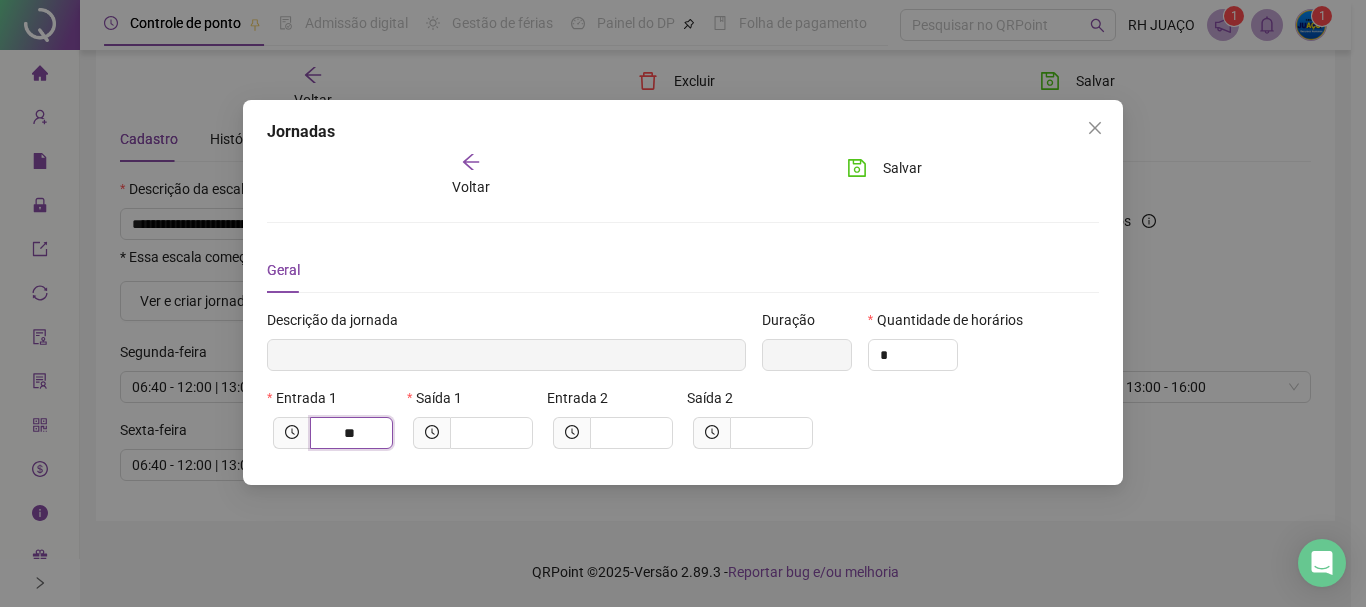 type on "******" 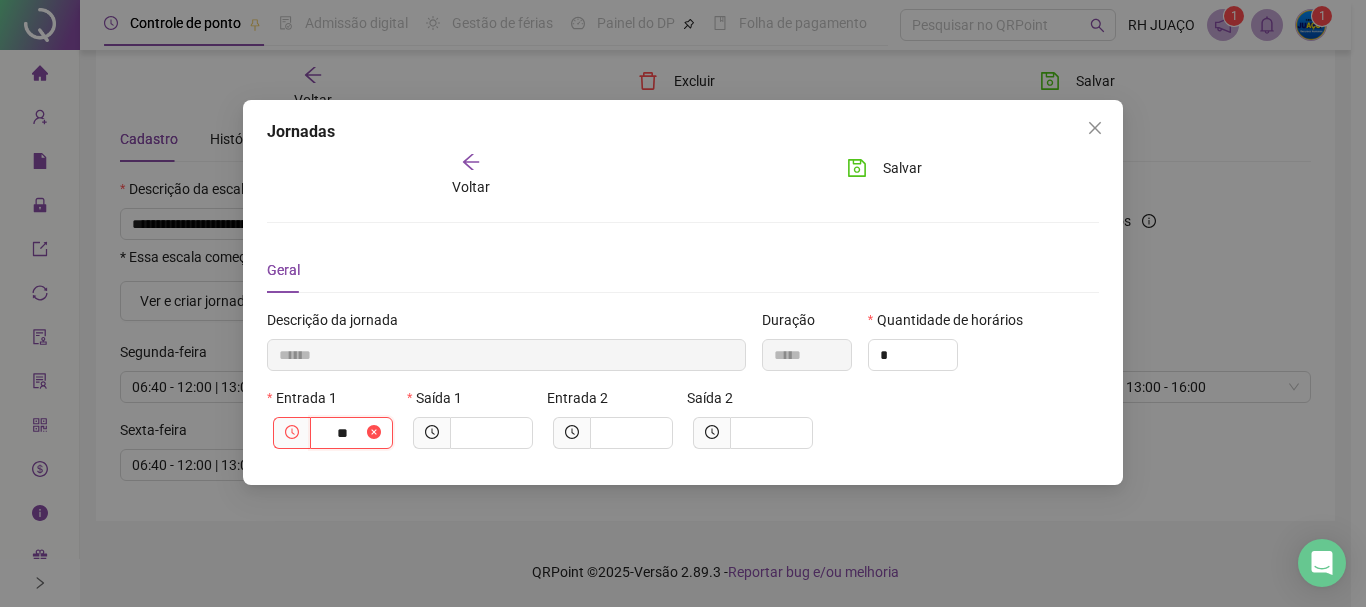 type on "********" 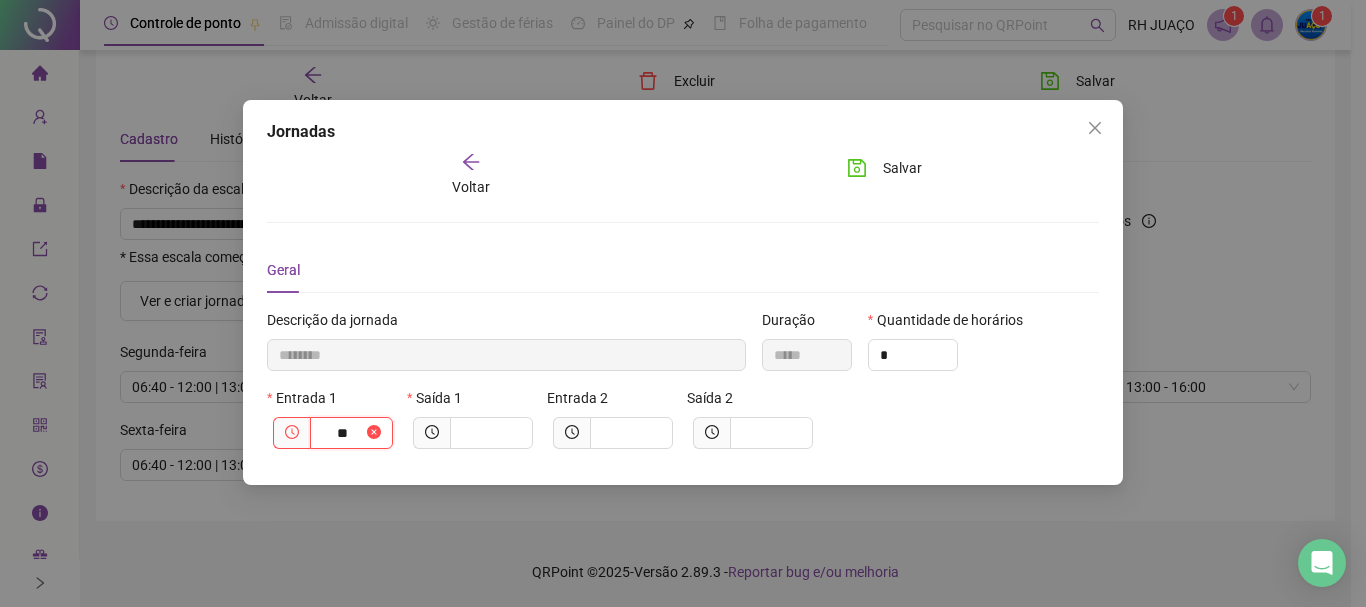 type on "****" 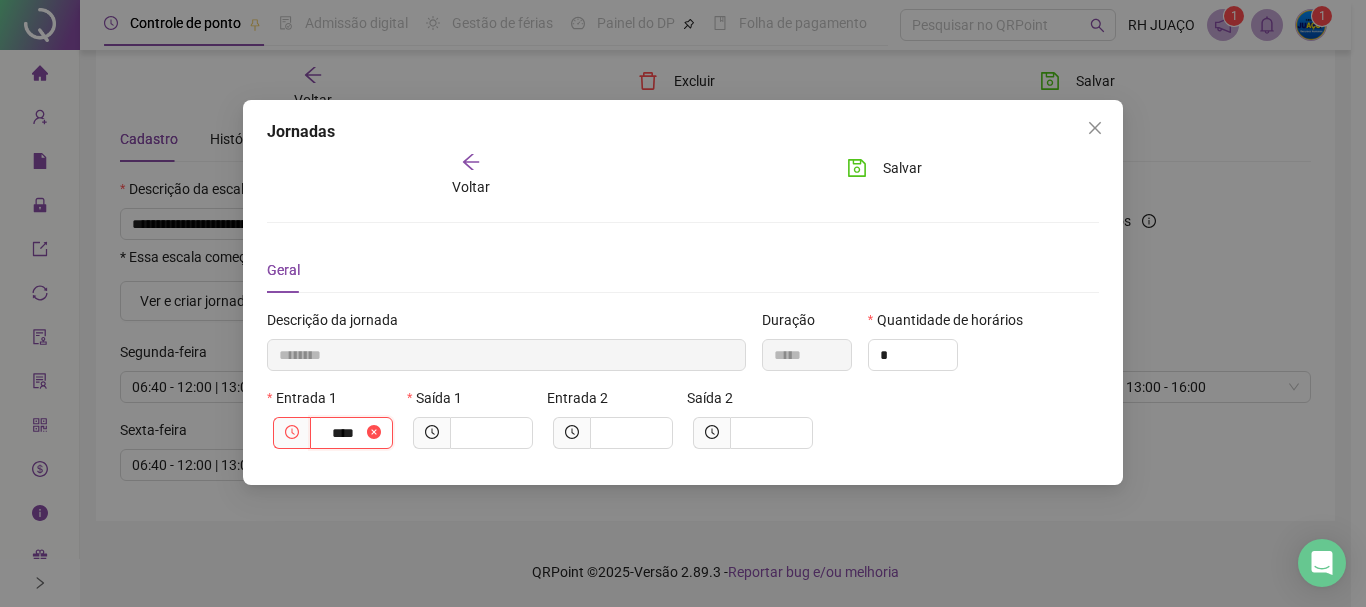 type on "*********" 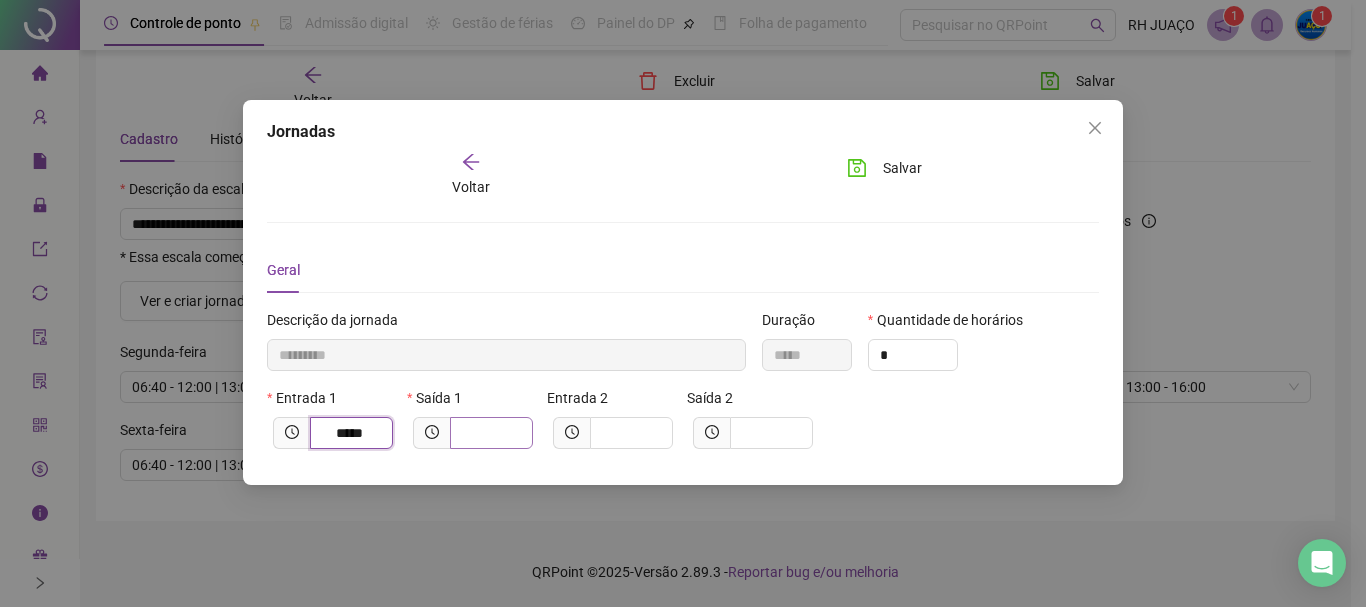 type on "*****" 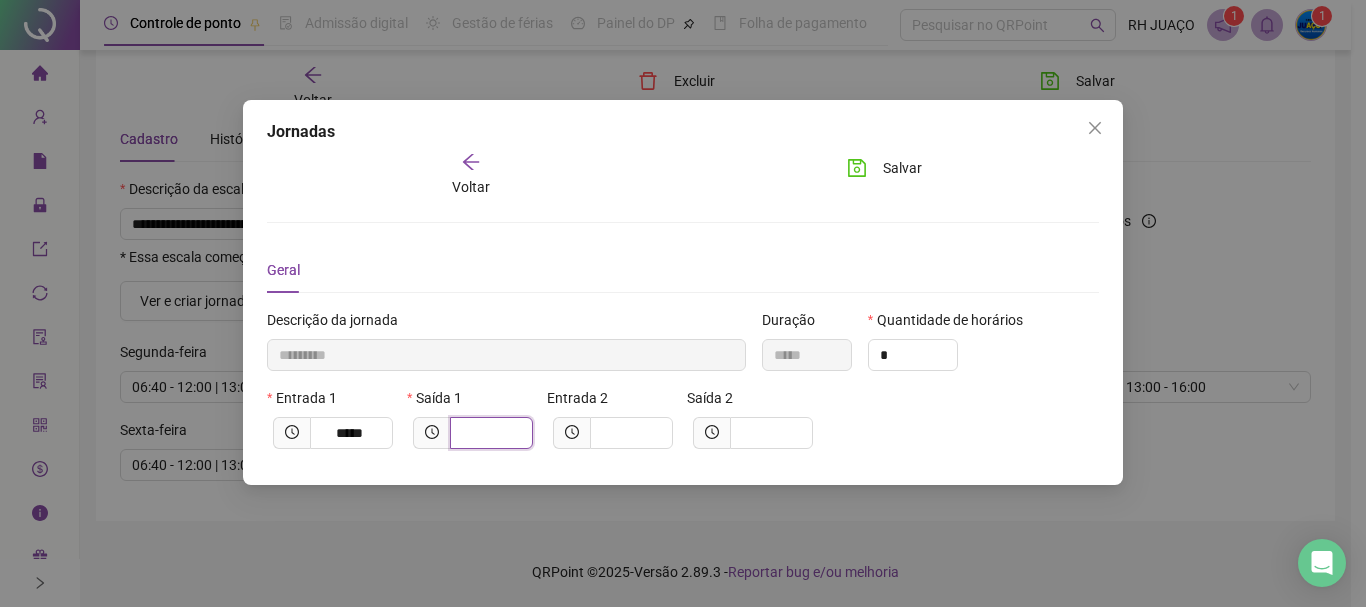 click at bounding box center [489, 433] 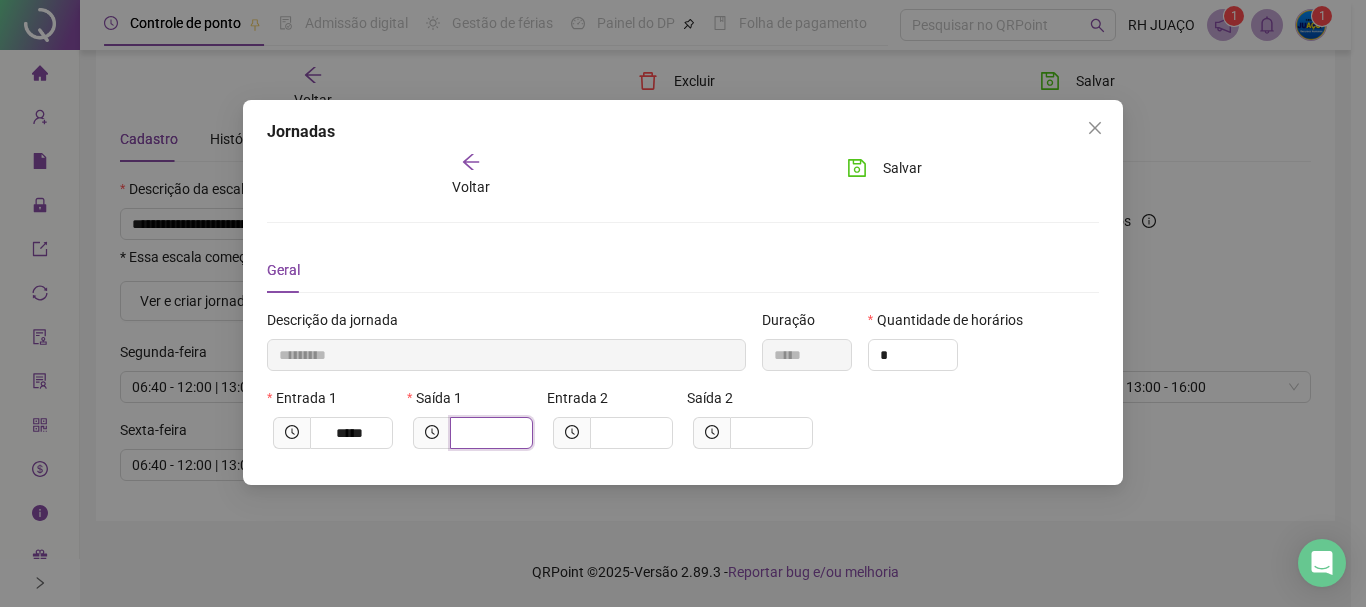 type on "**" 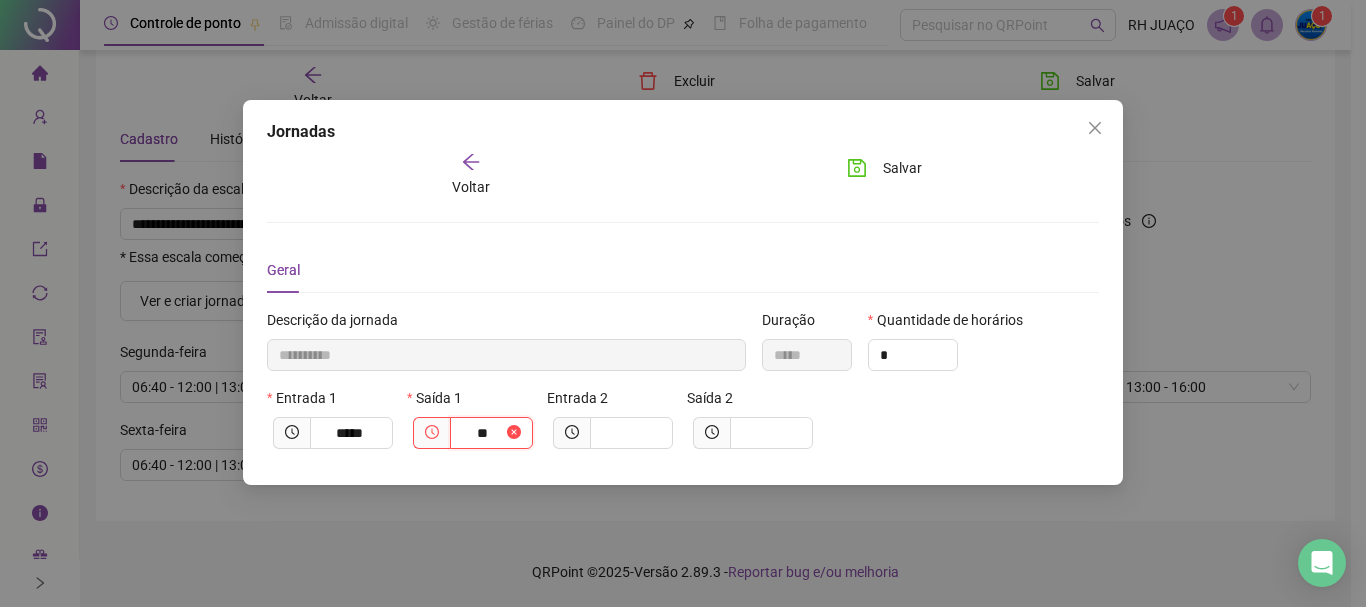 type on "**********" 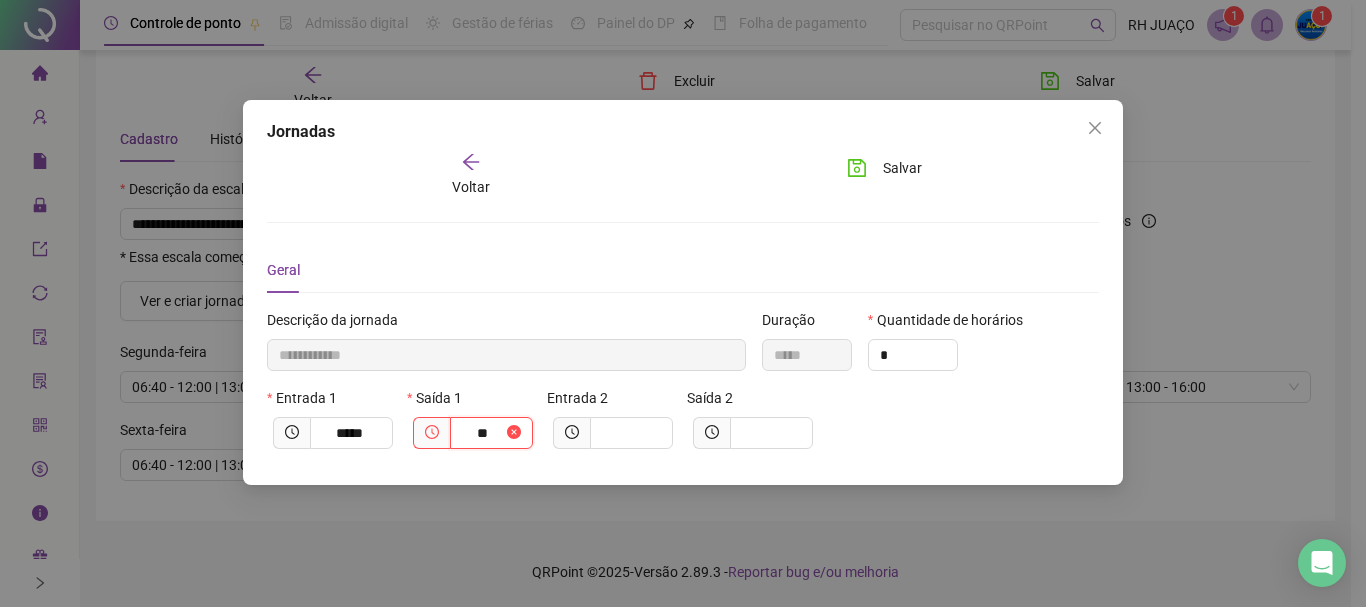 type on "*****" 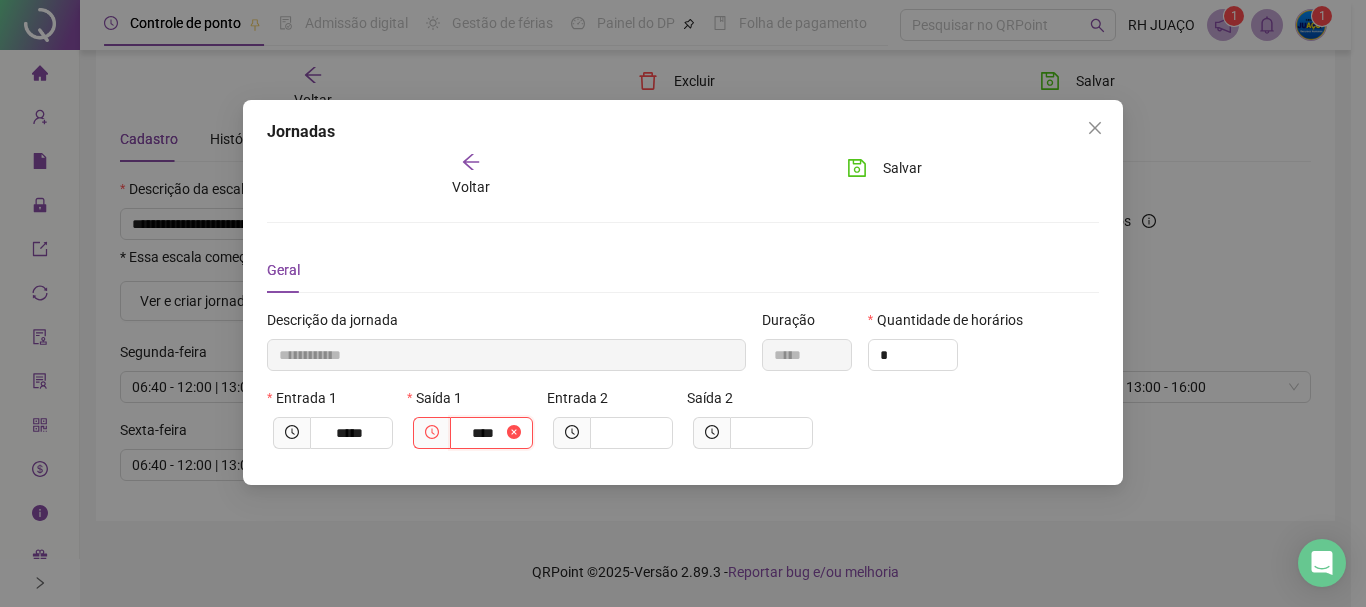 type on "*****" 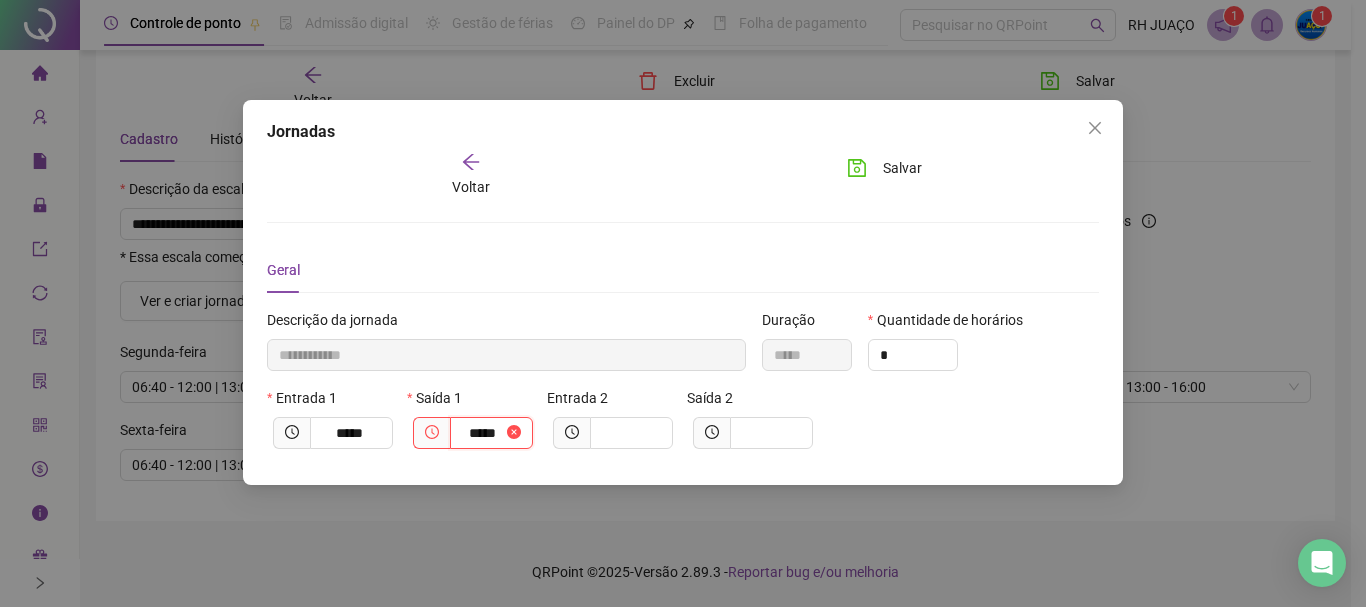 type on "**********" 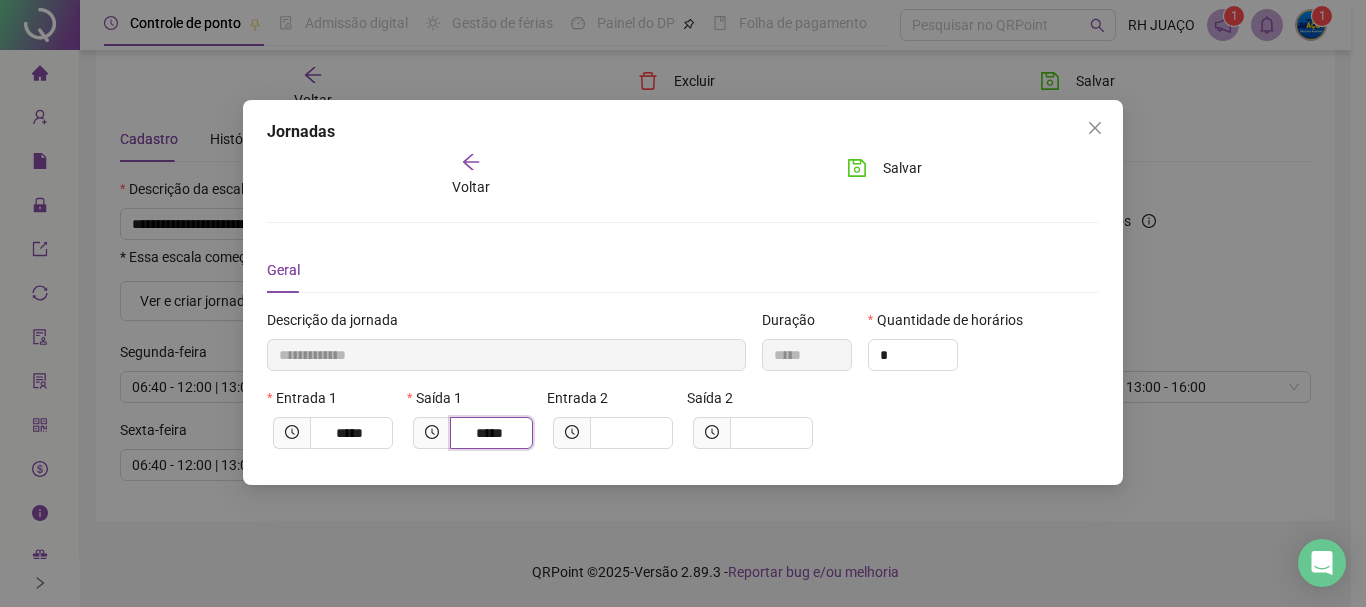 type on "****" 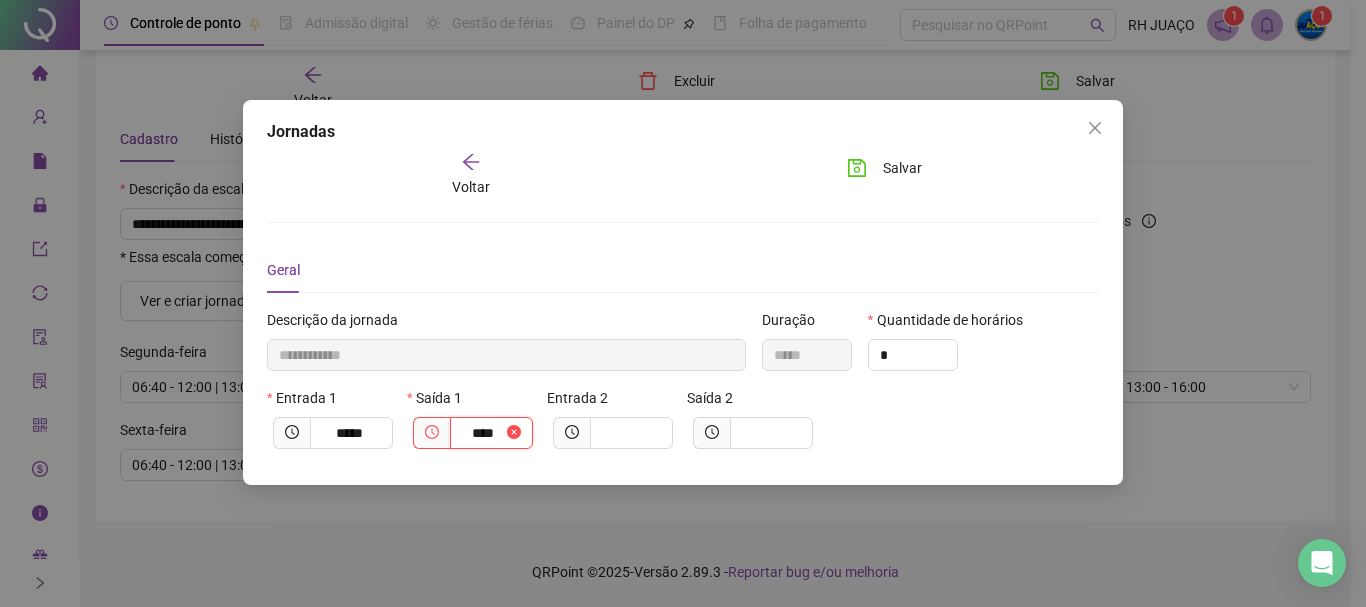 type on "**********" 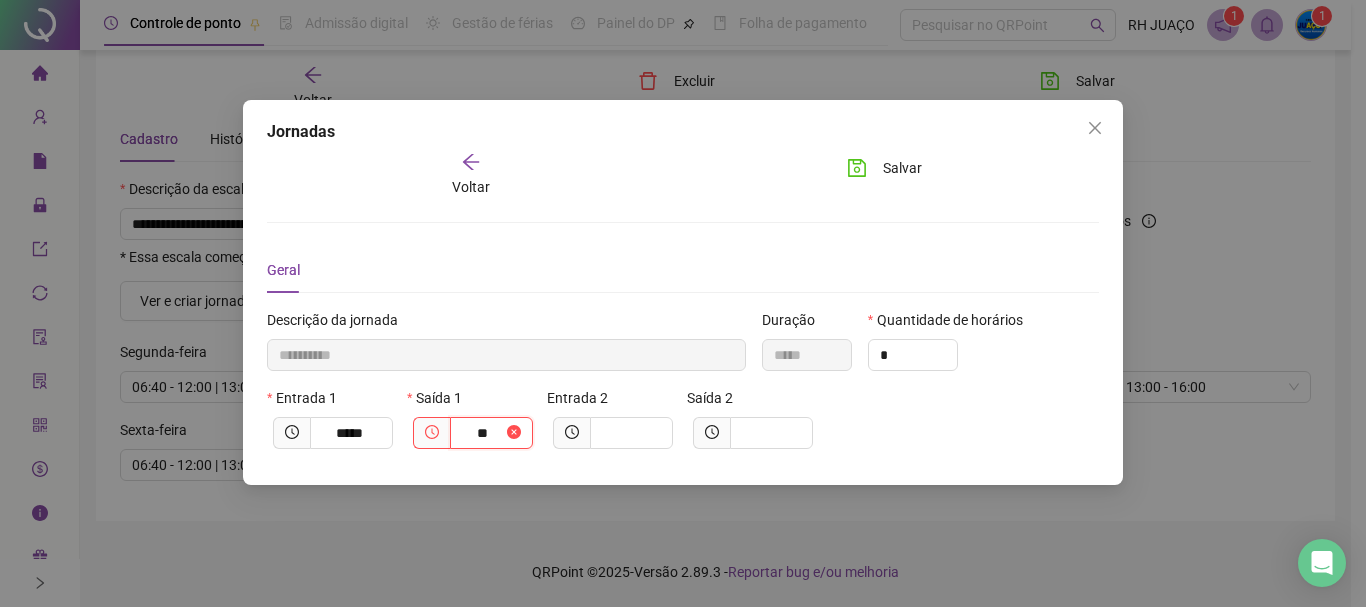 type on "*" 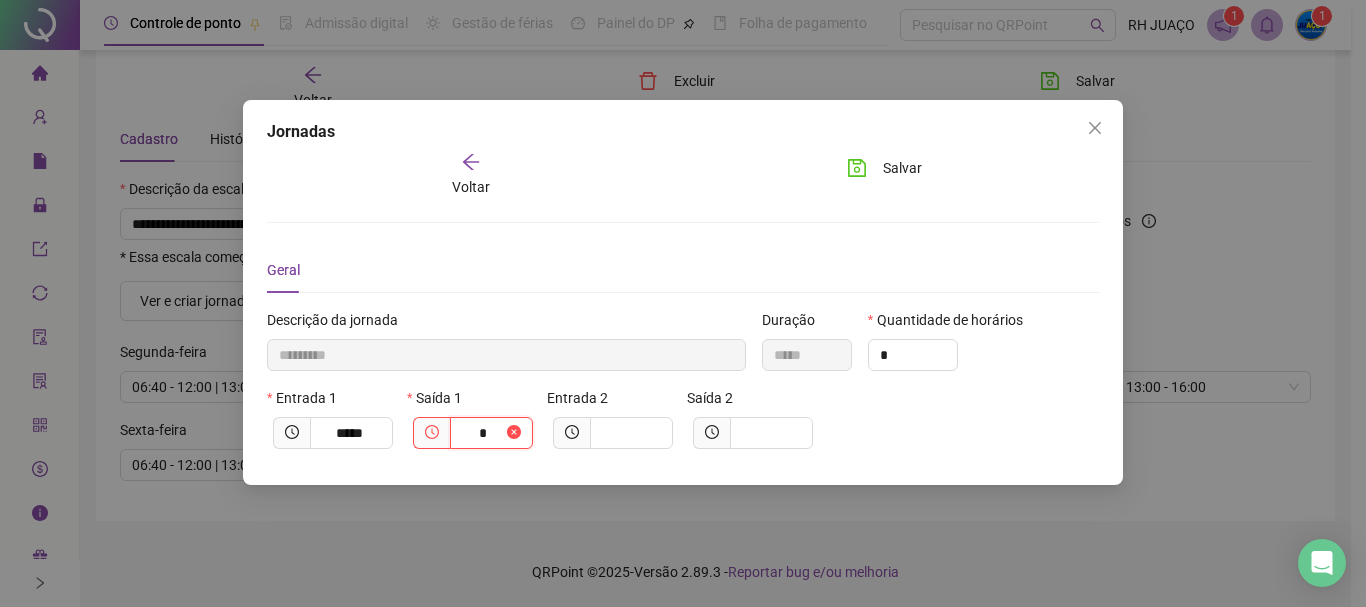 type on "*********" 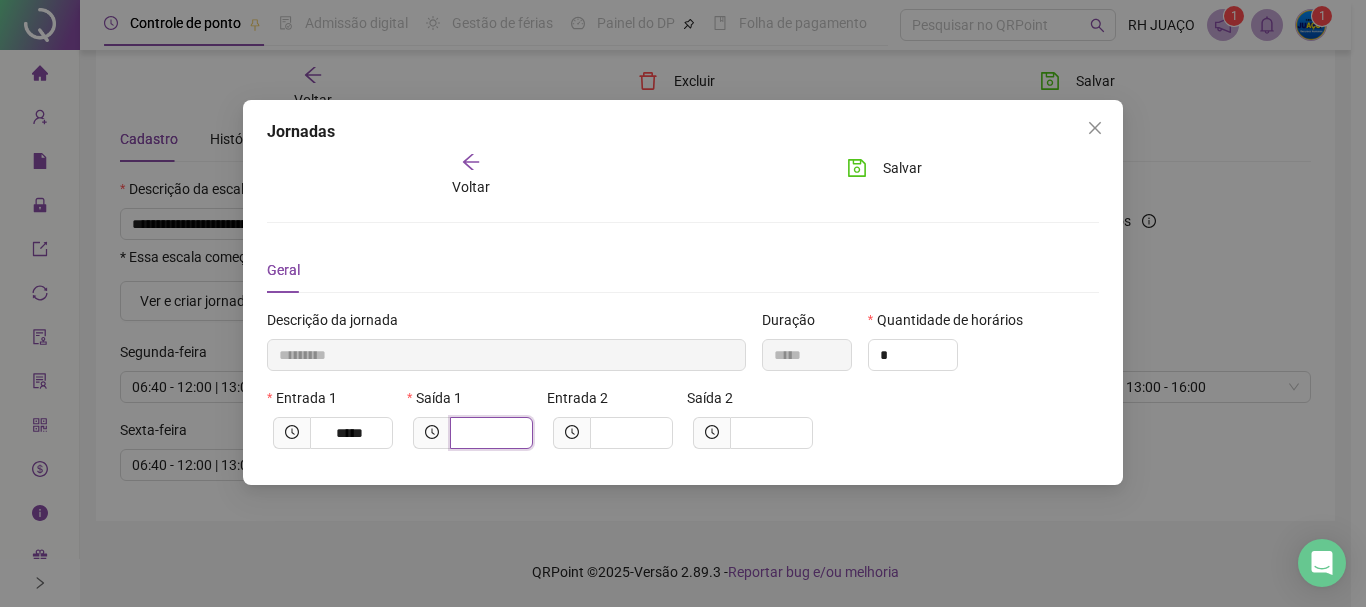 type on "*********" 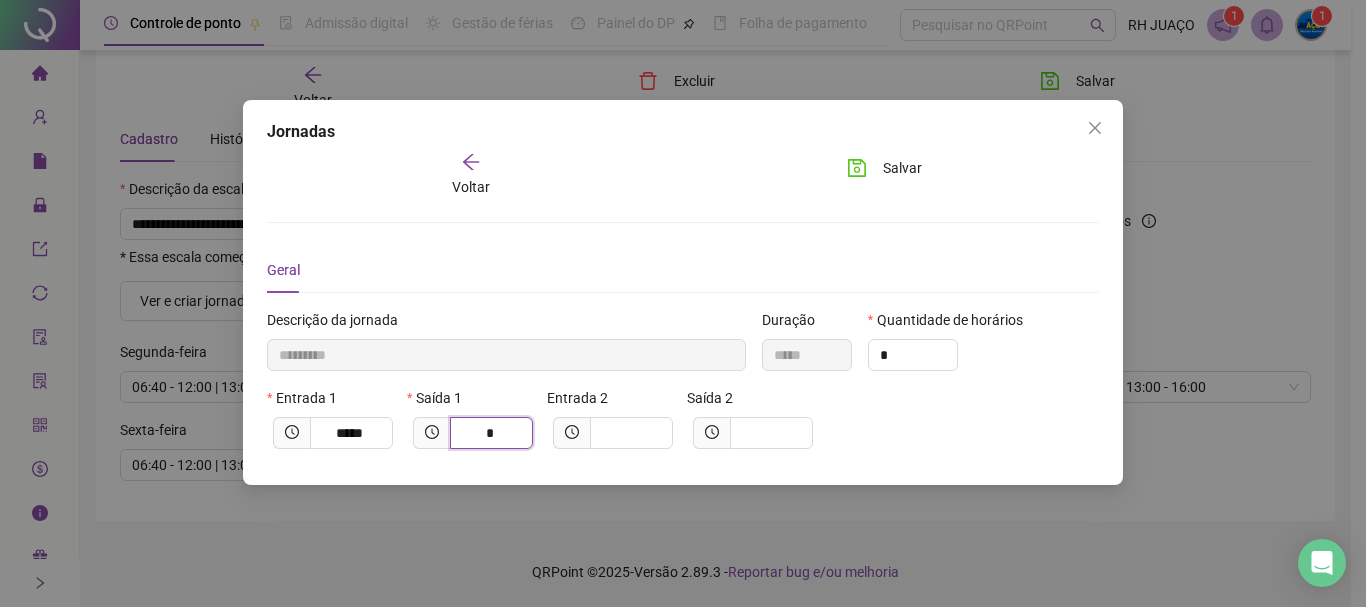 type on "**********" 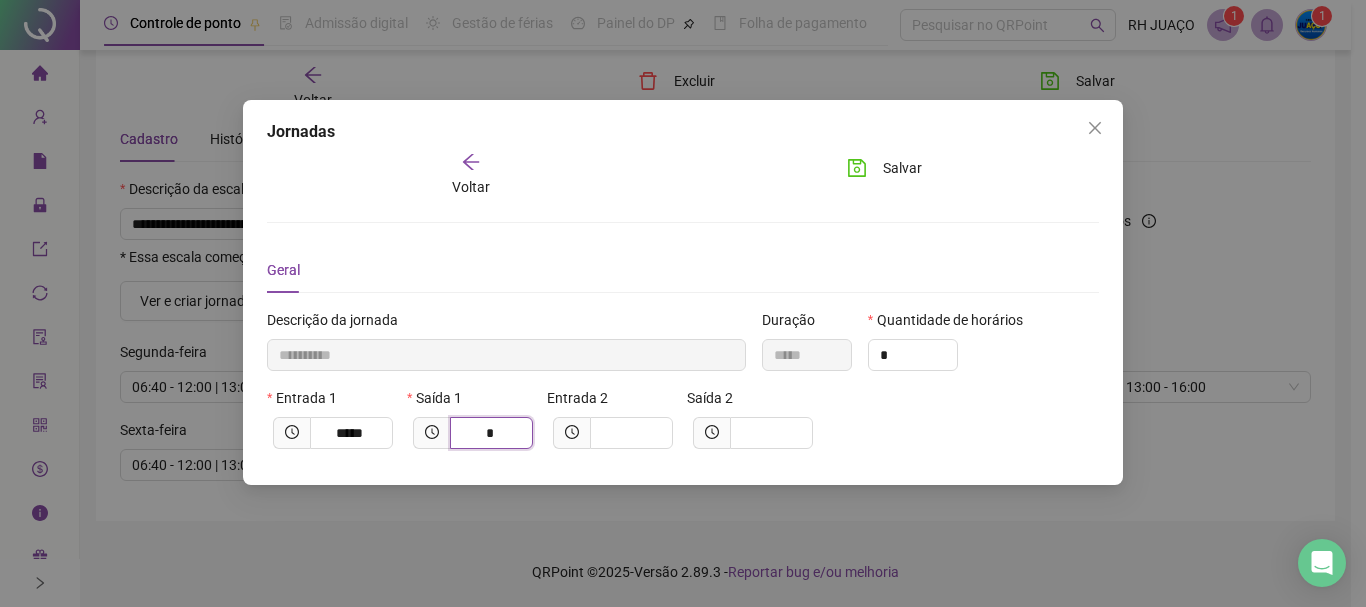 type on "**" 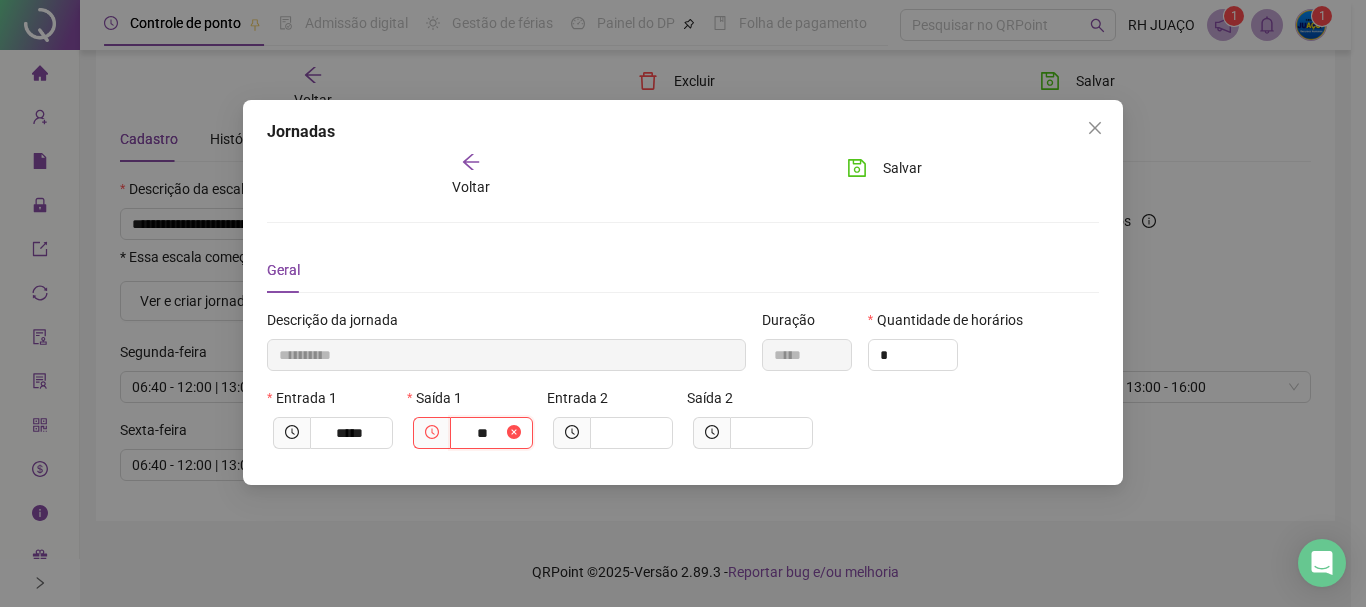 type on "**********" 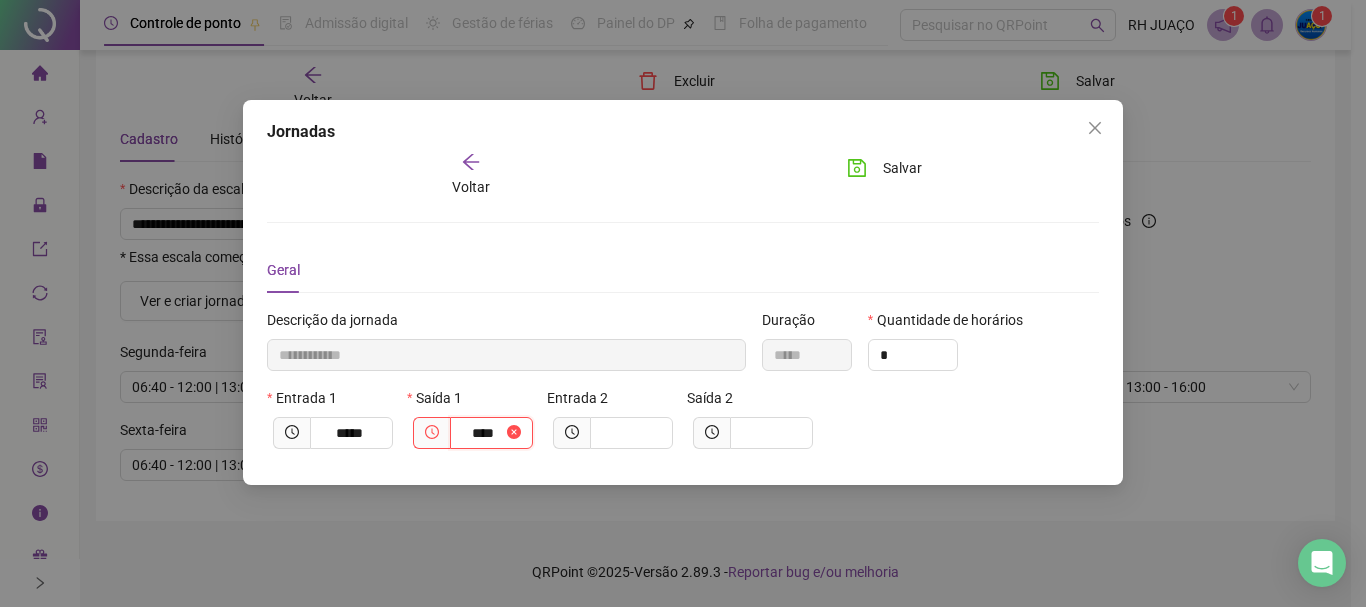 type on "**********" 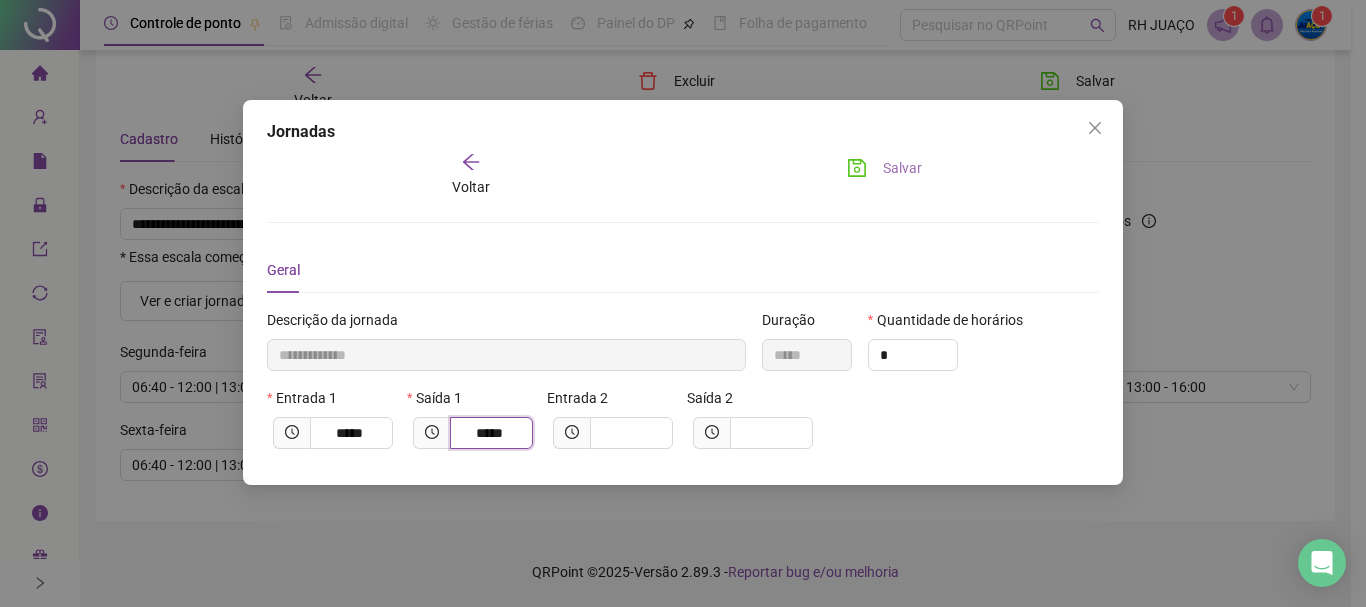 type on "*****" 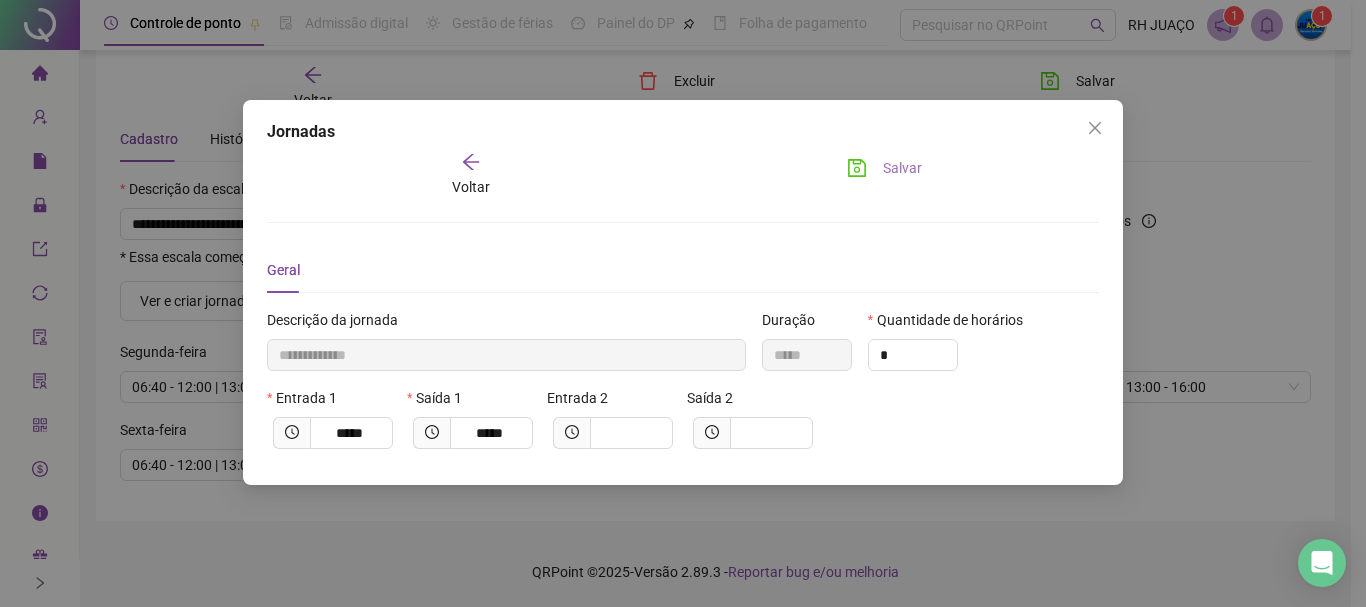 click on "Salvar" at bounding box center (902, 168) 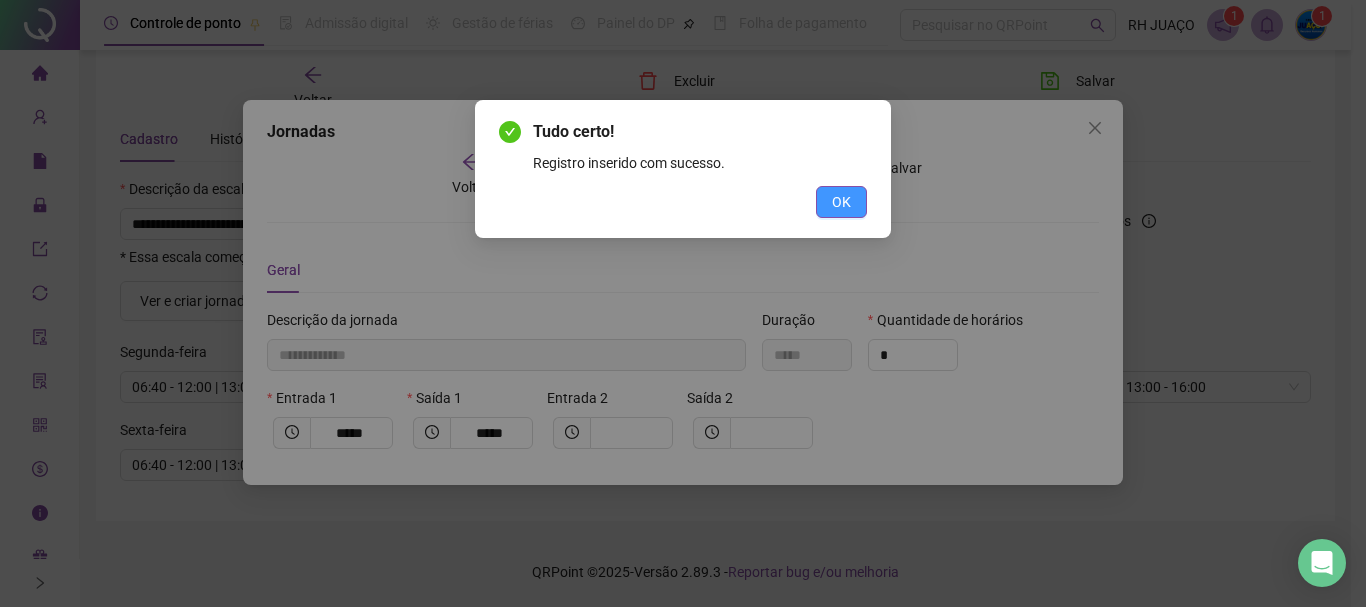 click on "OK" at bounding box center (841, 202) 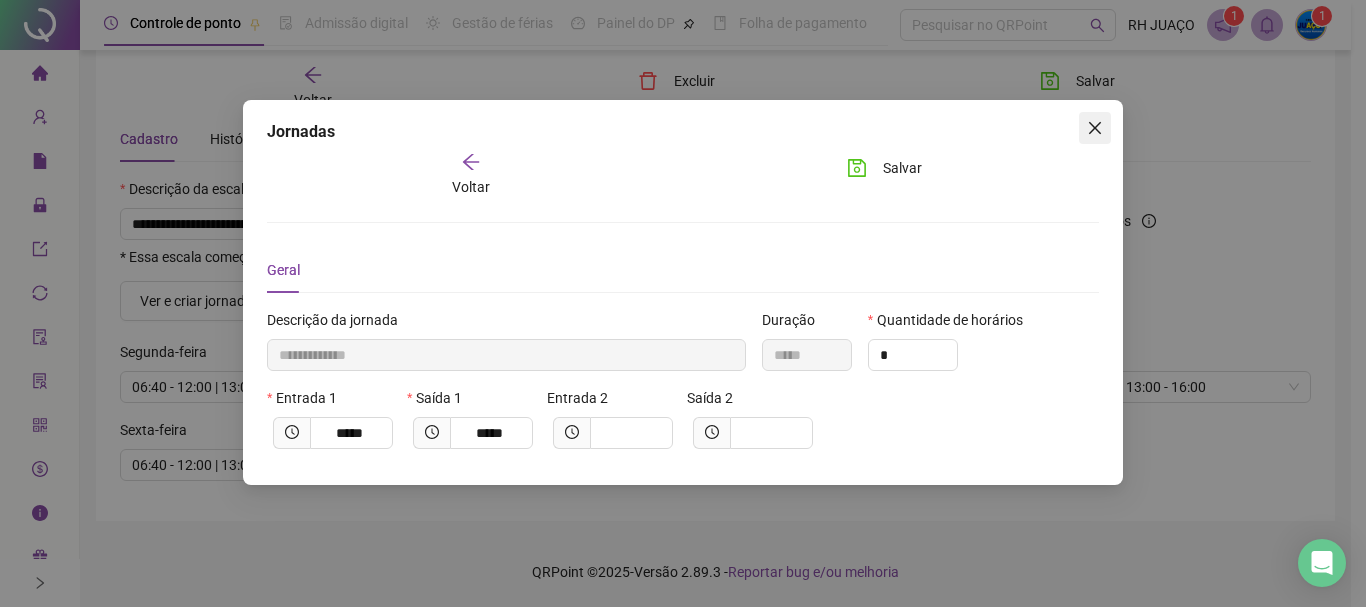 click at bounding box center (1095, 128) 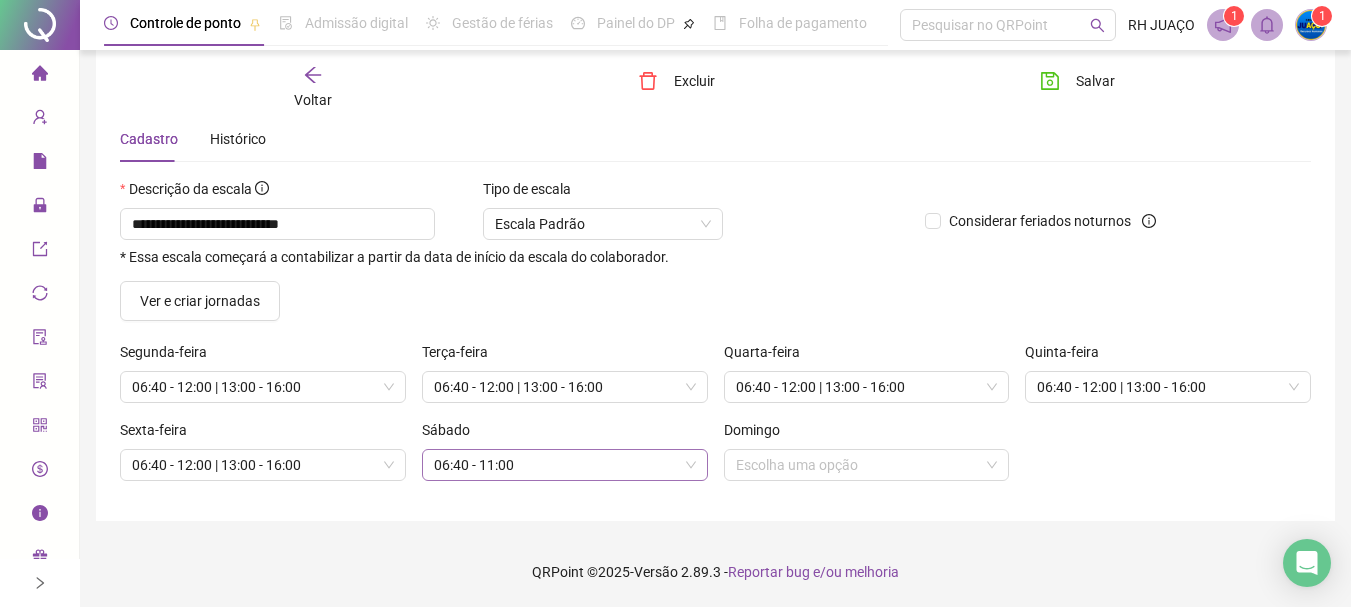 click on "06:40 - 11:00" at bounding box center [565, 465] 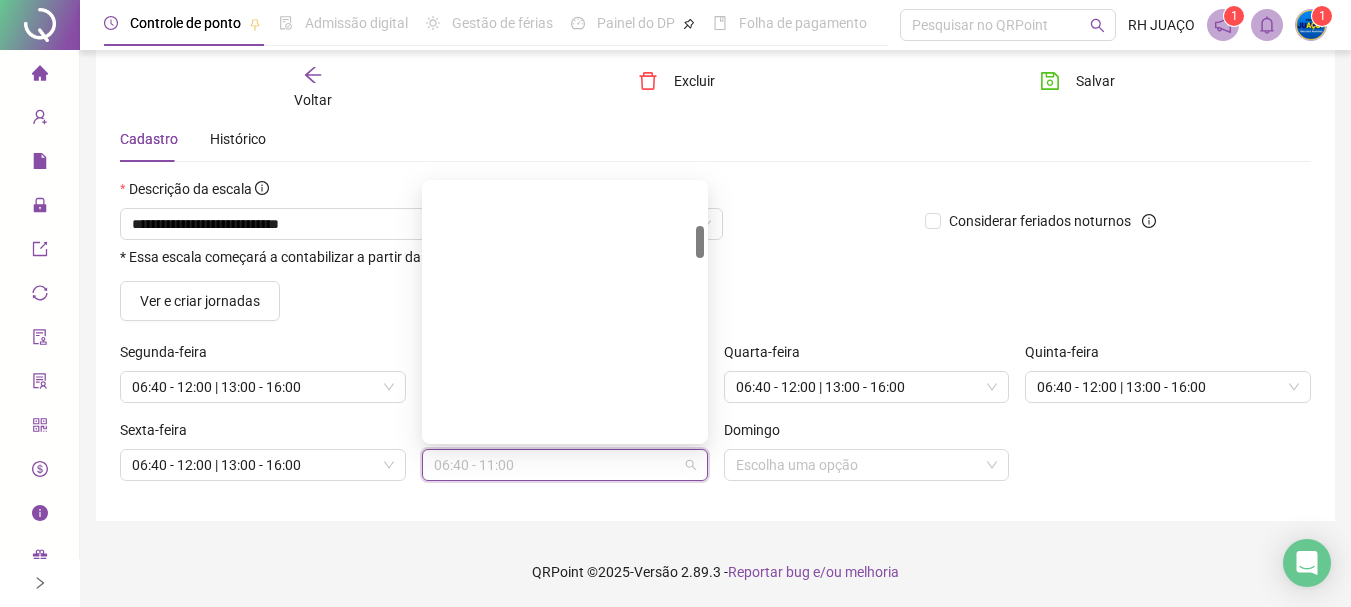 scroll, scrollTop: 330, scrollLeft: 0, axis: vertical 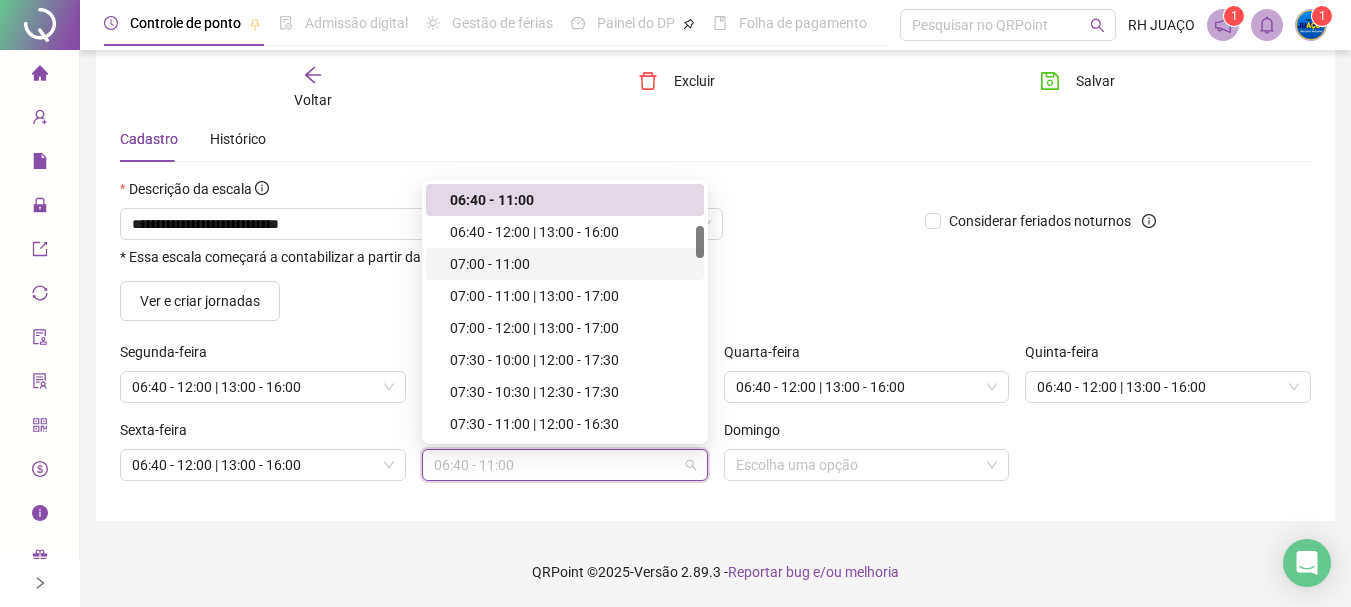 click on "07:00 - 11:00" at bounding box center (571, 264) 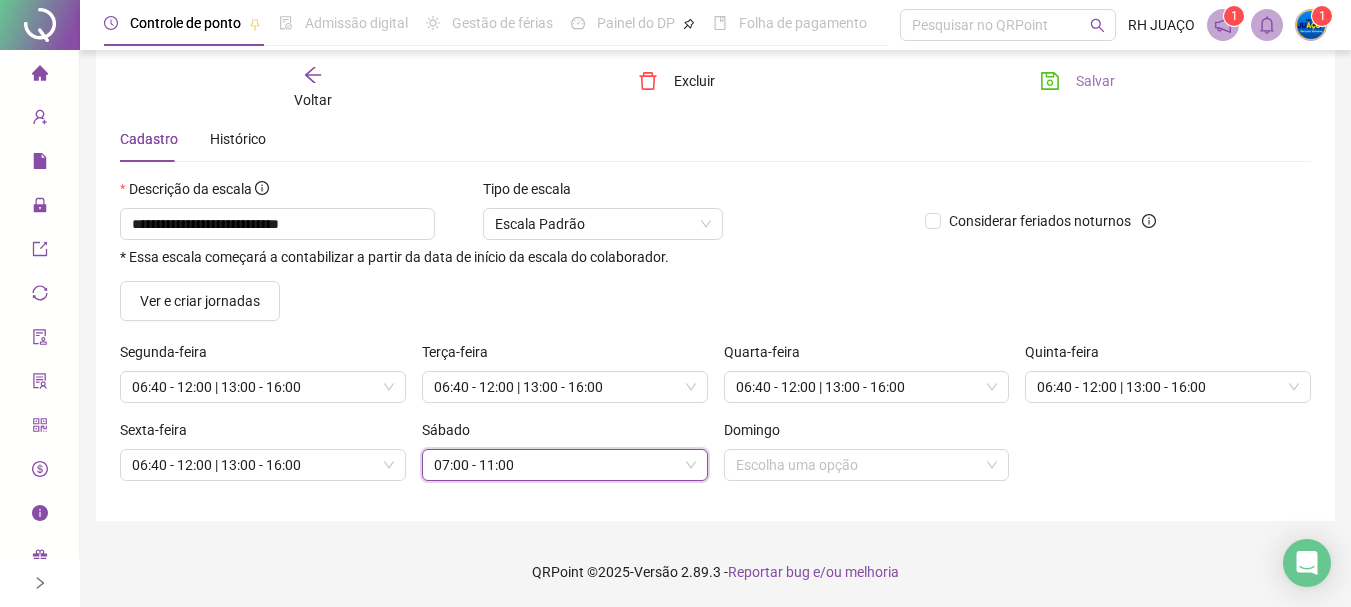click on "Salvar" at bounding box center (1095, 81) 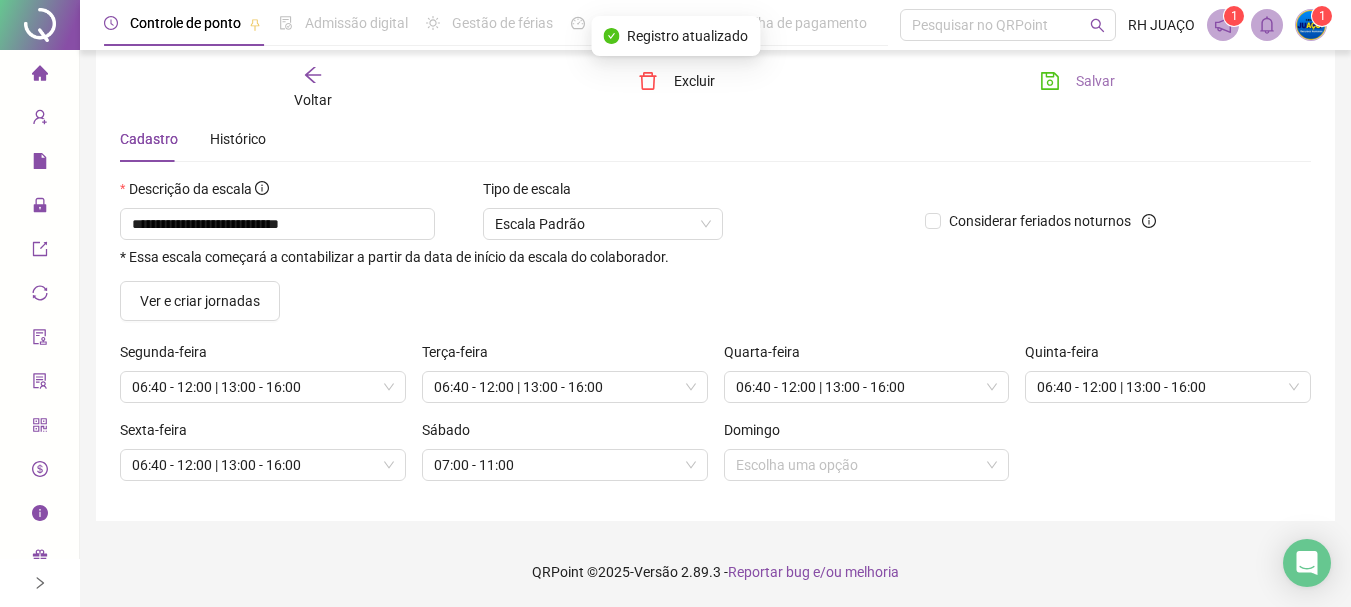 click on "Salvar" at bounding box center (1095, 81) 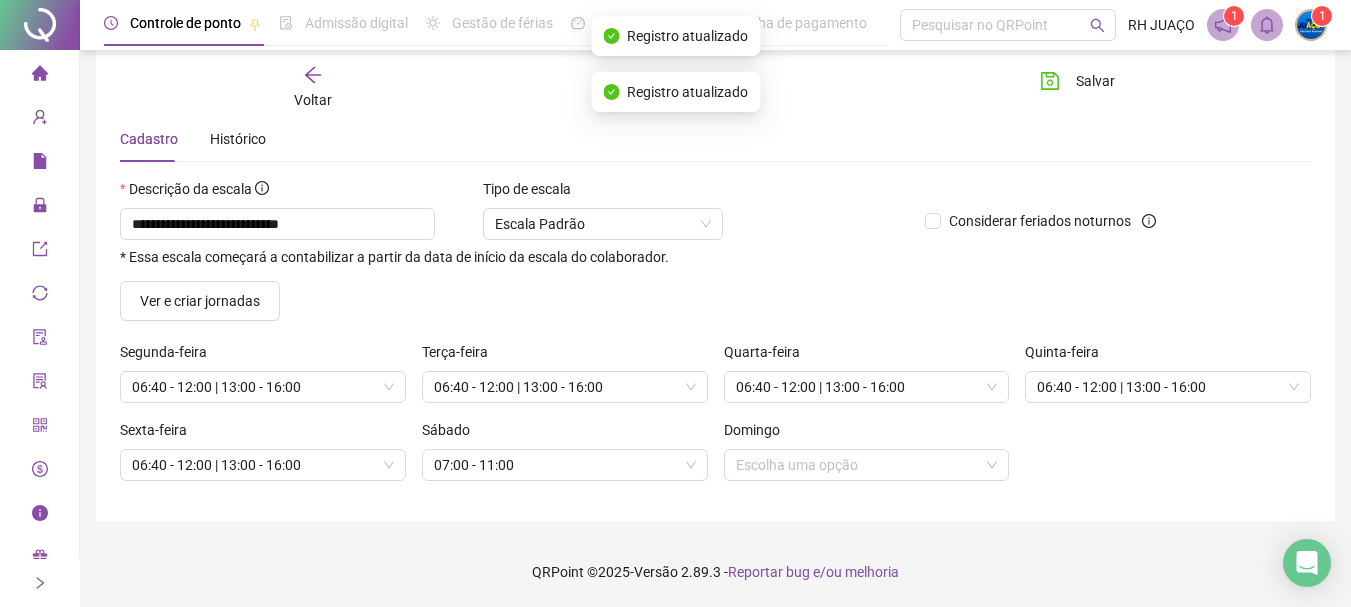click on "Voltar" at bounding box center (313, 88) 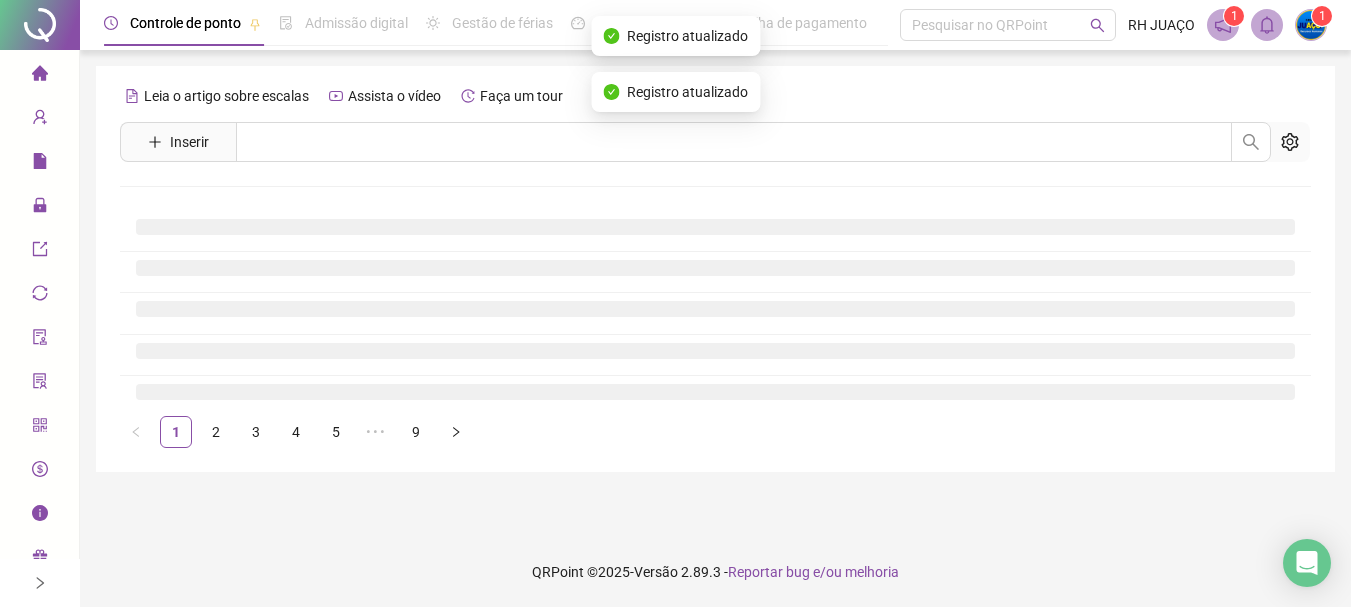 scroll, scrollTop: 0, scrollLeft: 0, axis: both 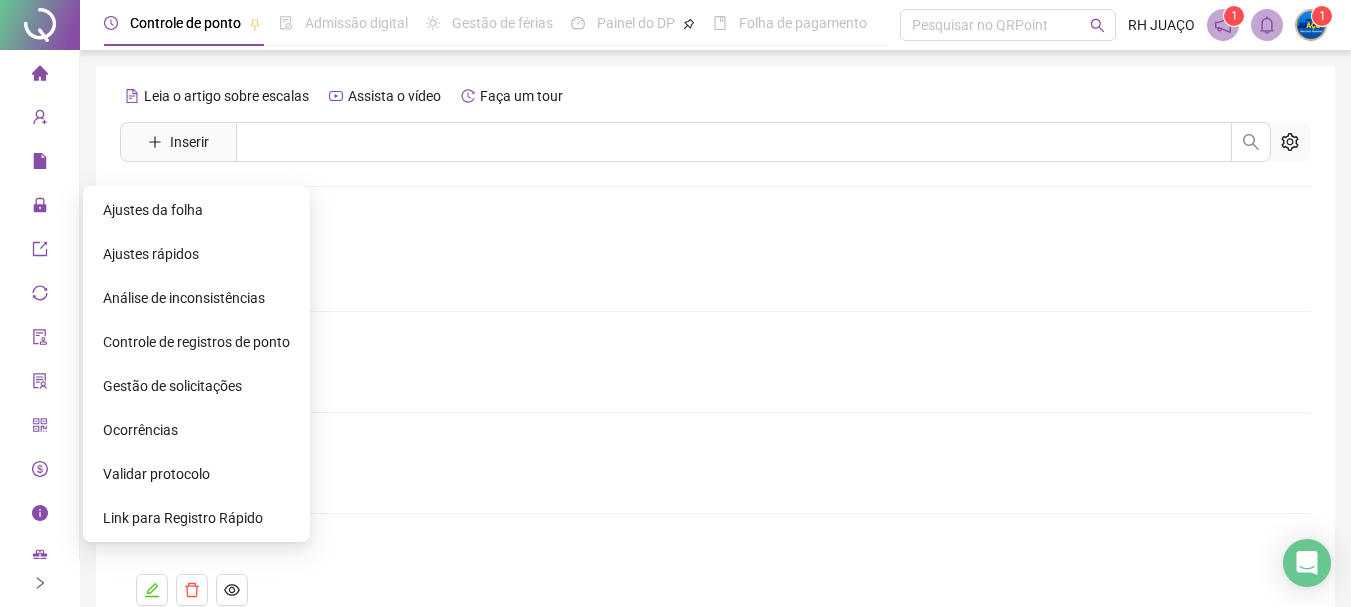 click on "Ajustes da folha" at bounding box center [153, 210] 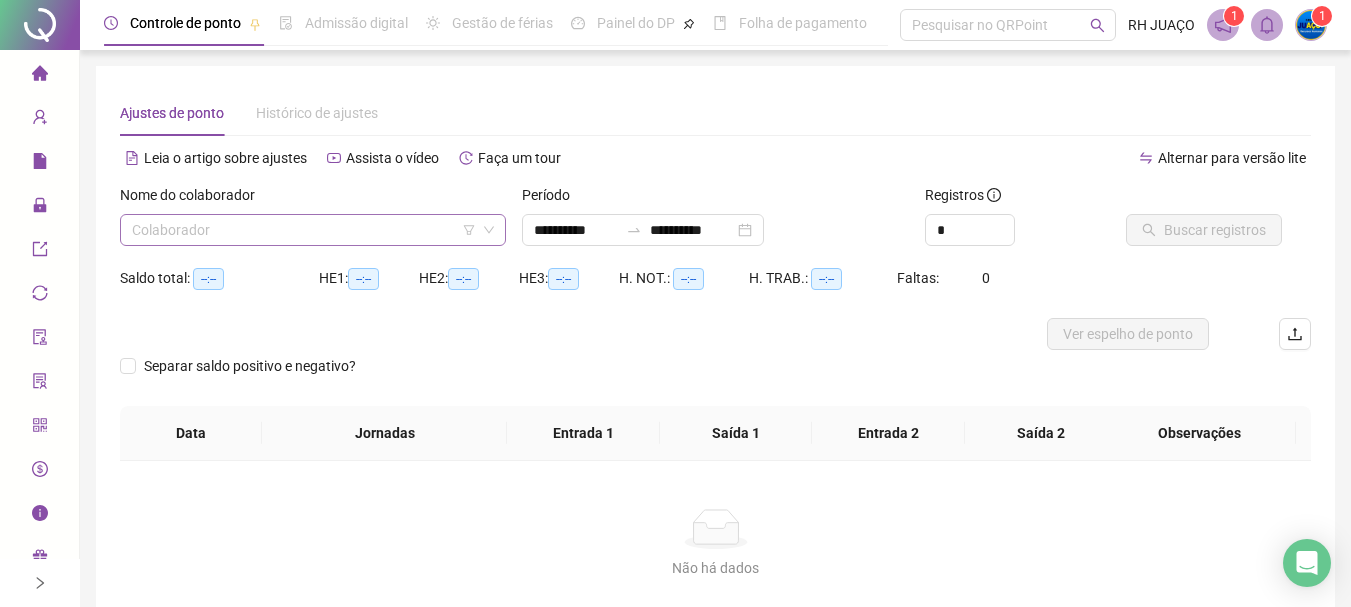 click at bounding box center [304, 230] 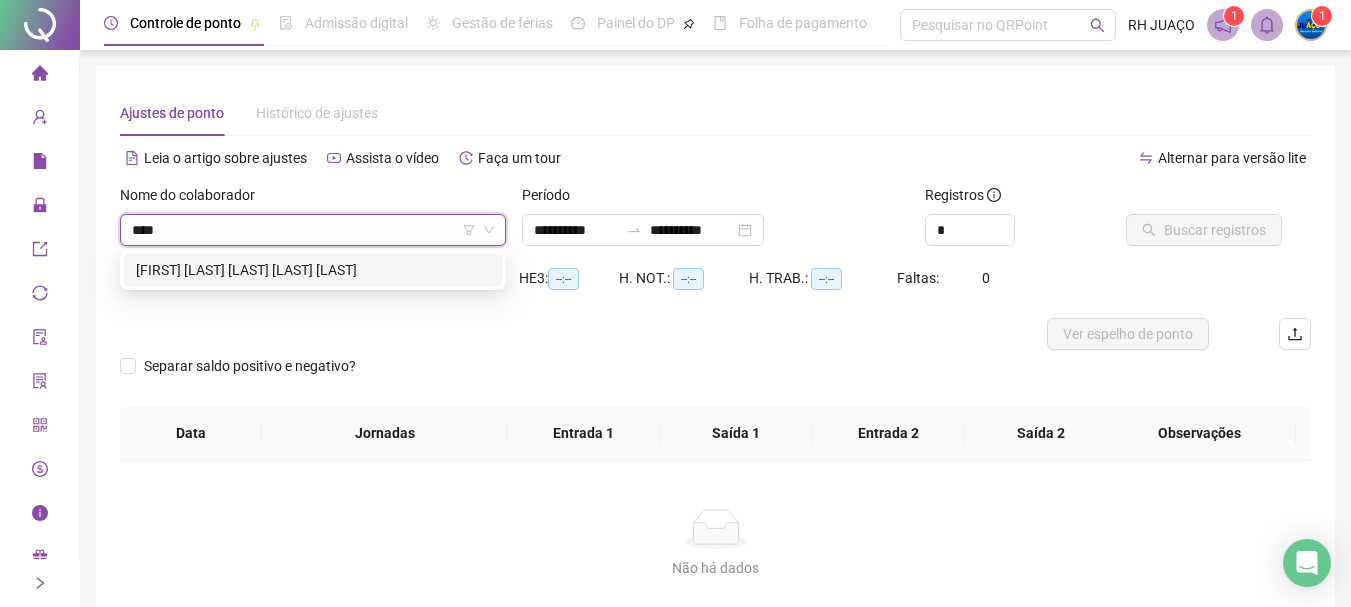 type on "*****" 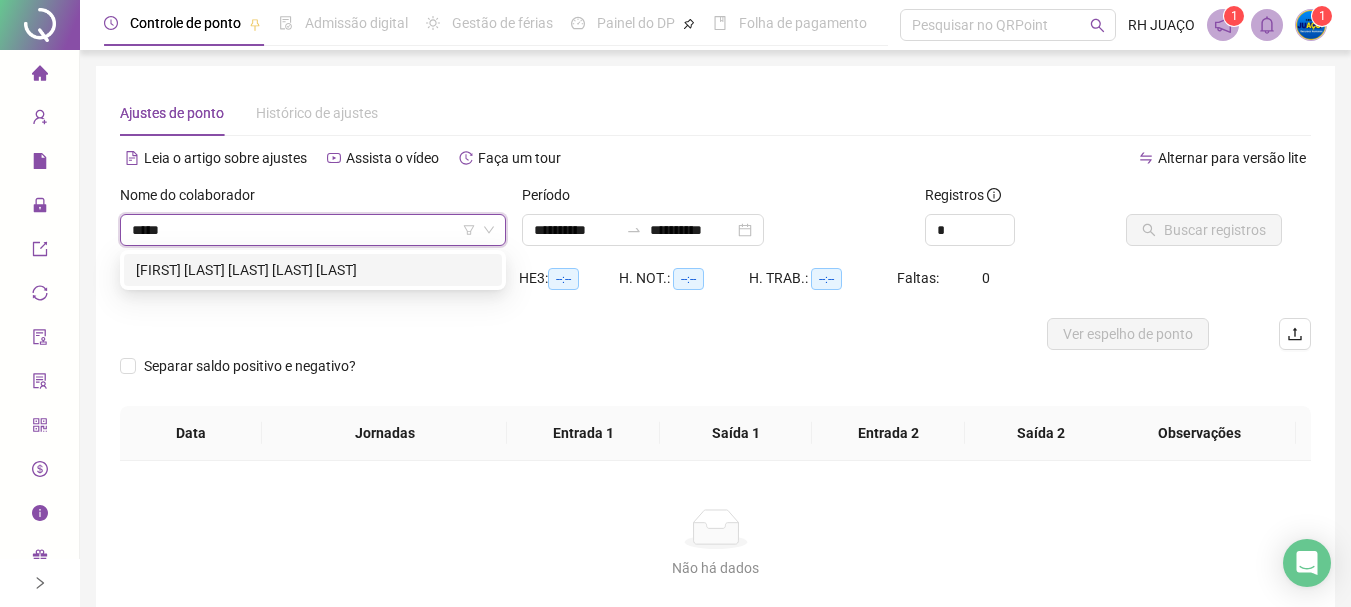 click on "[FIRST] [LAST] [LAST] [LAST] [LAST]" at bounding box center [313, 270] 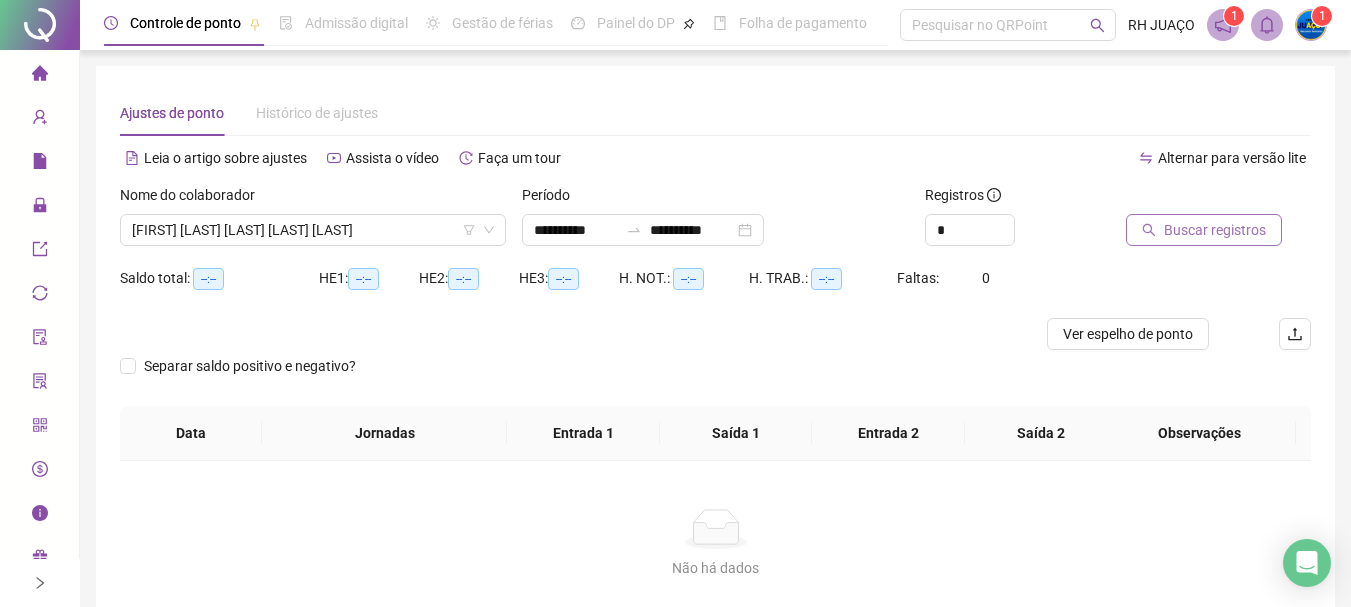 click on "Buscar registros" at bounding box center [1215, 230] 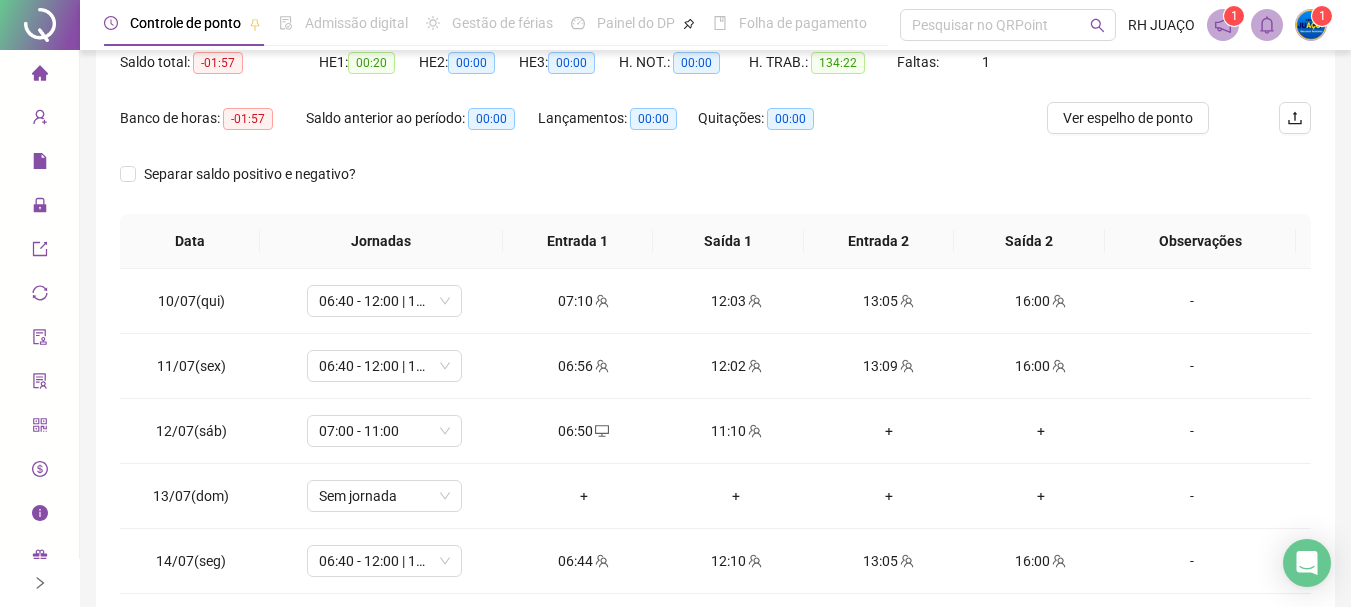 scroll, scrollTop: 300, scrollLeft: 0, axis: vertical 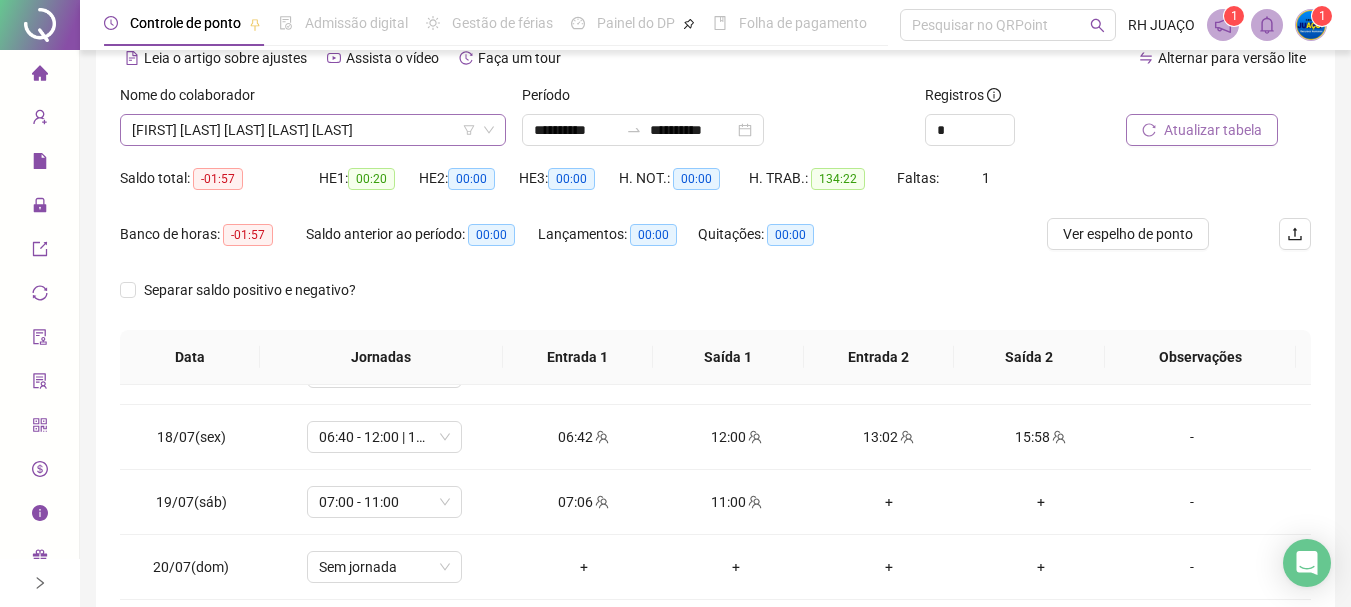 click on "[FIRST] [LAST] [LAST] [LAST] [LAST]" at bounding box center (313, 130) 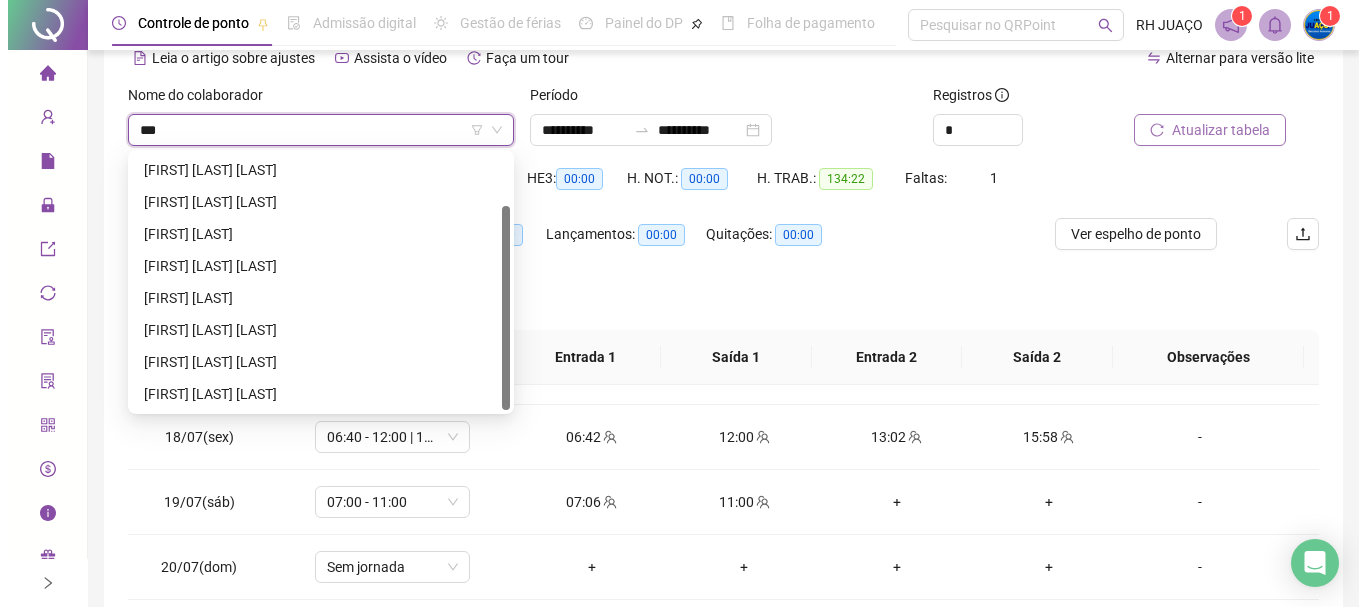scroll, scrollTop: 0, scrollLeft: 0, axis: both 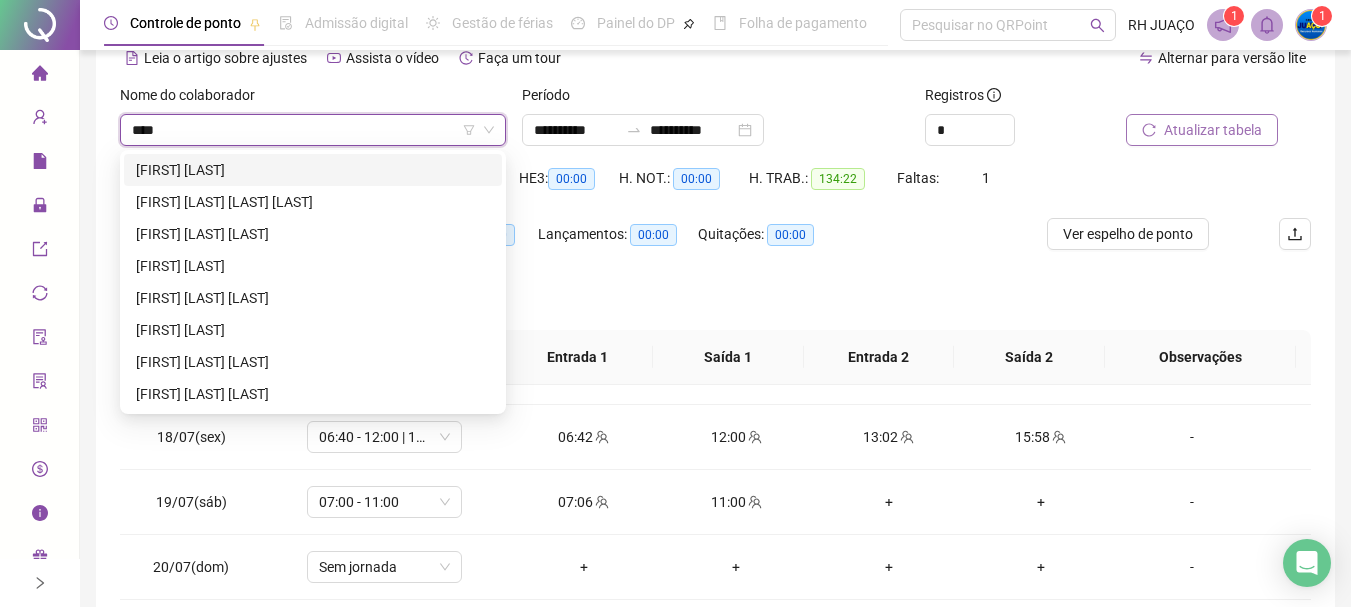type on "*****" 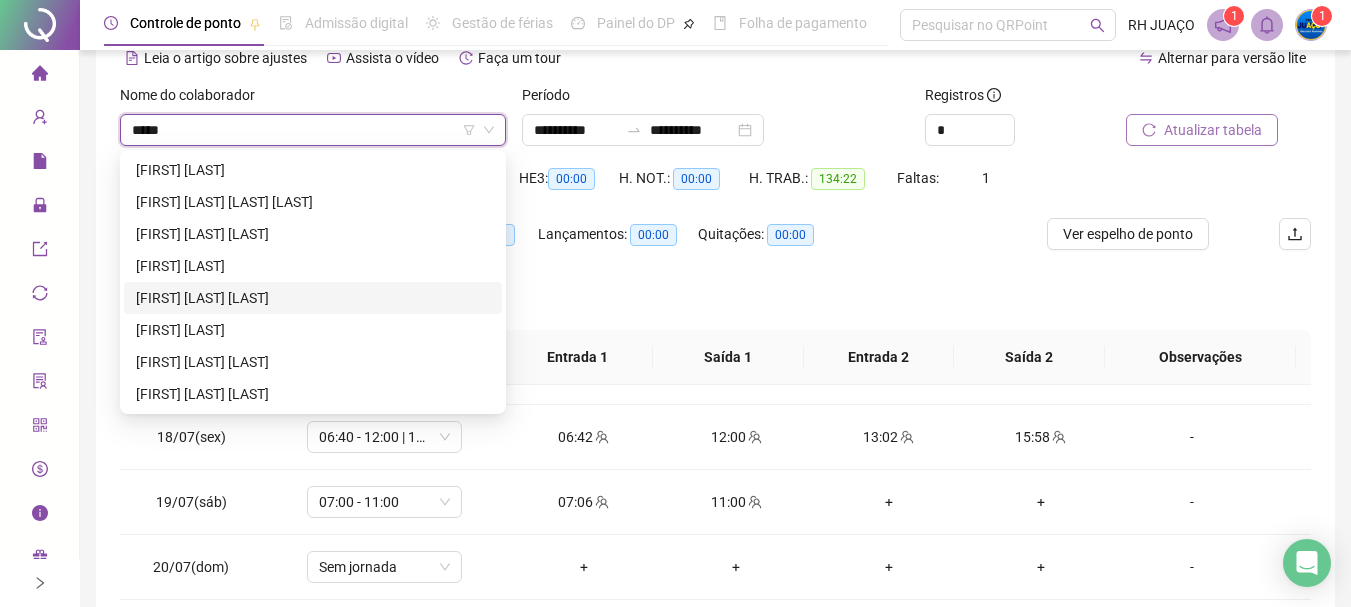 click on "[FIRST] [LAST] [LAST]" at bounding box center [313, 298] 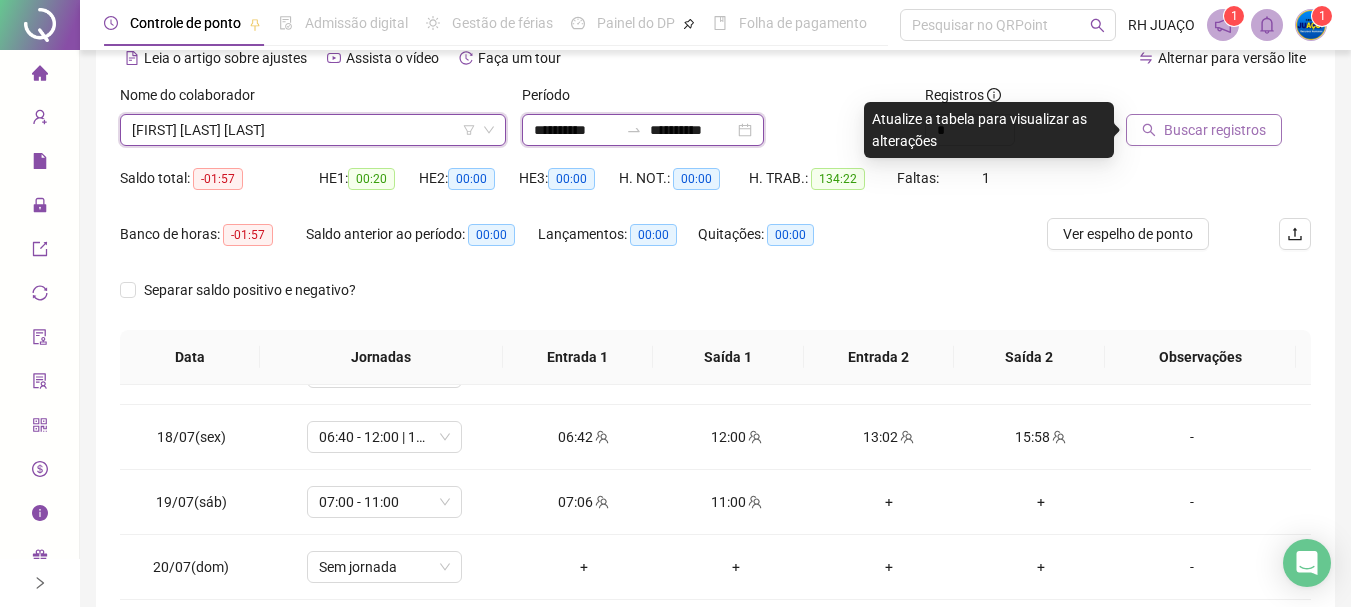 click on "**********" at bounding box center (576, 130) 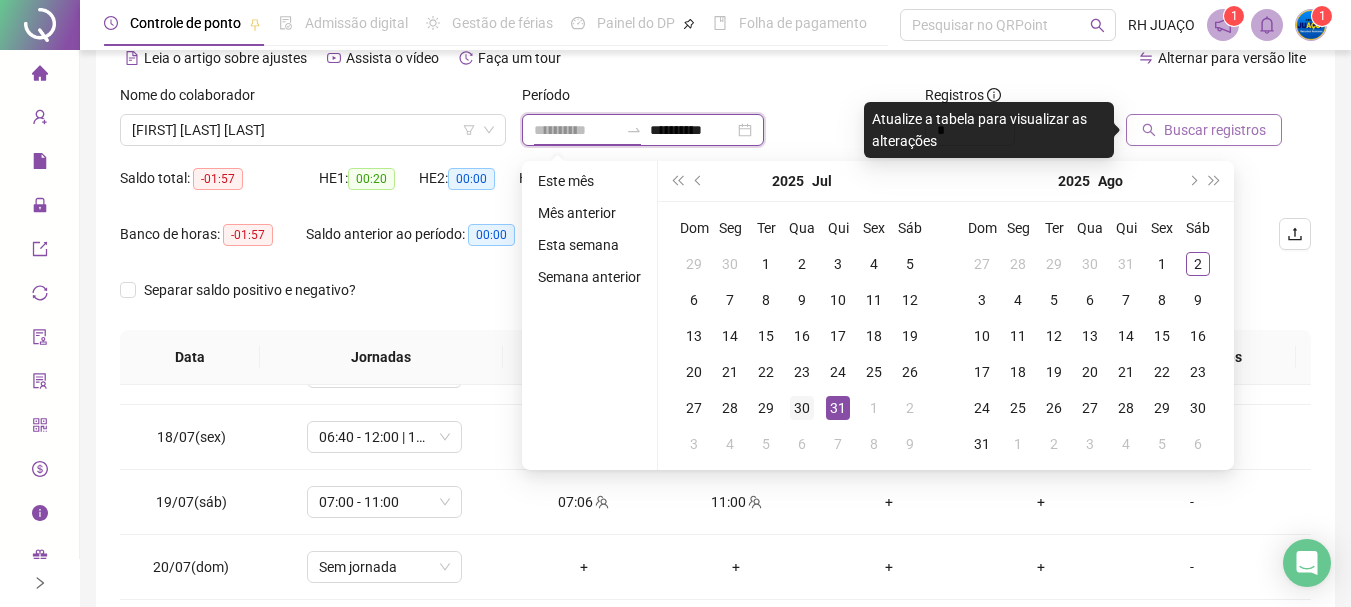 type on "**********" 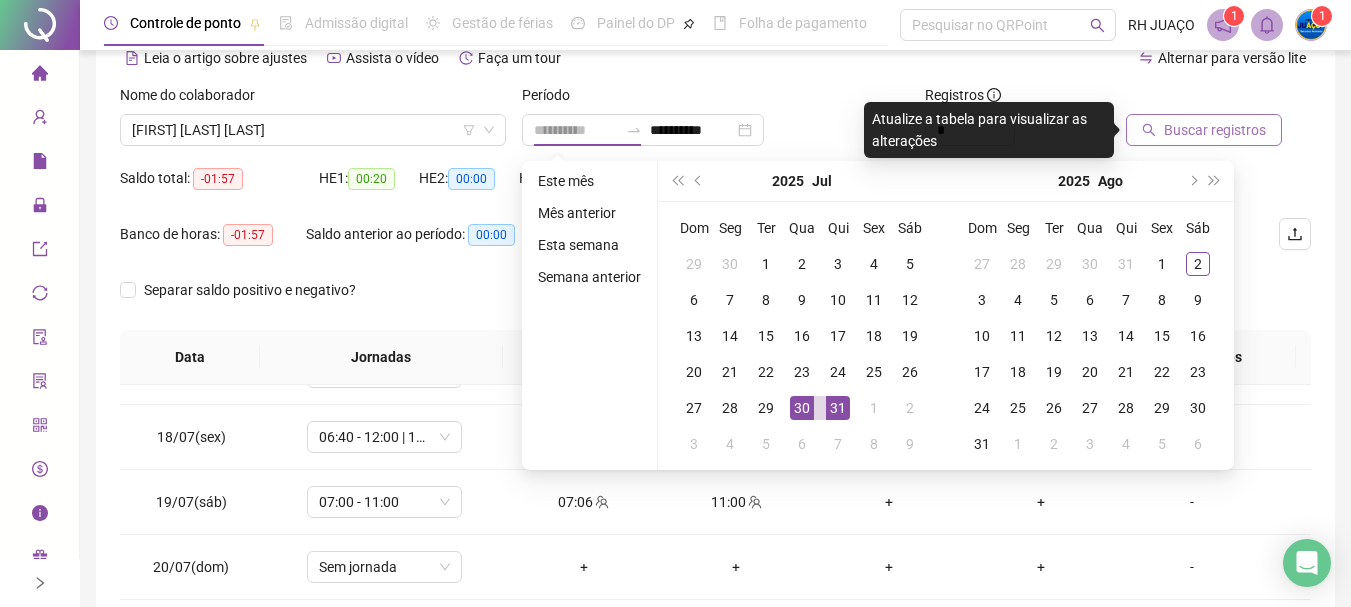 click on "30" at bounding box center (802, 408) 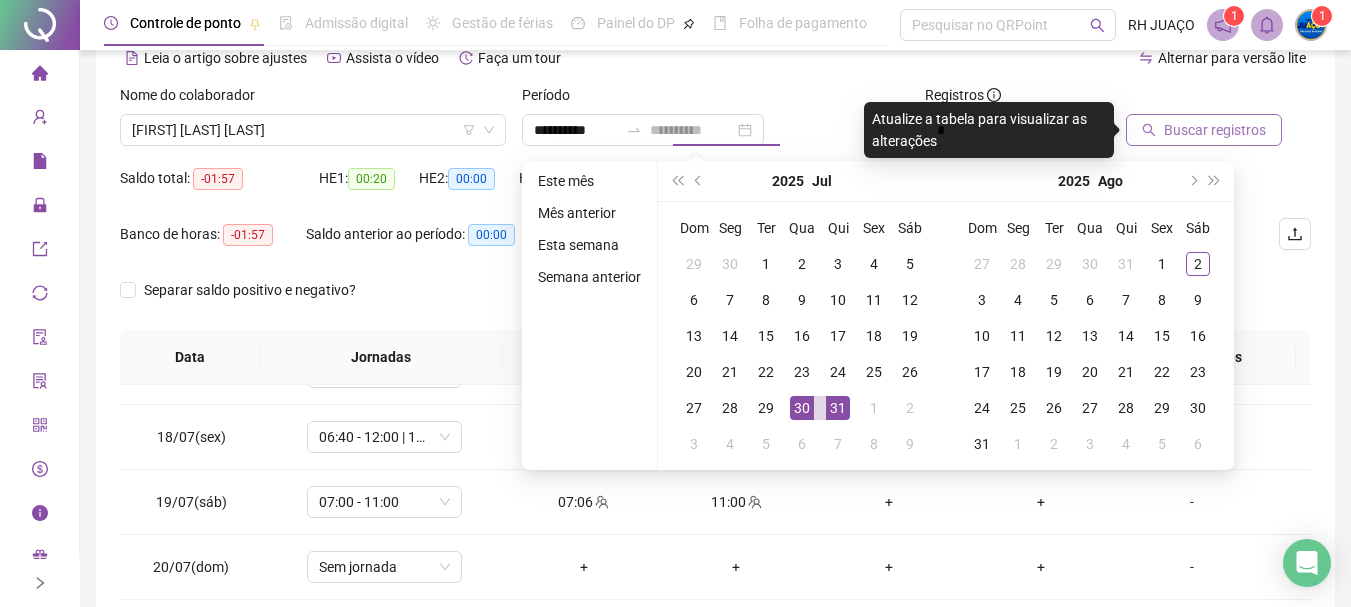 click on "31" at bounding box center [838, 408] 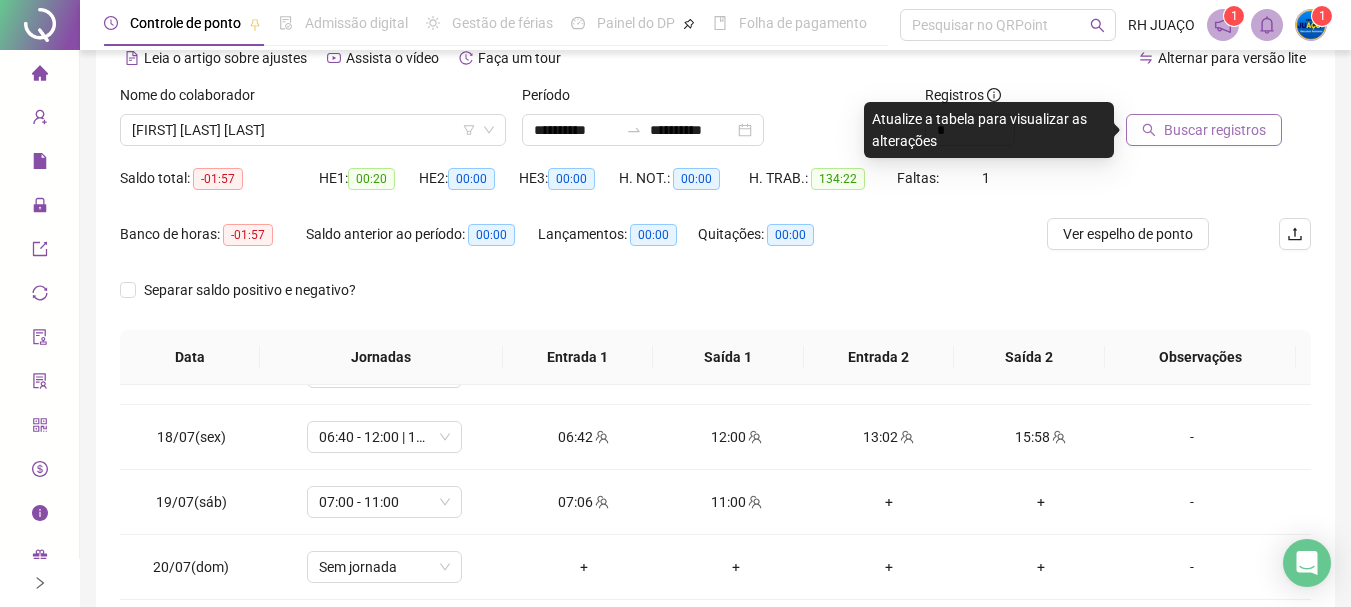 click on "Buscar registros" at bounding box center [1215, 130] 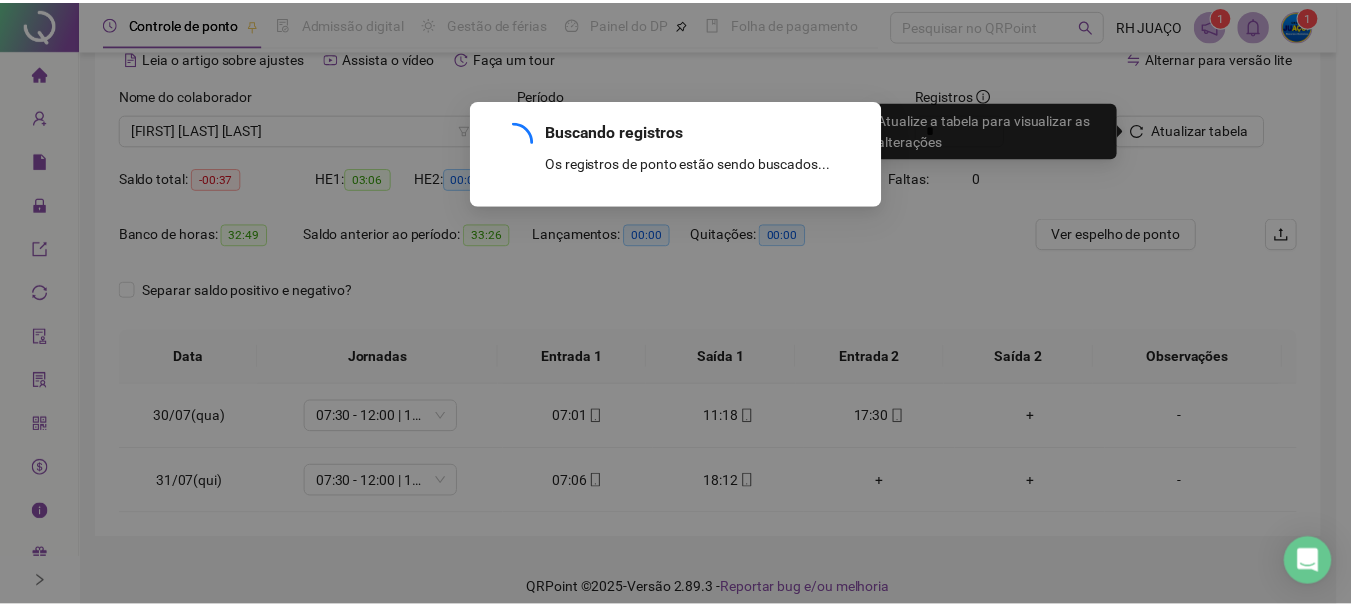 scroll, scrollTop: 0, scrollLeft: 0, axis: both 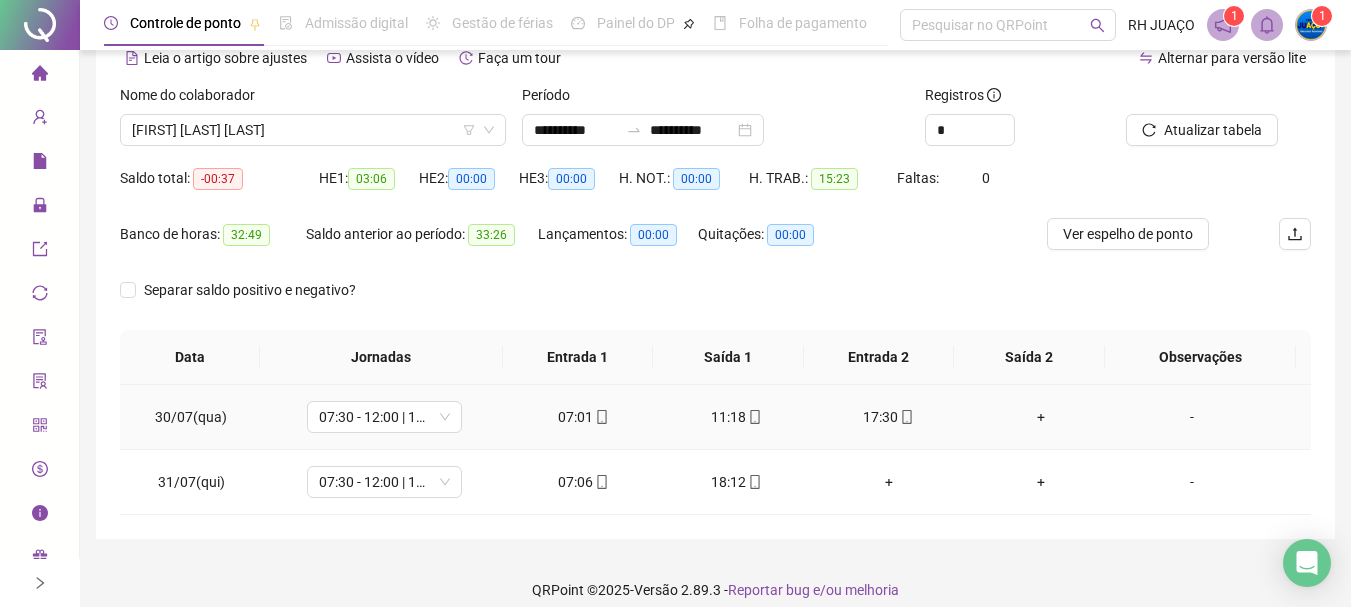 click on "+" at bounding box center (1041, 417) 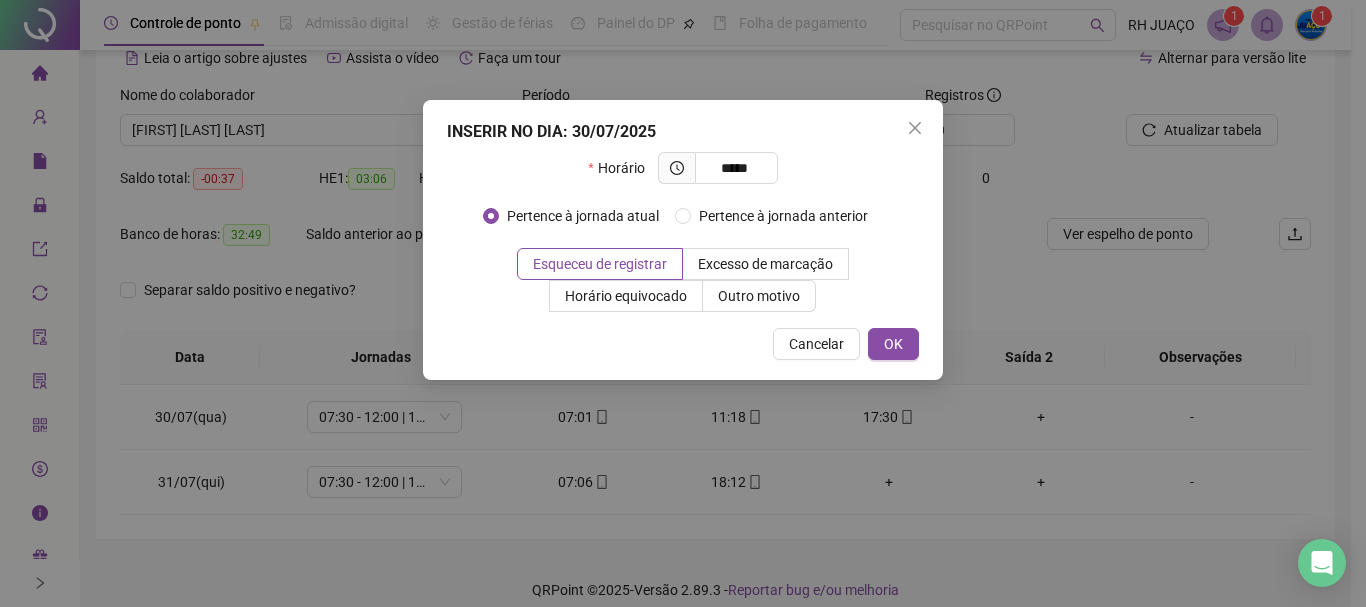 type on "*****" 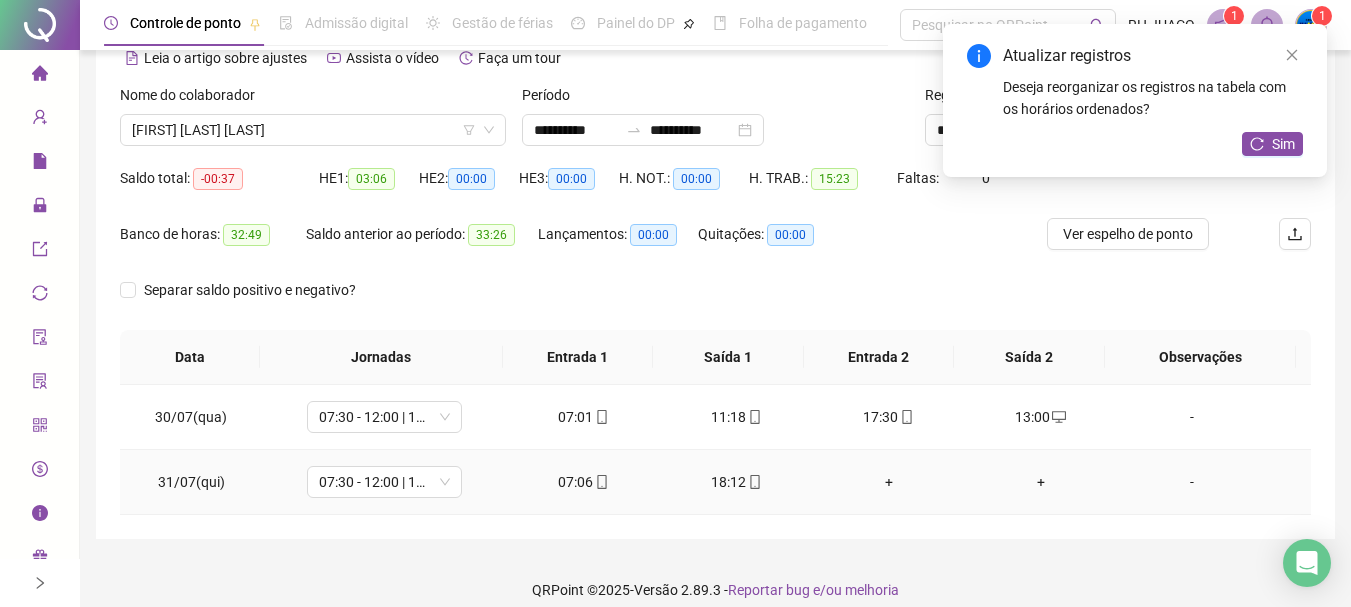 click on "+" at bounding box center [888, 482] 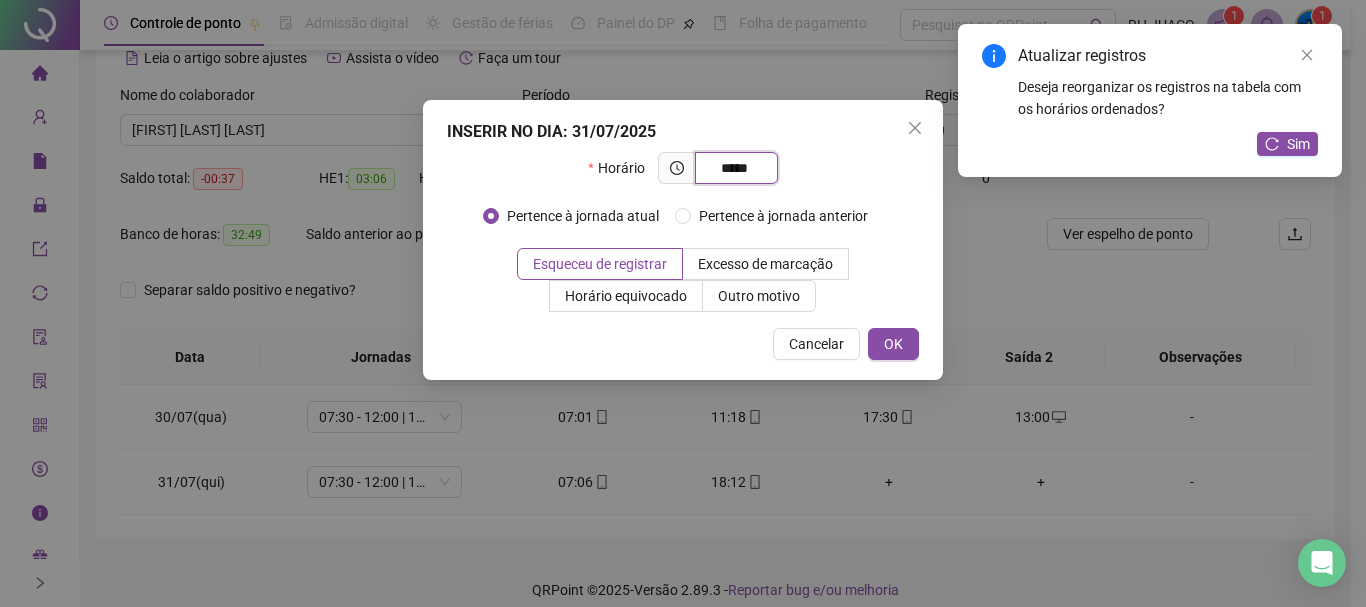 type on "*****" 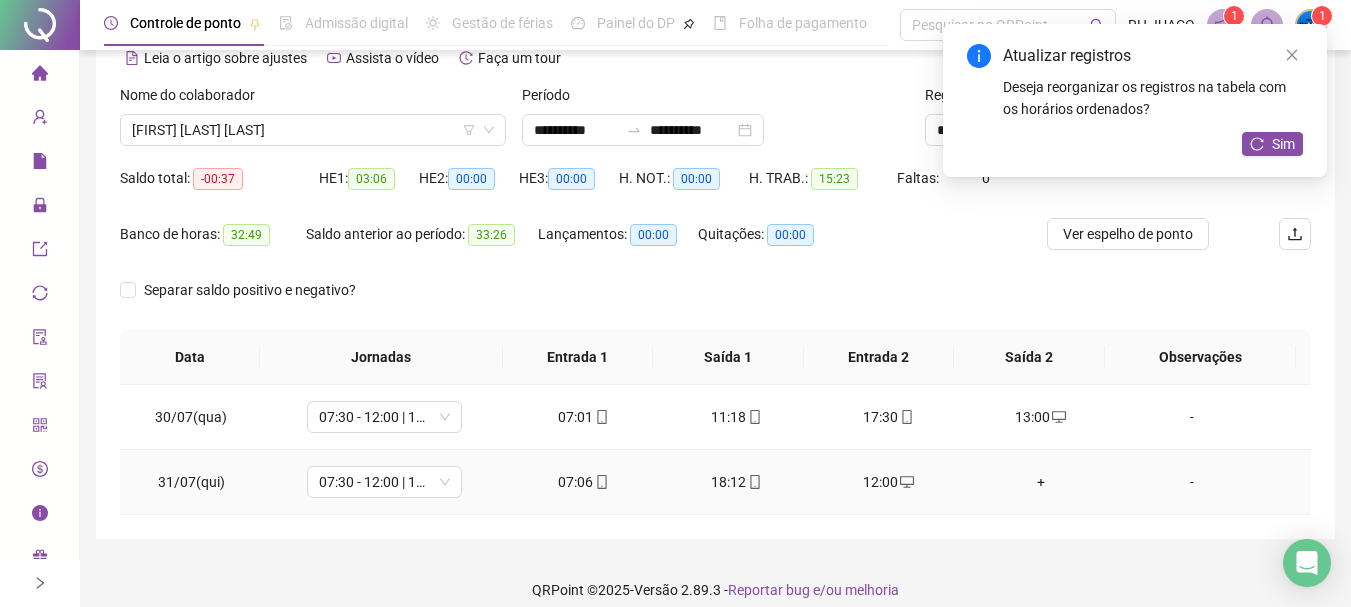 click on "+" at bounding box center [1041, 482] 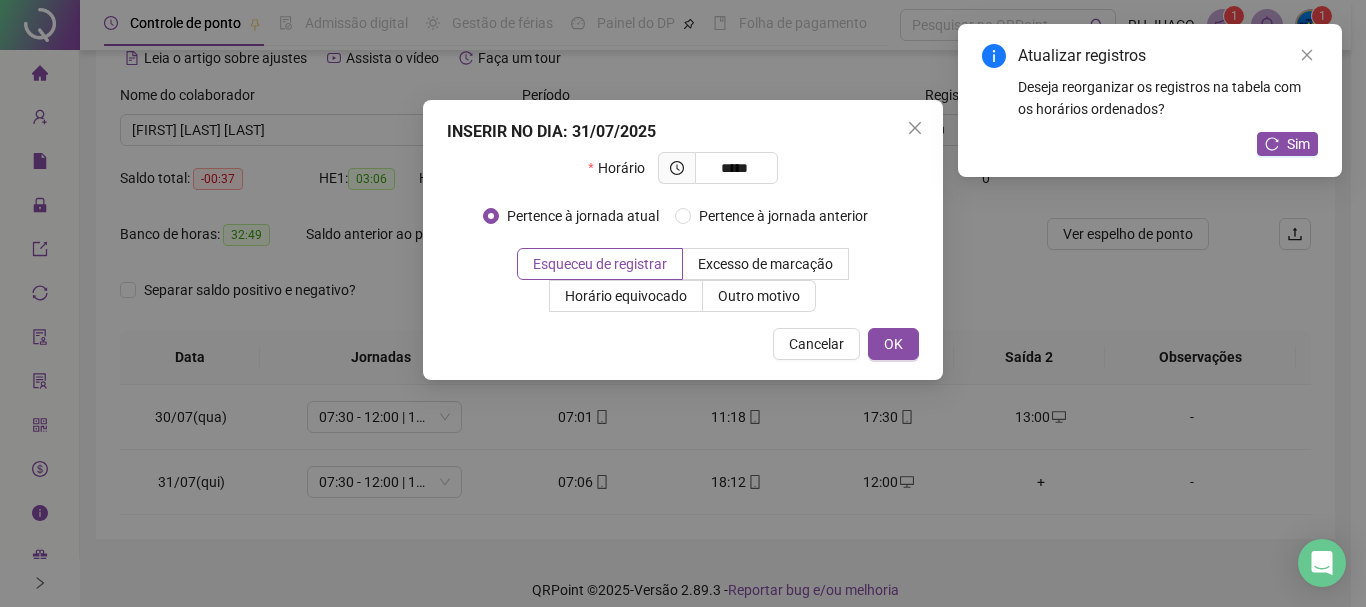 type on "*****" 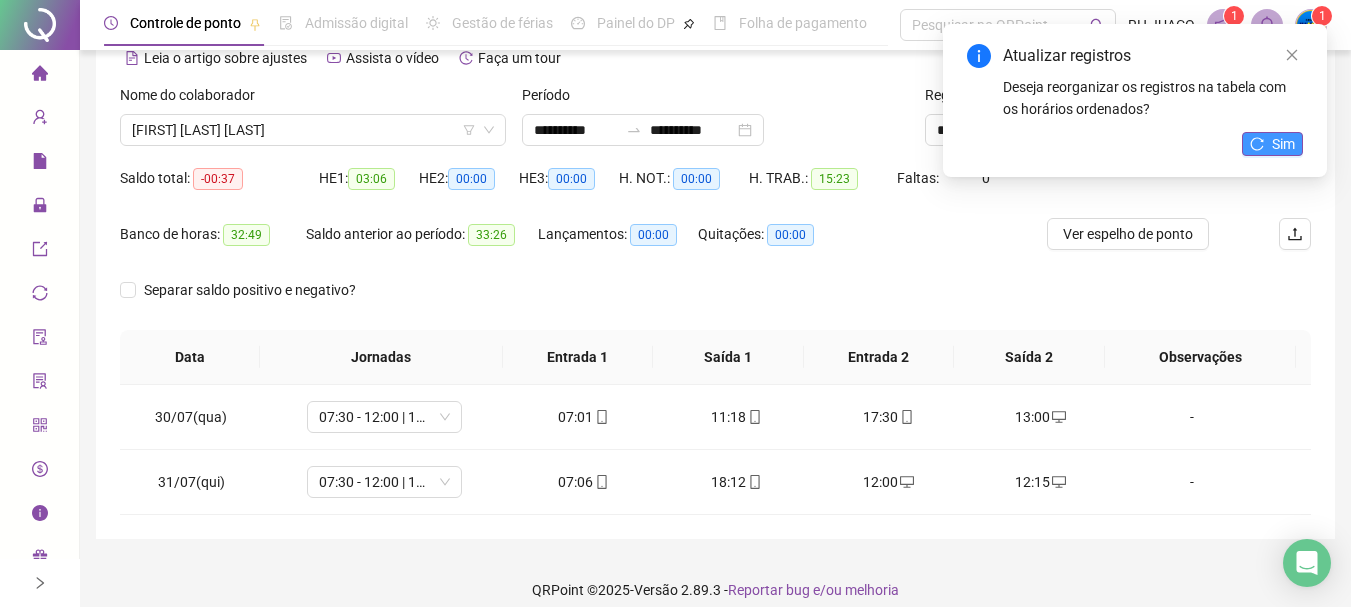 click on "Sim" at bounding box center (1283, 144) 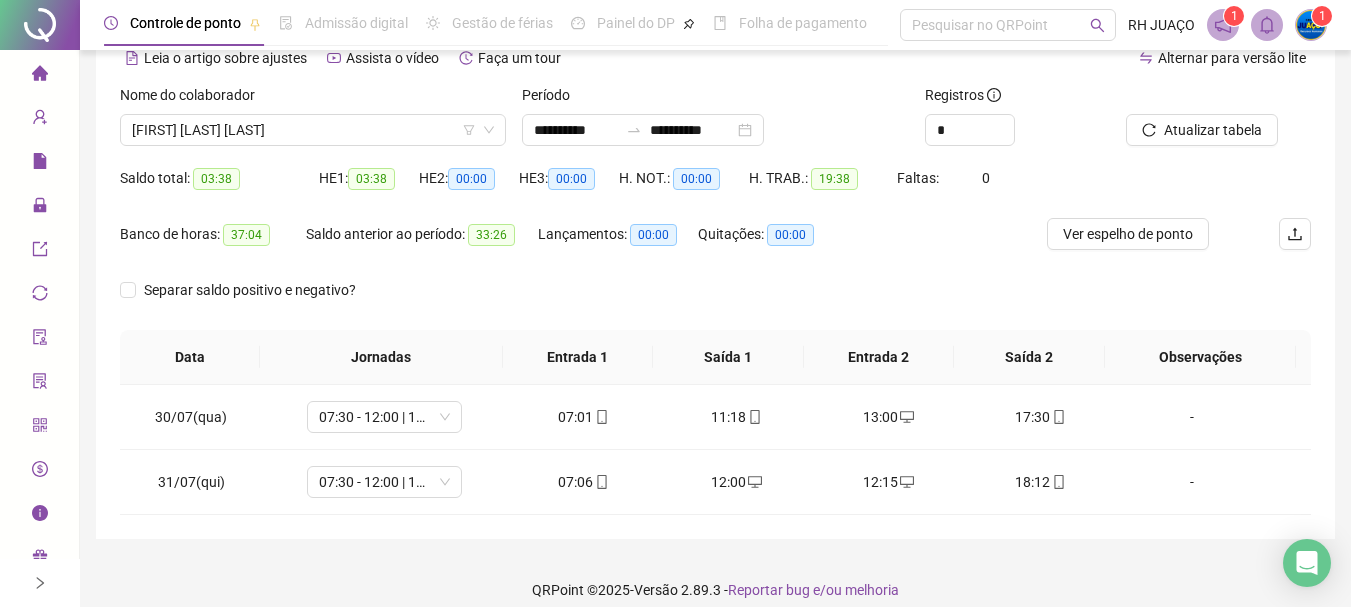 click on "Atualizar tabela" at bounding box center [1213, 130] 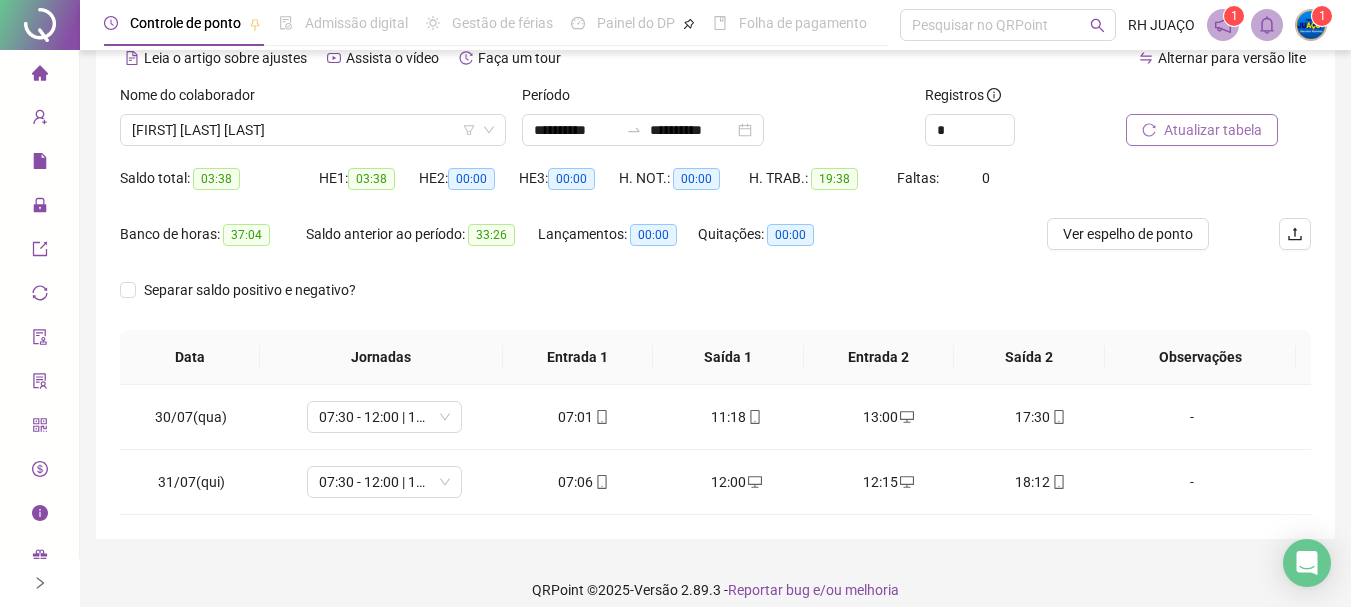 click on "Atualizar tabela" at bounding box center [1213, 130] 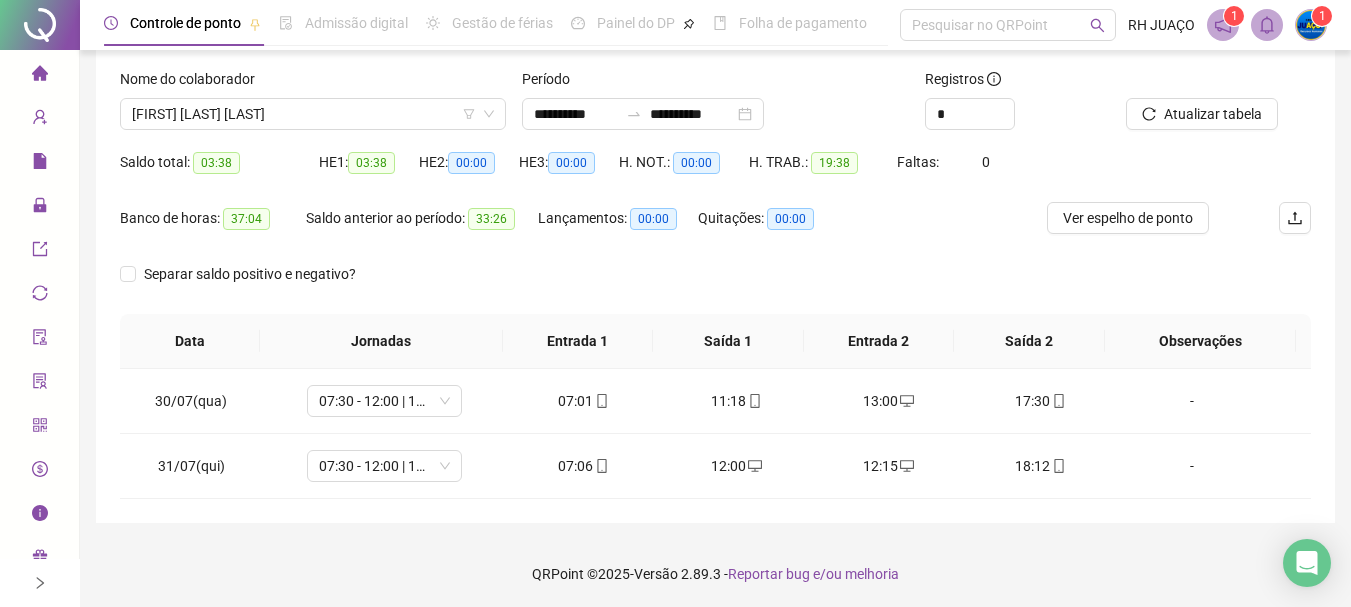 scroll, scrollTop: 118, scrollLeft: 0, axis: vertical 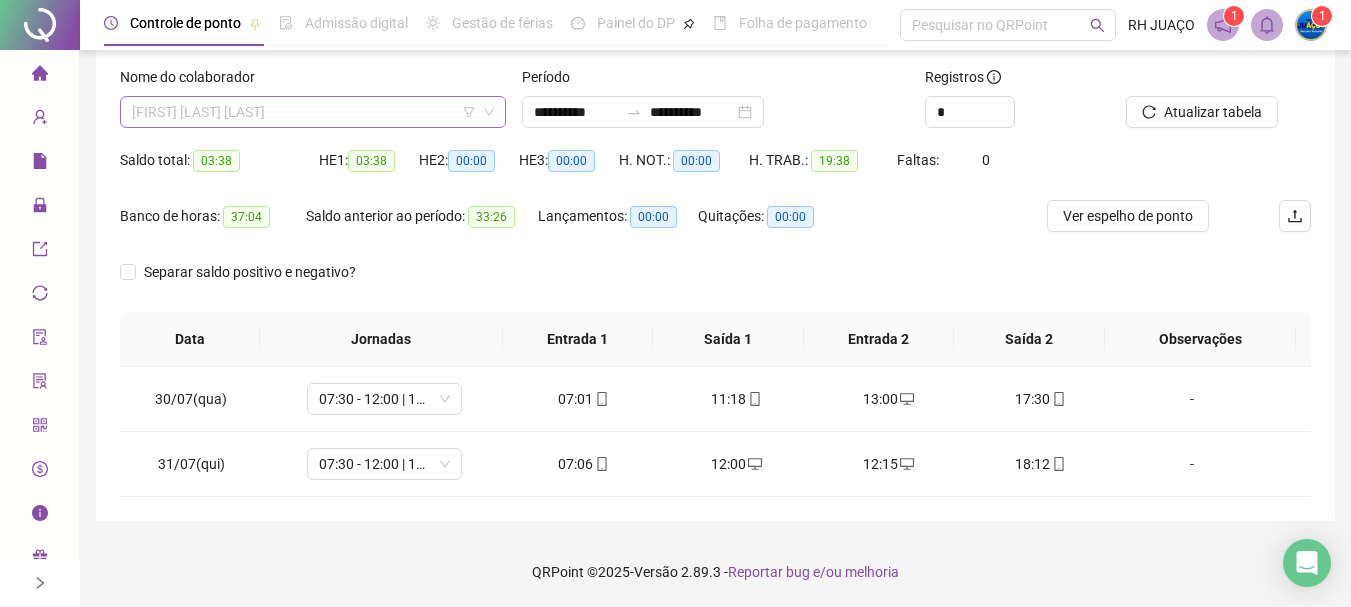 click on "[FIRST] [LAST] [LAST]" at bounding box center [313, 112] 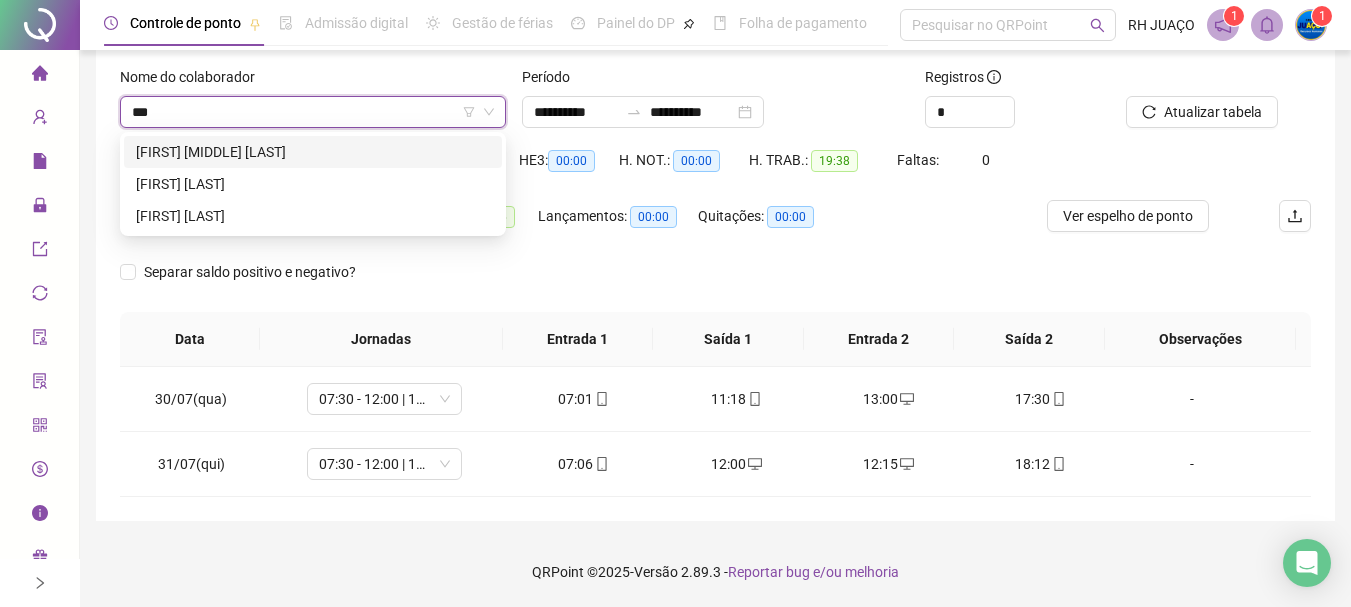 scroll, scrollTop: 0, scrollLeft: 0, axis: both 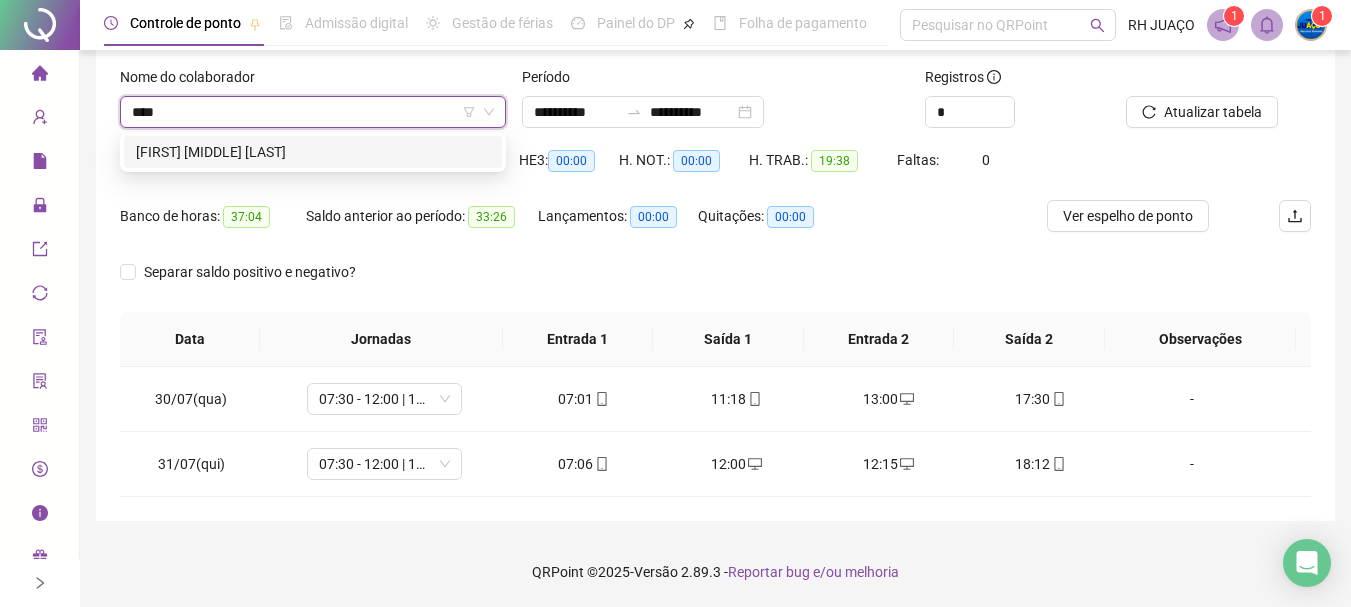 click on "[FIRST] [MIDDLE] [LAST]" at bounding box center [313, 152] 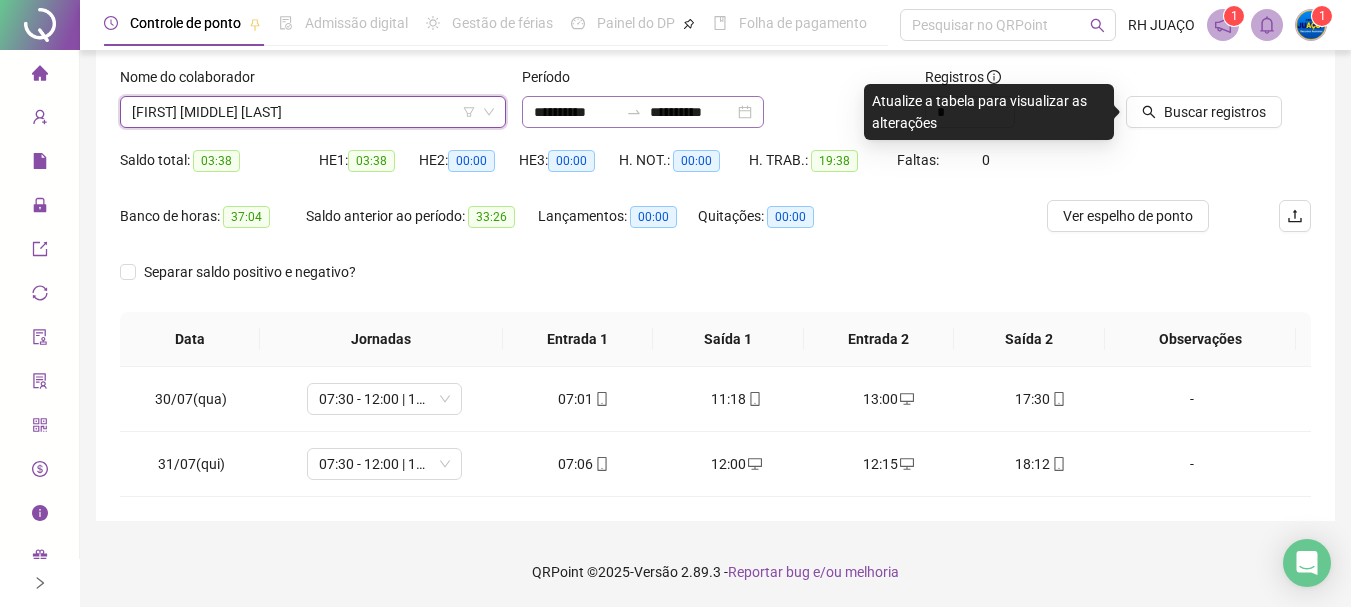 click on "**********" at bounding box center (643, 112) 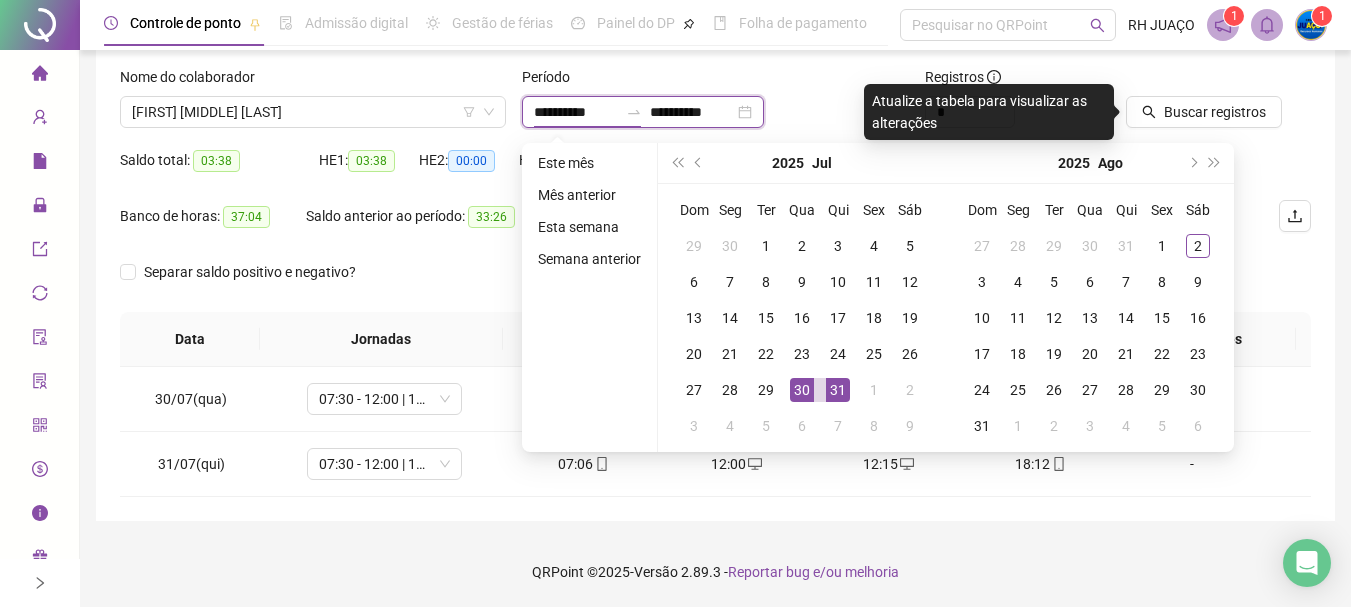 type on "**********" 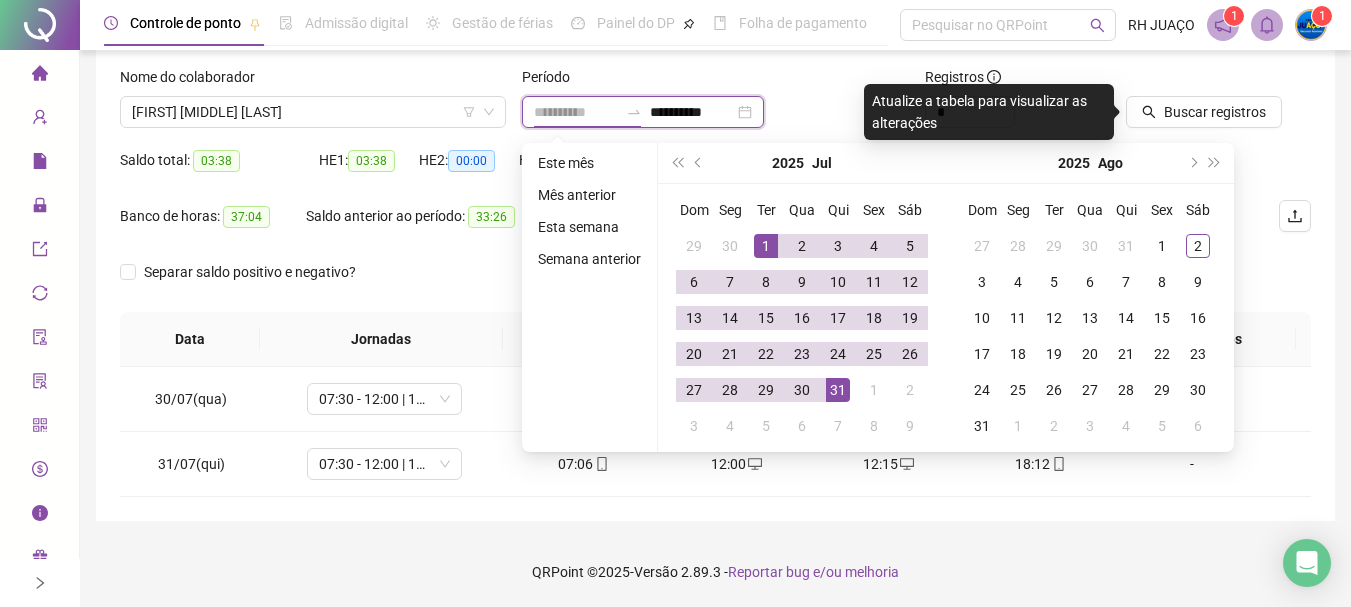 type on "**********" 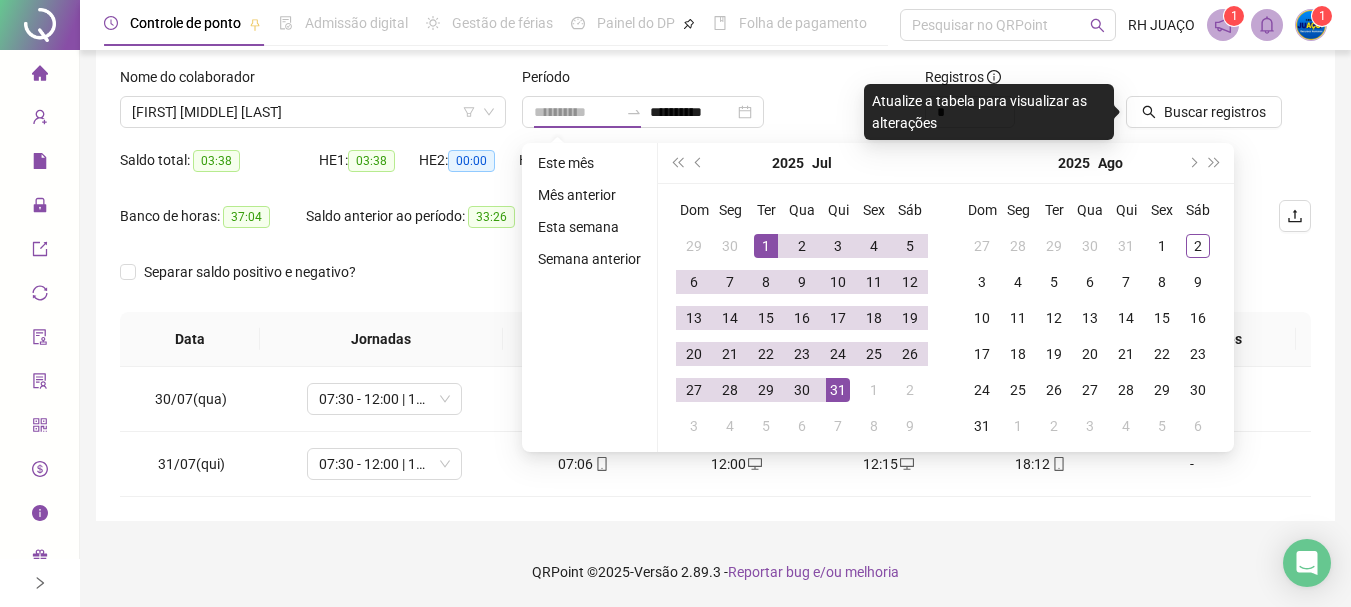 click on "1" at bounding box center [766, 246] 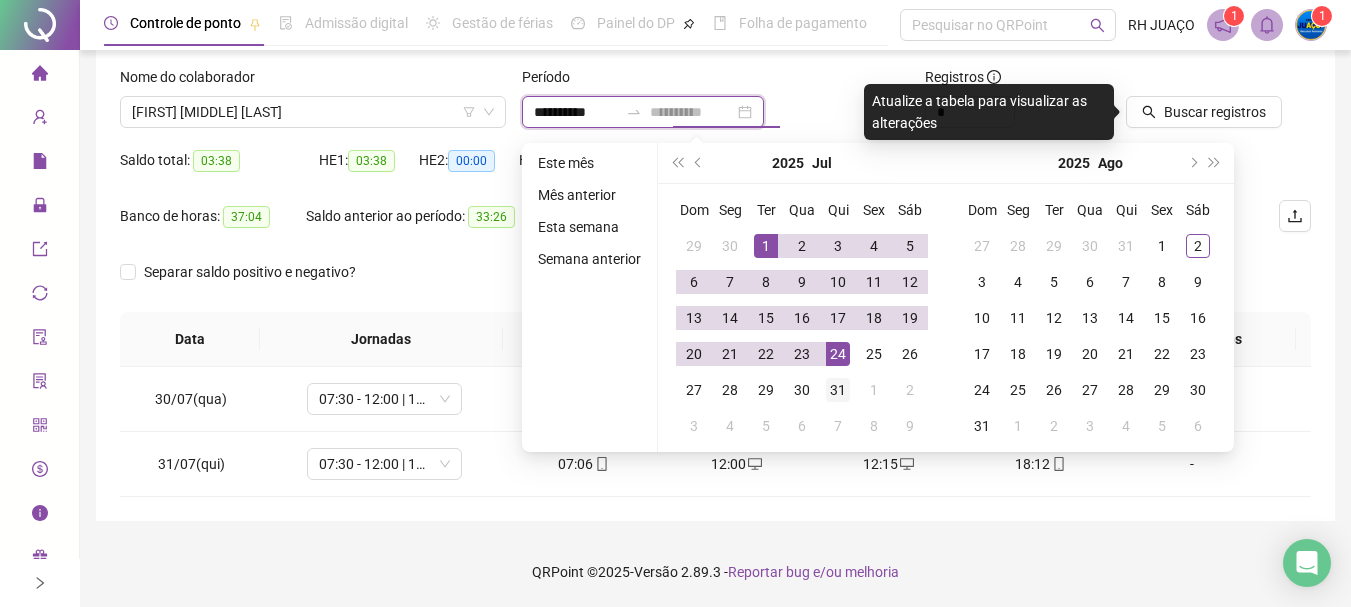 type on "**********" 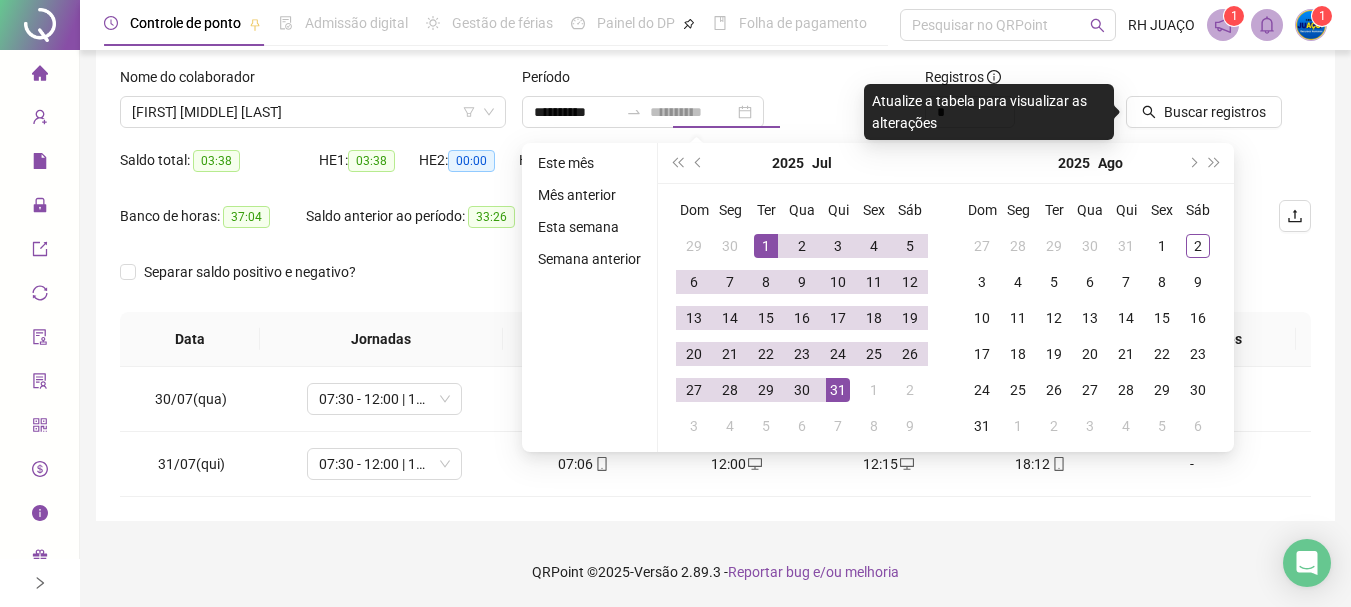 click on "31" at bounding box center (838, 390) 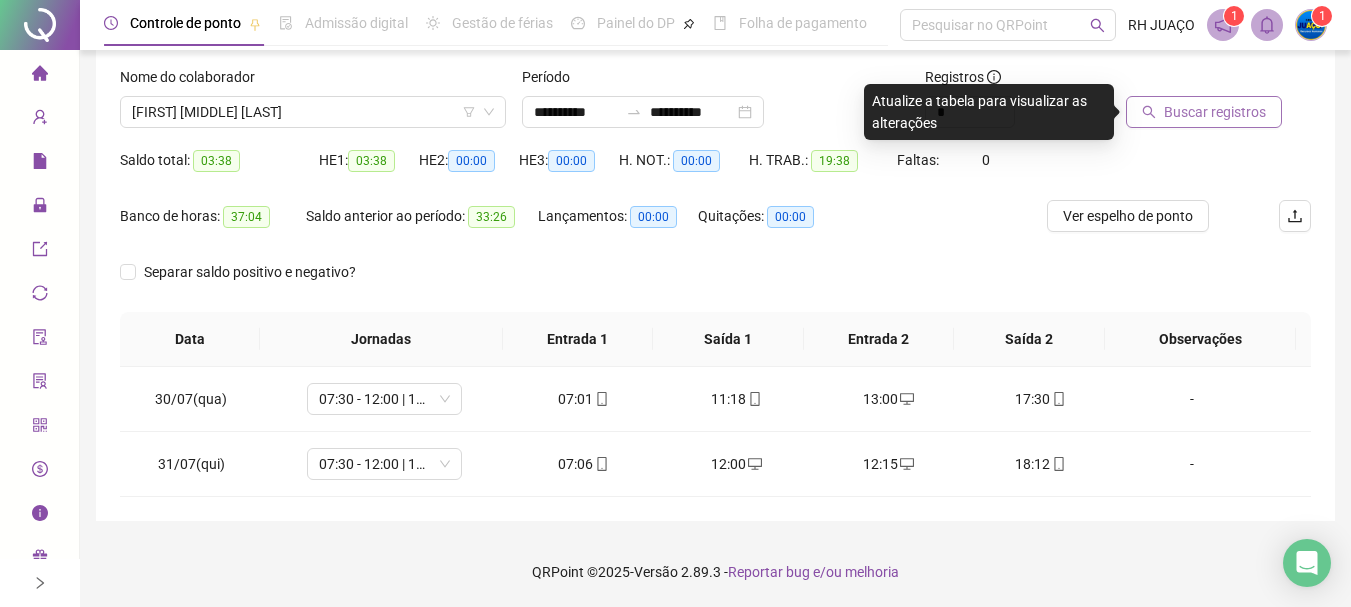 click on "Buscar registros" at bounding box center [1215, 112] 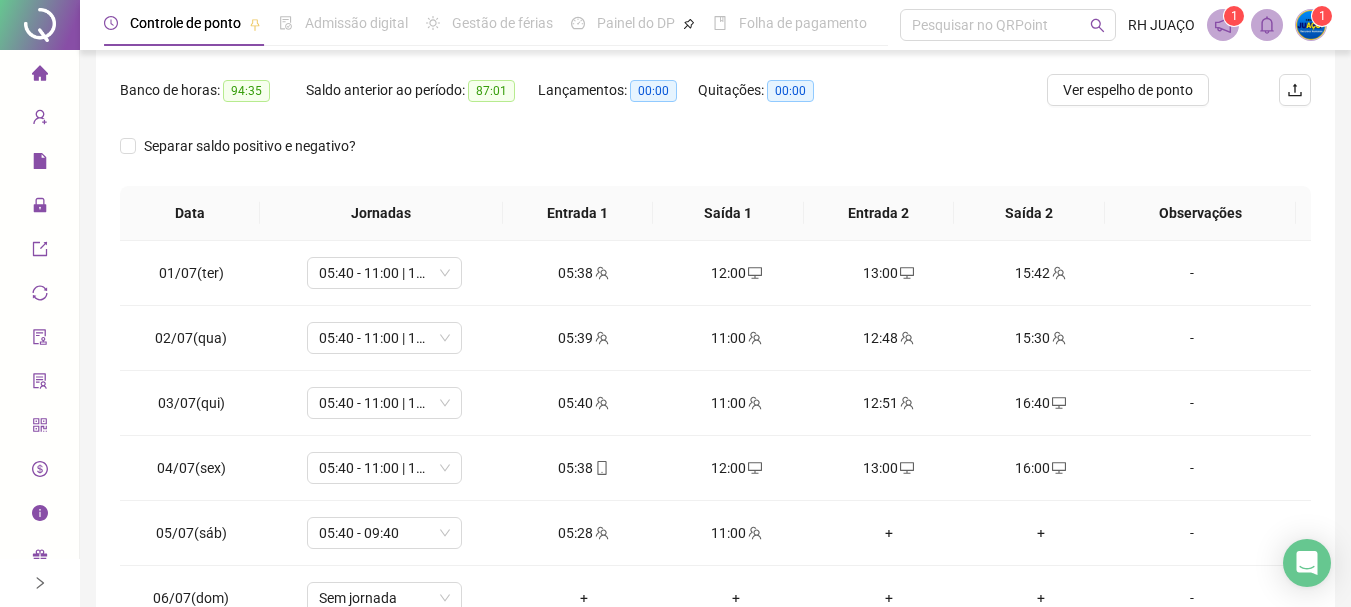 scroll, scrollTop: 415, scrollLeft: 0, axis: vertical 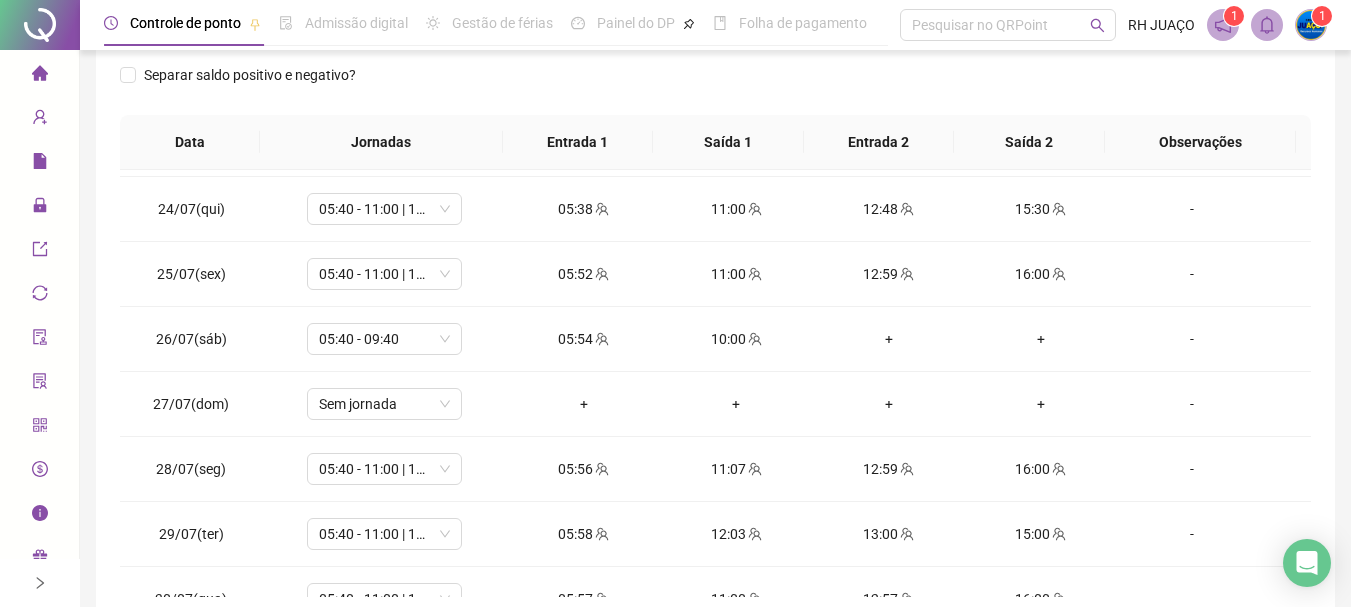 click on "Separar saldo positivo e negativo?" at bounding box center (715, 87) 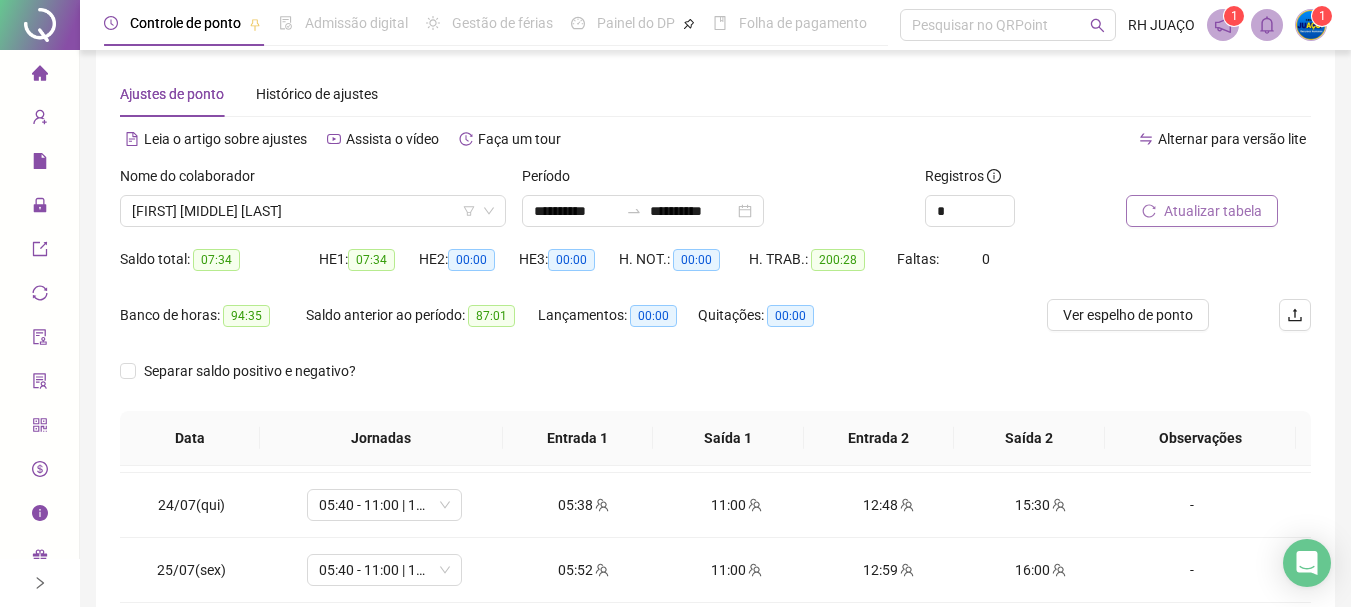 scroll, scrollTop: 15, scrollLeft: 0, axis: vertical 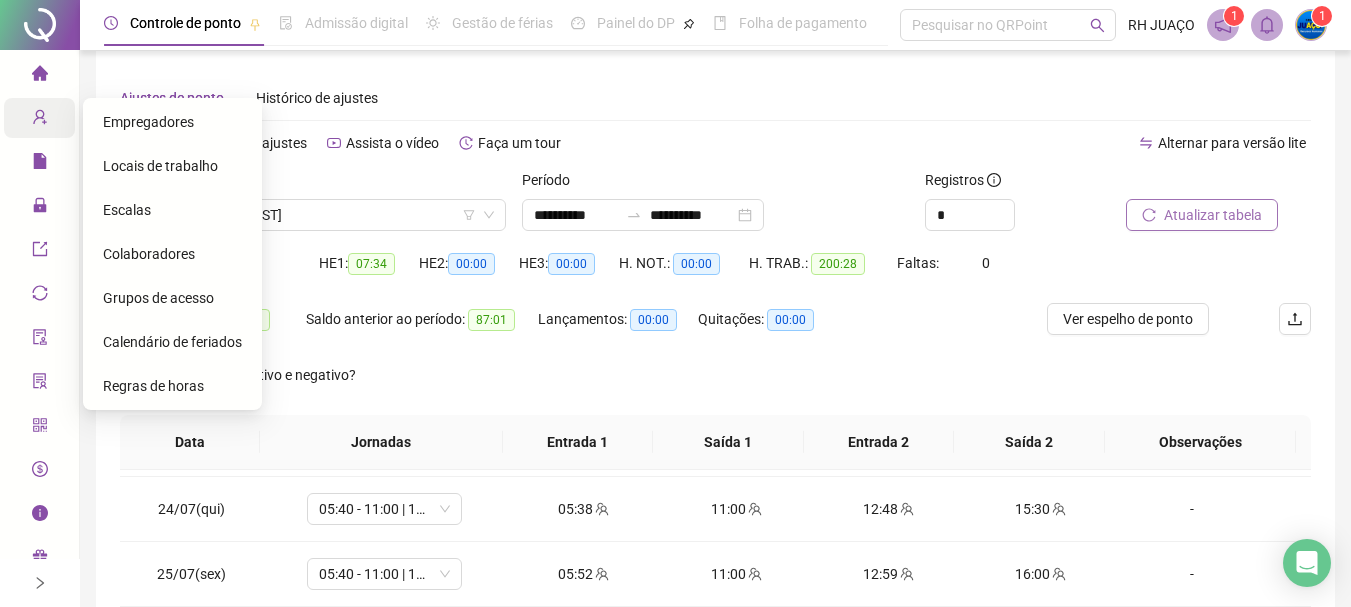 click on "Cadastros" at bounding box center [39, 118] 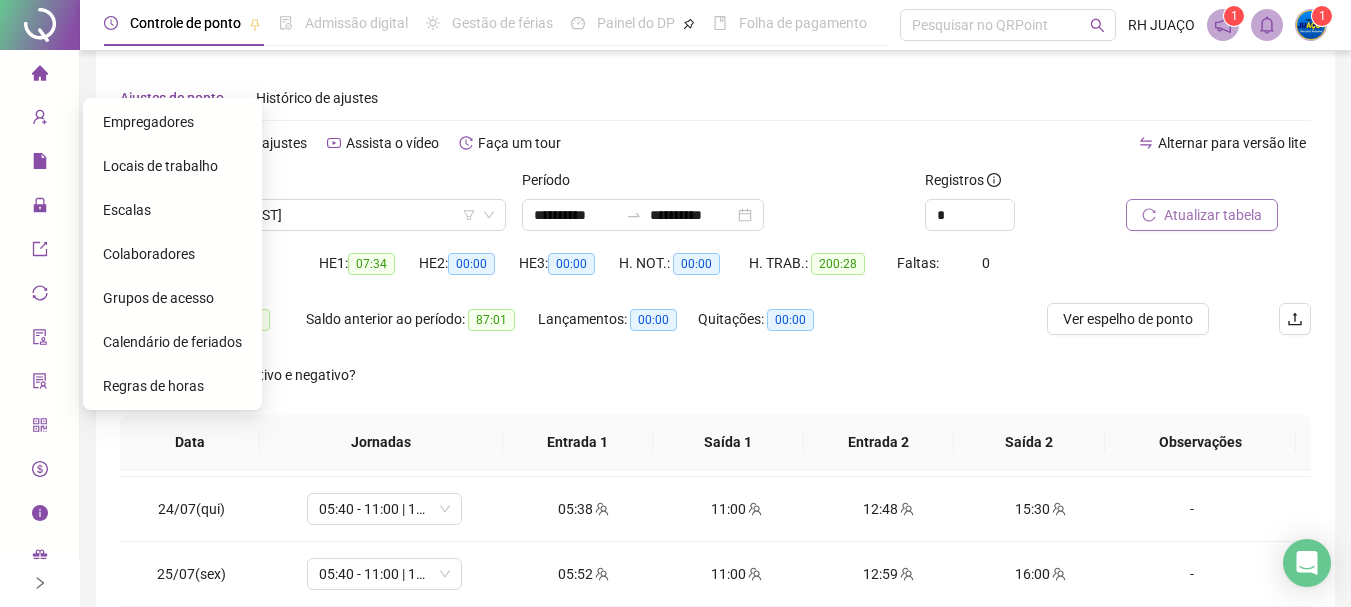 click 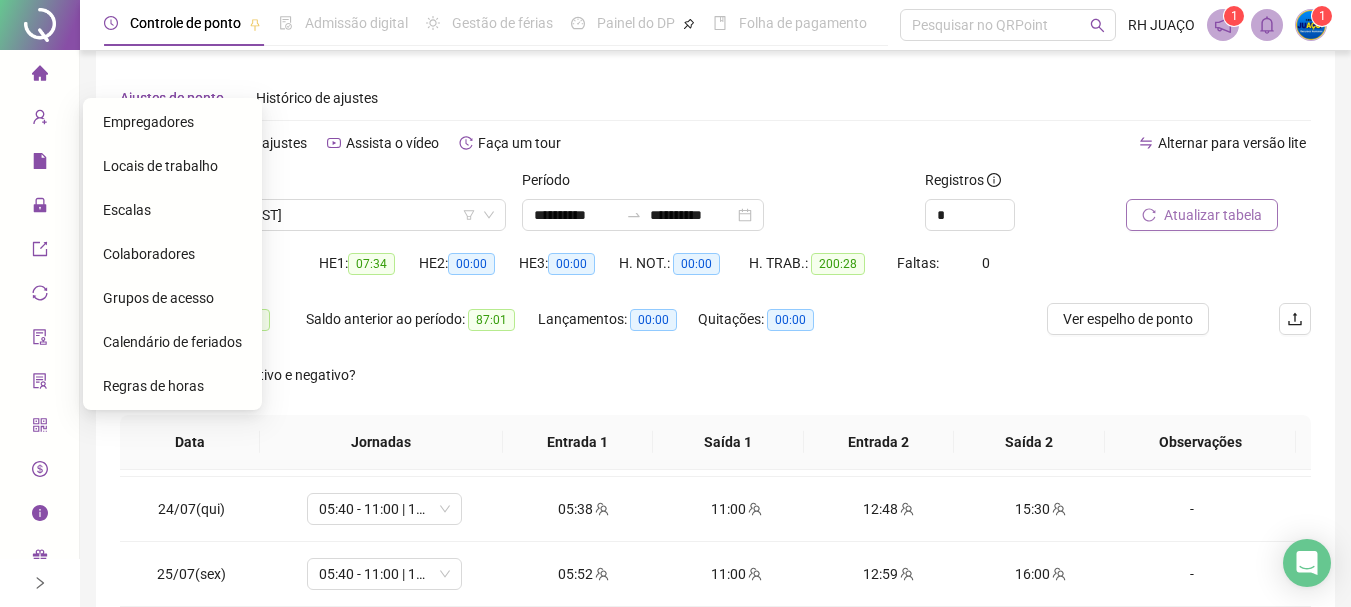 click on "Escalas" at bounding box center (172, 210) 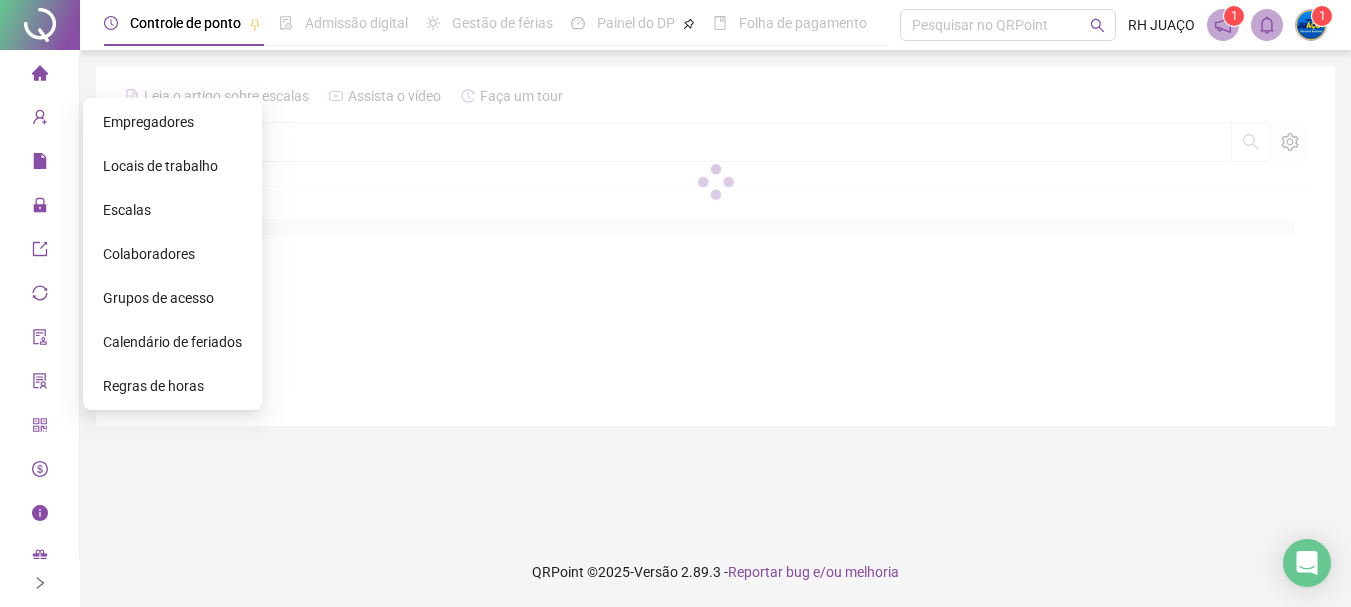 scroll, scrollTop: 0, scrollLeft: 0, axis: both 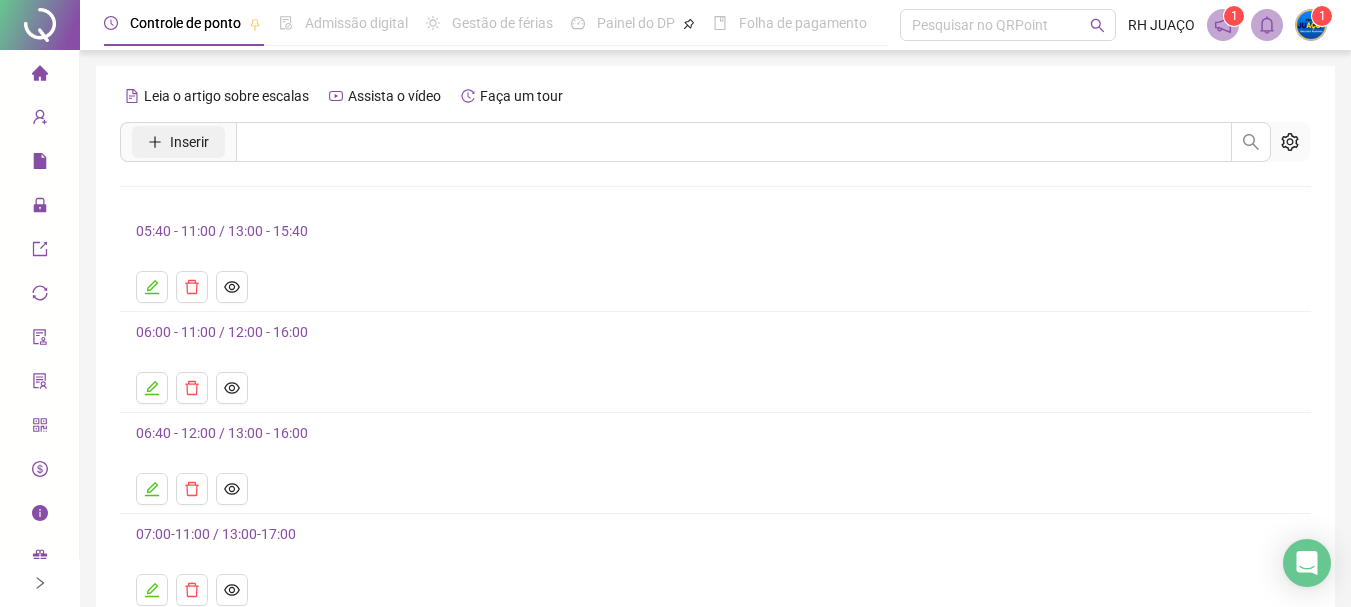 click on "Inserir" at bounding box center (178, 142) 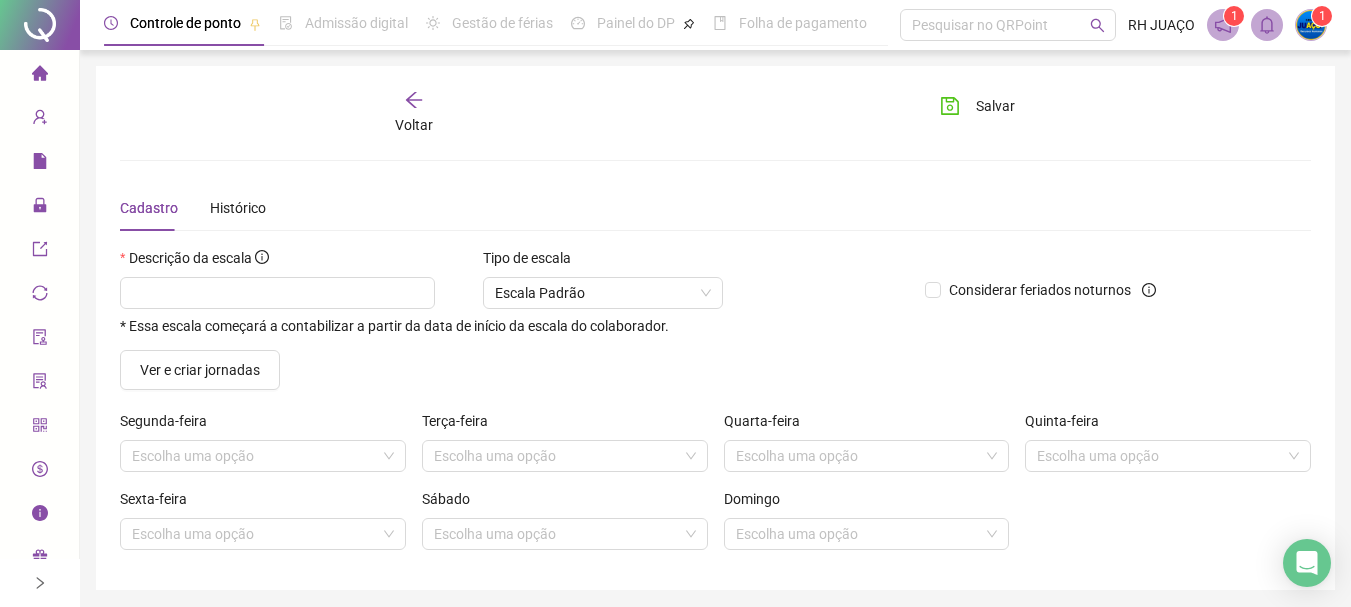 click 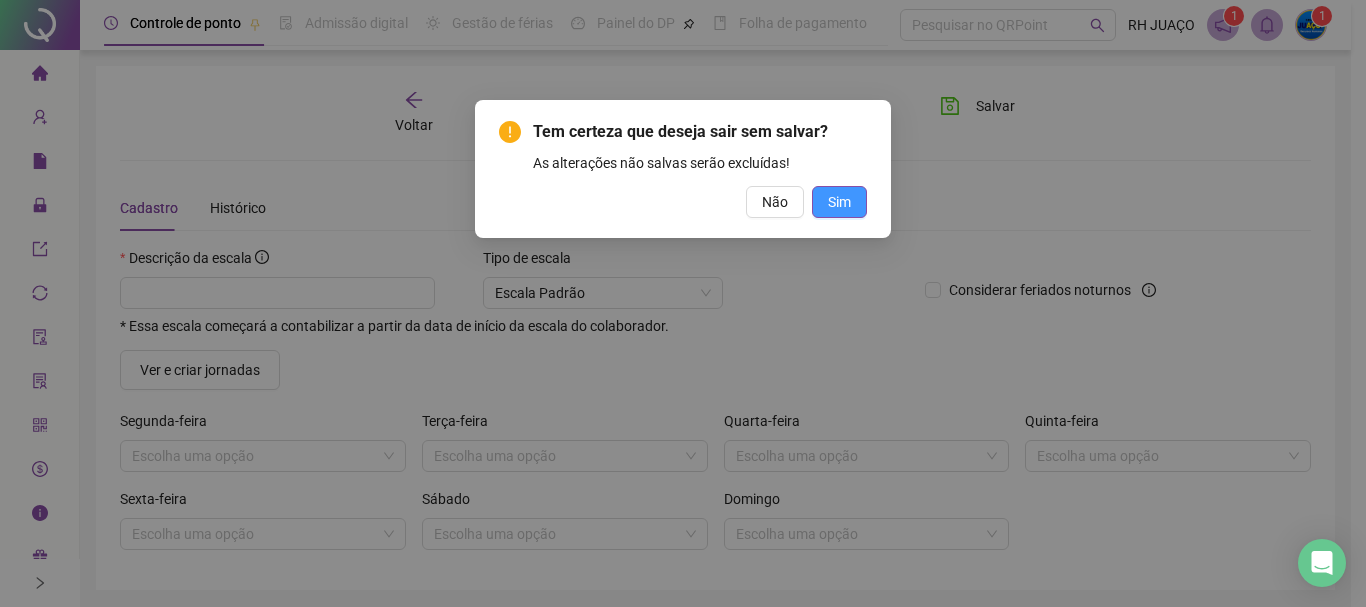 click on "Sim" at bounding box center (839, 202) 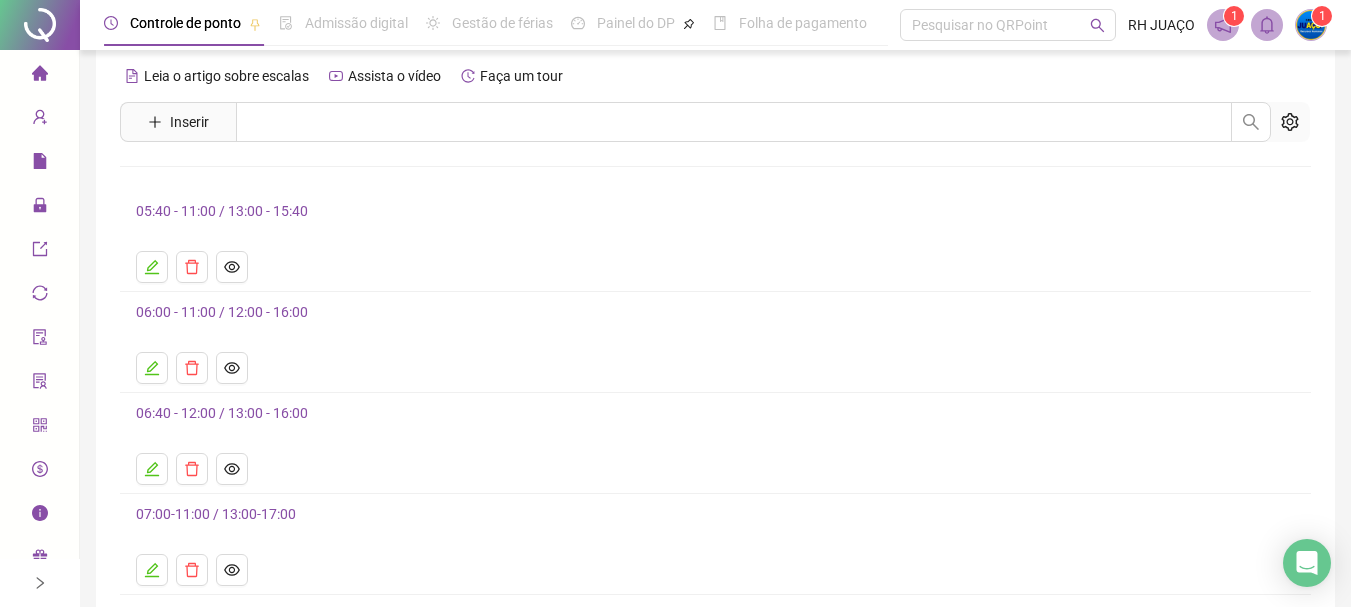 scroll, scrollTop: 0, scrollLeft: 0, axis: both 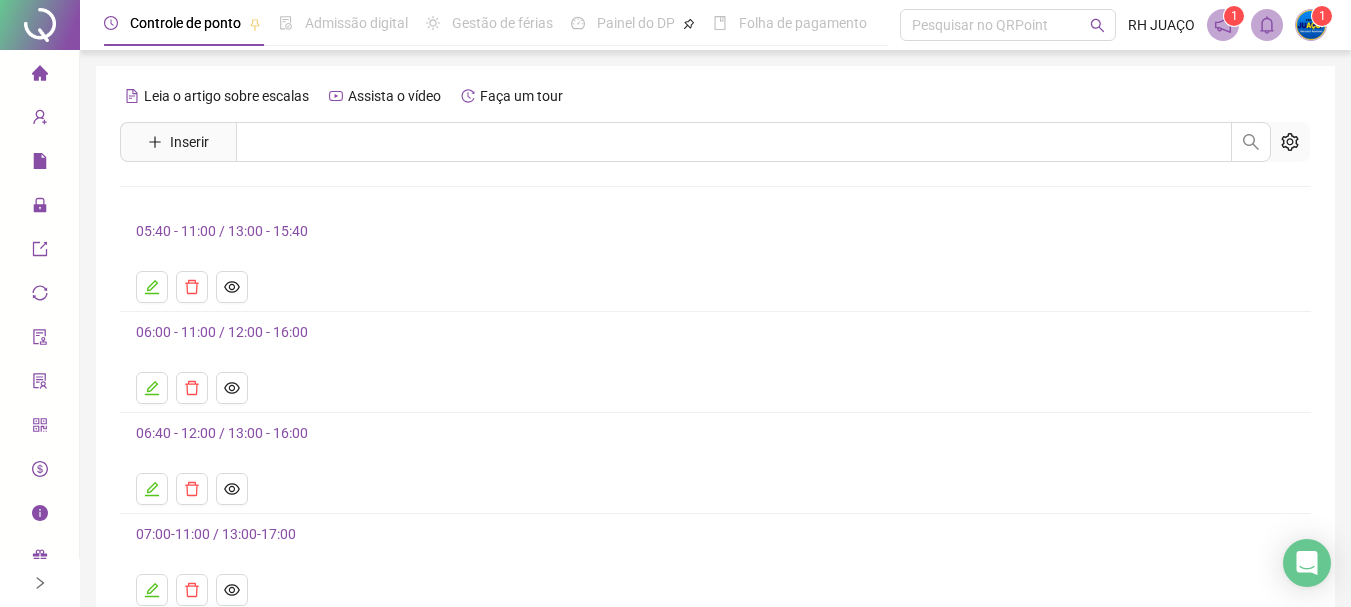 click on "Leia o artigo sobre escalas Assista o vídeo Faça um tour Inserir Nenhum resultado 05:40 - 11:00 / 13:00 - 15:40   06:00 - 11:00 / 12:00 - 16:00   06:40 - 12:00 / 13:00 - 16:00   07:00-11:00 / 13:00-17:00   07:30 - 10:00 / 12:00 - 17:30   1 2 3 4 5 ••• 9" at bounding box center (715, 413) 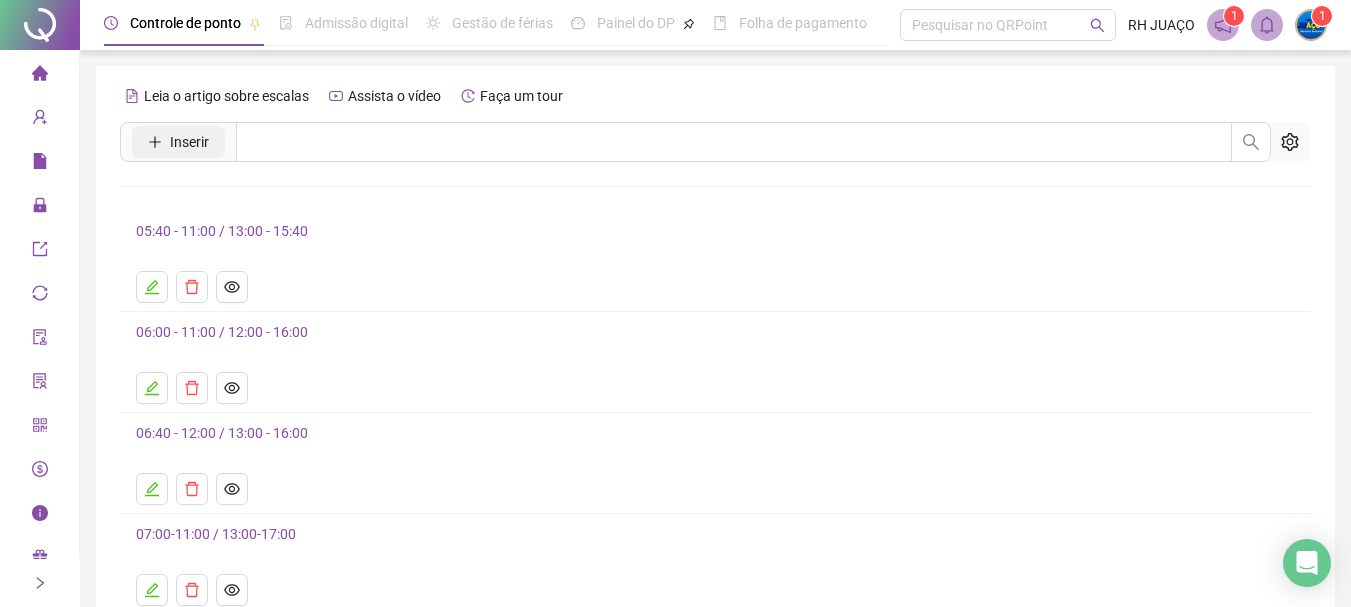 click on "Inserir" at bounding box center [178, 142] 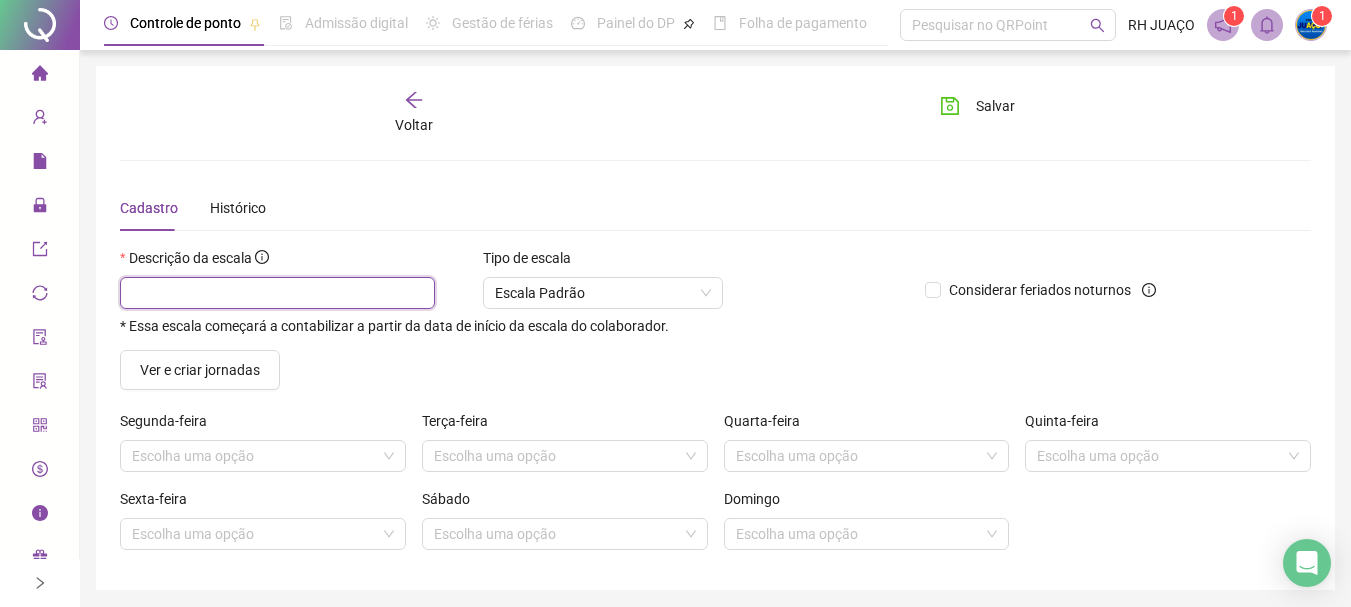 click at bounding box center (277, 293) 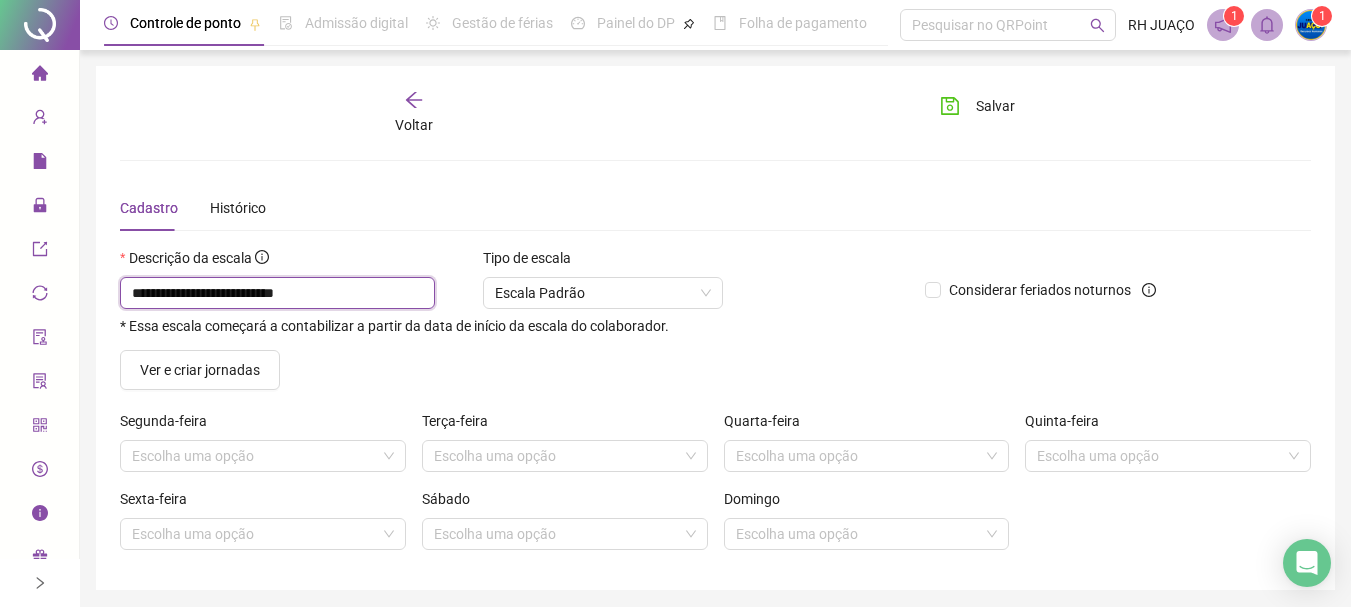 type on "**********" 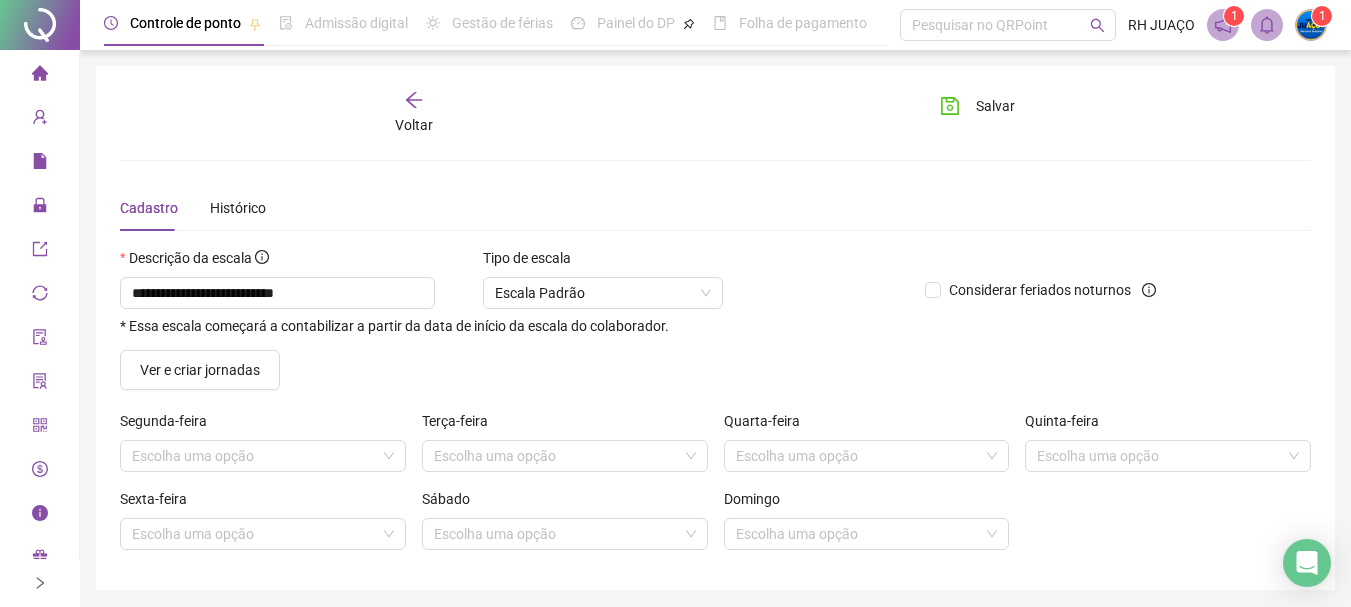click on "Ver e criar jornadas" at bounding box center [263, 370] 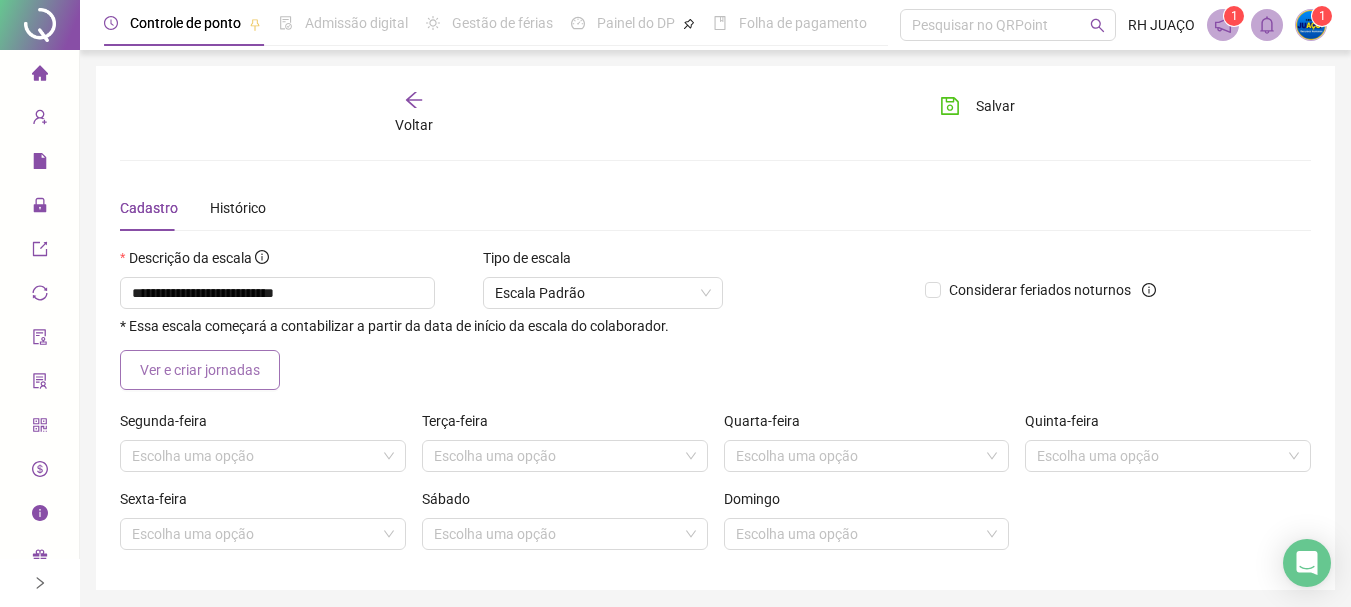 click on "Ver e criar jornadas" at bounding box center [200, 370] 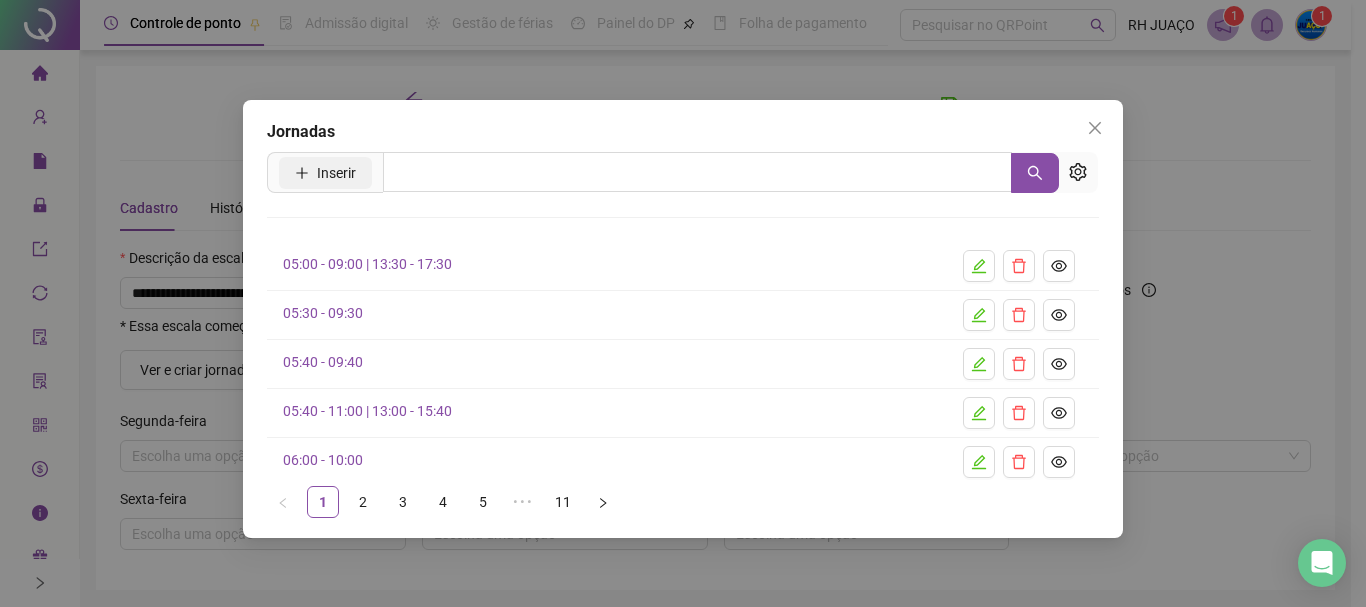 click on "Inserir" at bounding box center [336, 173] 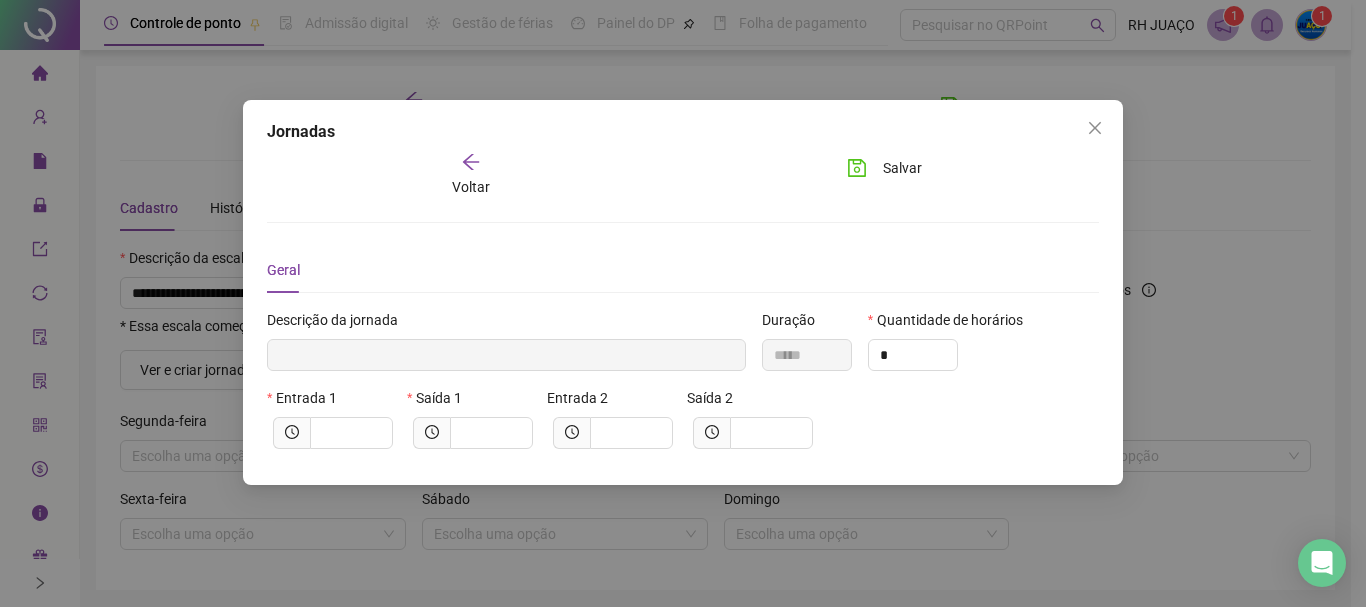 type 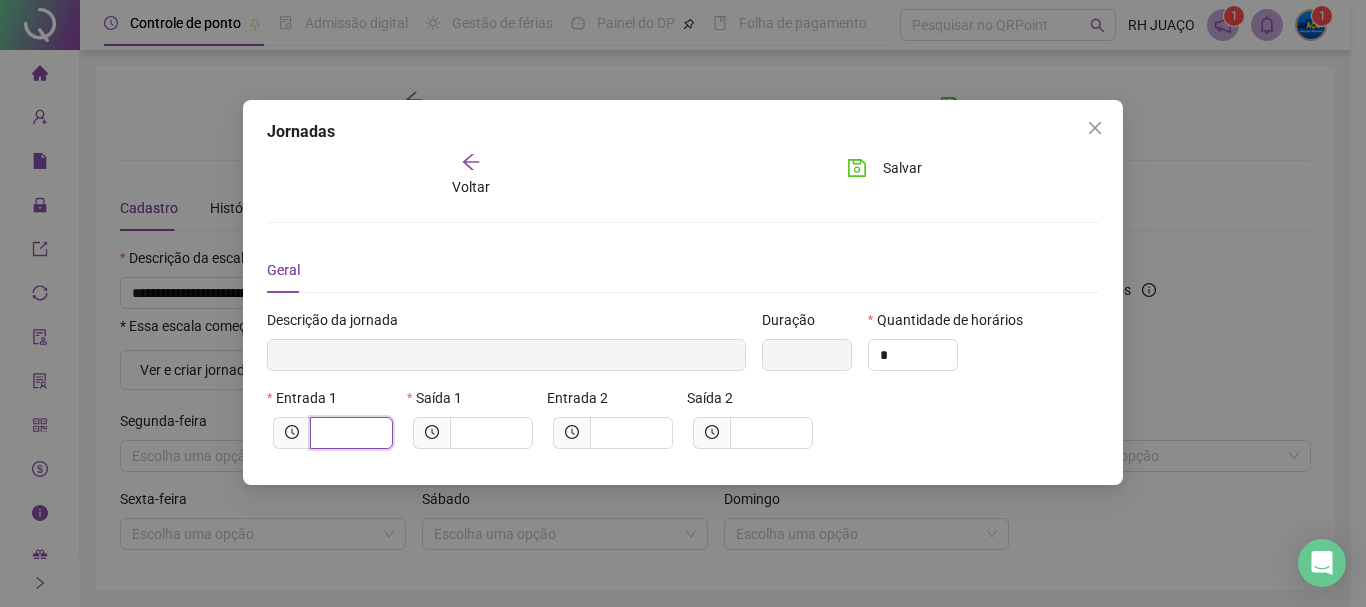 click at bounding box center (349, 433) 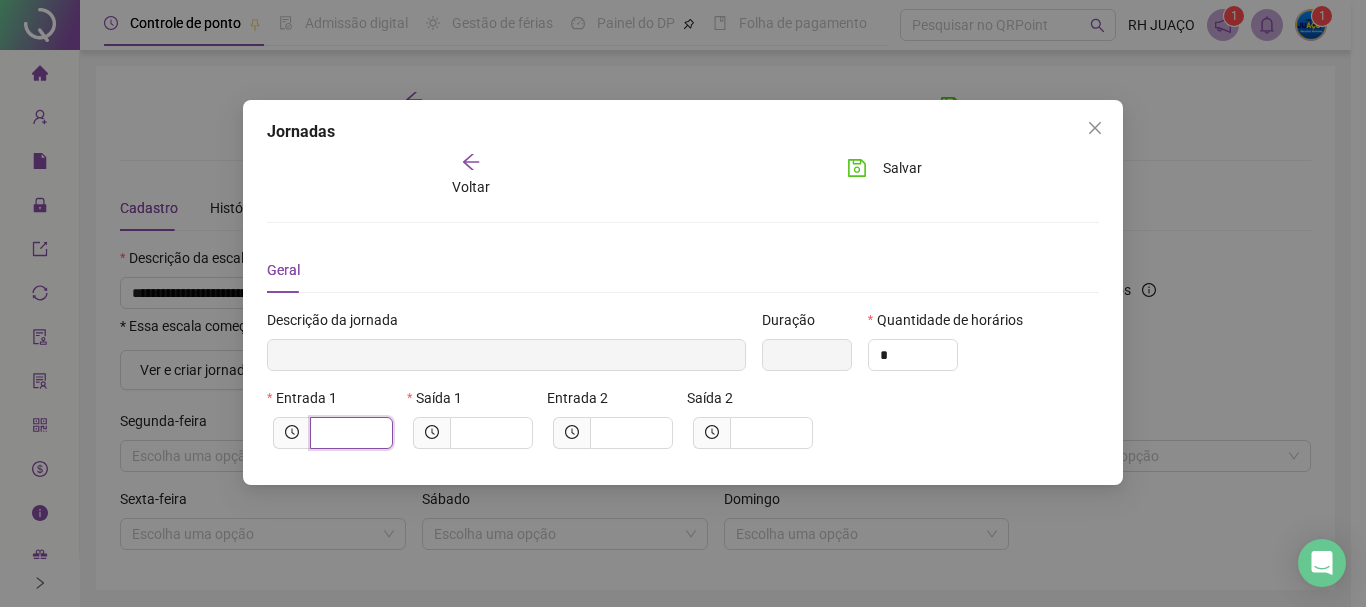 type on "******" 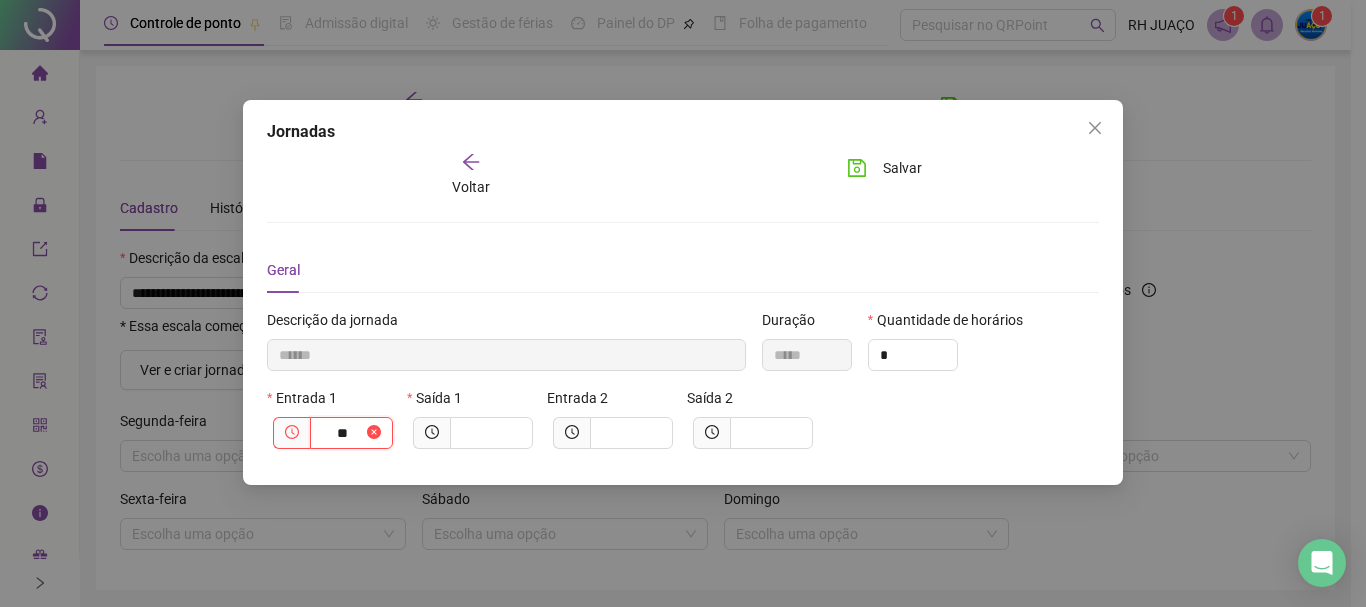 type on "********" 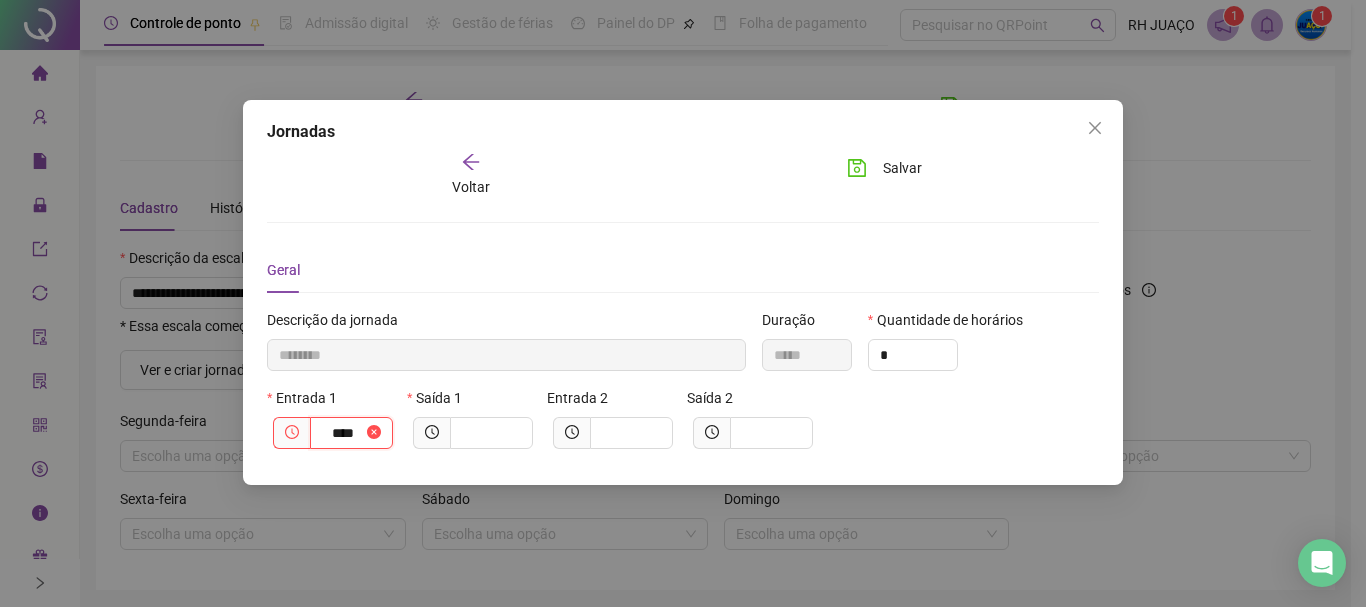 type on "*****" 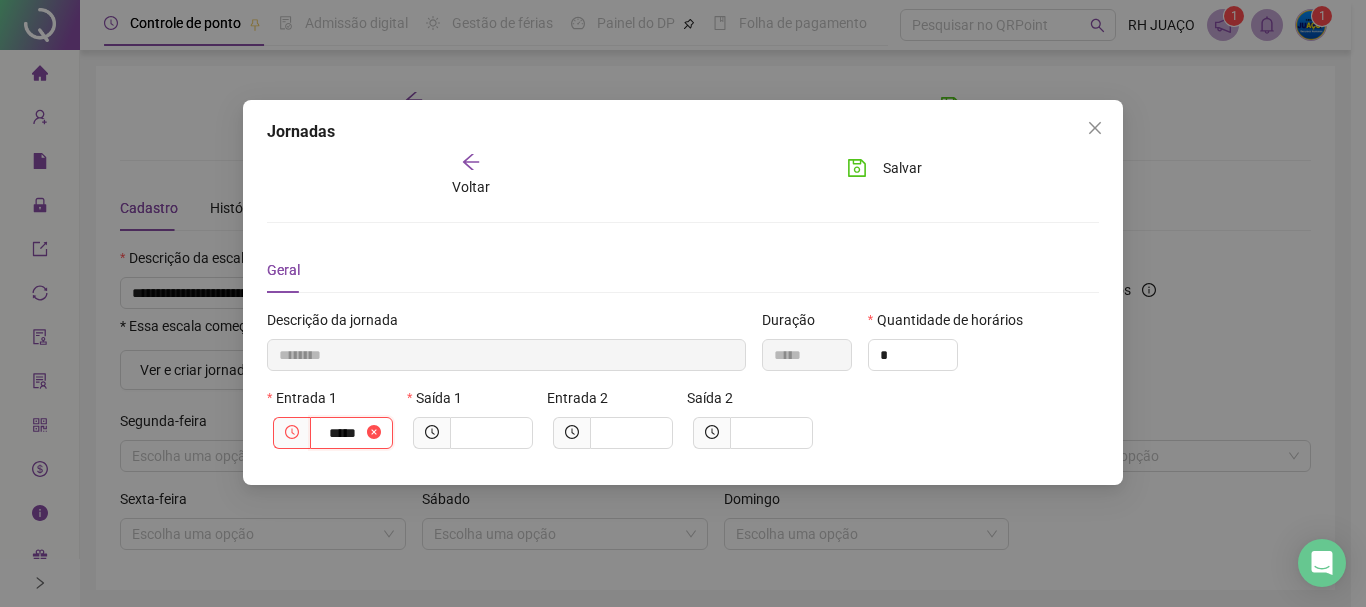 type on "*********" 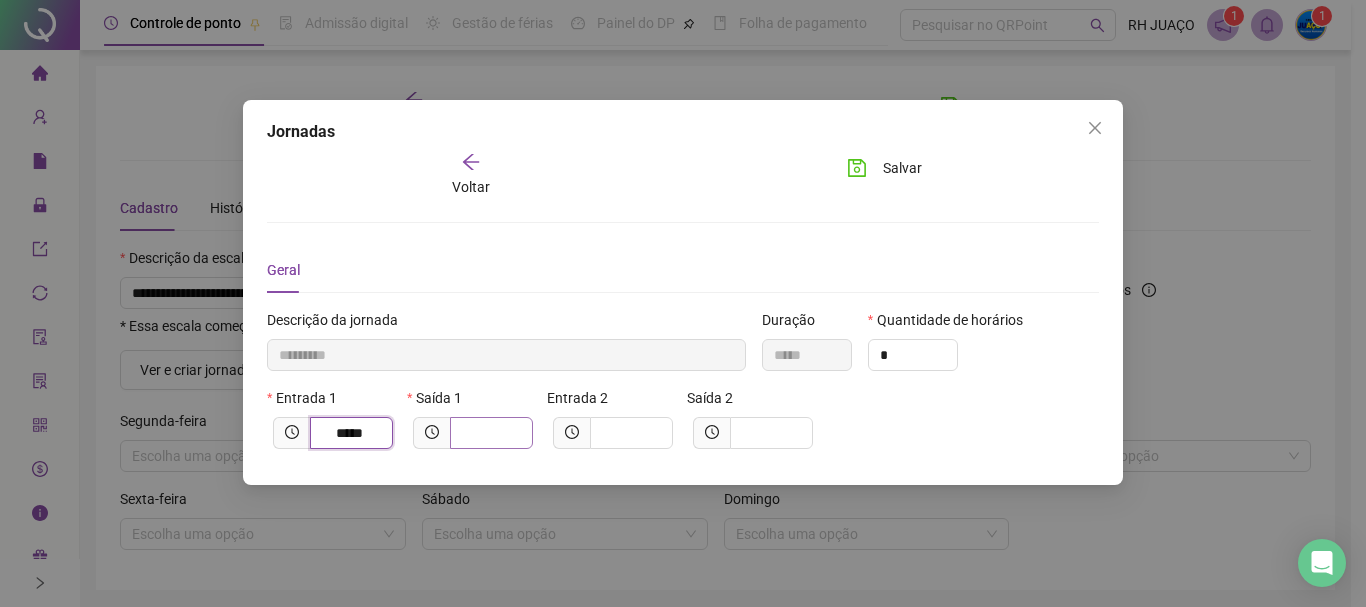 type on "*****" 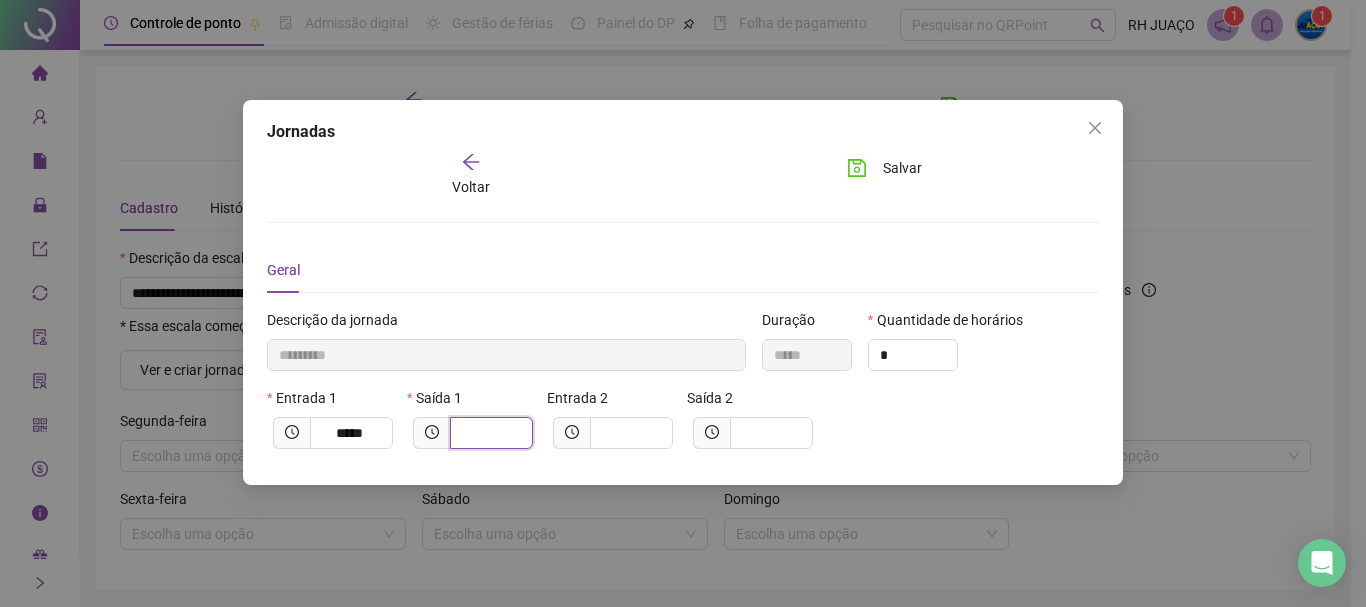 click at bounding box center [489, 433] 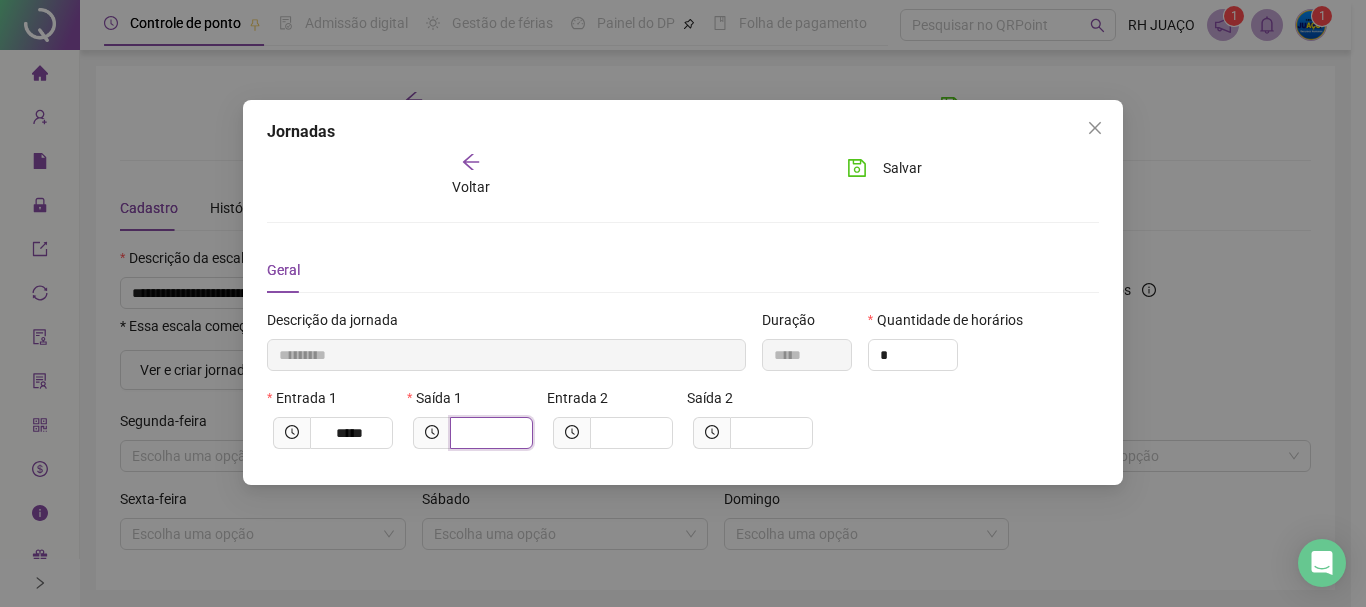 type on "*********" 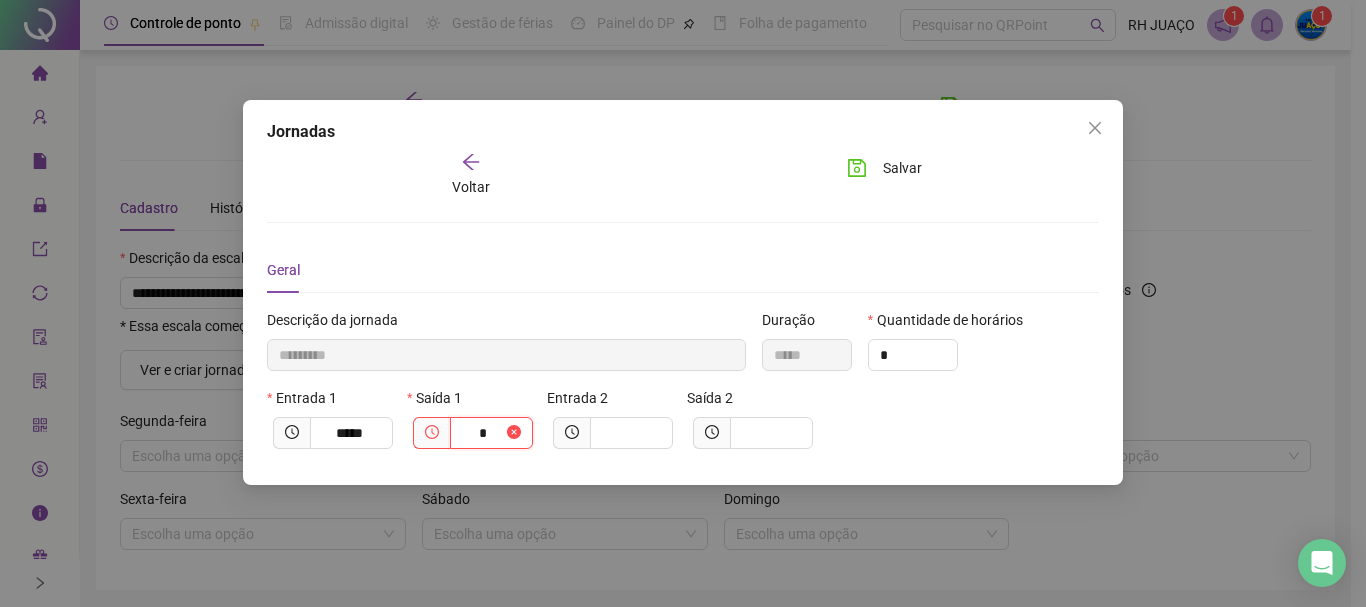 type on "**********" 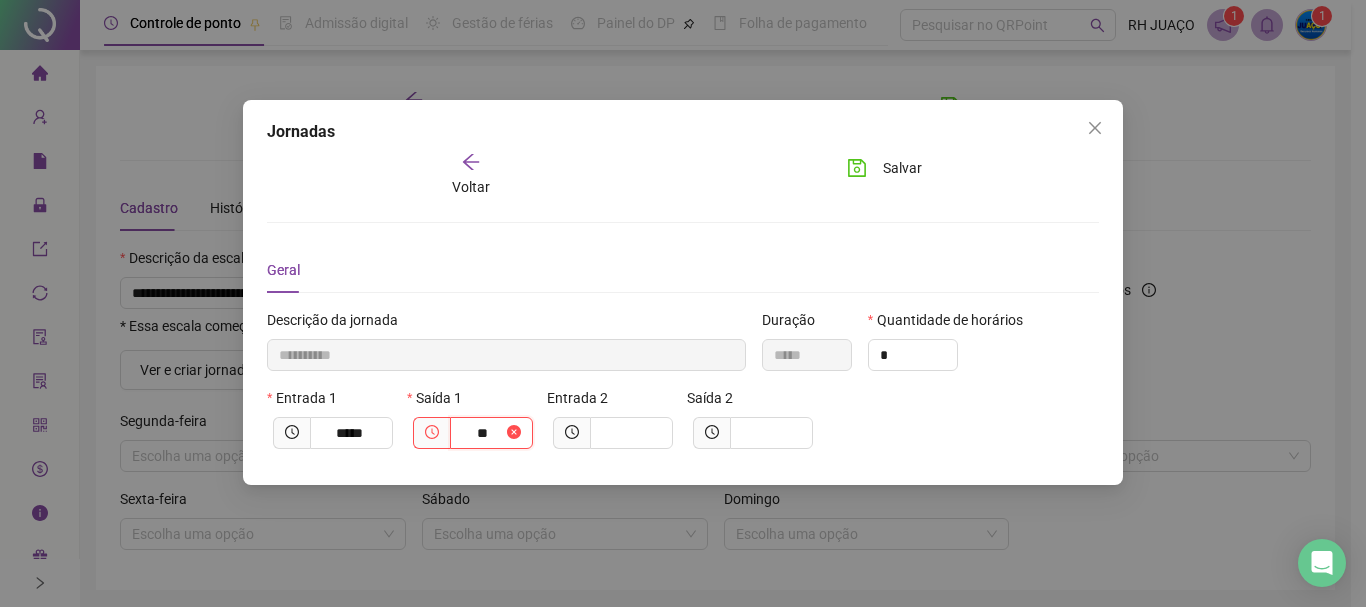 type on "**********" 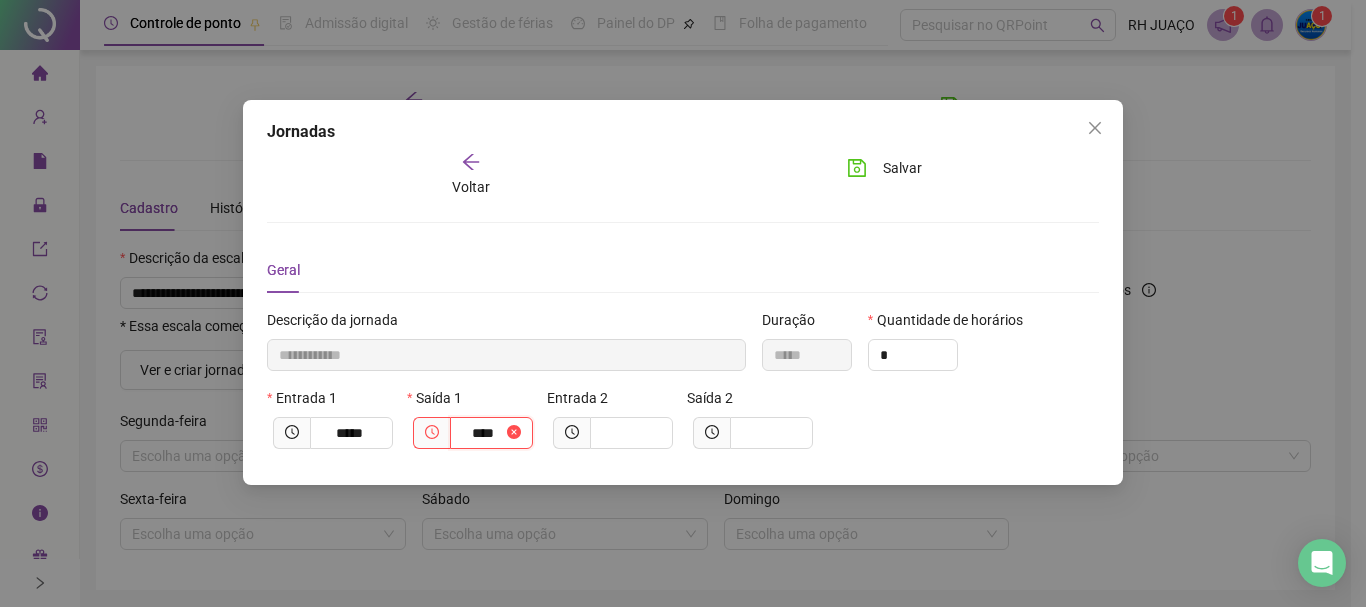 type on "**********" 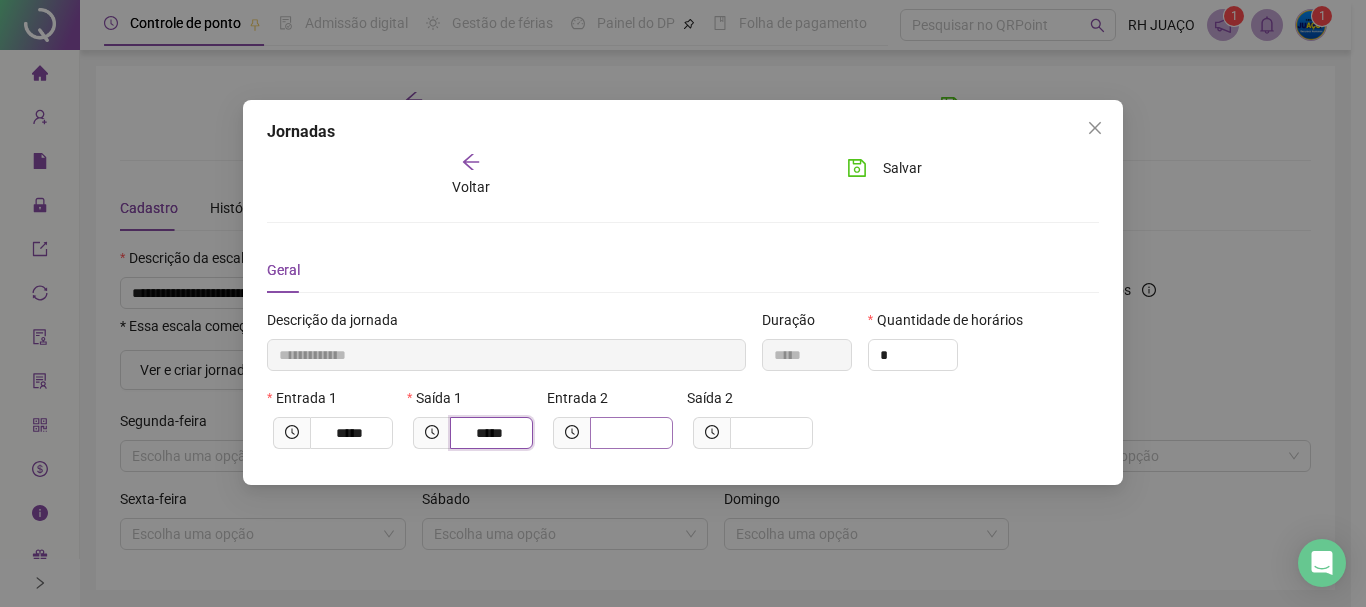 type on "*****" 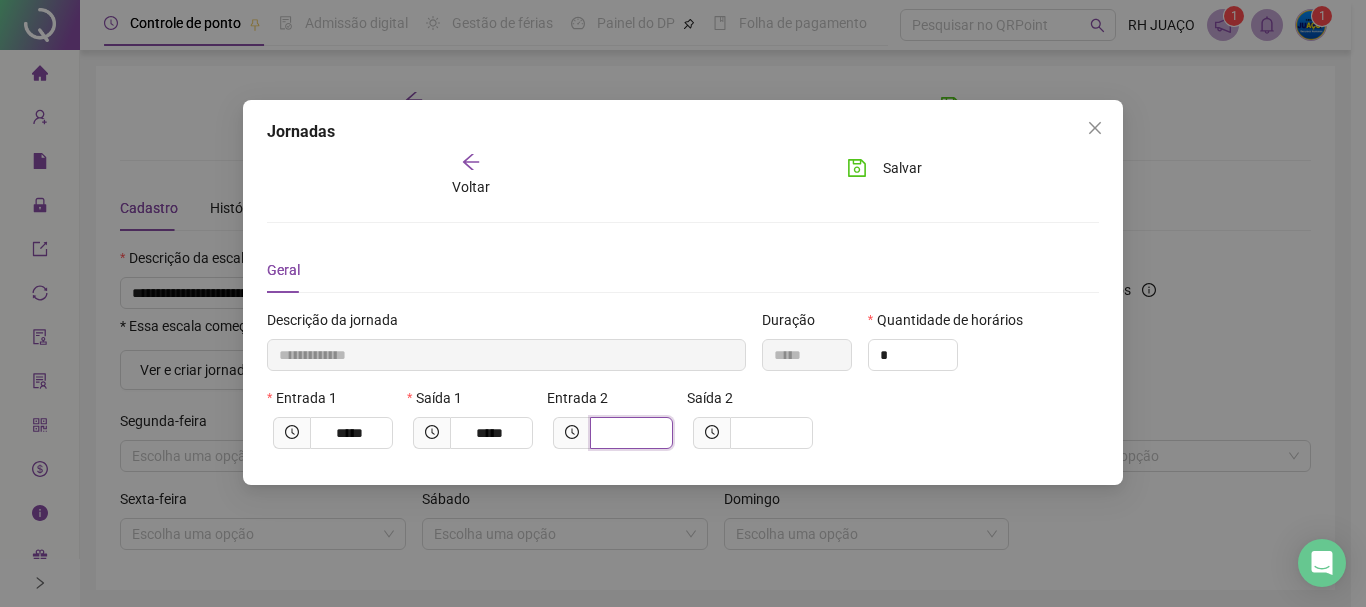 click at bounding box center [629, 433] 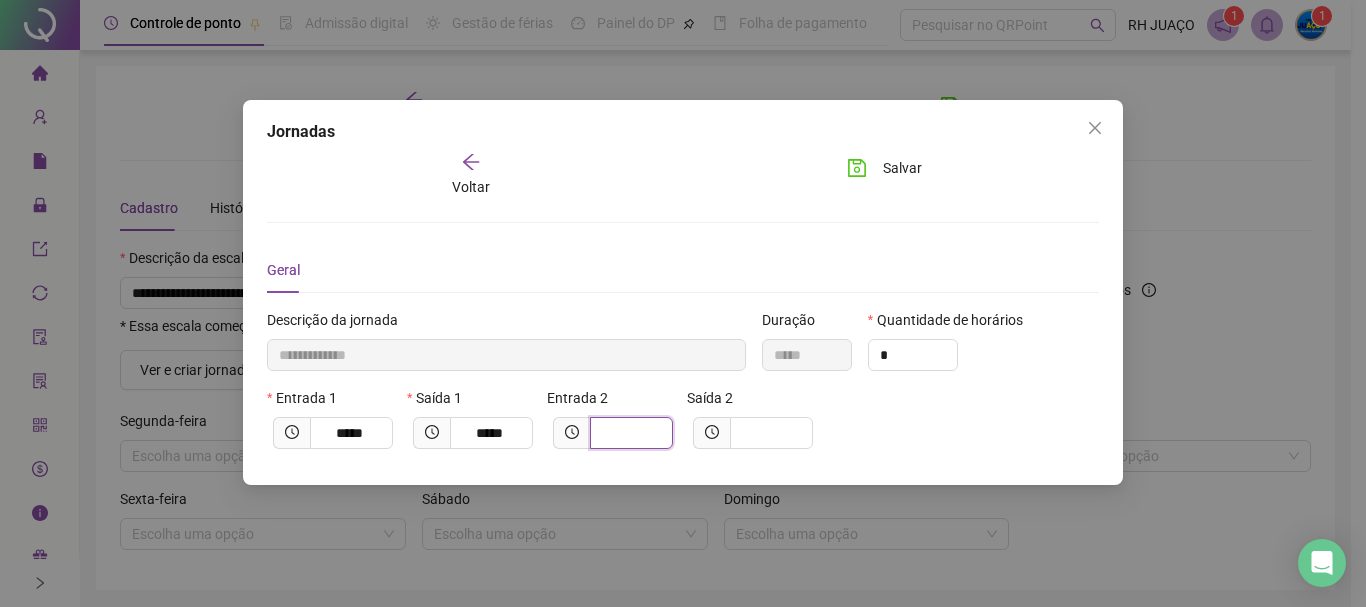 type on "**********" 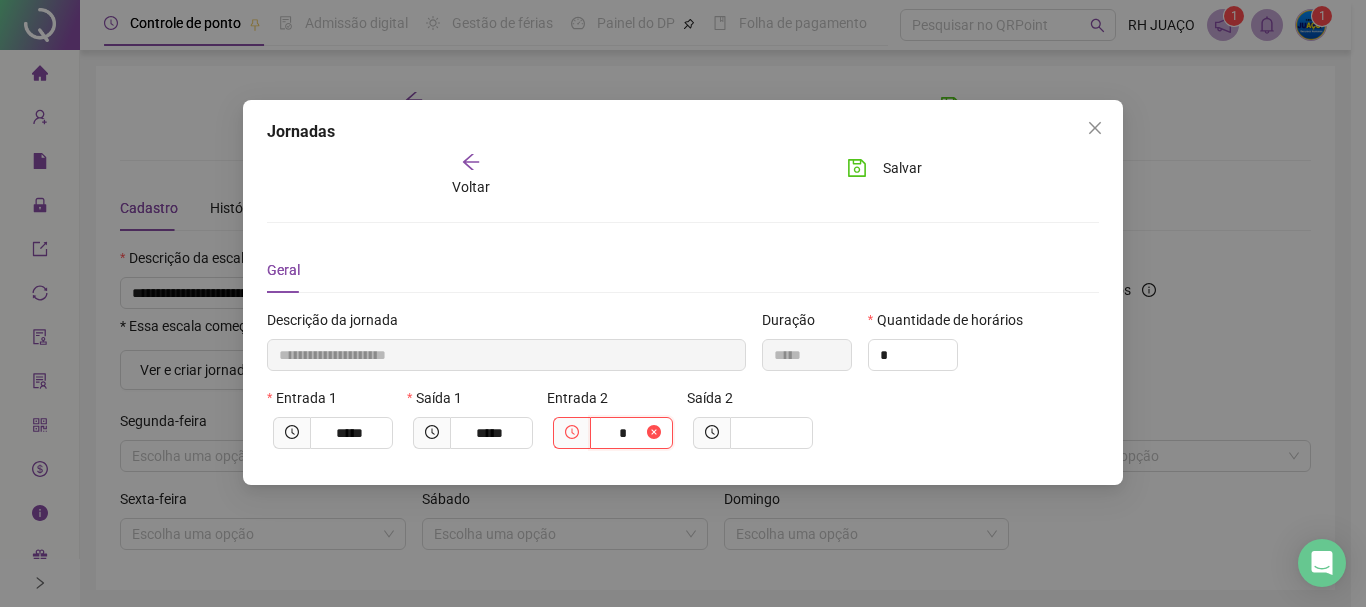type on "**********" 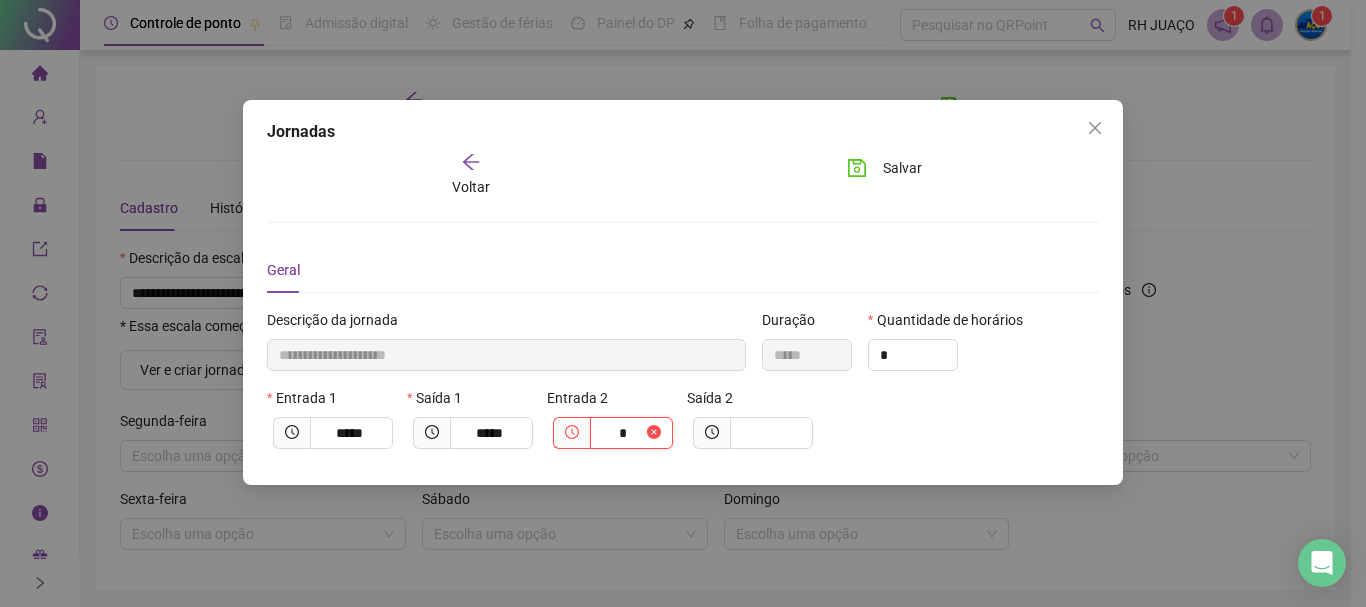 type on "**" 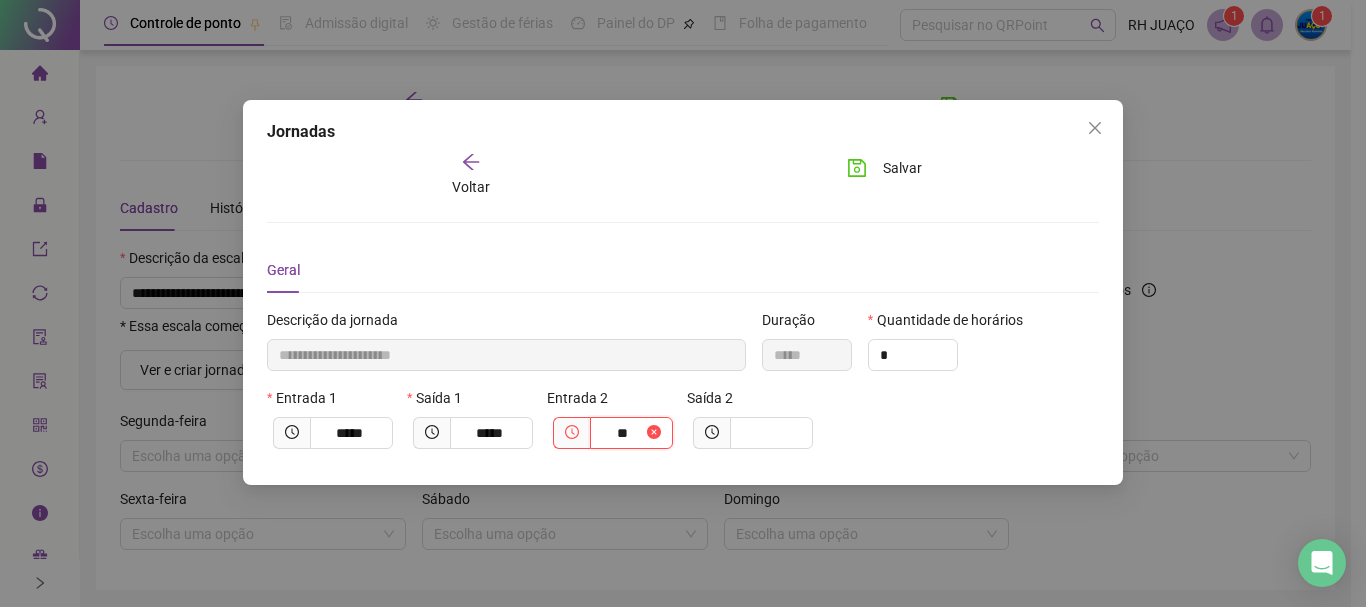 type on "**********" 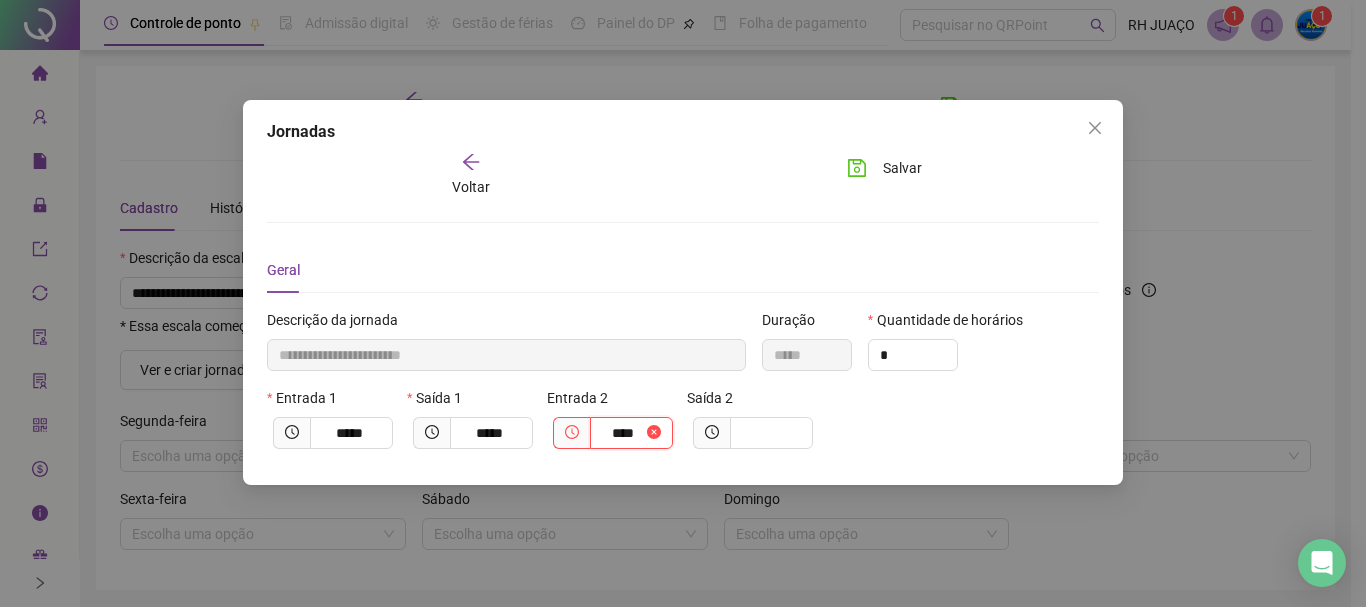 type on "**********" 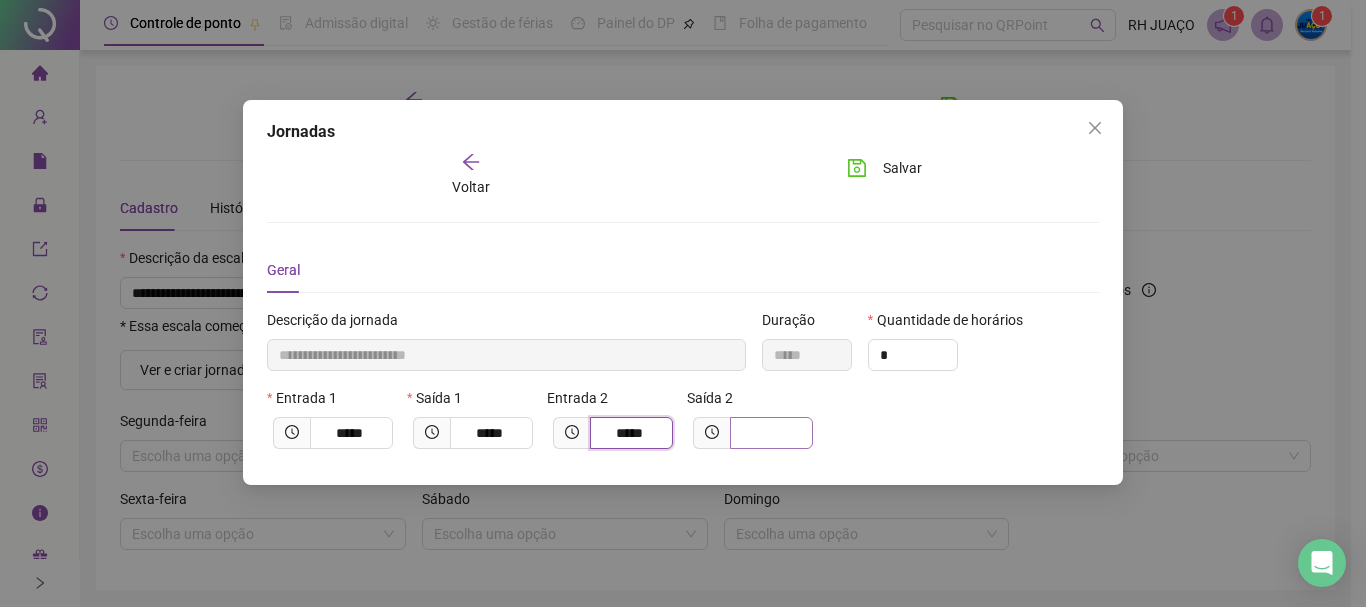 type on "*****" 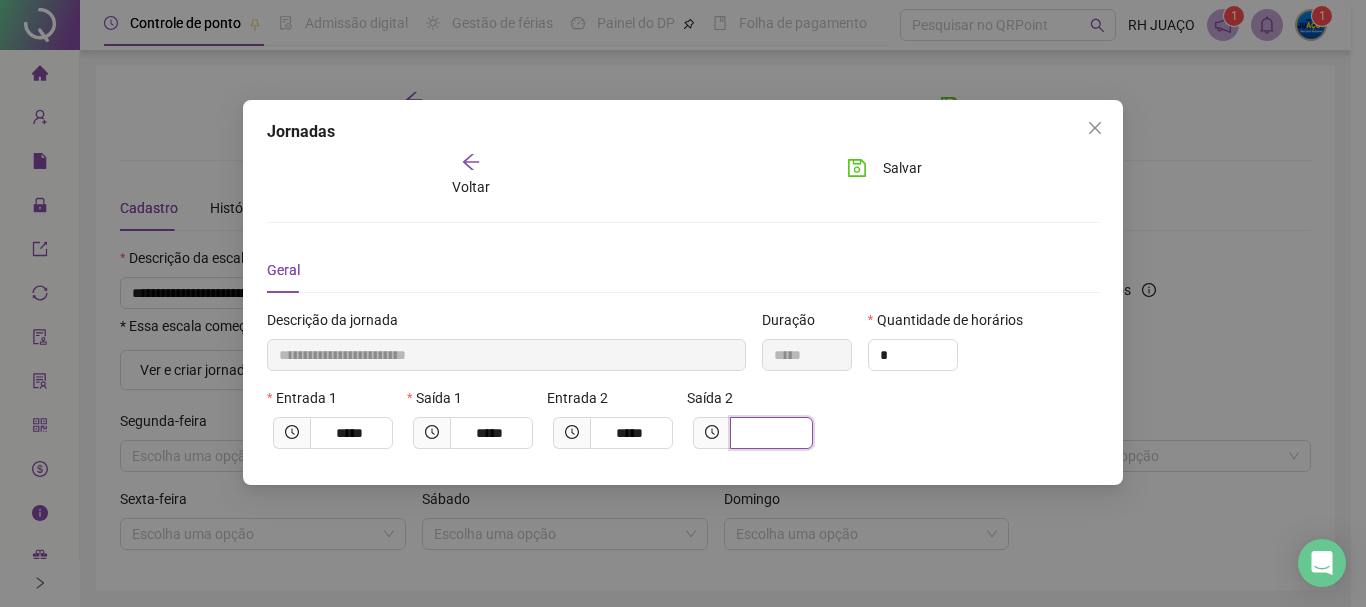 click at bounding box center (769, 433) 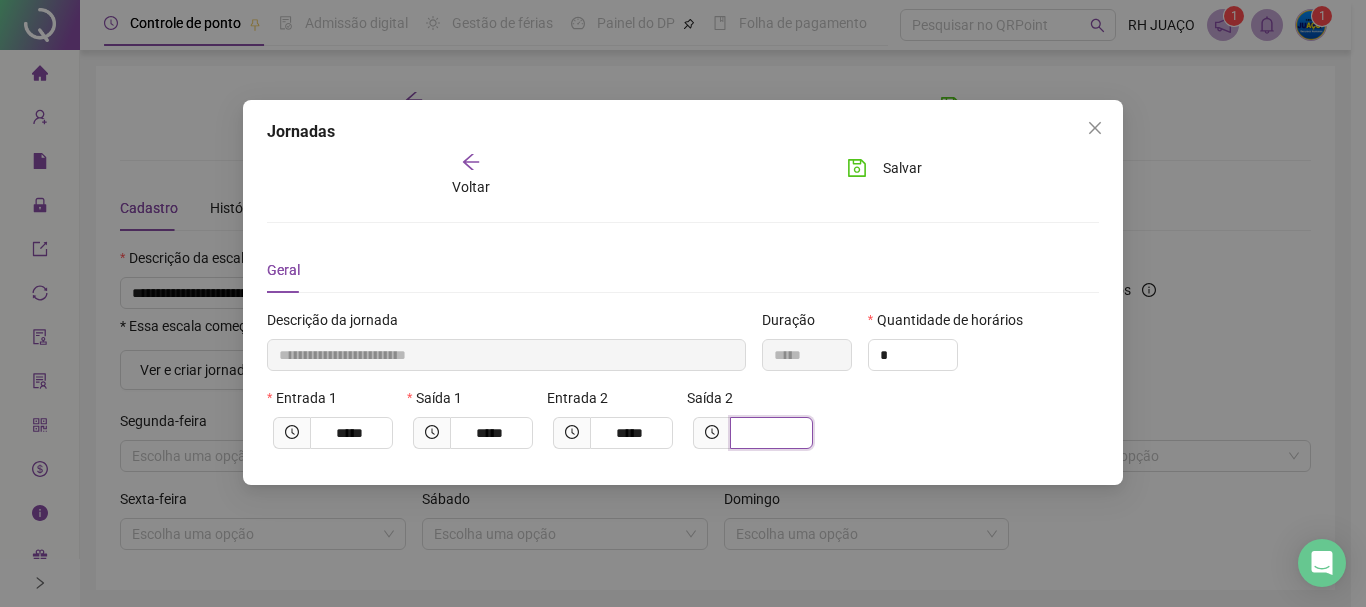type on "**********" 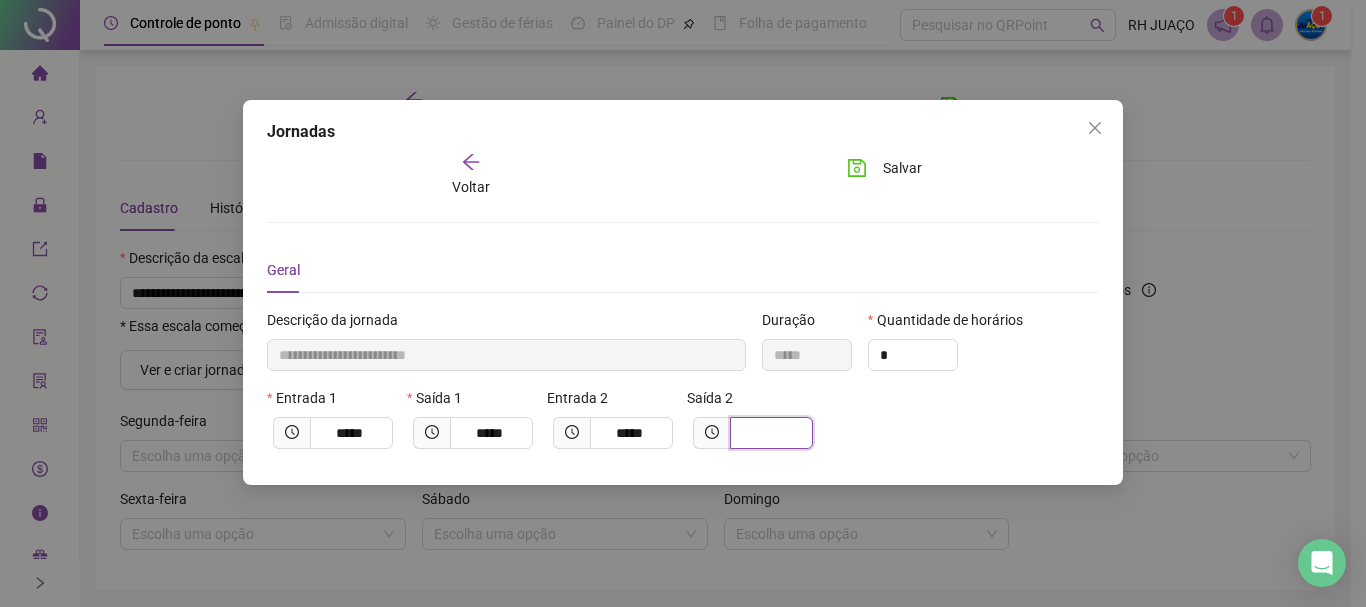 type on "*" 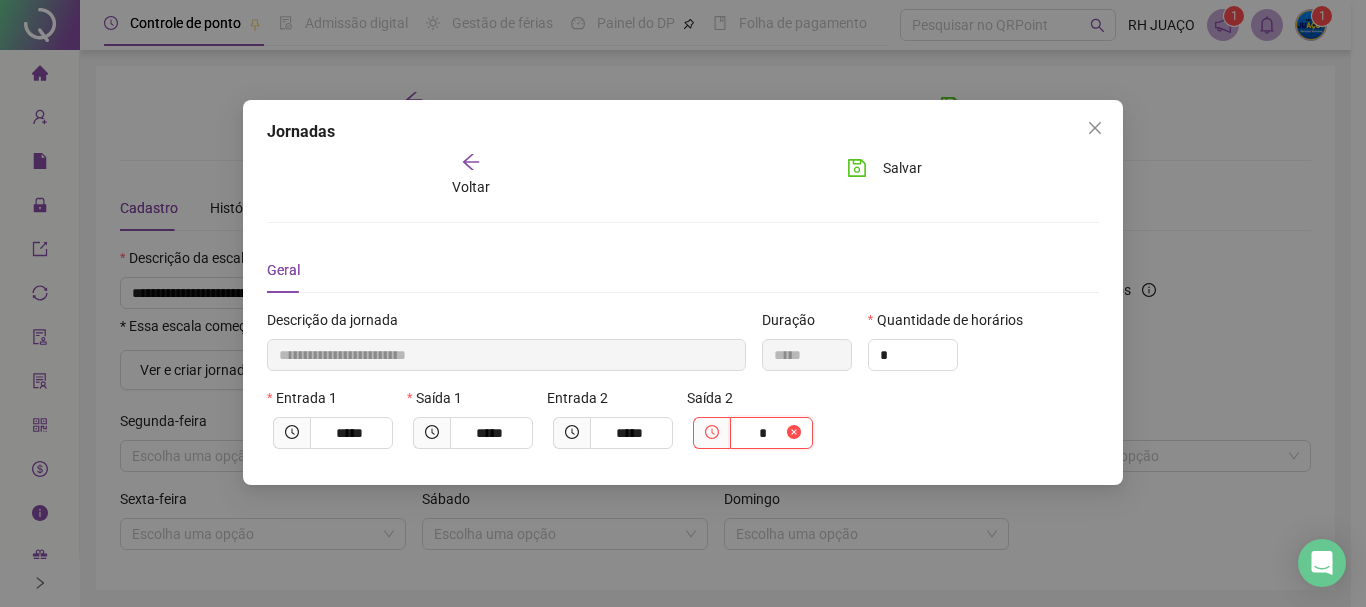 type on "**********" 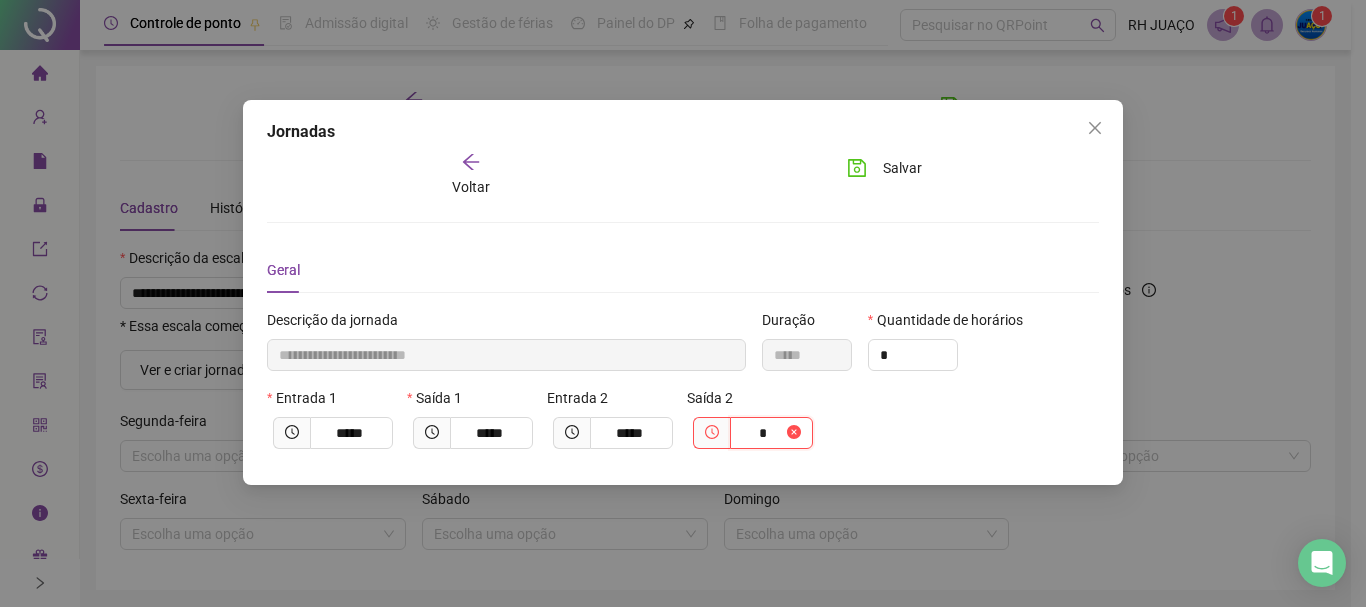 type on "**" 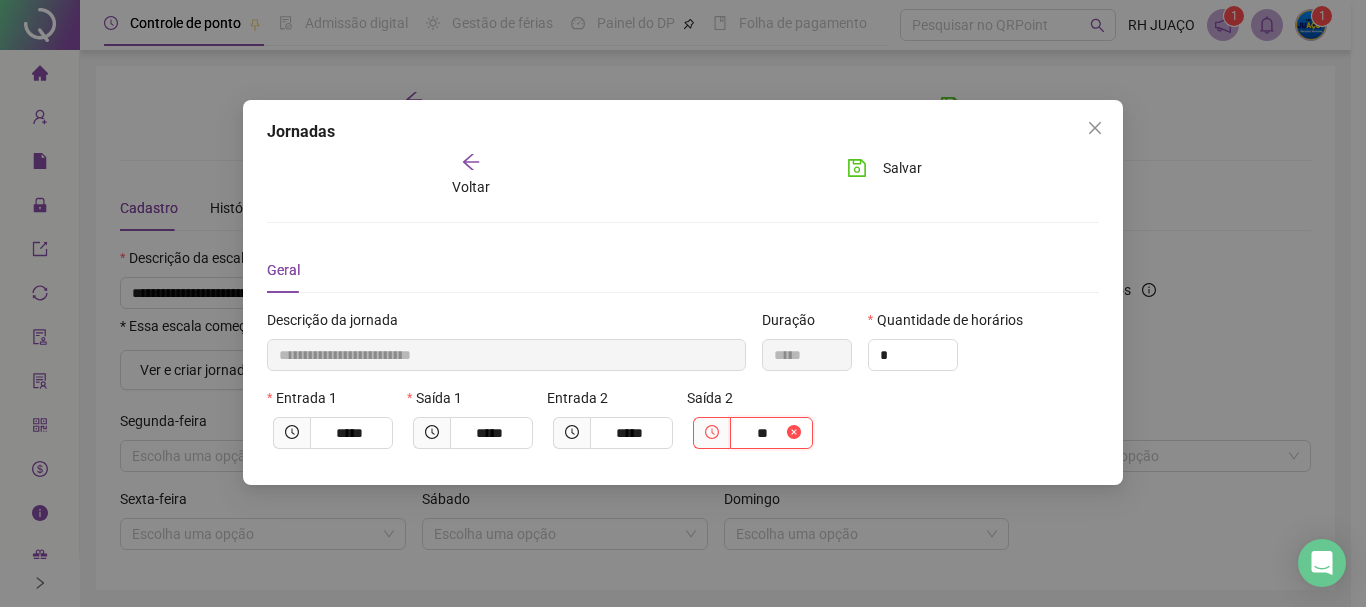 type on "**********" 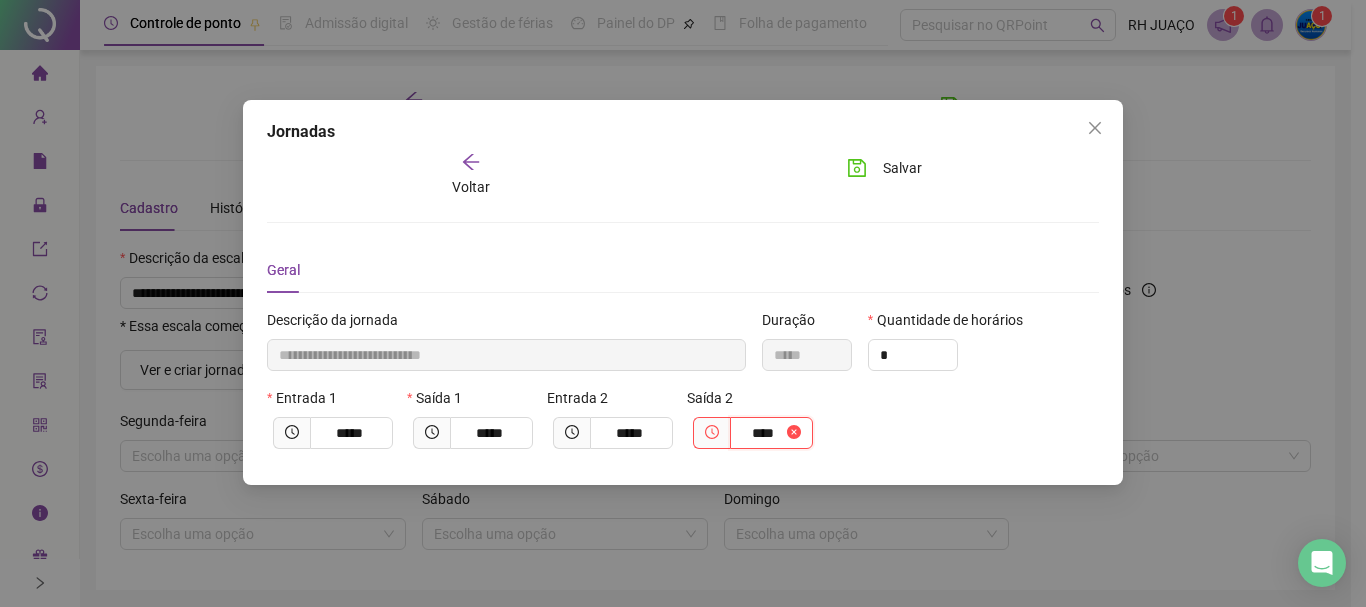 type on "**********" 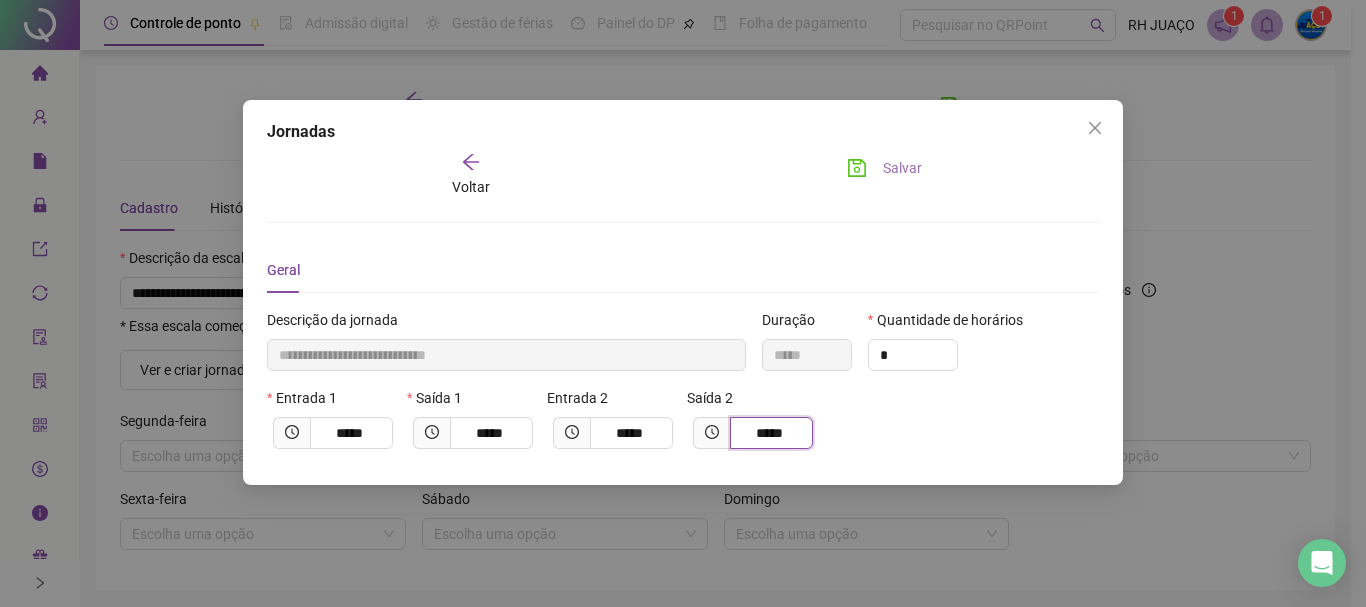 type on "*****" 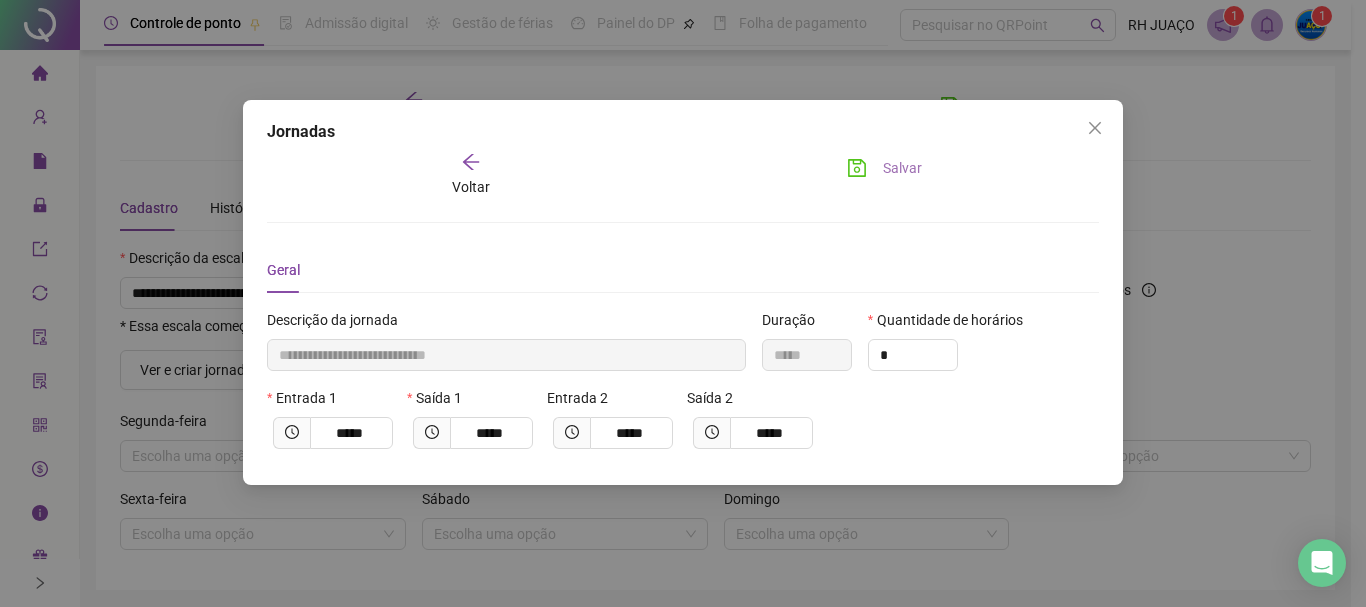 click on "Salvar" at bounding box center [884, 168] 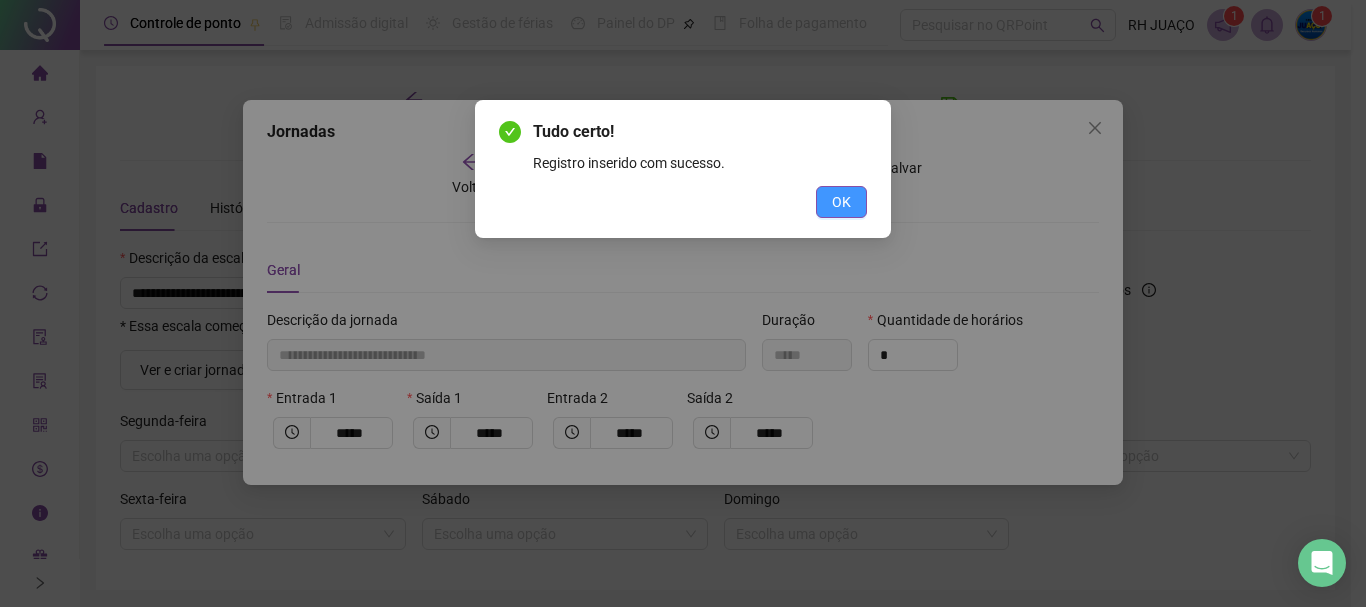 click on "OK" at bounding box center [841, 202] 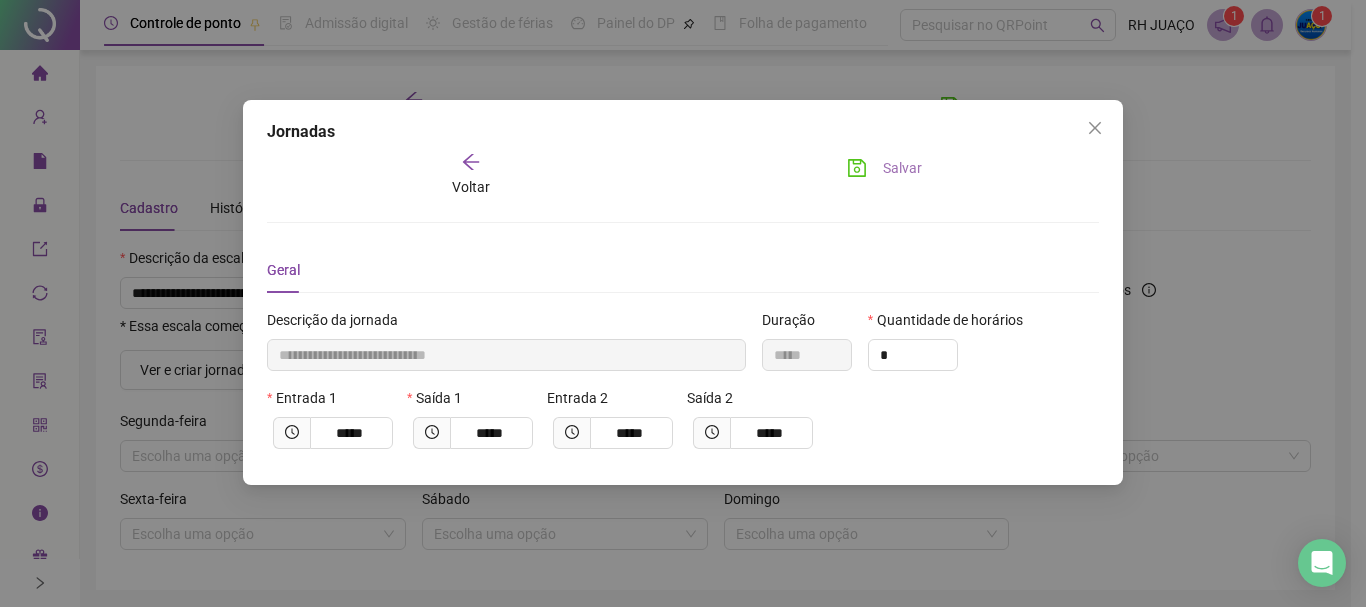 click on "Salvar" at bounding box center [902, 168] 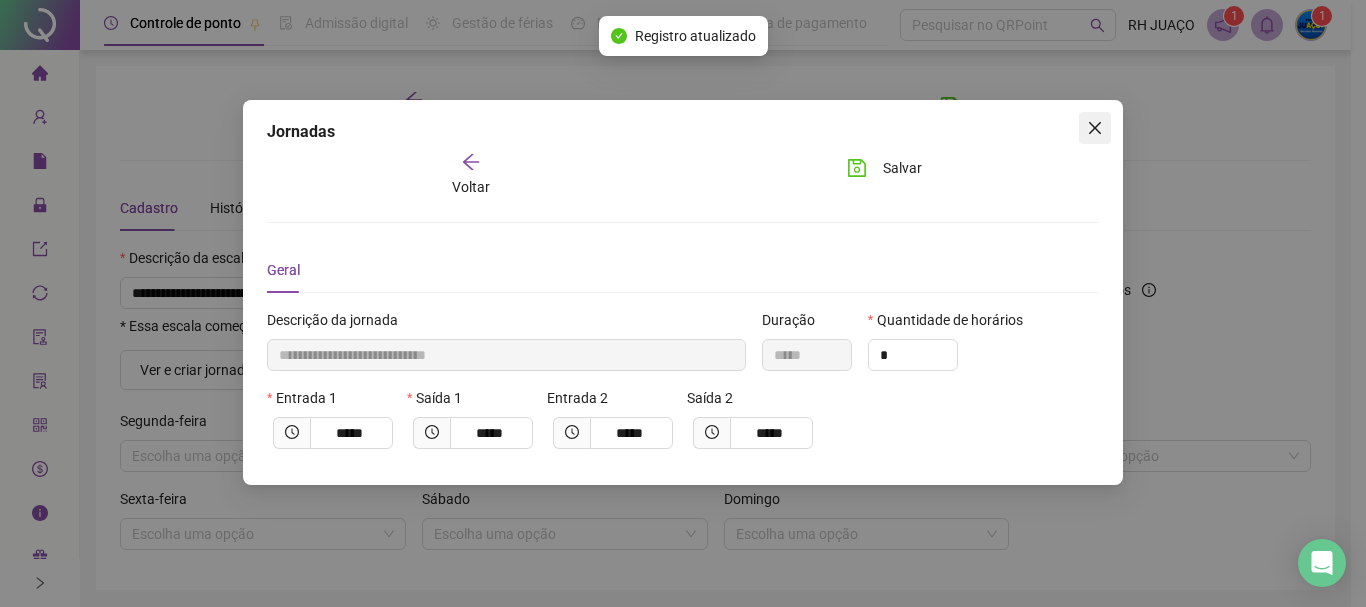 click at bounding box center (1095, 128) 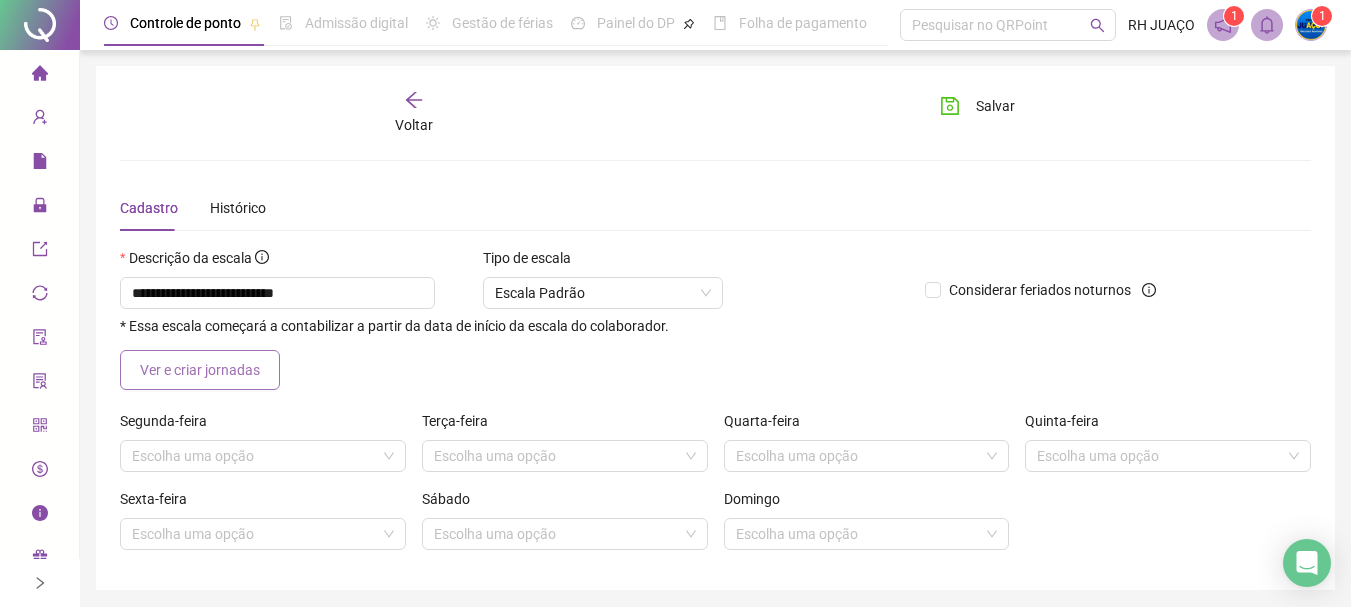 click on "Ver e criar jornadas" at bounding box center (200, 370) 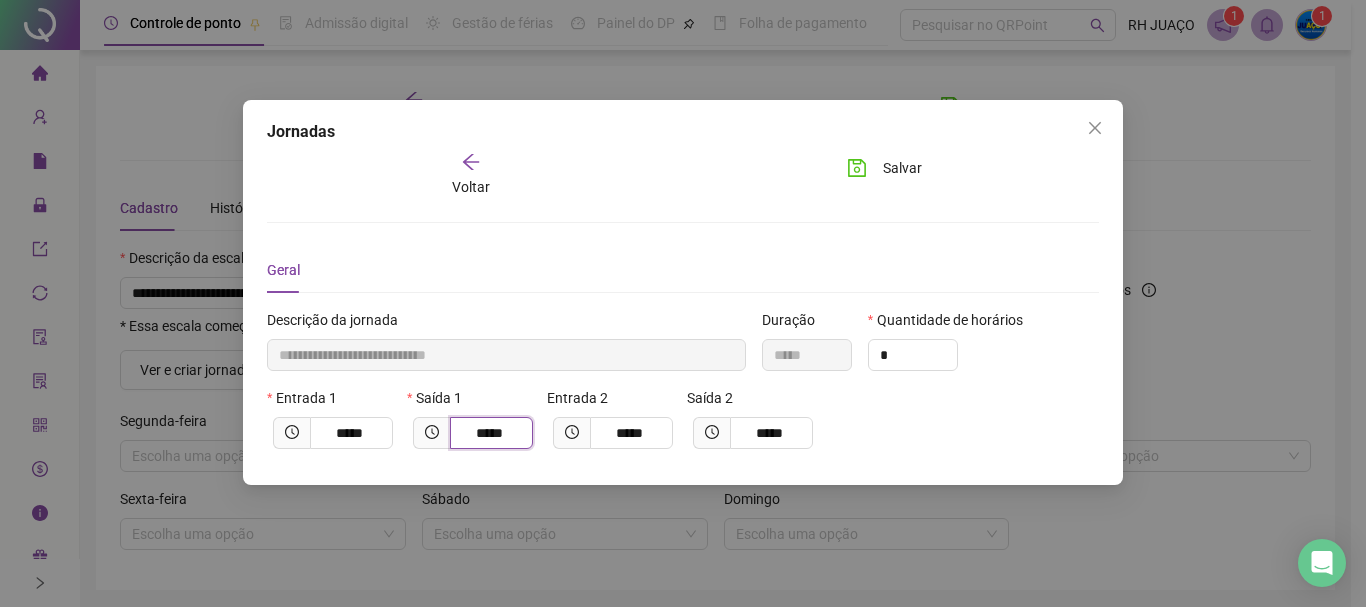 click on "*****" at bounding box center (489, 433) 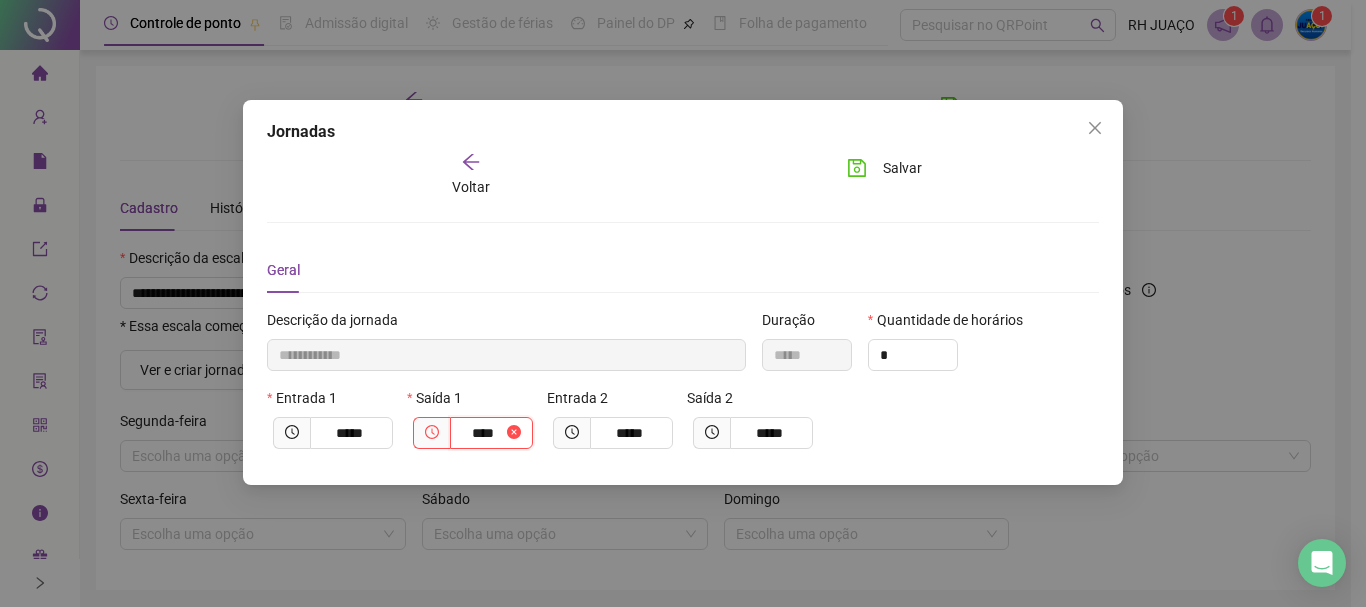 type on "**********" 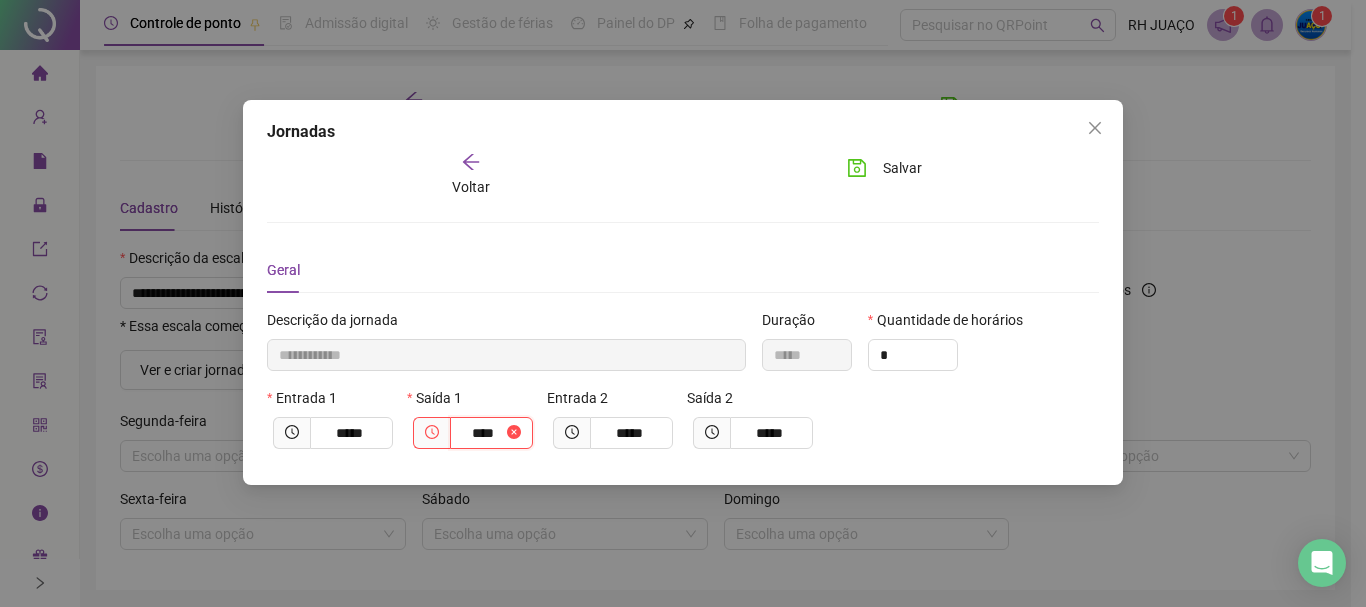 type on "*****" 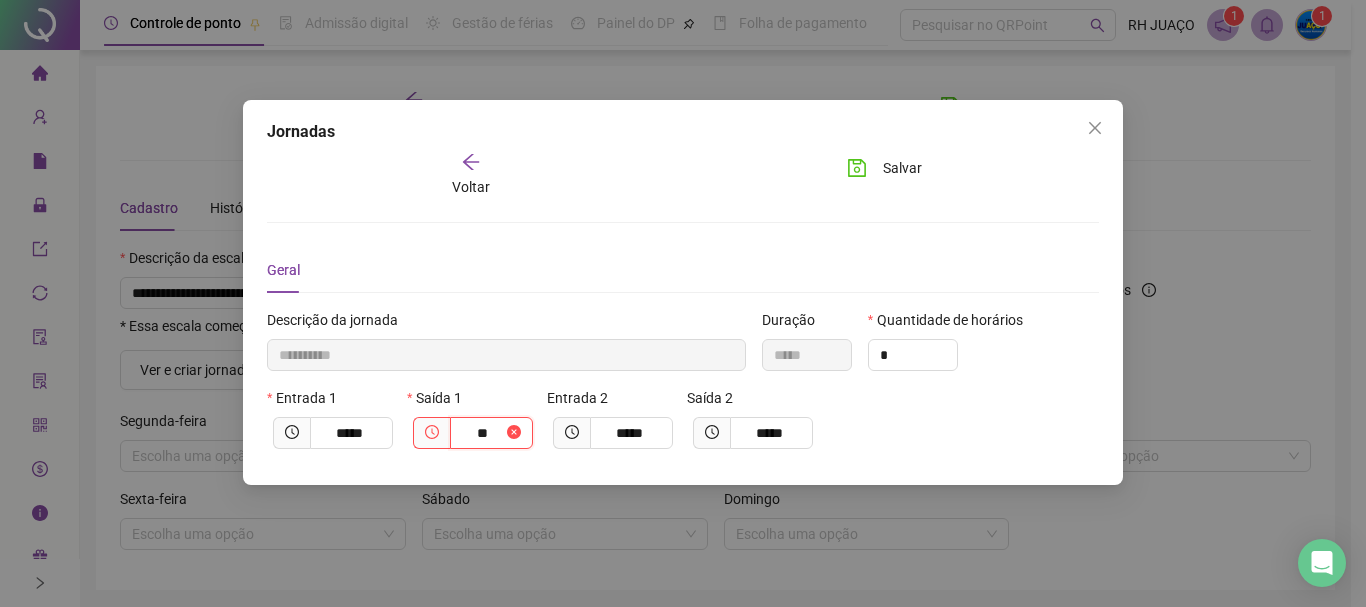 type on "*********" 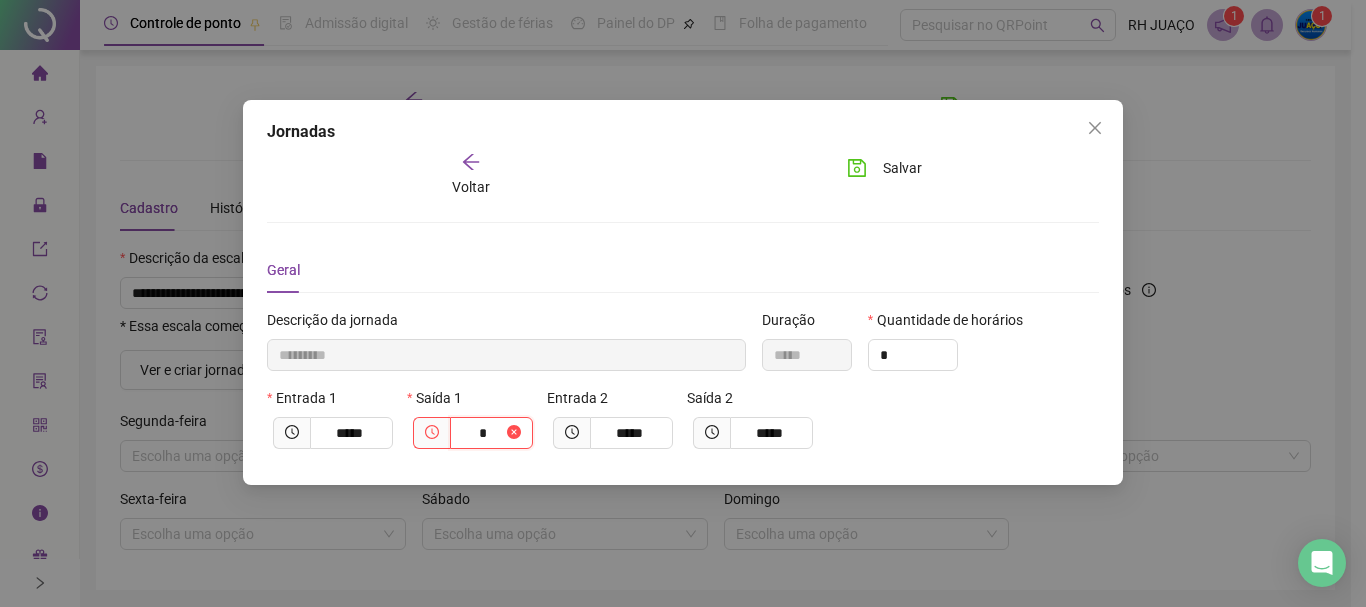 type on "**********" 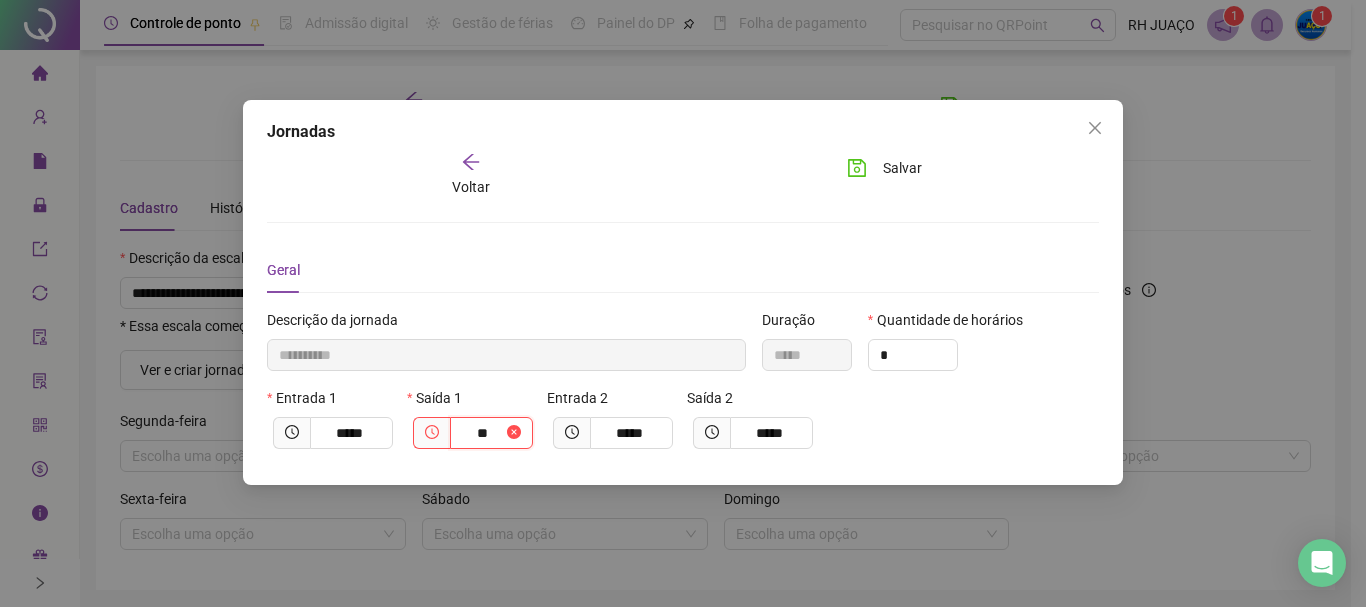 type on "**********" 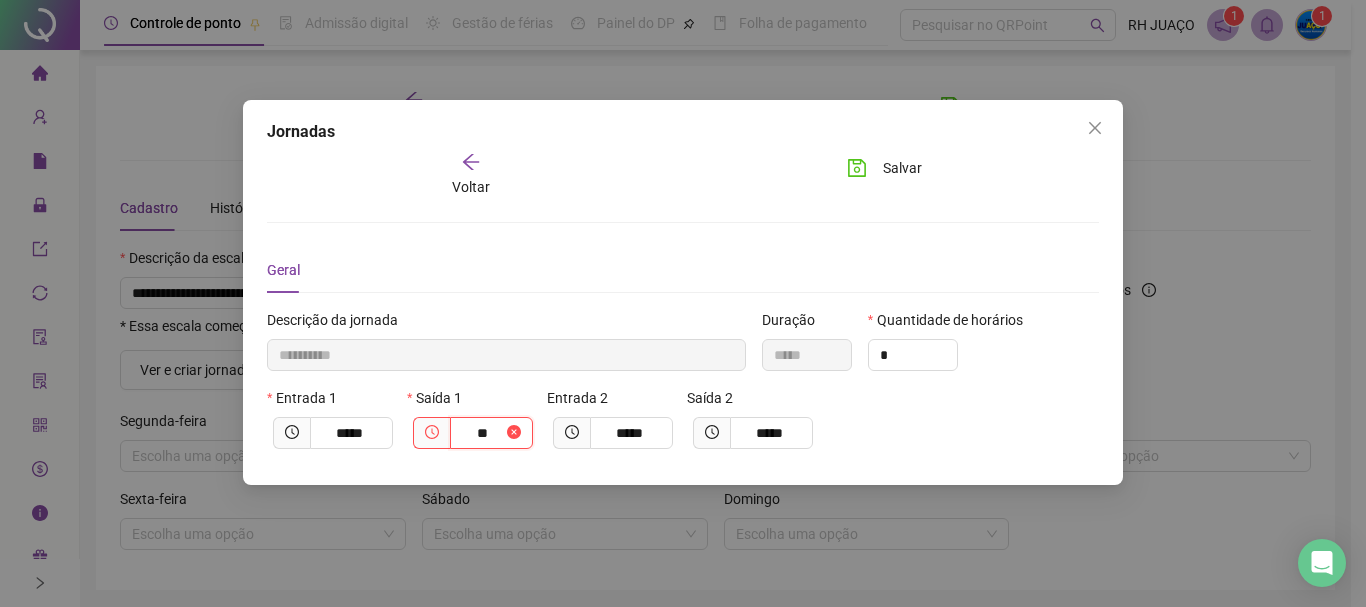 type on "*****" 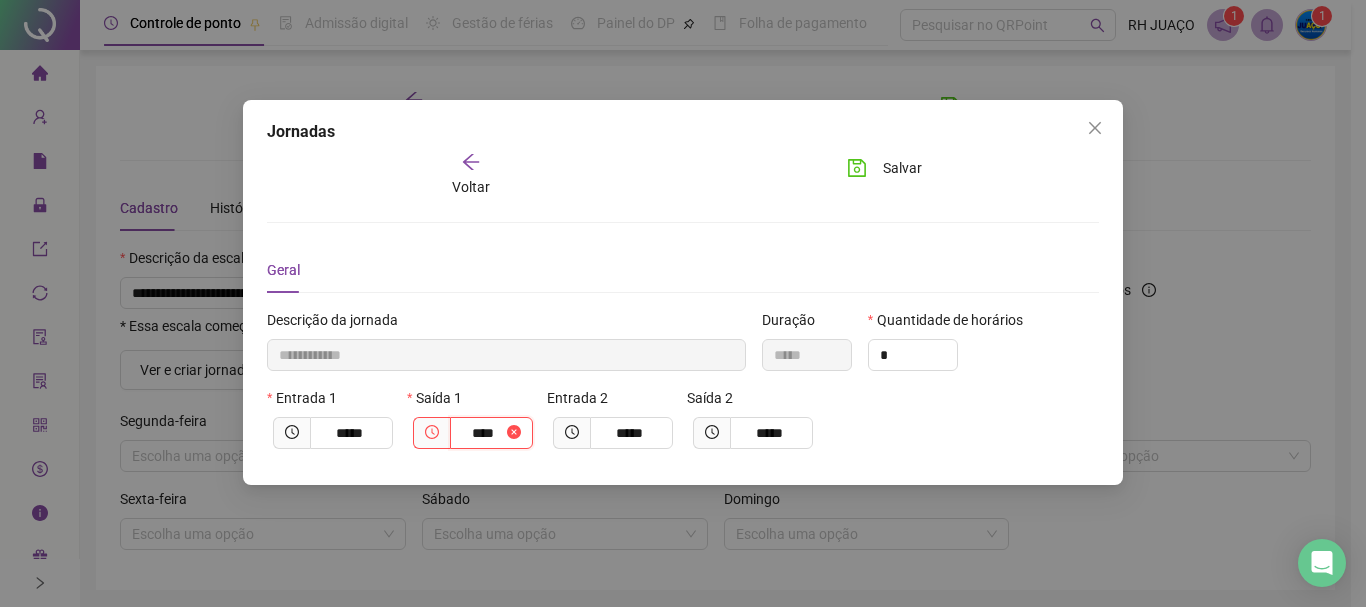 type on "**********" 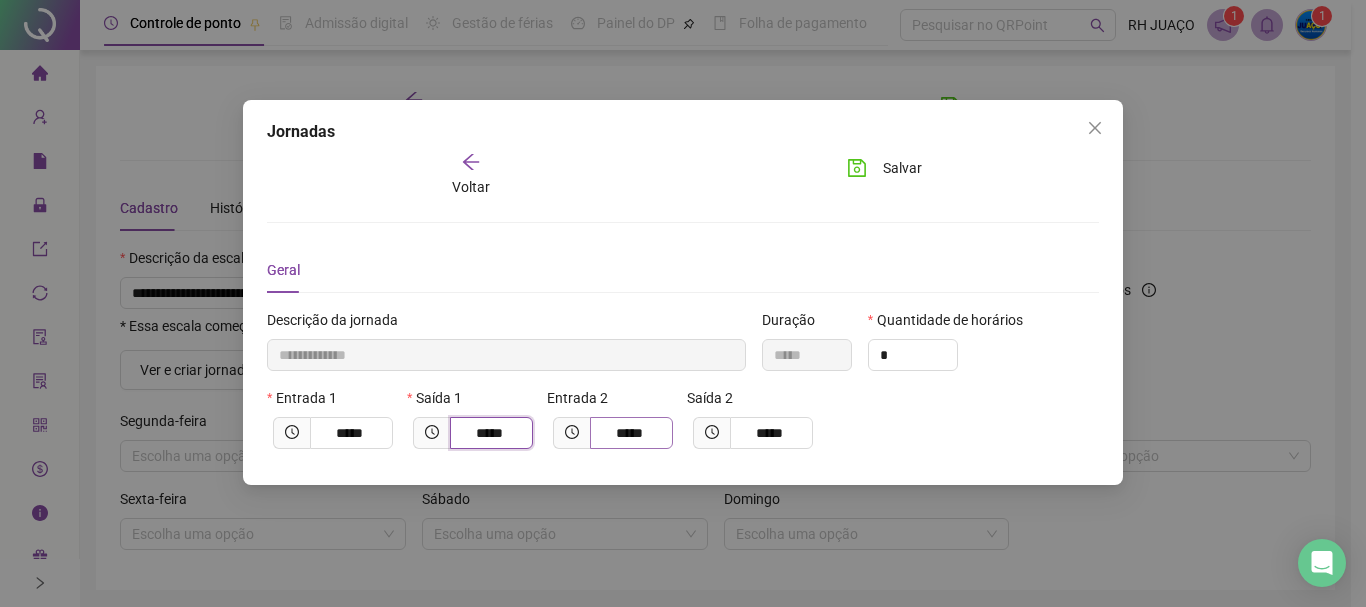type on "*****" 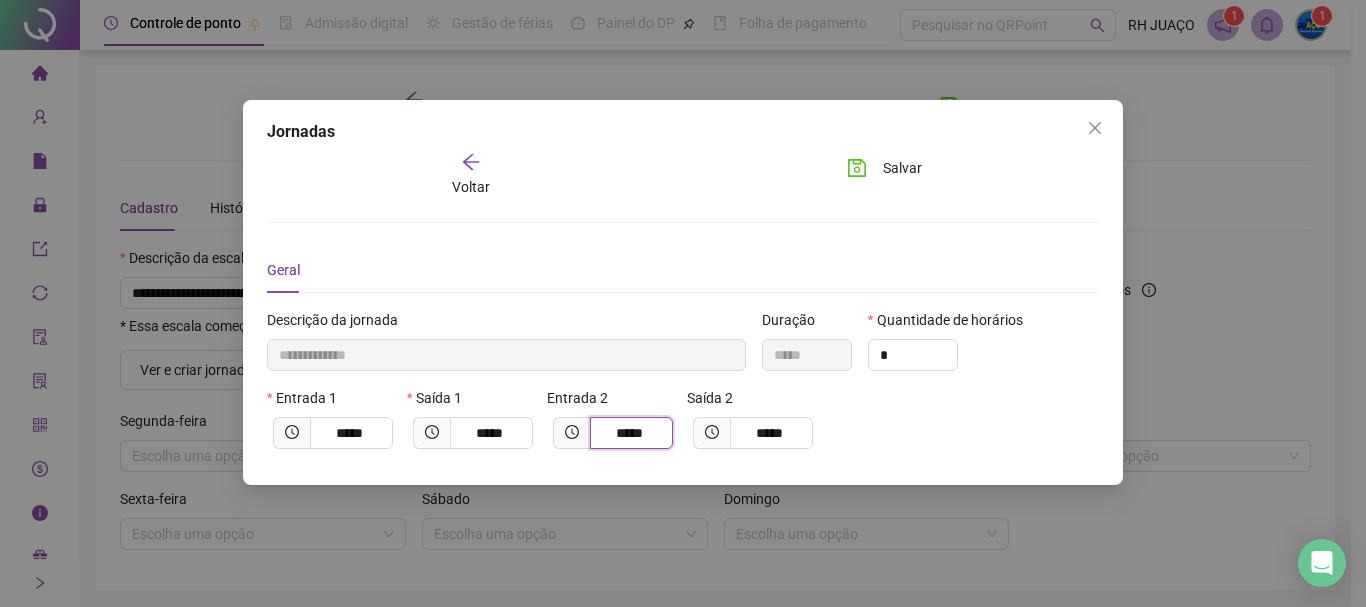 click on "*****" at bounding box center [629, 433] 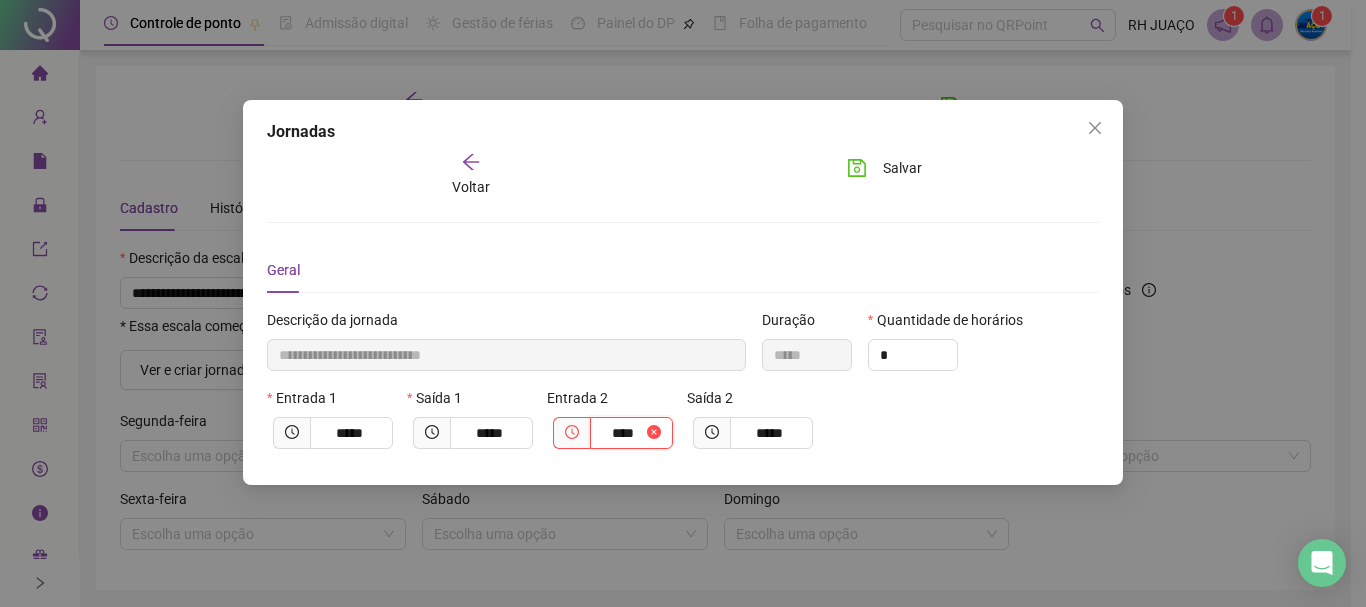 type on "**********" 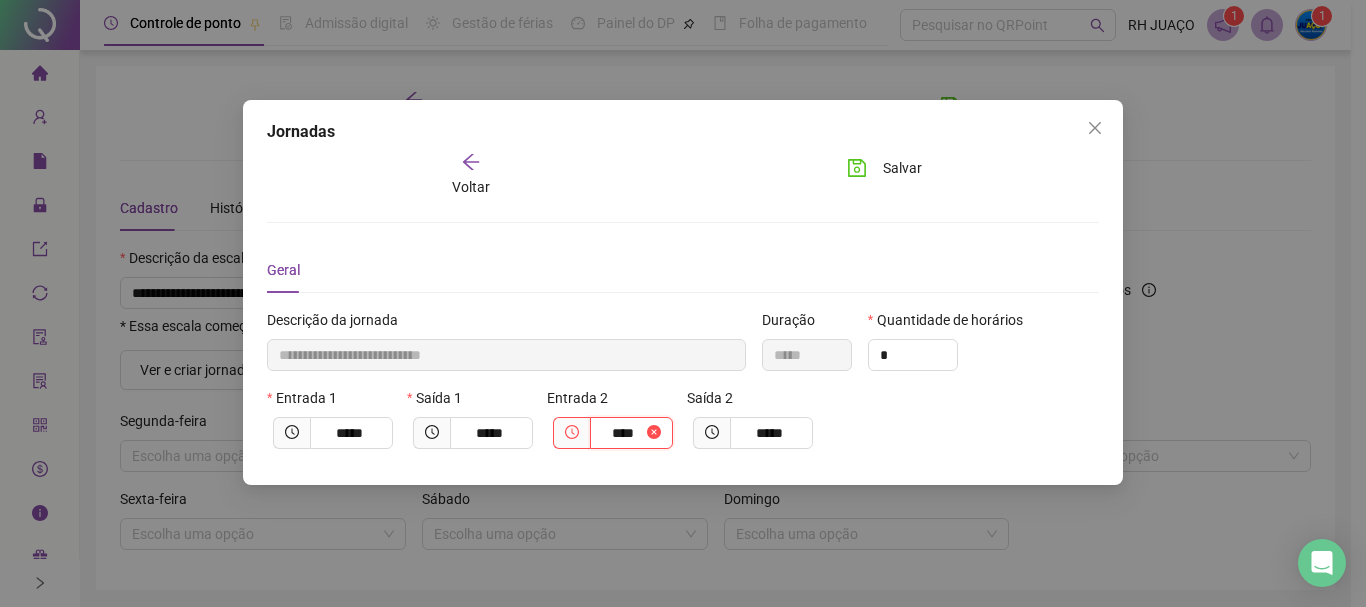 type on "*****" 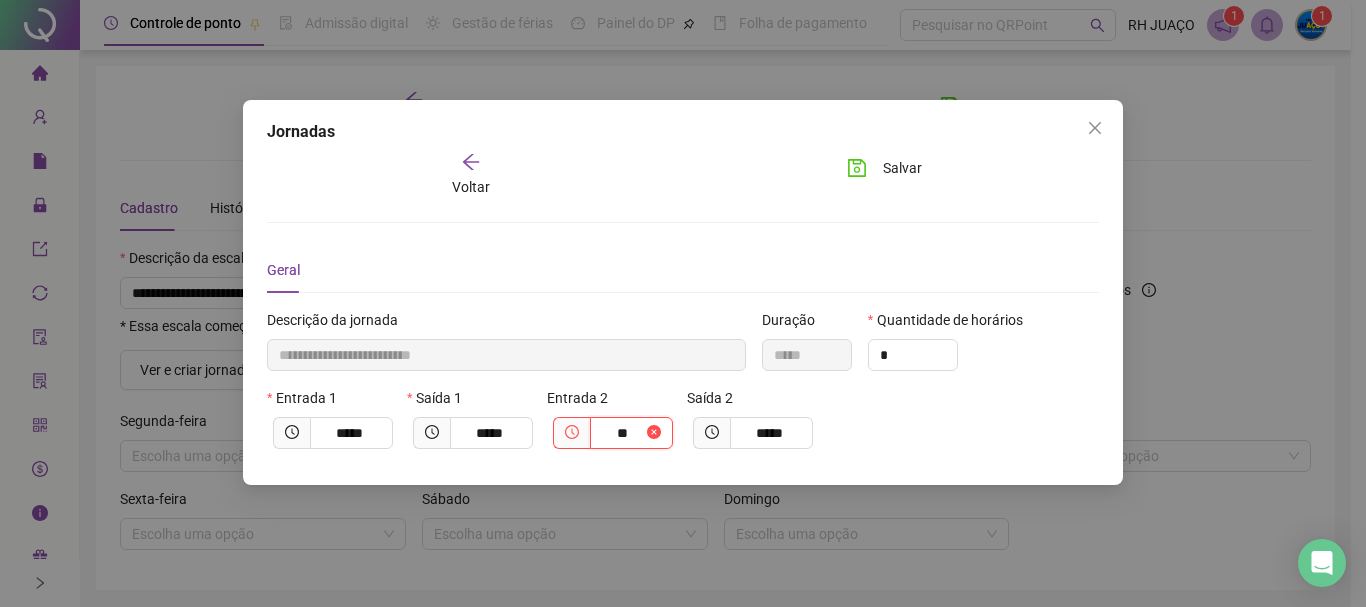type on "**********" 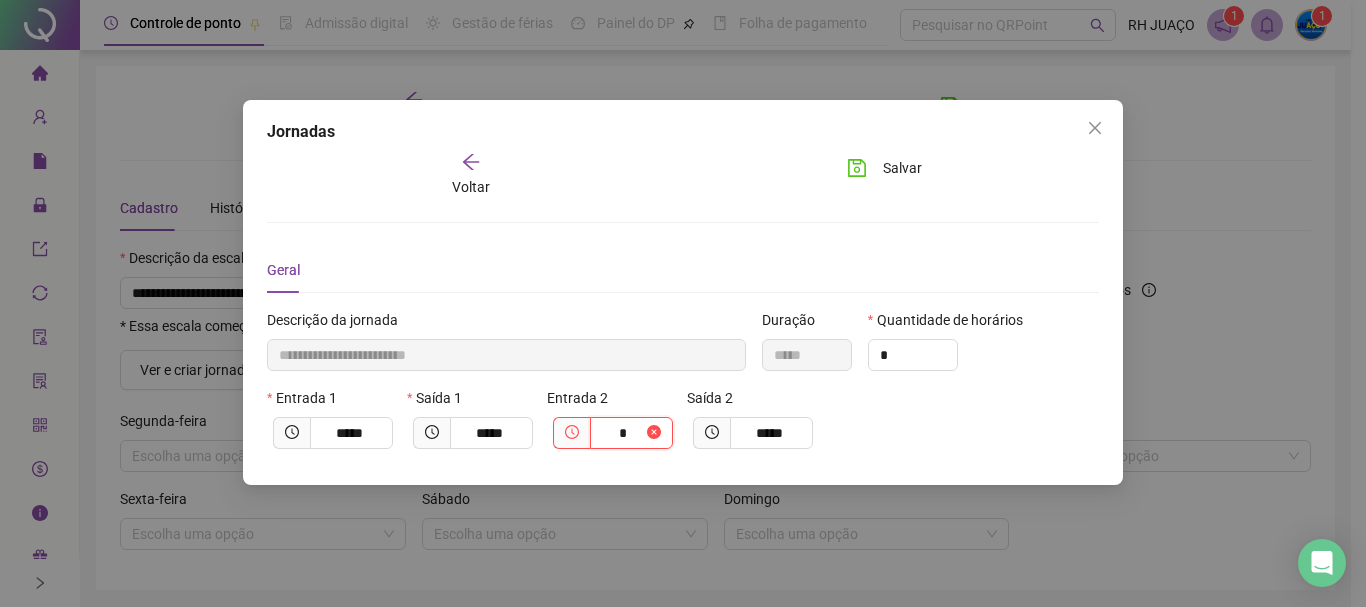 type 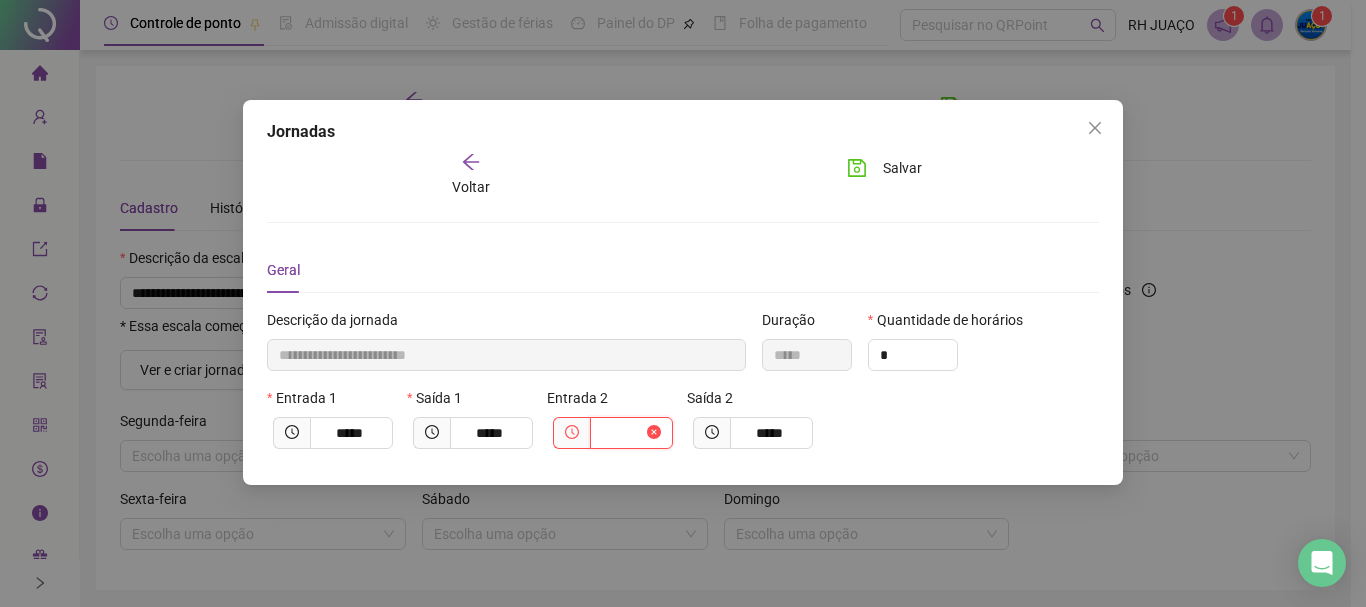 type on "**********" 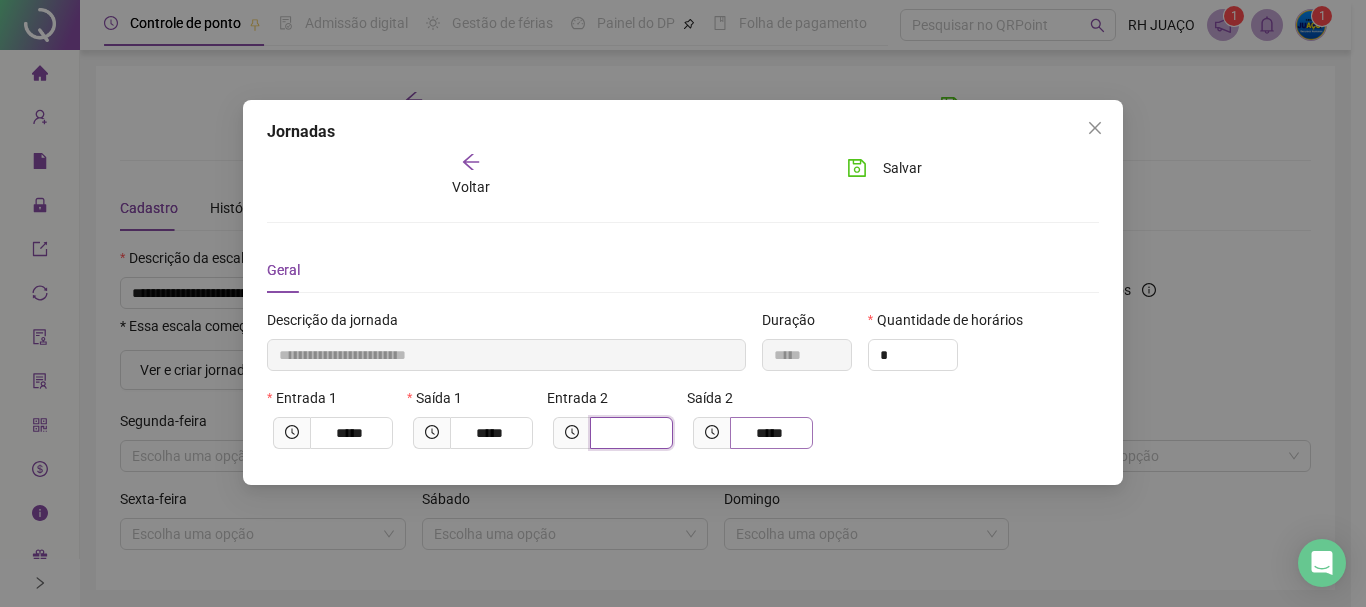 type 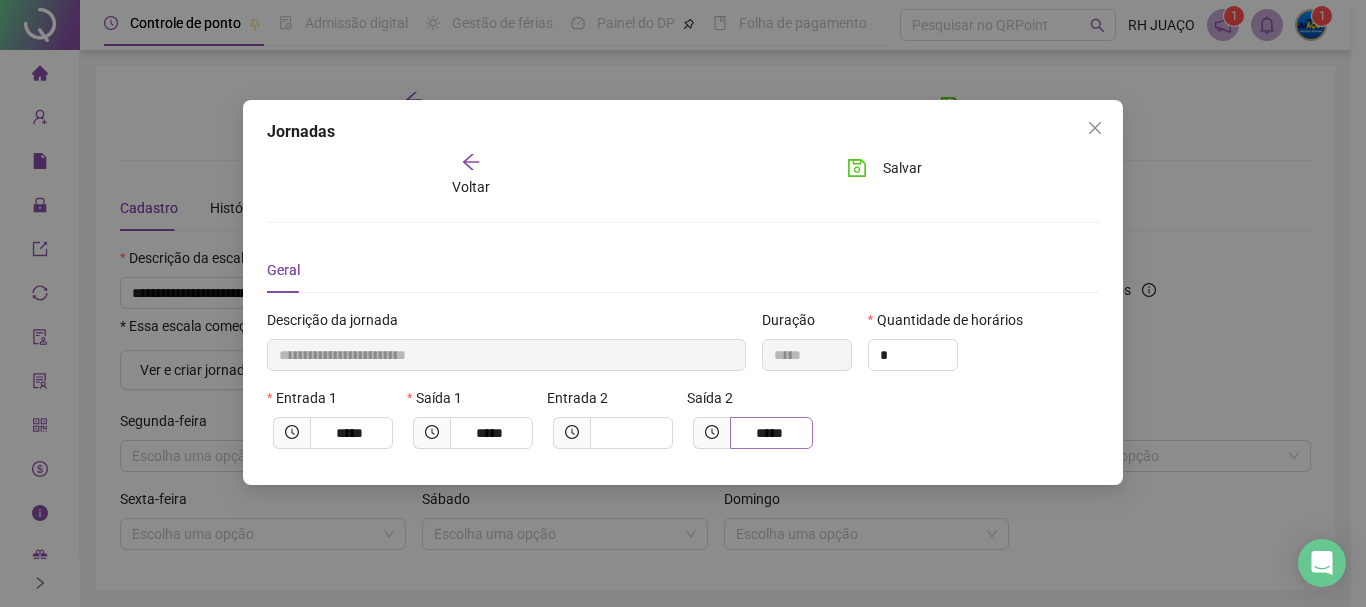 click on "*****" at bounding box center [771, 433] 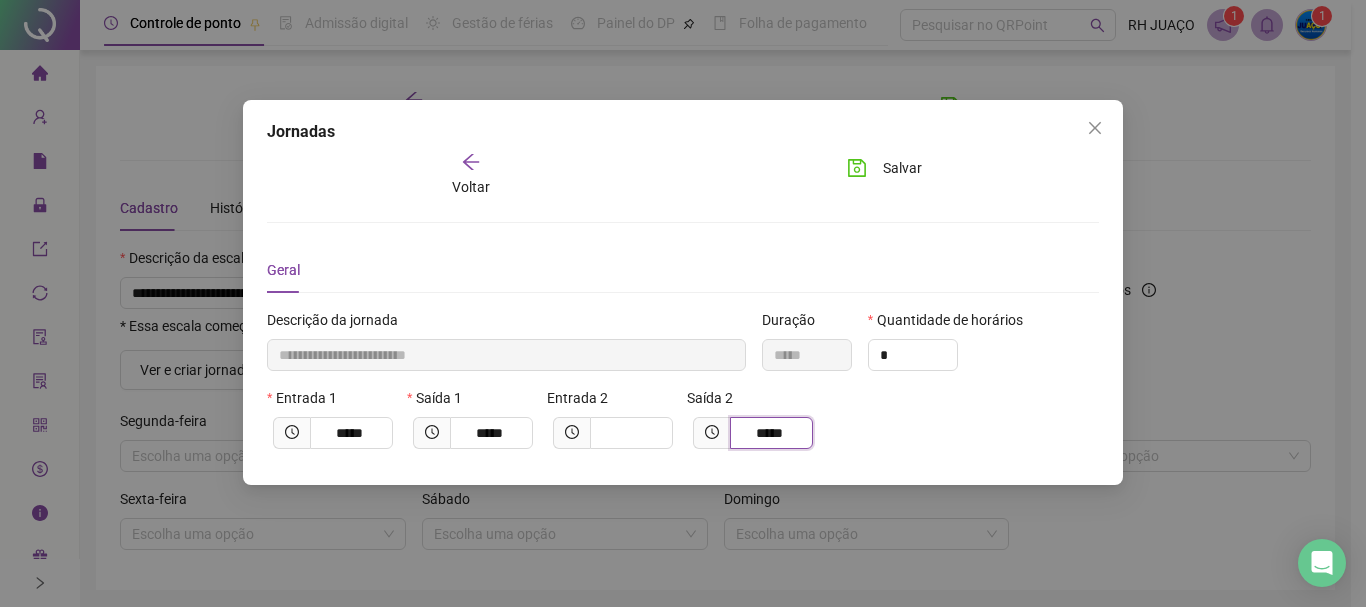 type on "****" 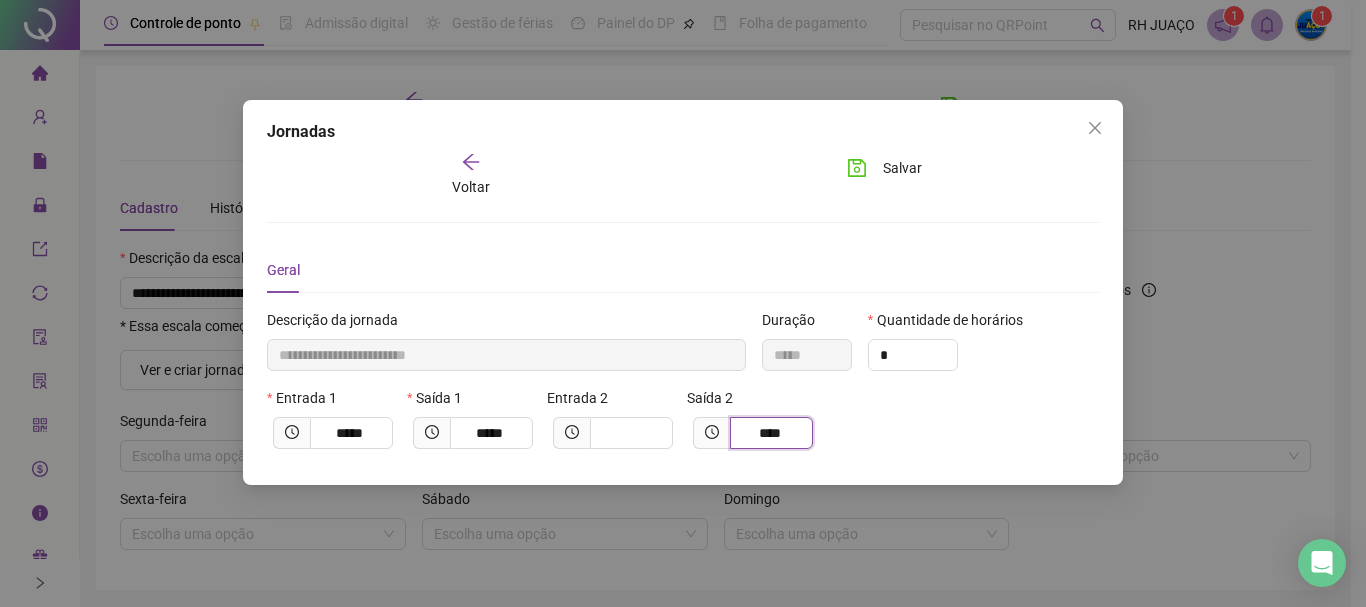 type on "**********" 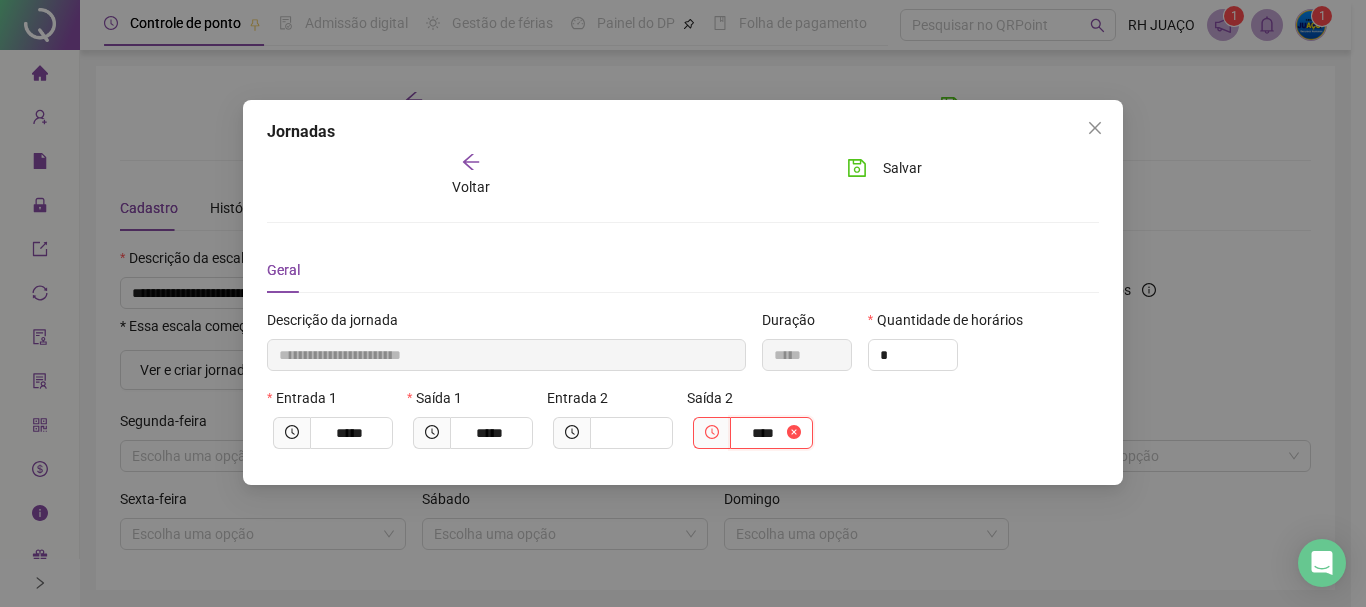 type on "**" 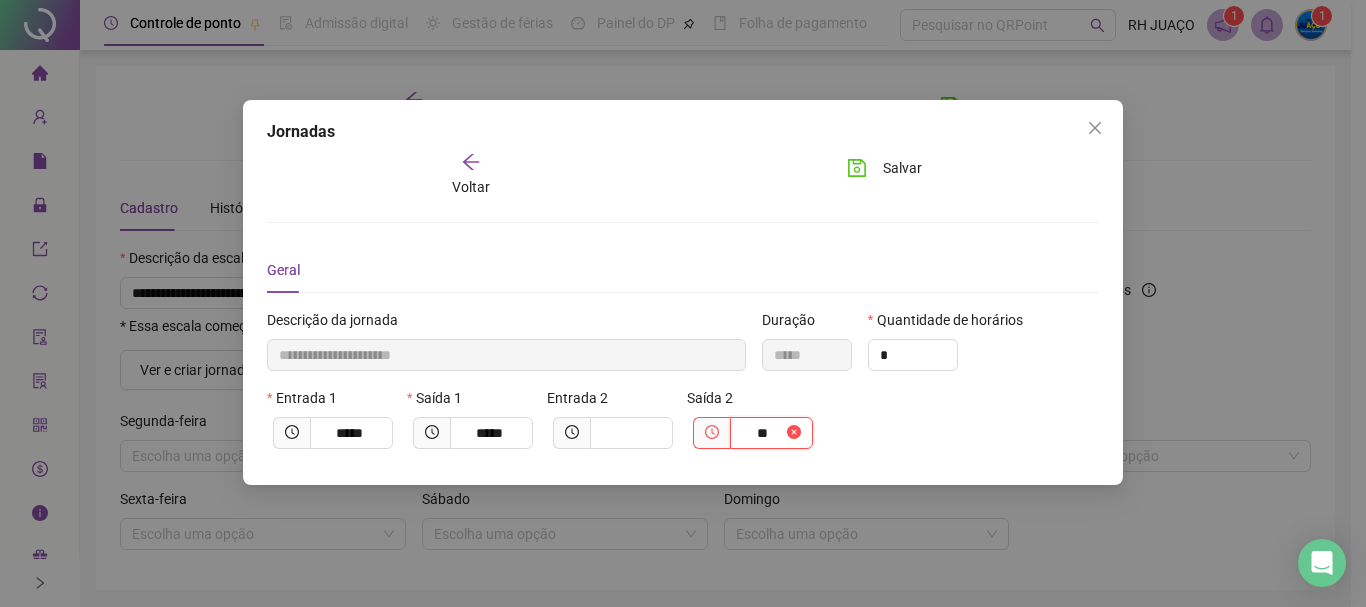 type on "**********" 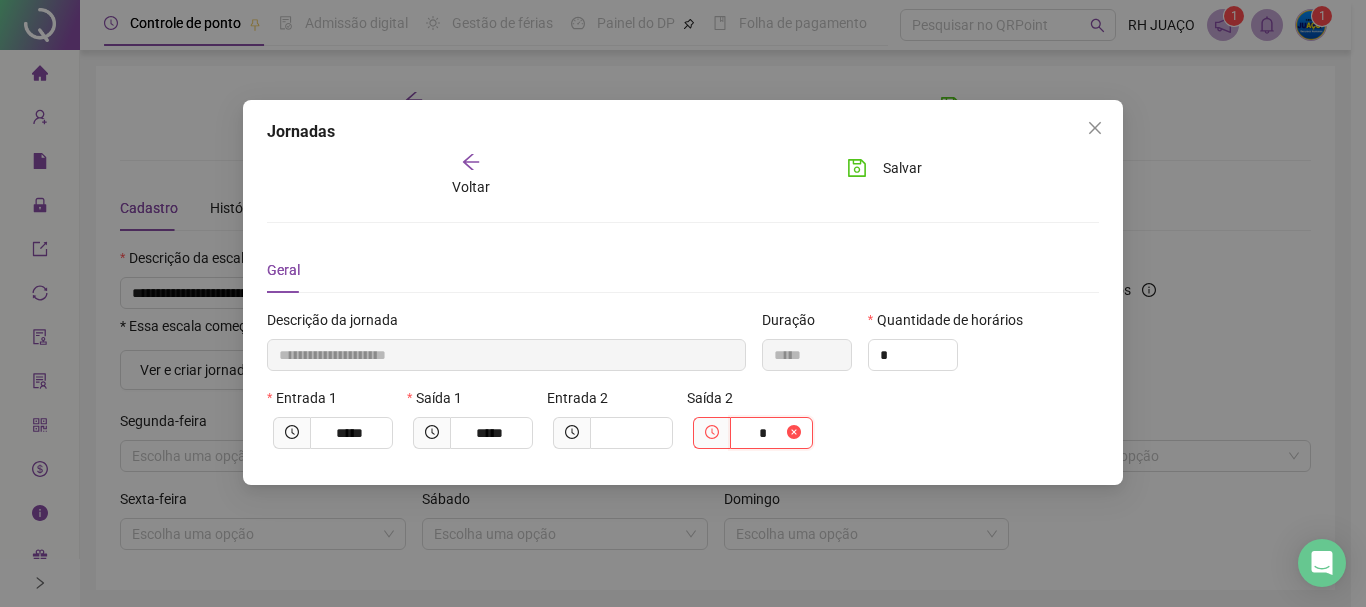 type on "**********" 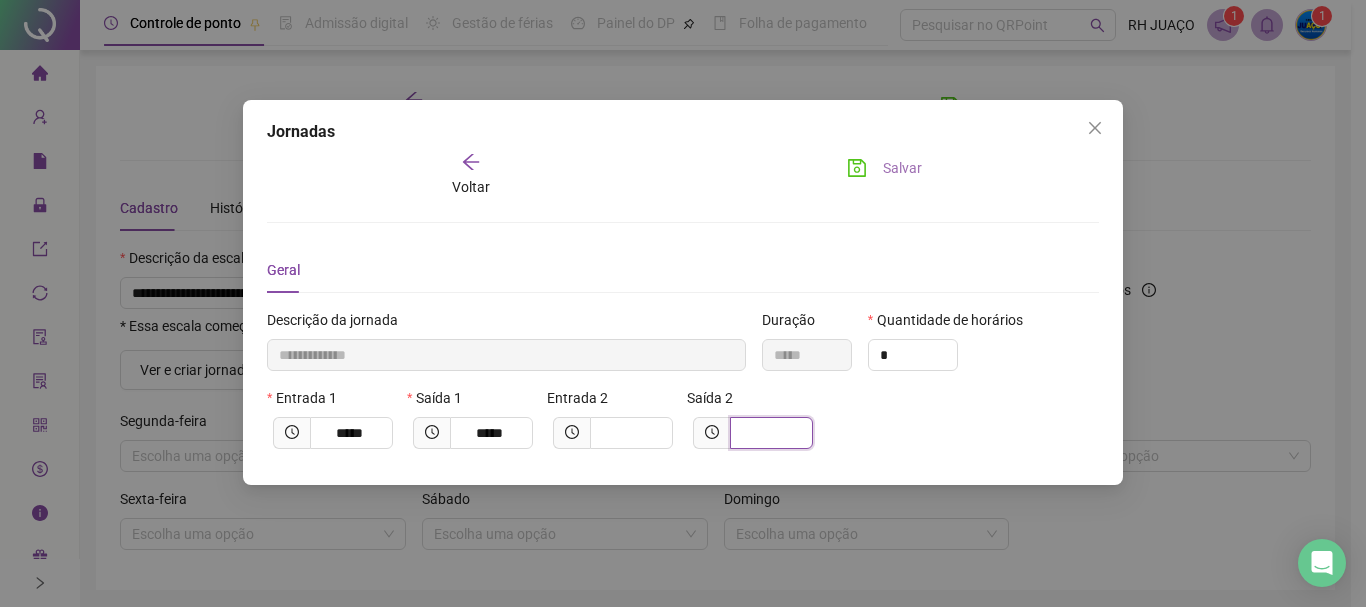 type 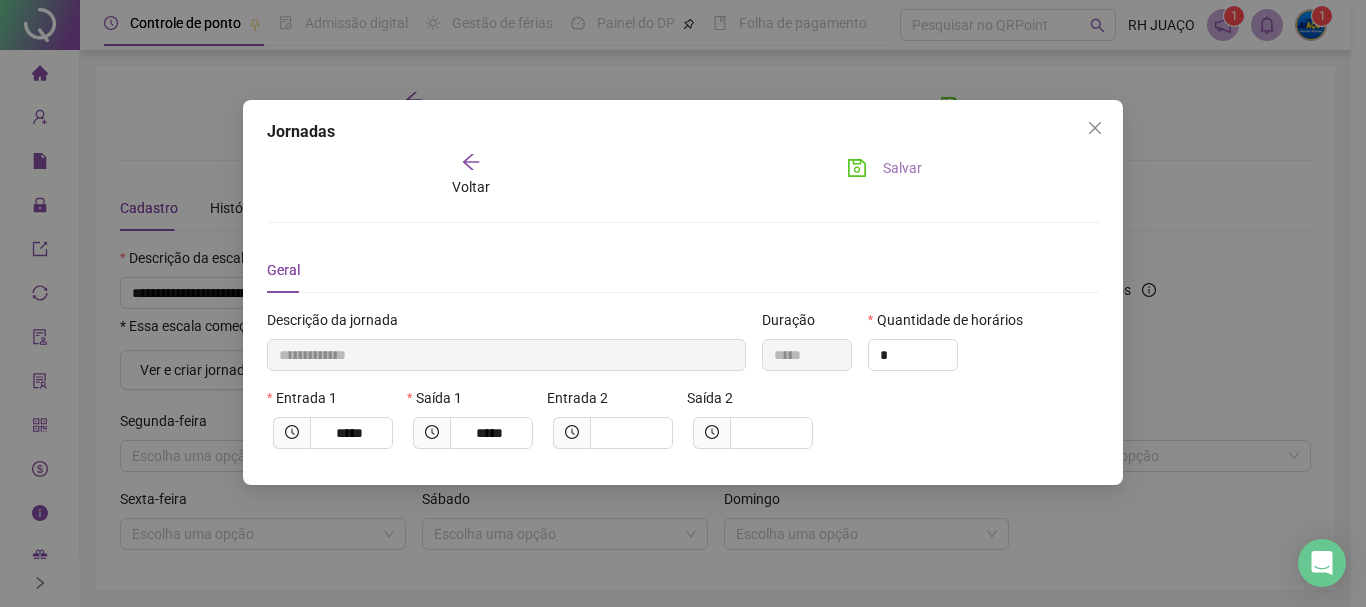 click on "Salvar" at bounding box center [902, 168] 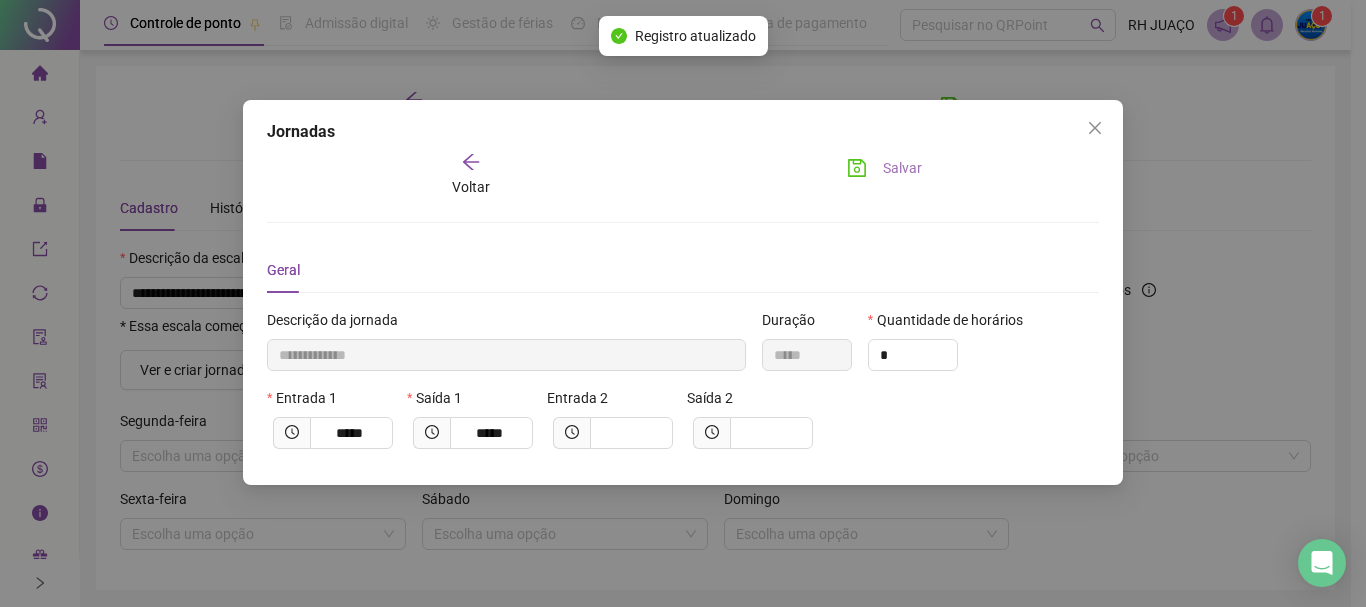 click on "Salvar" at bounding box center (902, 168) 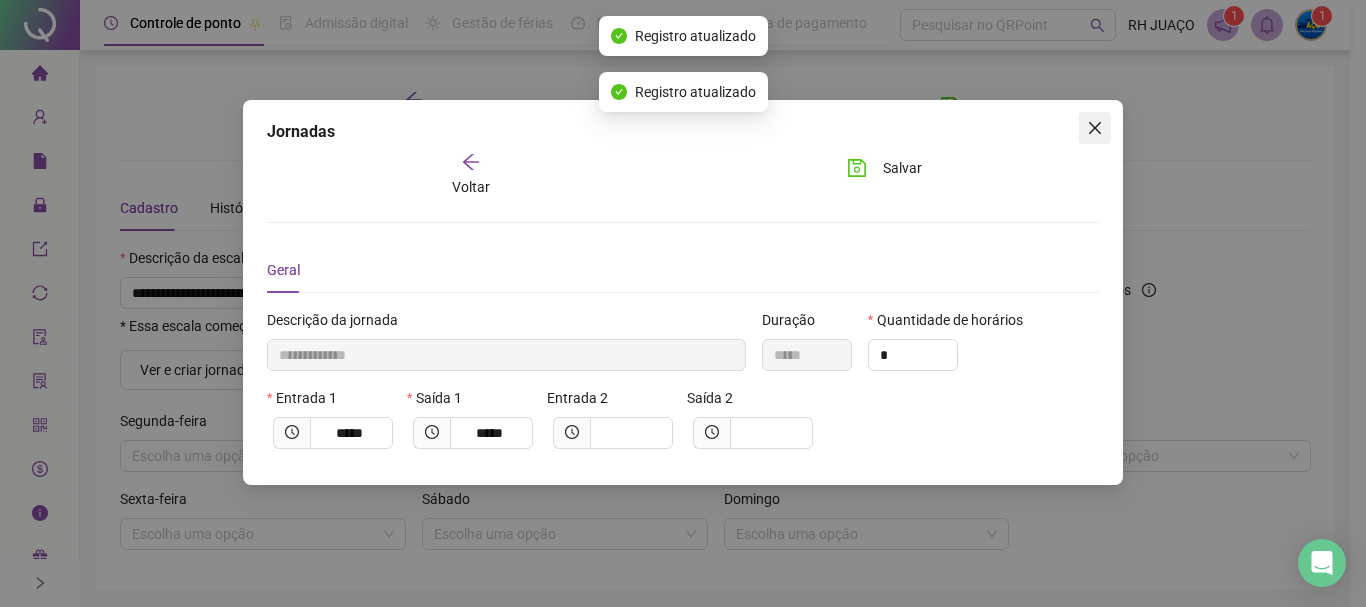 click at bounding box center (1095, 128) 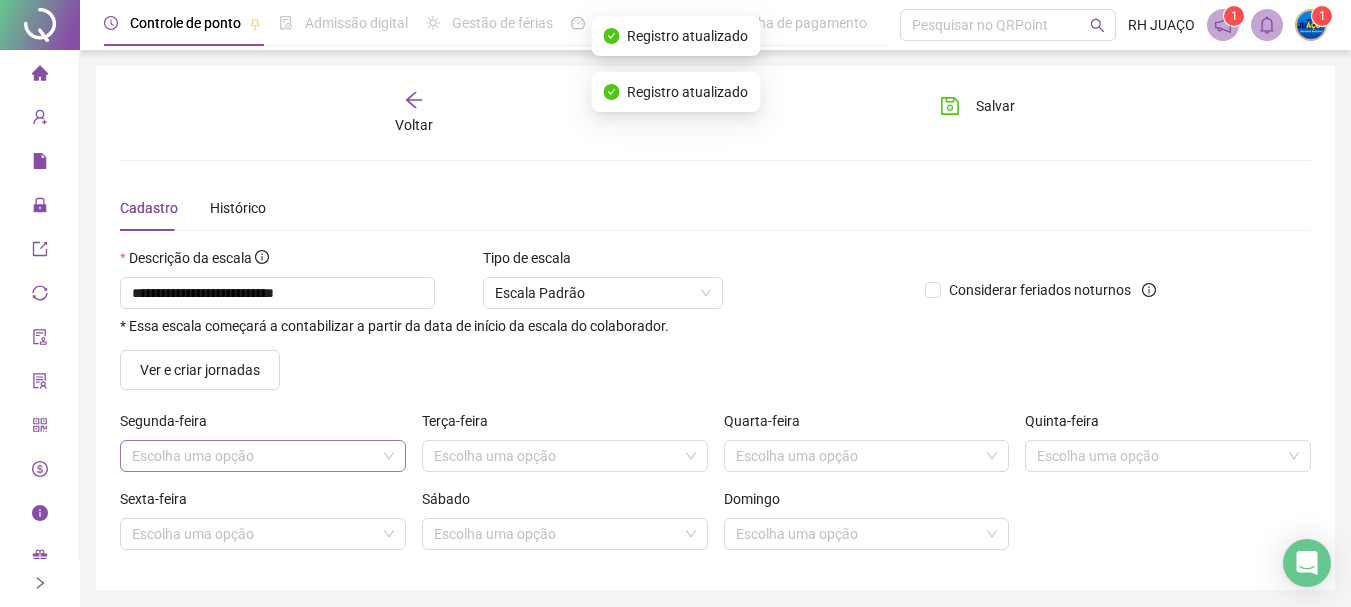click at bounding box center (254, 456) 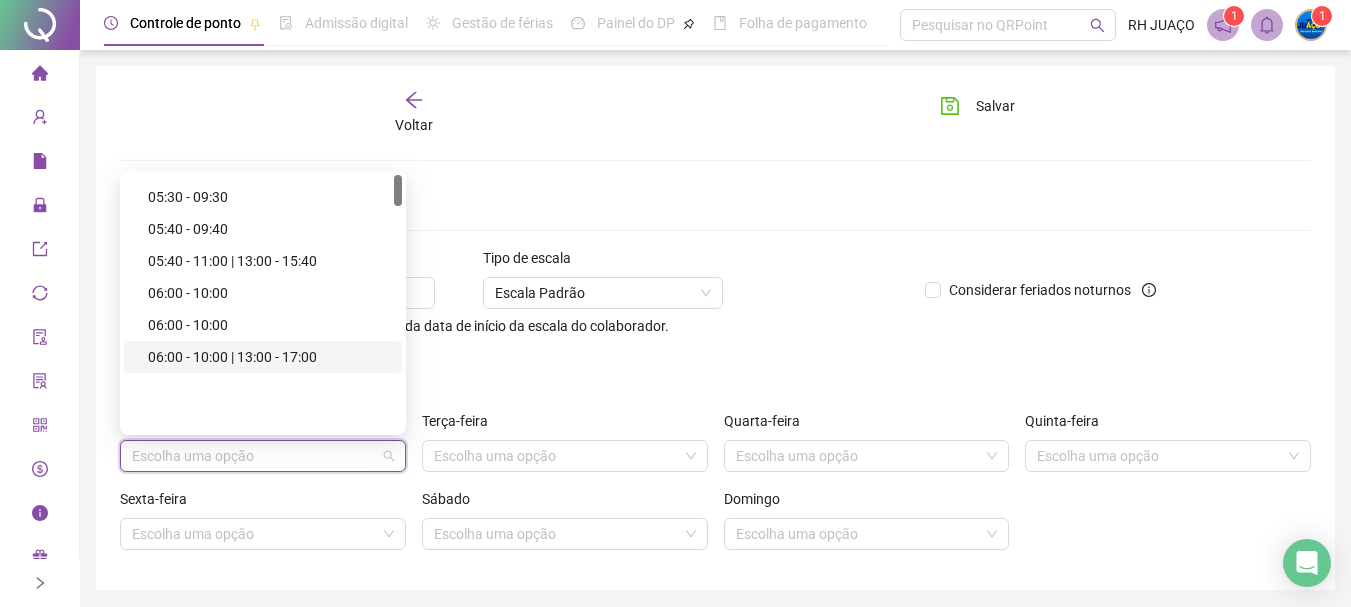 scroll, scrollTop: 0, scrollLeft: 0, axis: both 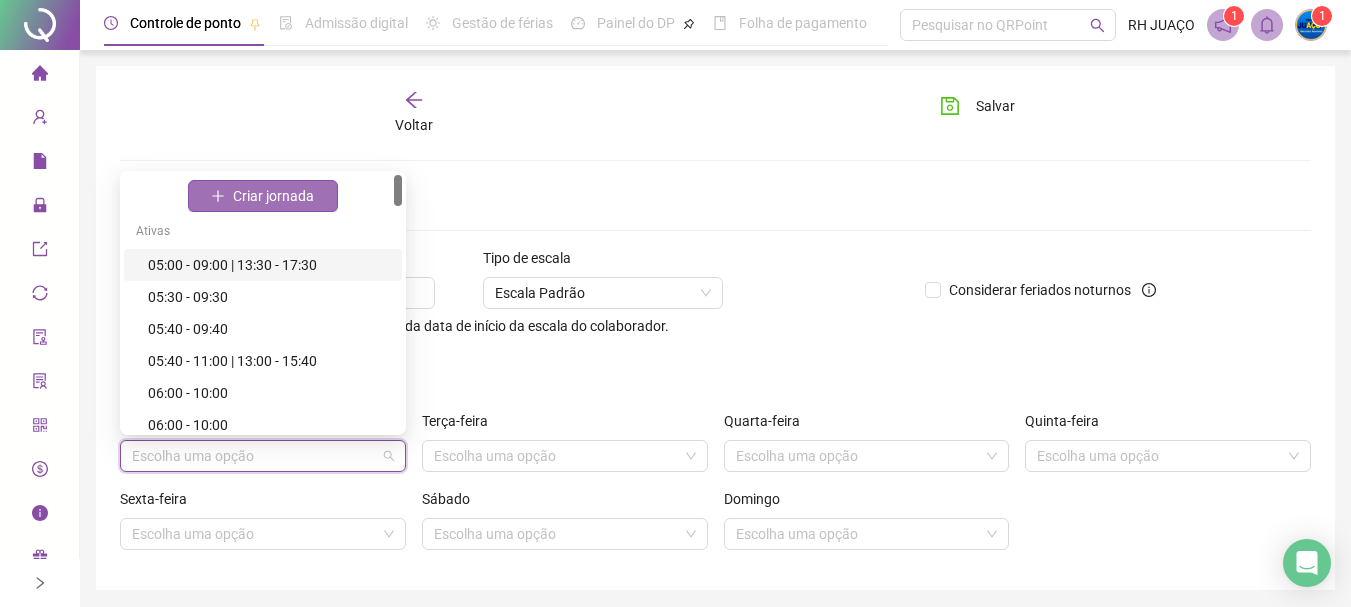 click on "Criar jornada" at bounding box center [273, 196] 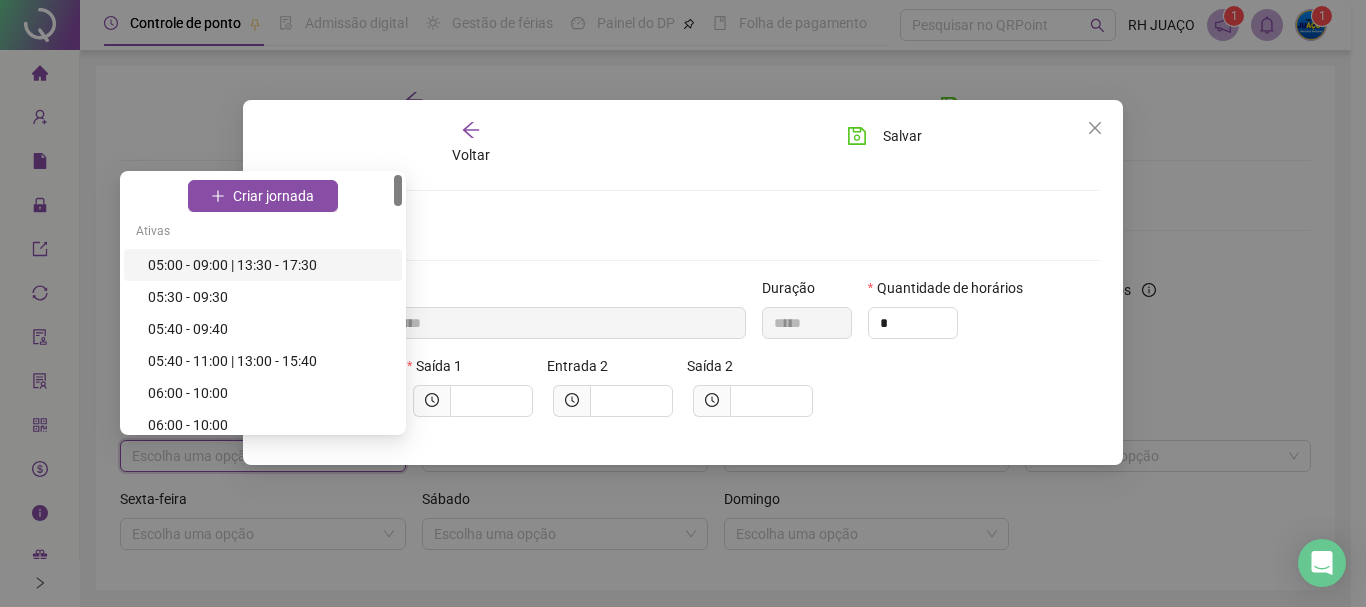 type 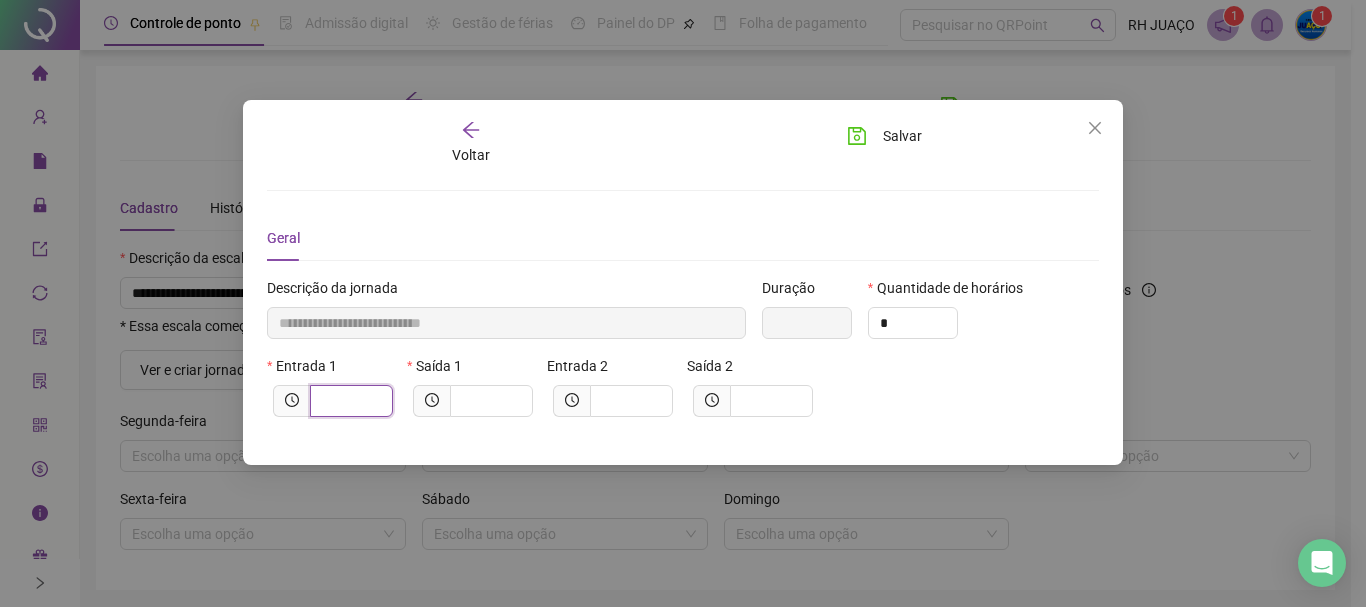click at bounding box center (349, 401) 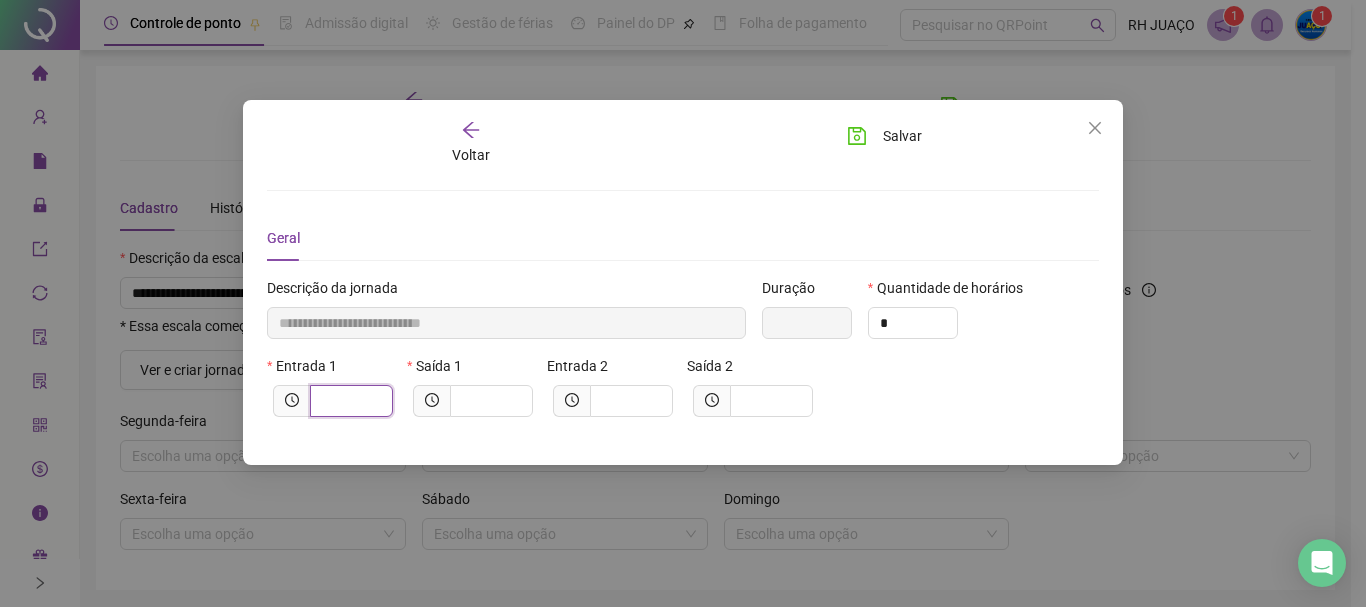type on "******" 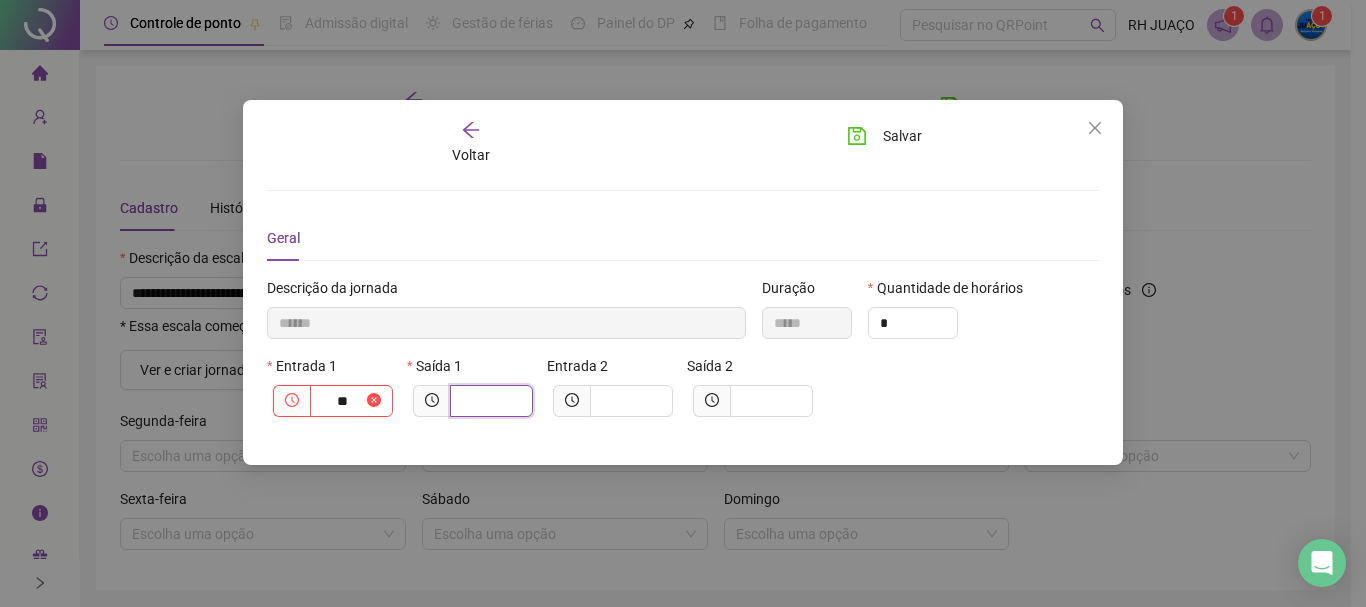 click at bounding box center (489, 401) 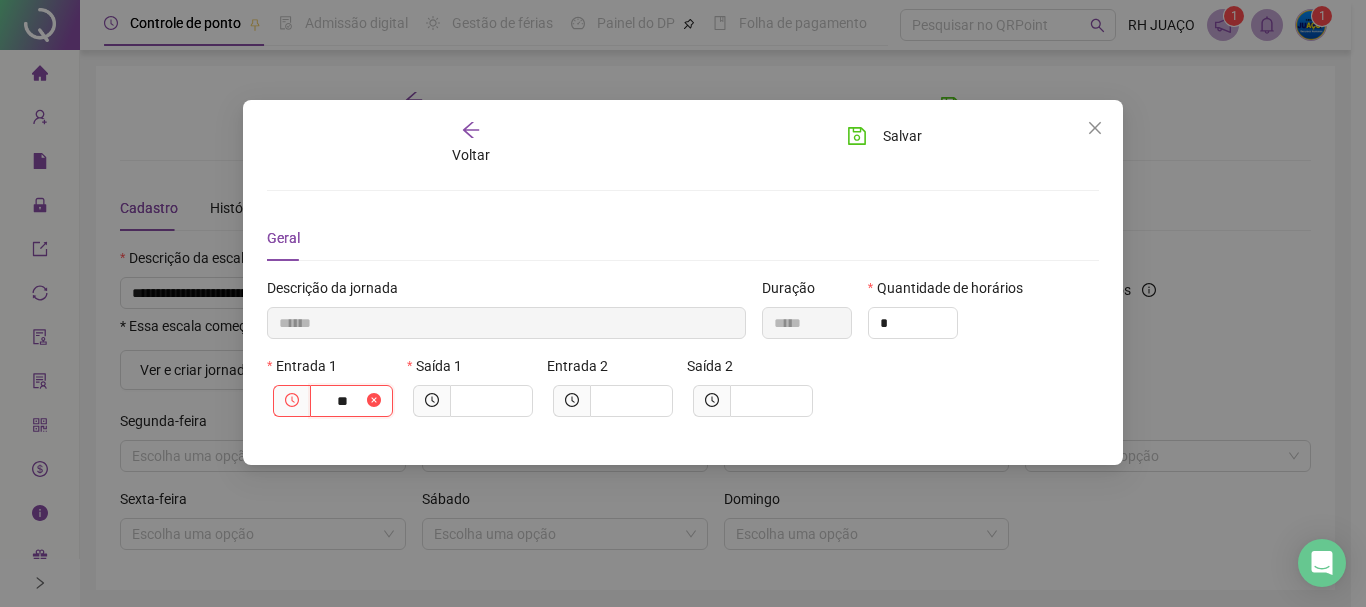 click on "**" at bounding box center [342, 401] 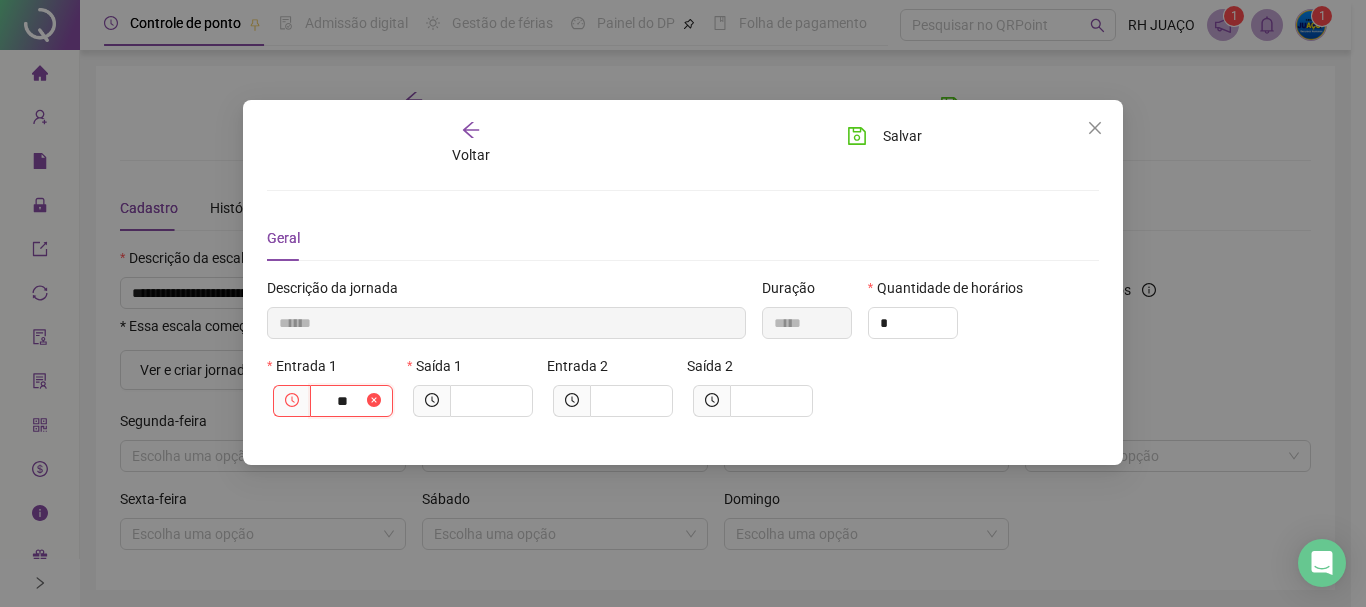 click on "**" at bounding box center (342, 401) 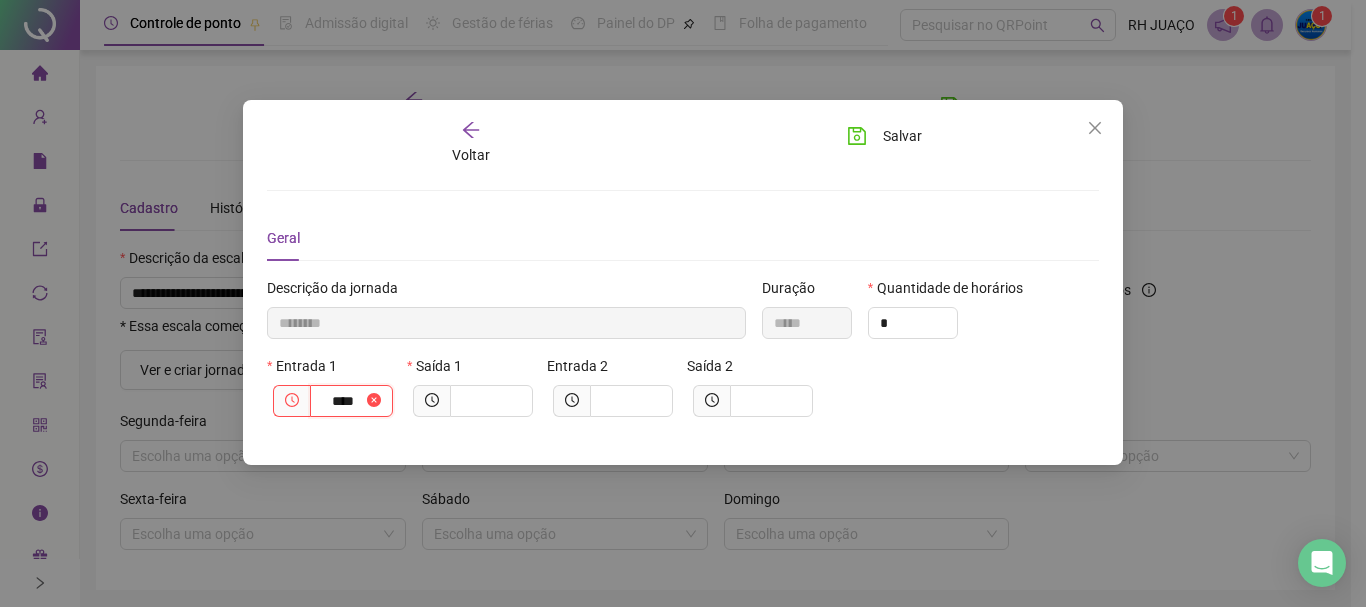 type on "*********" 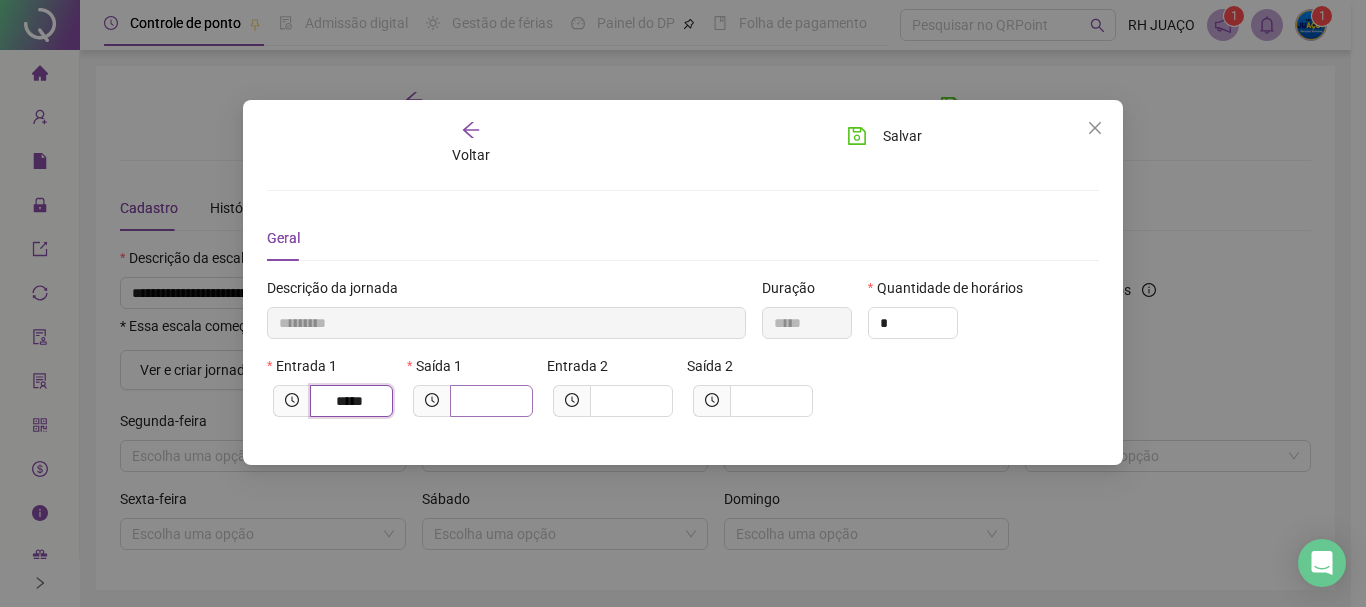 type on "*****" 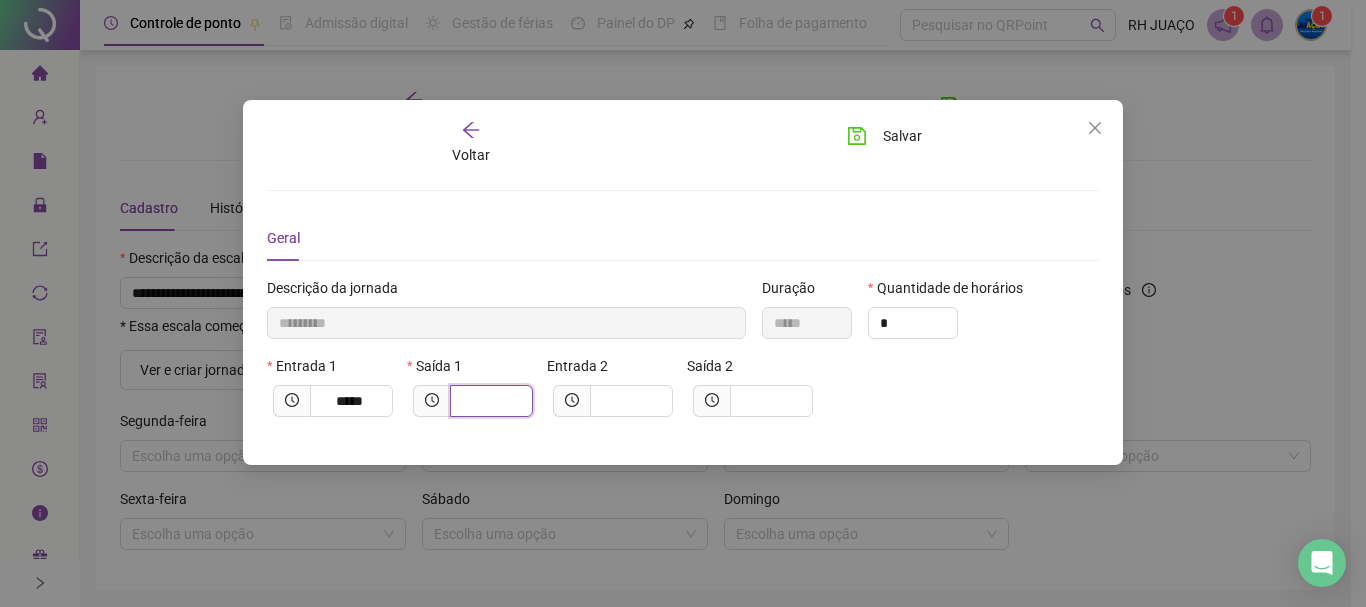 click at bounding box center [489, 401] 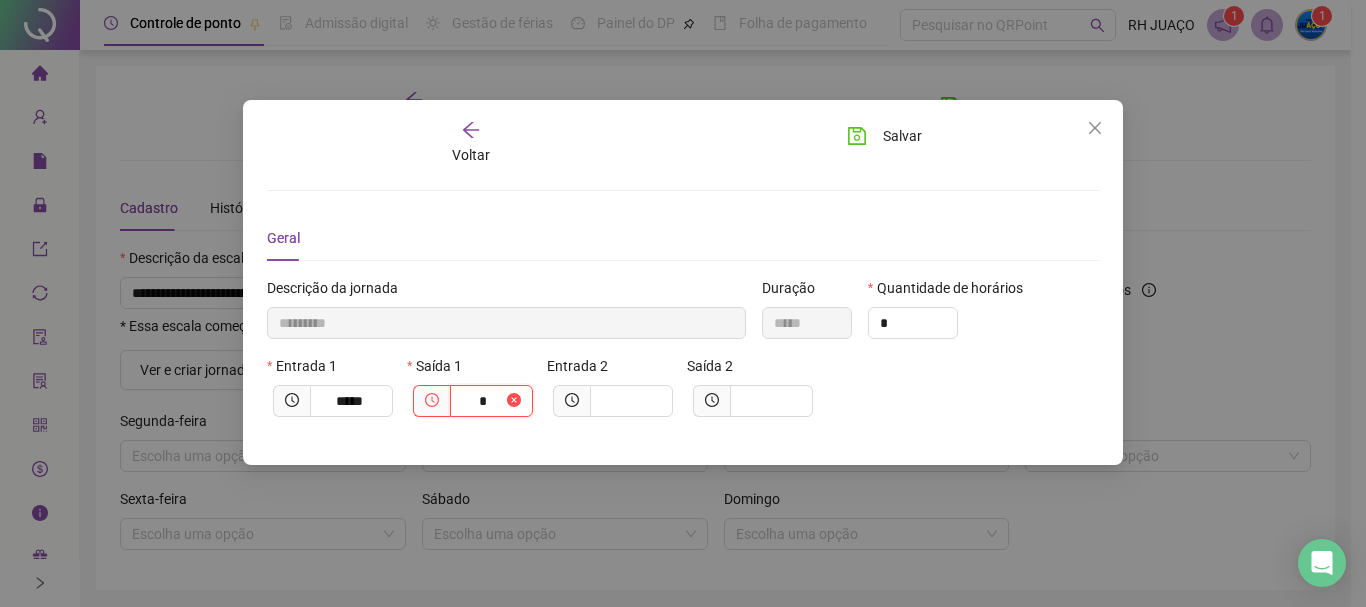type on "**********" 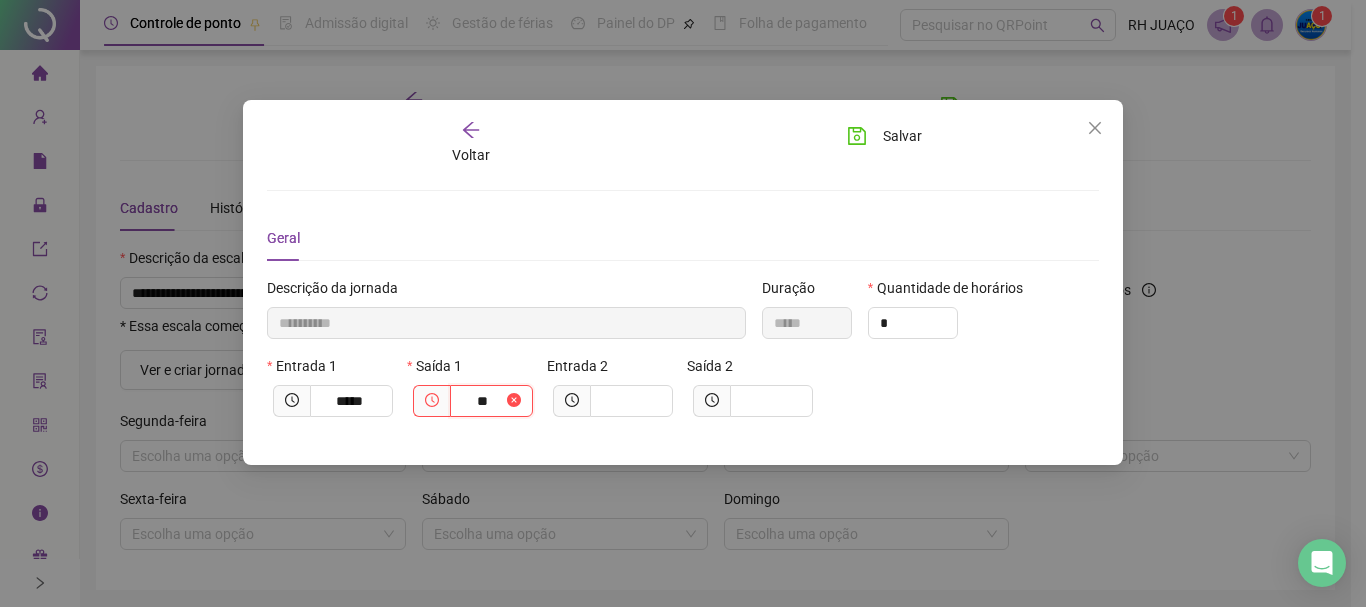 type on "**********" 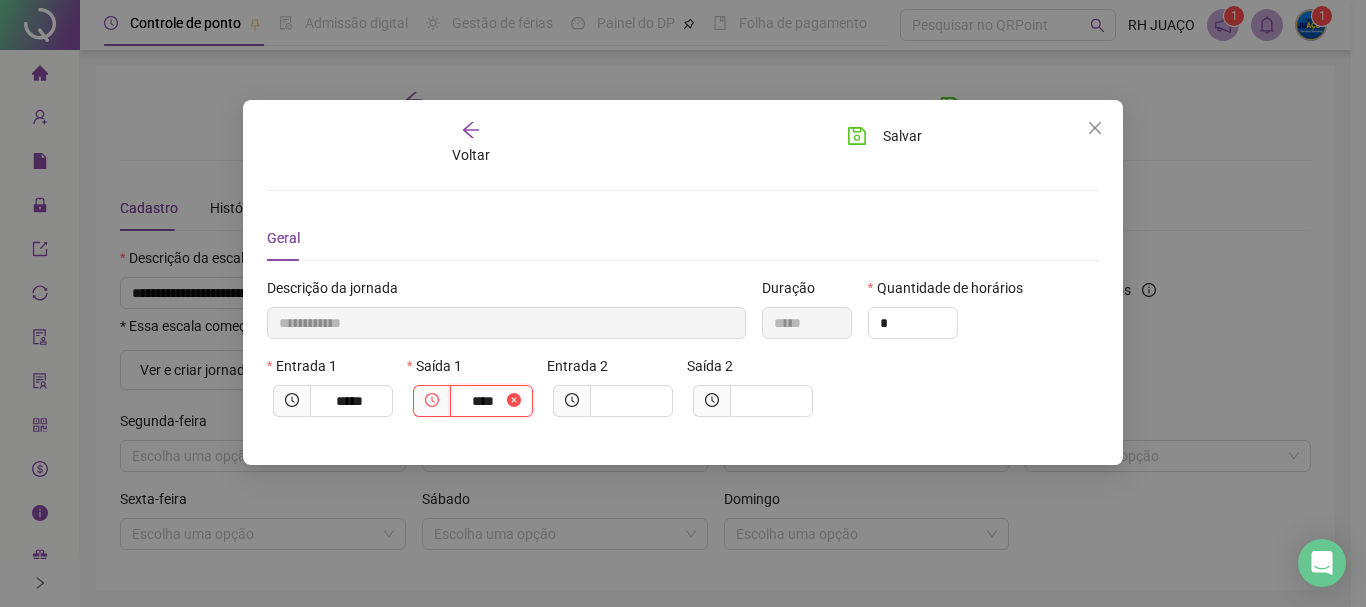 type on "**********" 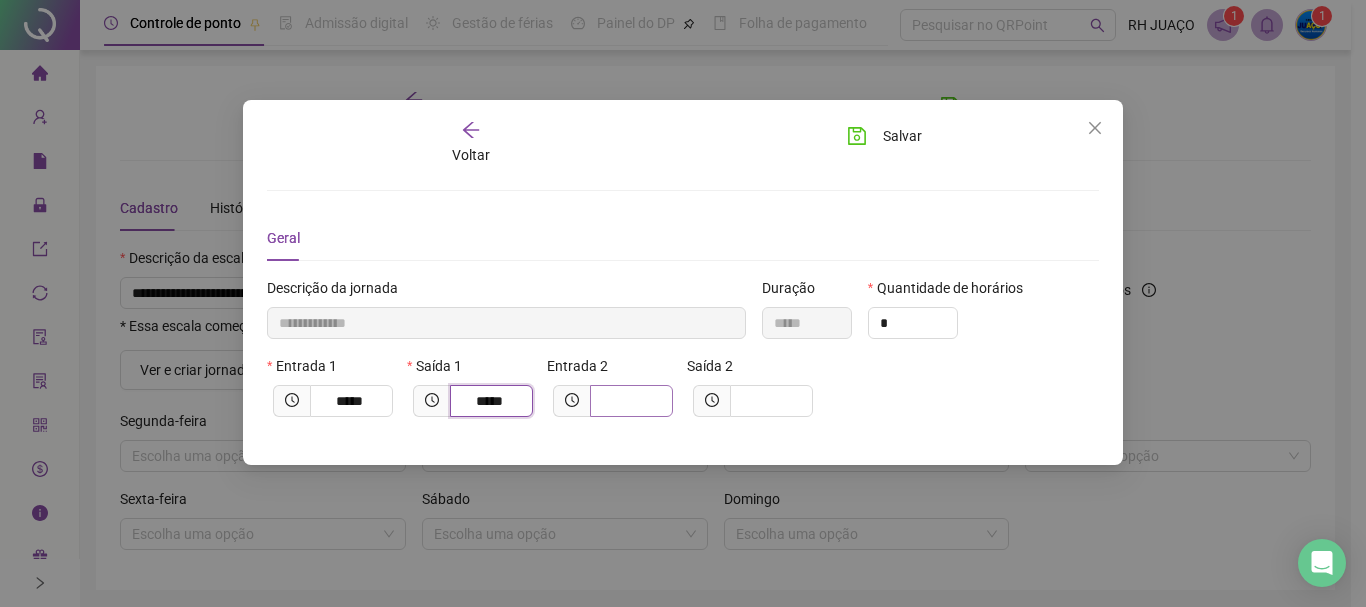 type on "*****" 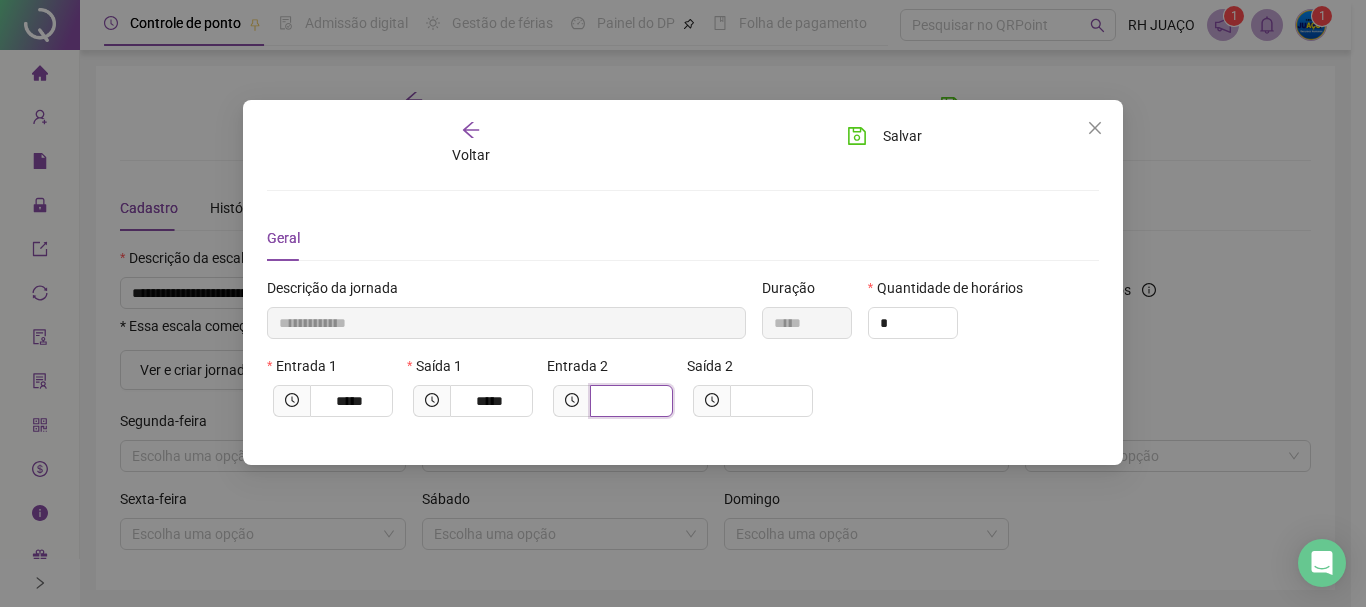 click at bounding box center (629, 401) 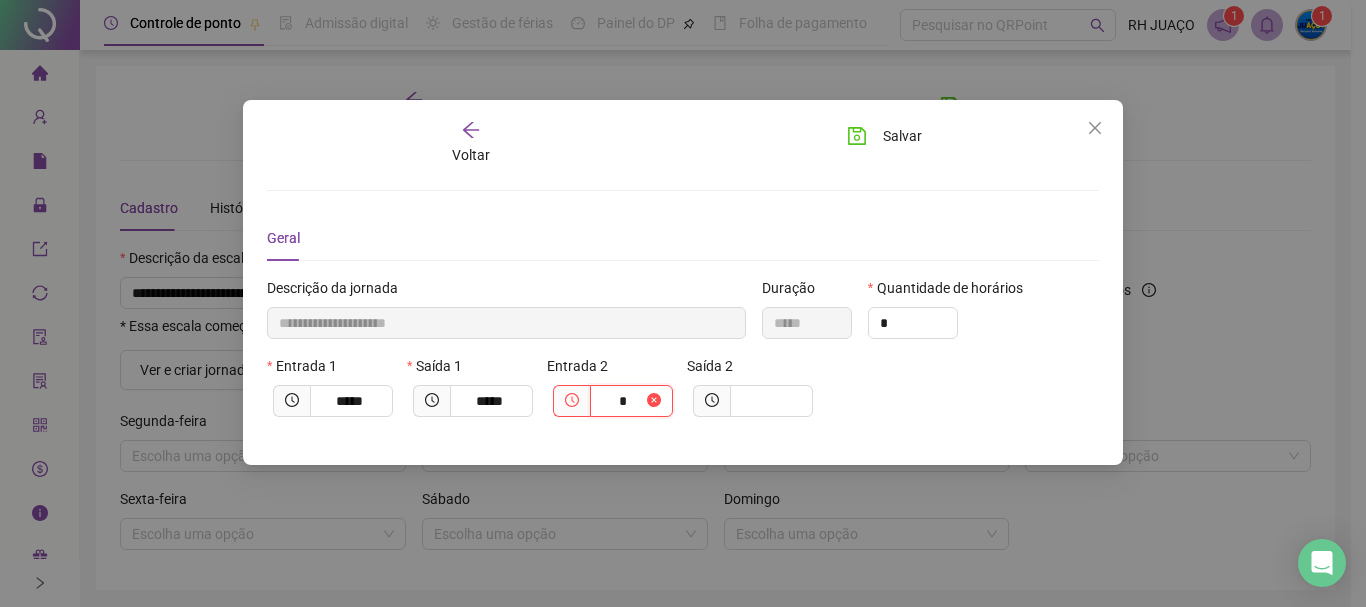 type on "**********" 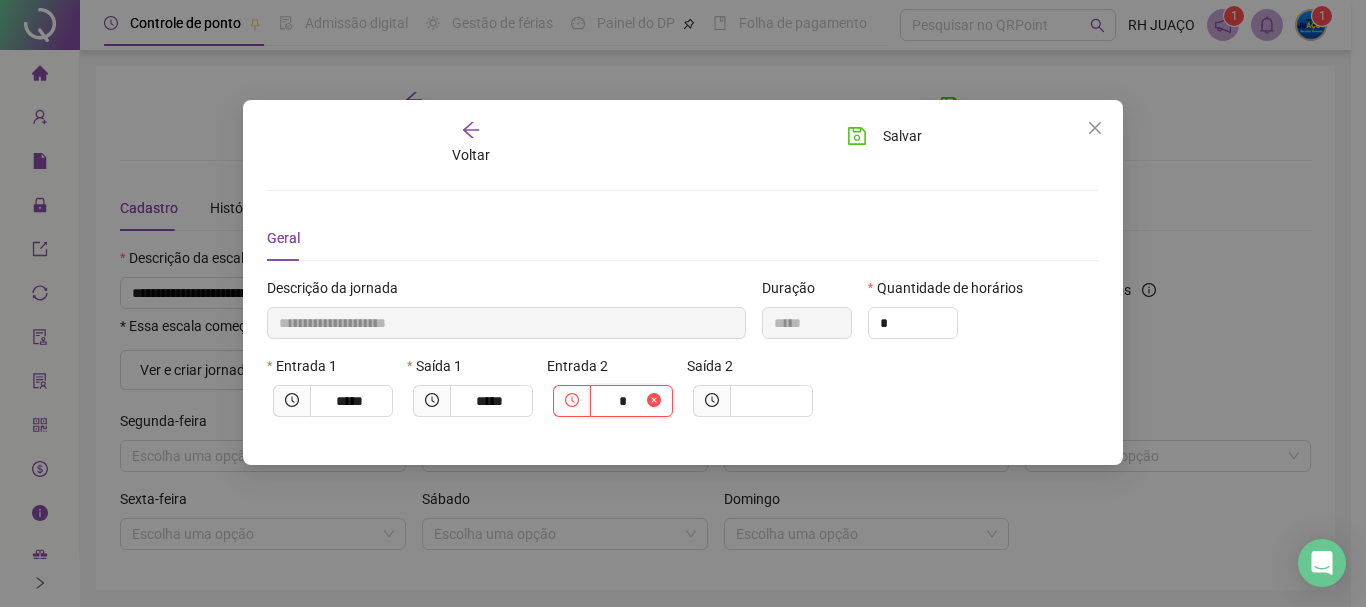 type on "**" 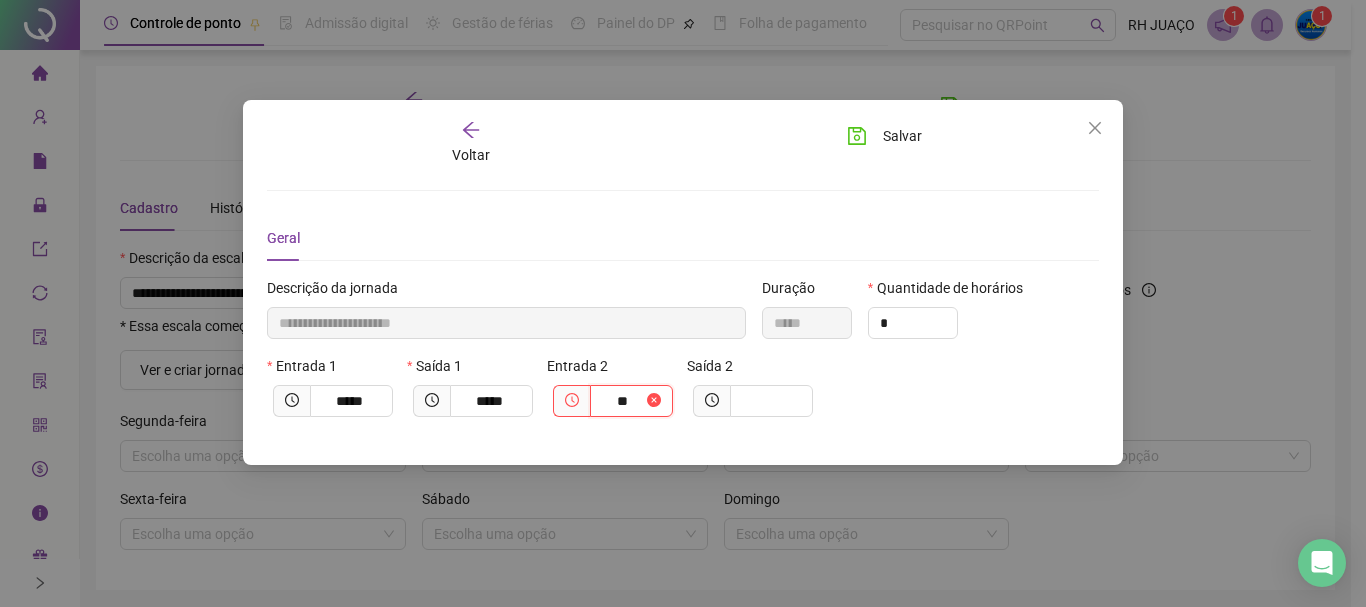type on "**********" 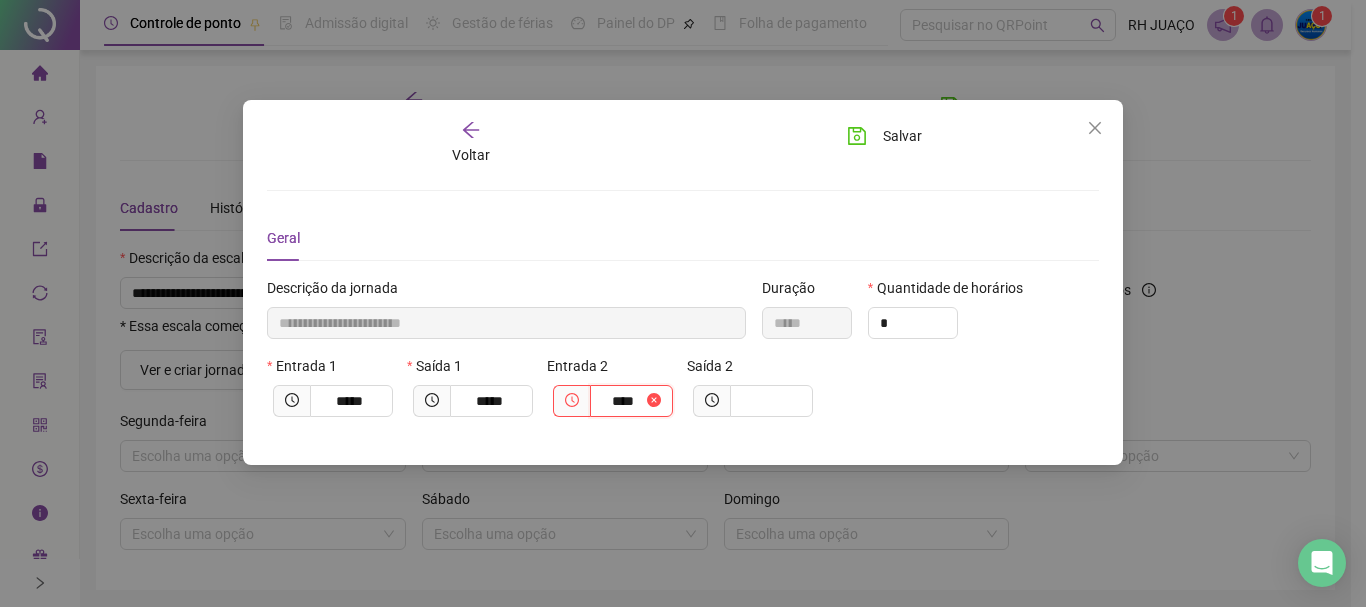 type on "**********" 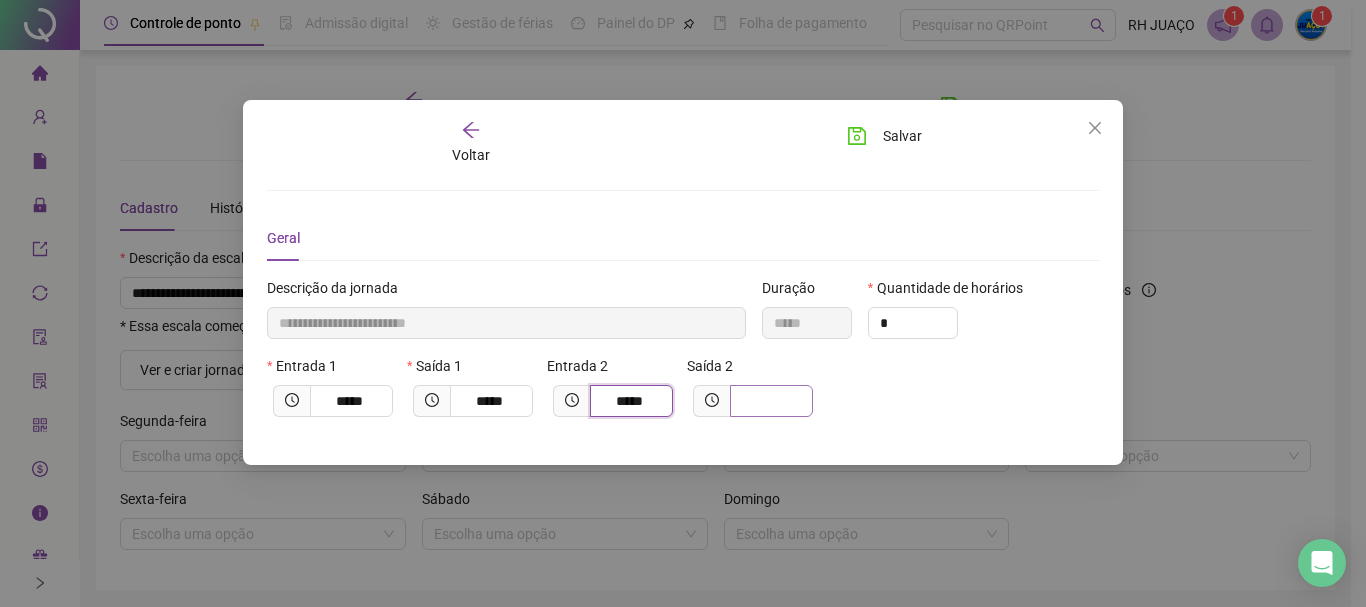type on "*****" 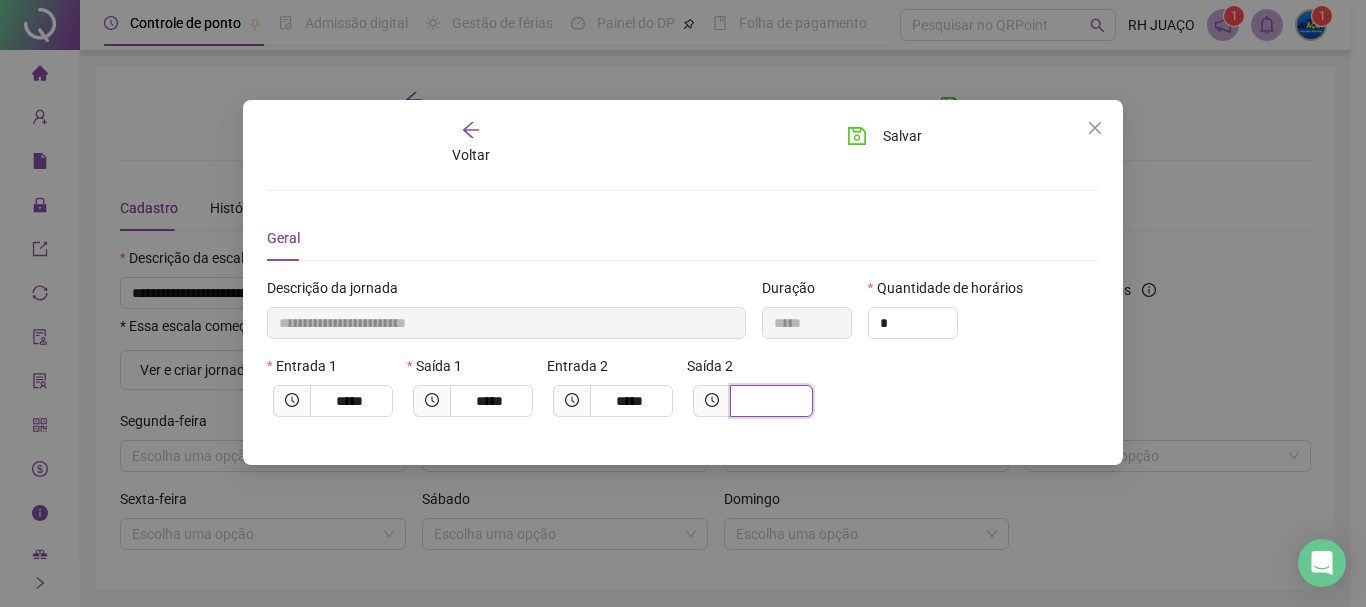 click at bounding box center (769, 401) 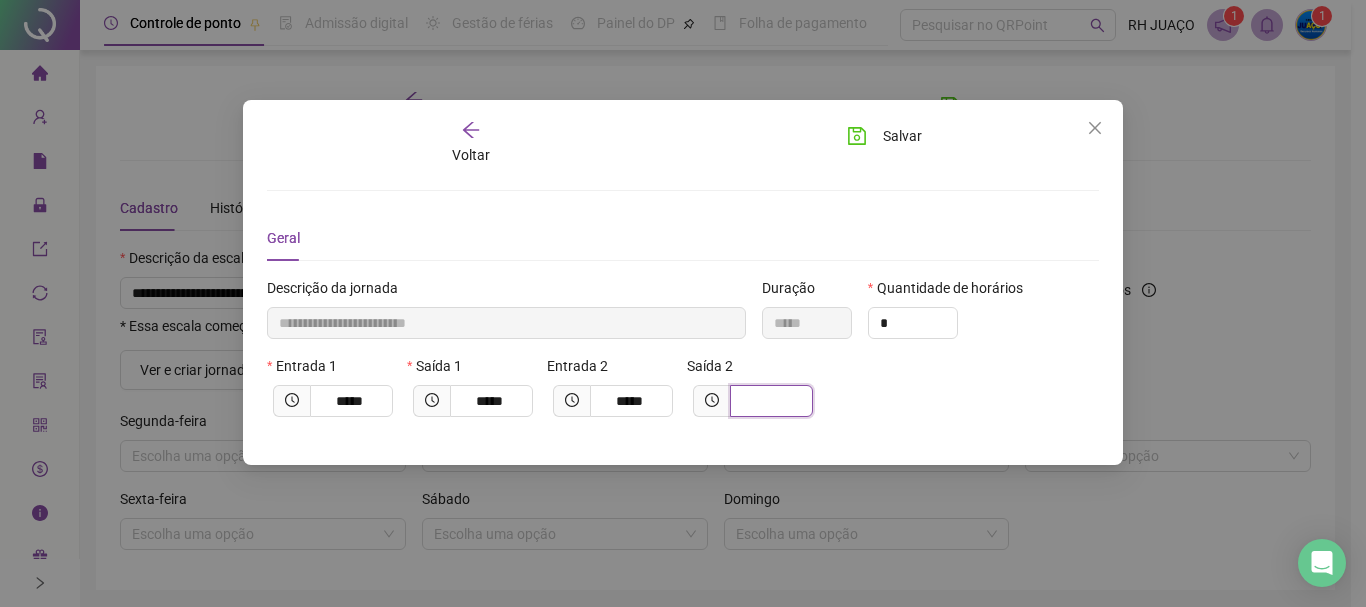 type on "**********" 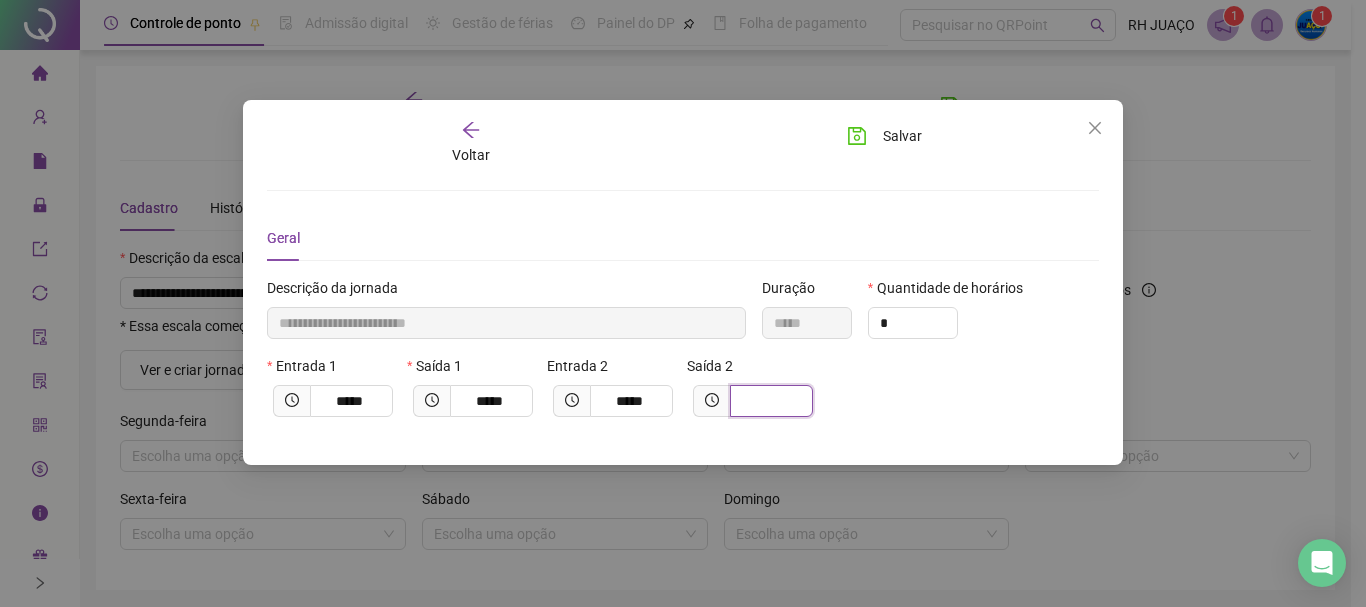 type on "*" 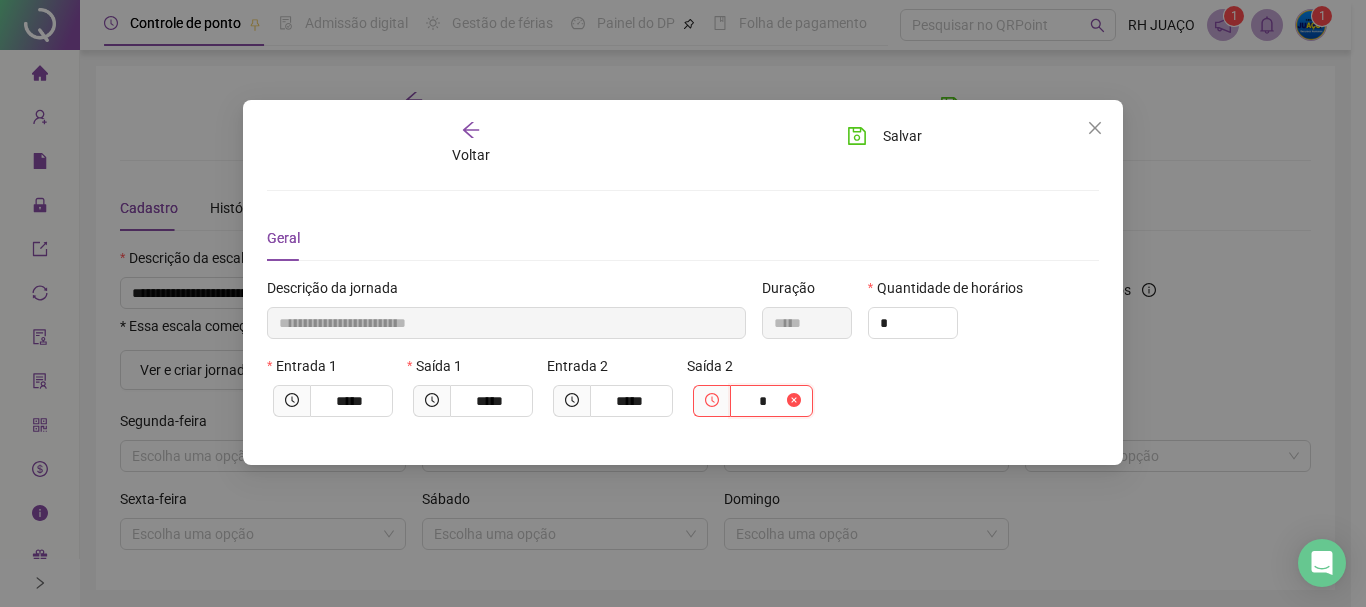 type on "**********" 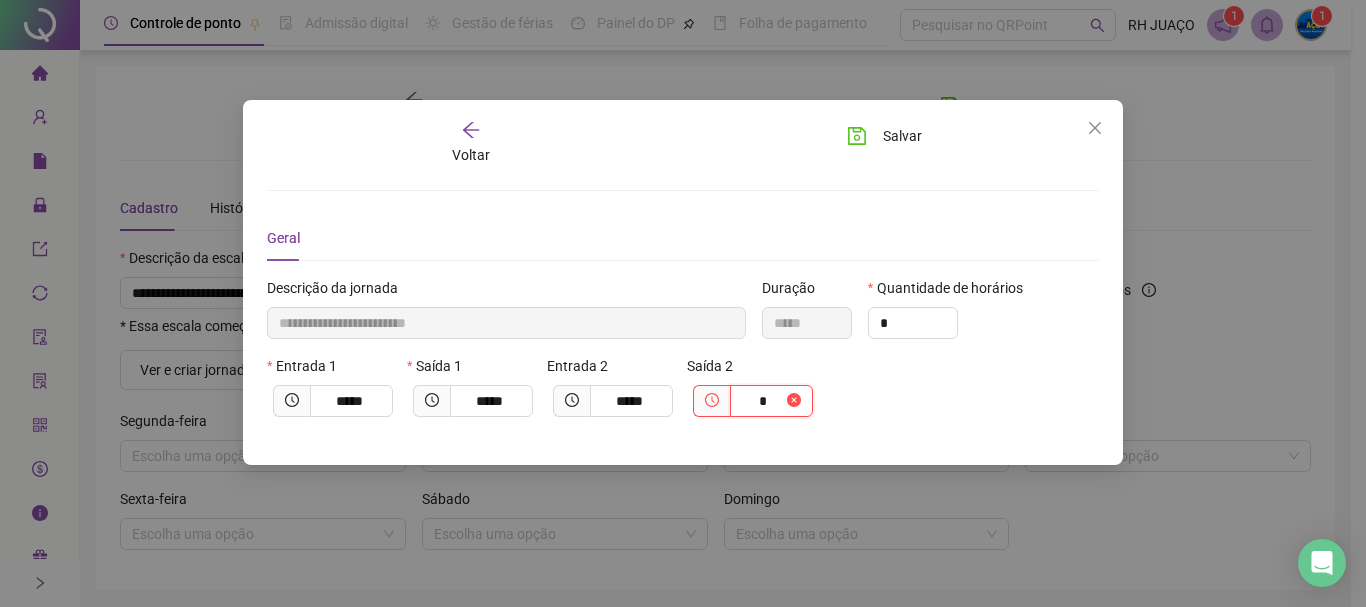 type on "**" 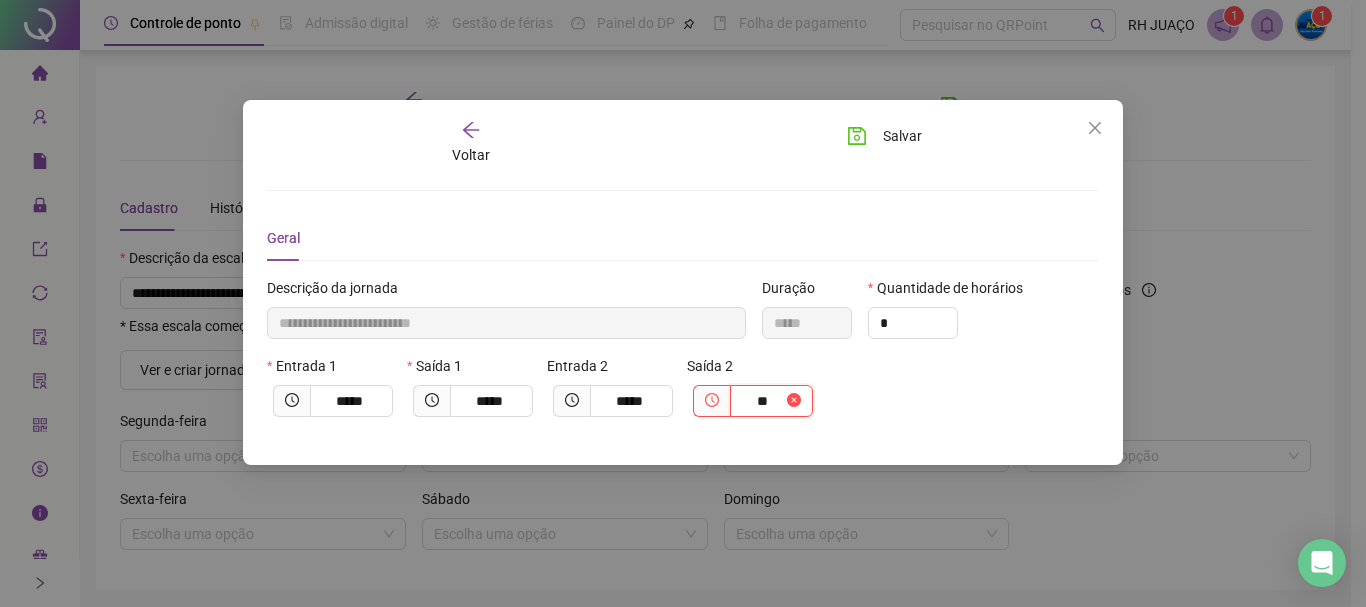 type on "**********" 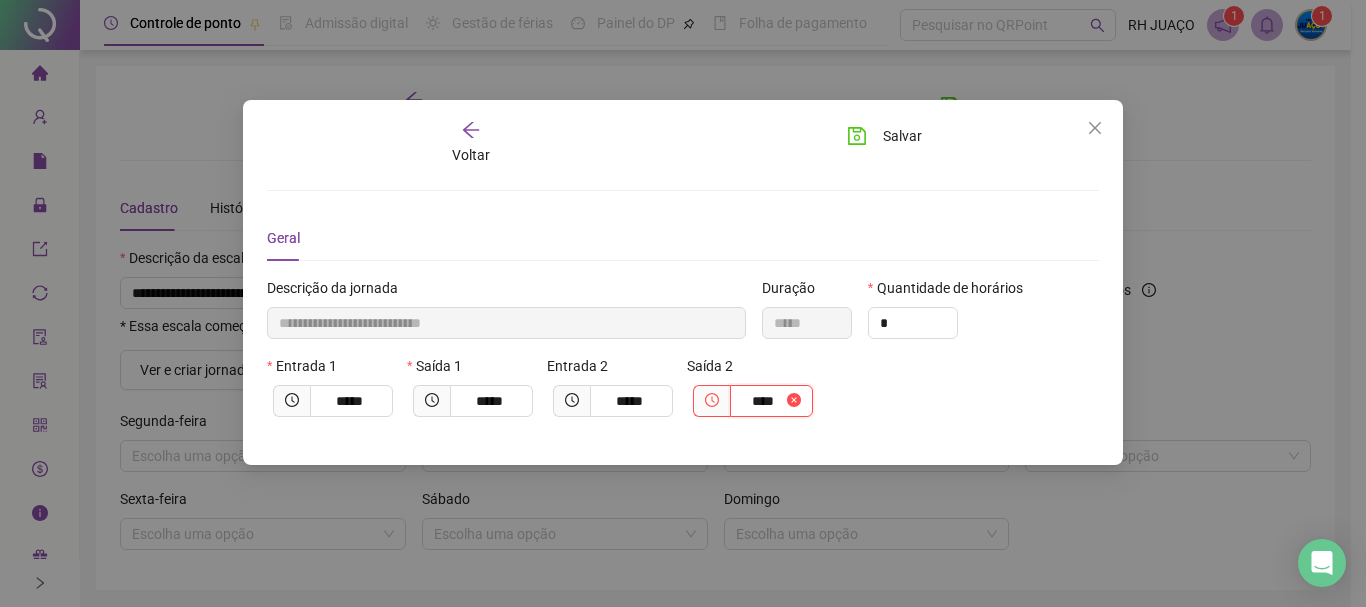 type on "**********" 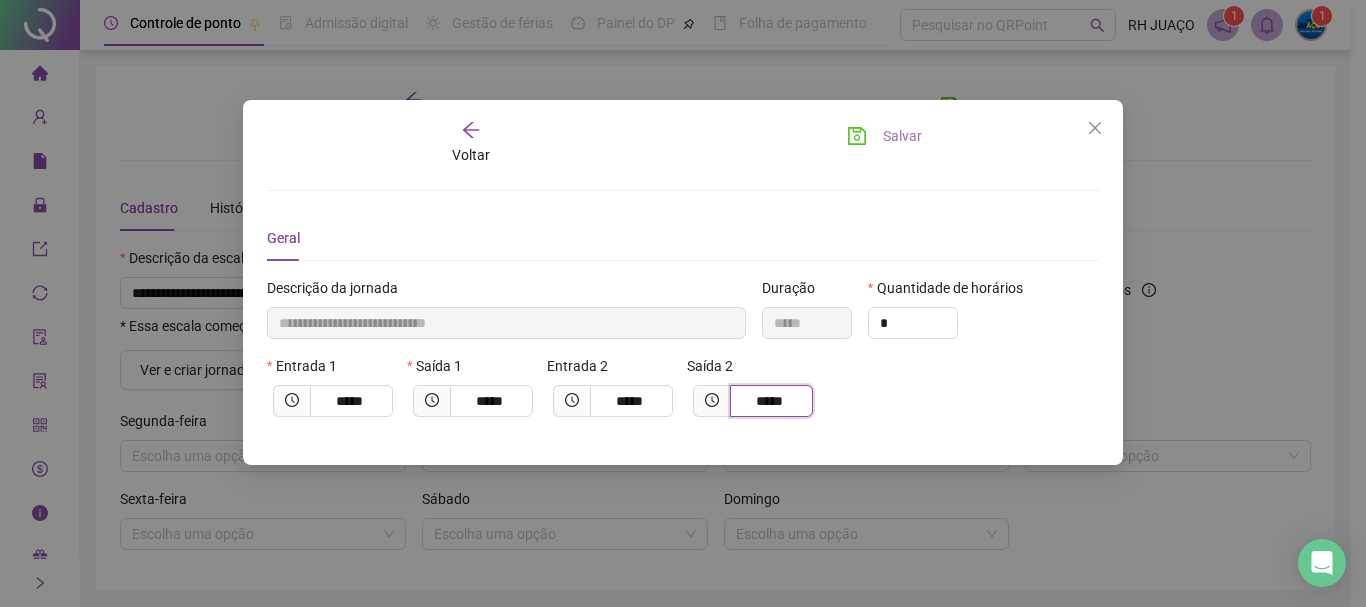 type on "*****" 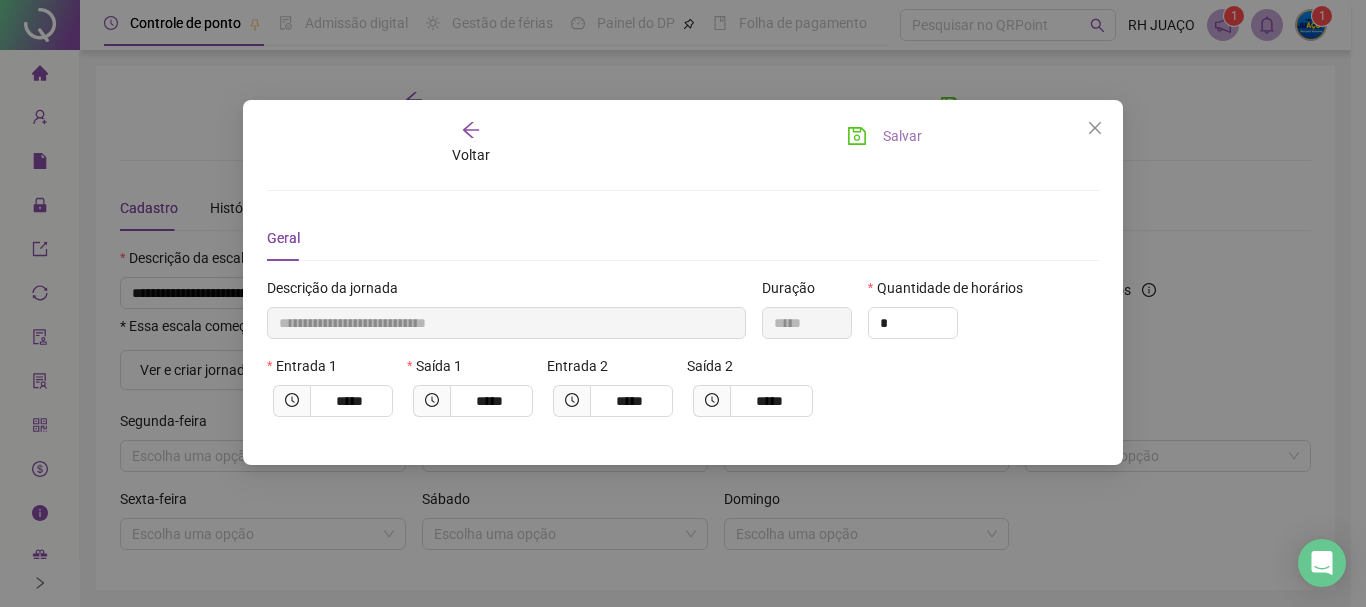 click on "Salvar" at bounding box center (884, 136) 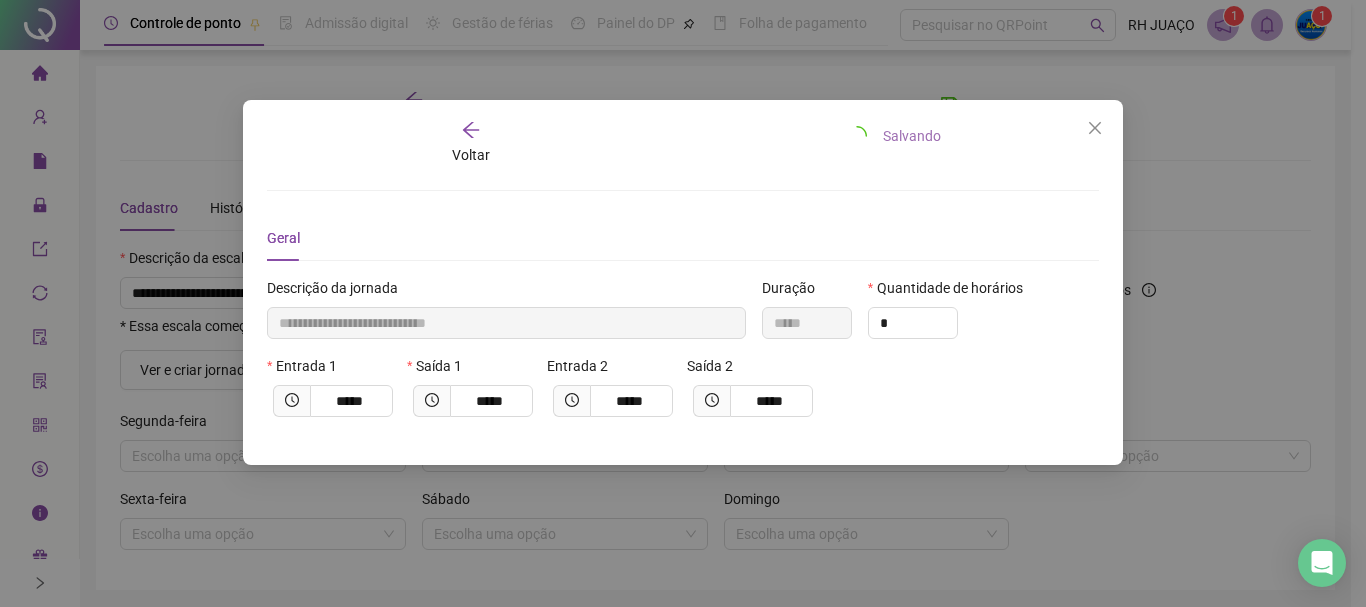 type 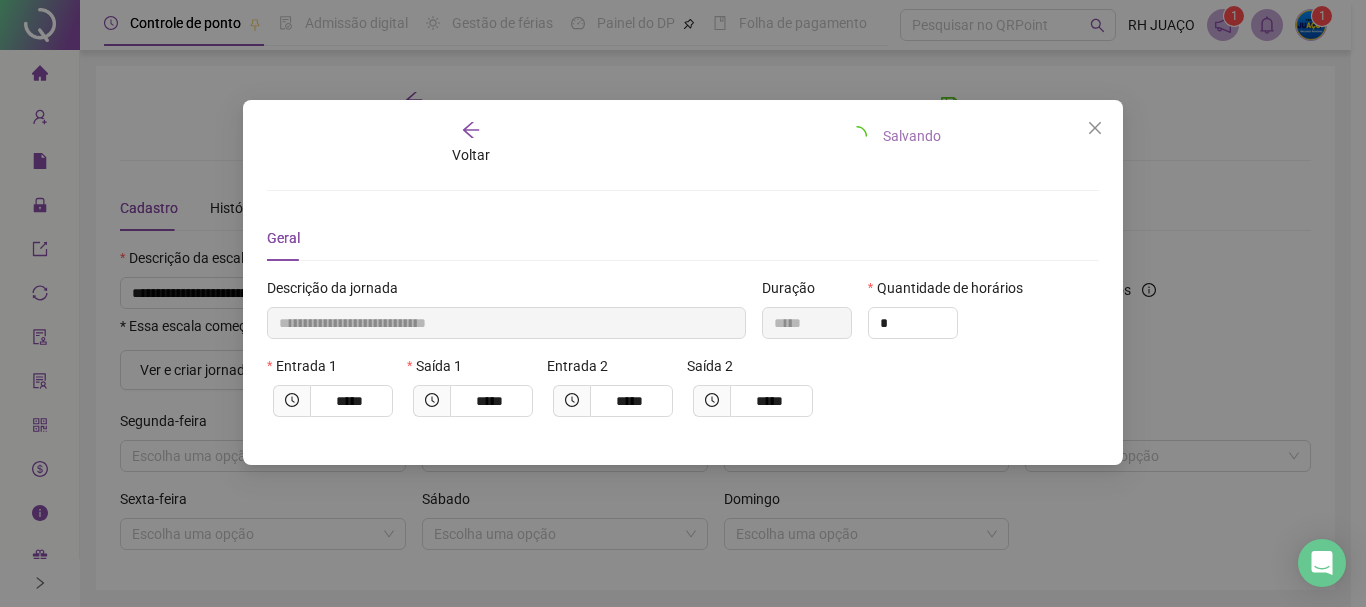 type 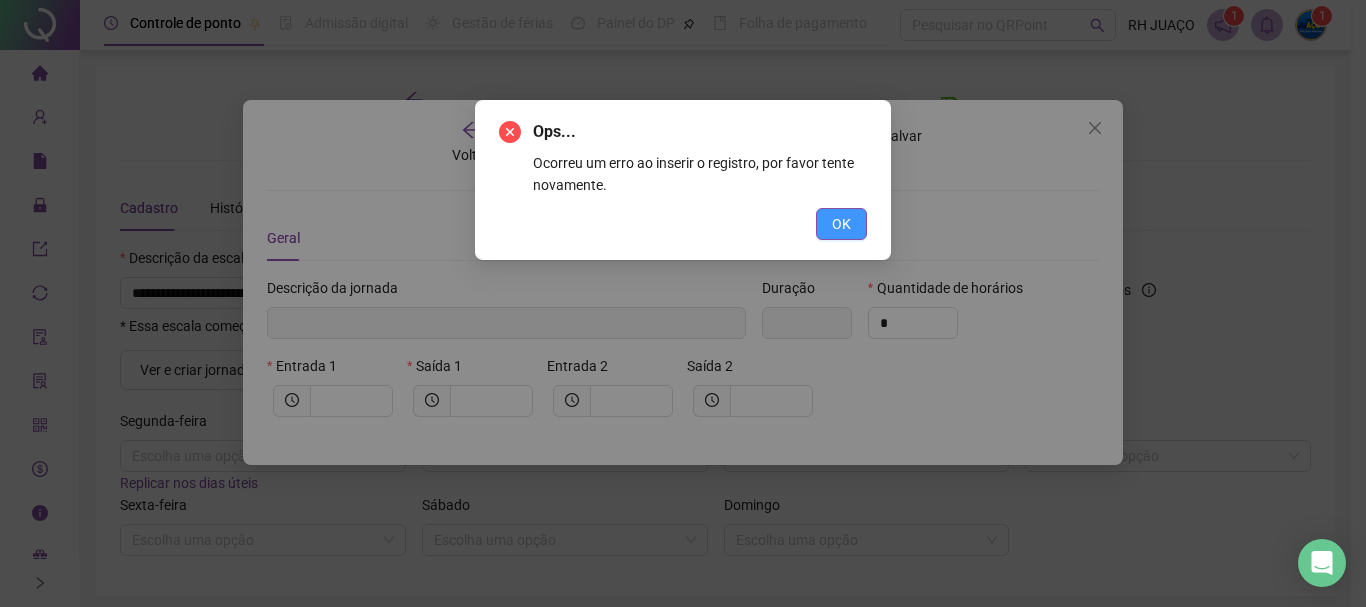 click on "OK" at bounding box center [841, 224] 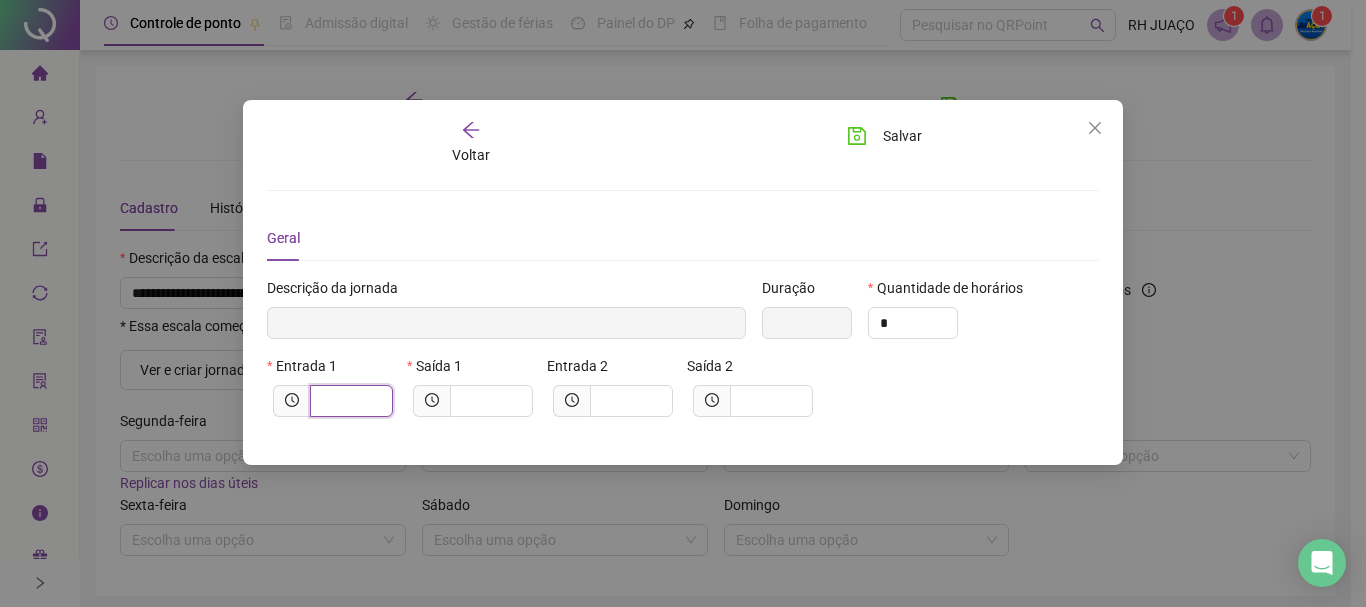 click at bounding box center [349, 401] 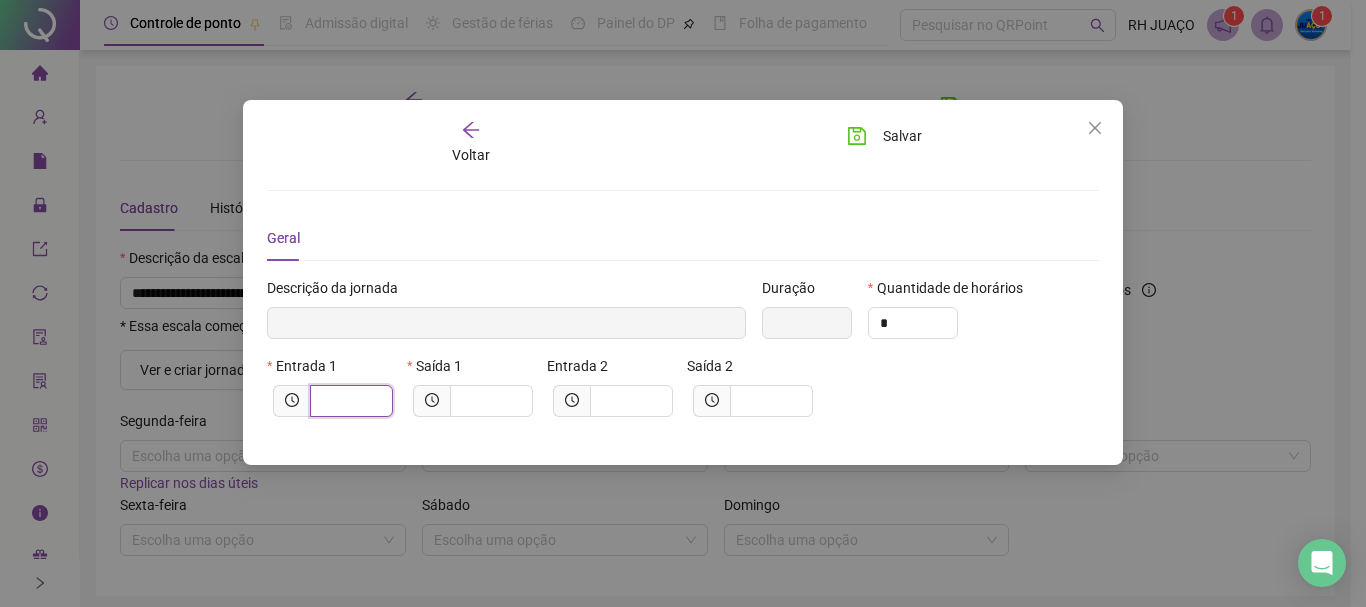 type on "******" 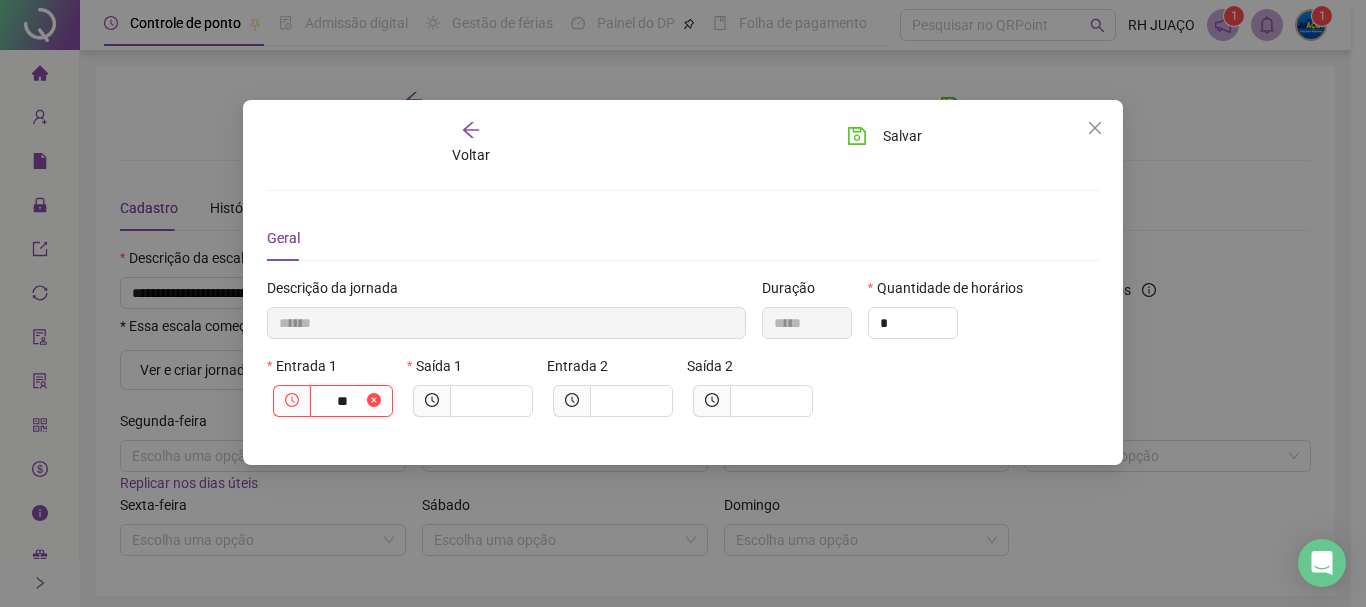 type on "********" 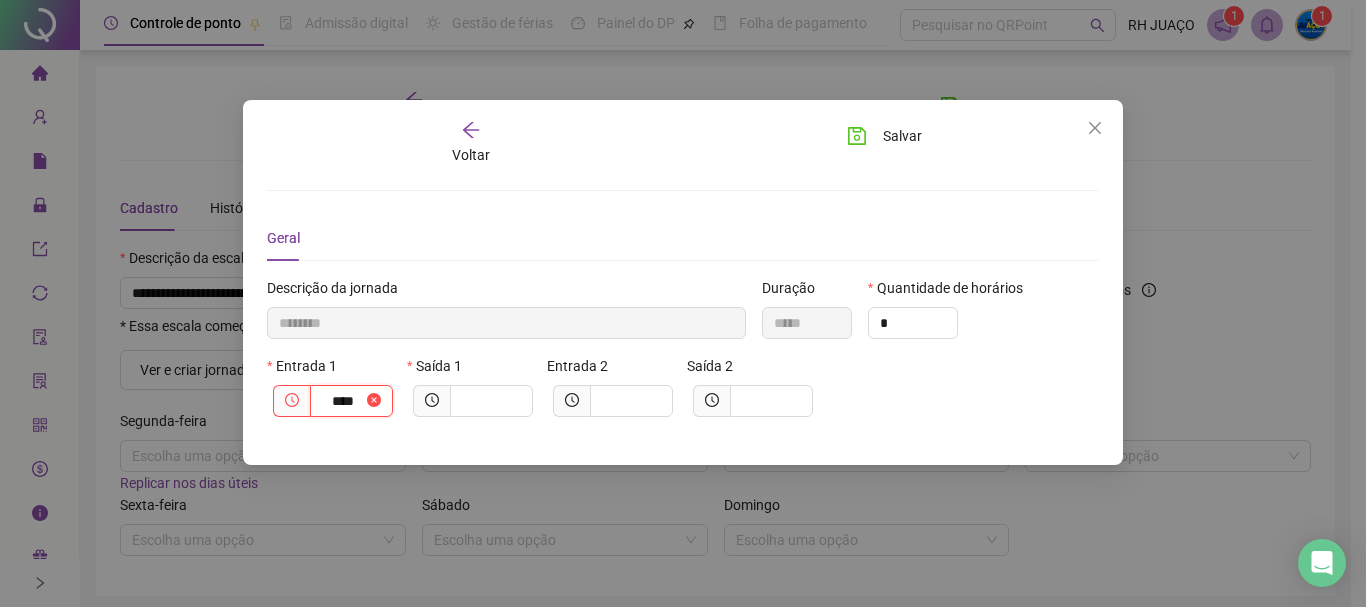 type on "*****" 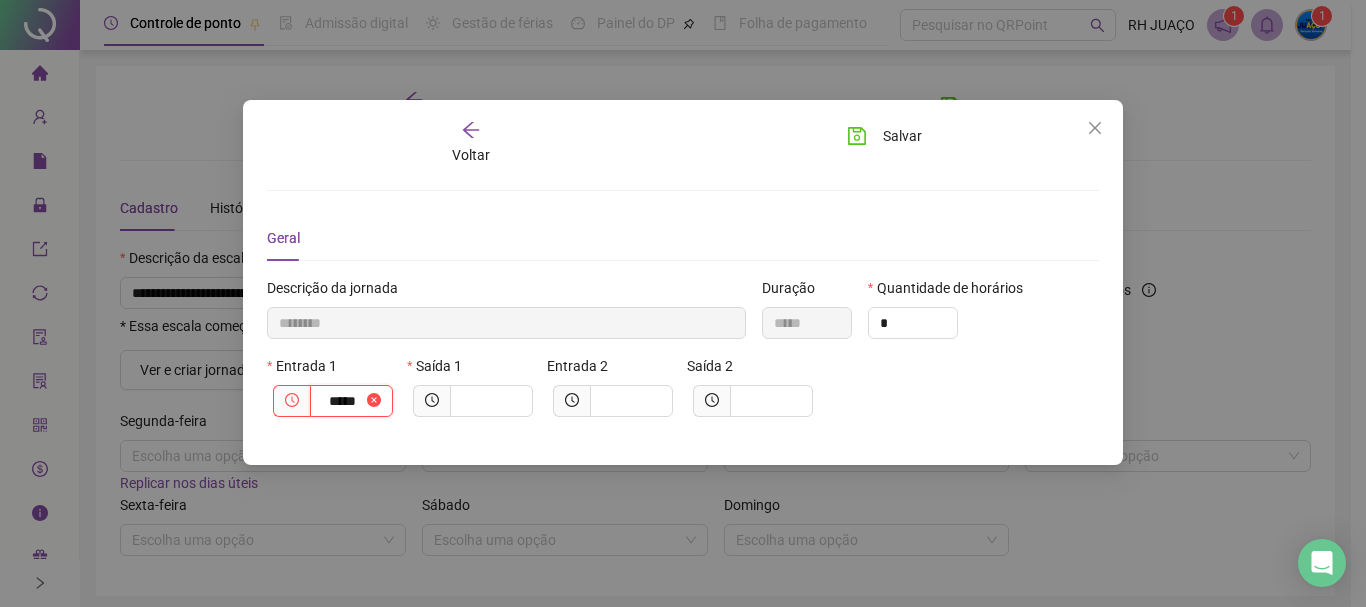 type on "*********" 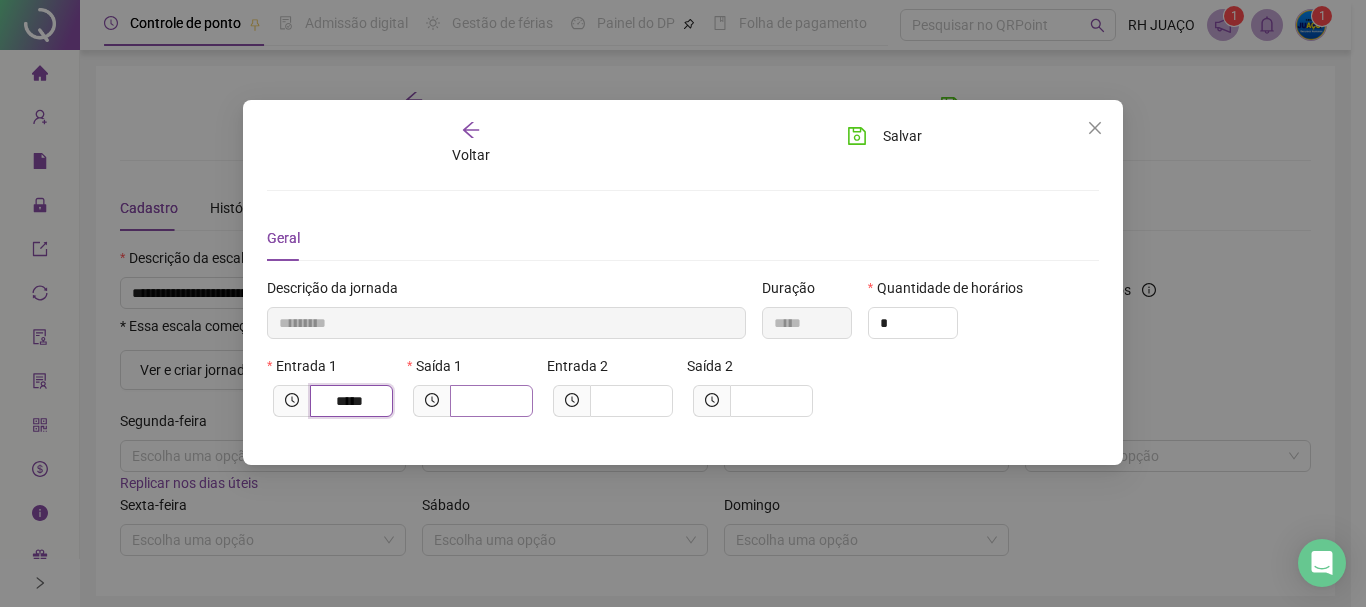 type on "*****" 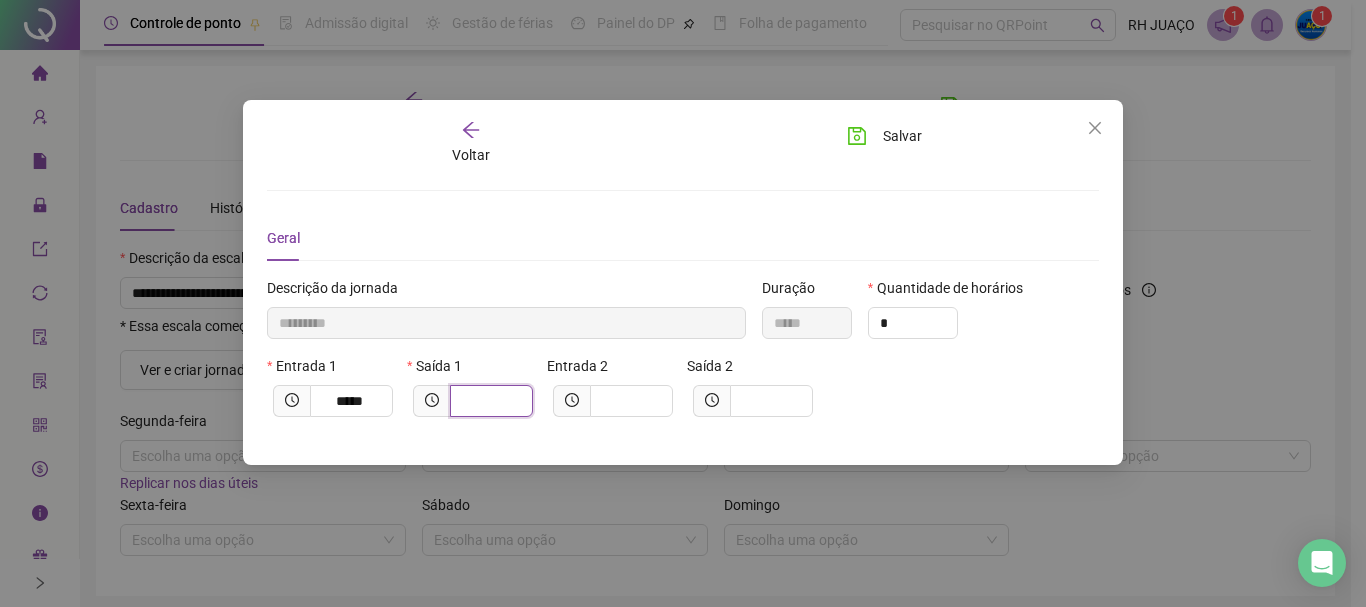 click at bounding box center [489, 401] 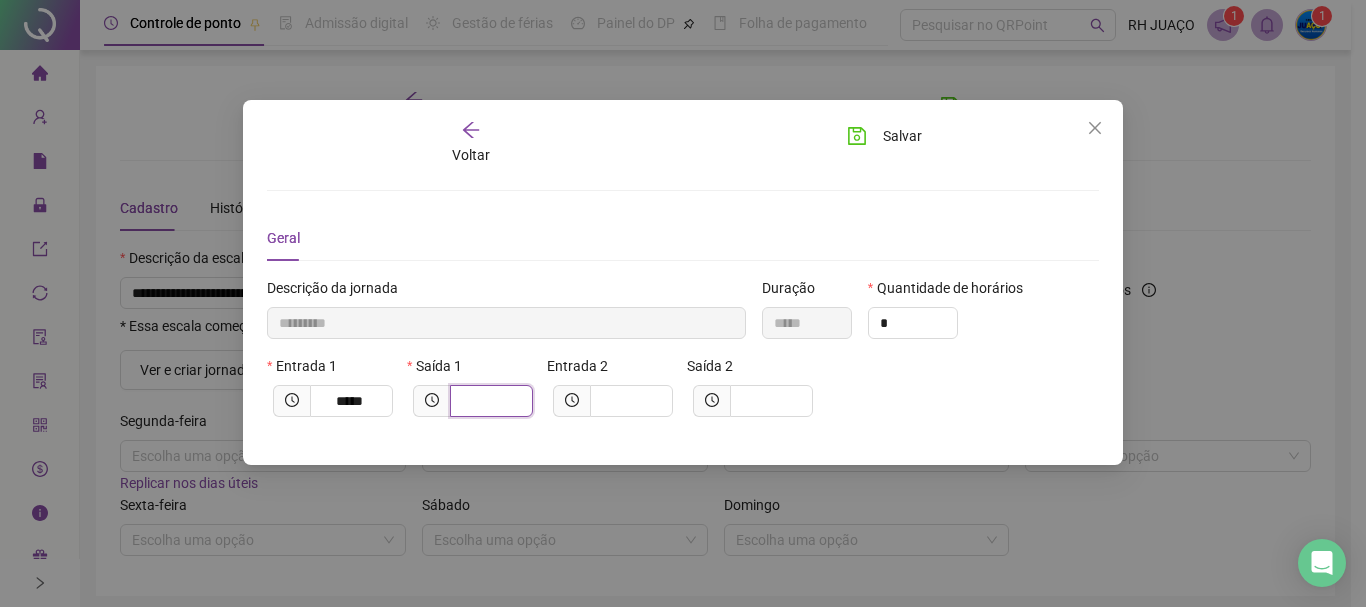 type on "*********" 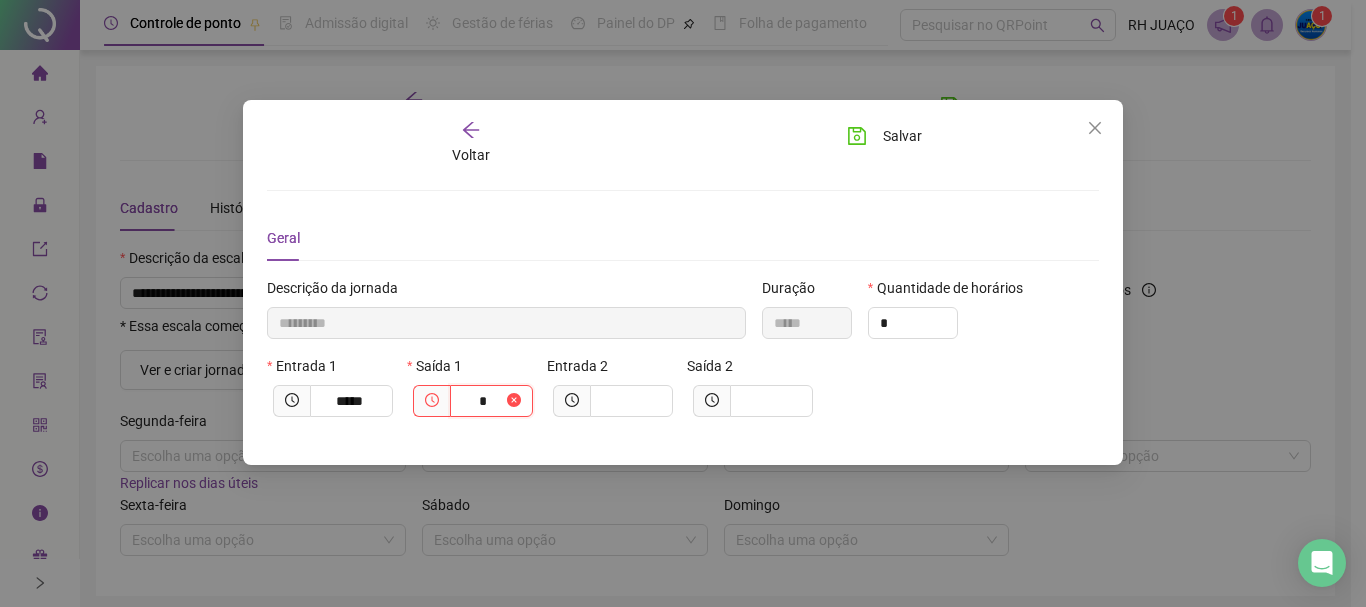 type on "**********" 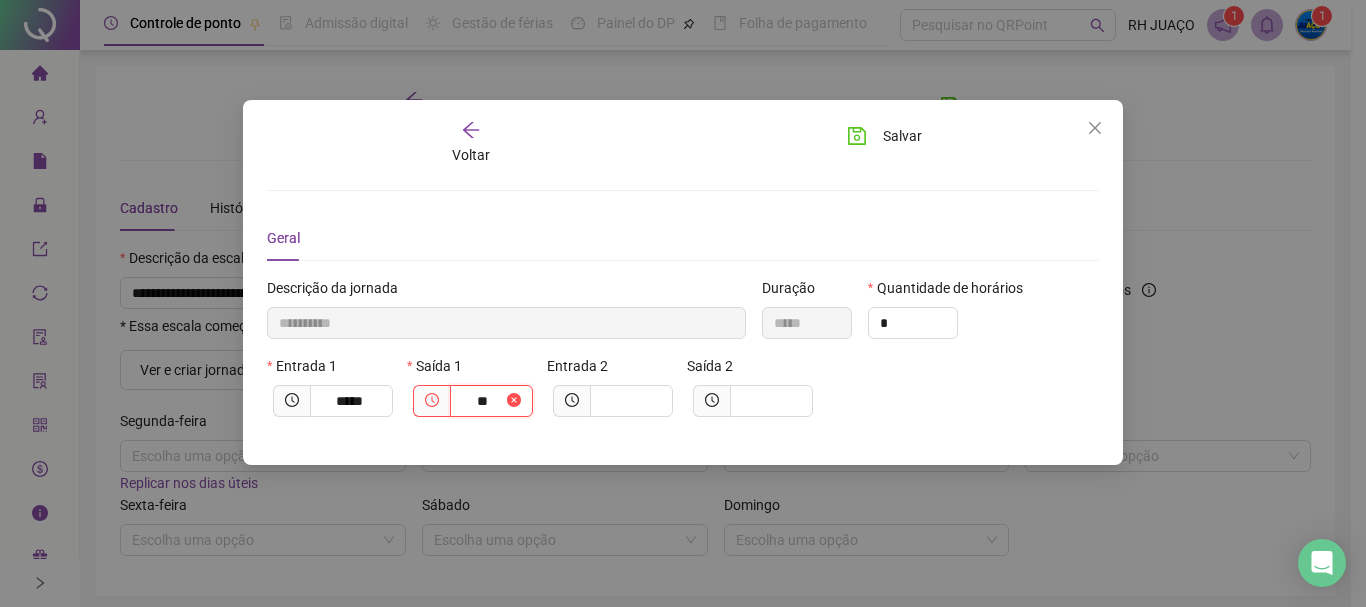 type on "**********" 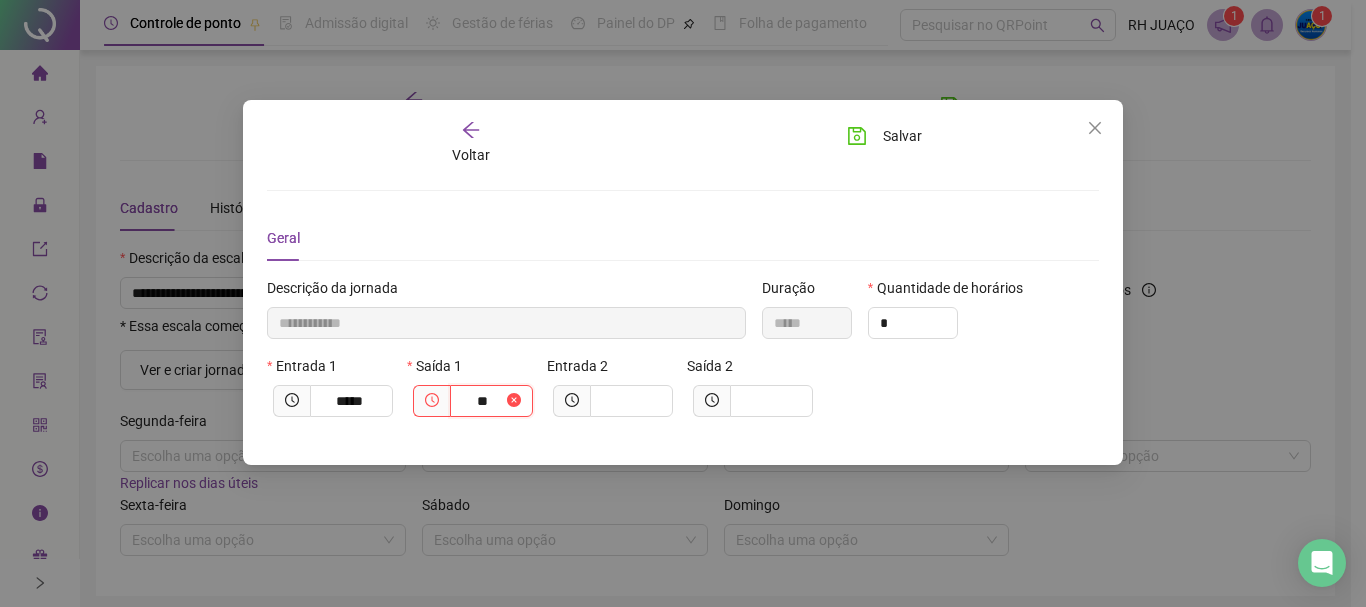 type on "****" 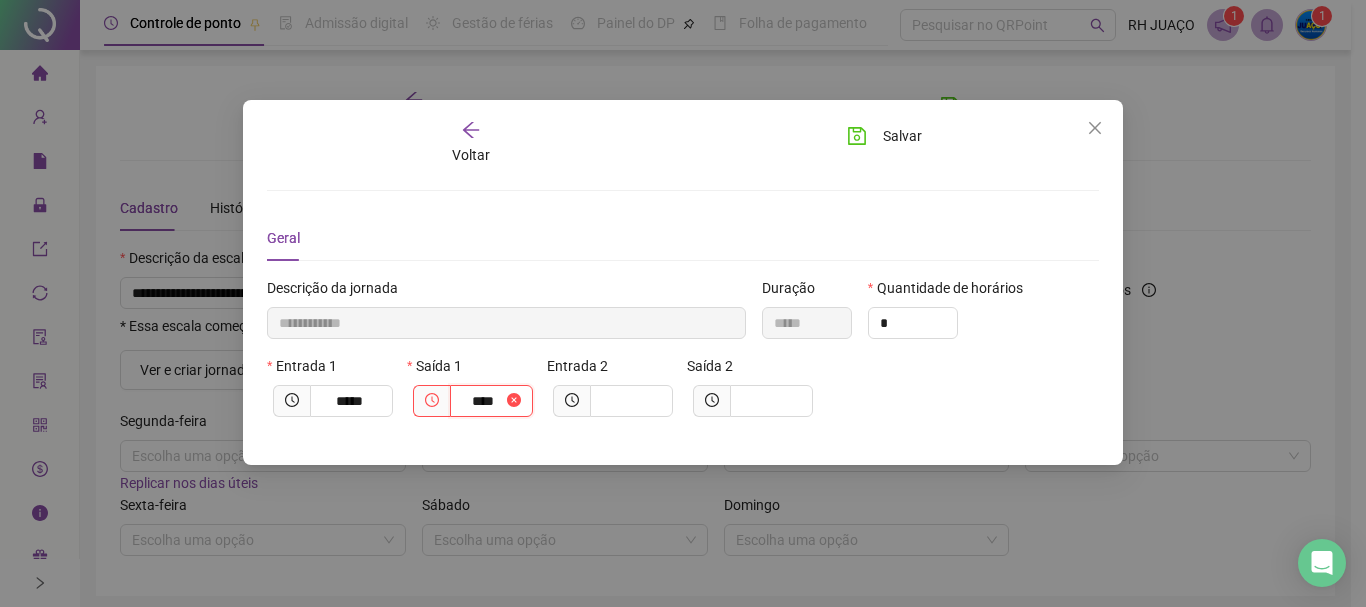 type on "**********" 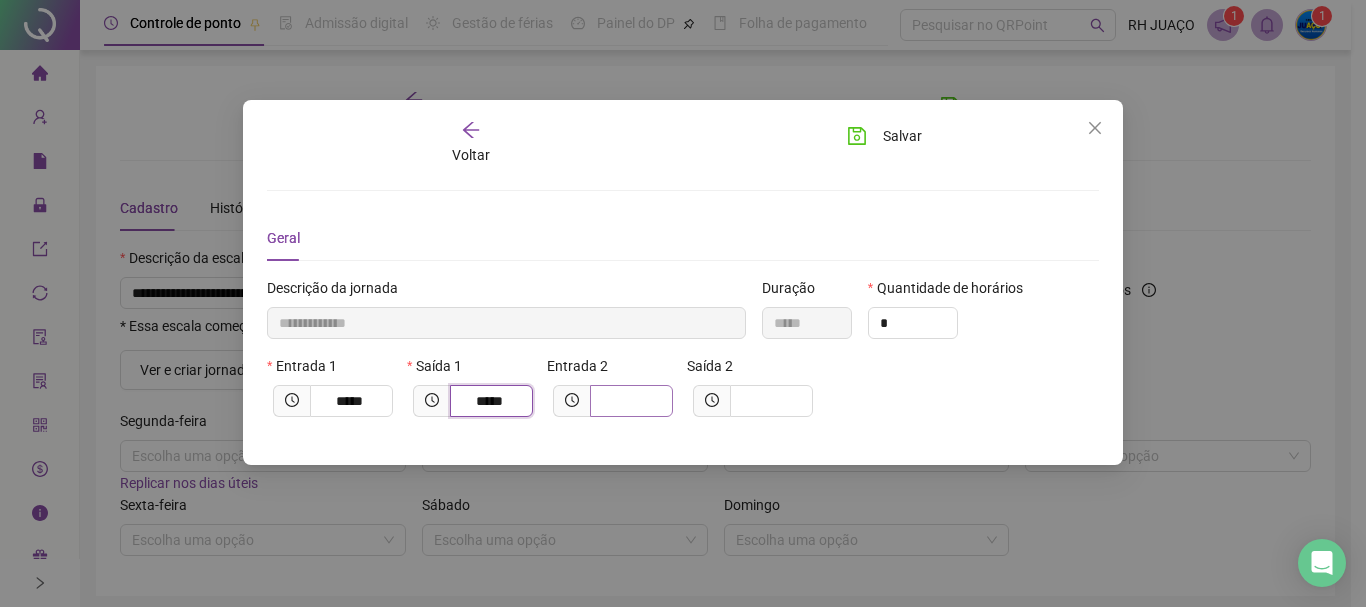 type on "*****" 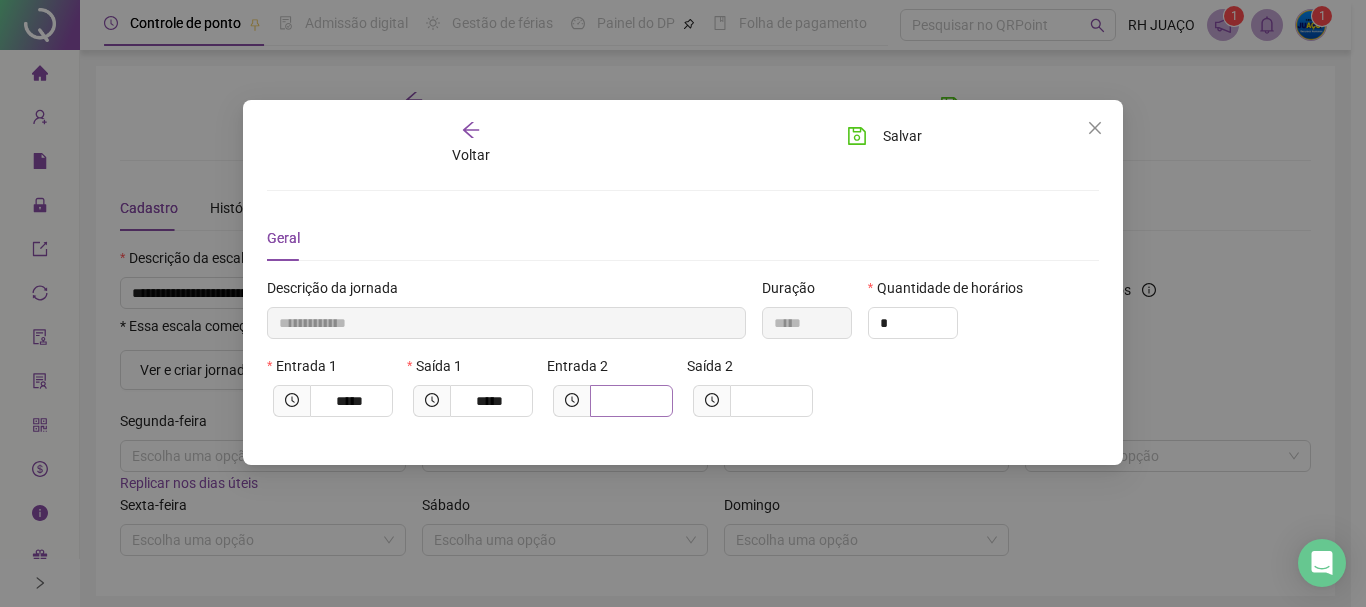 click at bounding box center (631, 401) 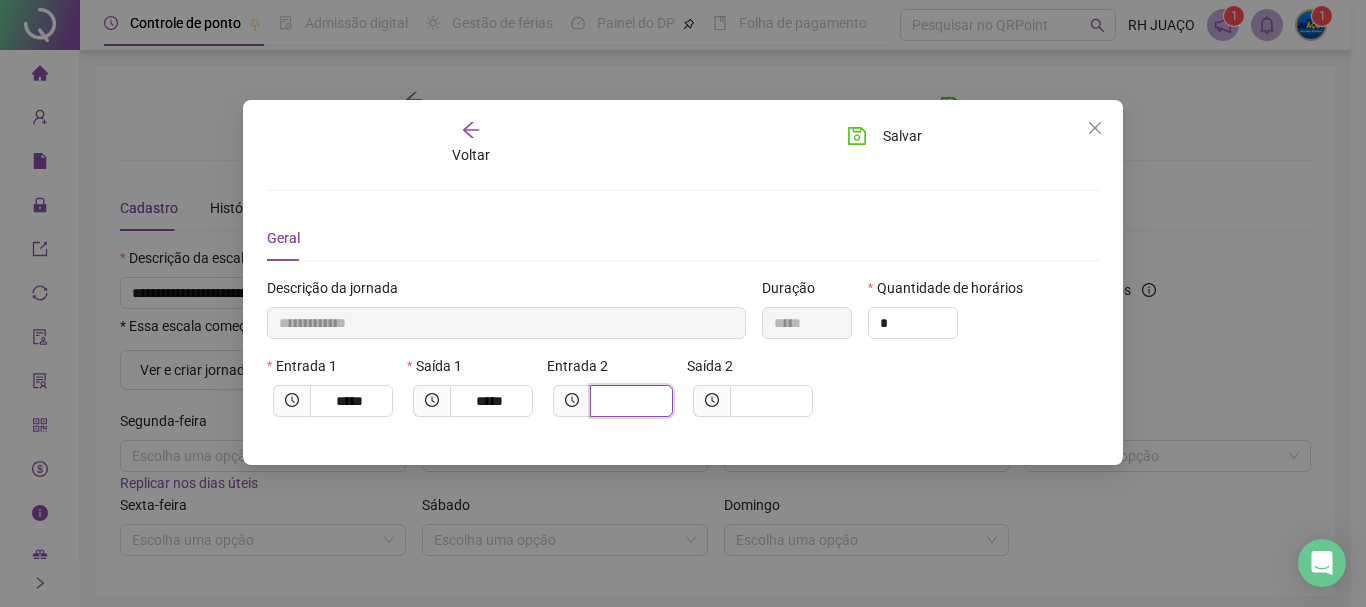 type on "**********" 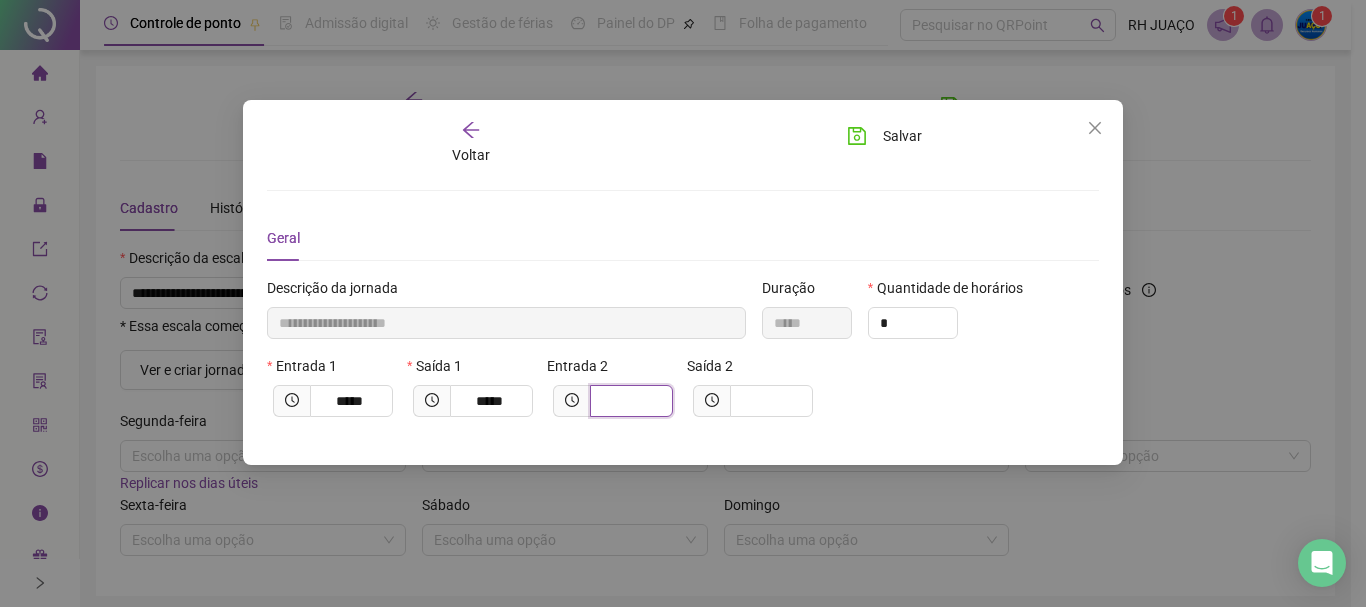 type on "*" 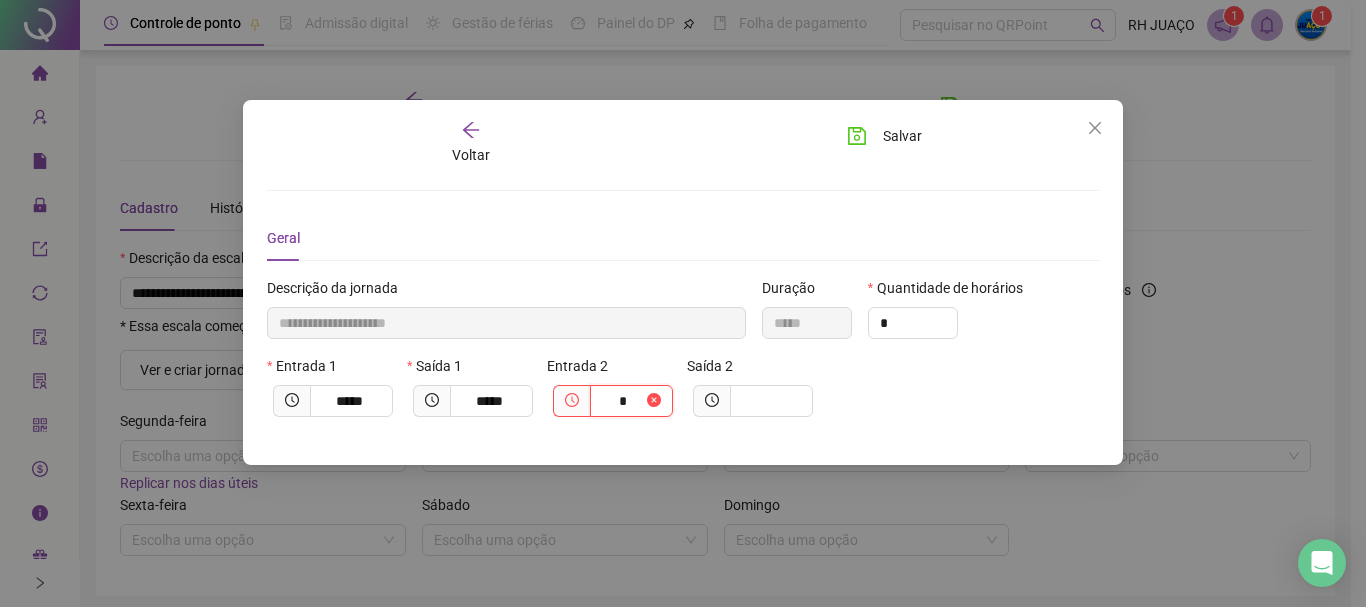 type on "**********" 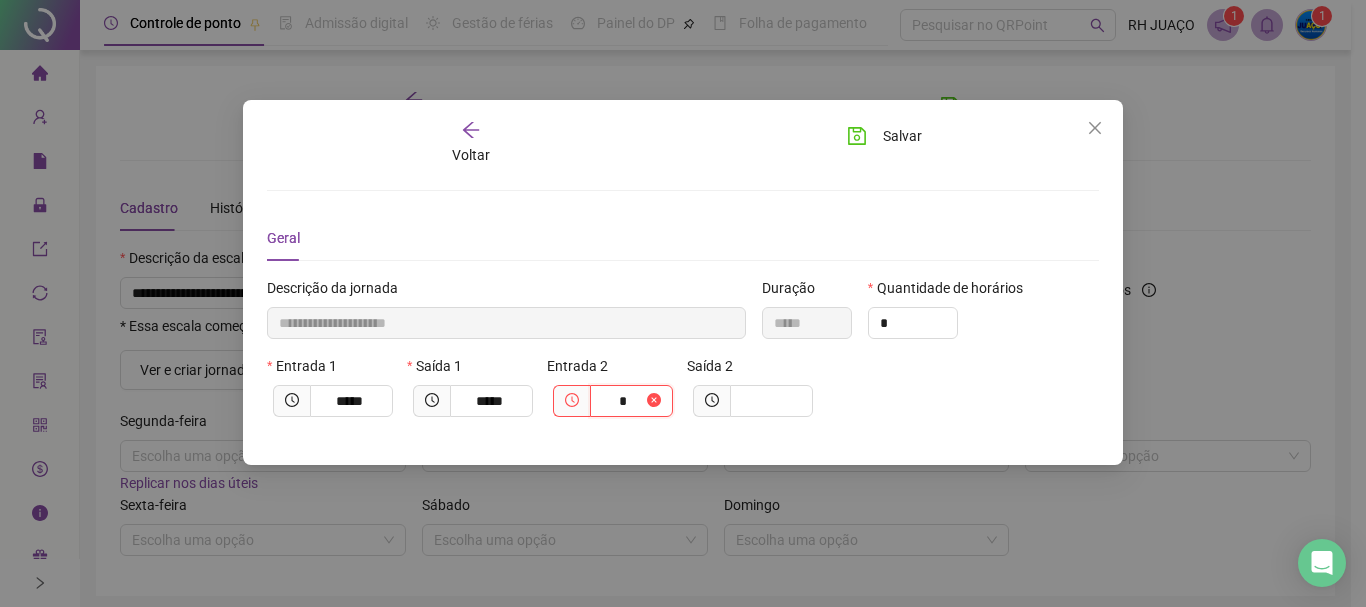type on "**" 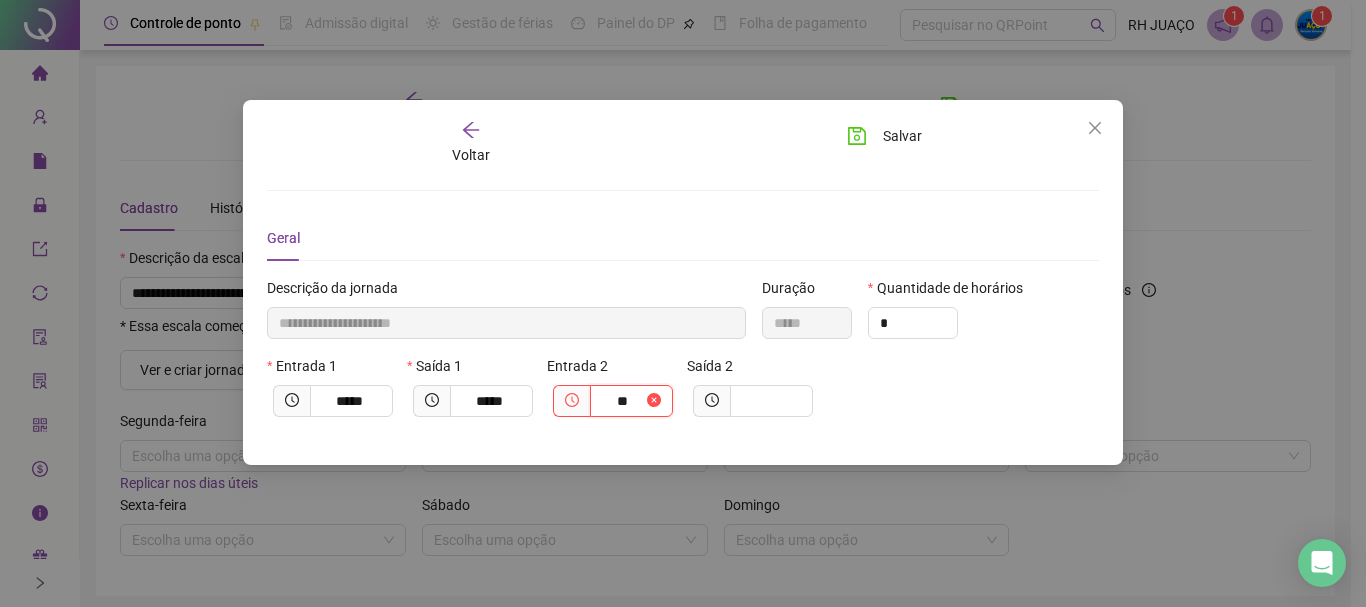 type on "**********" 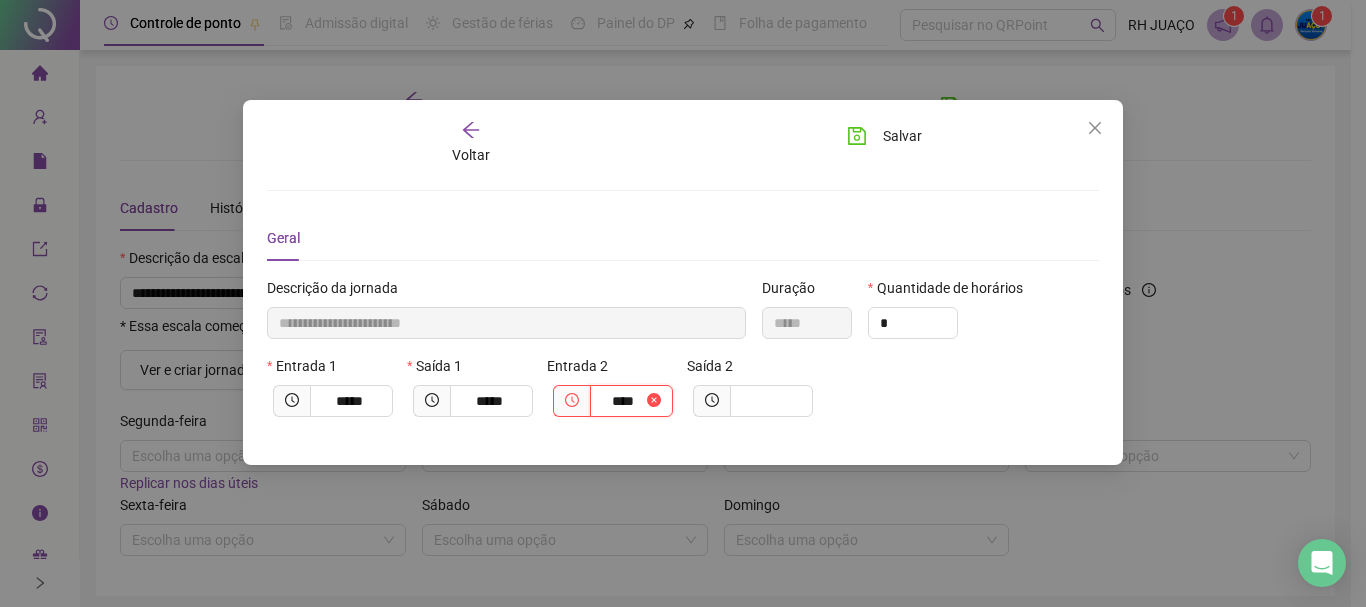 type on "**********" 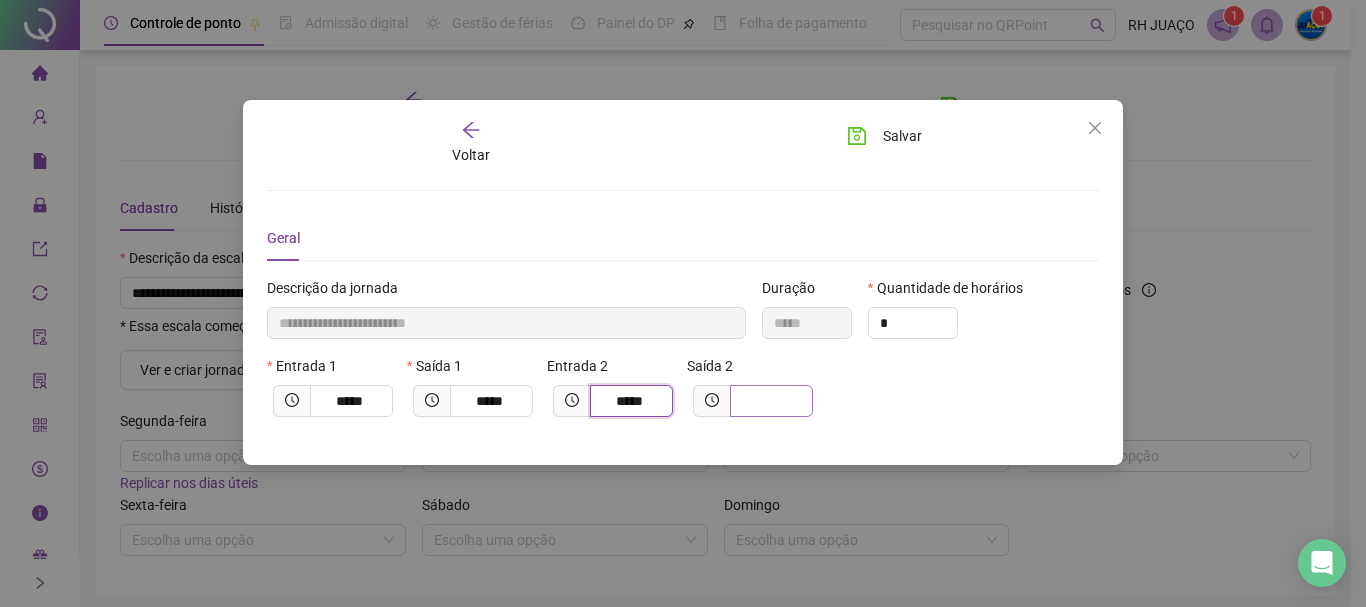 type on "*****" 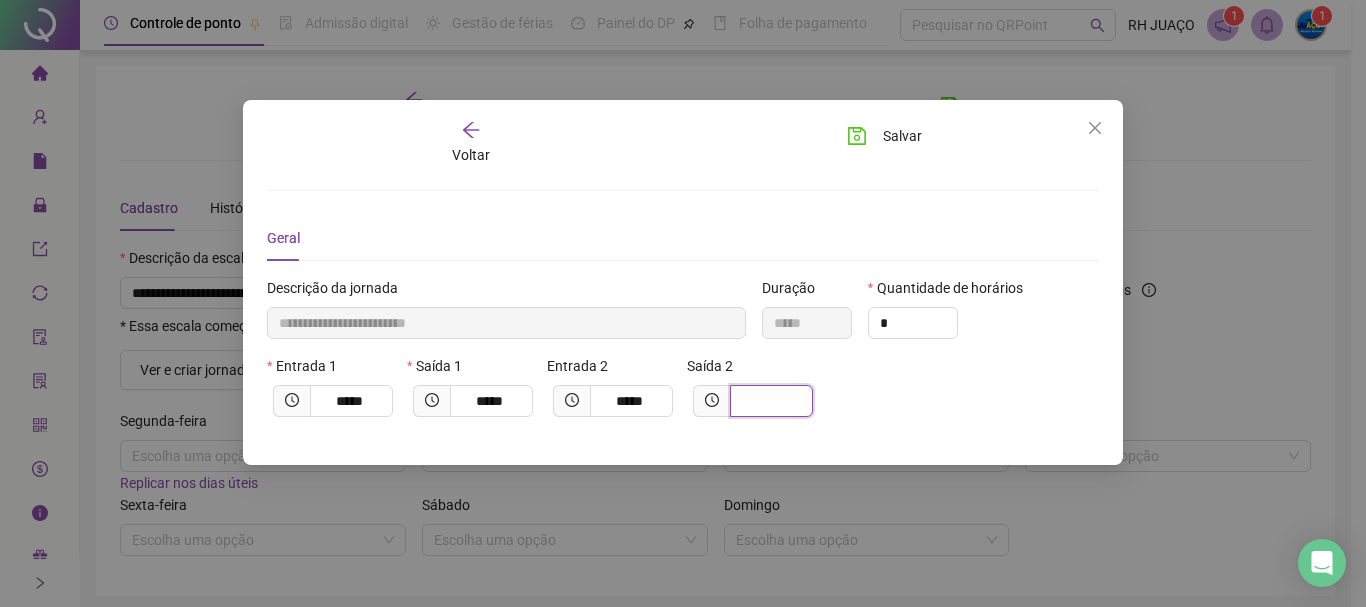click at bounding box center [769, 401] 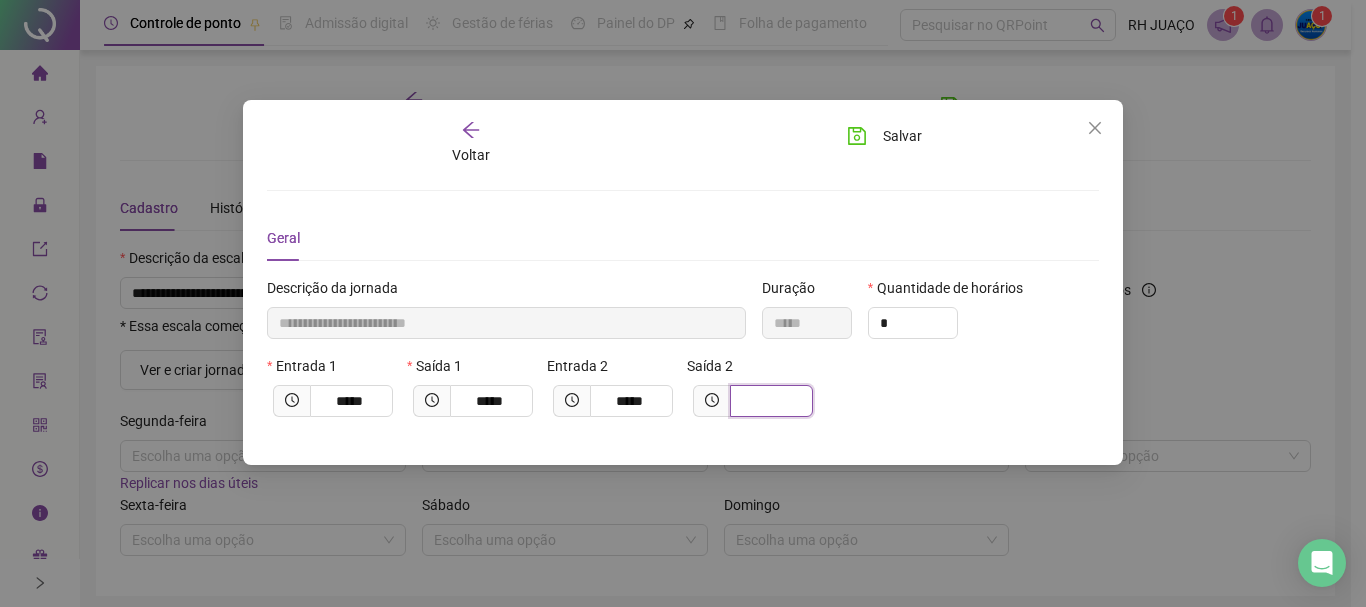 type on "**********" 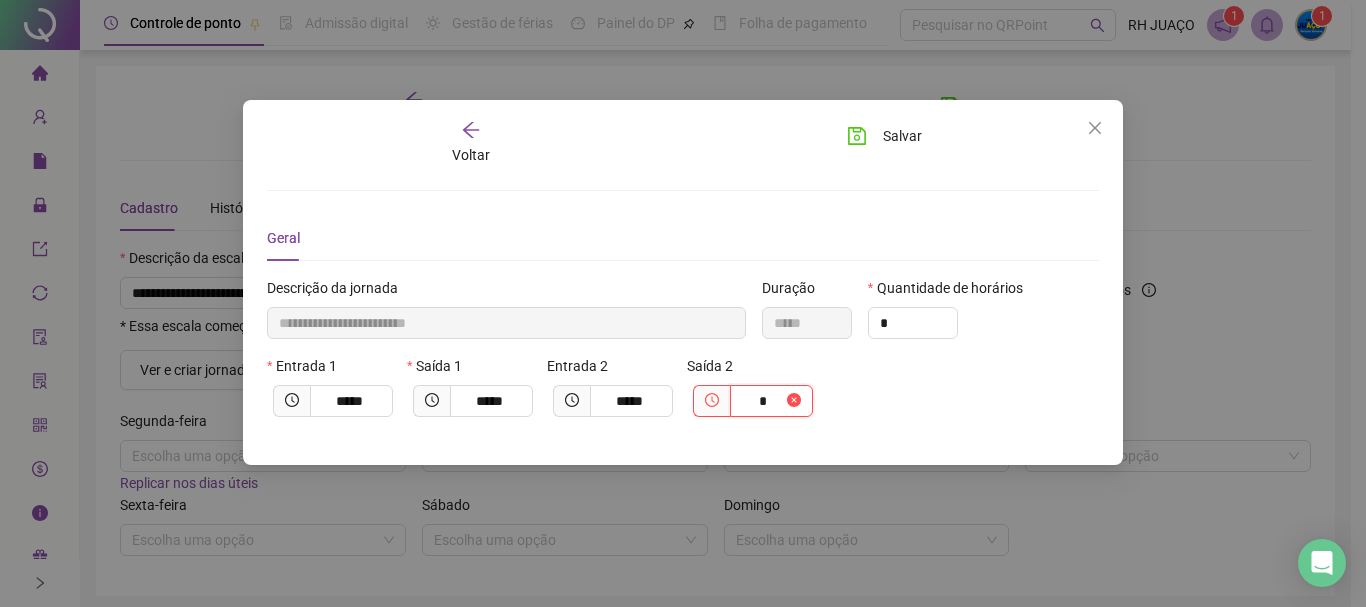 type 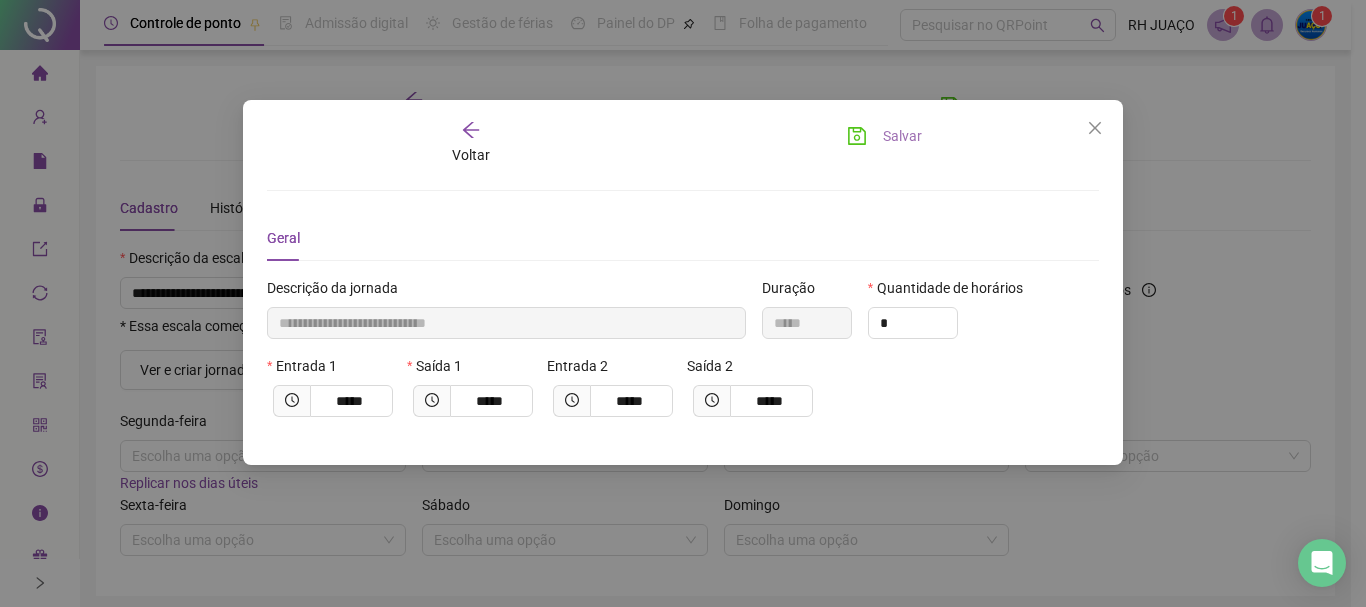 click on "Salvar" at bounding box center (902, 136) 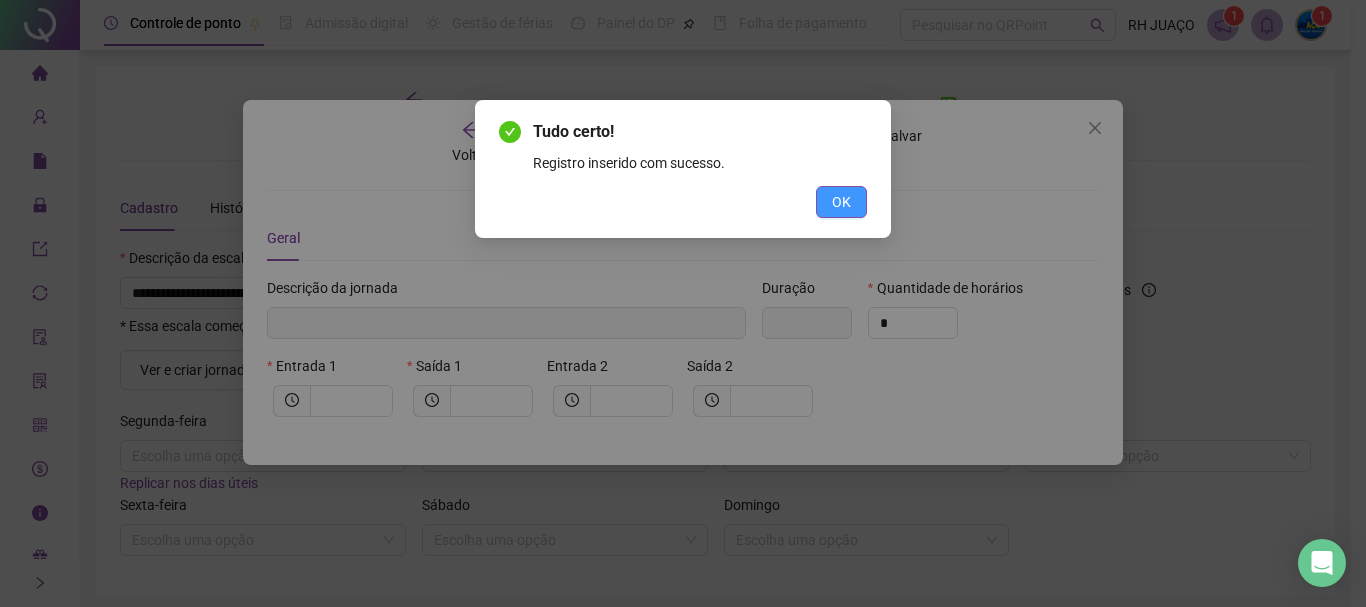 click on "OK" at bounding box center (841, 202) 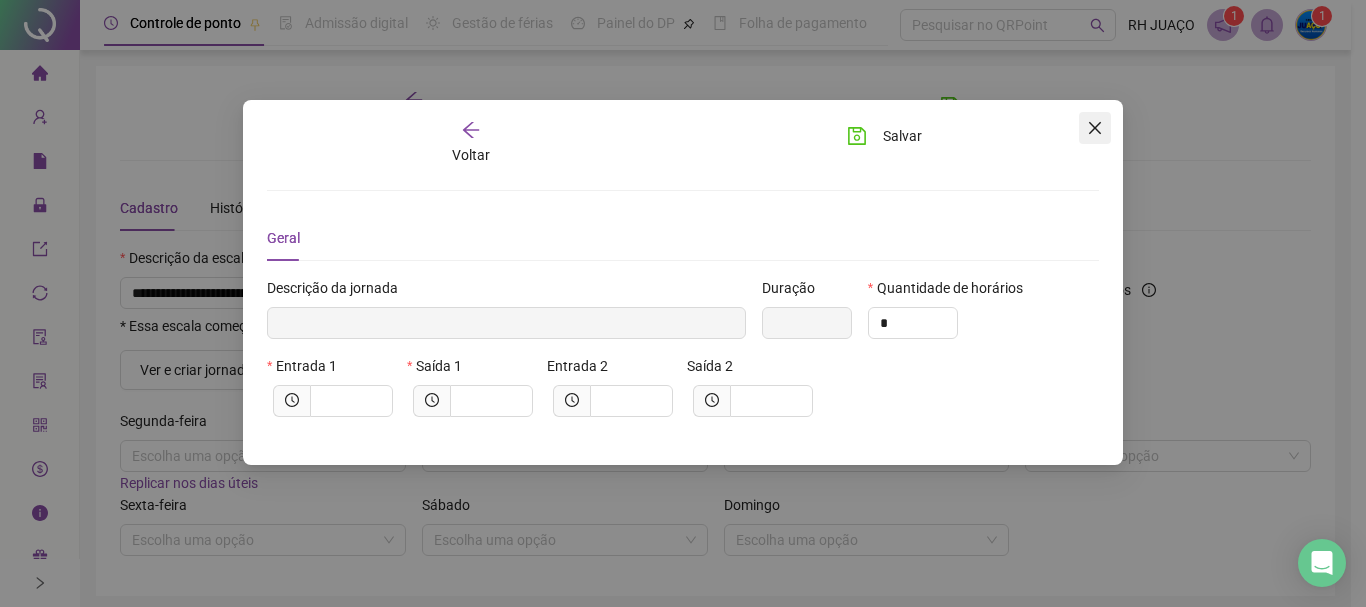 click at bounding box center (1095, 128) 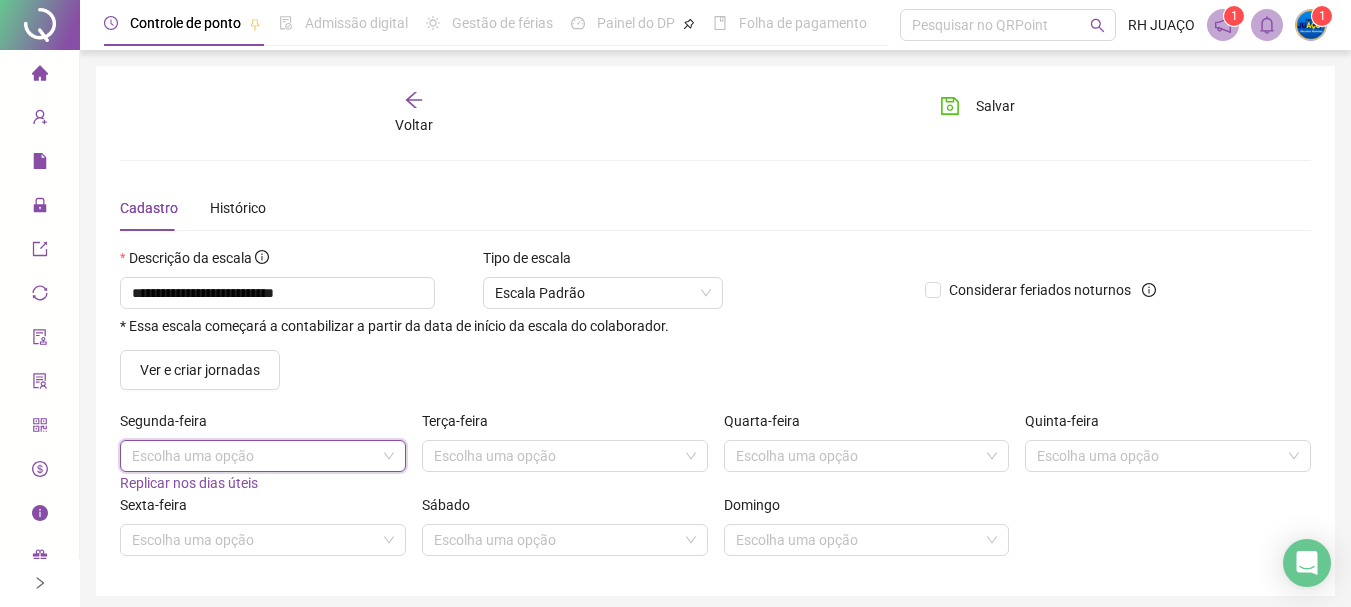 click at bounding box center (254, 456) 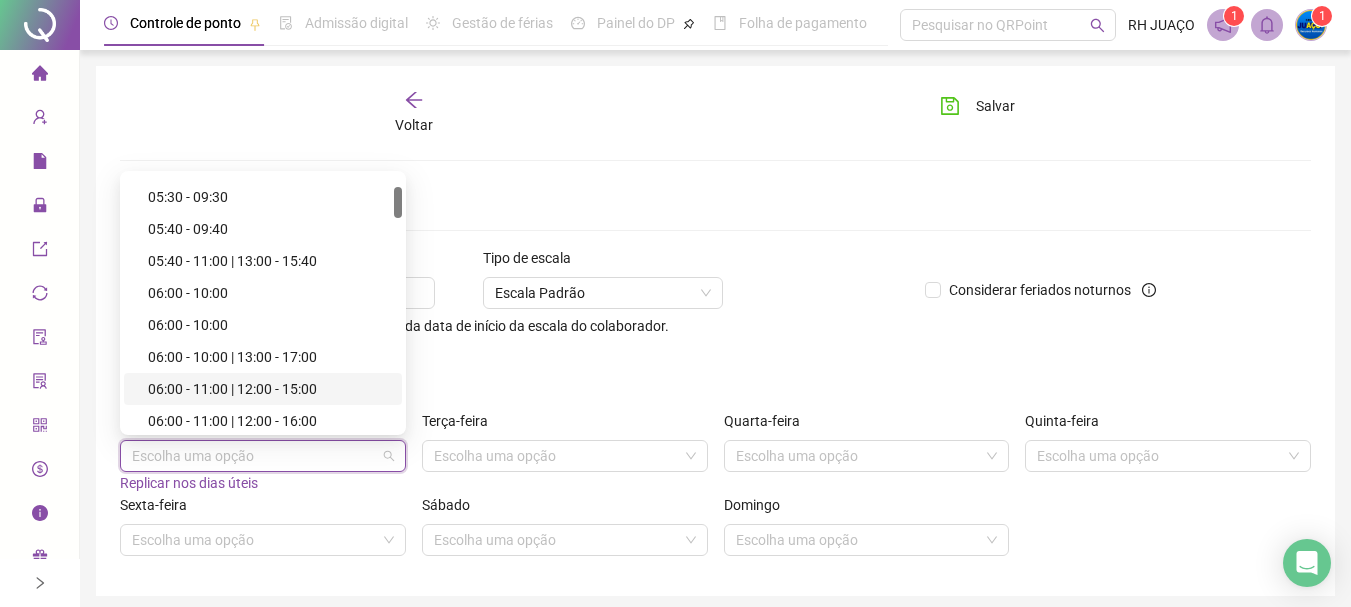 scroll, scrollTop: 200, scrollLeft: 0, axis: vertical 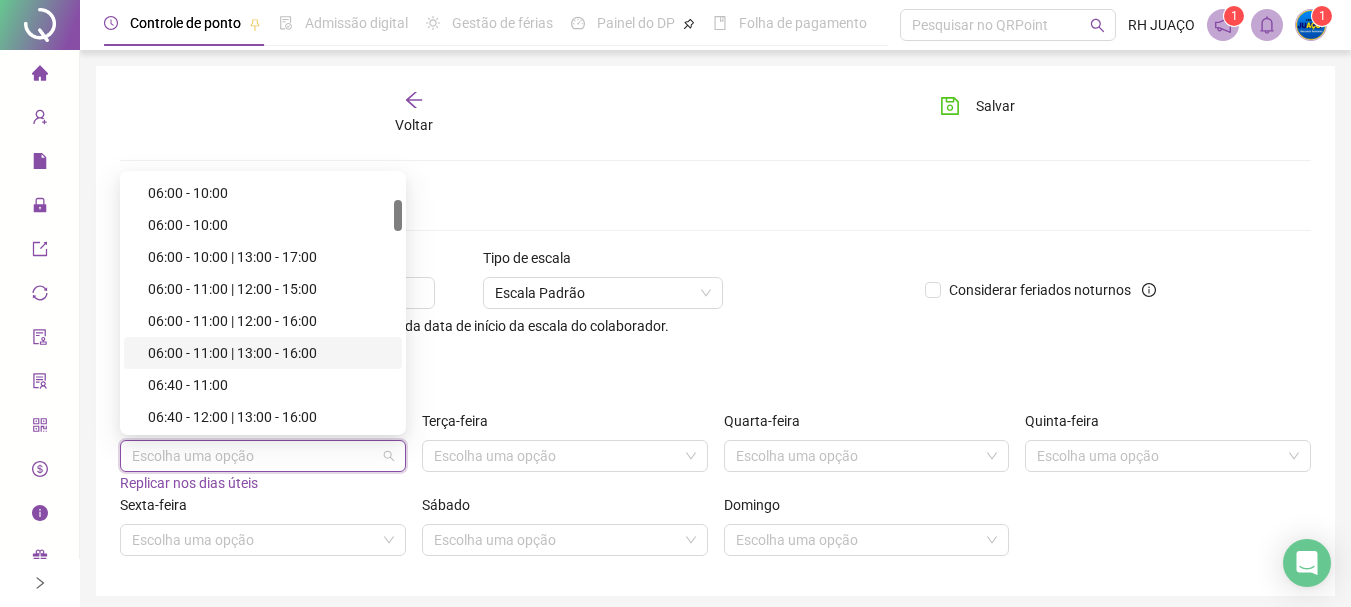 click on "06:00 - 11:00 | 13:00 - 16:00" at bounding box center (269, 353) 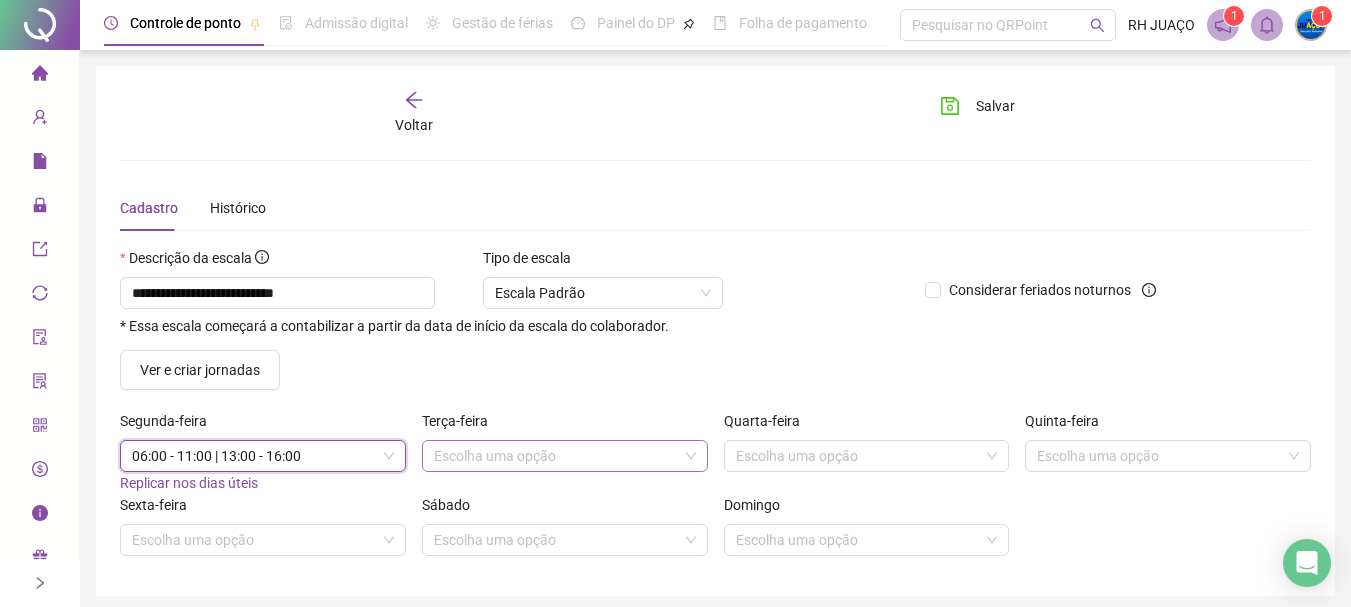 click at bounding box center [556, 456] 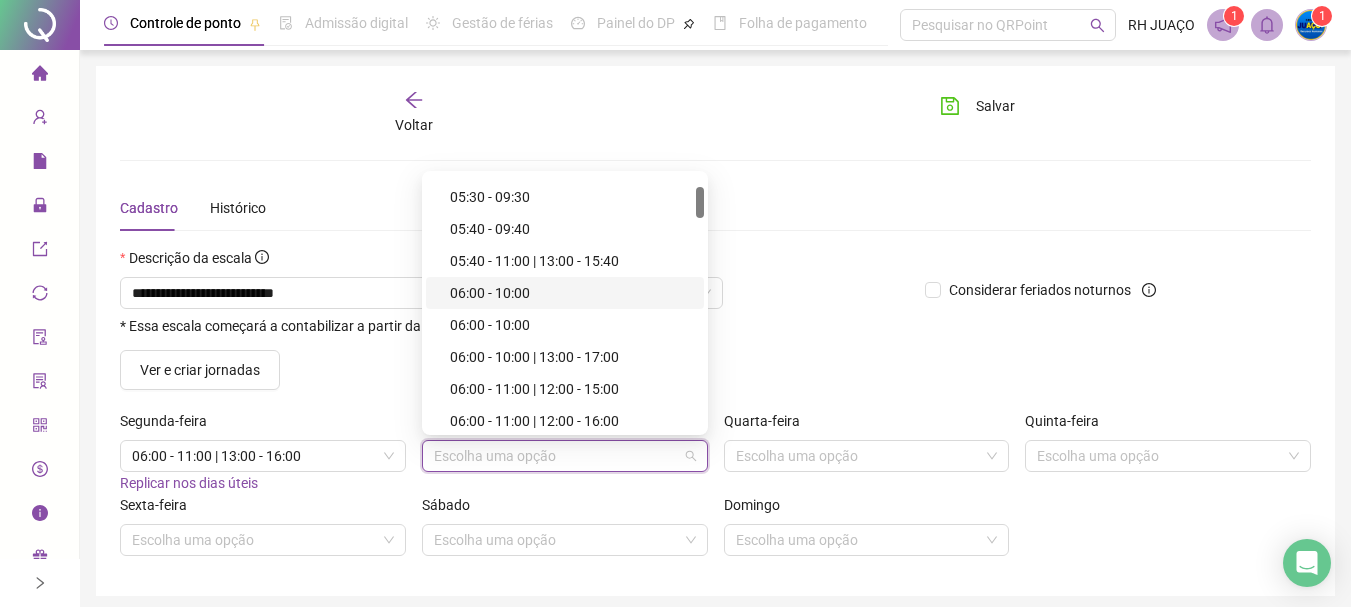 scroll, scrollTop: 200, scrollLeft: 0, axis: vertical 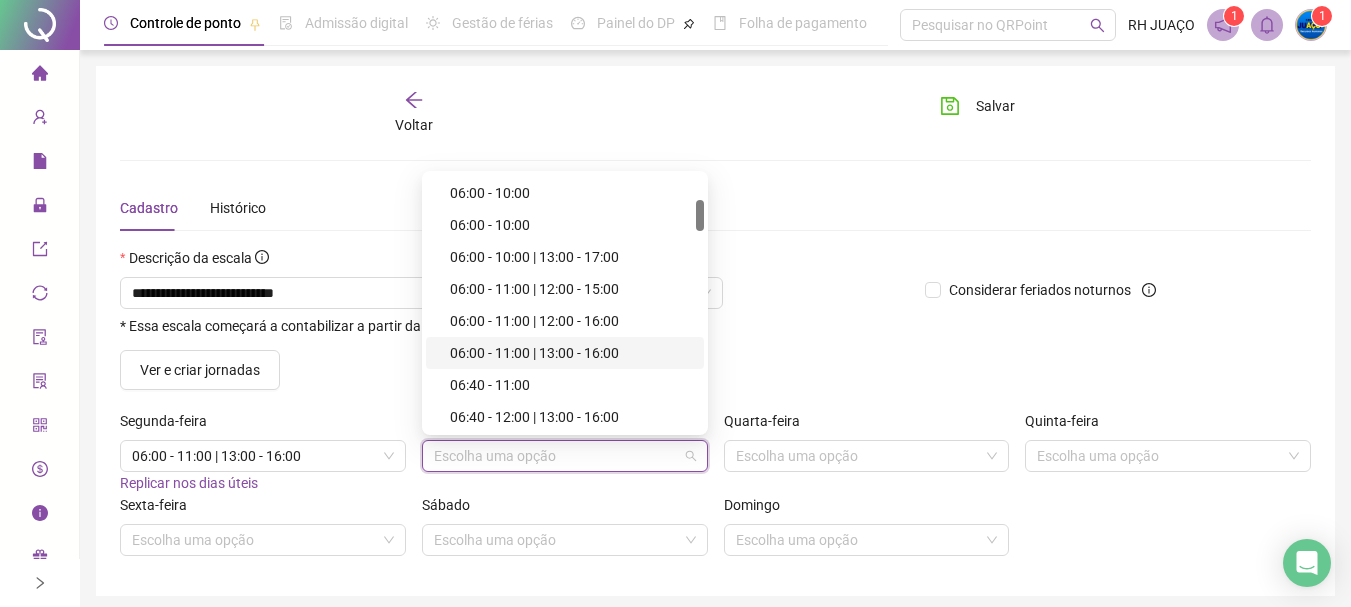 click on "06:00 - 11:00 | 13:00 - 16:00" at bounding box center [571, 353] 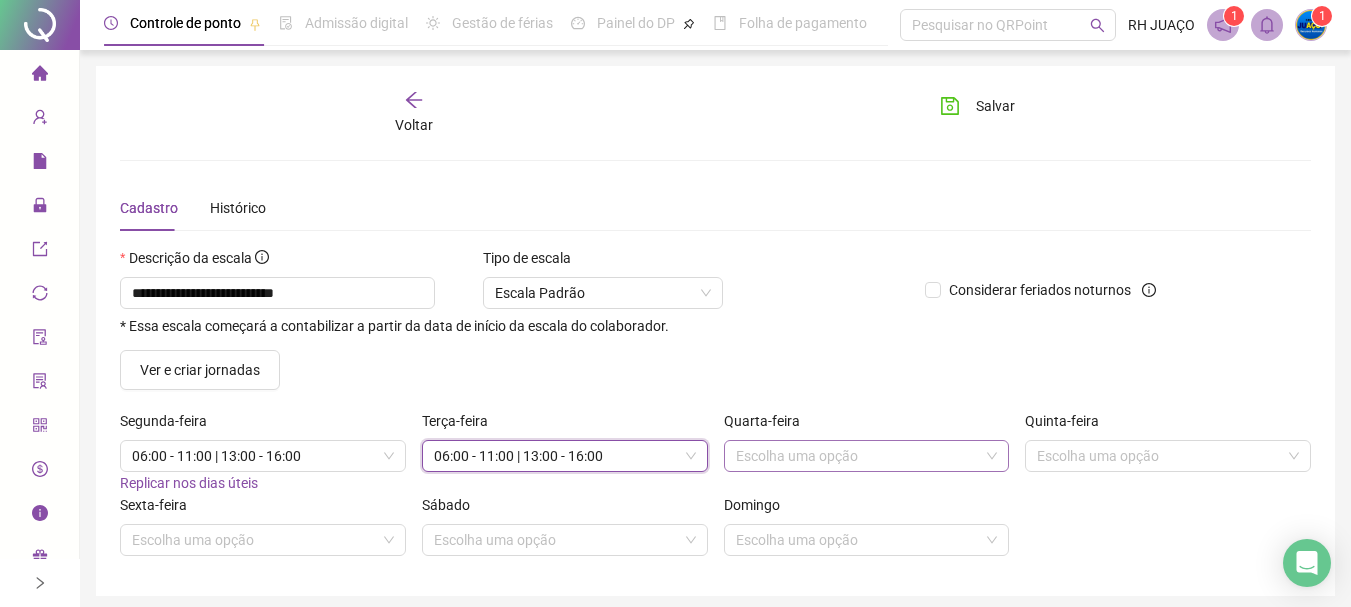 click at bounding box center (858, 456) 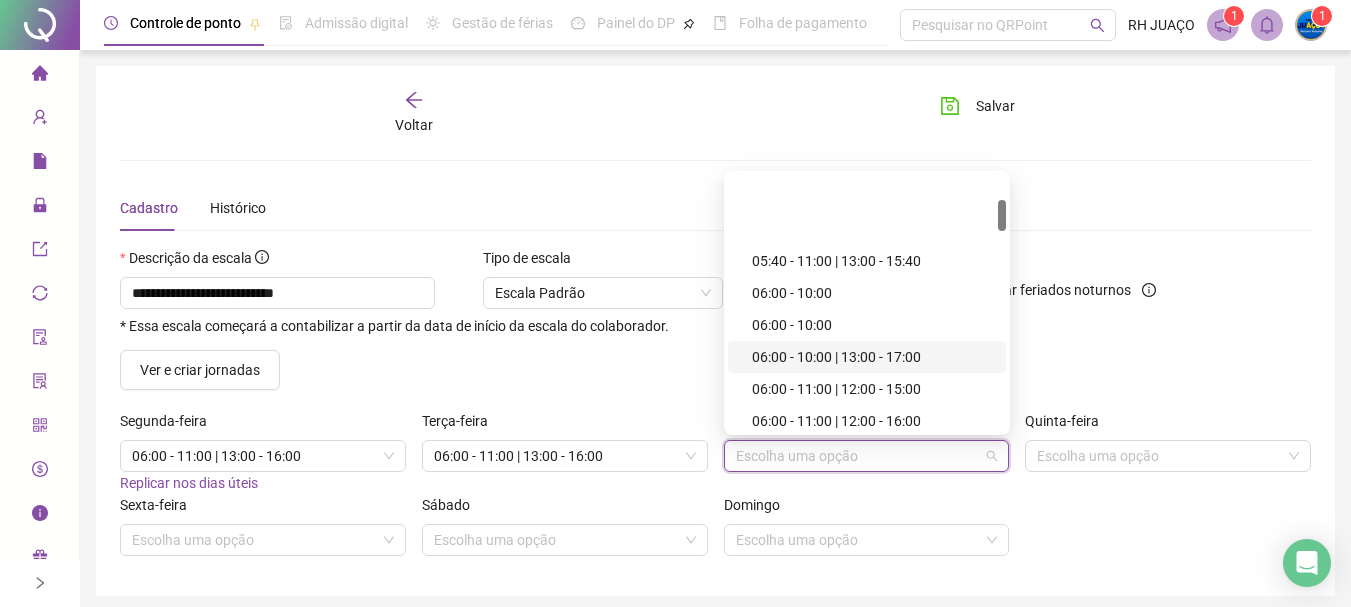 scroll, scrollTop: 200, scrollLeft: 0, axis: vertical 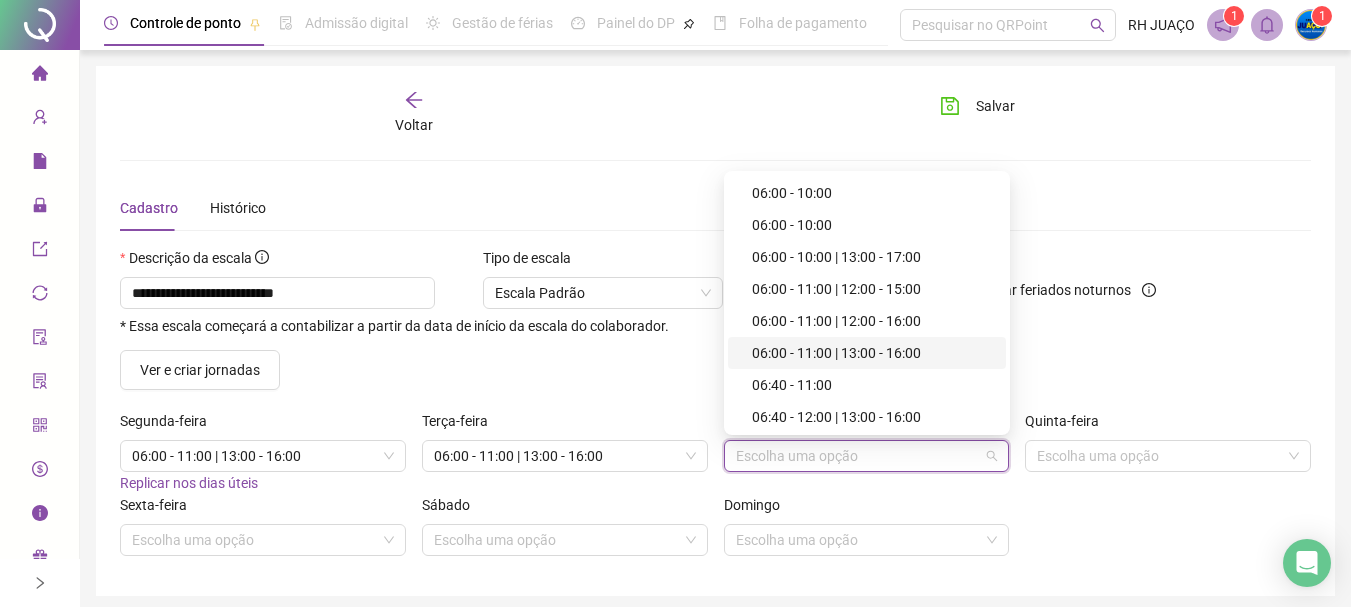 click on "06:00 - 11:00 | 13:00 - 16:00" at bounding box center [873, 353] 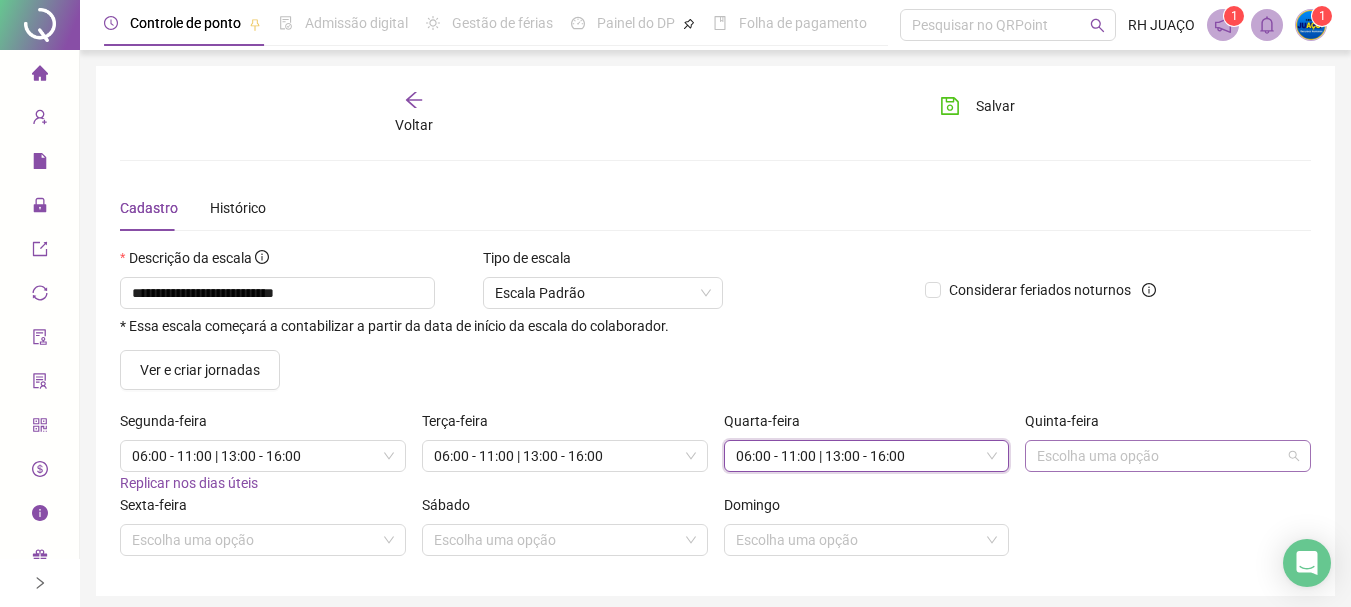 click at bounding box center (1159, 456) 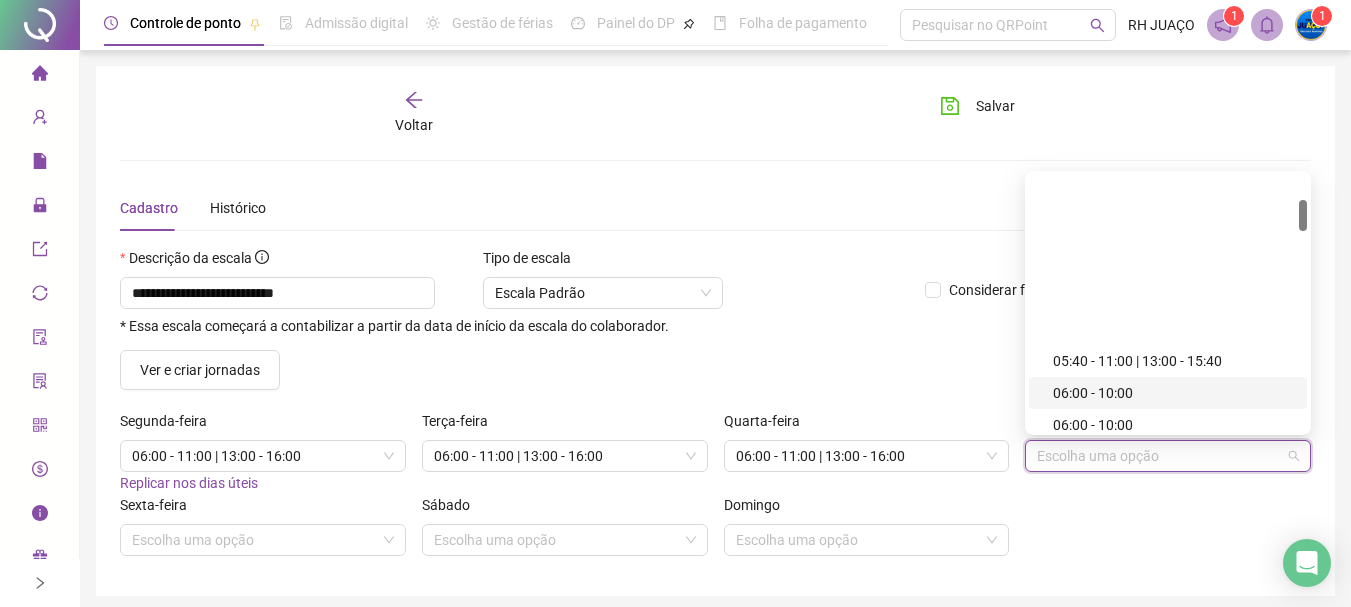scroll, scrollTop: 200, scrollLeft: 0, axis: vertical 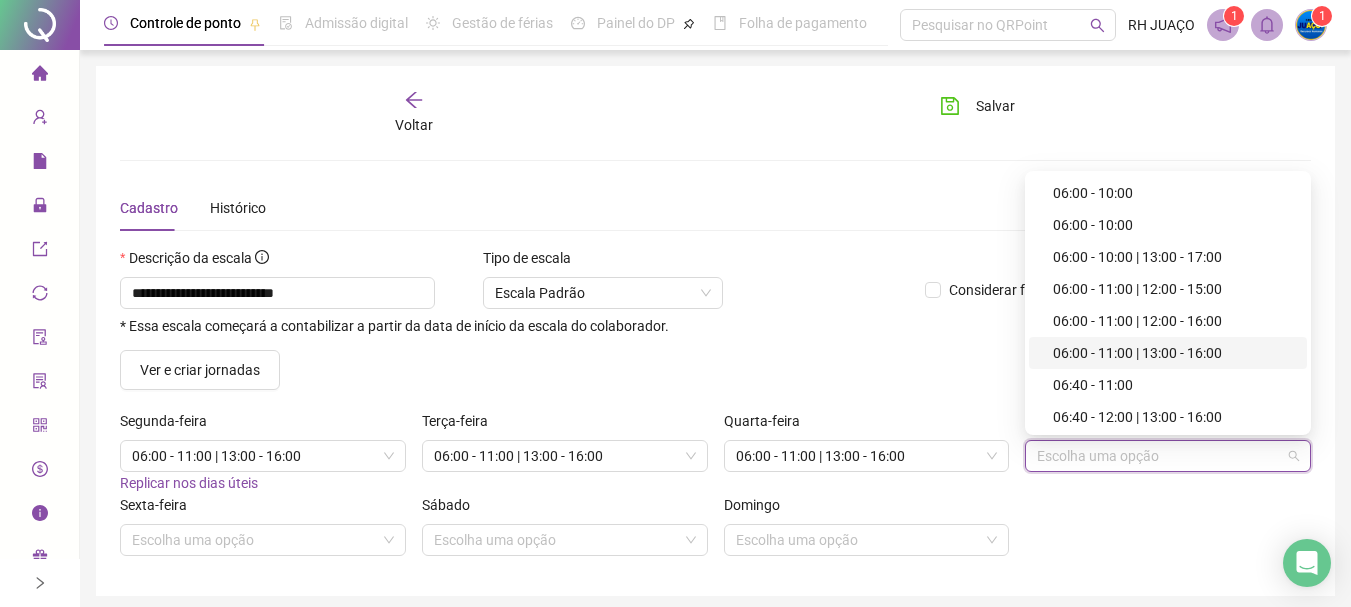 click on "06:00 - 11:00 | 13:00 - 16:00" at bounding box center [1174, 353] 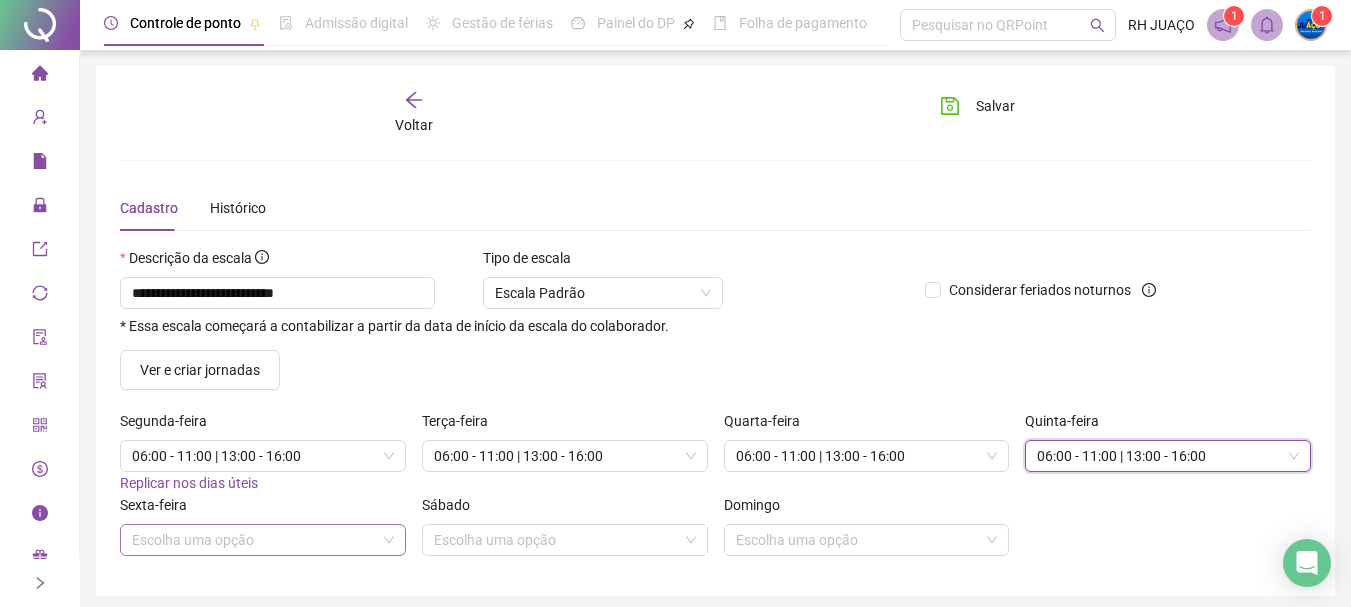 click at bounding box center [254, 540] 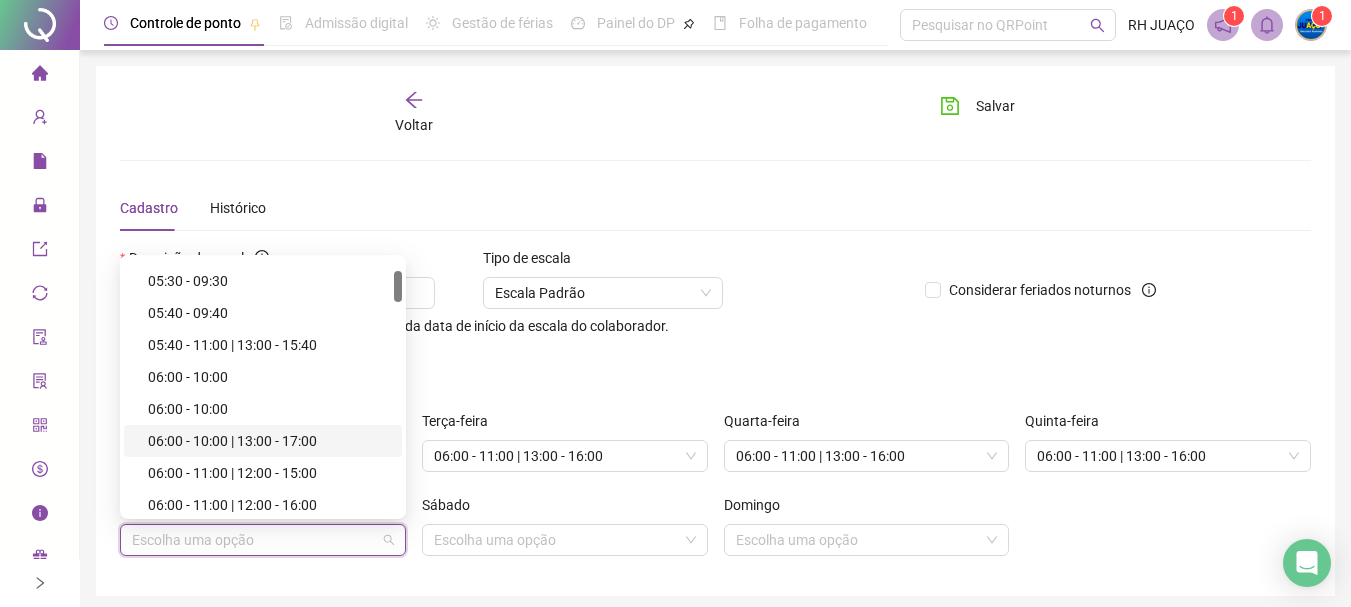 scroll, scrollTop: 200, scrollLeft: 0, axis: vertical 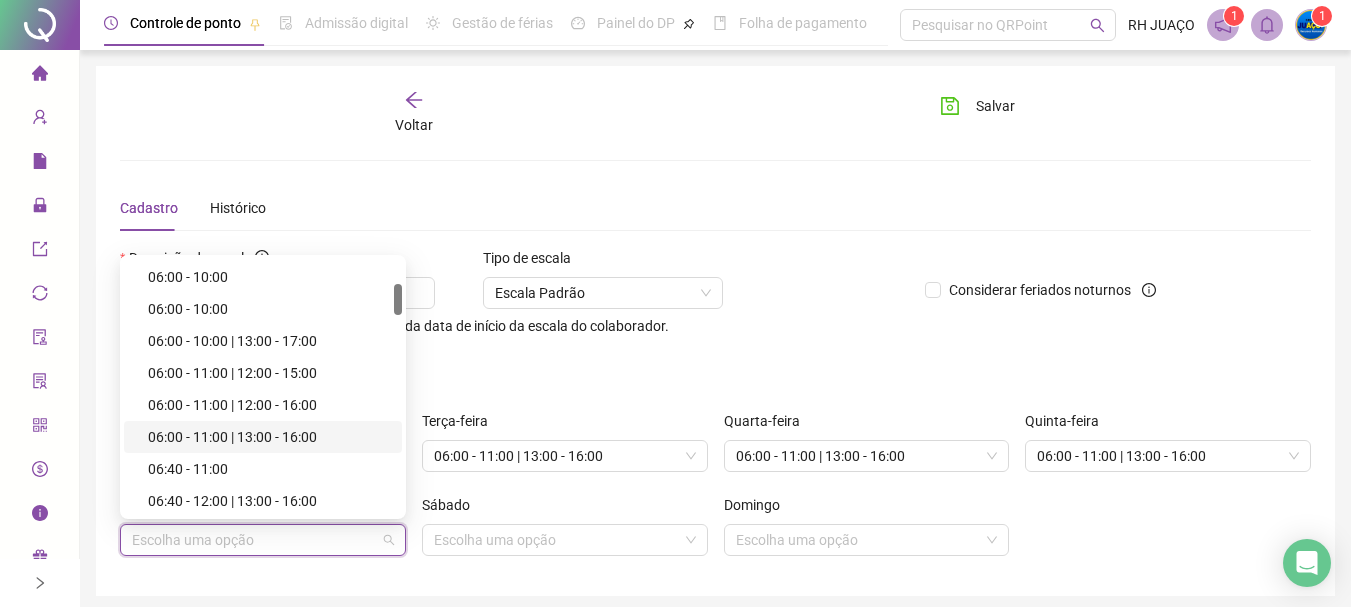 click on "06:00 - 11:00 | 13:00 - 16:00" at bounding box center [269, 437] 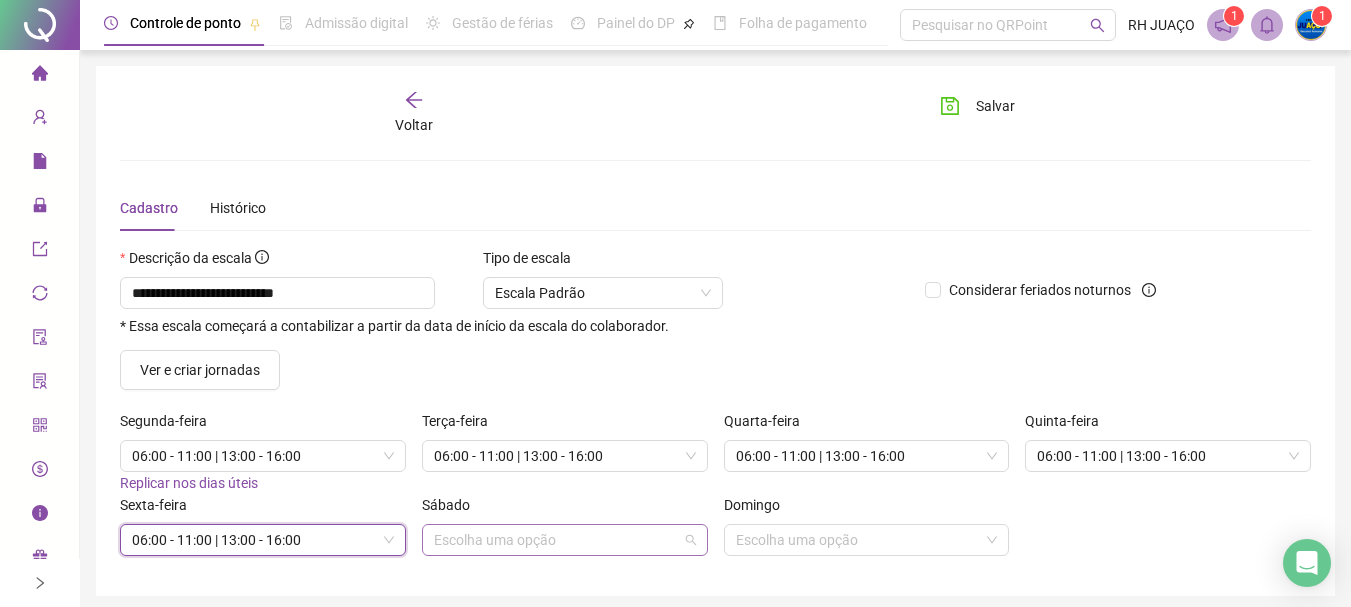 click at bounding box center [556, 540] 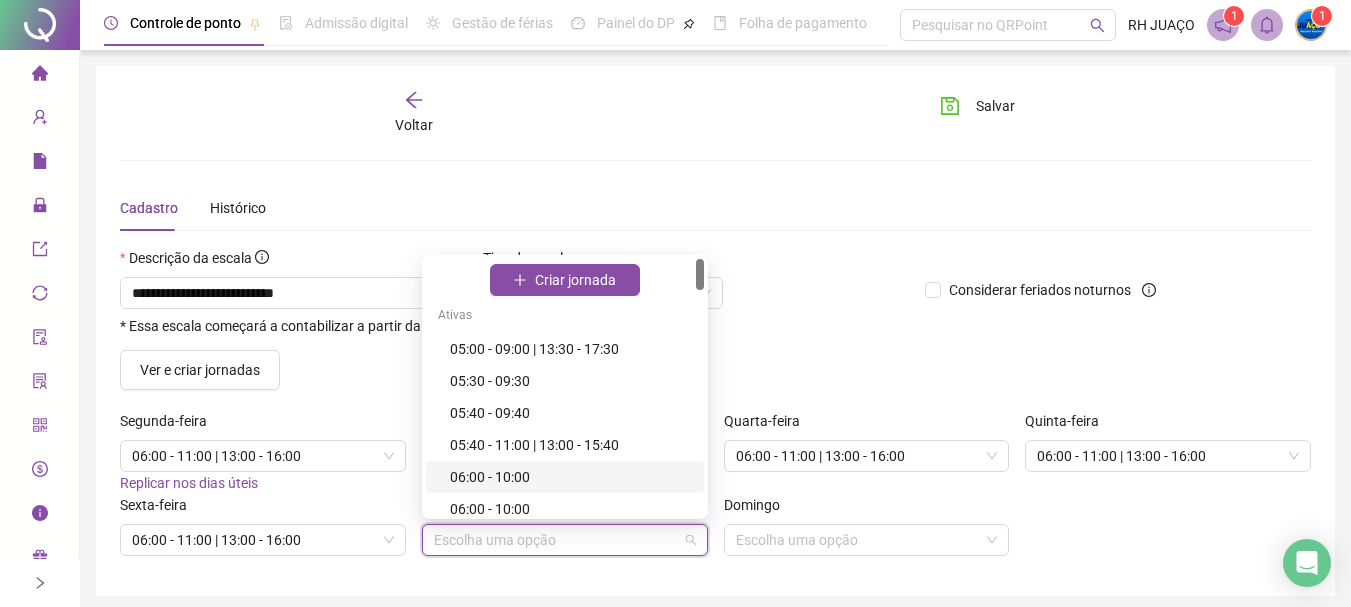 scroll, scrollTop: 100, scrollLeft: 0, axis: vertical 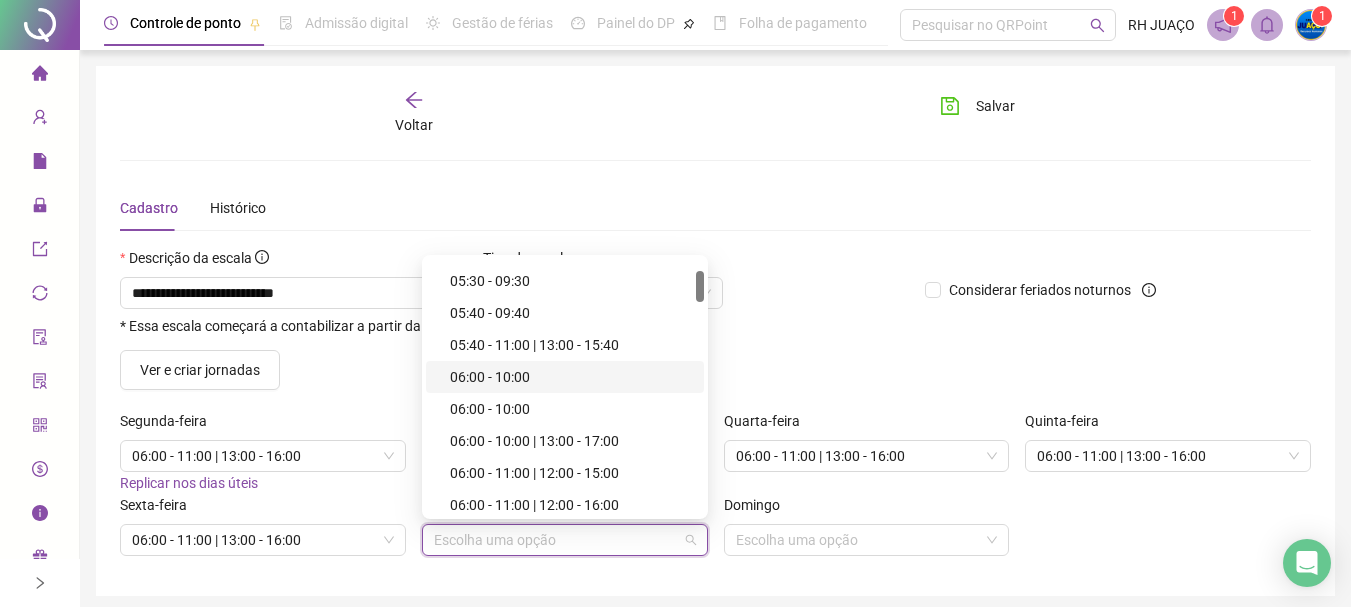 click on "06:00 - 10:00" at bounding box center [571, 377] 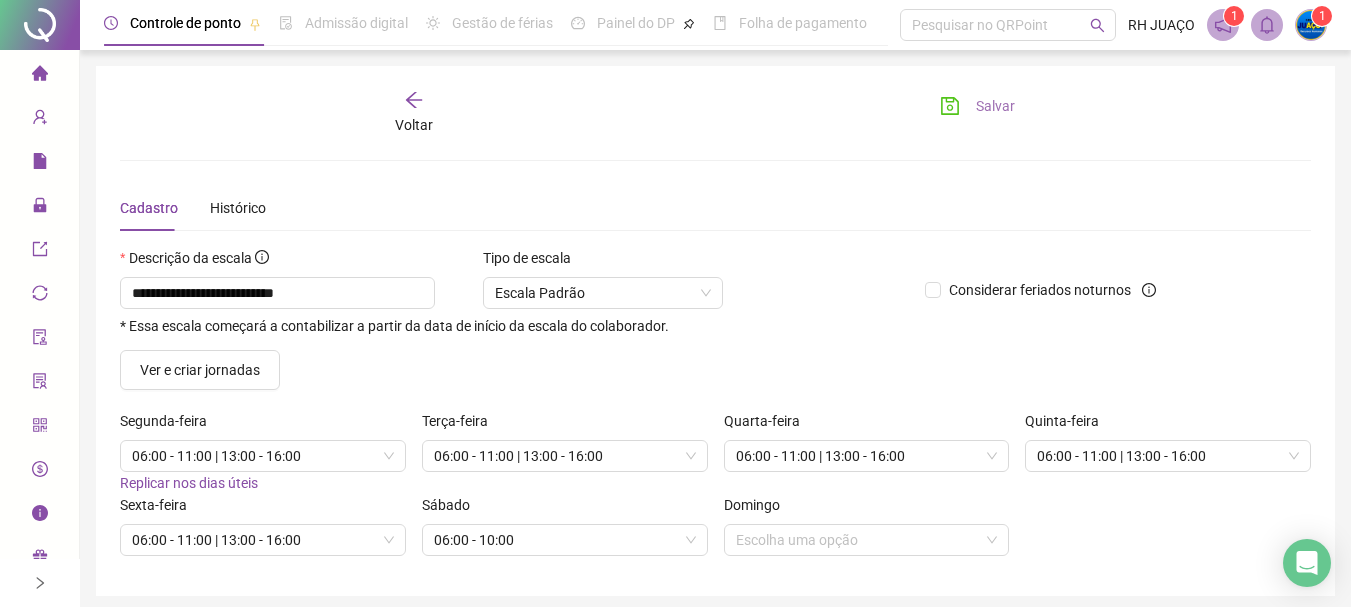 click on "Salvar" at bounding box center (995, 106) 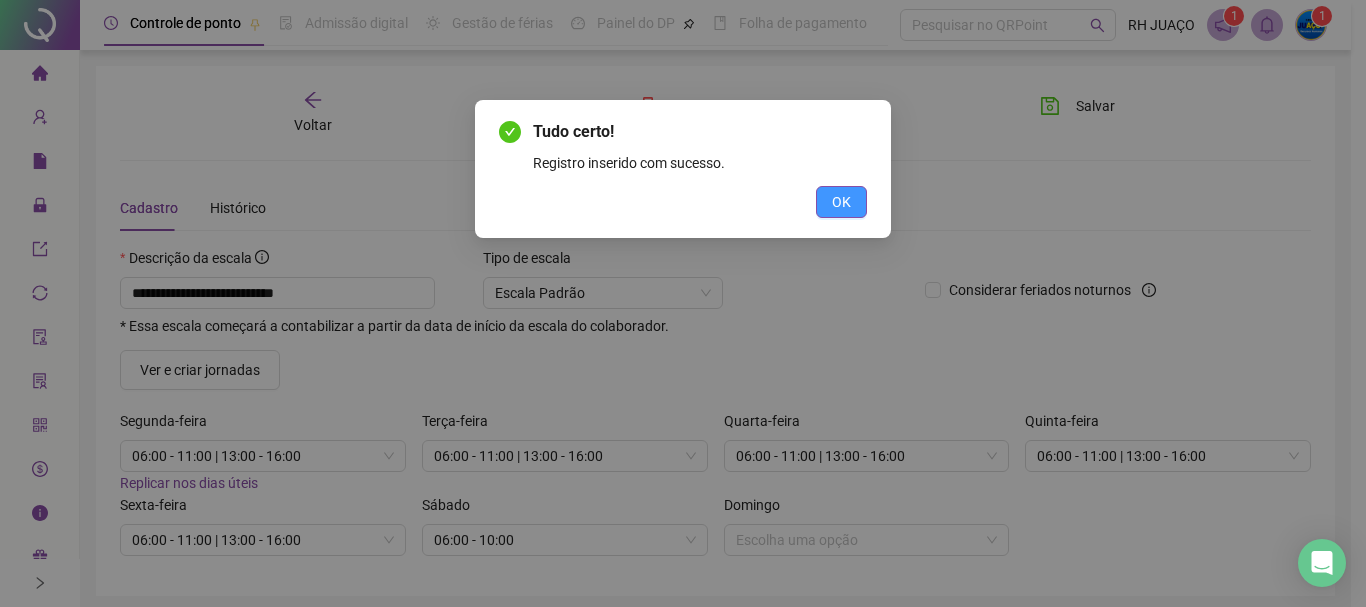 click on "OK" at bounding box center [841, 202] 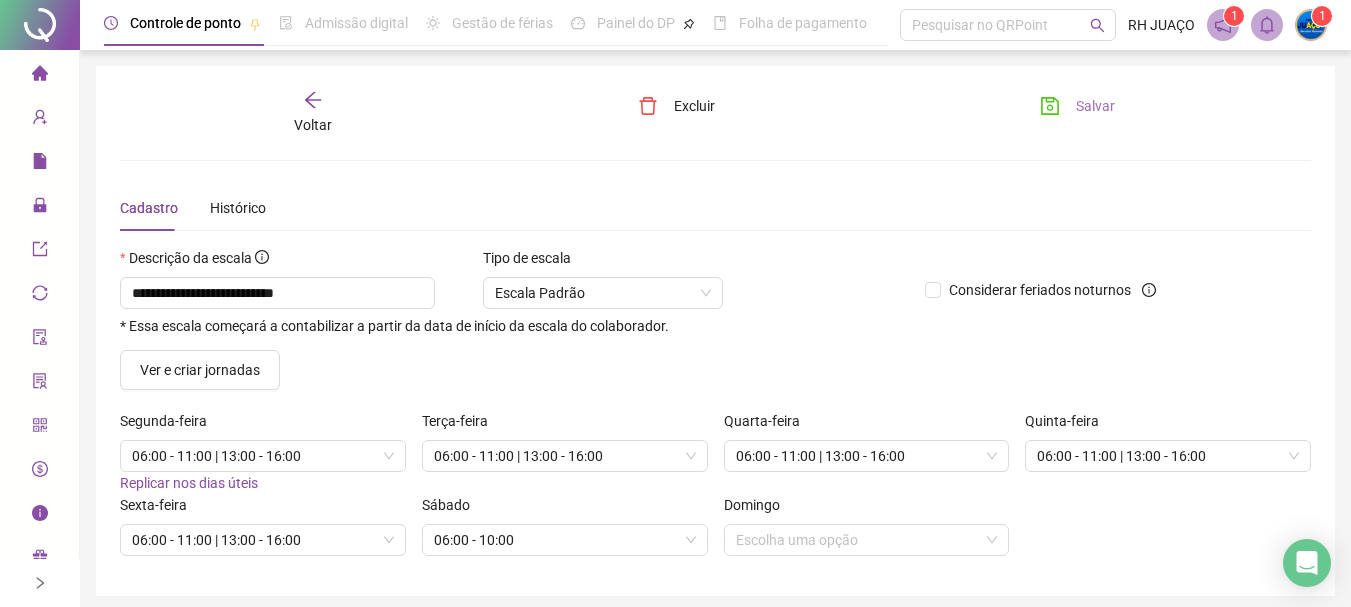 click on "Salvar" at bounding box center [1077, 106] 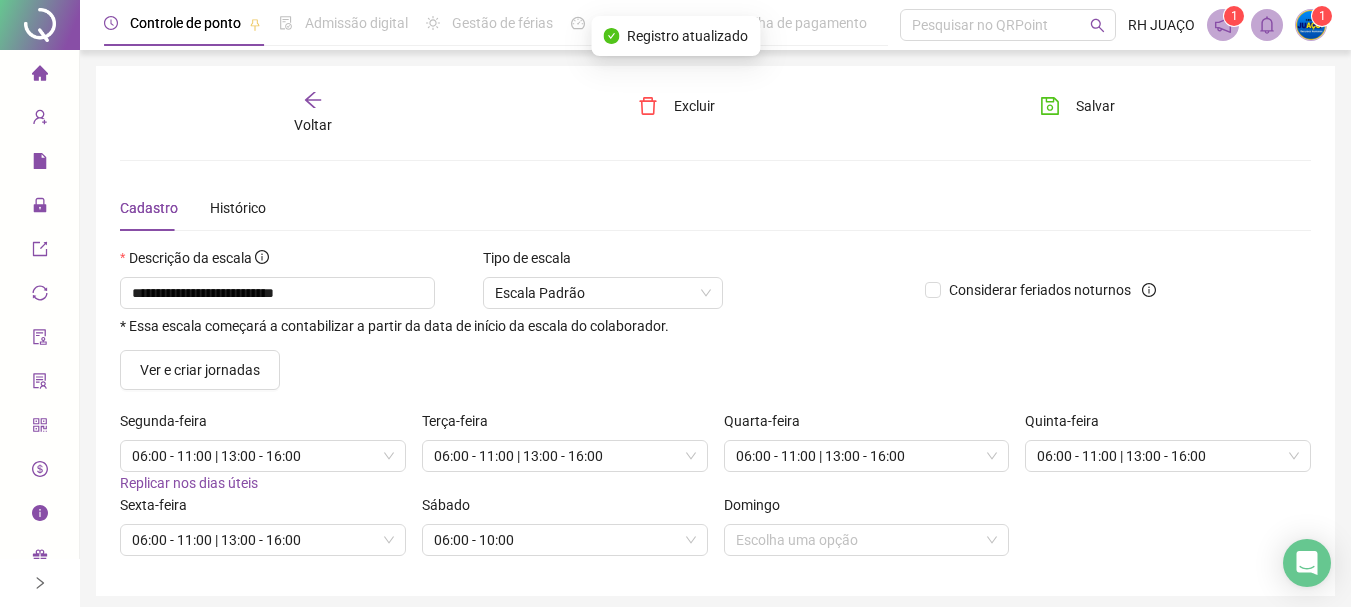 click on "Voltar" at bounding box center [313, 125] 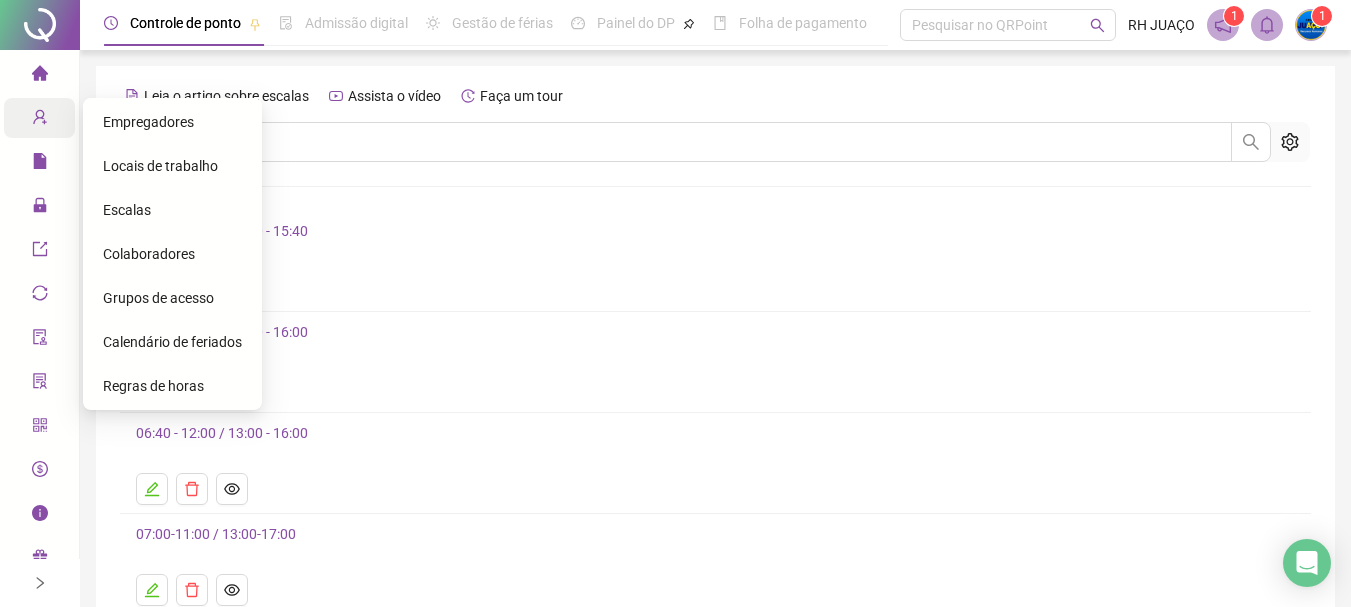 click on "Cadastros" at bounding box center (77, 118) 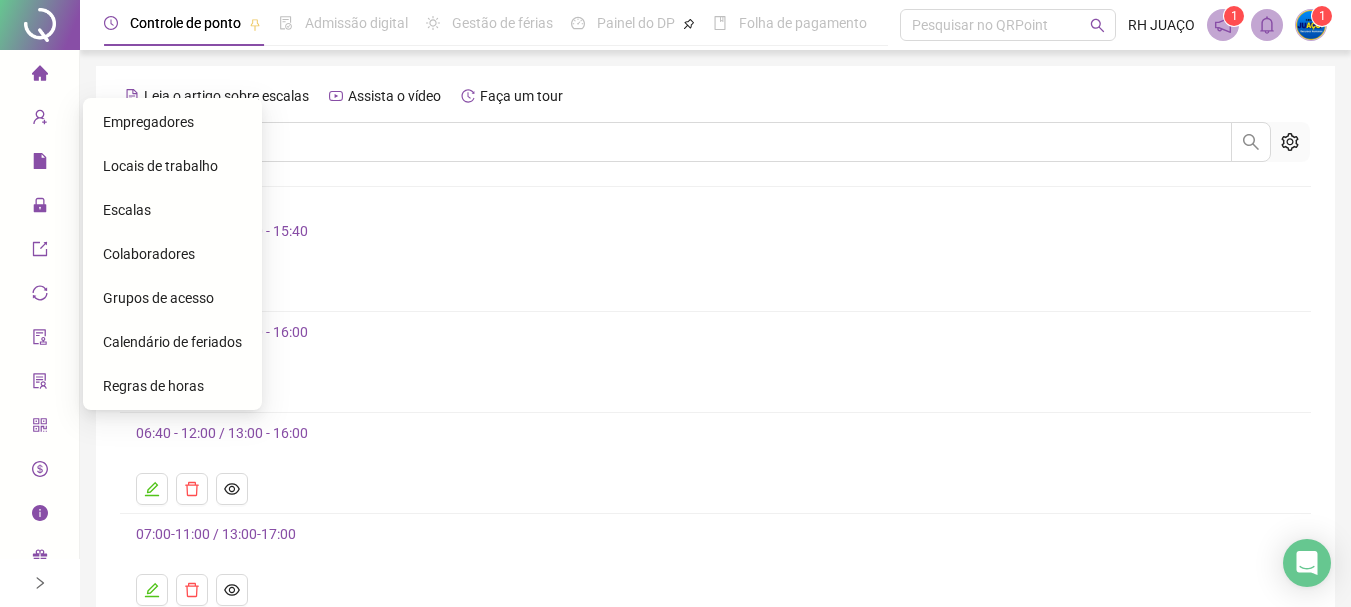 click on "Colaboradores" at bounding box center (149, 254) 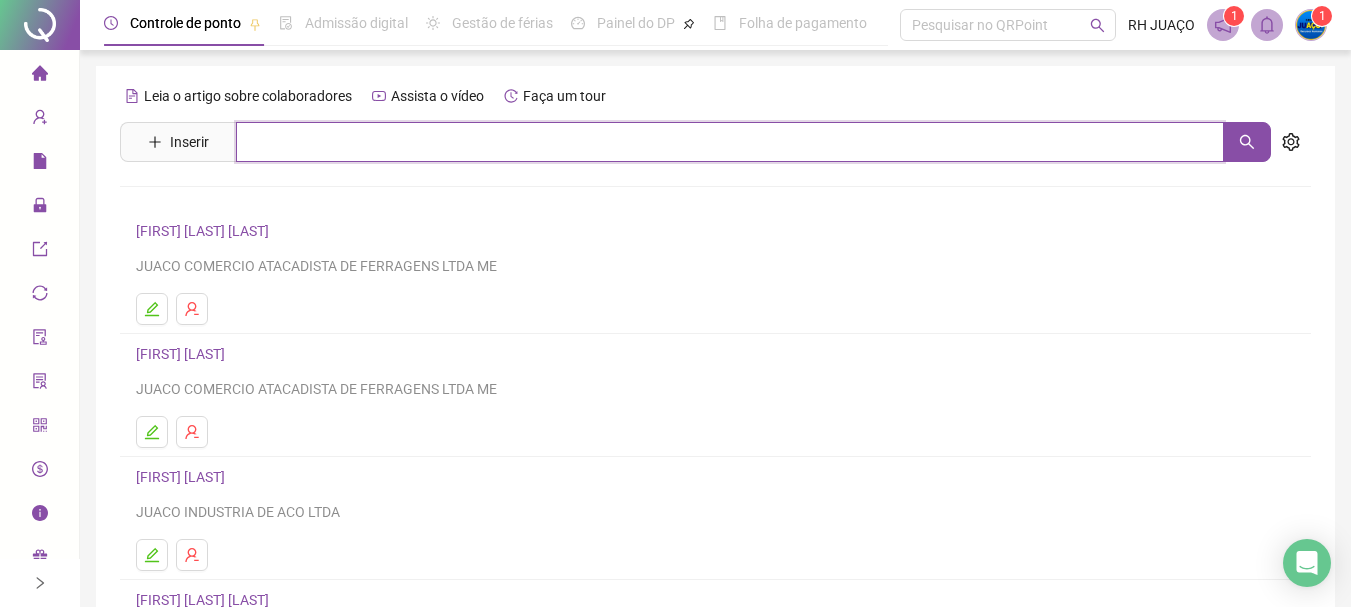 click at bounding box center (730, 142) 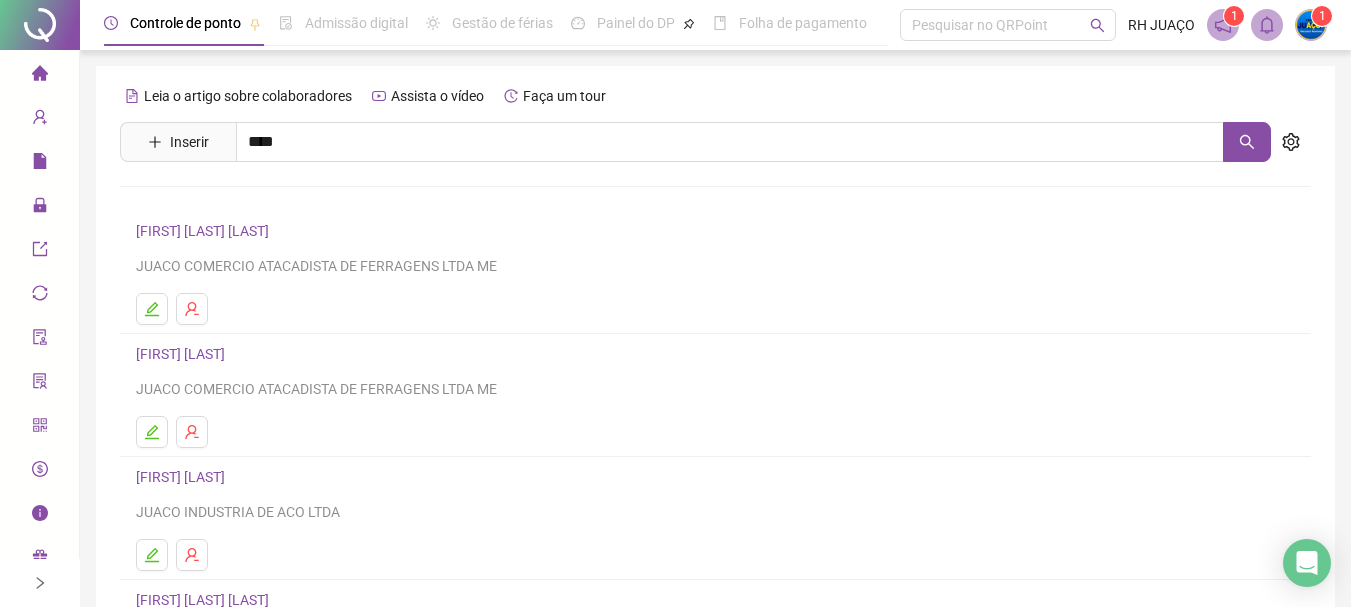 click on "[FIRST] [MIDDLE] [LAST]" at bounding box center [232, 245] 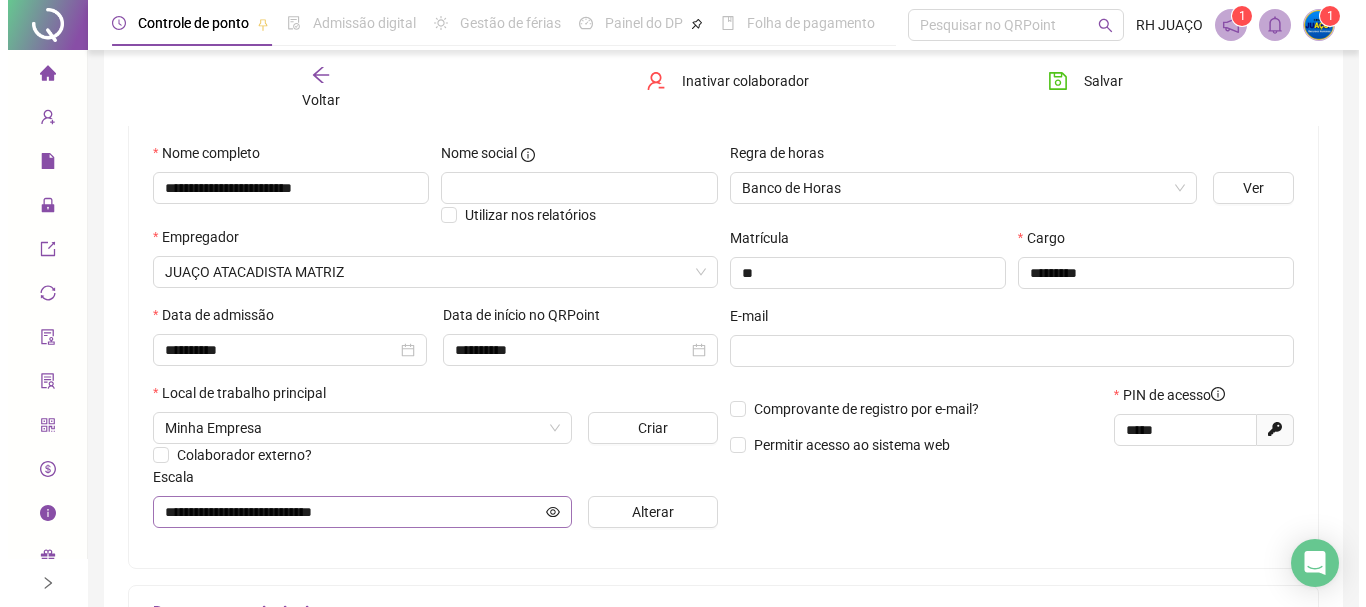 scroll, scrollTop: 200, scrollLeft: 0, axis: vertical 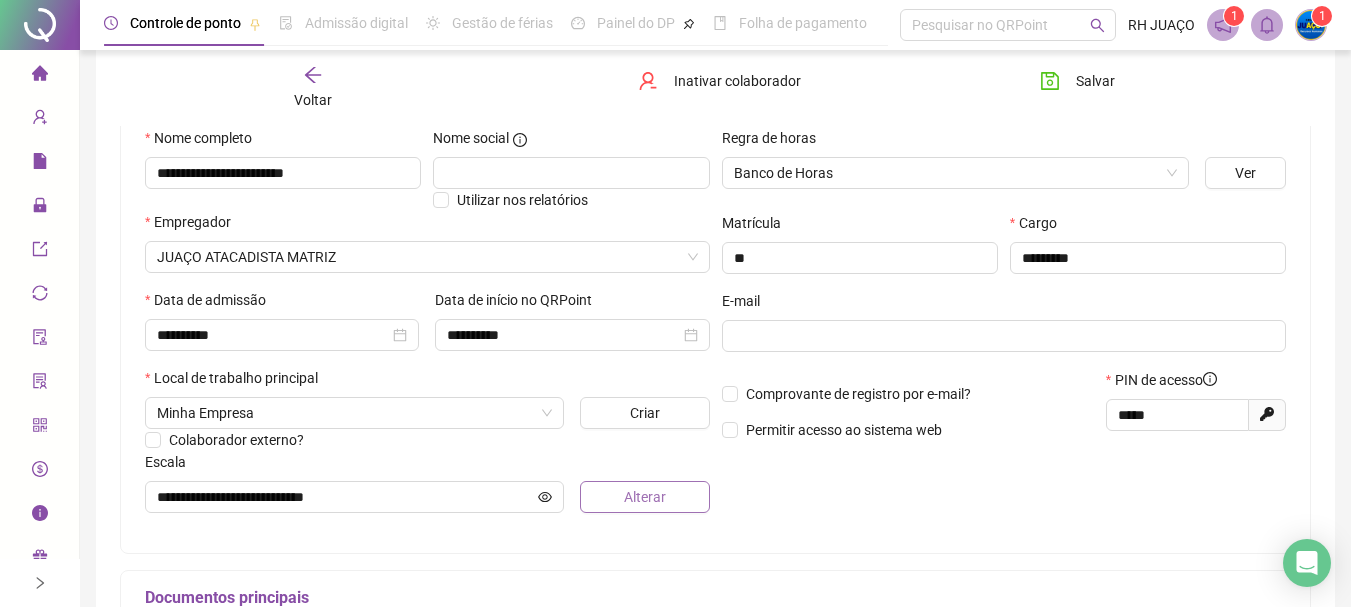 click on "Alterar" at bounding box center (644, 497) 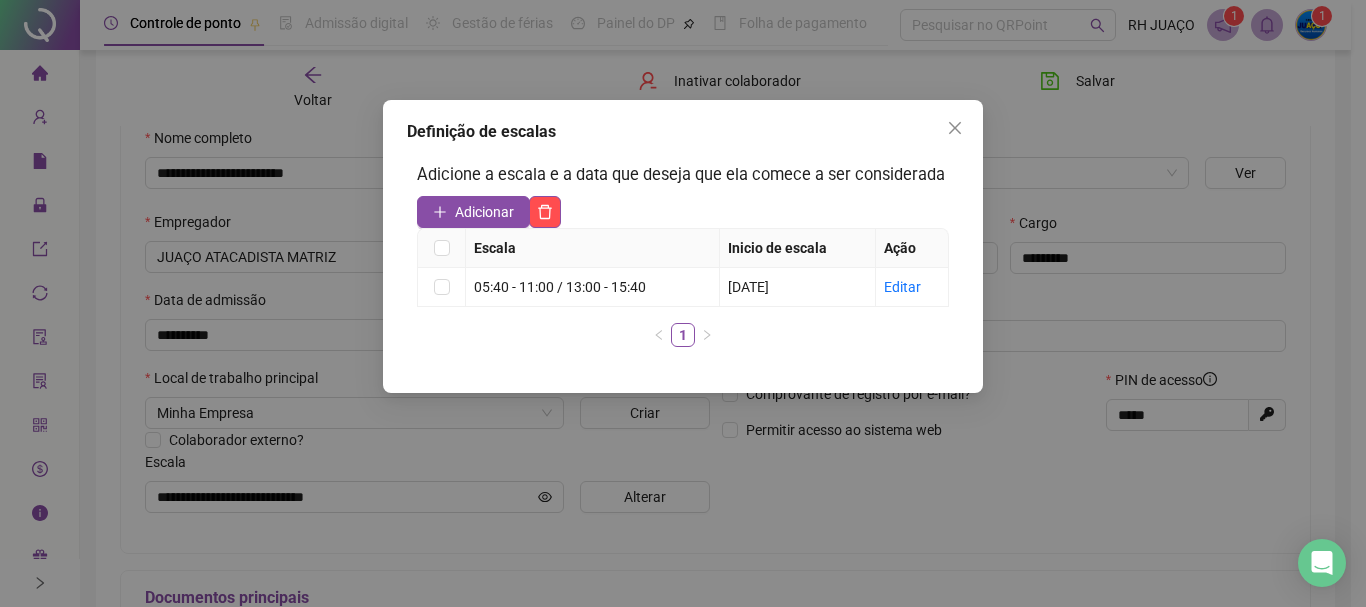 click on "Adicione a escala e a data que deseja que ela comece a ser considerada Adicionar Escala Inicio de escala Ação         05:40 - 11:00 / 13:00 - 15:40   01/11/2023 Editar 1" at bounding box center [683, 262] 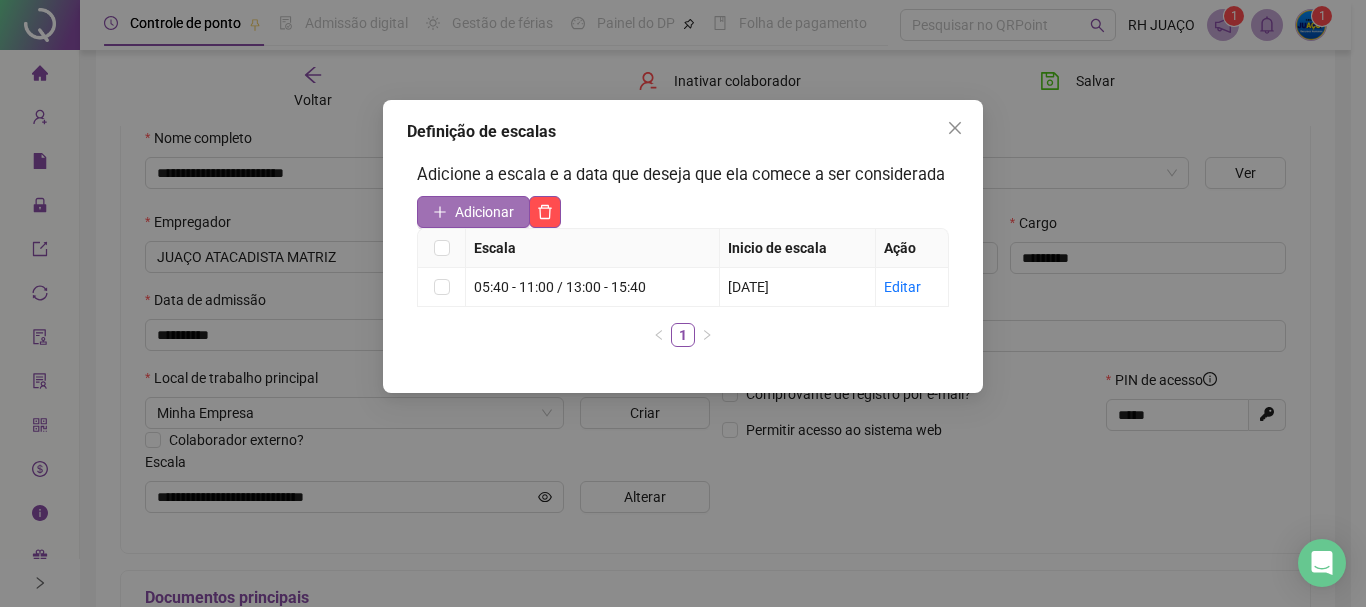 click on "Adicionar" at bounding box center [484, 212] 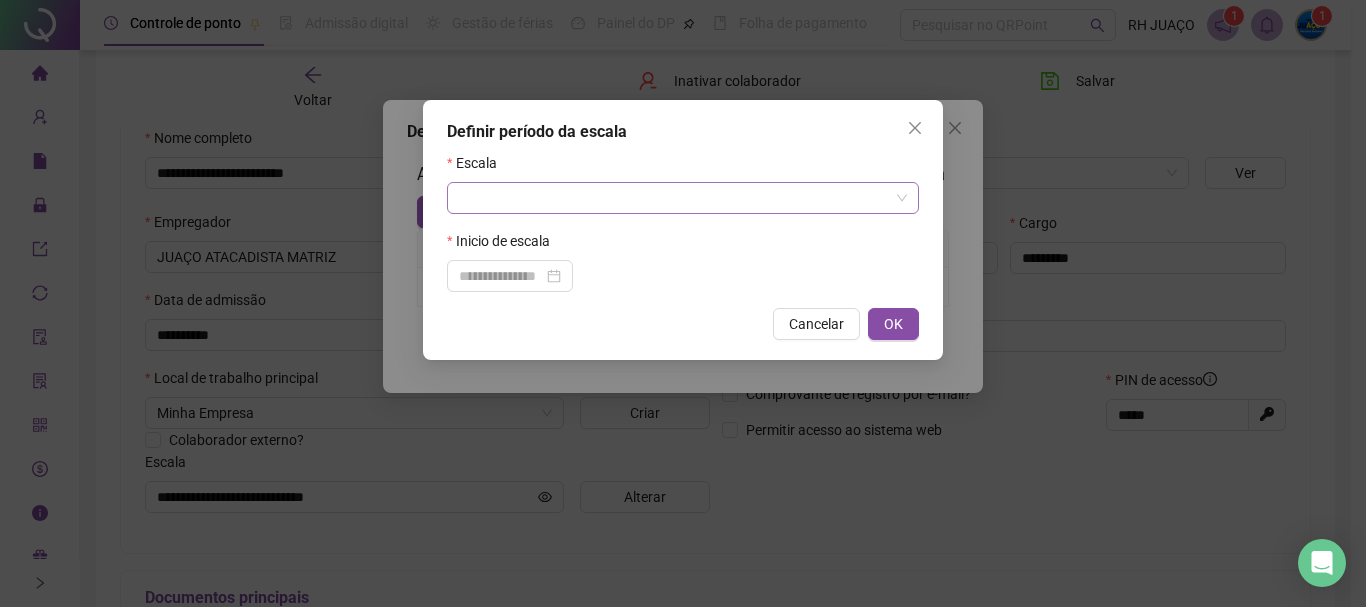 click at bounding box center (674, 198) 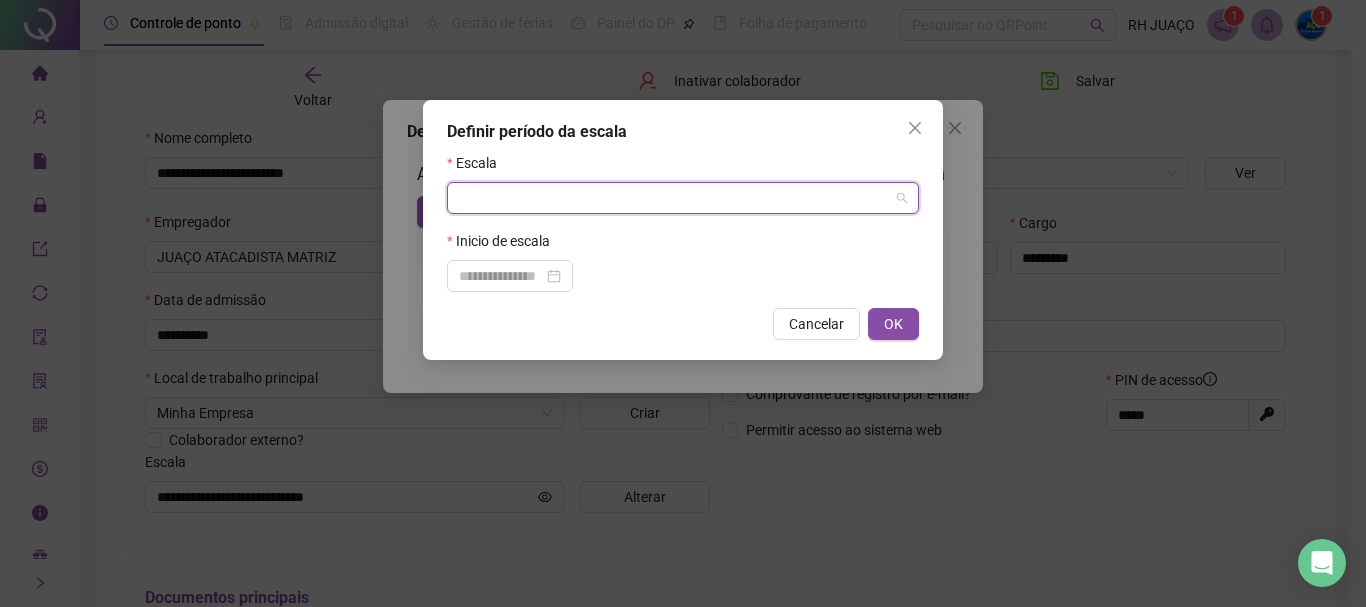 click at bounding box center (683, 198) 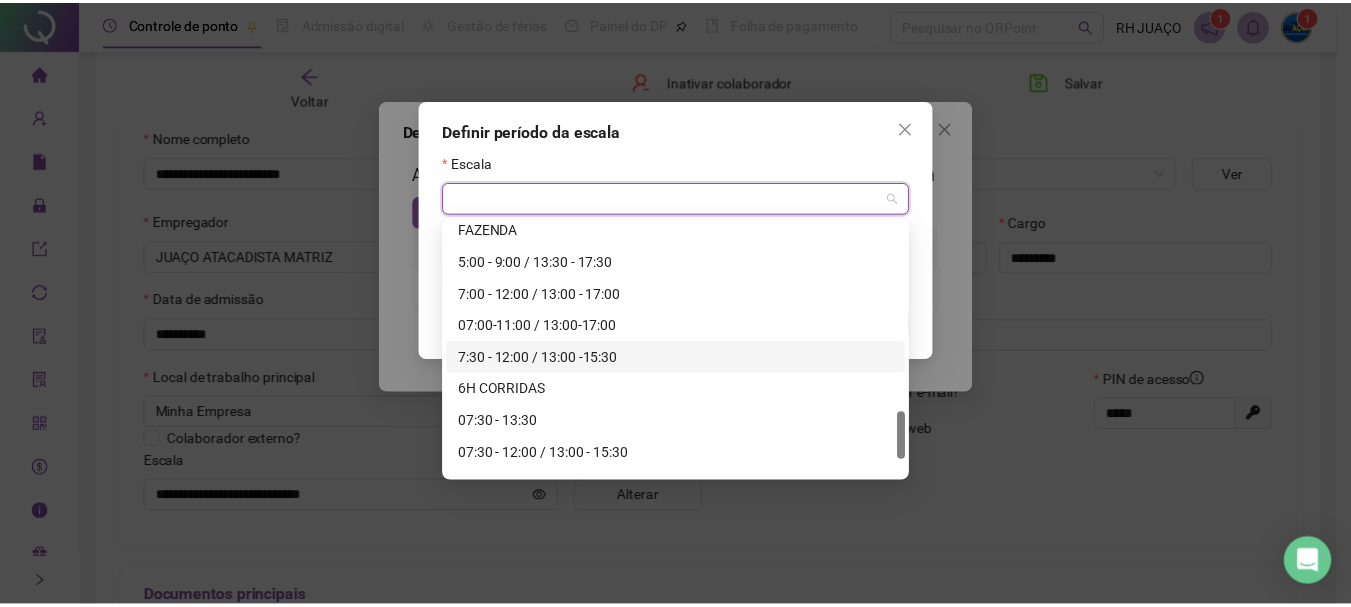 scroll, scrollTop: 1088, scrollLeft: 0, axis: vertical 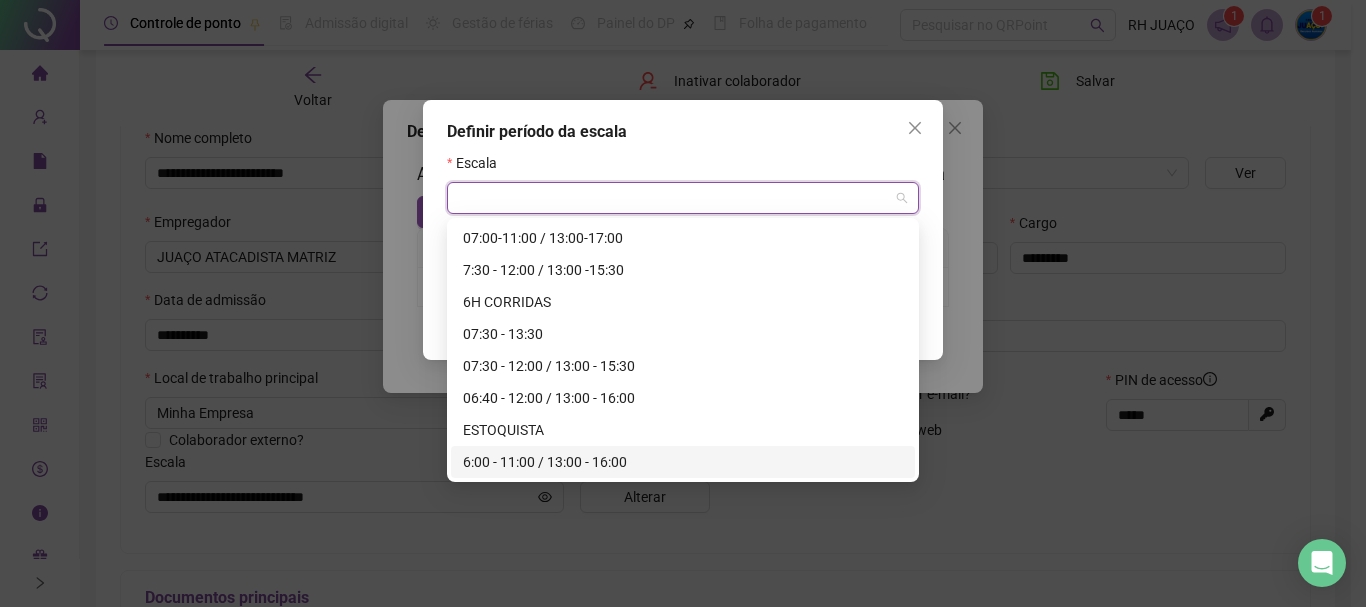 click on "6:00 - 11:00 / 13:00 - 16:00" at bounding box center [683, 462] 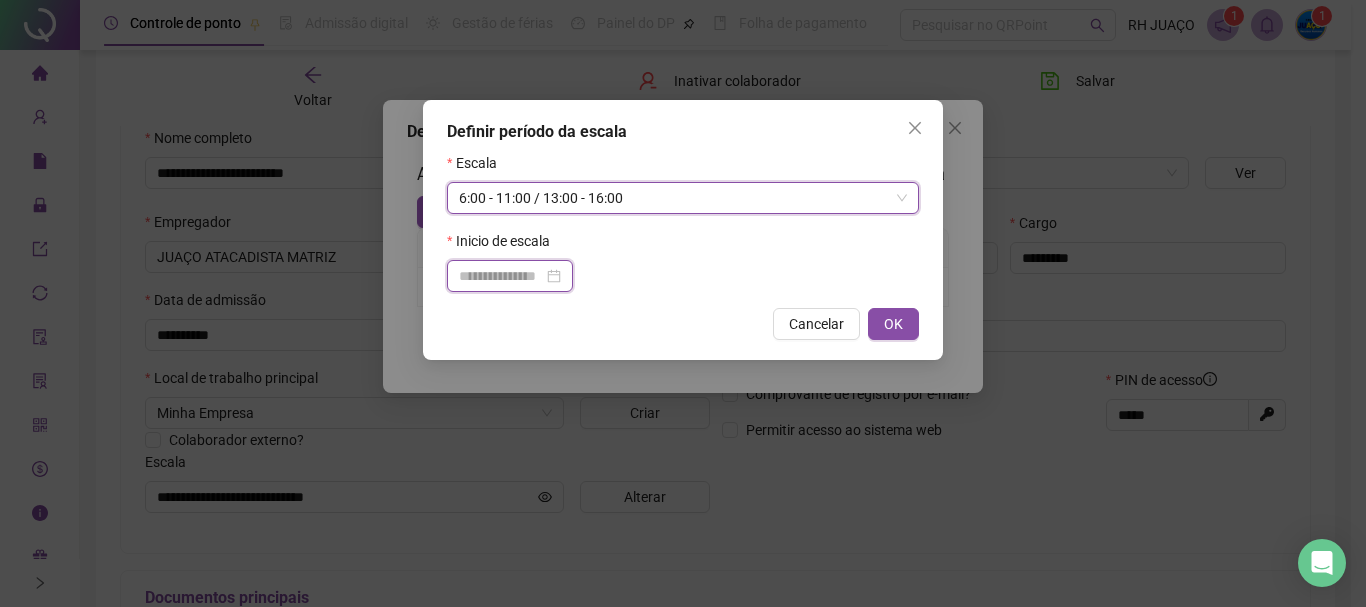 click at bounding box center (501, 276) 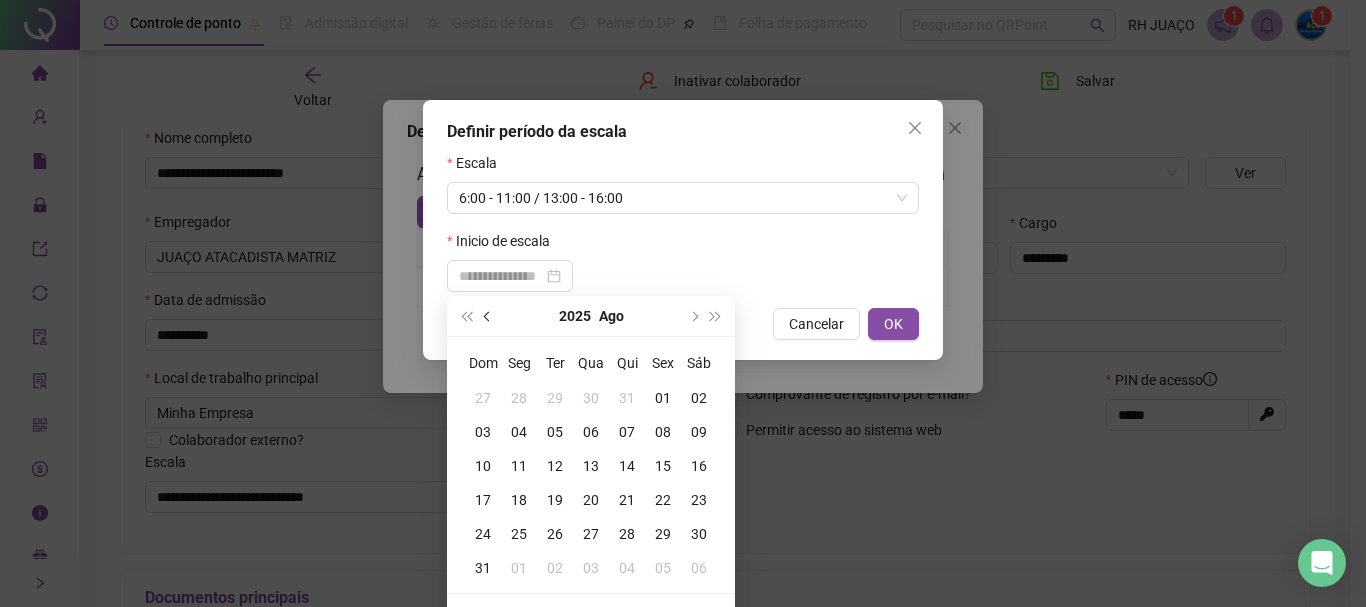 click at bounding box center (488, 316) 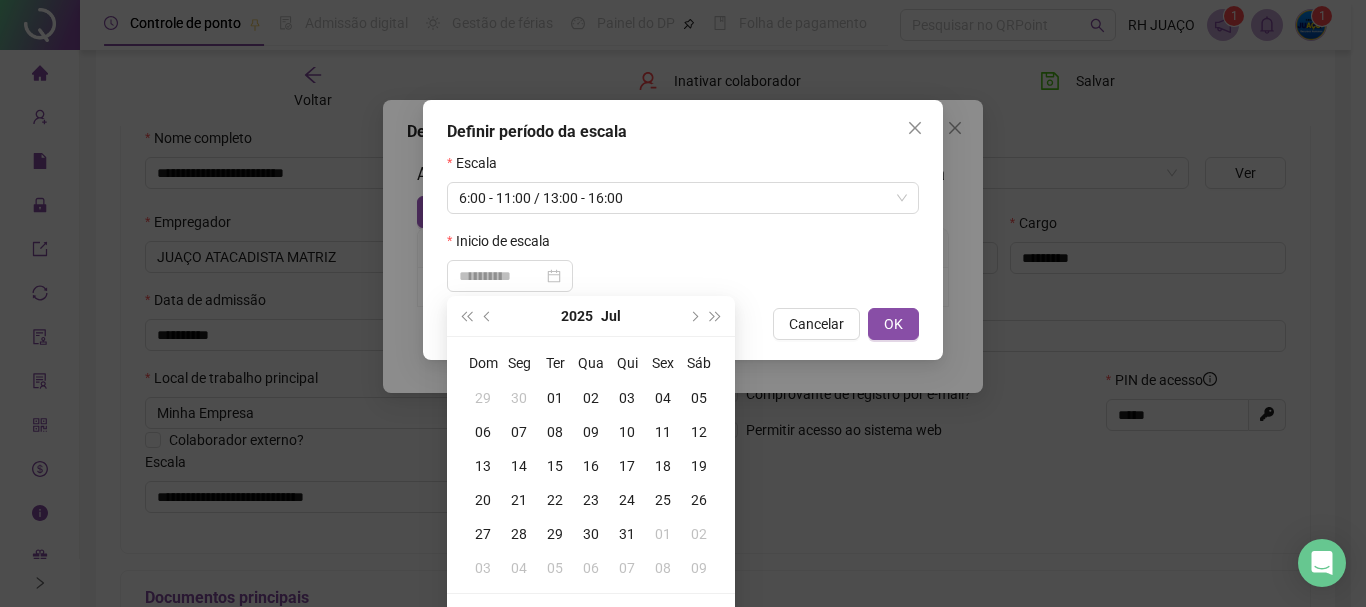 click on "25" at bounding box center (663, 500) 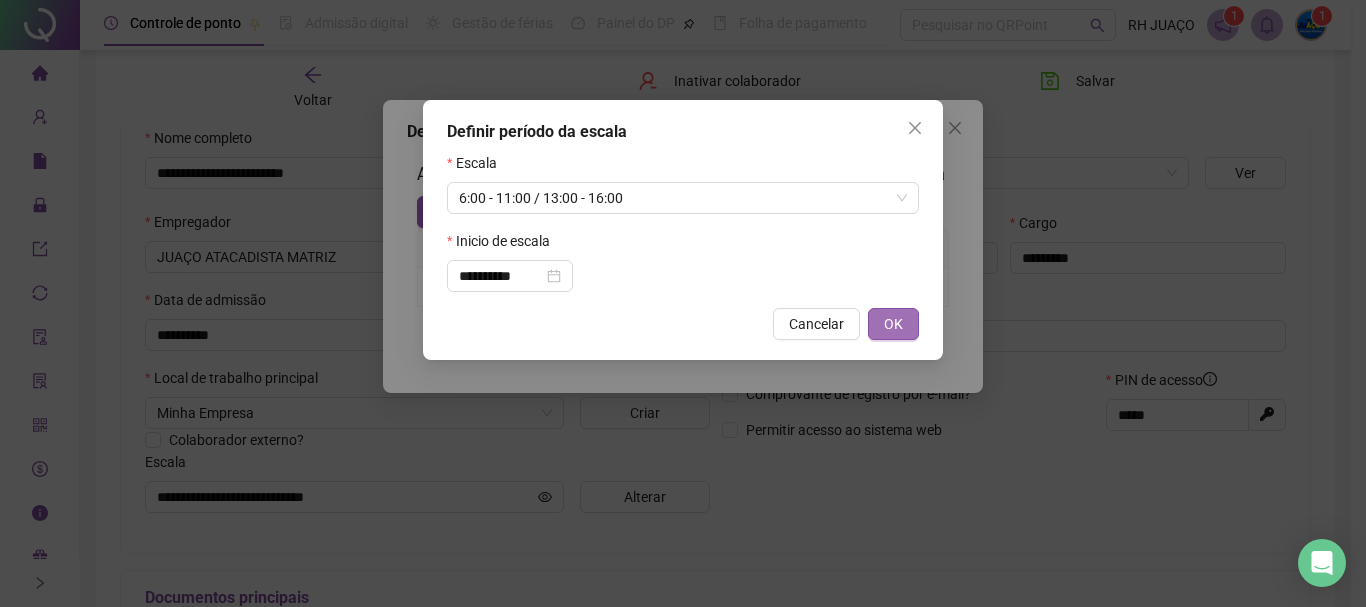 click on "OK" at bounding box center (893, 324) 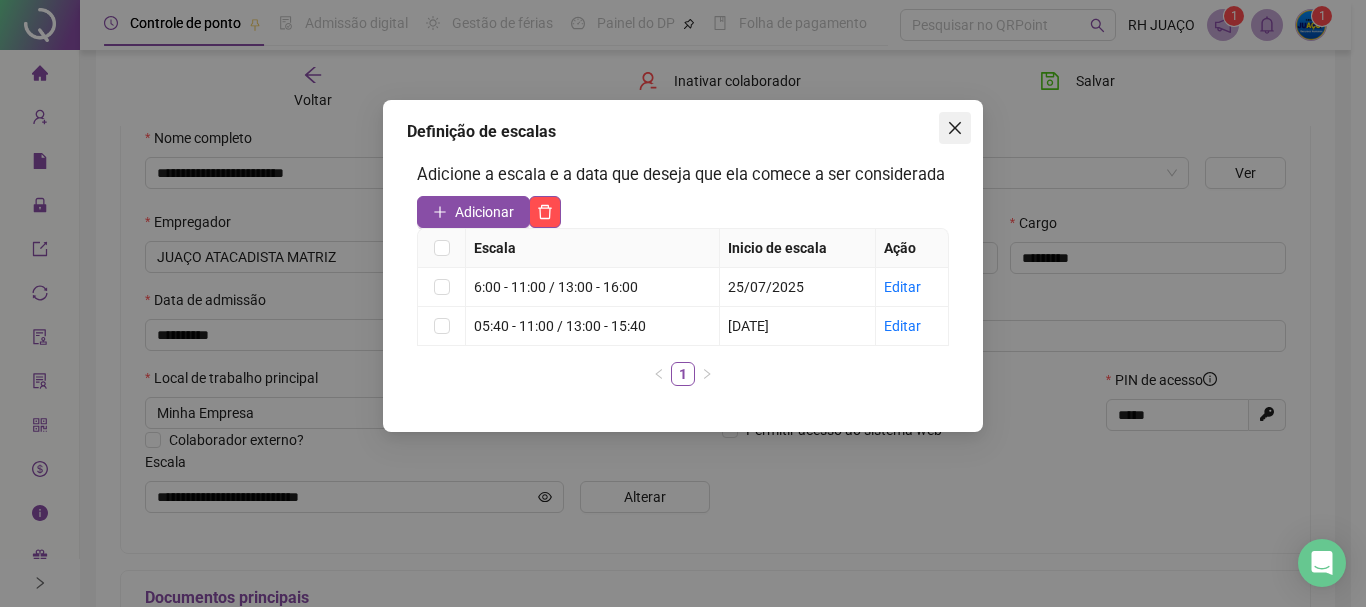 click 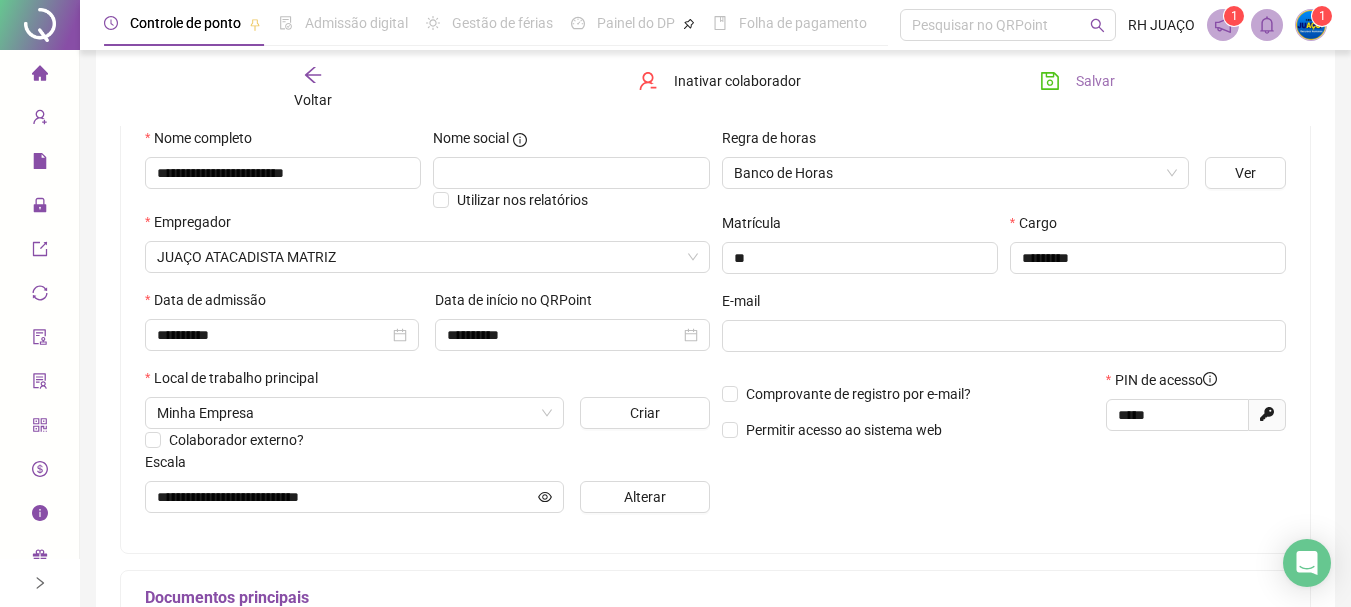 click on "Salvar" at bounding box center (1095, 81) 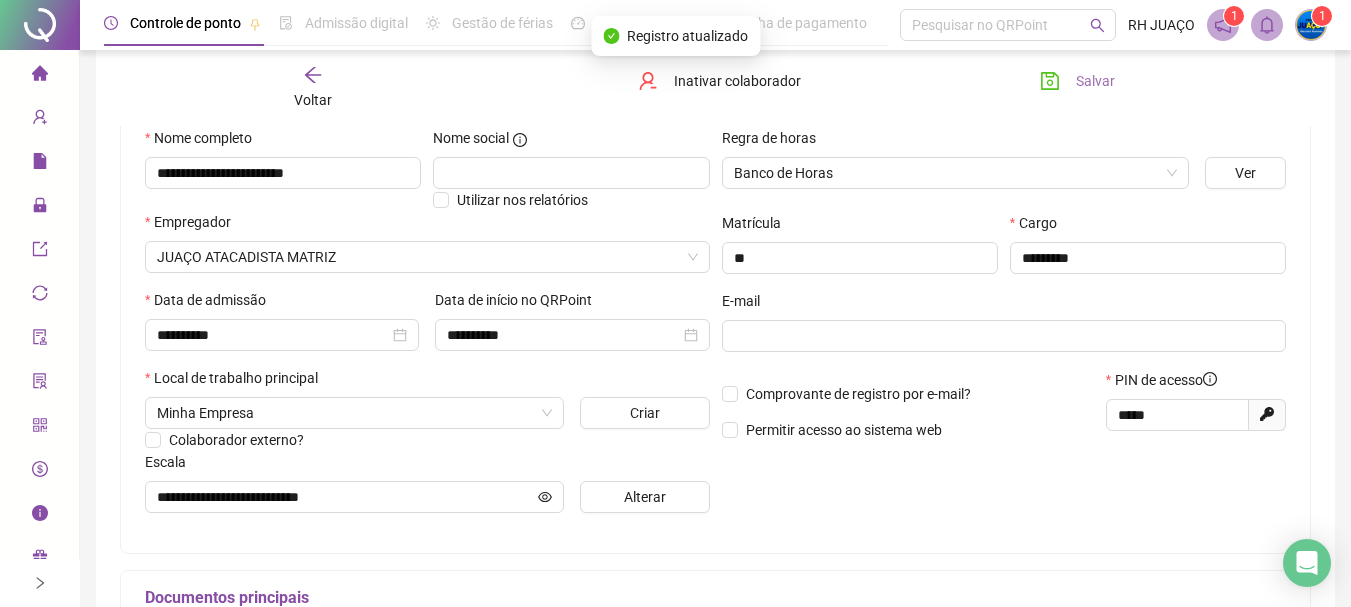 click on "Salvar" at bounding box center [1095, 81] 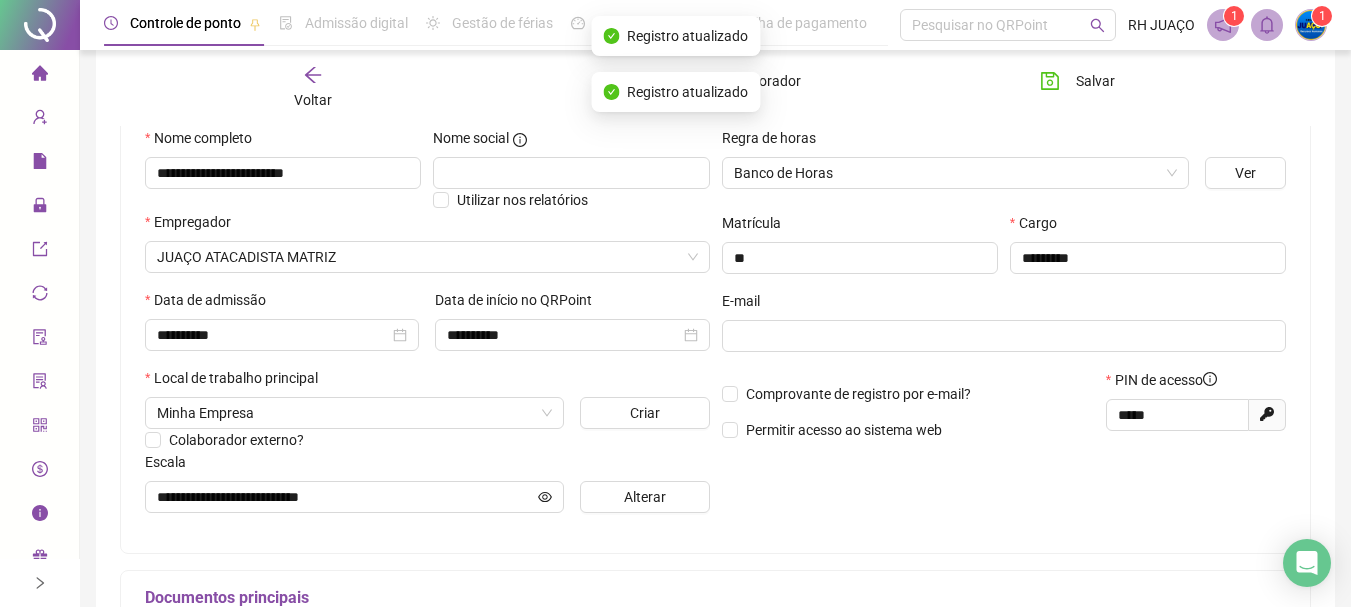 click on "Voltar" at bounding box center [313, 100] 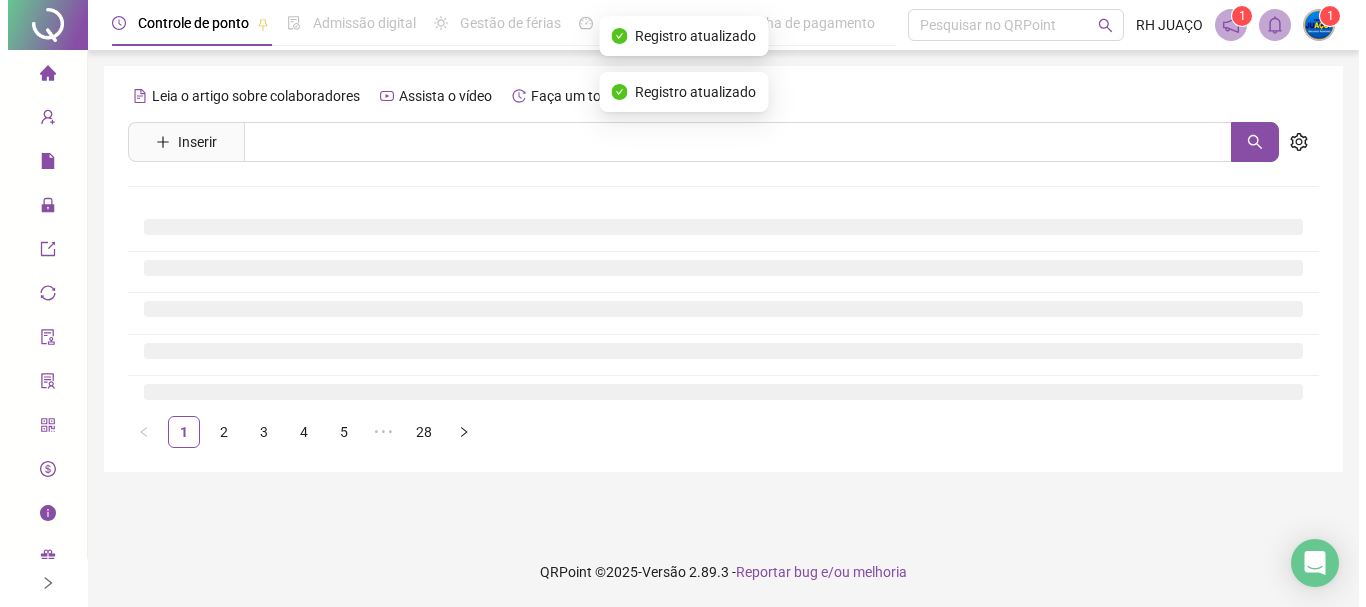 scroll, scrollTop: 0, scrollLeft: 0, axis: both 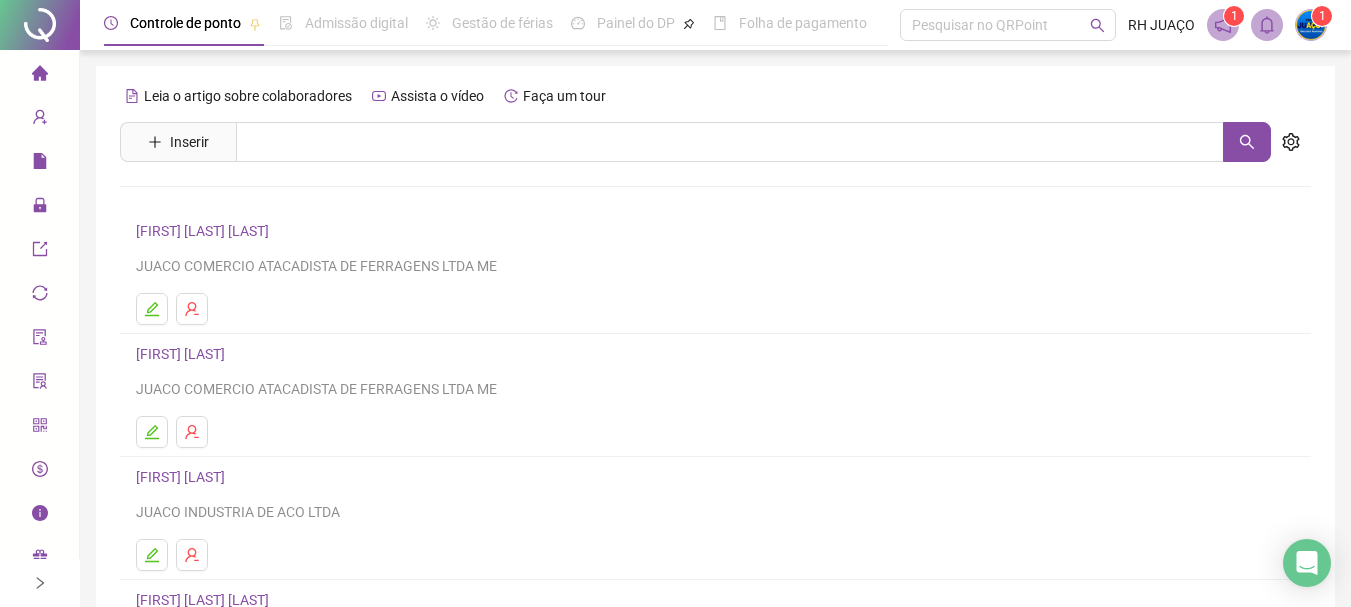 click on "Página inicial" at bounding box center (99, 74) 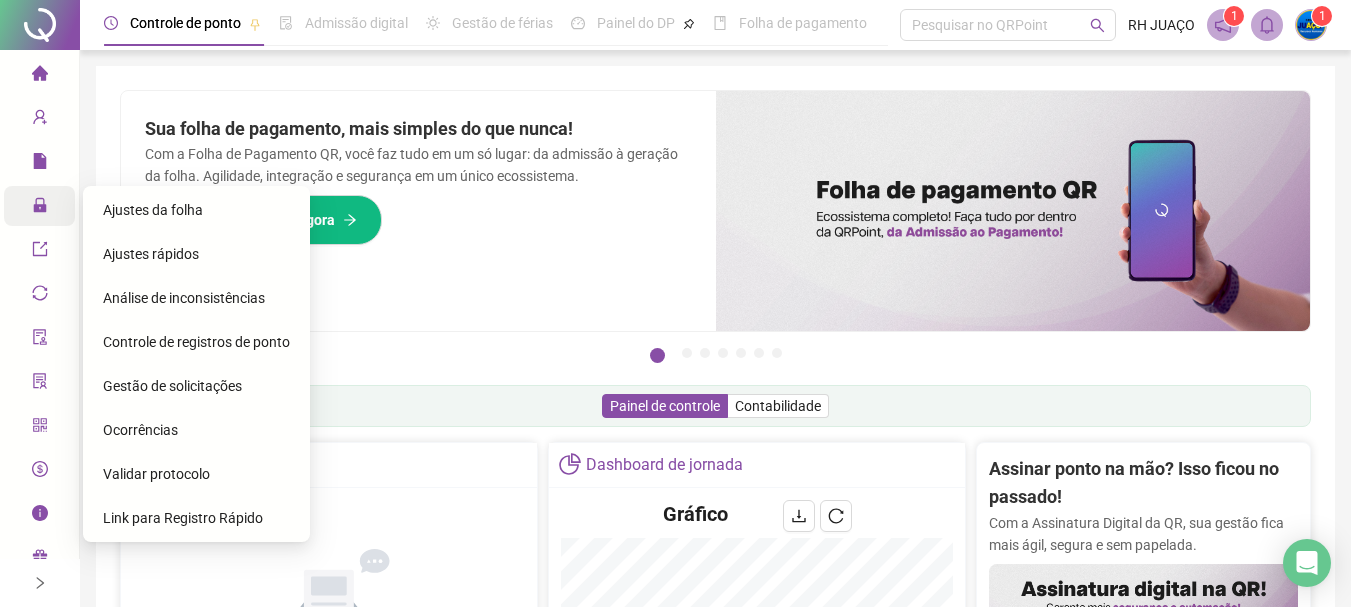 click 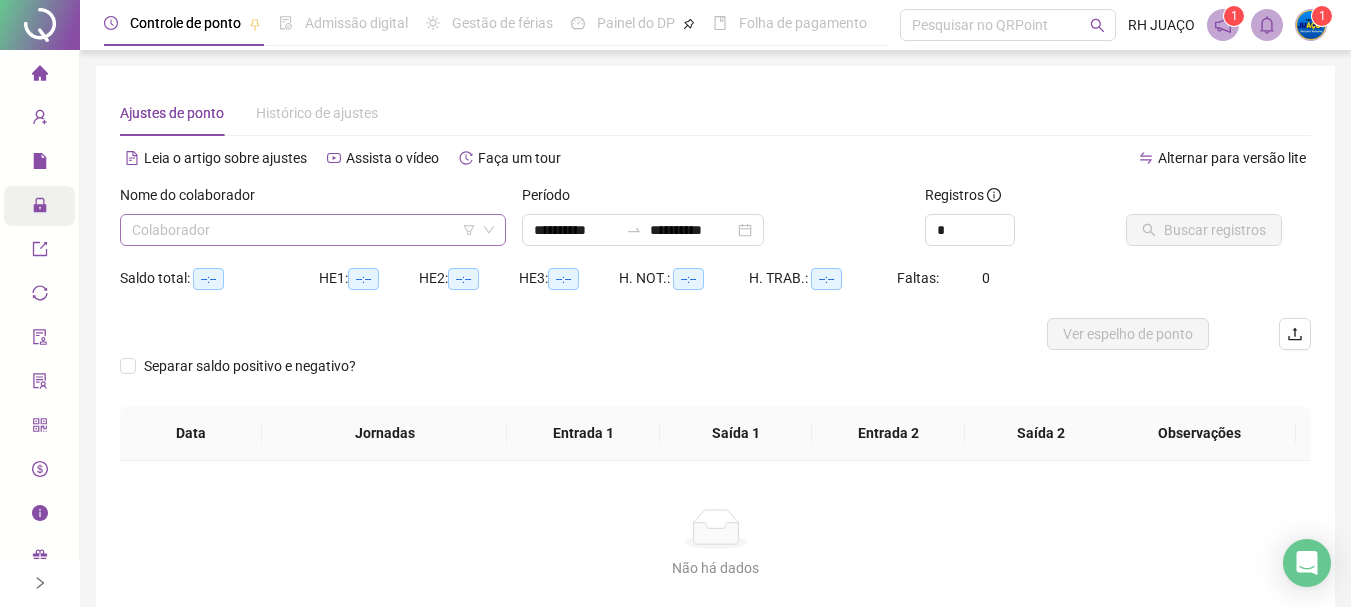 click at bounding box center (304, 230) 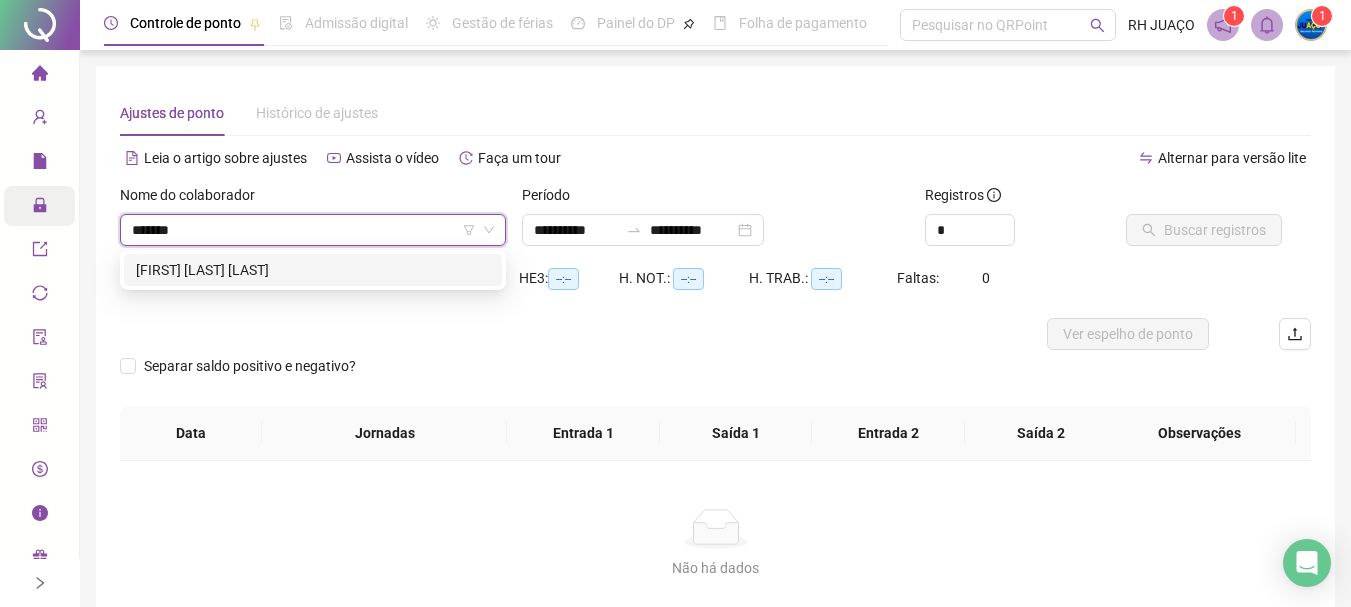 click on "[FIRST] [LAST] [LAST]" at bounding box center (313, 270) 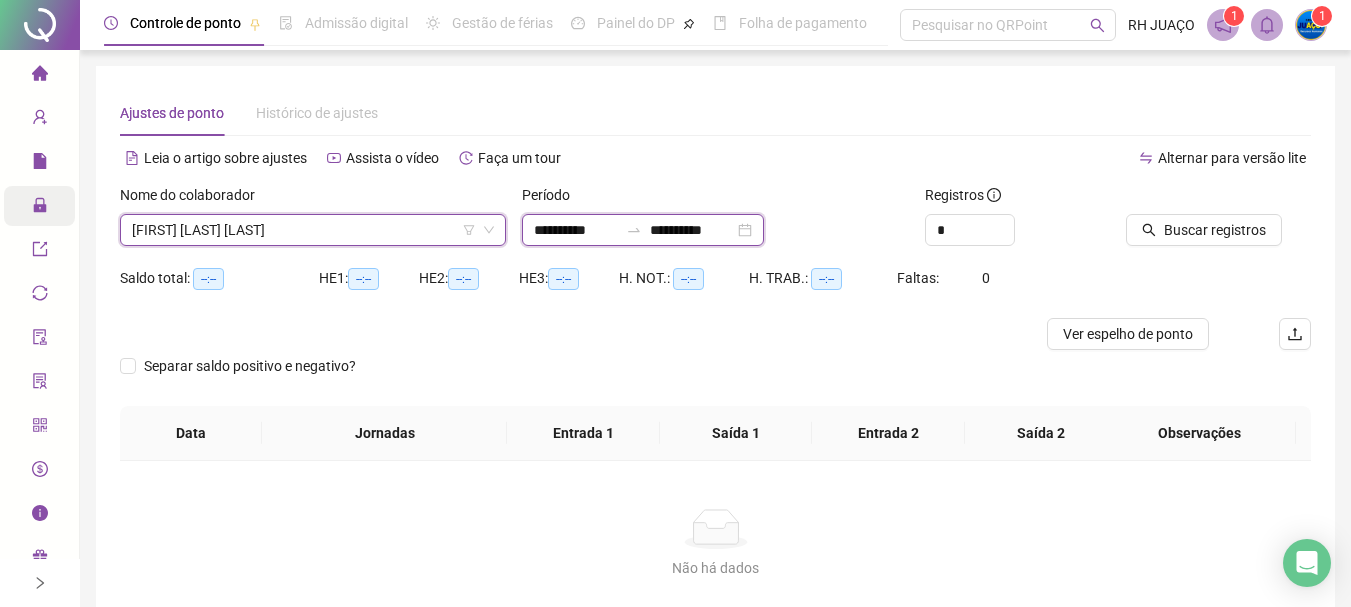 click on "**********" at bounding box center (576, 230) 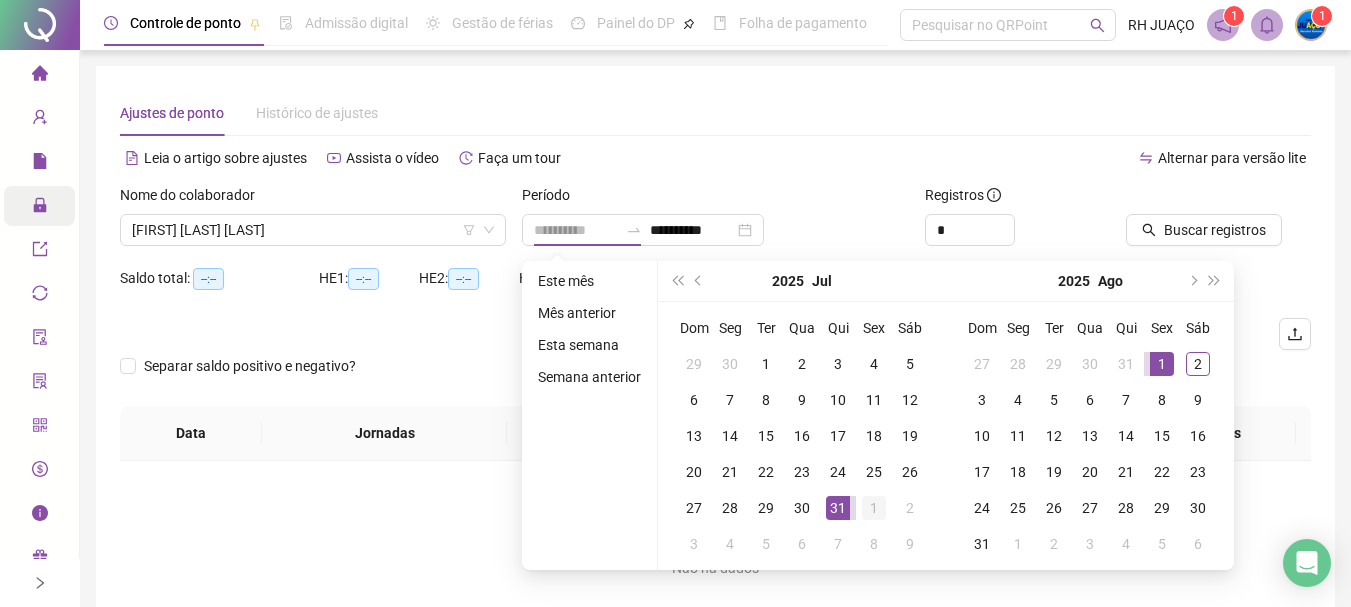click on "1" at bounding box center (874, 508) 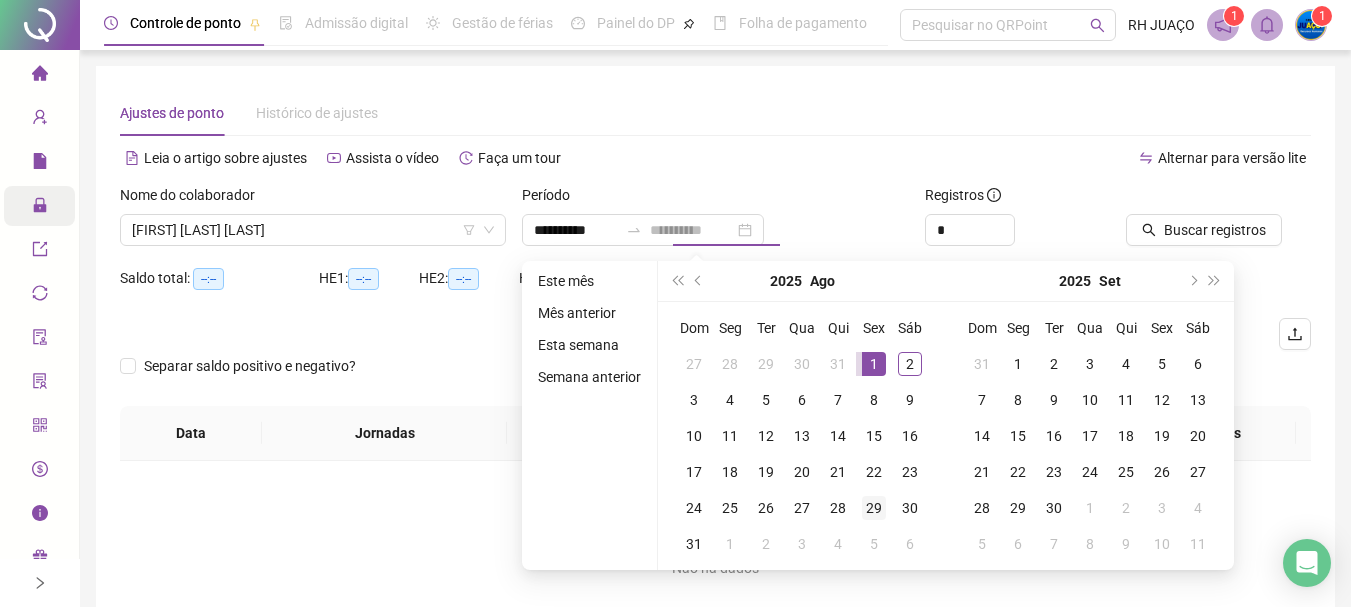click on "29" at bounding box center [874, 508] 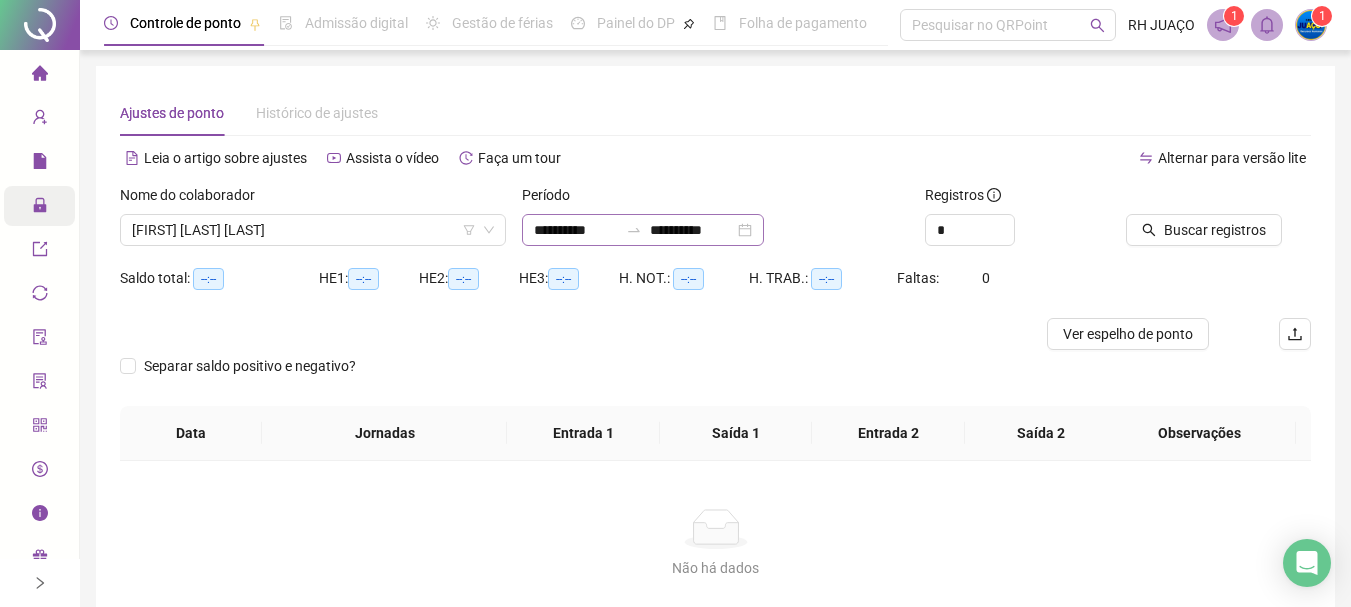 click at bounding box center [634, 230] 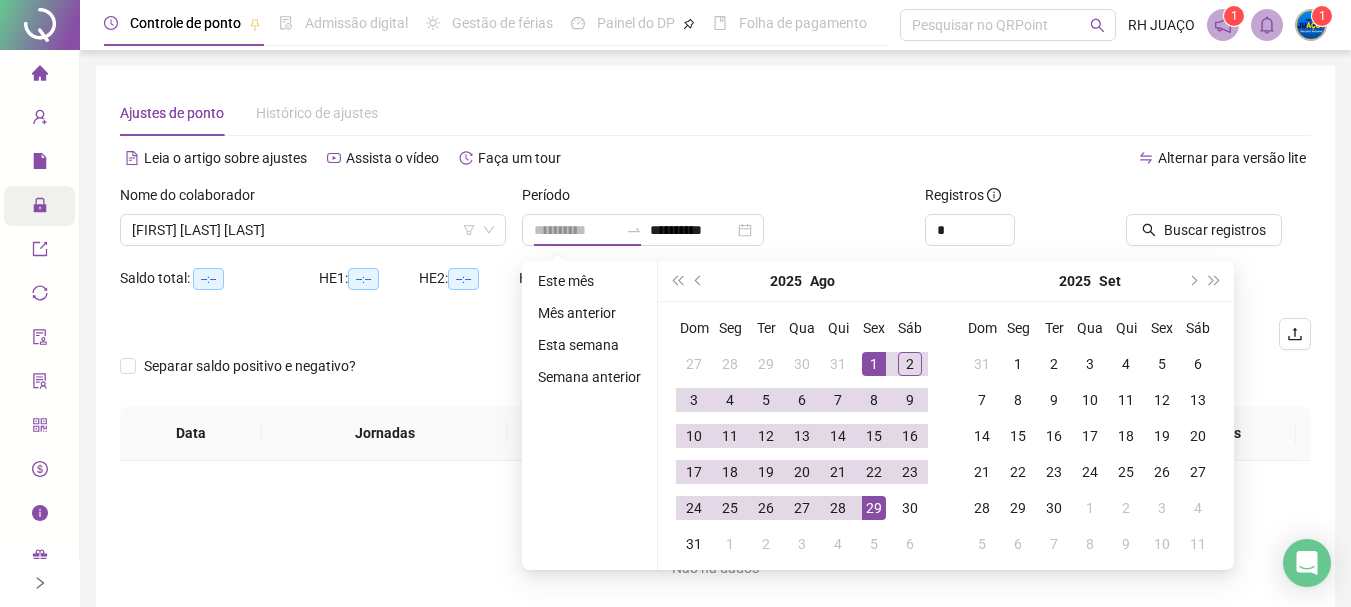 click on "1" at bounding box center (874, 364) 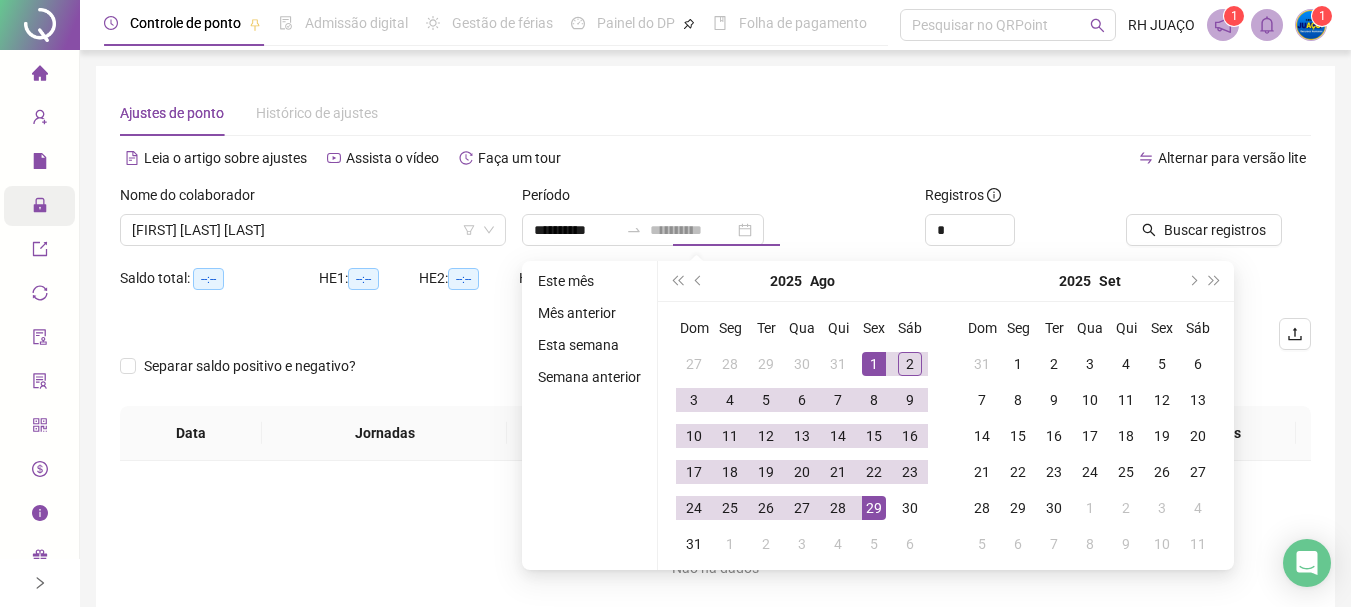 click on "1" at bounding box center (874, 364) 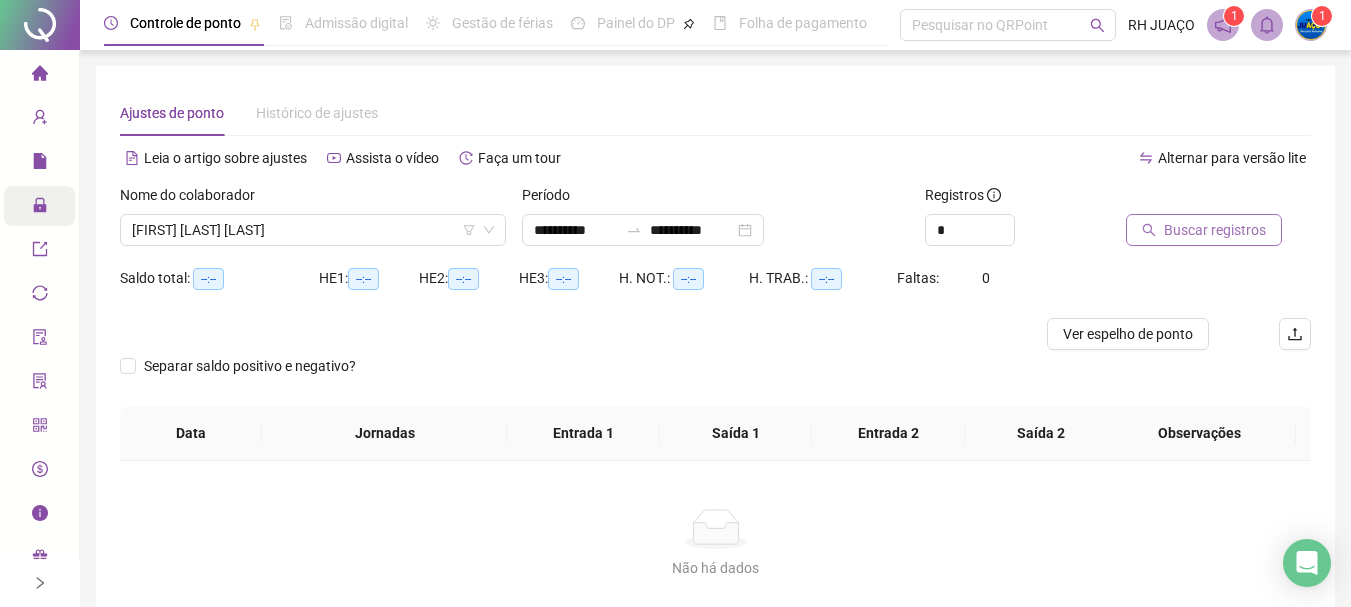 click on "Buscar registros" at bounding box center [1204, 230] 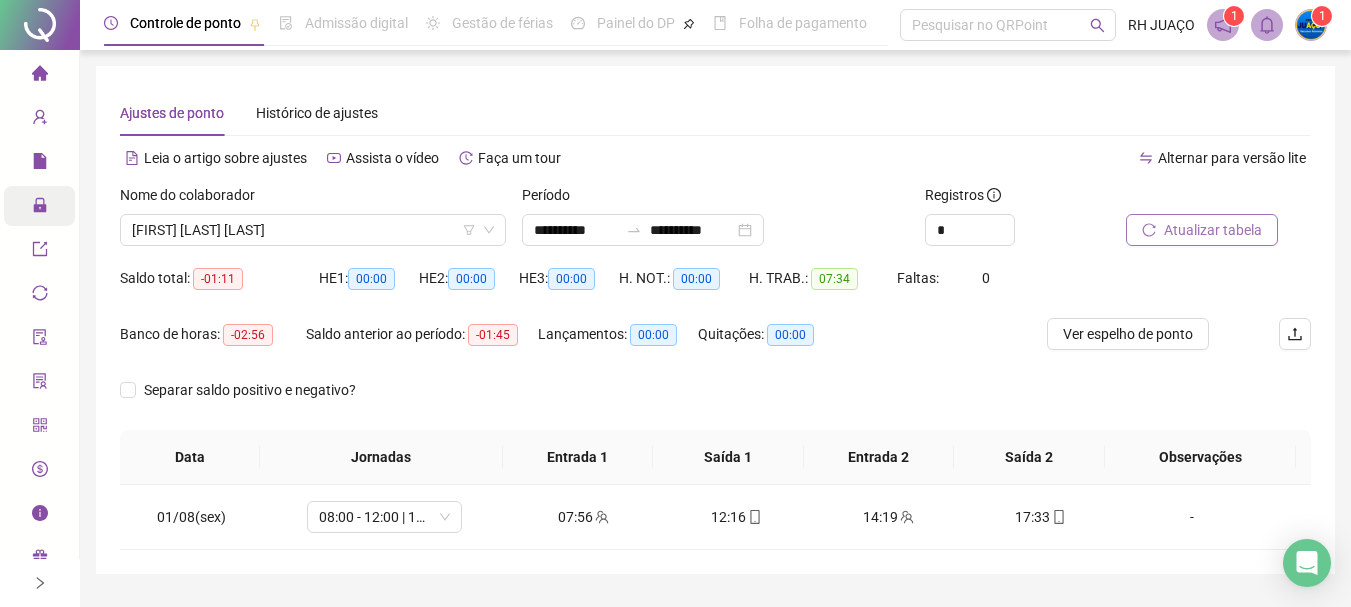 click on "Atualizar tabela" at bounding box center [1213, 230] 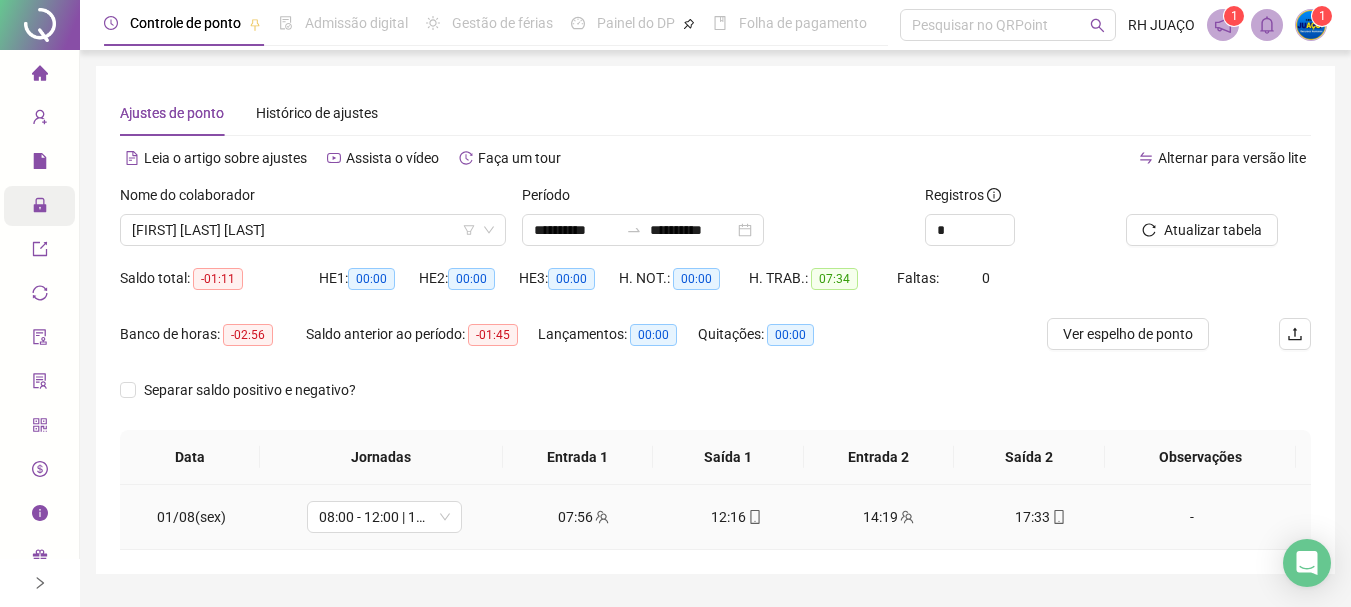click on "-" at bounding box center [1192, 517] 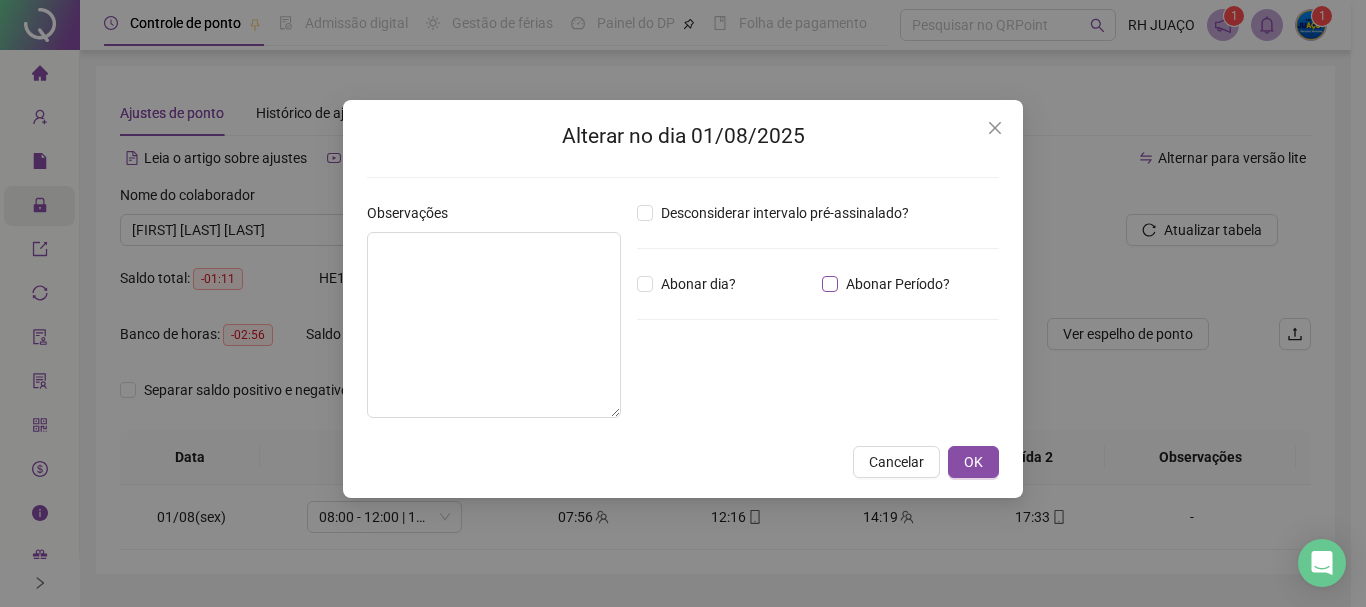 click on "Abonar Período?" at bounding box center [890, 284] 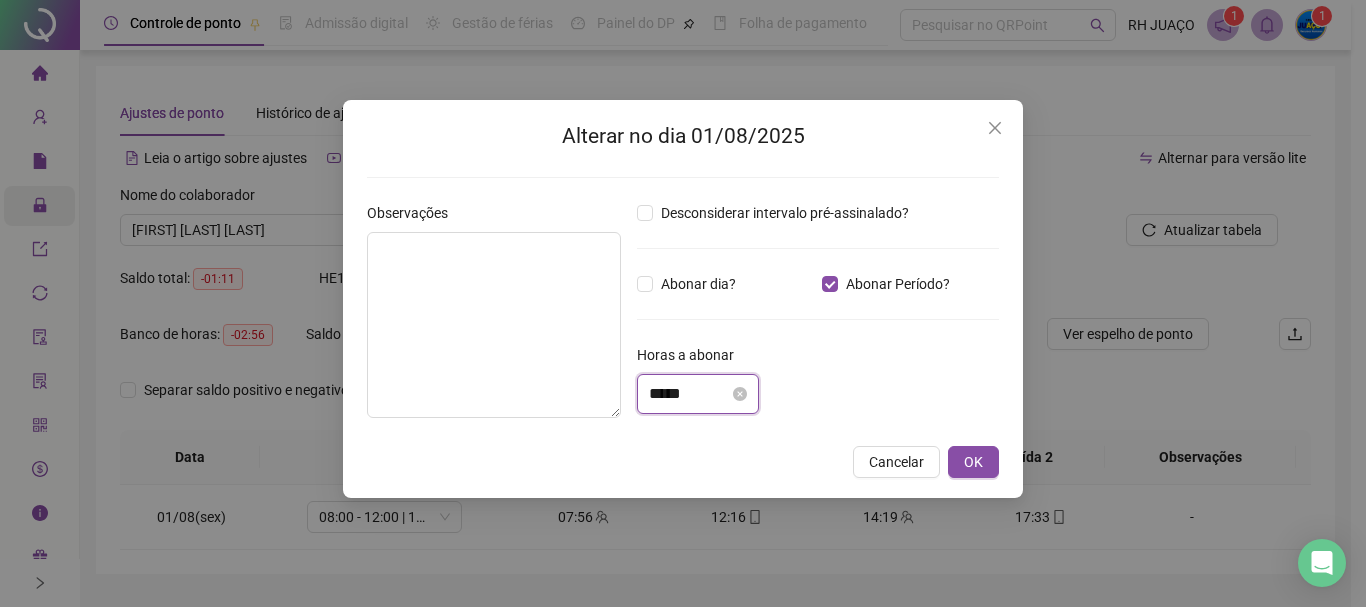 click on "*****" at bounding box center [689, 394] 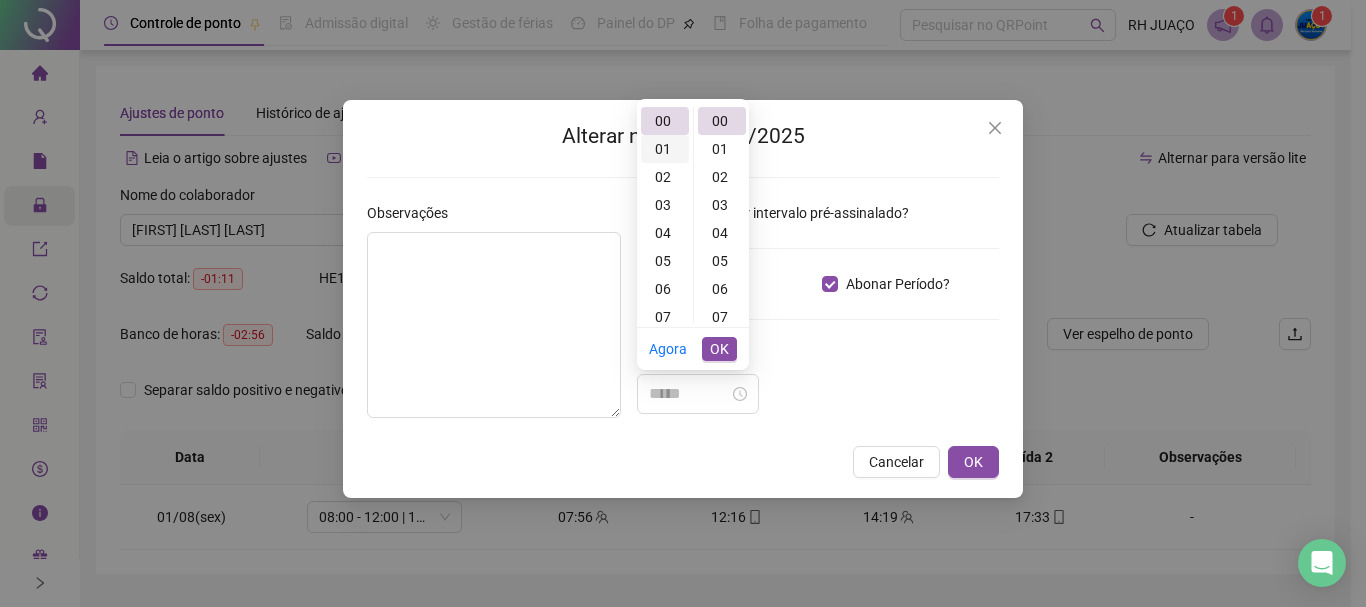 click on "01" at bounding box center [665, 149] 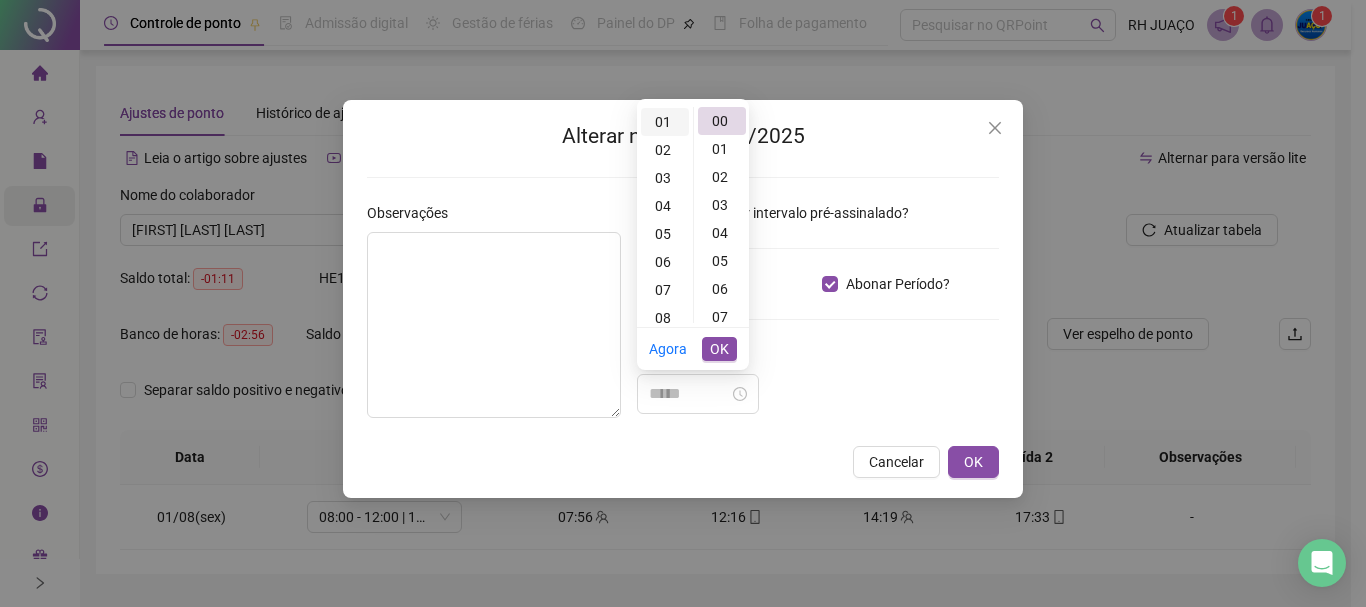 scroll, scrollTop: 28, scrollLeft: 0, axis: vertical 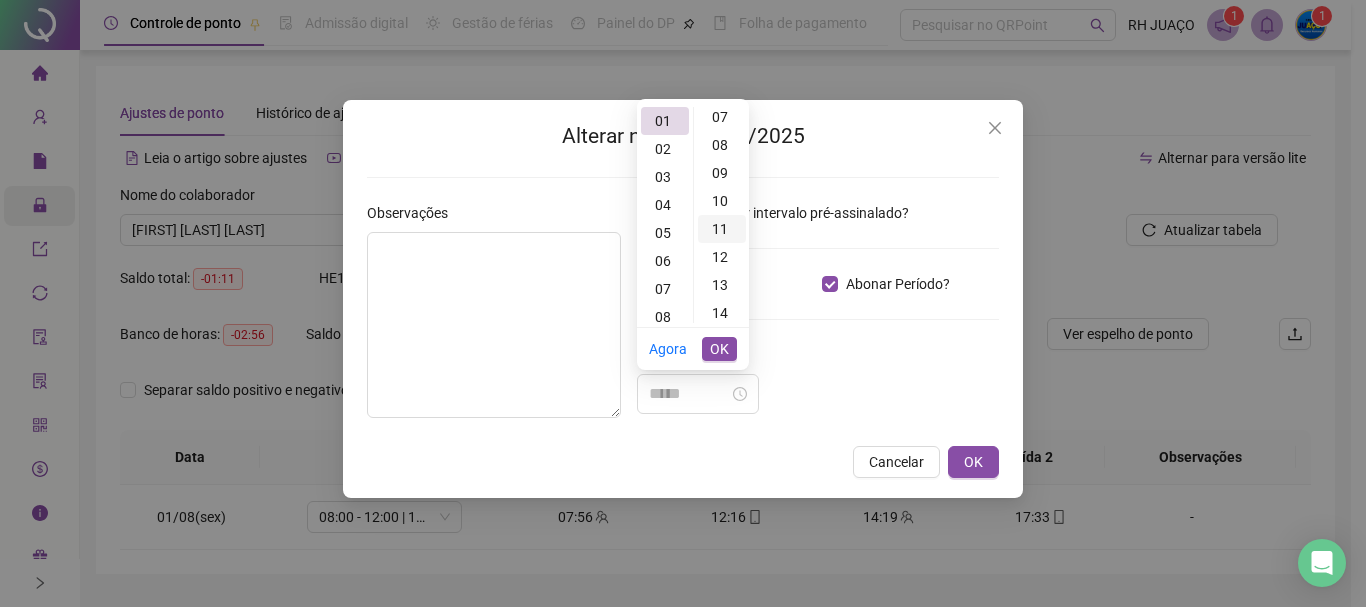 click on "11" at bounding box center [722, 229] 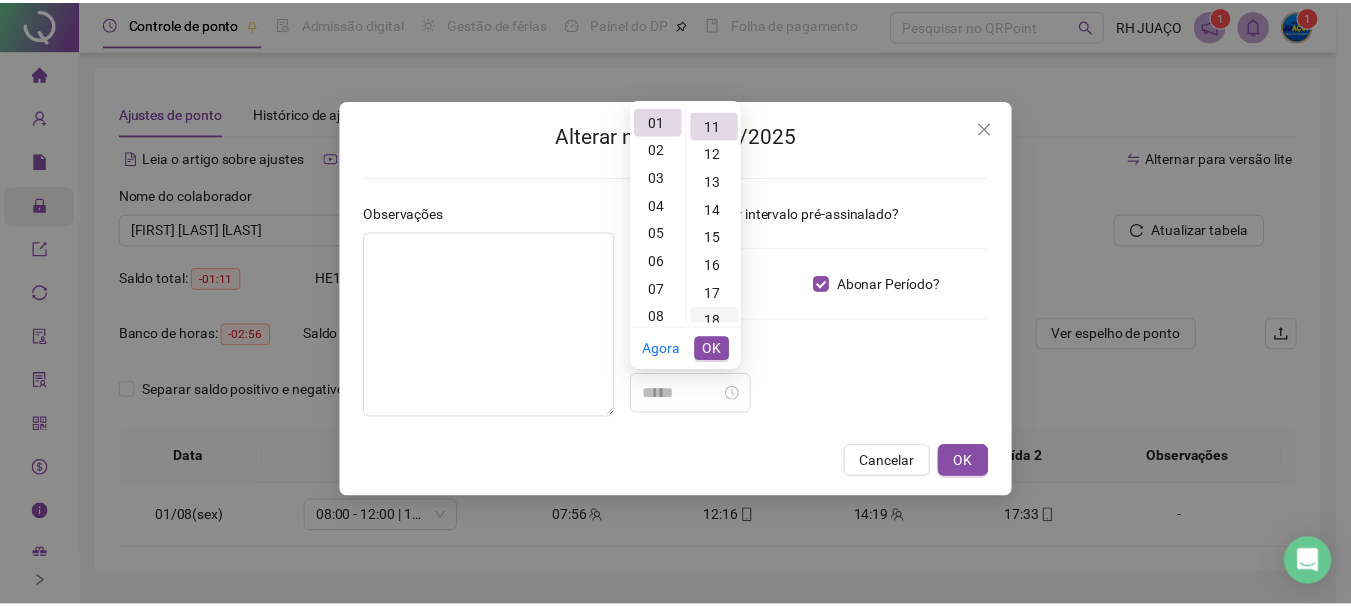 scroll, scrollTop: 308, scrollLeft: 0, axis: vertical 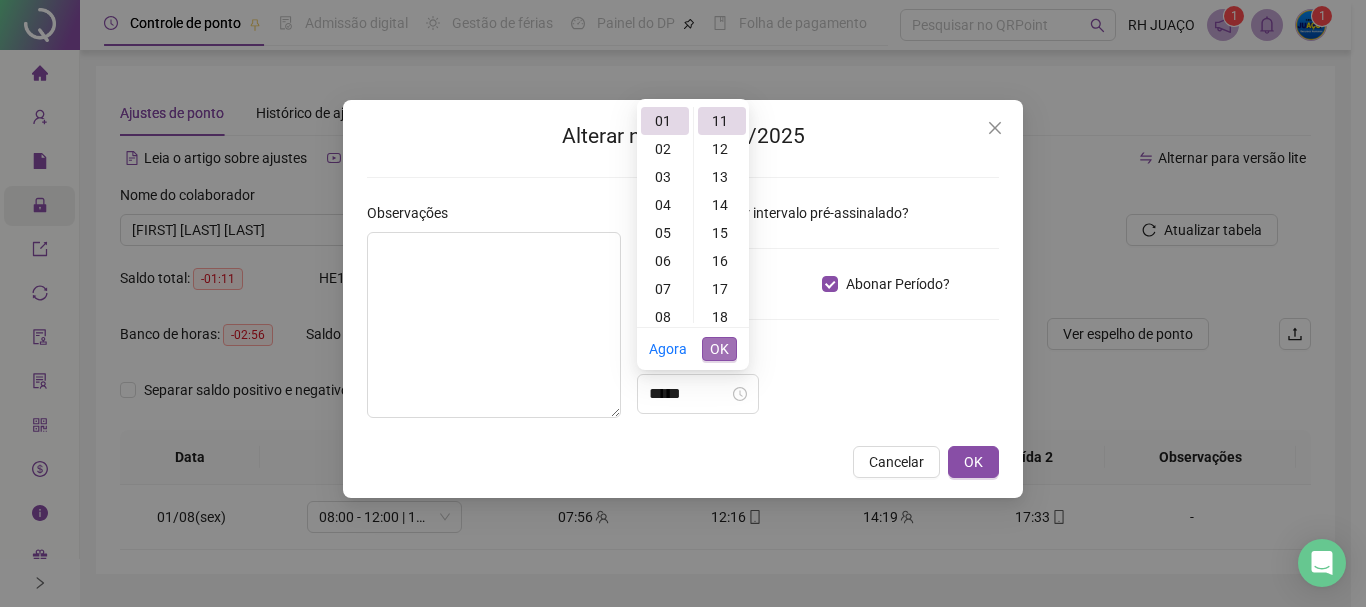 click on "OK" at bounding box center [719, 349] 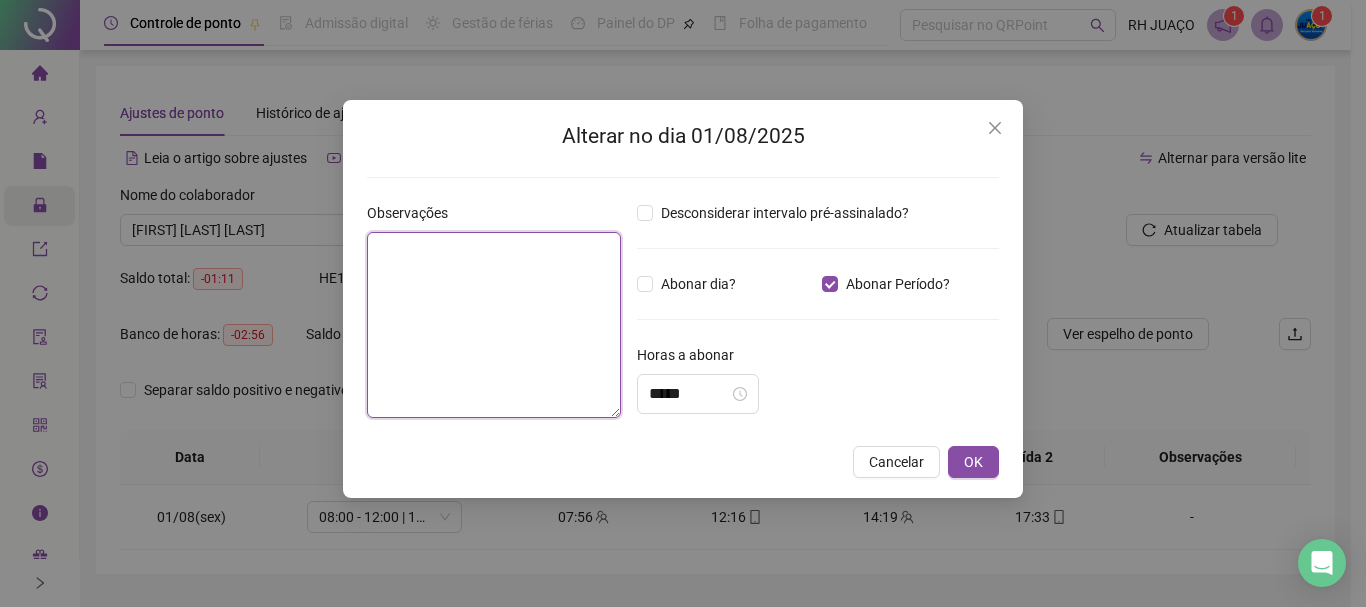 click at bounding box center [494, 325] 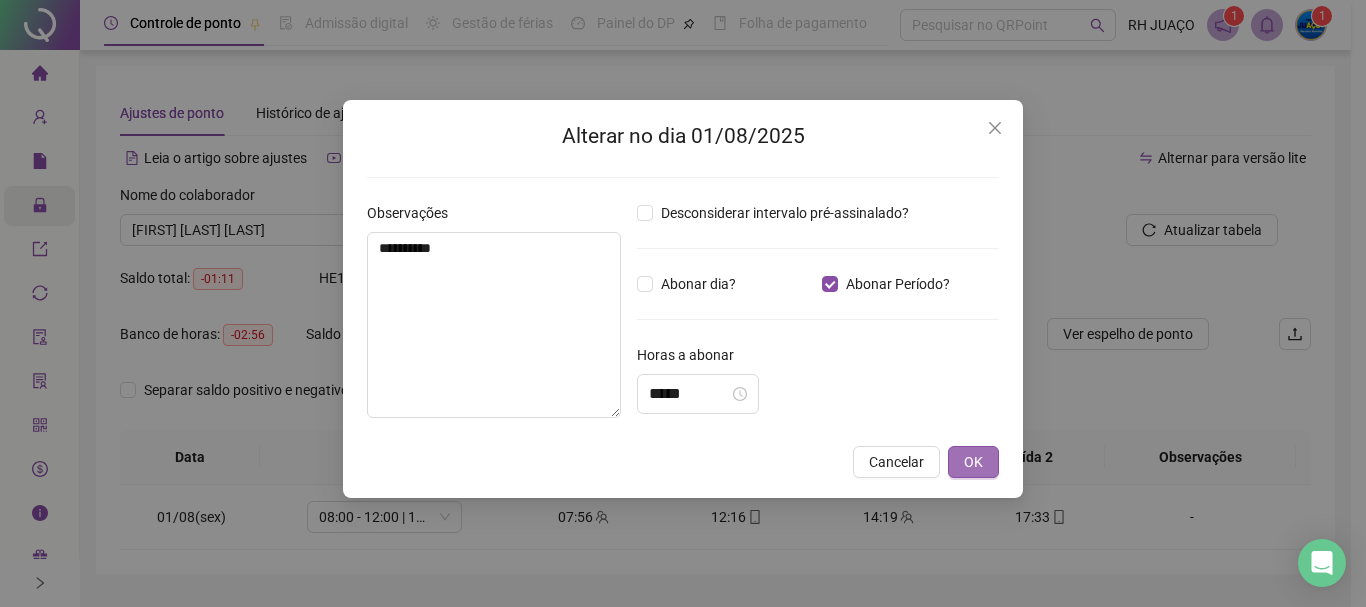 click on "OK" at bounding box center (973, 462) 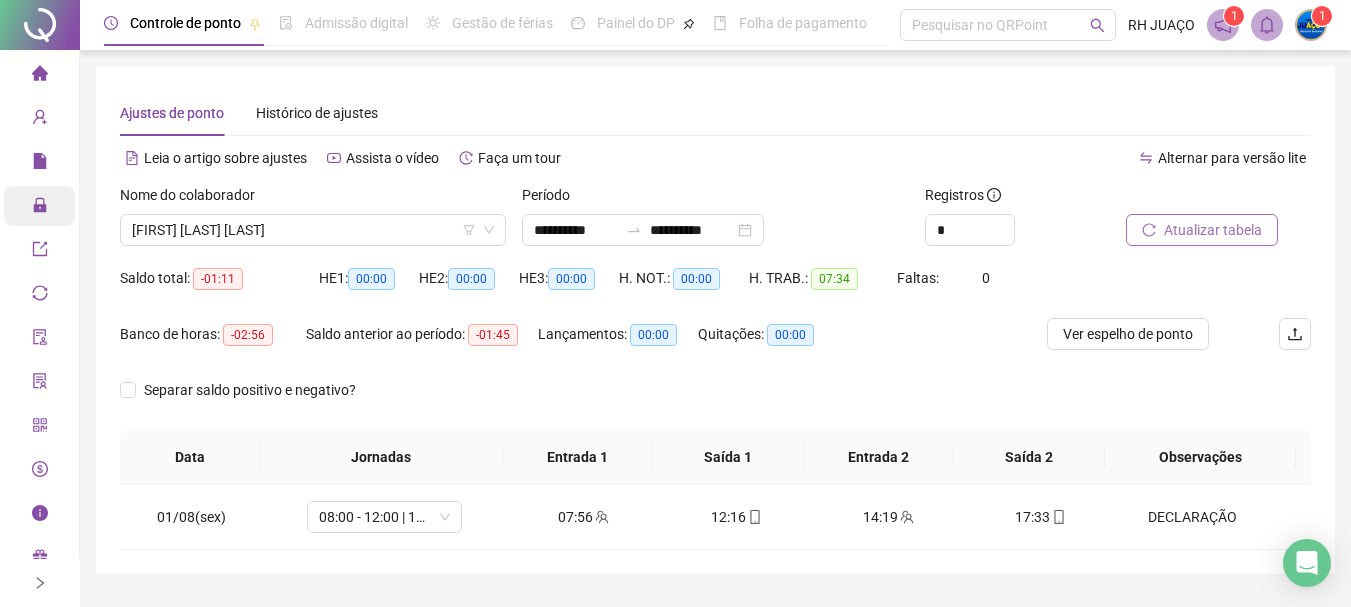 click on "Atualizar tabela" at bounding box center (1202, 230) 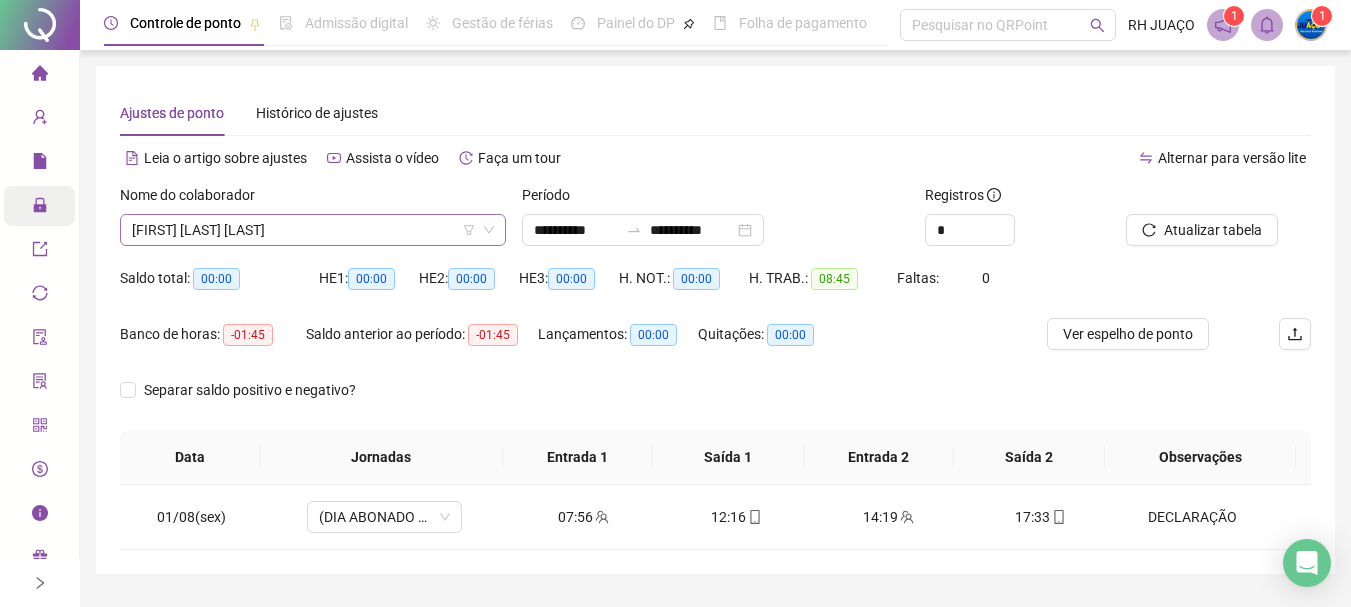 click on "[FIRST] [LAST] [LAST]" at bounding box center (313, 230) 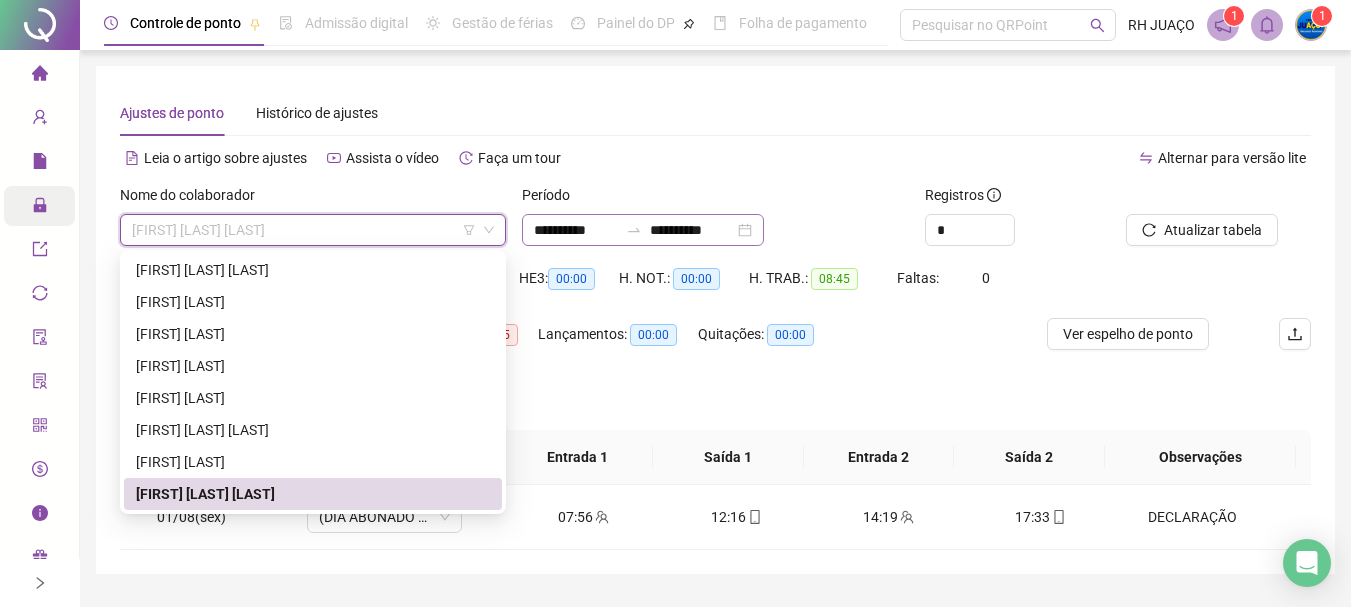 click 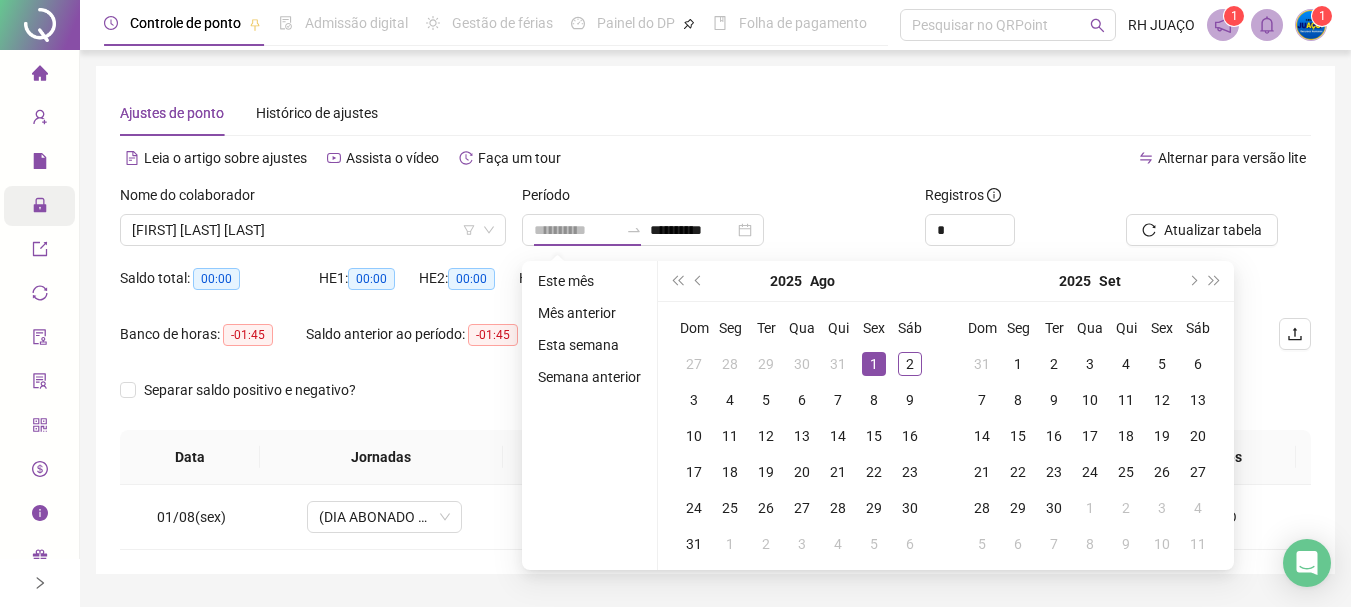 click on "1" at bounding box center (874, 364) 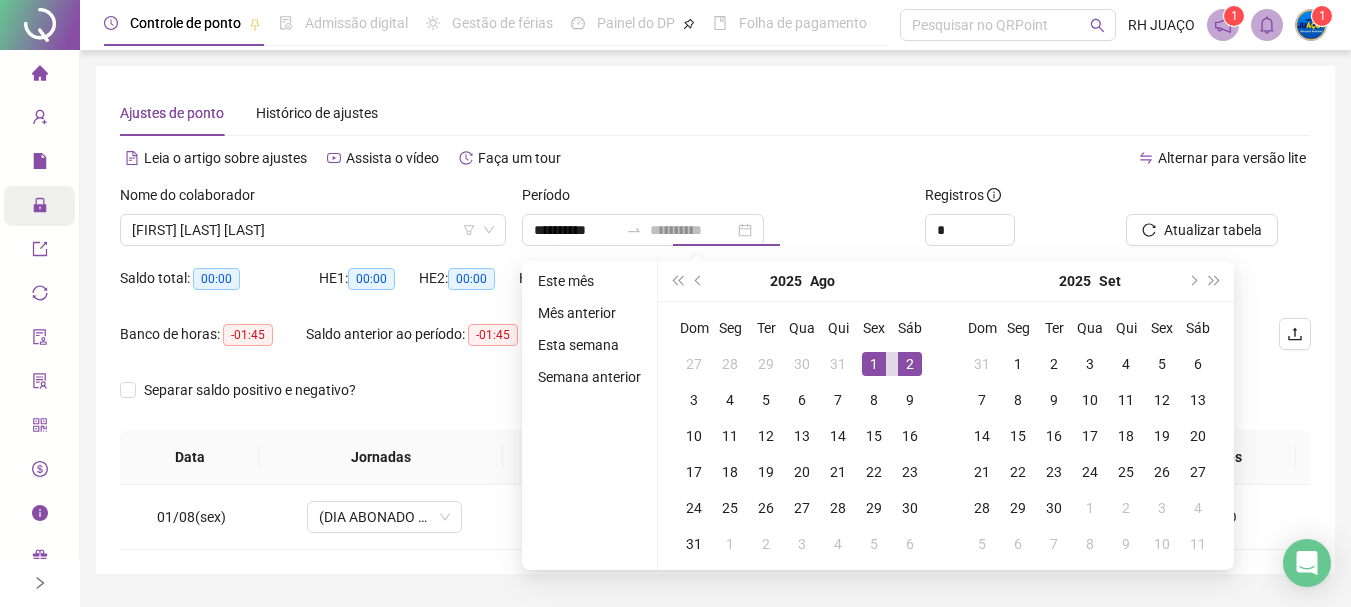 click on "2" at bounding box center [910, 364] 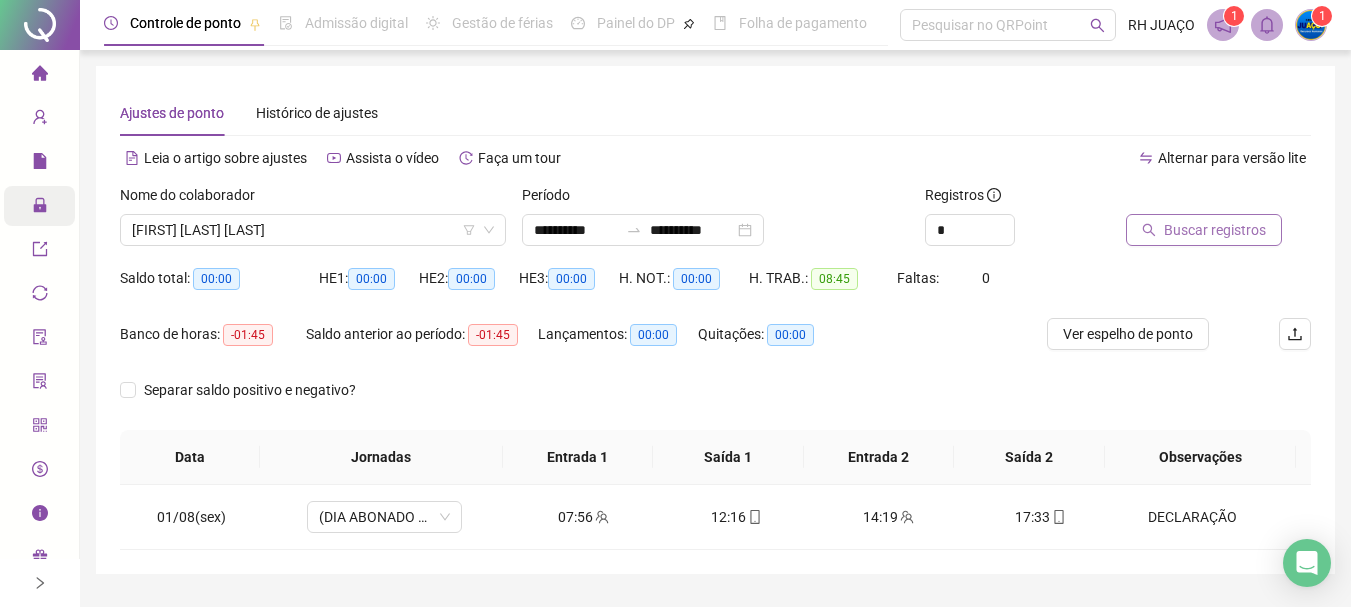 click on "Buscar registros" at bounding box center [1215, 230] 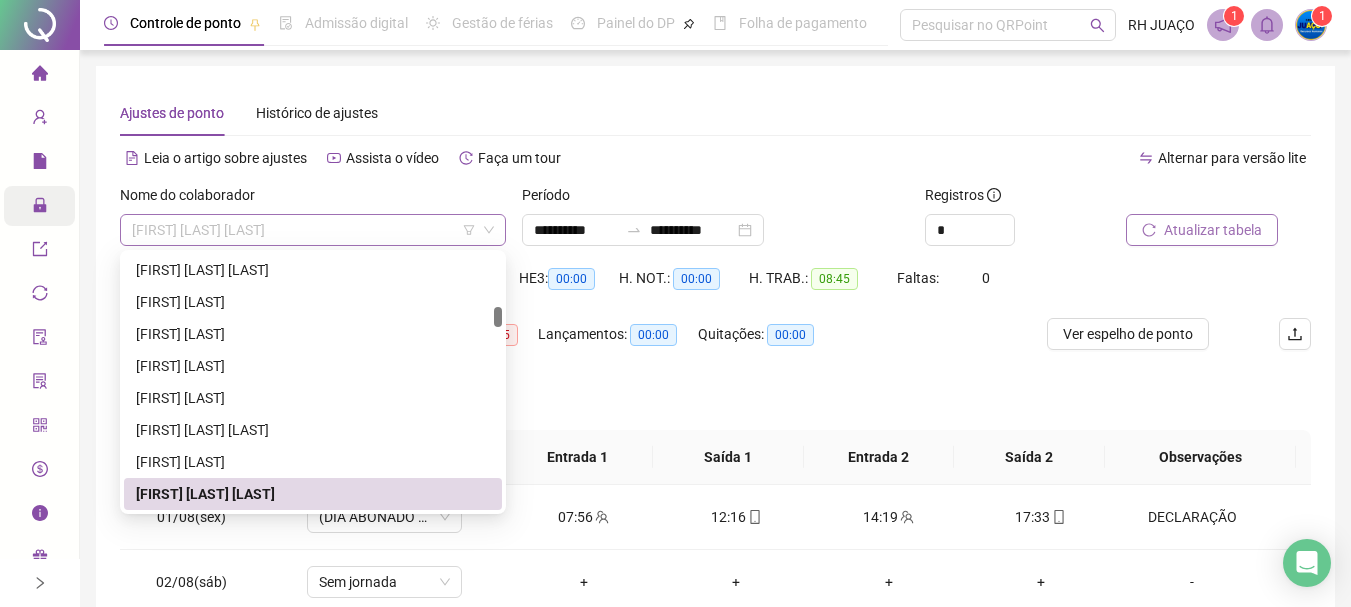 click on "[FIRST] [LAST] [LAST]" at bounding box center (313, 230) 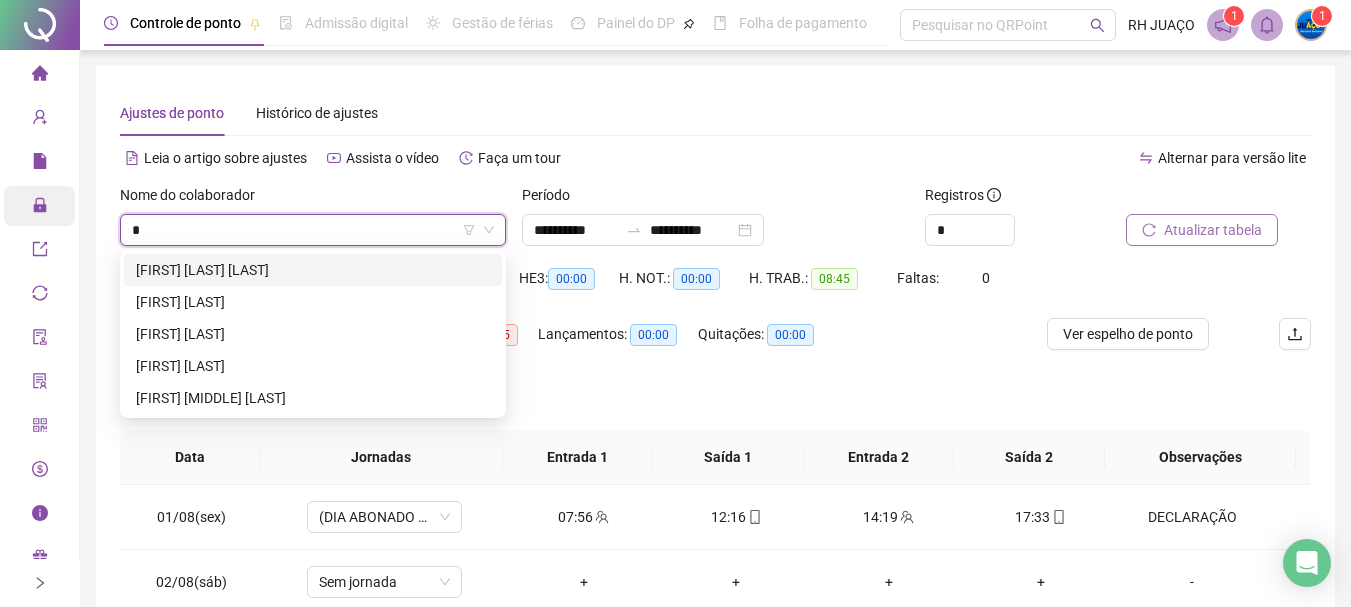 scroll, scrollTop: 0, scrollLeft: 0, axis: both 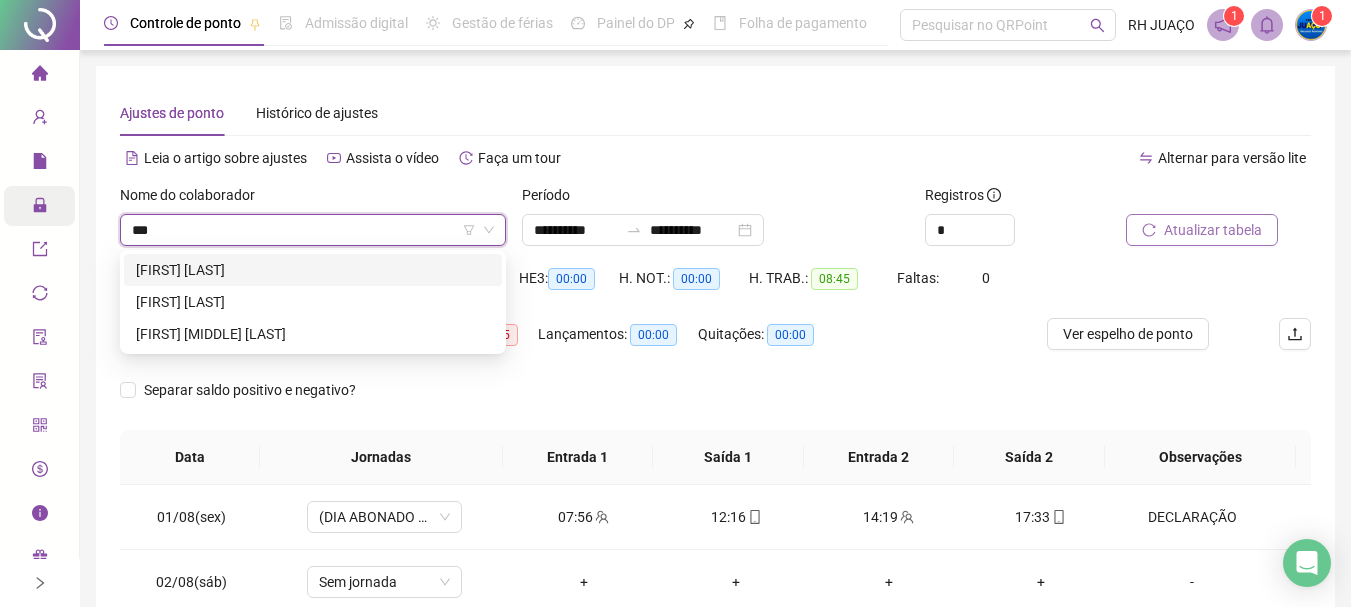 click on "[FIRST] [LAST]" at bounding box center (313, 270) 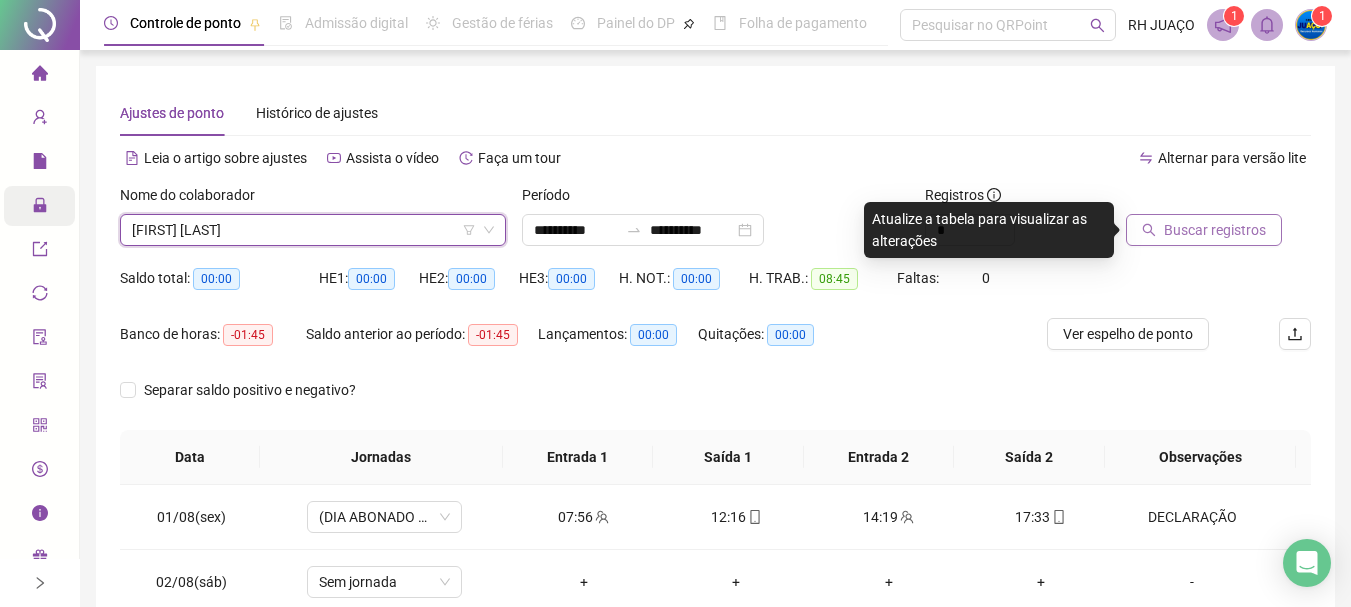 click on "Buscar registros" at bounding box center (1215, 230) 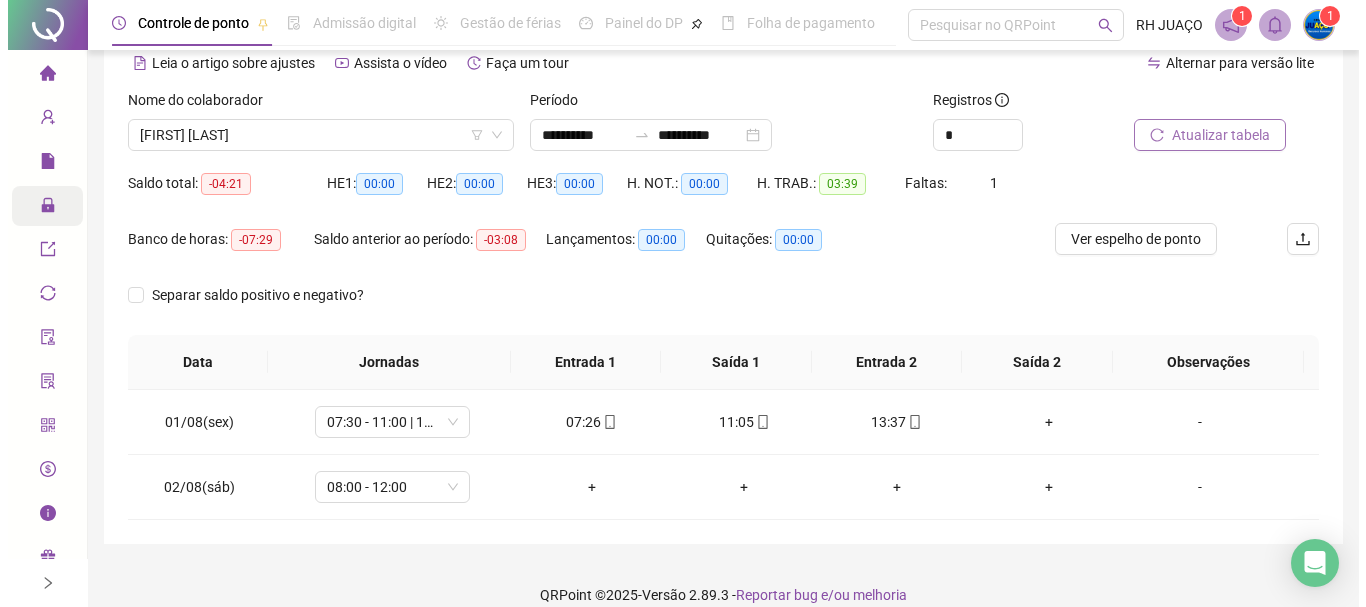 scroll, scrollTop: 100, scrollLeft: 0, axis: vertical 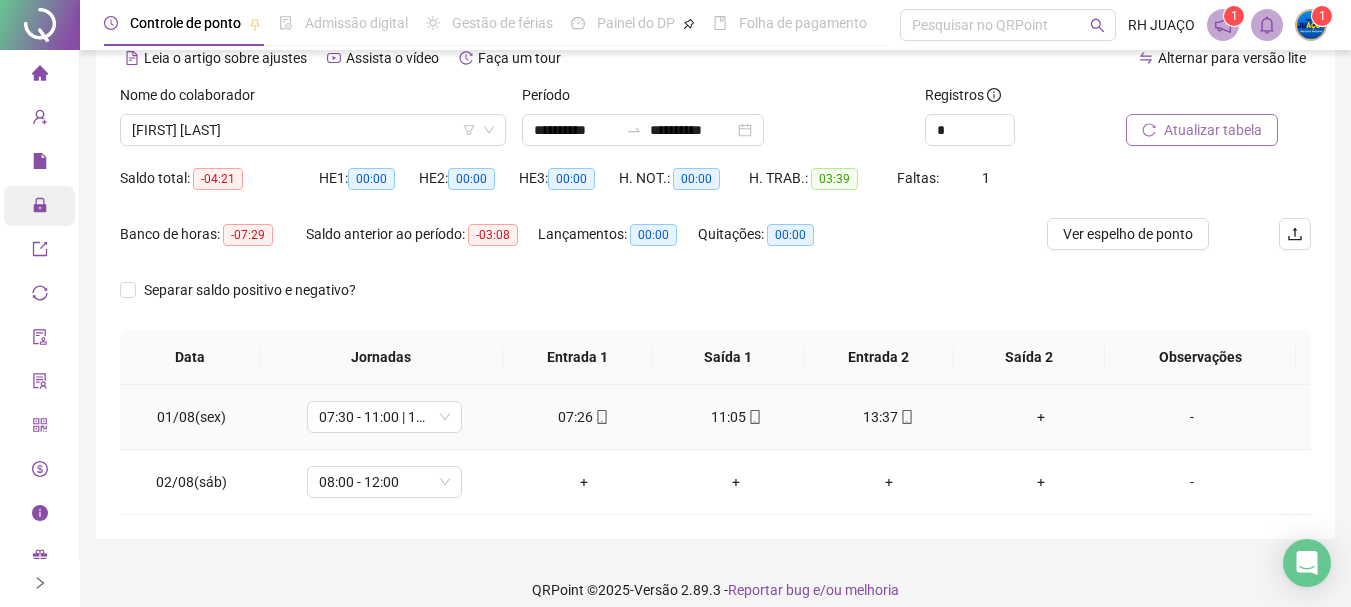 click on "-" at bounding box center (1192, 417) 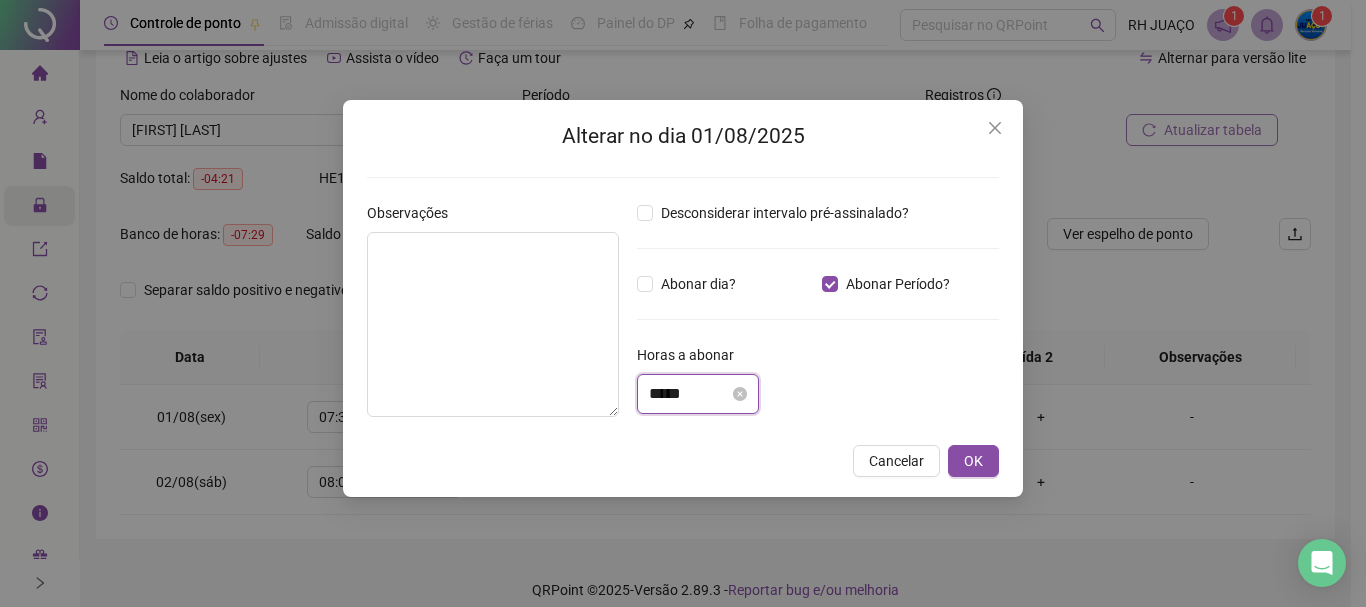 click on "*****" at bounding box center (689, 394) 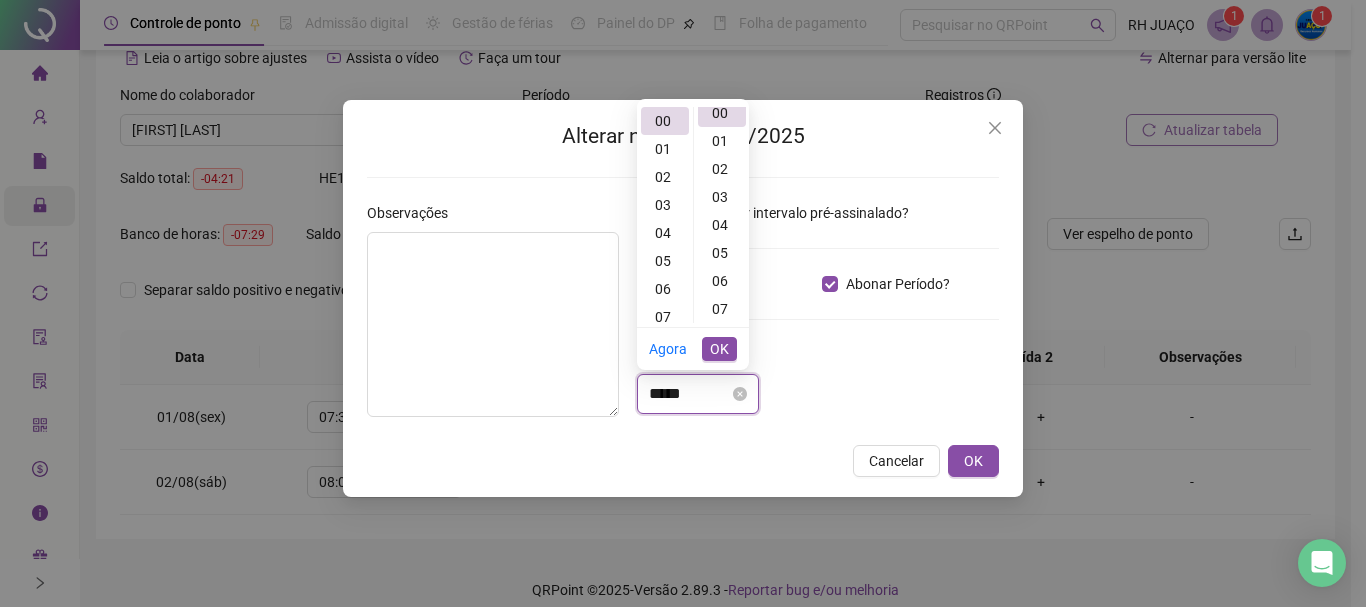 scroll, scrollTop: 0, scrollLeft: 0, axis: both 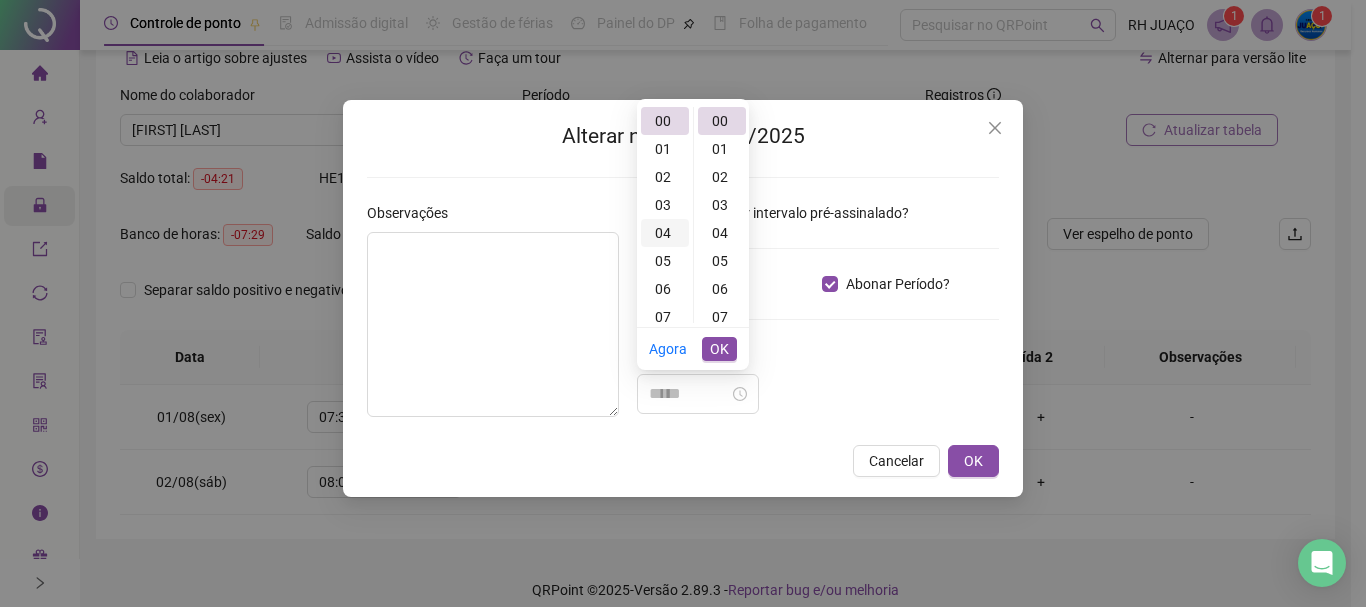 click on "04" at bounding box center (665, 233) 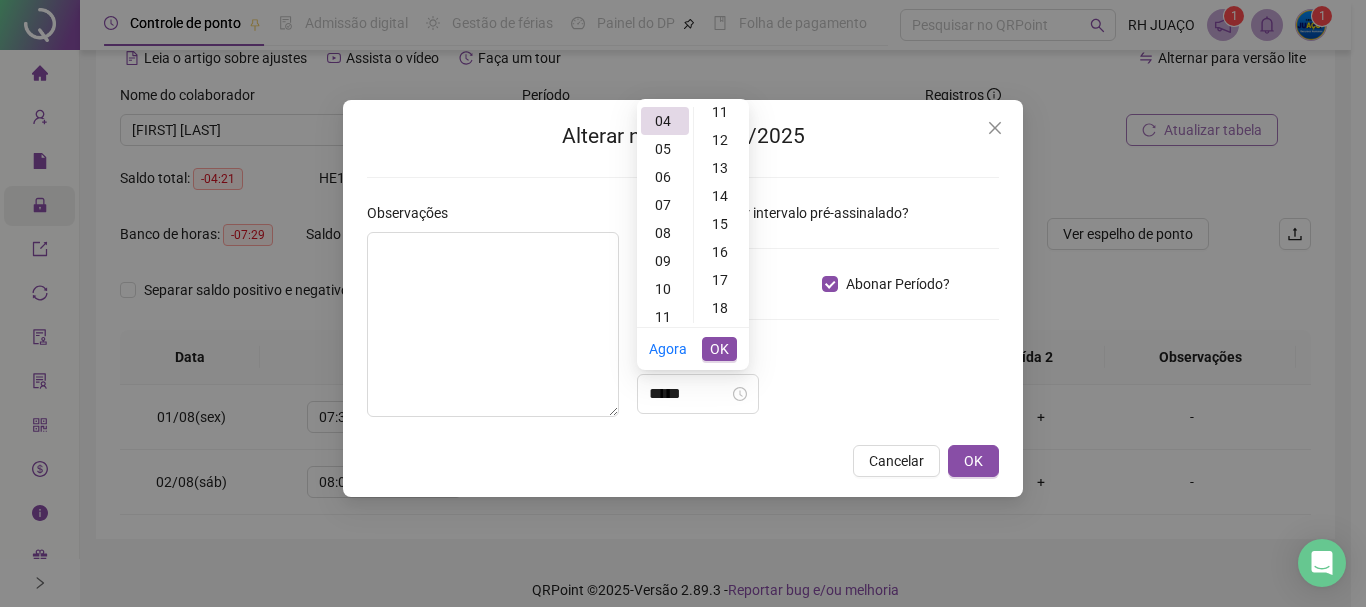 scroll, scrollTop: 400, scrollLeft: 0, axis: vertical 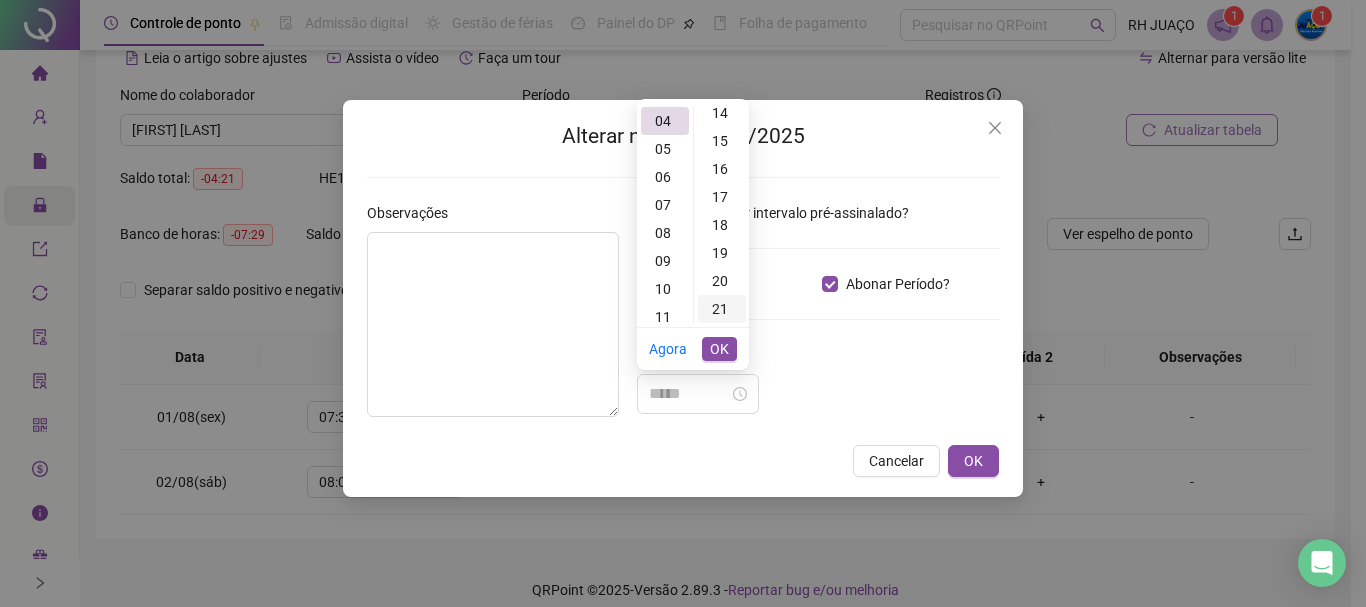 click on "21" at bounding box center (722, 309) 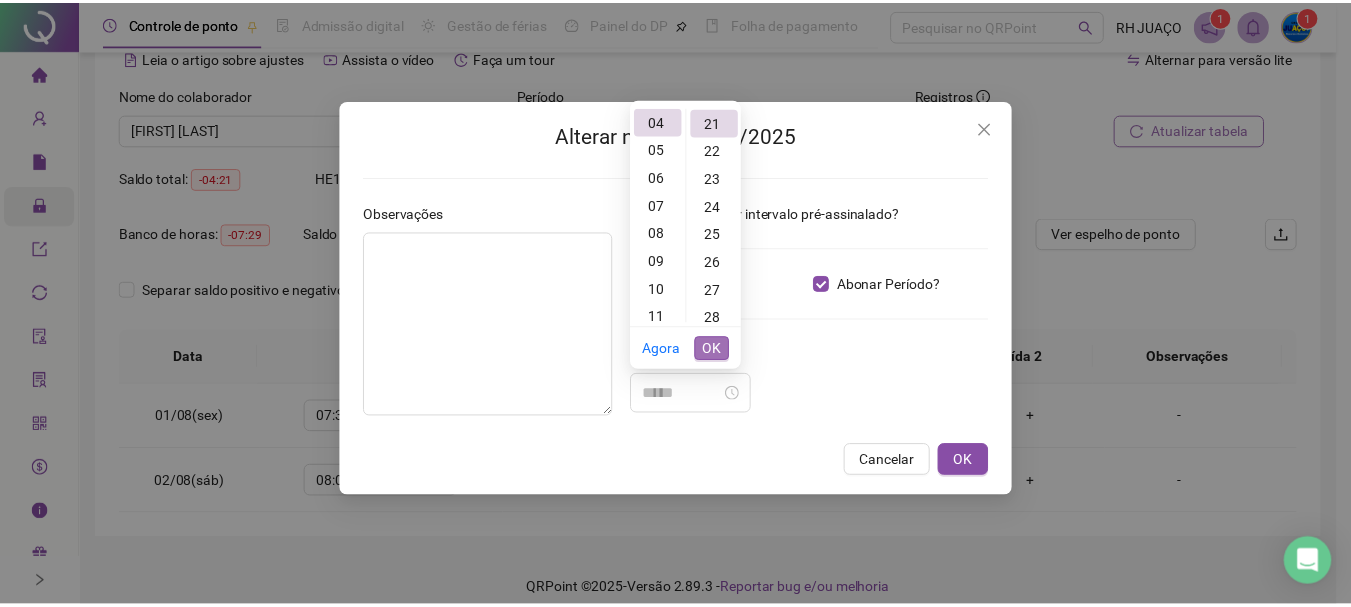 scroll, scrollTop: 588, scrollLeft: 0, axis: vertical 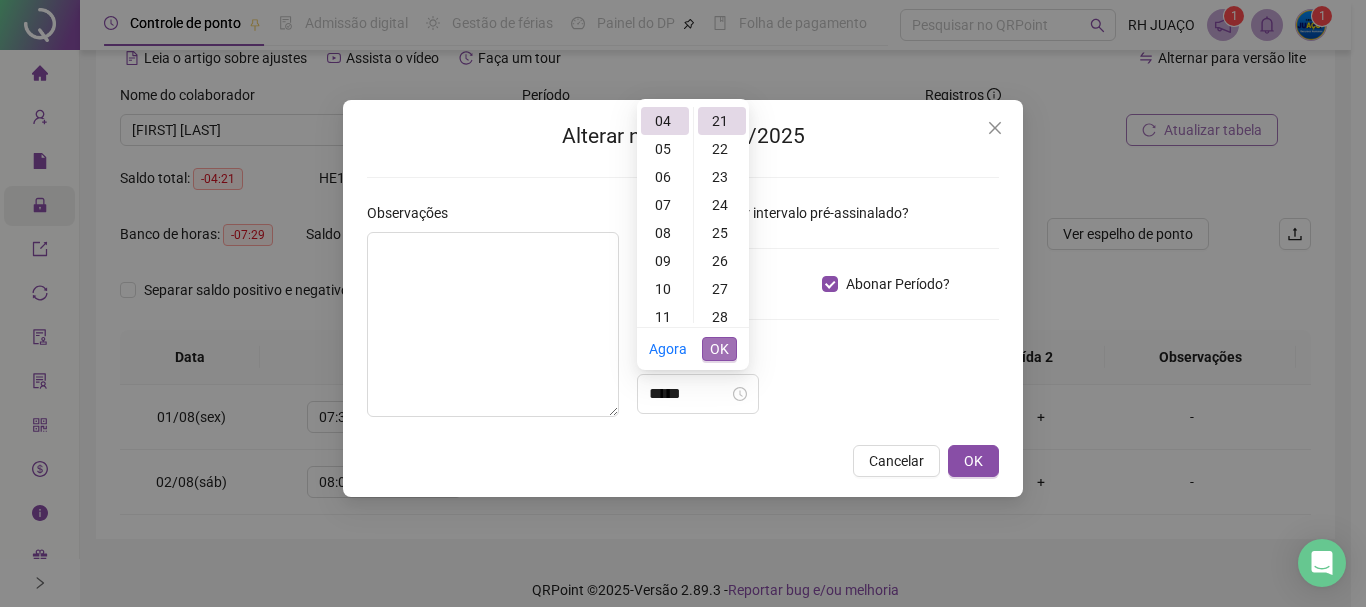 click on "OK" at bounding box center (719, 349) 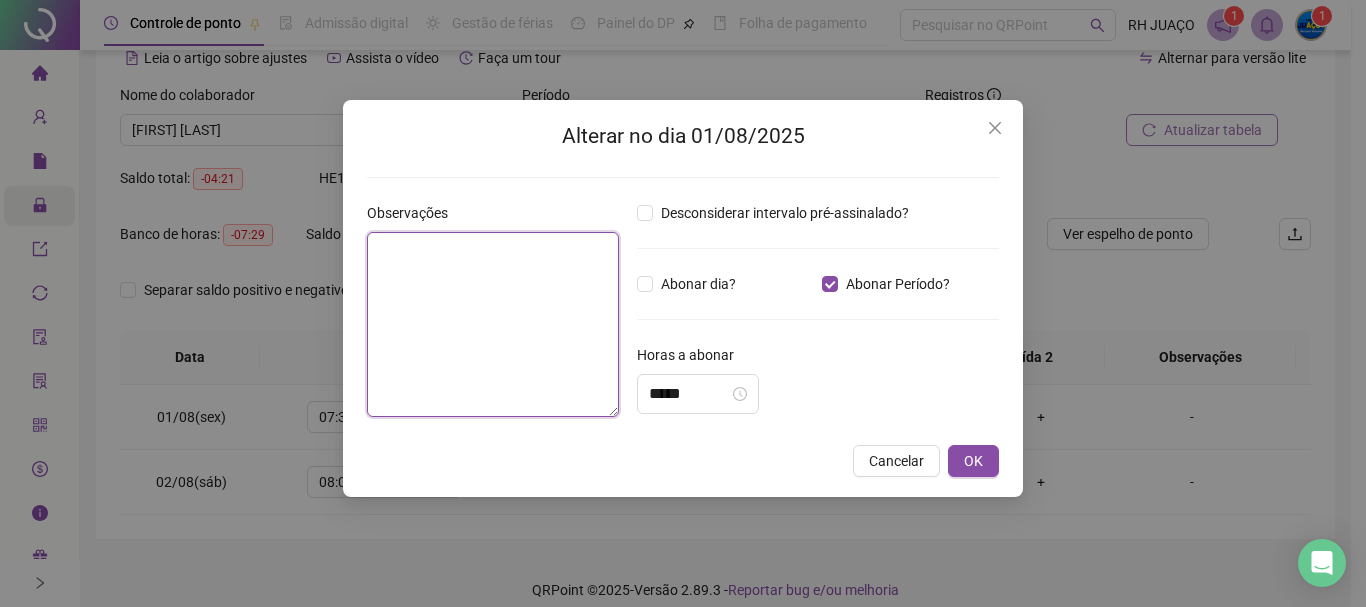 click at bounding box center (493, 324) 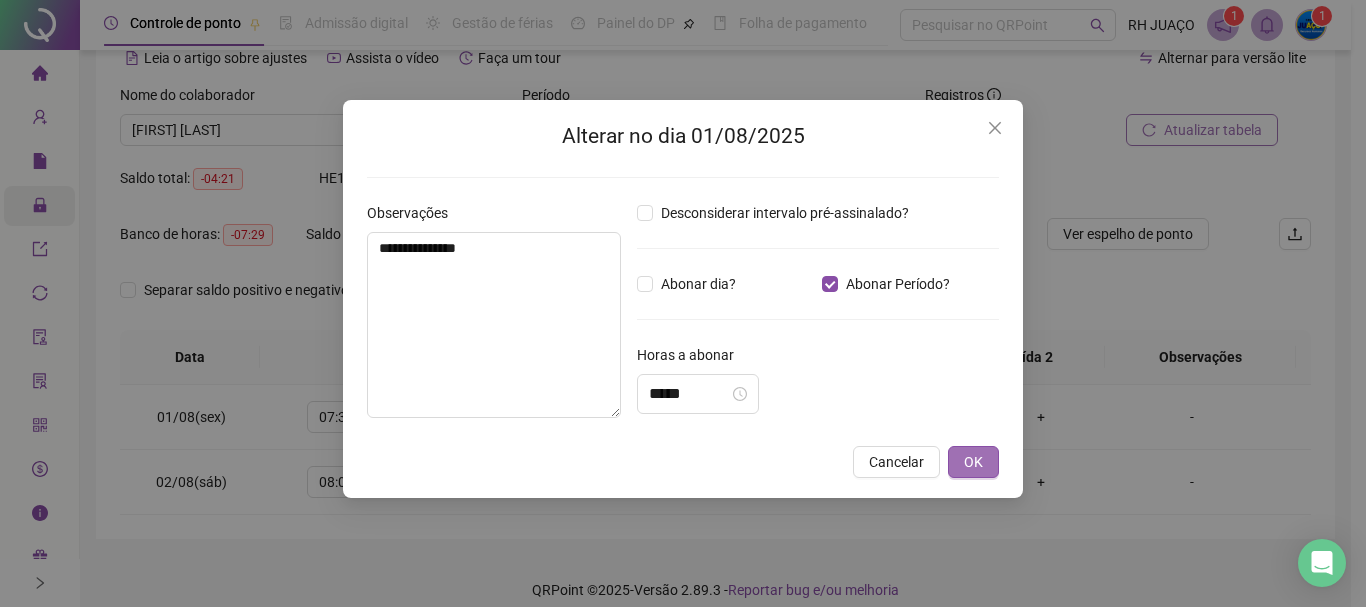 click on "OK" at bounding box center (973, 462) 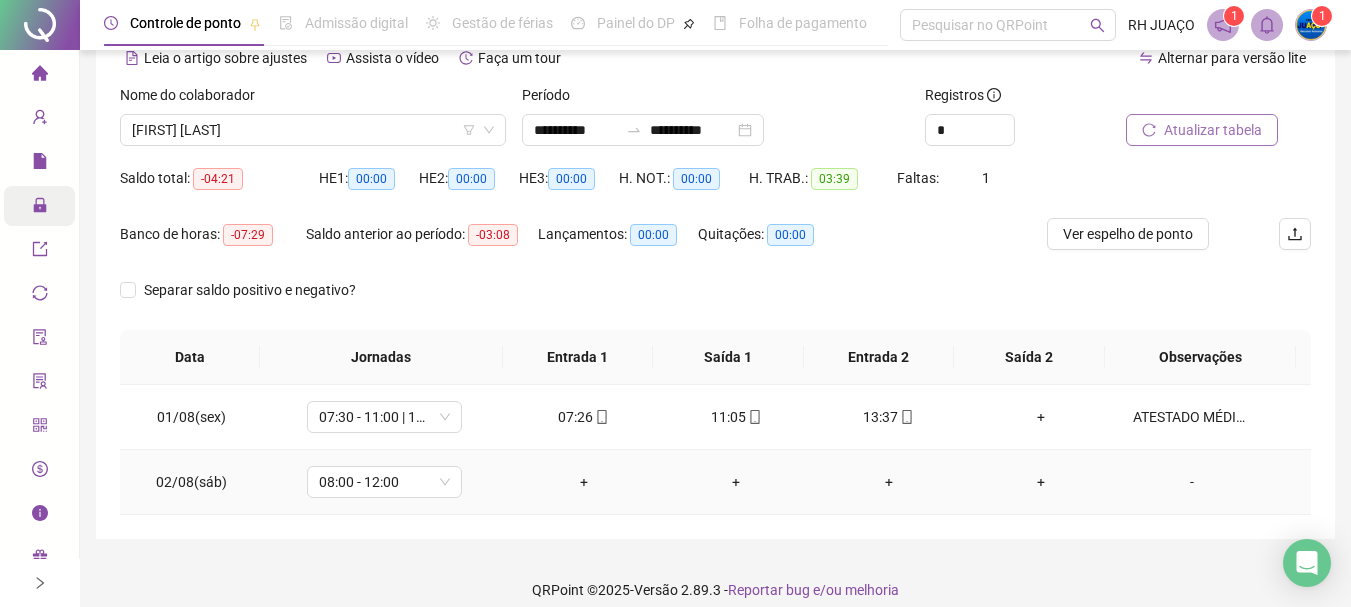 click on "-" at bounding box center (1192, 482) 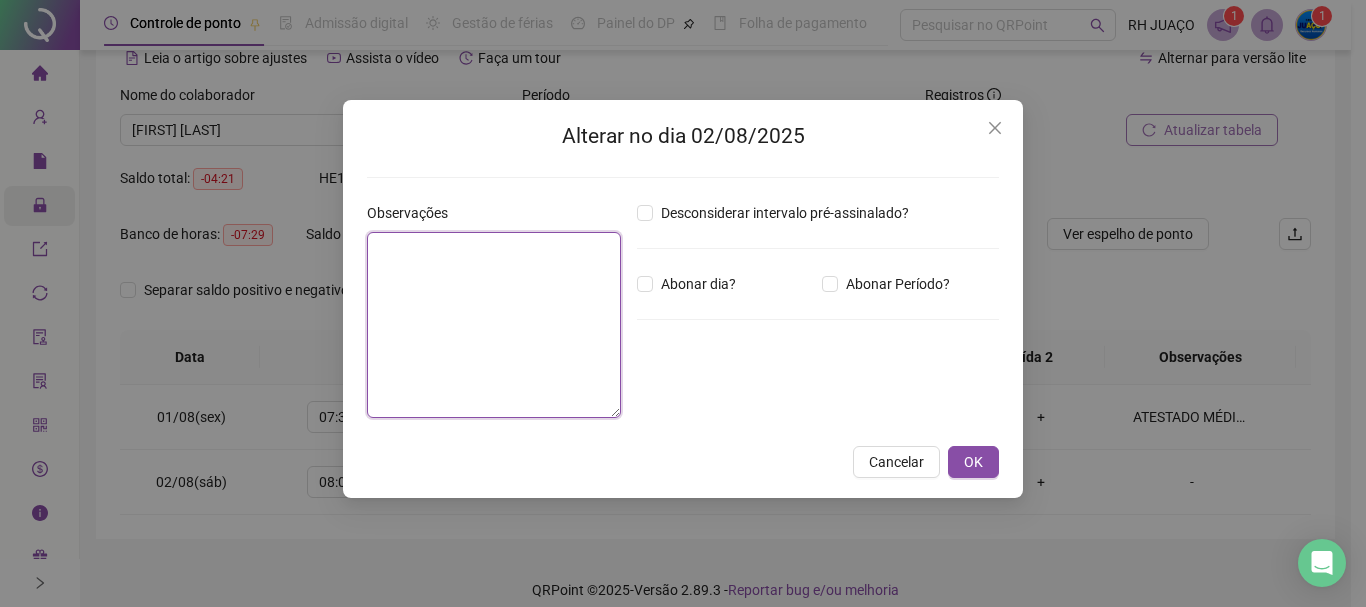 click at bounding box center [494, 325] 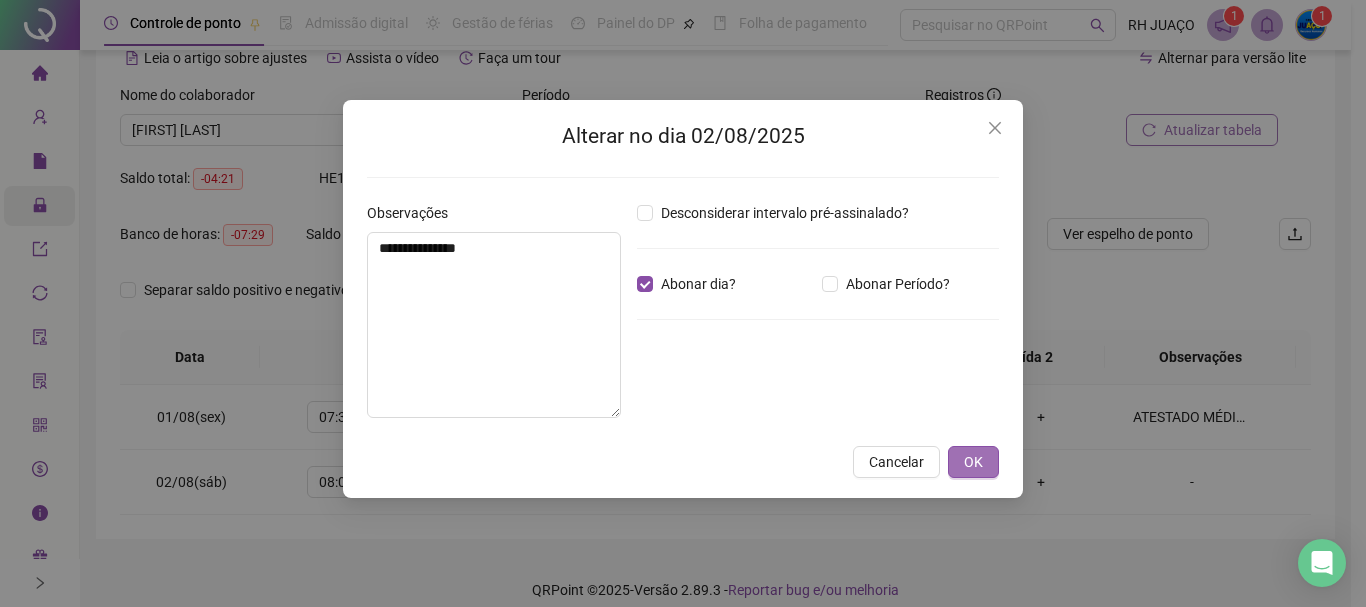 click on "OK" at bounding box center (973, 462) 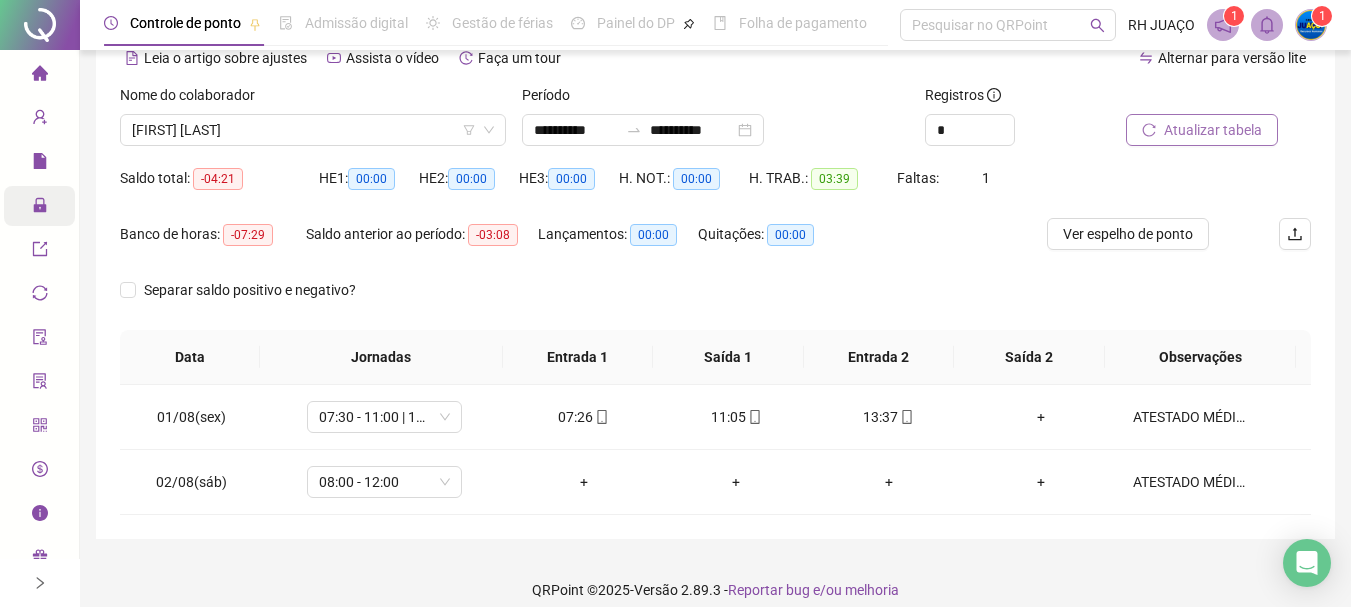 click on "Atualizar tabela" at bounding box center (1213, 130) 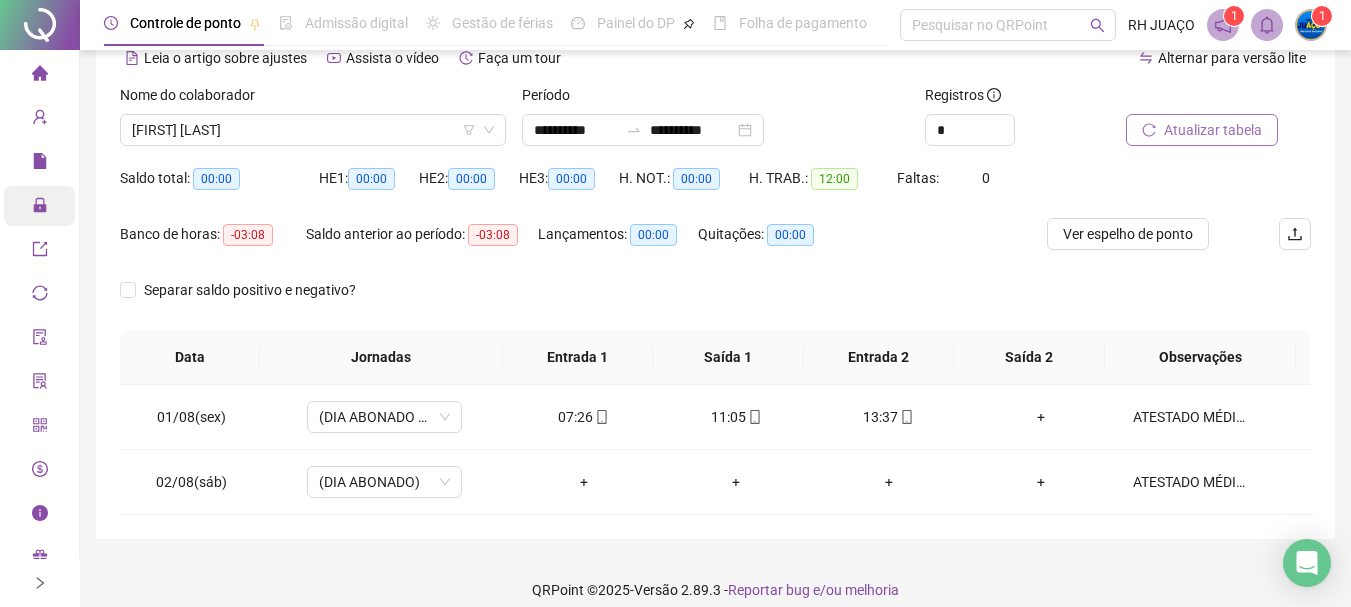 click on "Atualizar tabela" at bounding box center [1213, 130] 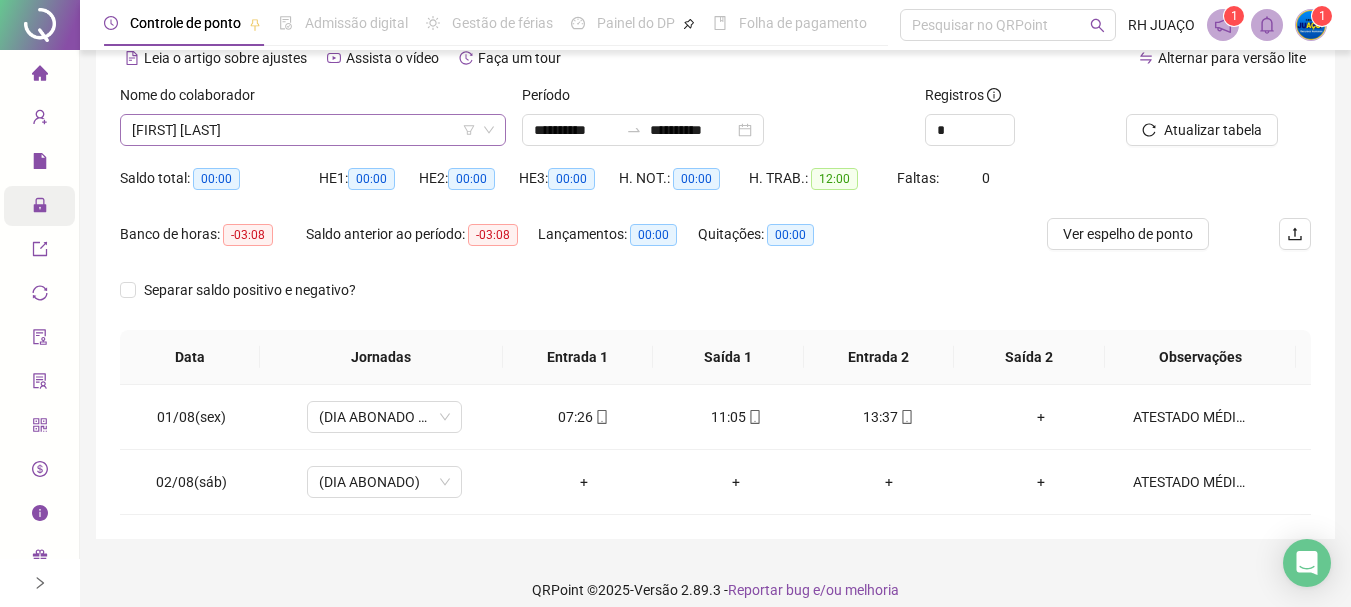 click on "[FIRST] [LAST]" at bounding box center [313, 130] 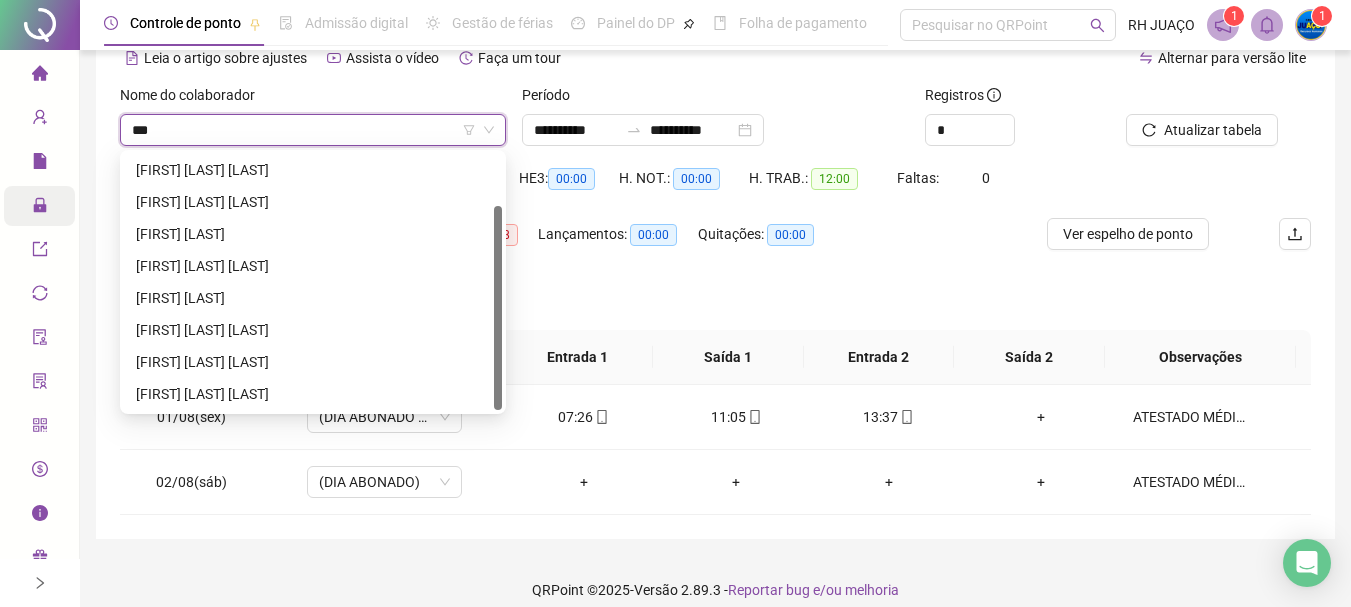 scroll, scrollTop: 0, scrollLeft: 0, axis: both 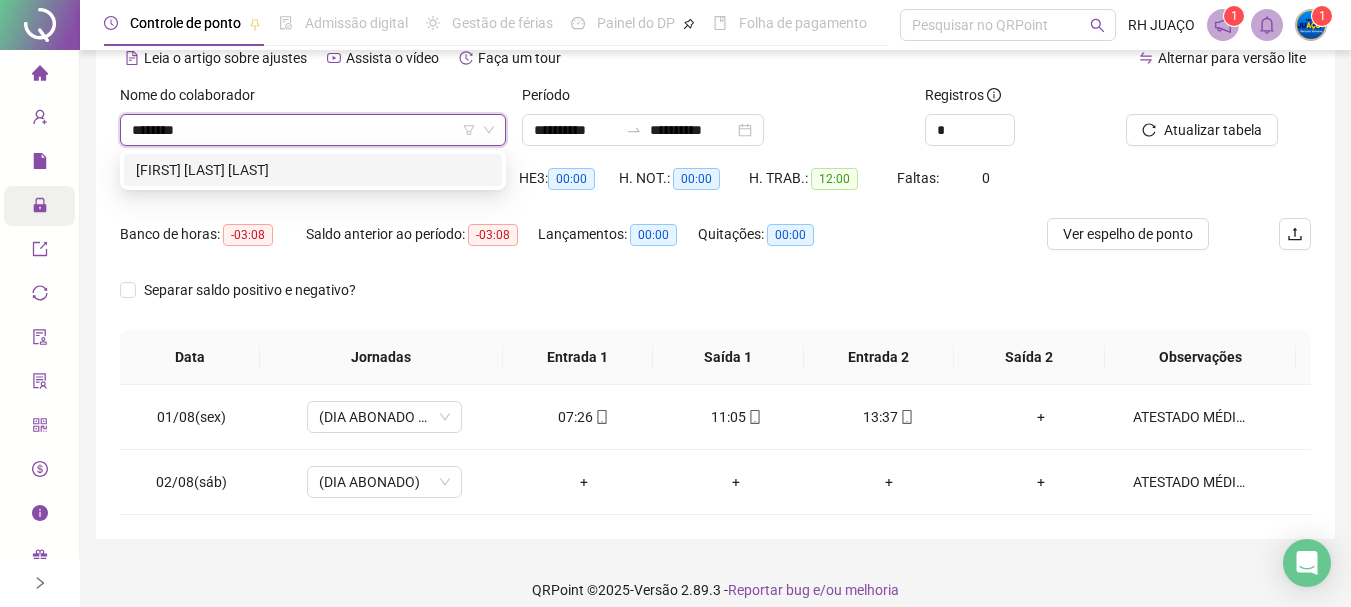 click on "[FIRST] [LAST] [LAST]" at bounding box center (313, 170) 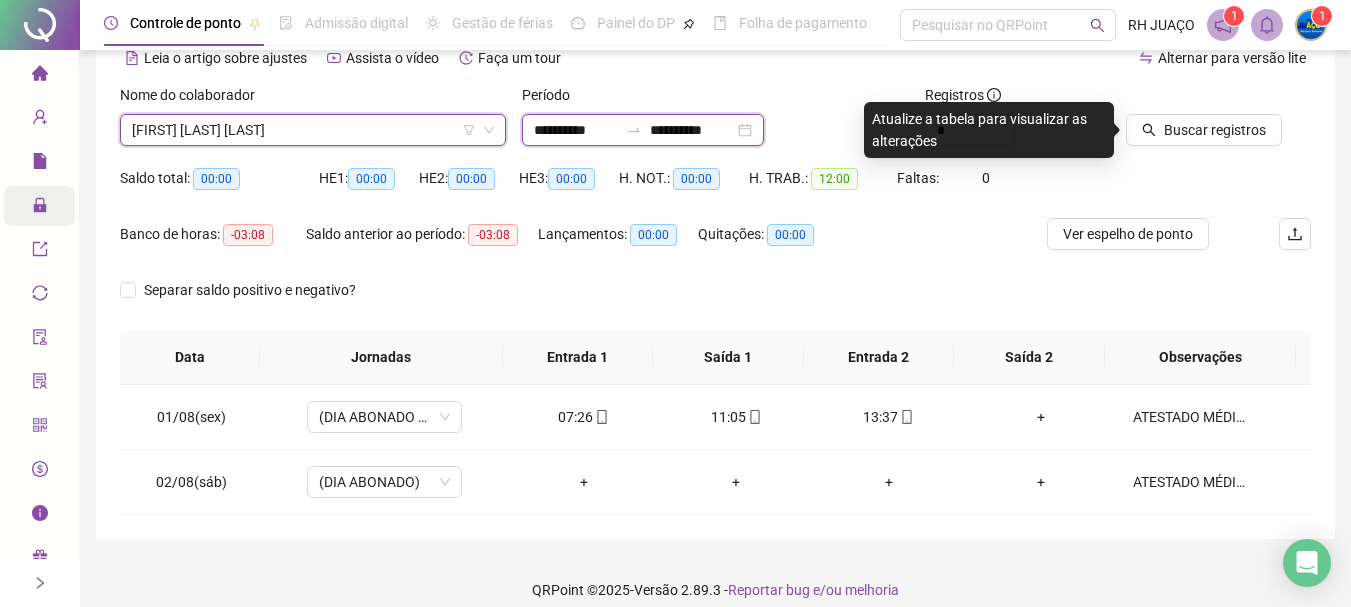 click on "**********" at bounding box center [576, 130] 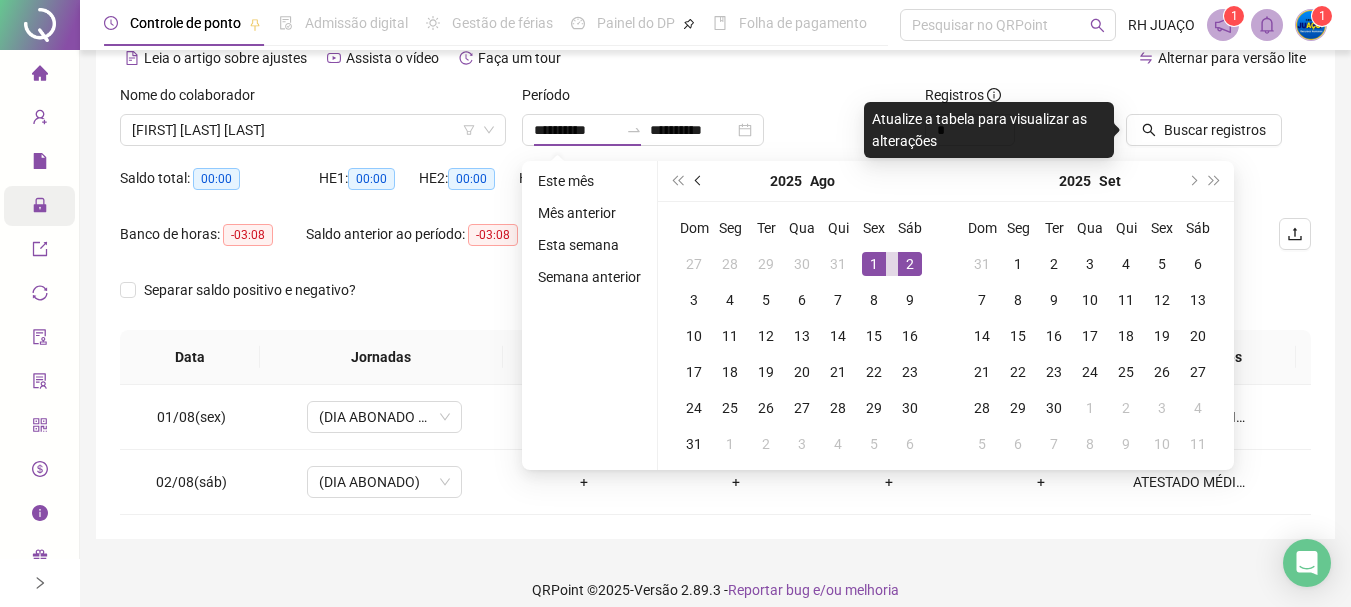 click at bounding box center (700, 181) 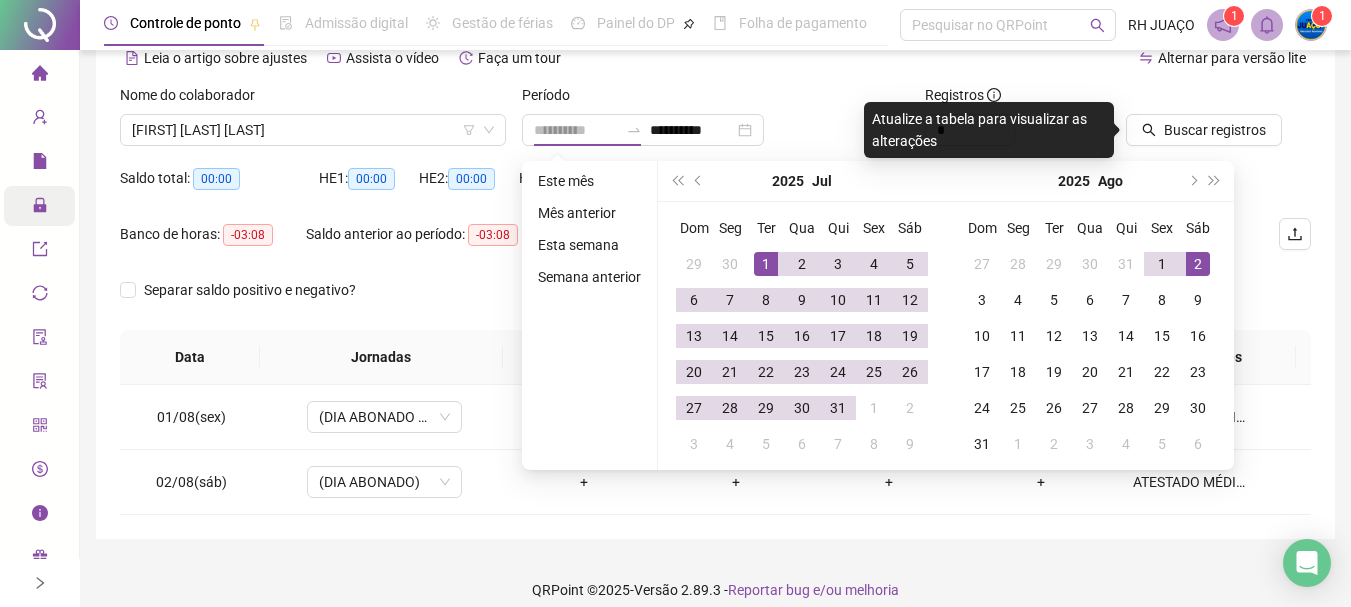click on "1" at bounding box center (766, 264) 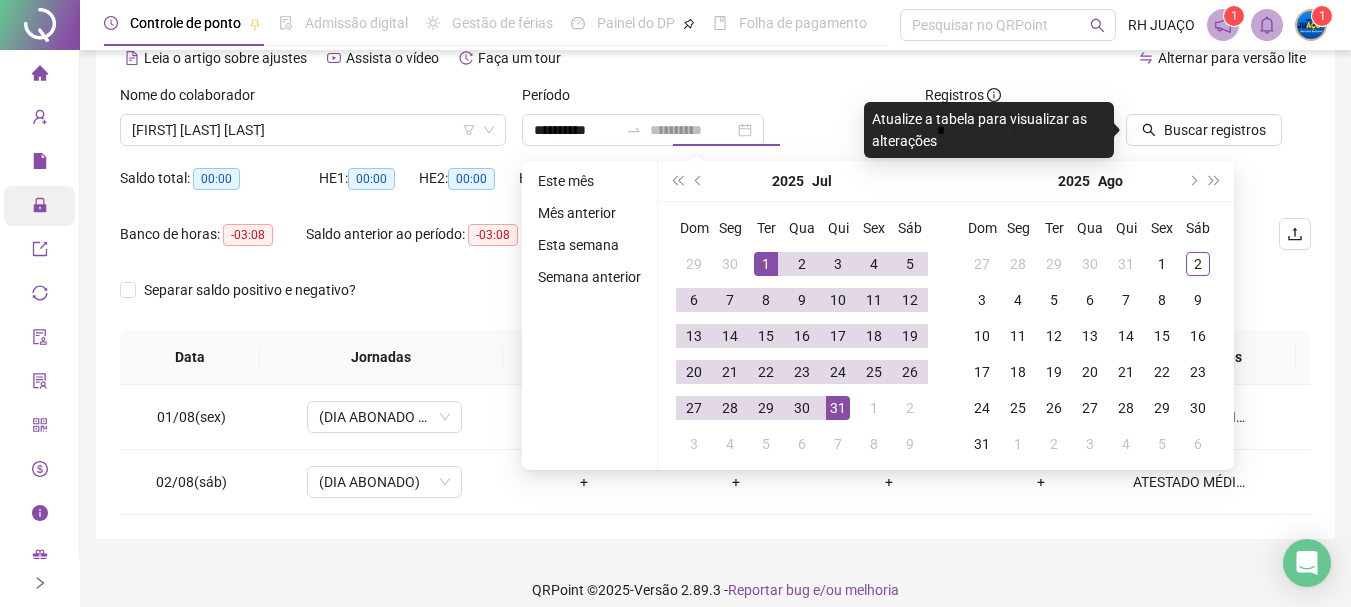 click on "31" at bounding box center (838, 408) 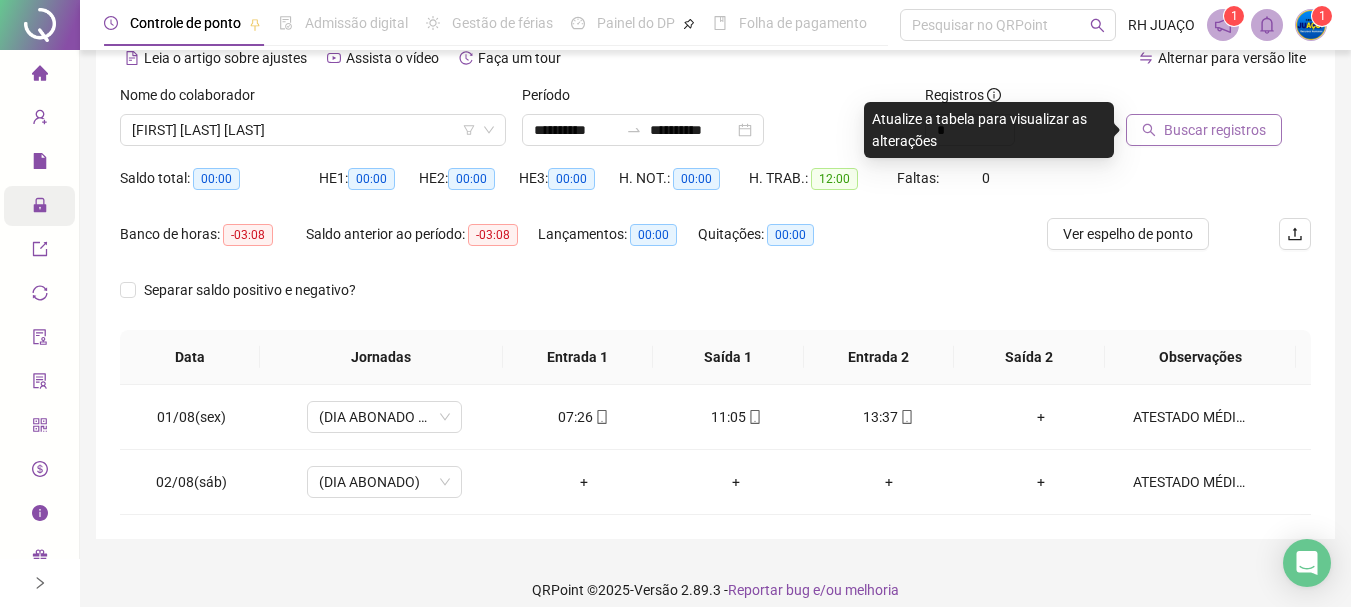 click on "Buscar registros" at bounding box center [1215, 130] 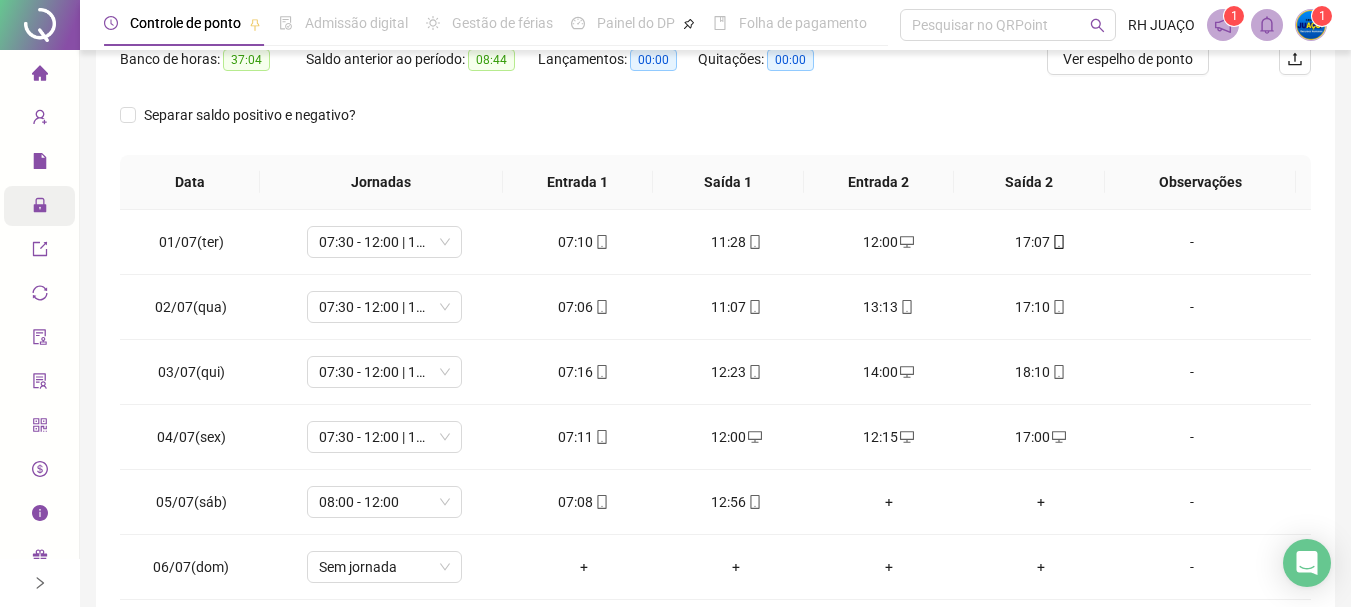 scroll, scrollTop: 300, scrollLeft: 0, axis: vertical 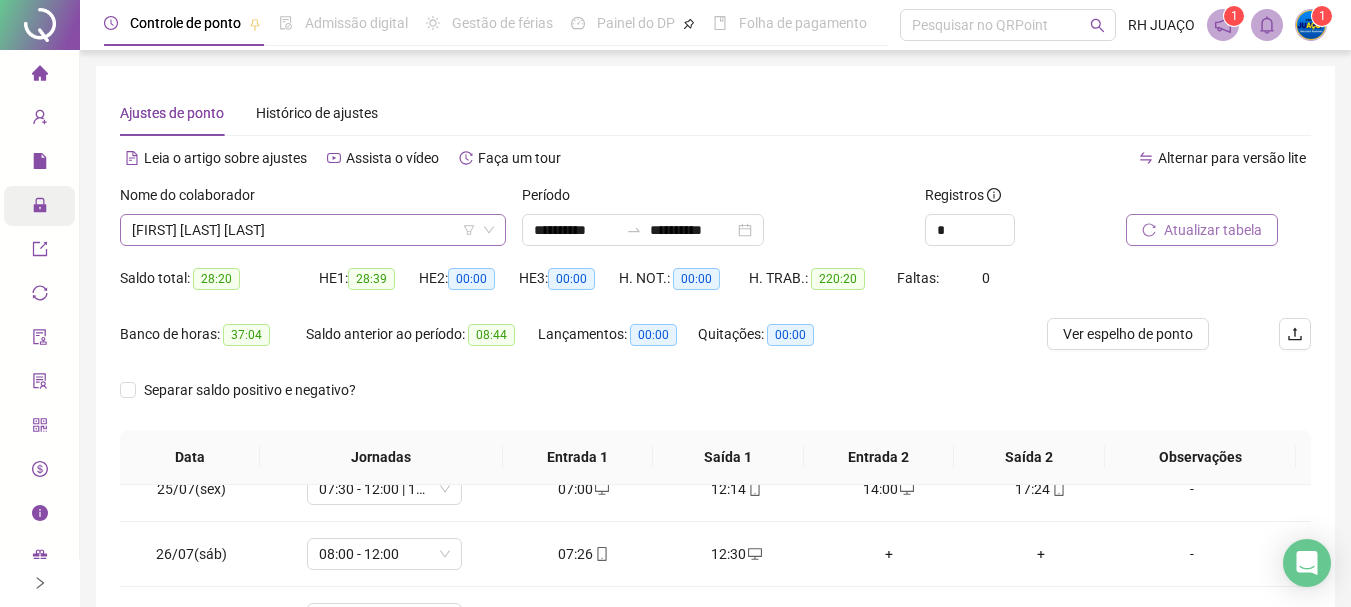 click on "[FIRST] [LAST] [LAST]" at bounding box center (313, 230) 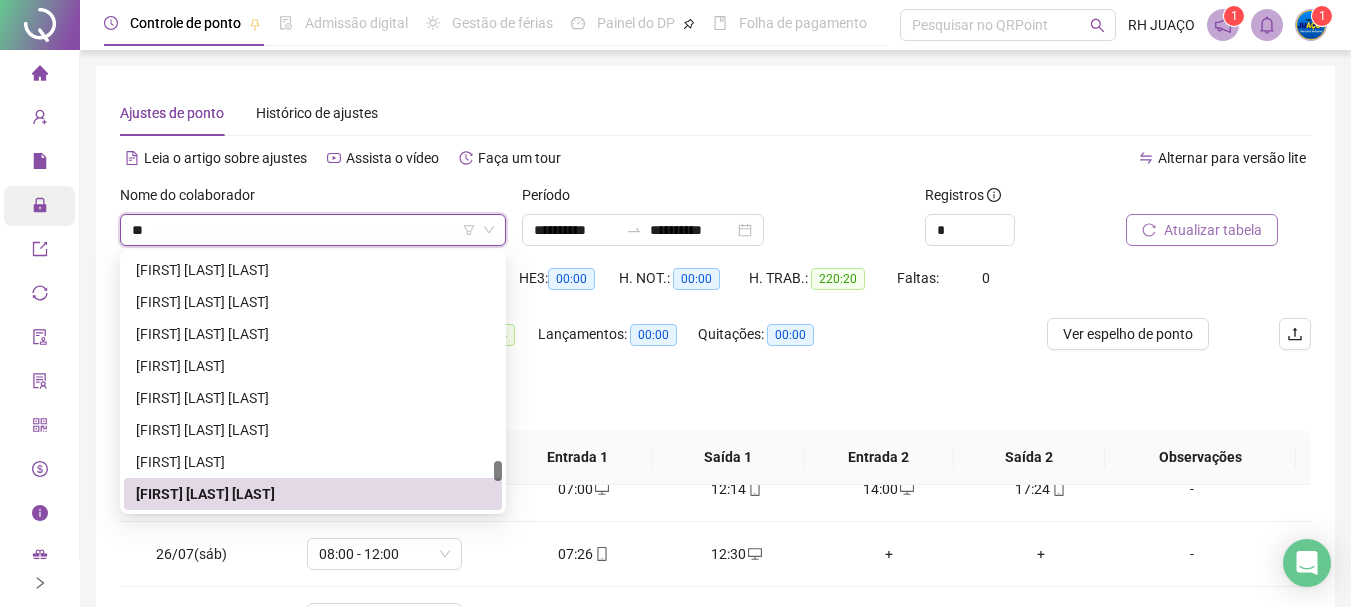 scroll, scrollTop: 0, scrollLeft: 0, axis: both 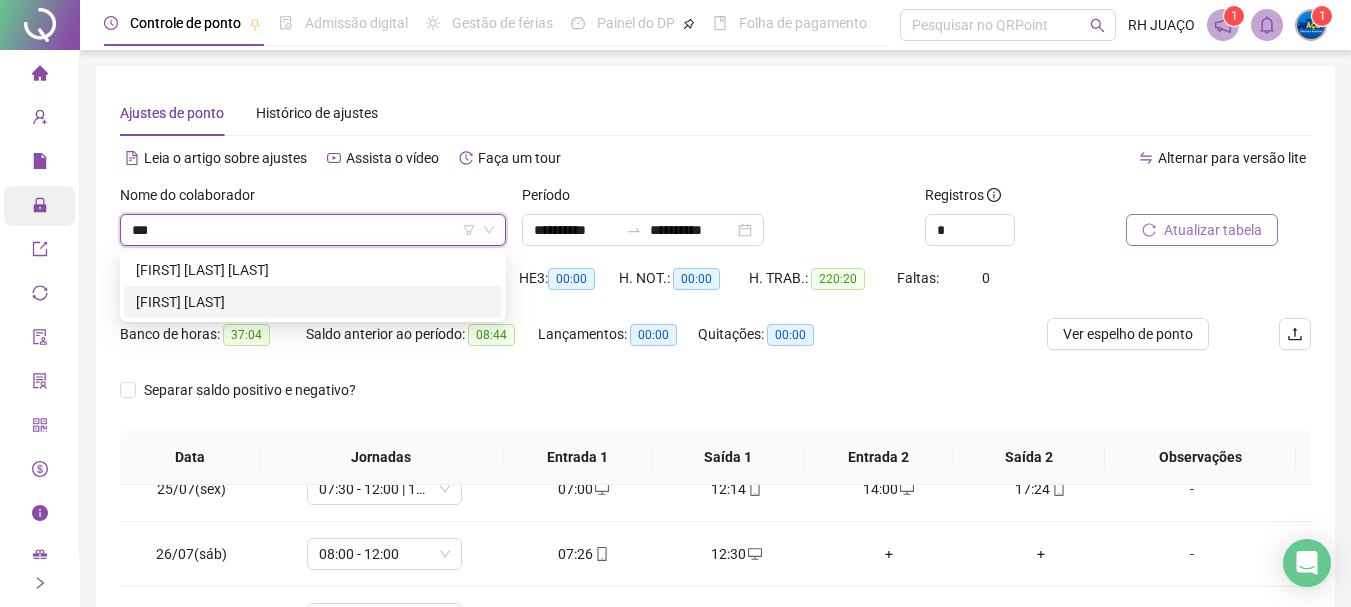click on "[FIRST] [LAST]" at bounding box center (313, 302) 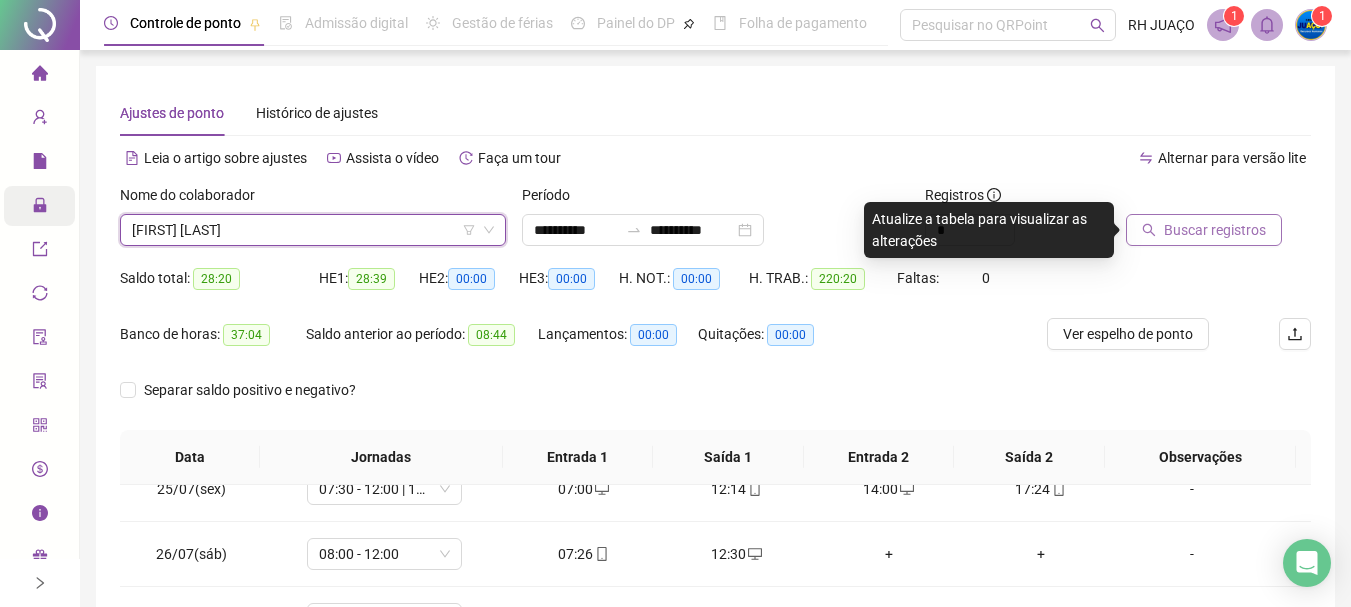 click on "Buscar registros" at bounding box center (1215, 230) 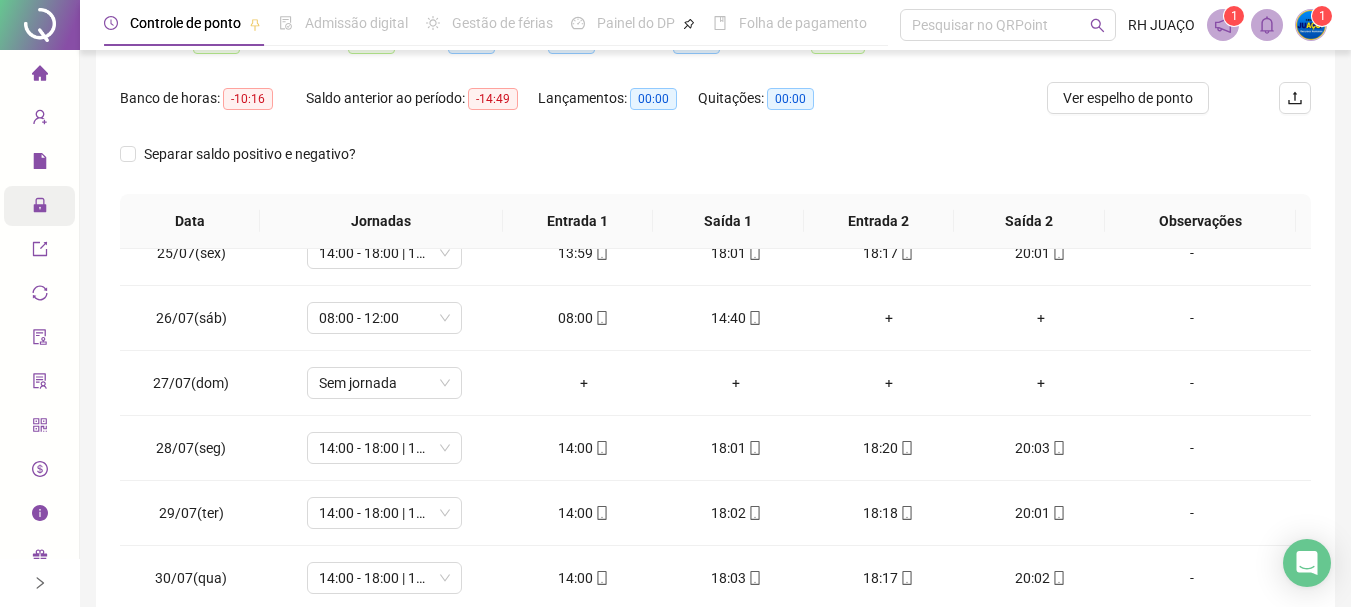 scroll, scrollTop: 415, scrollLeft: 0, axis: vertical 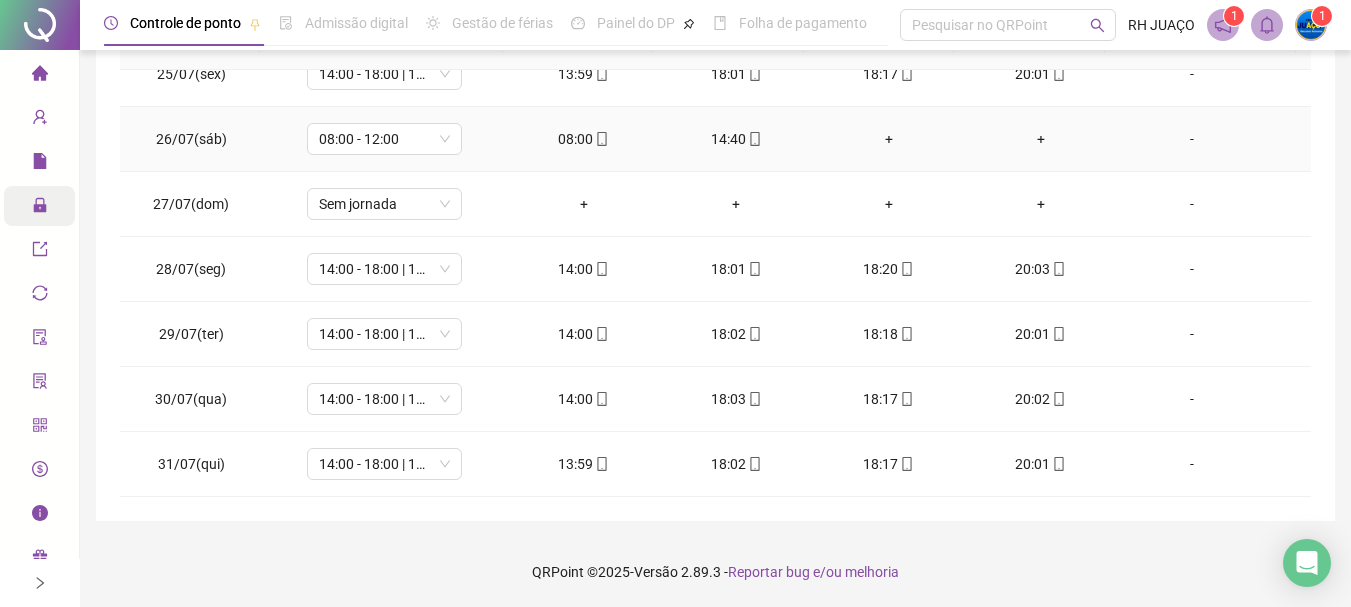 click on "+" at bounding box center [888, 139] 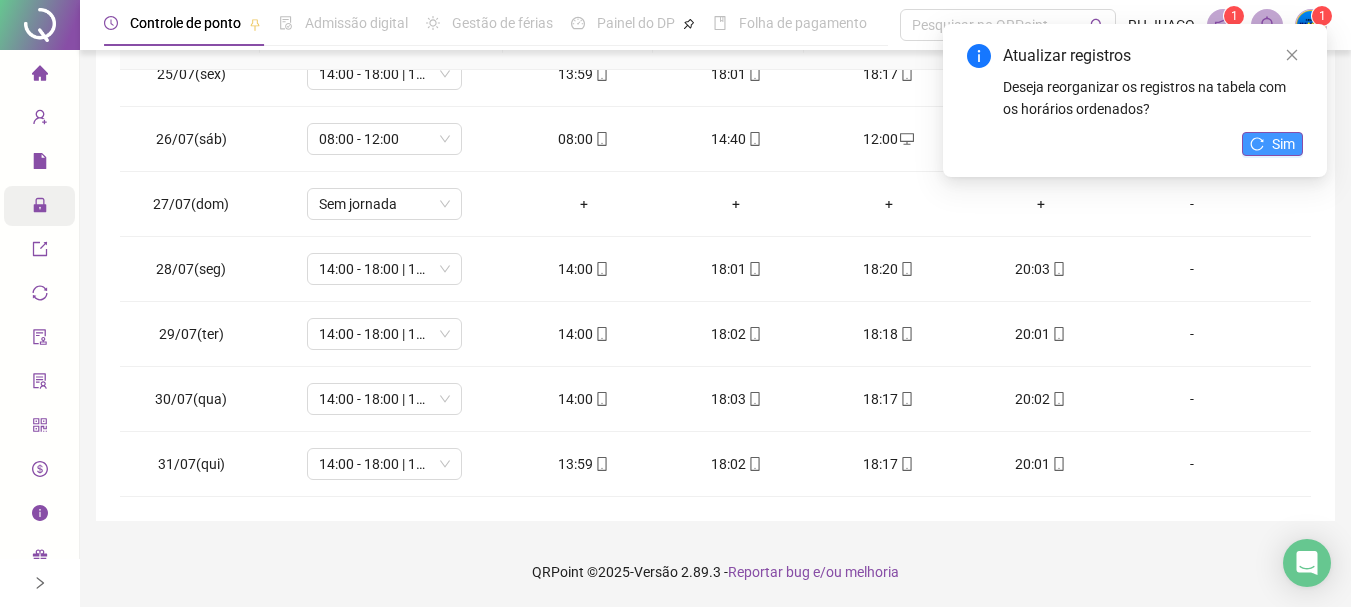 click on "Sim" at bounding box center [1283, 144] 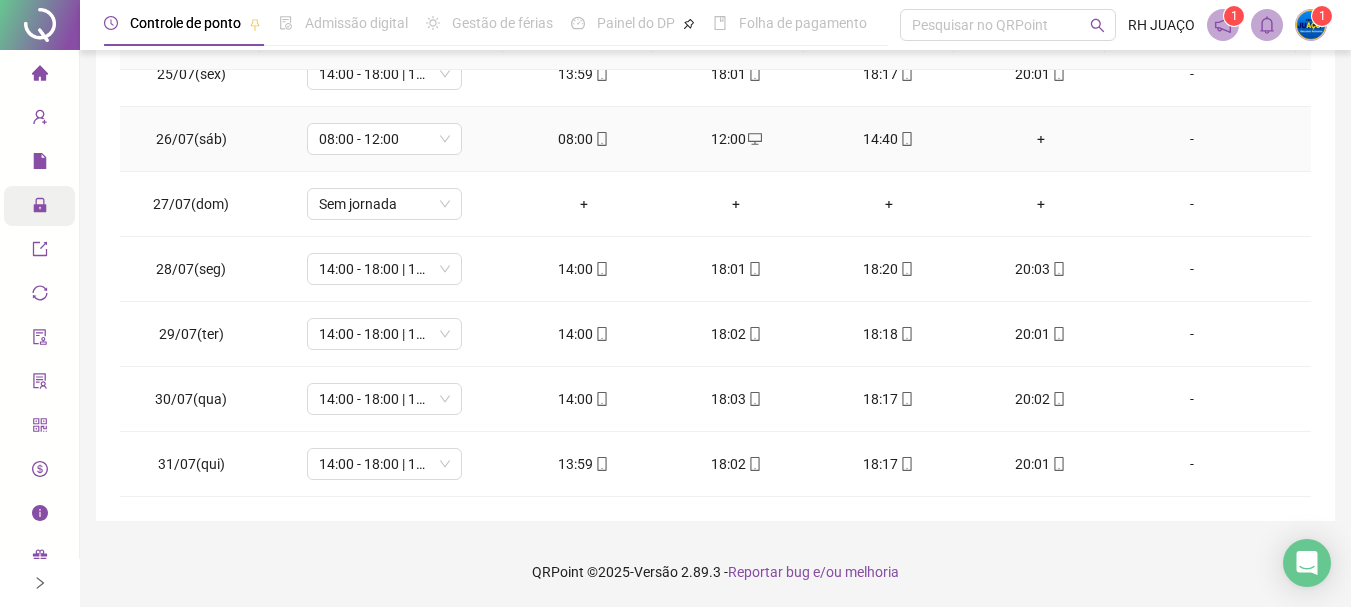 click on "+" at bounding box center (1041, 139) 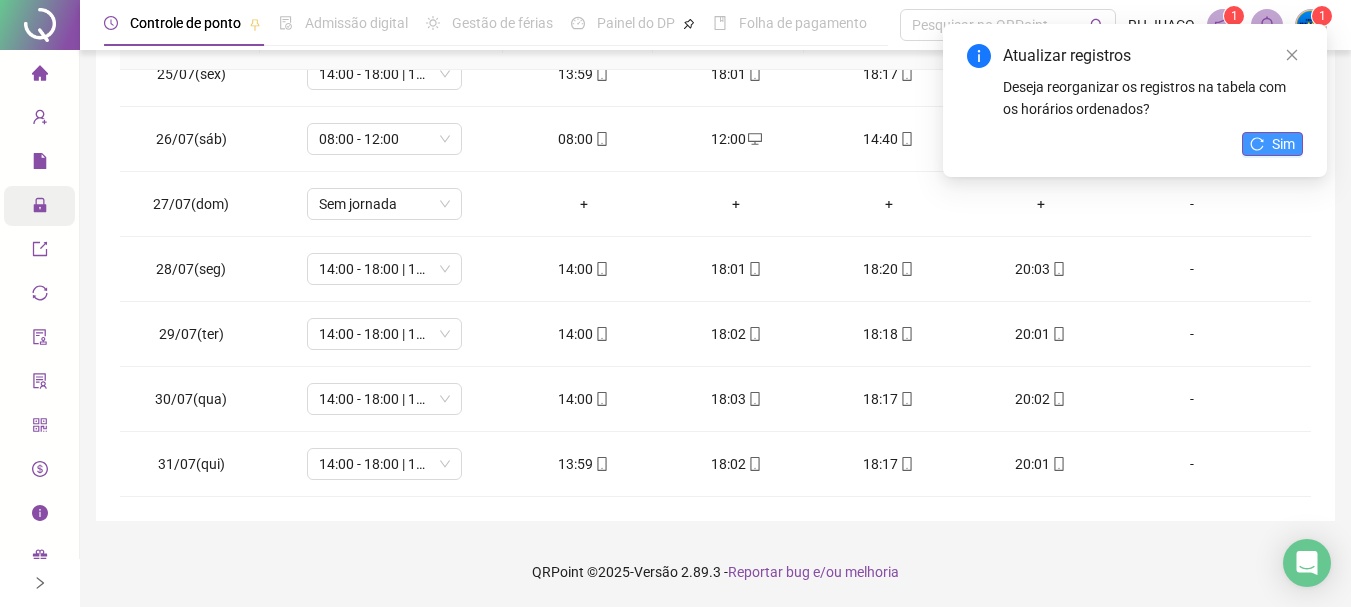 click on "Sim" at bounding box center [1272, 144] 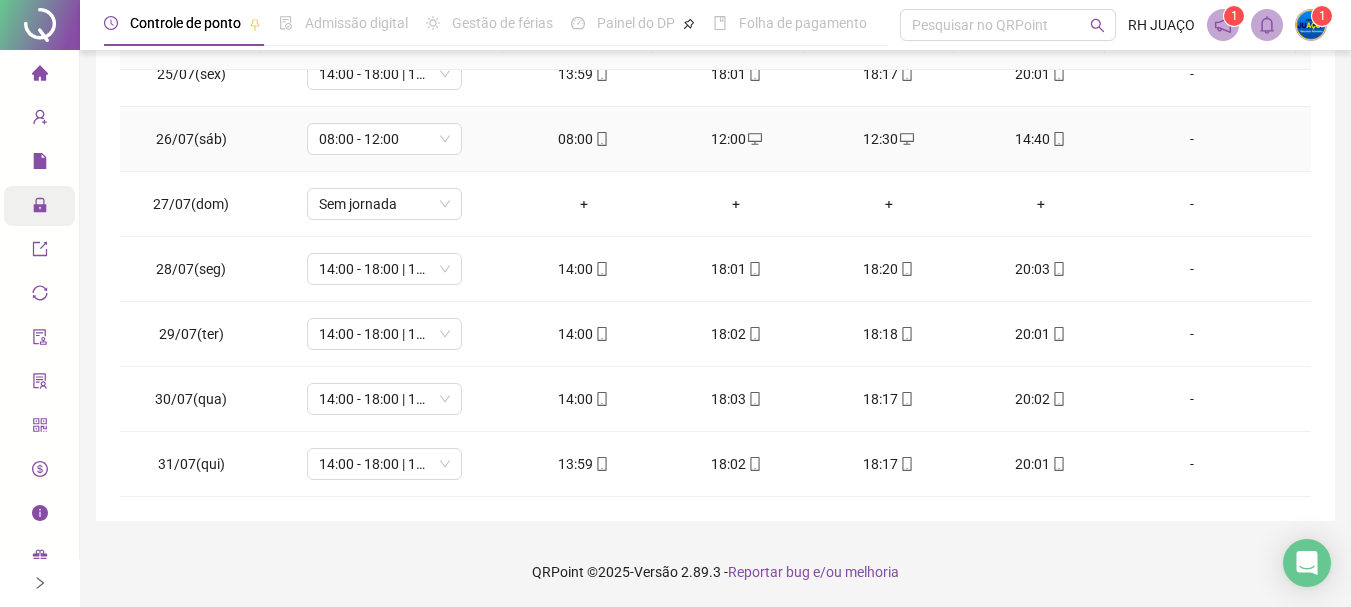 click on "-" at bounding box center [1192, 139] 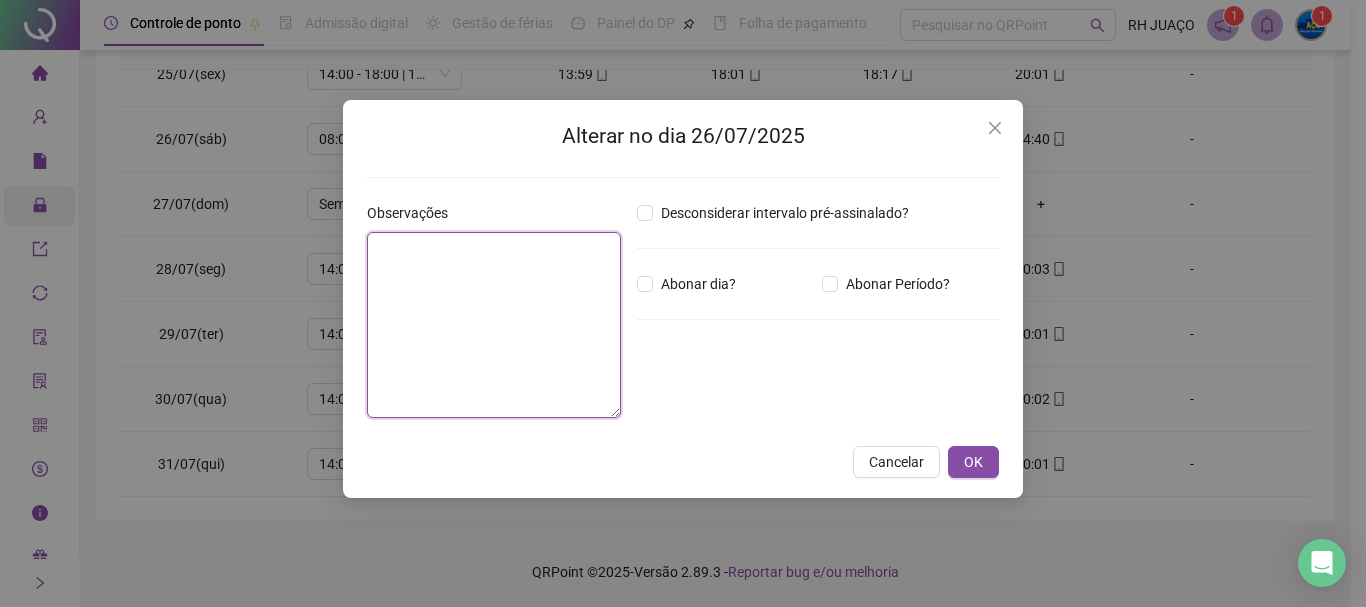 click at bounding box center [494, 325] 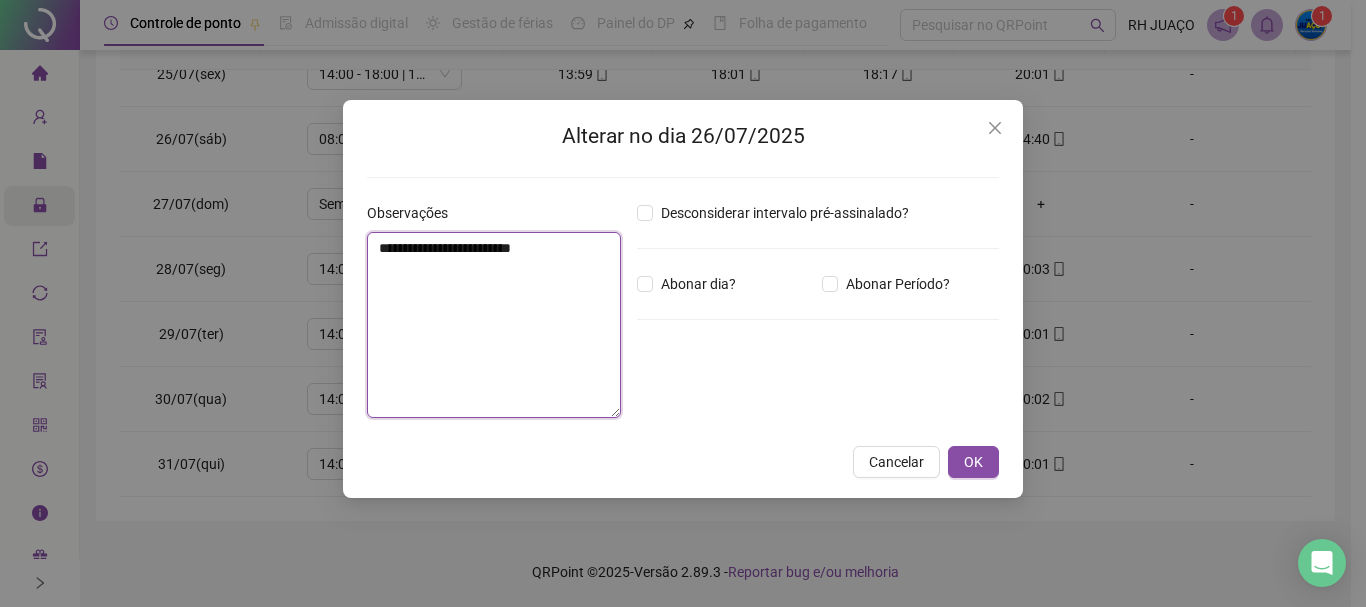 click on "**********" at bounding box center [494, 325] 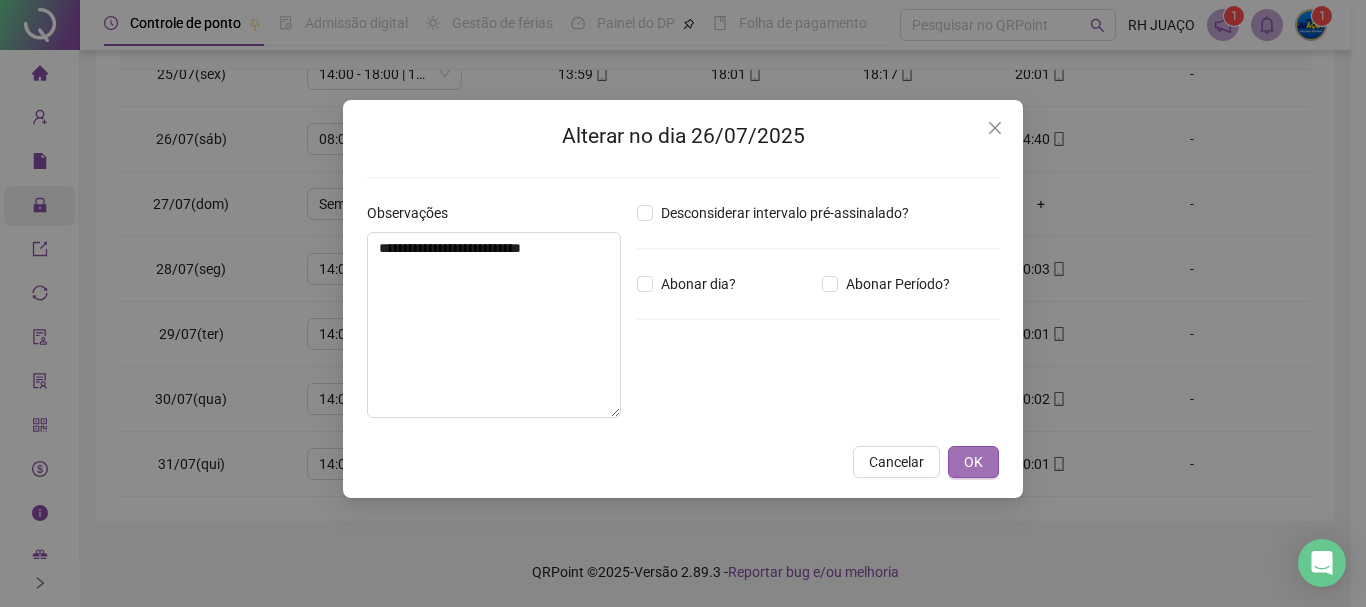 click on "OK" at bounding box center (973, 462) 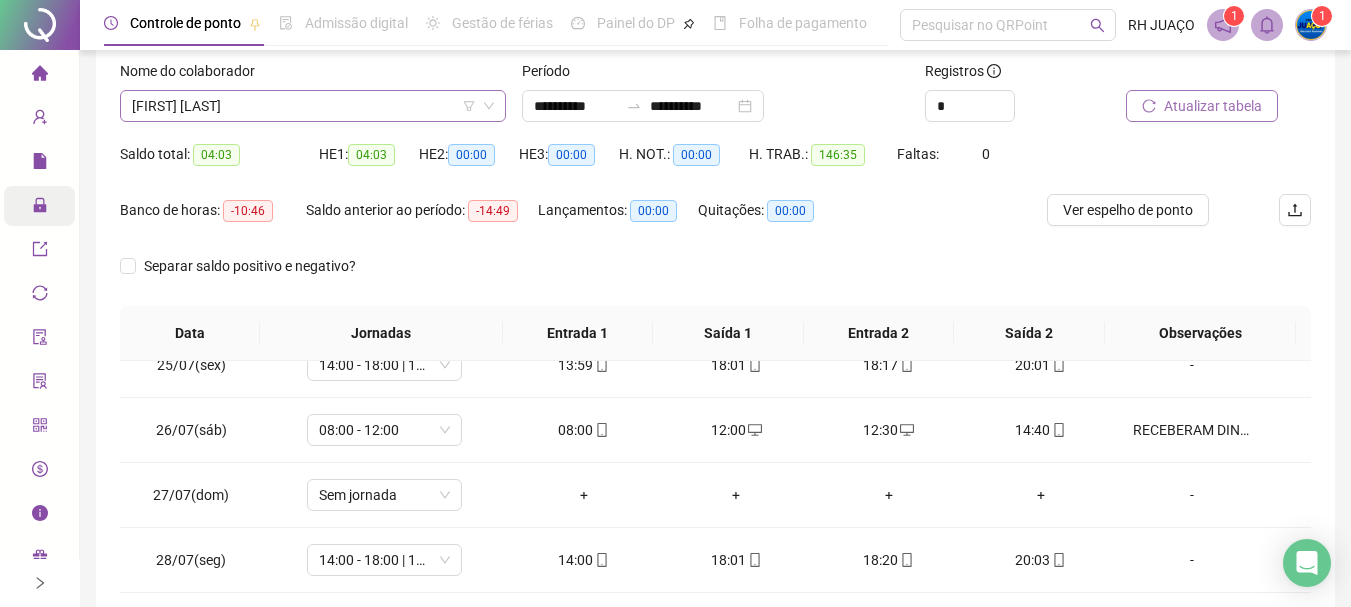 scroll, scrollTop: 115, scrollLeft: 0, axis: vertical 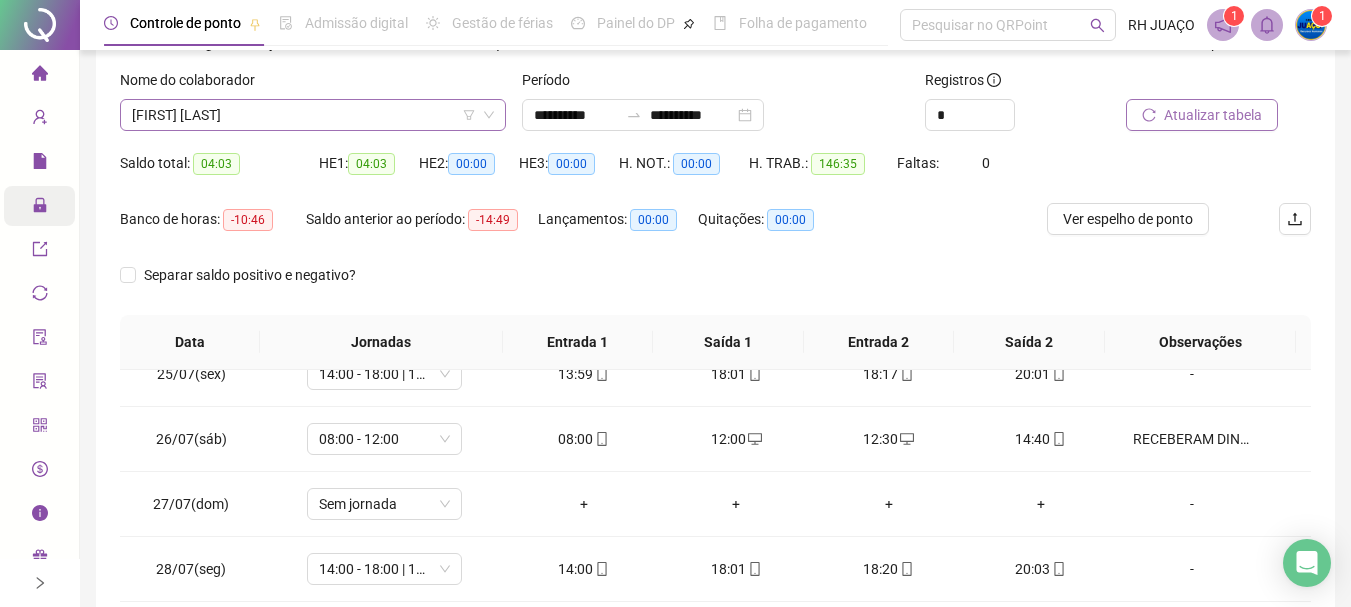 click on "[FIRST] [LAST]" at bounding box center (313, 115) 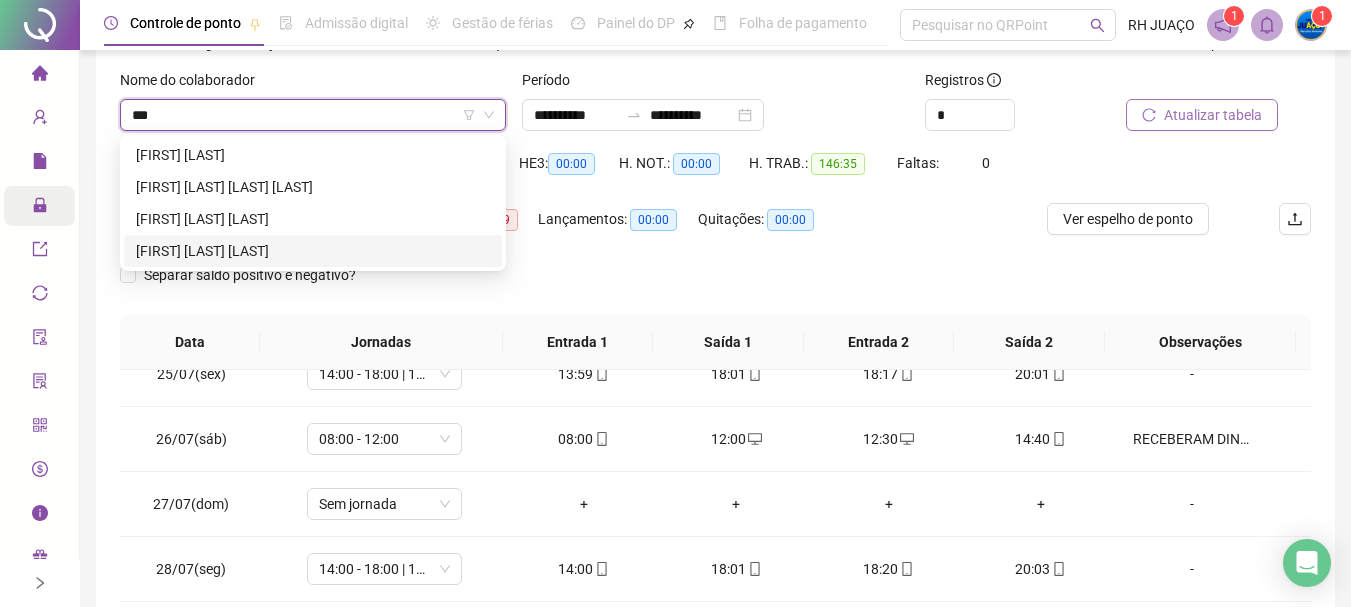 click on "[FIRST] [LAST] [LAST]" at bounding box center [313, 251] 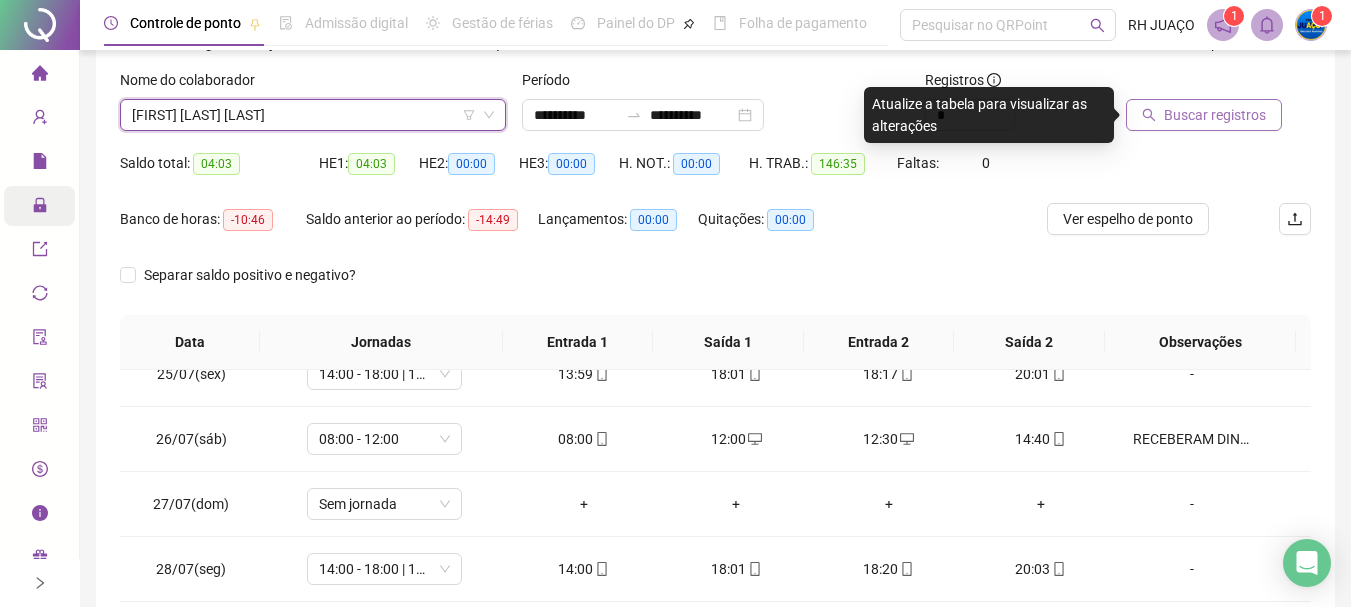 click on "Buscar registros" at bounding box center [1215, 115] 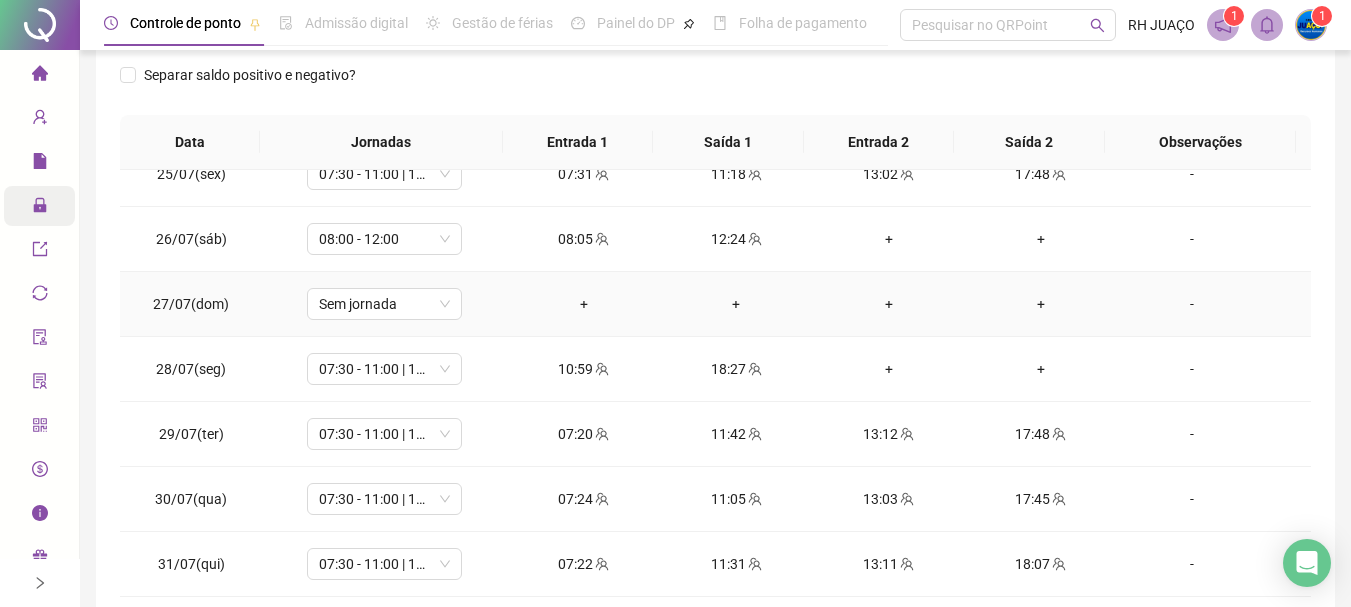 scroll, scrollTop: 415, scrollLeft: 0, axis: vertical 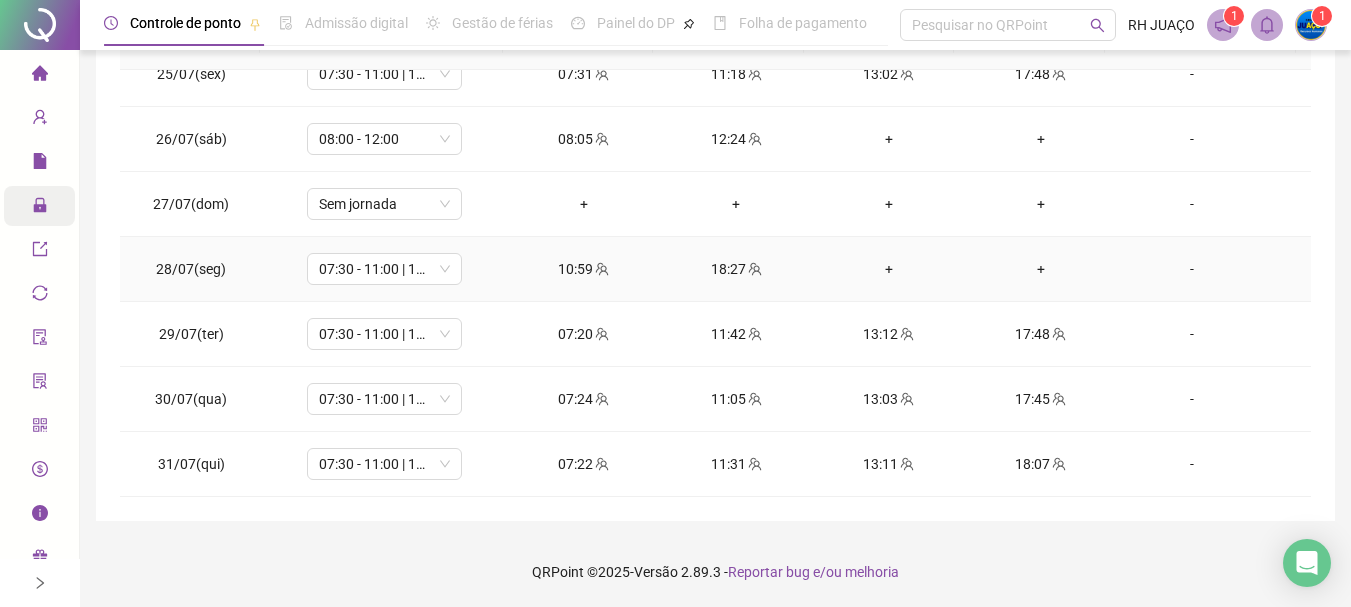 click on "+" at bounding box center [888, 269] 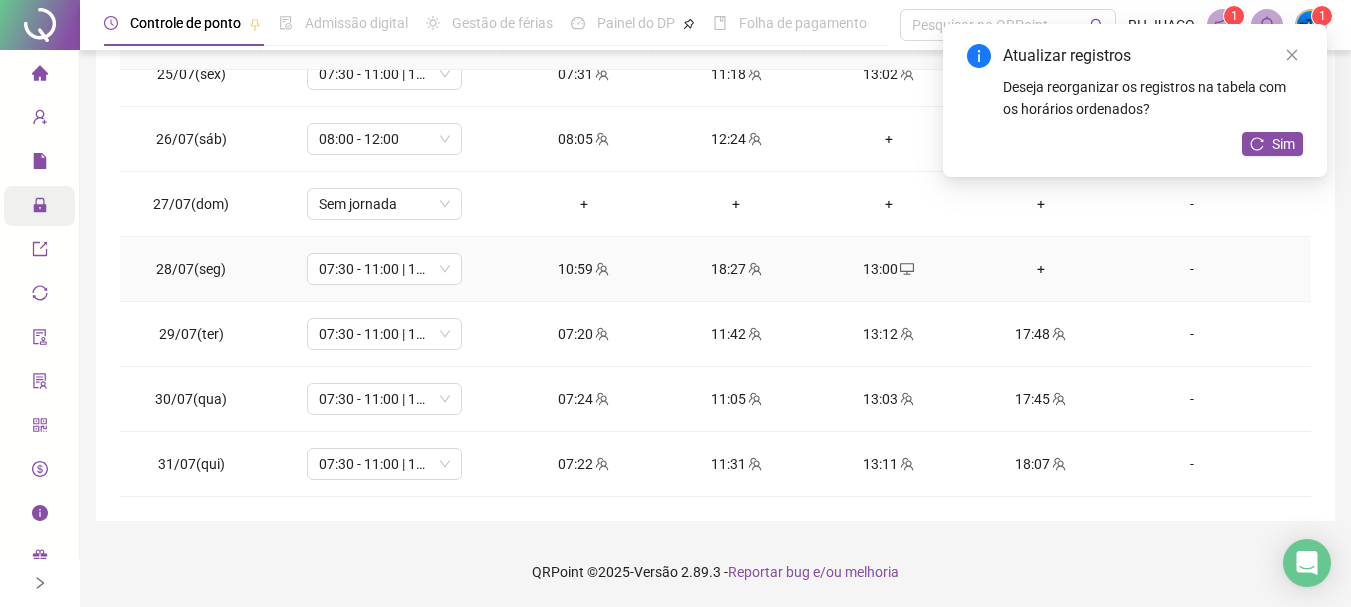 click on "+" at bounding box center [1041, 269] 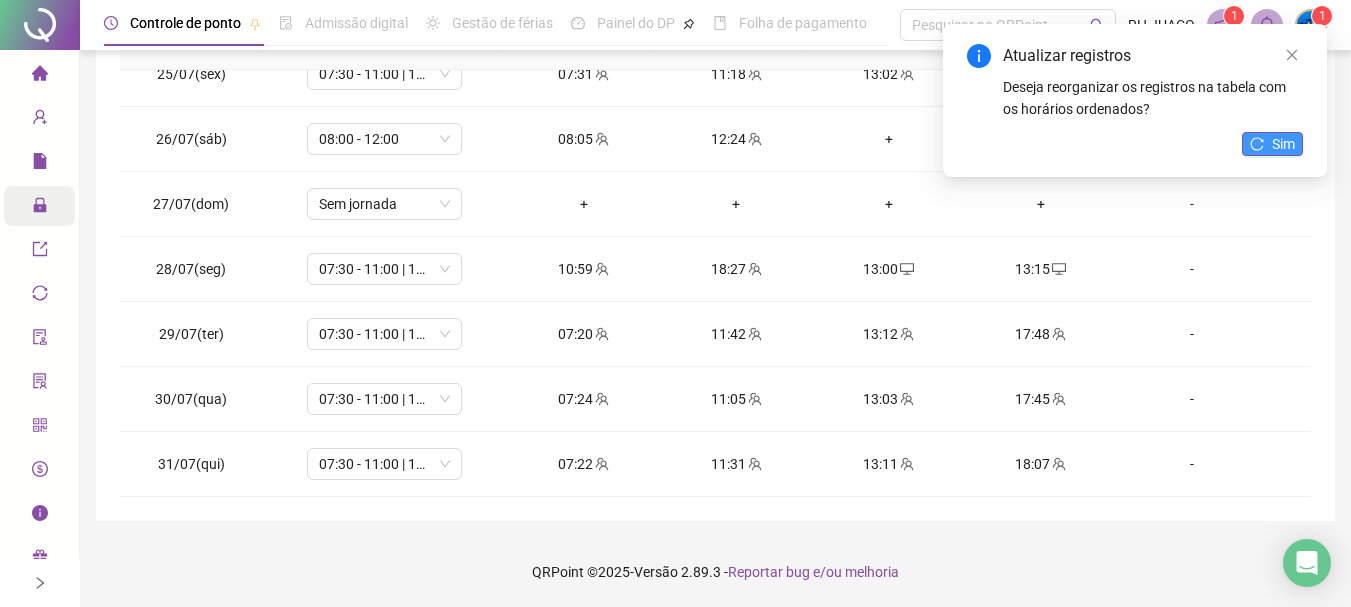 click on "Sim" at bounding box center [1272, 144] 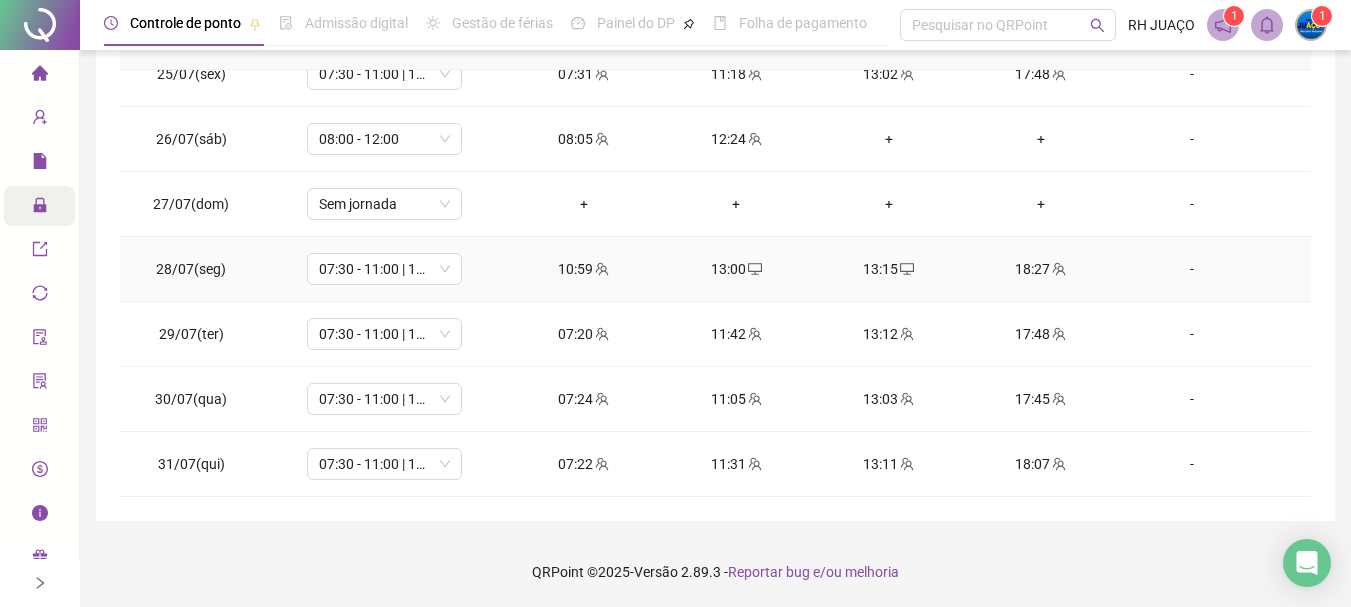click on "-" at bounding box center [1192, 269] 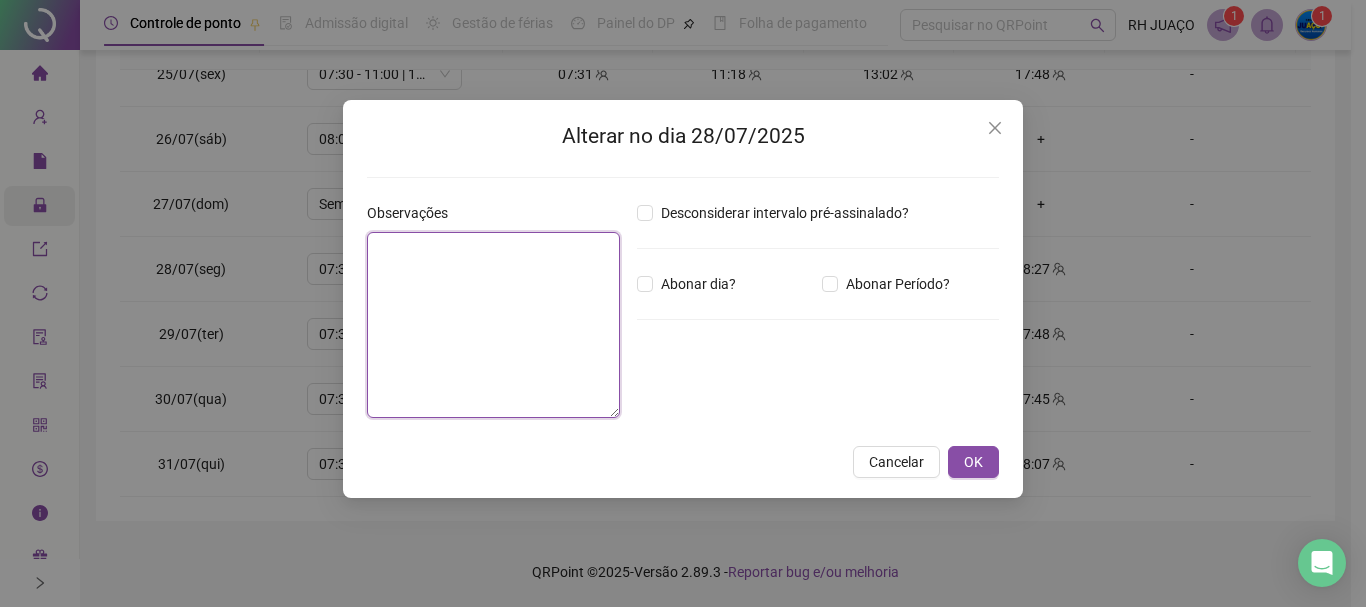 click at bounding box center [493, 325] 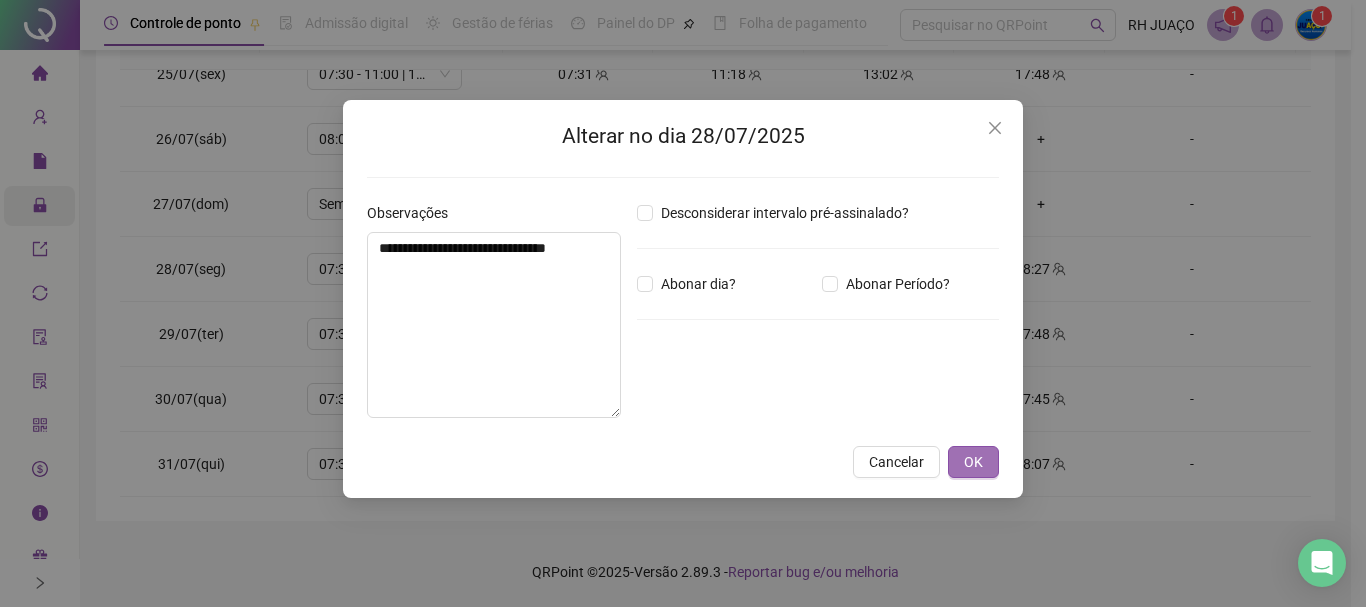 click on "OK" at bounding box center [973, 462] 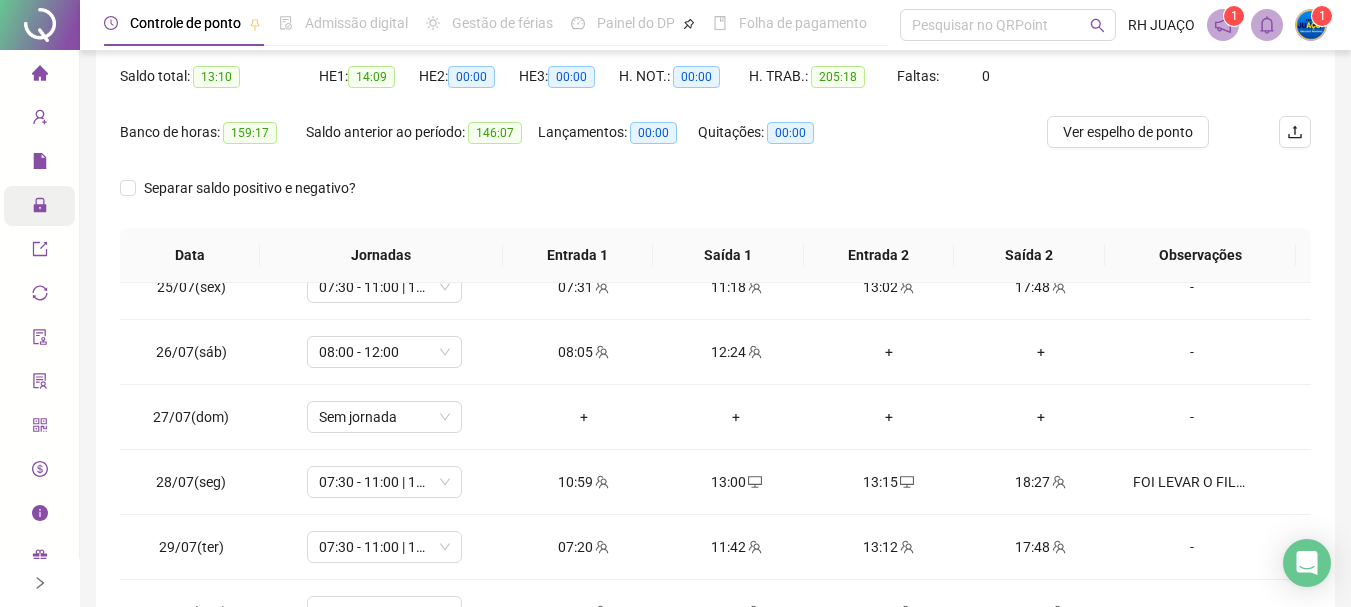 scroll, scrollTop: 115, scrollLeft: 0, axis: vertical 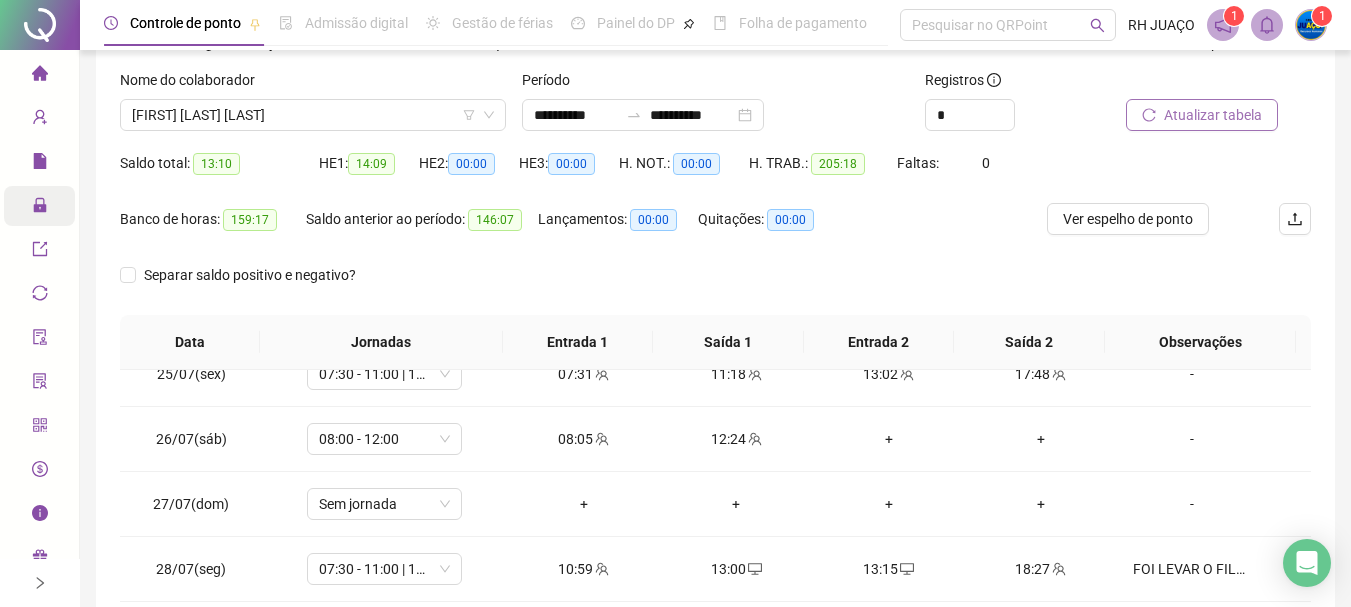 click on "Atualizar tabela" at bounding box center [1213, 115] 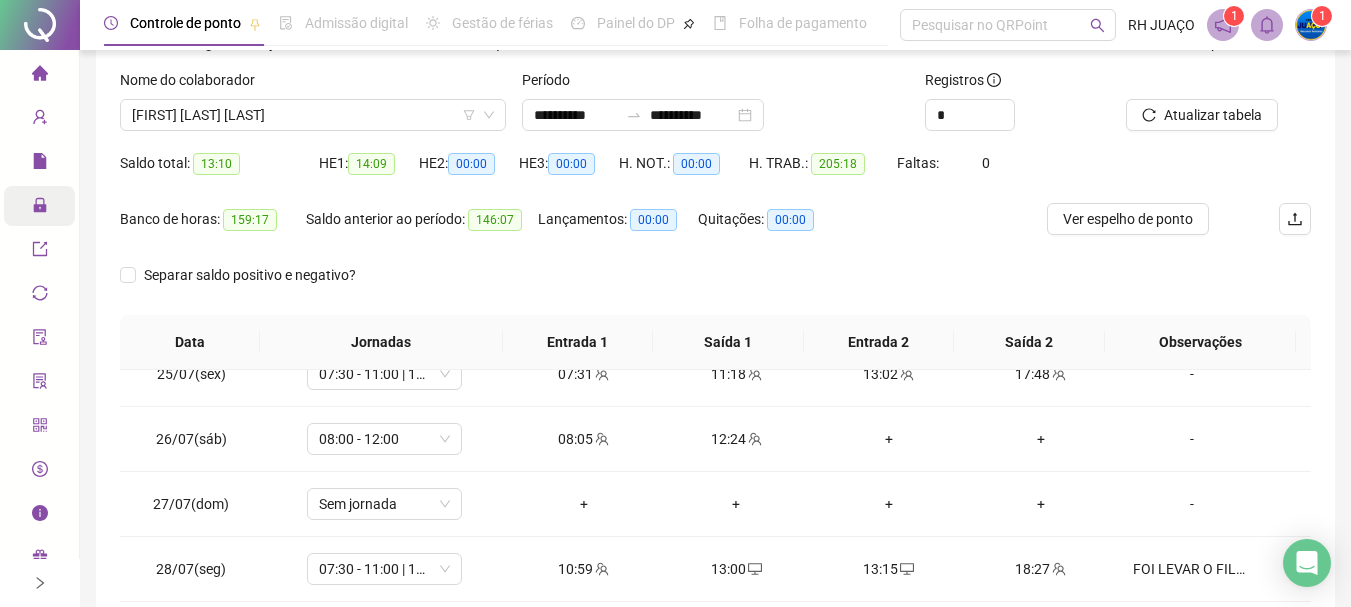 click on "Nome do colaborador [FIRST] [LAST]" at bounding box center [313, 108] 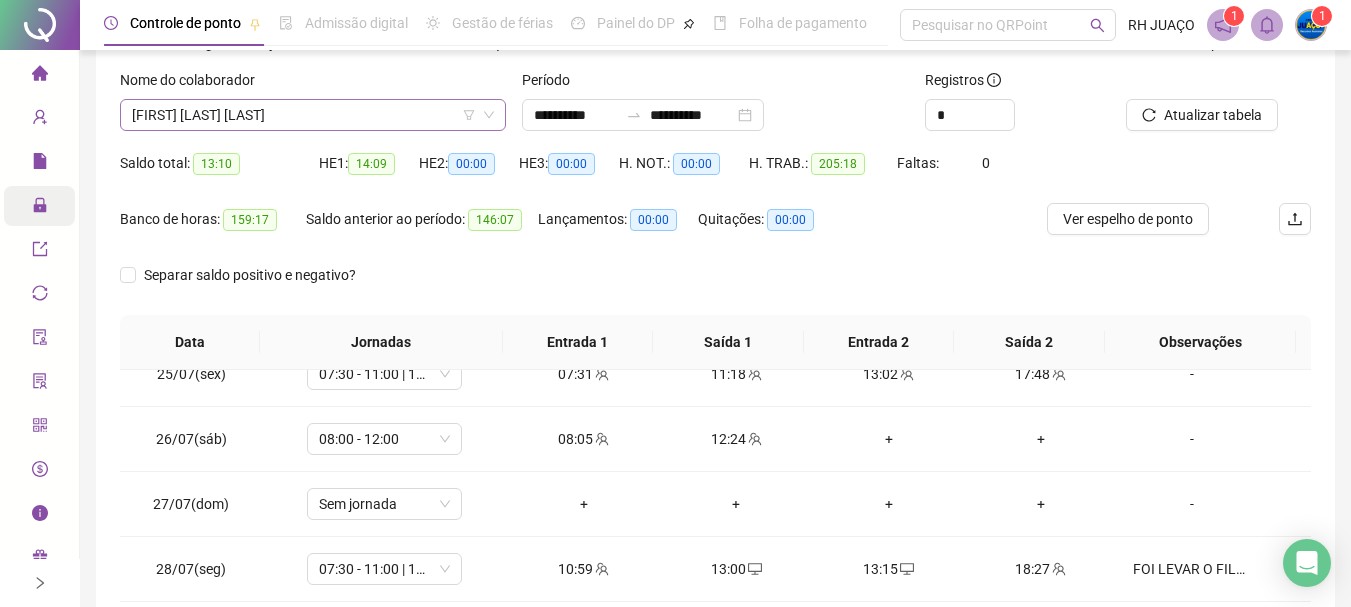 click on "[FIRST] [LAST] [LAST]" at bounding box center (313, 115) 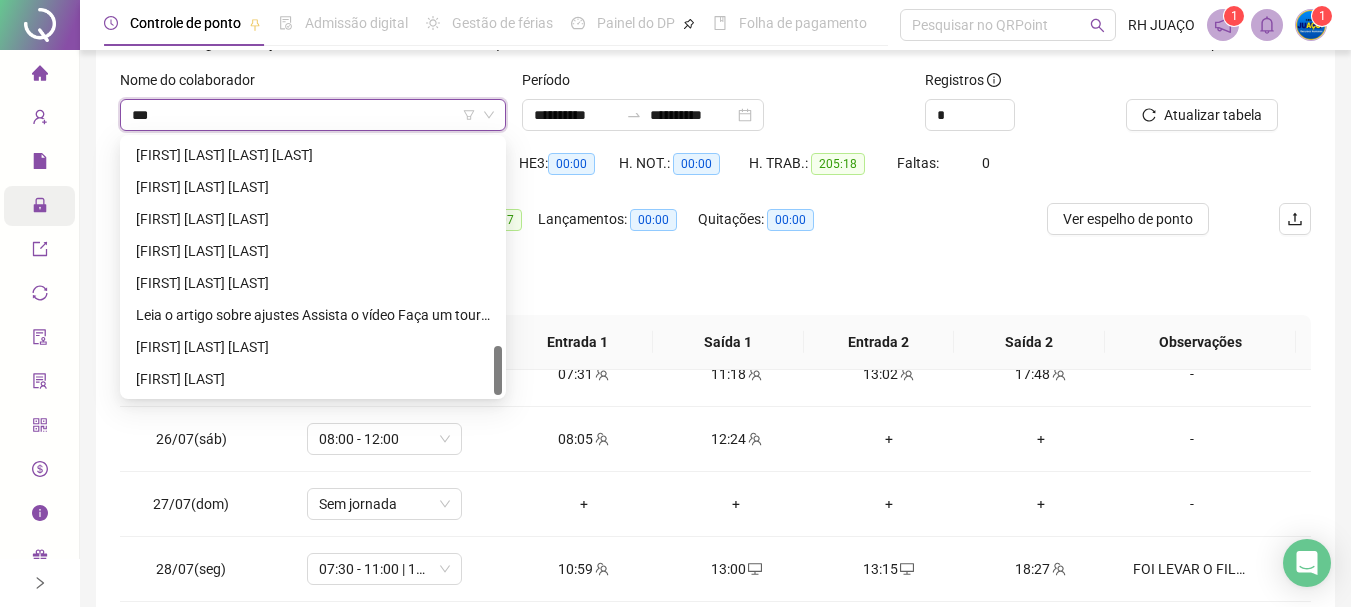 scroll, scrollTop: 0, scrollLeft: 0, axis: both 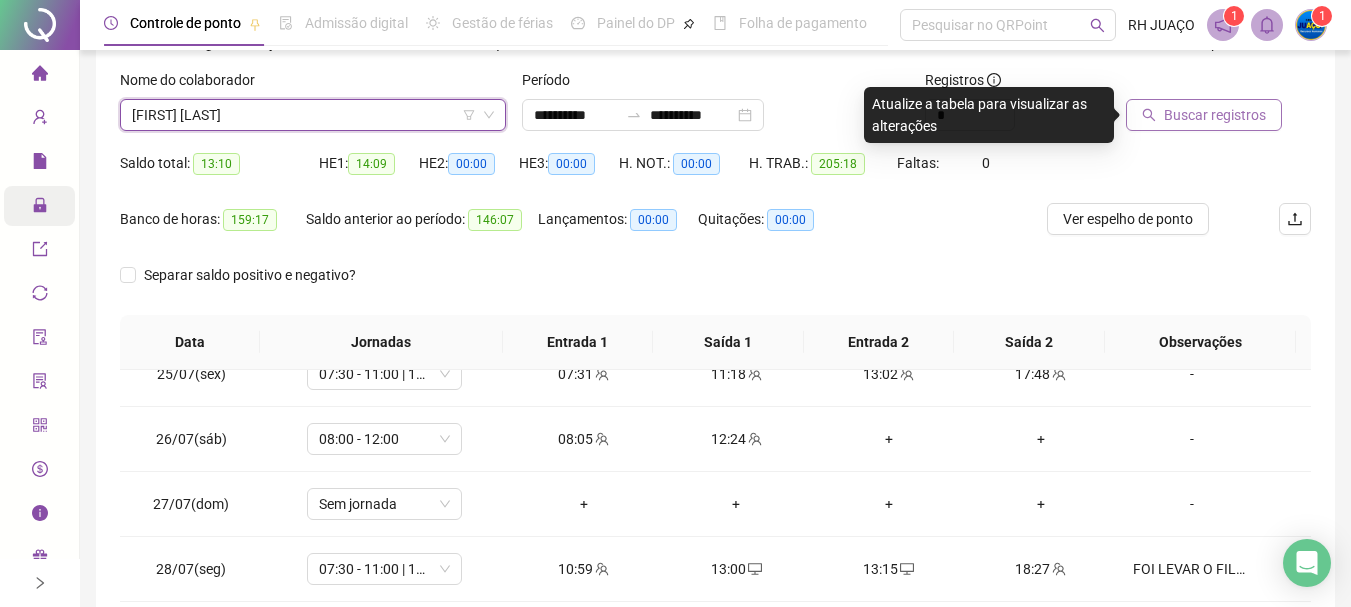 click on "Buscar registros" at bounding box center [1215, 115] 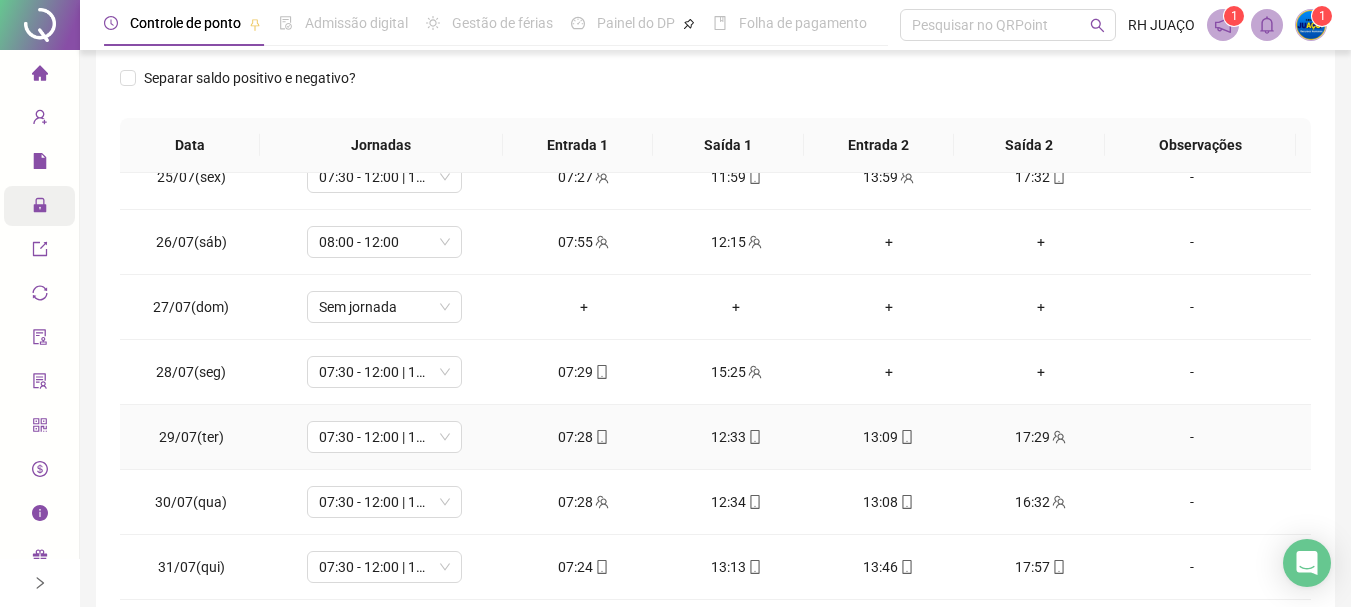 scroll, scrollTop: 315, scrollLeft: 0, axis: vertical 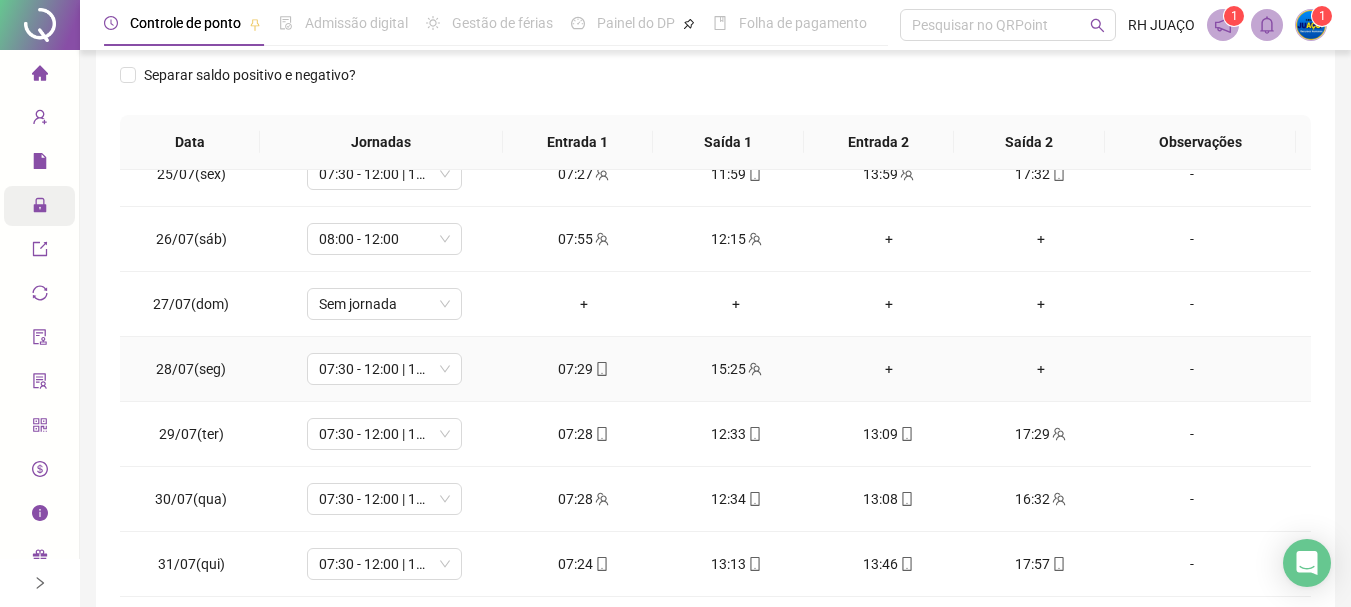 click on "+" at bounding box center (888, 369) 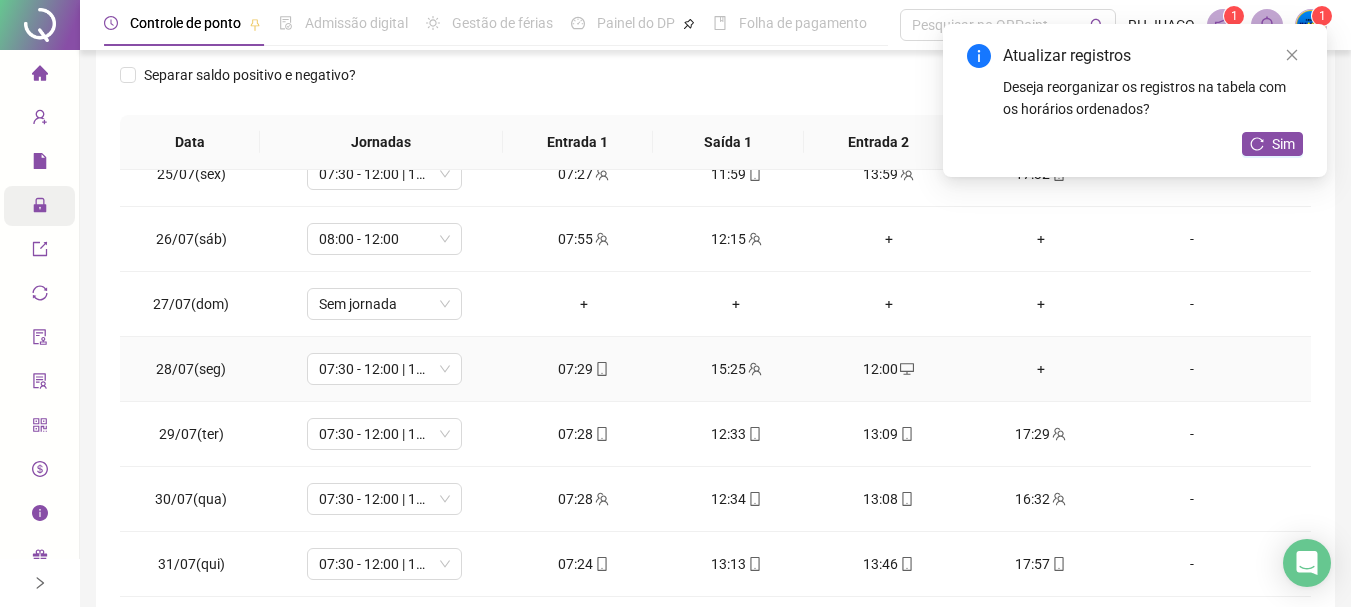 click on "+" at bounding box center (1041, 369) 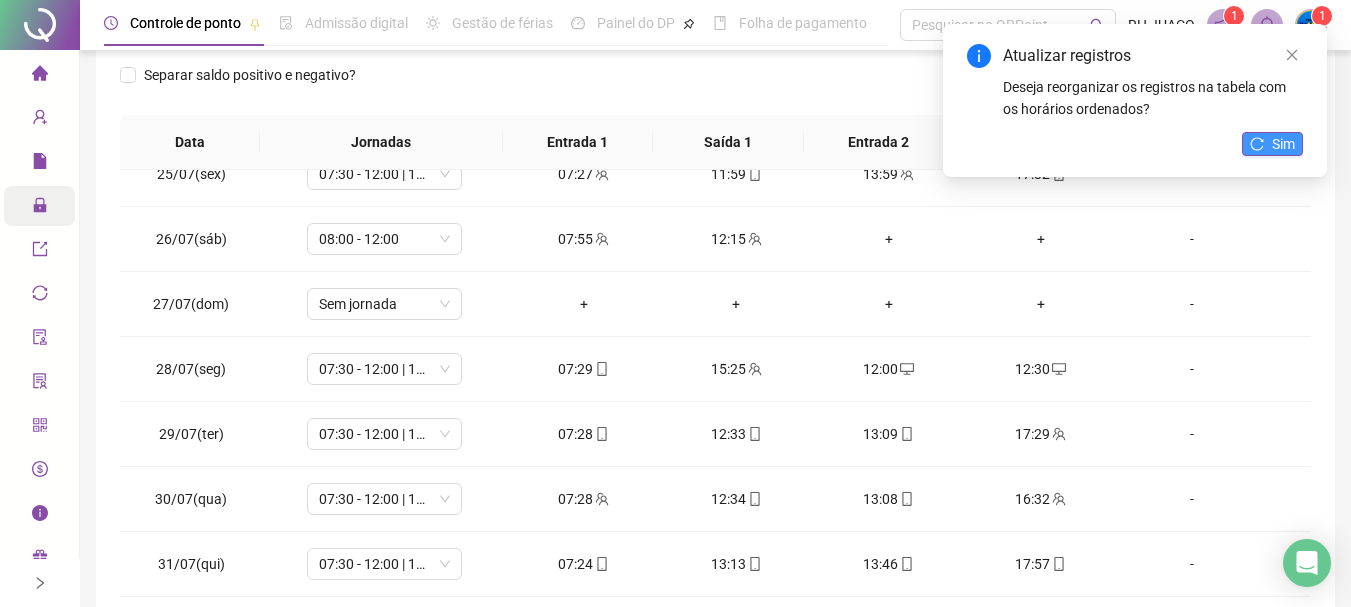click on "Sim" at bounding box center (1283, 144) 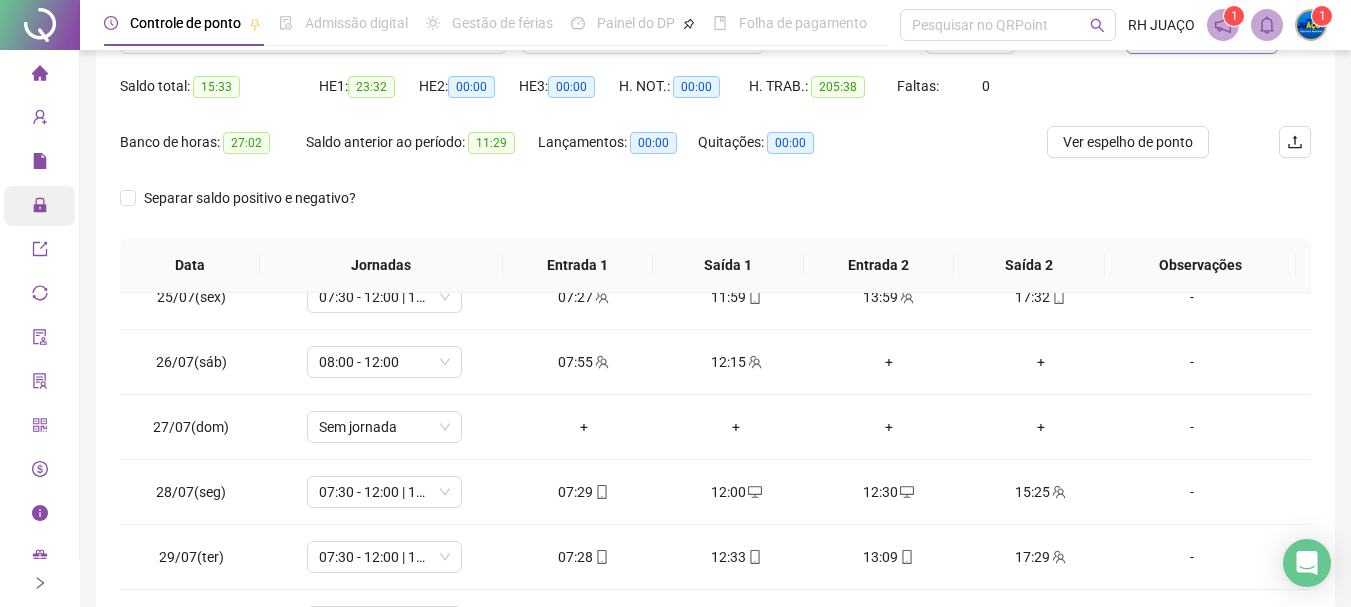 scroll, scrollTop: 15, scrollLeft: 0, axis: vertical 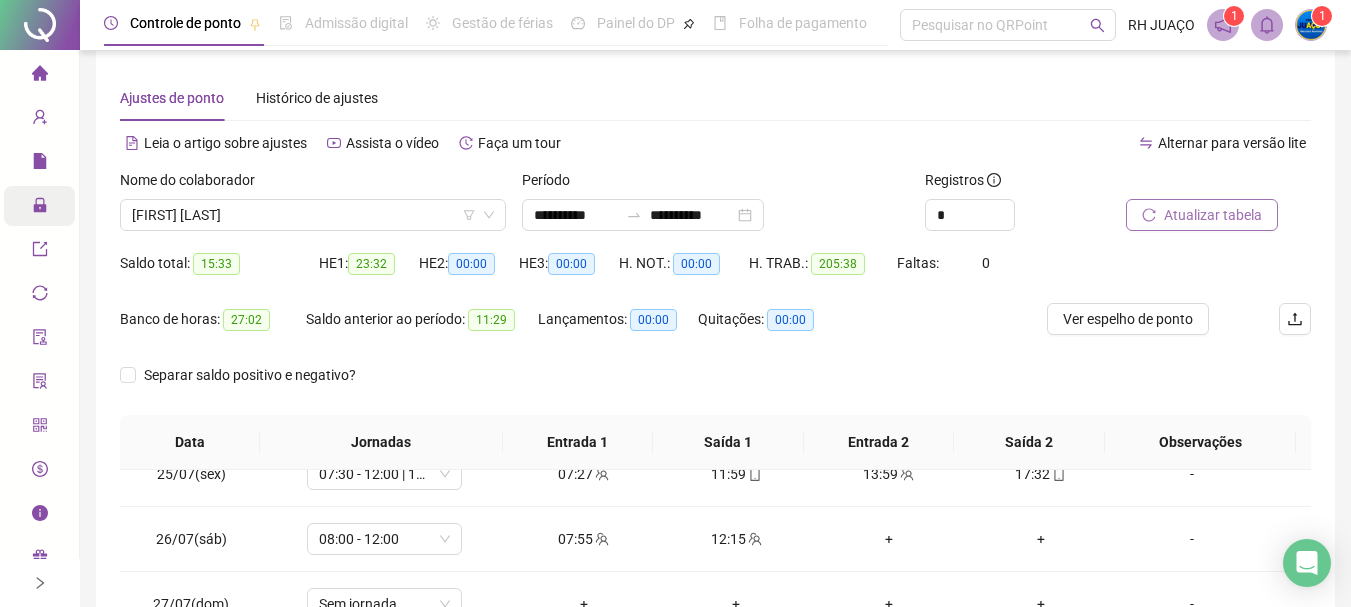 click on "Atualizar tabela" at bounding box center (1213, 215) 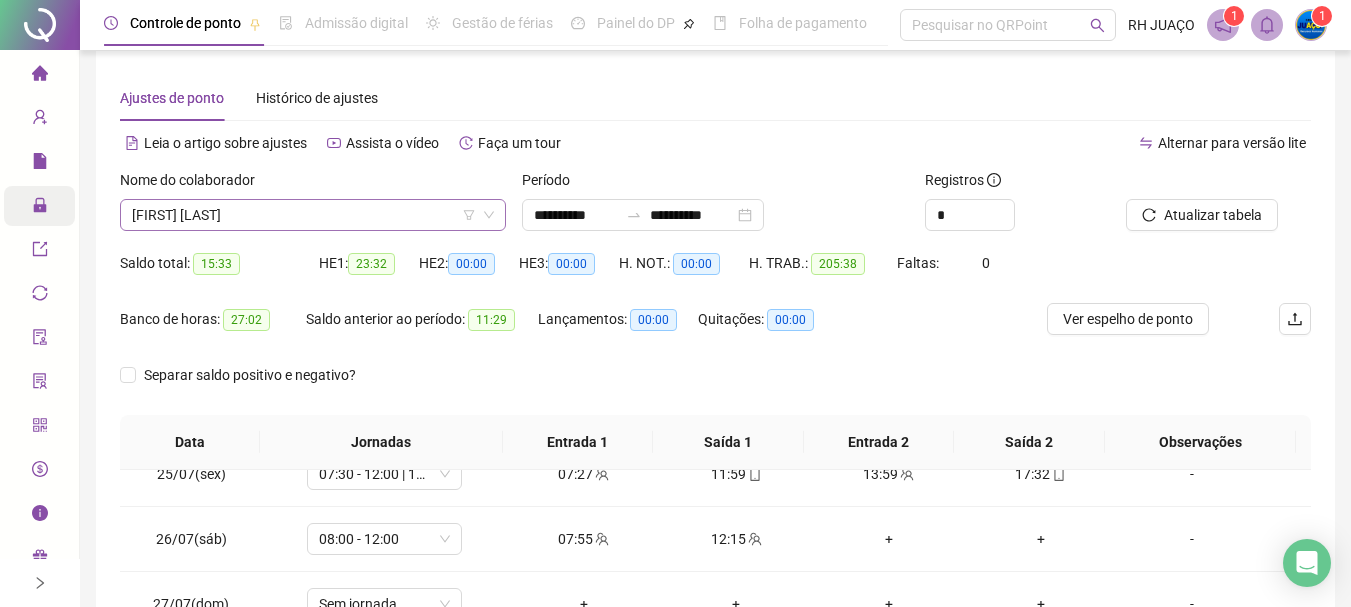 click on "[FIRST] [LAST]" at bounding box center (313, 215) 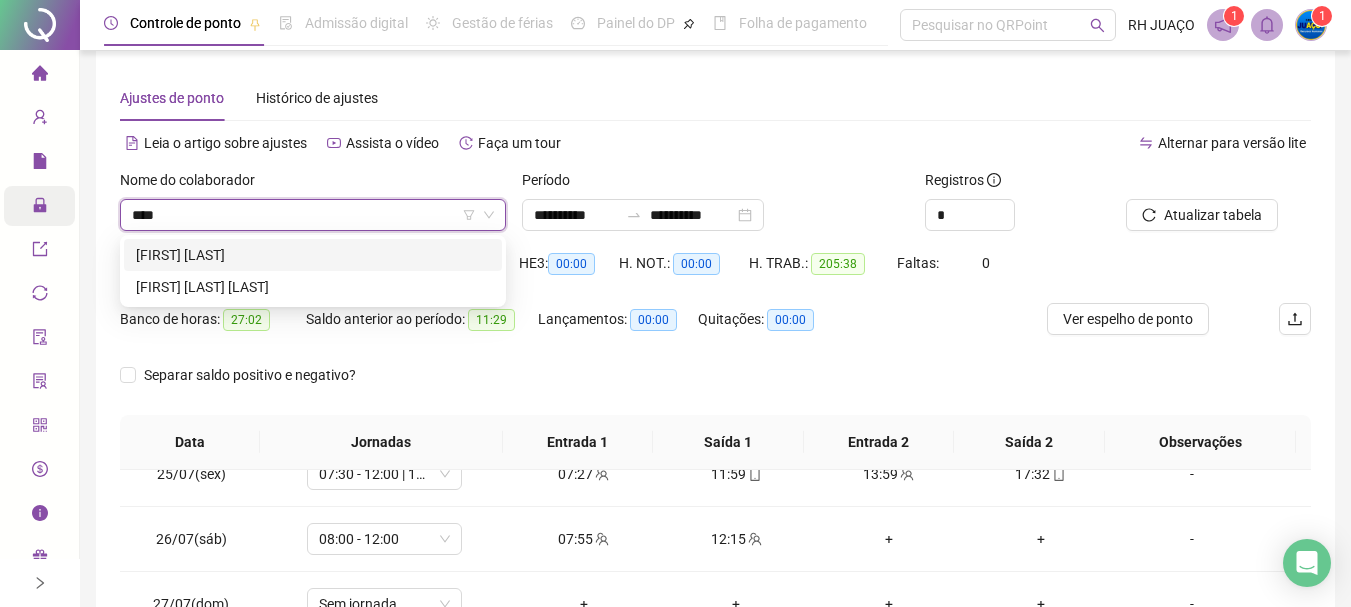 scroll, scrollTop: 0, scrollLeft: 0, axis: both 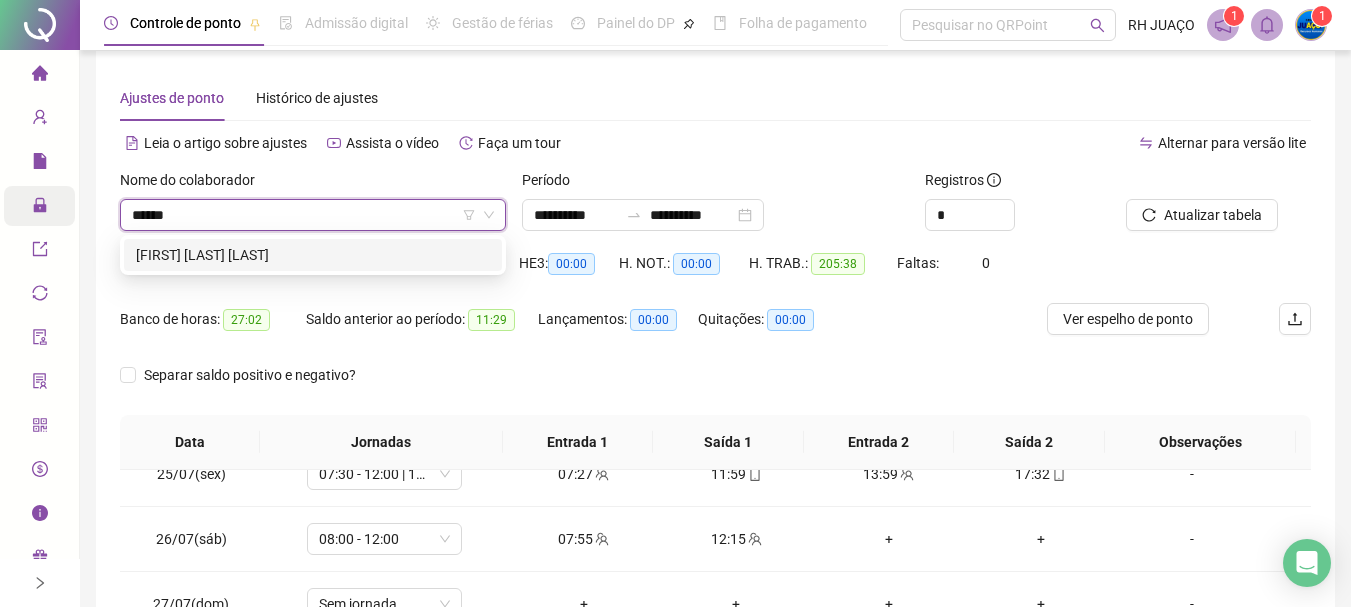 click on "[FIRST] [LAST] [LAST]" at bounding box center (313, 255) 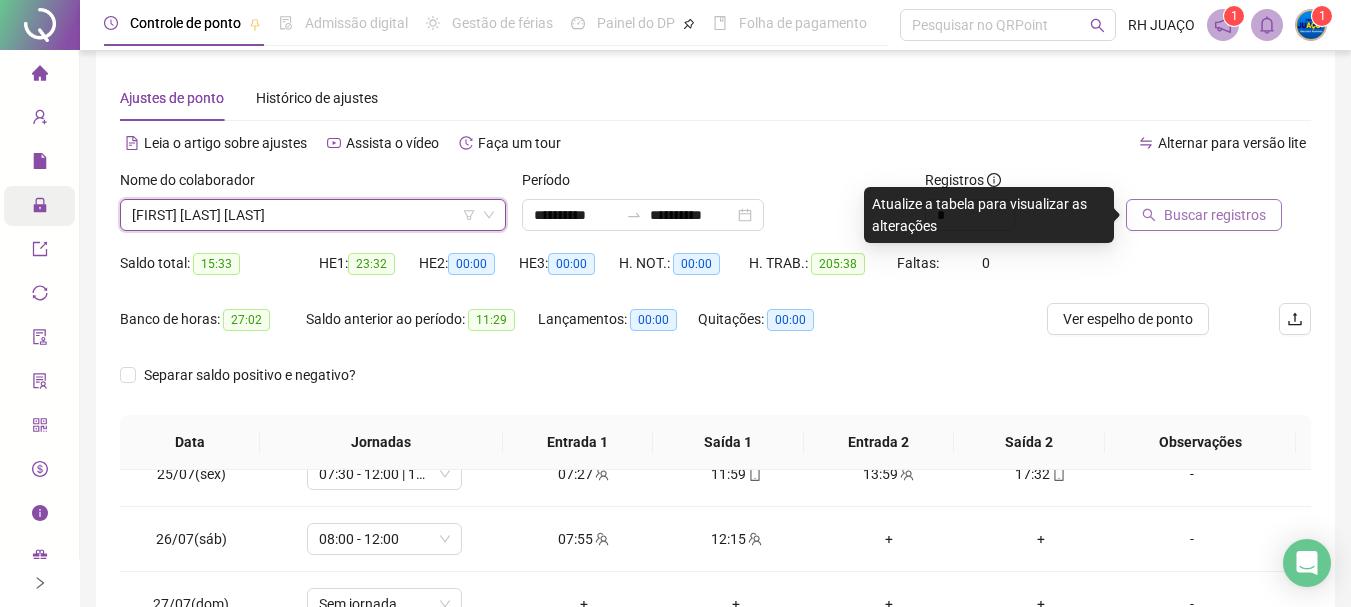 click on "Buscar registros" at bounding box center (1215, 215) 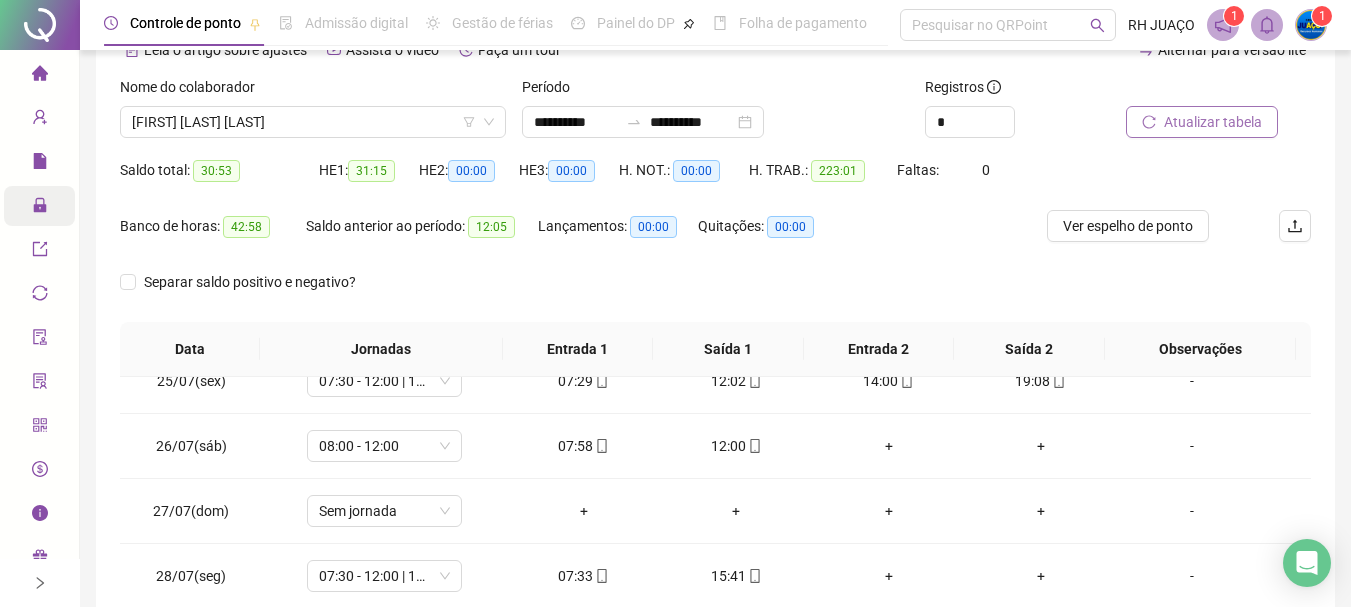 scroll, scrollTop: 215, scrollLeft: 0, axis: vertical 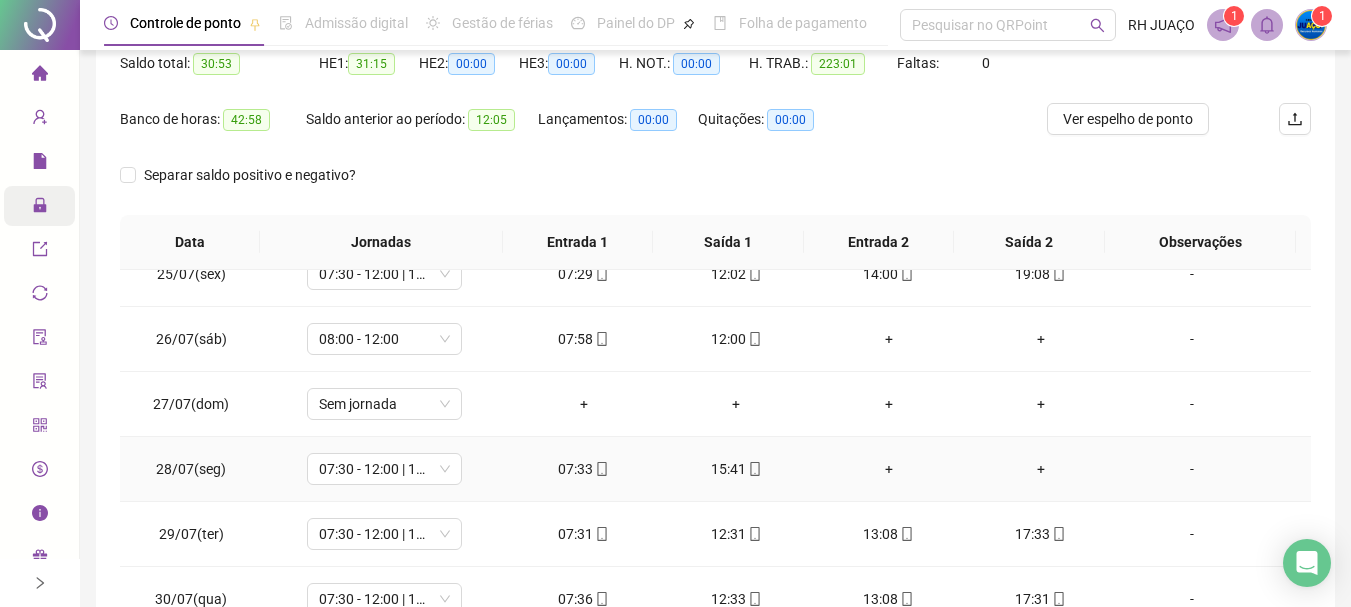 click on "+" at bounding box center (888, 469) 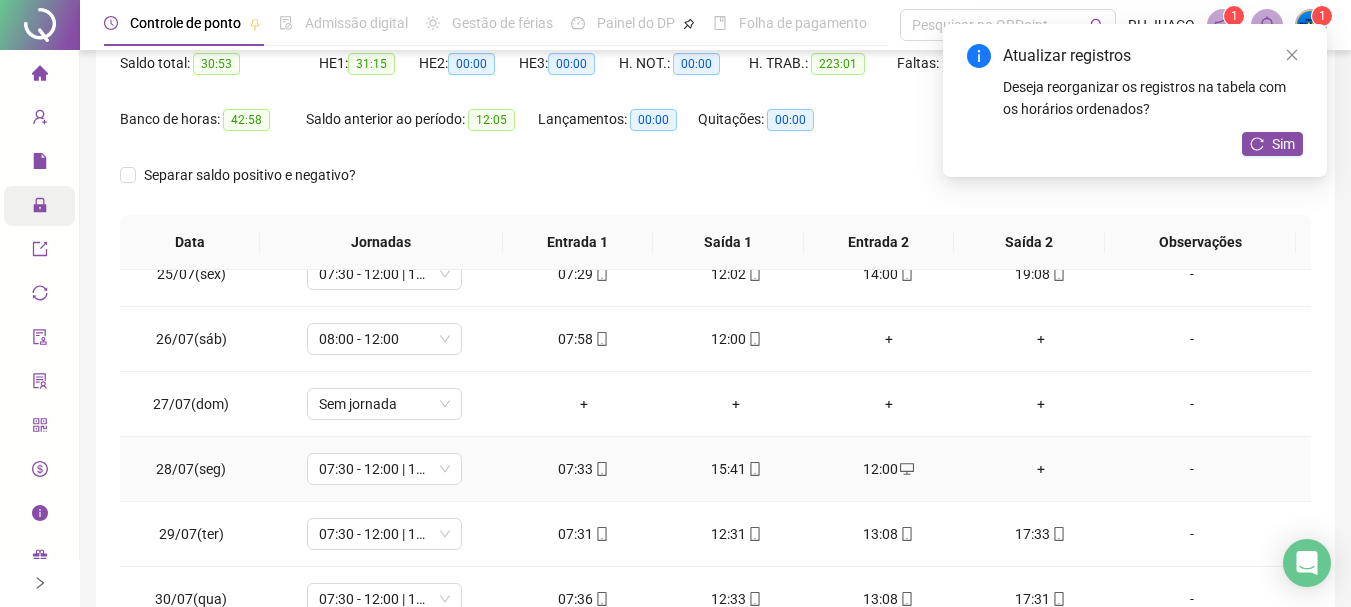 click on "+" at bounding box center (1041, 469) 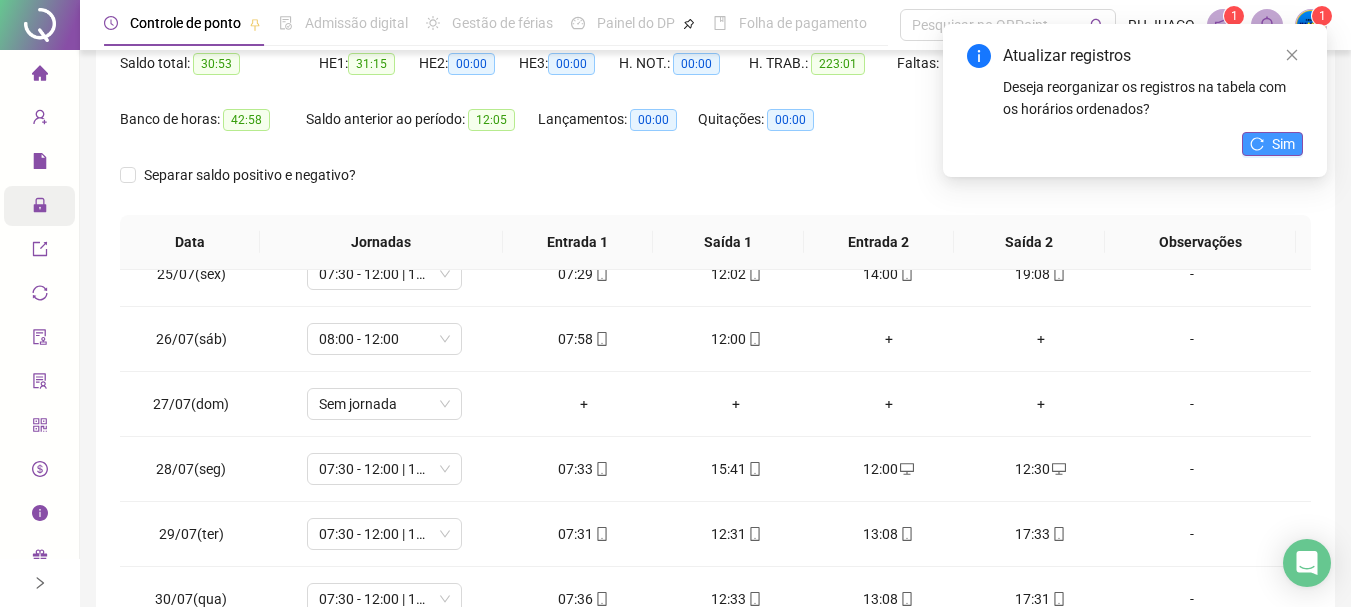 click on "Sim" at bounding box center [1283, 144] 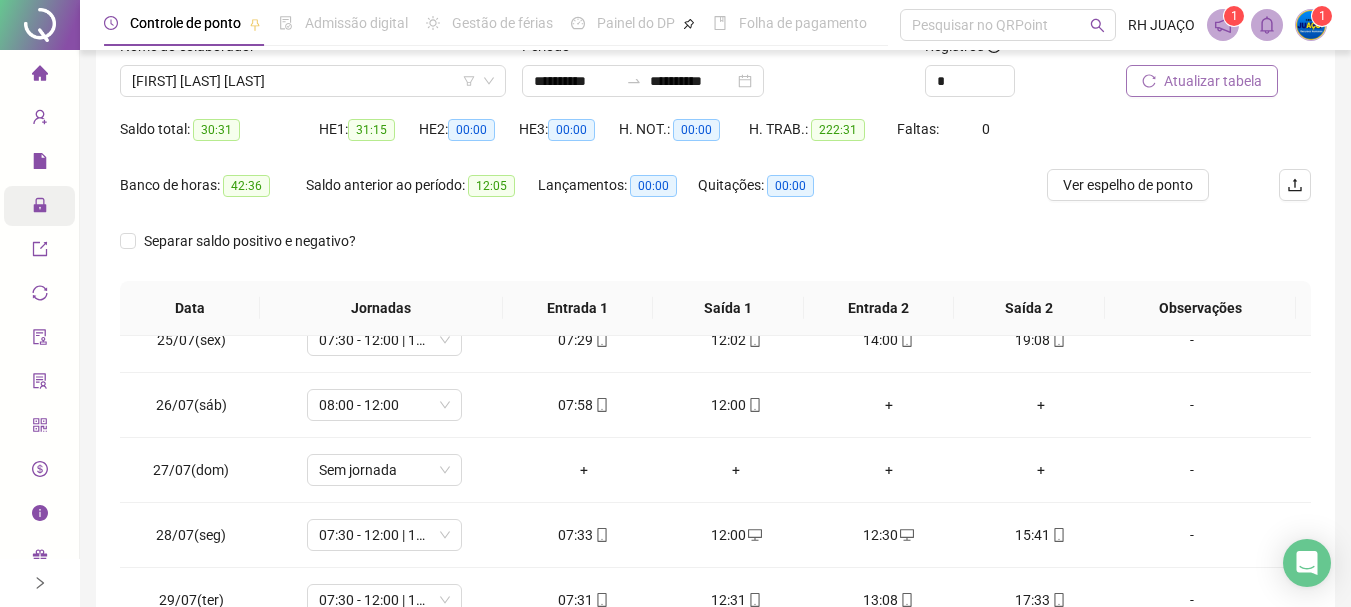 scroll, scrollTop: 115, scrollLeft: 0, axis: vertical 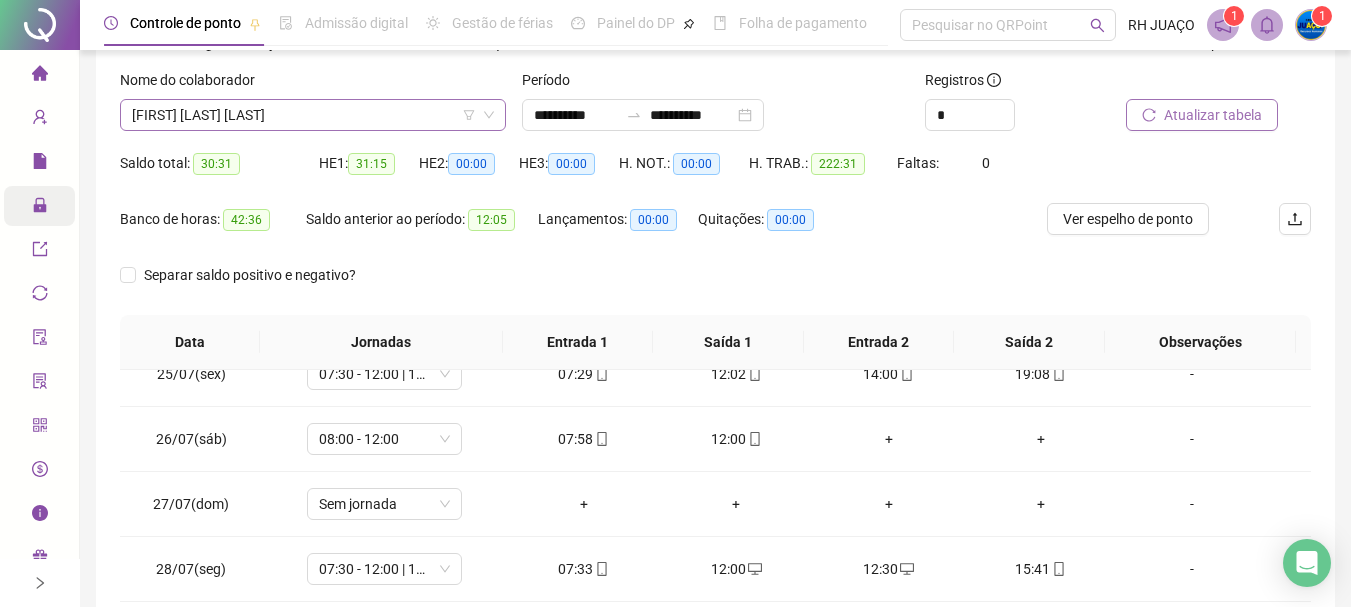 click on "[FIRST] [LAST] [LAST]" at bounding box center (313, 115) 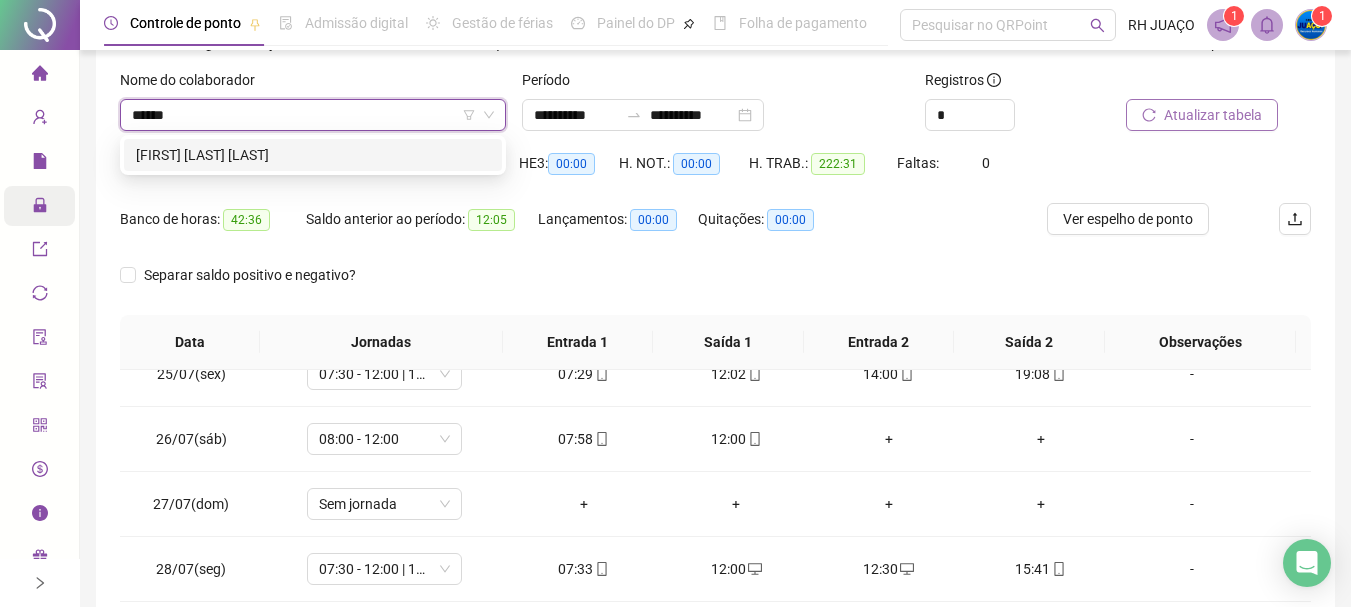 scroll, scrollTop: 0, scrollLeft: 0, axis: both 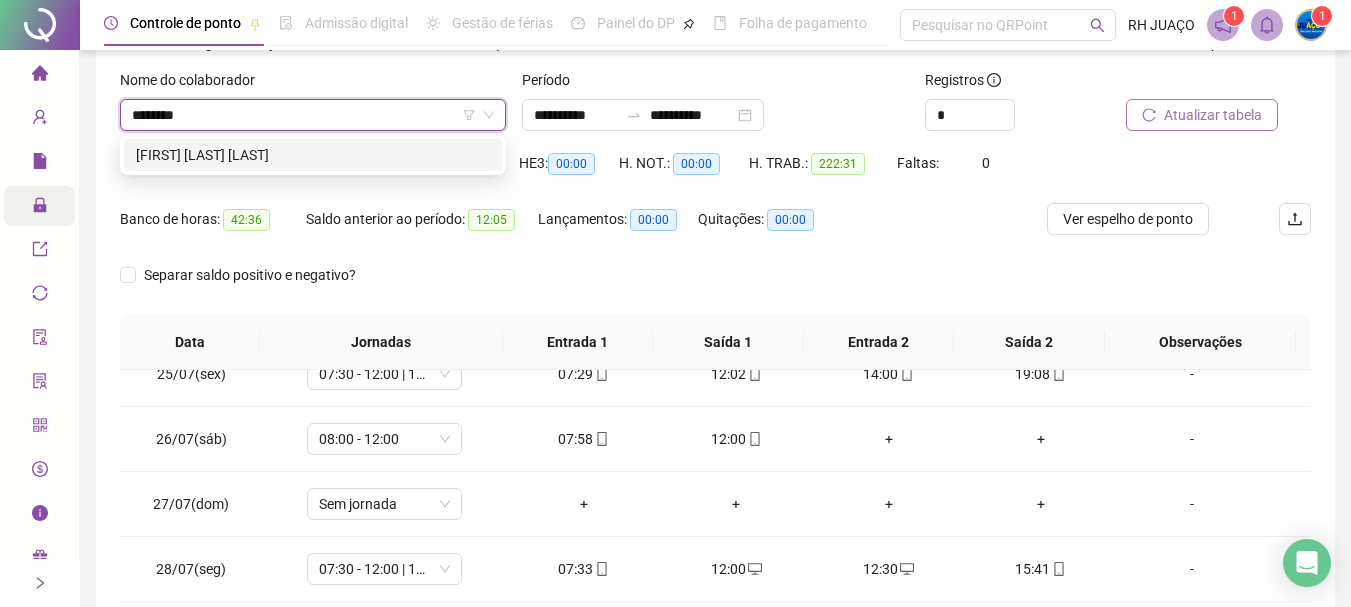 click on "[FIRST] [LAST] [LAST]" at bounding box center [313, 155] 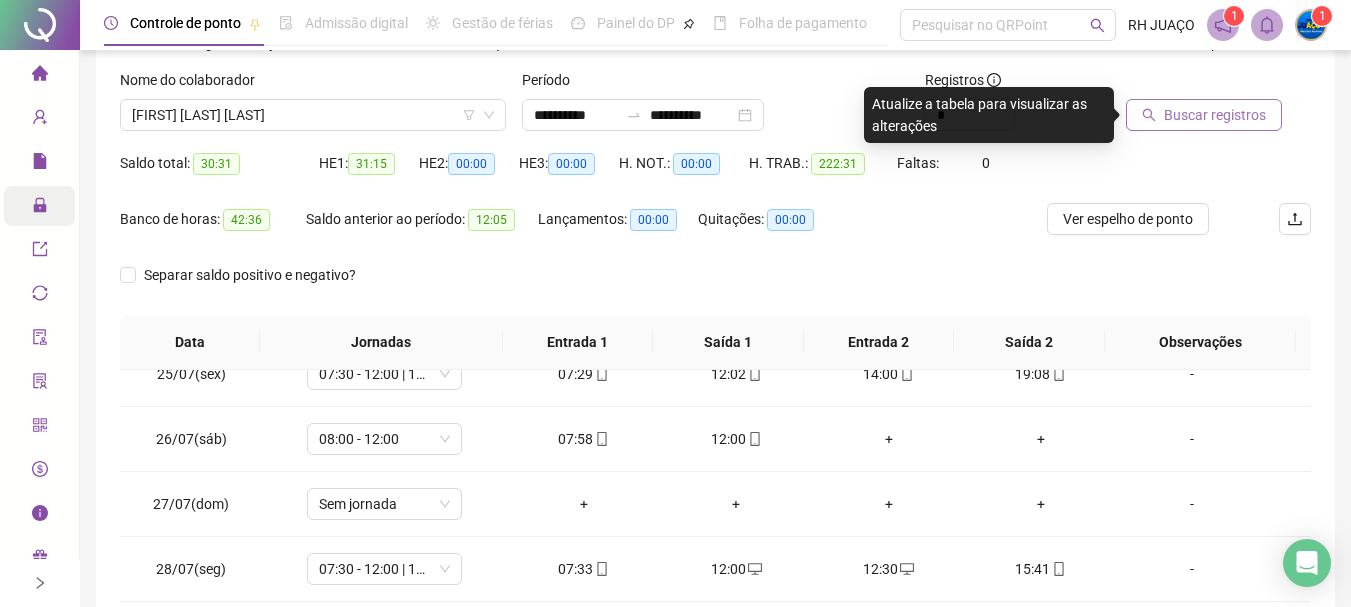click on "Buscar registros" at bounding box center [1215, 115] 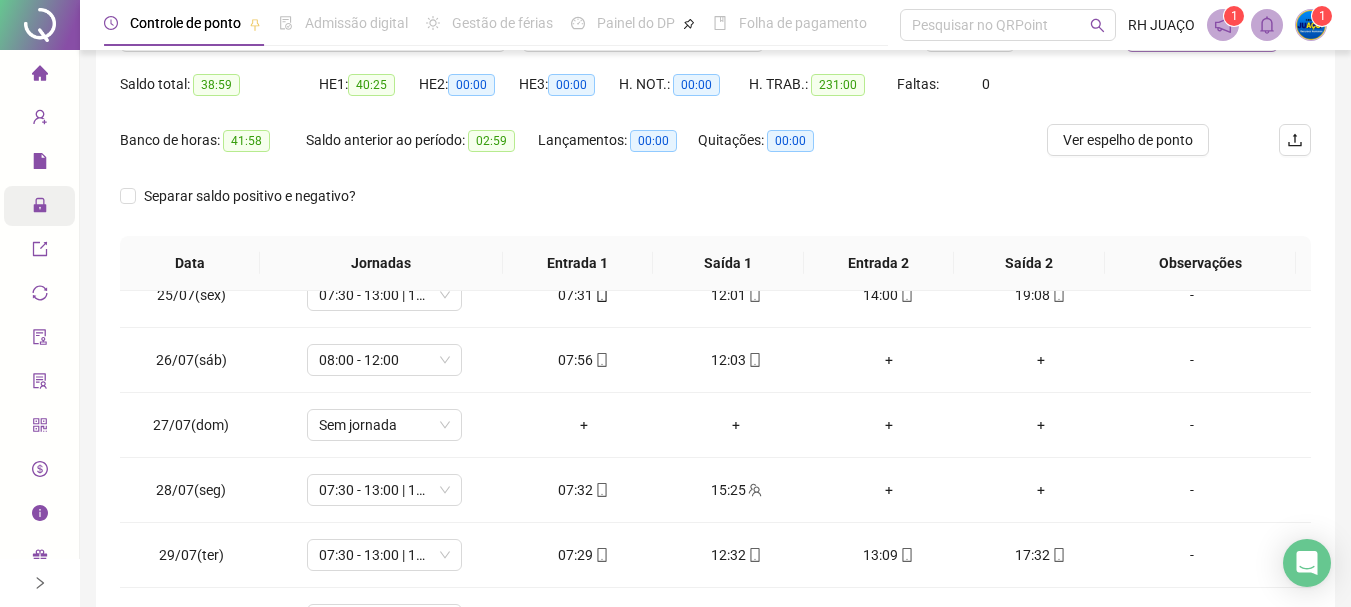 scroll, scrollTop: 215, scrollLeft: 0, axis: vertical 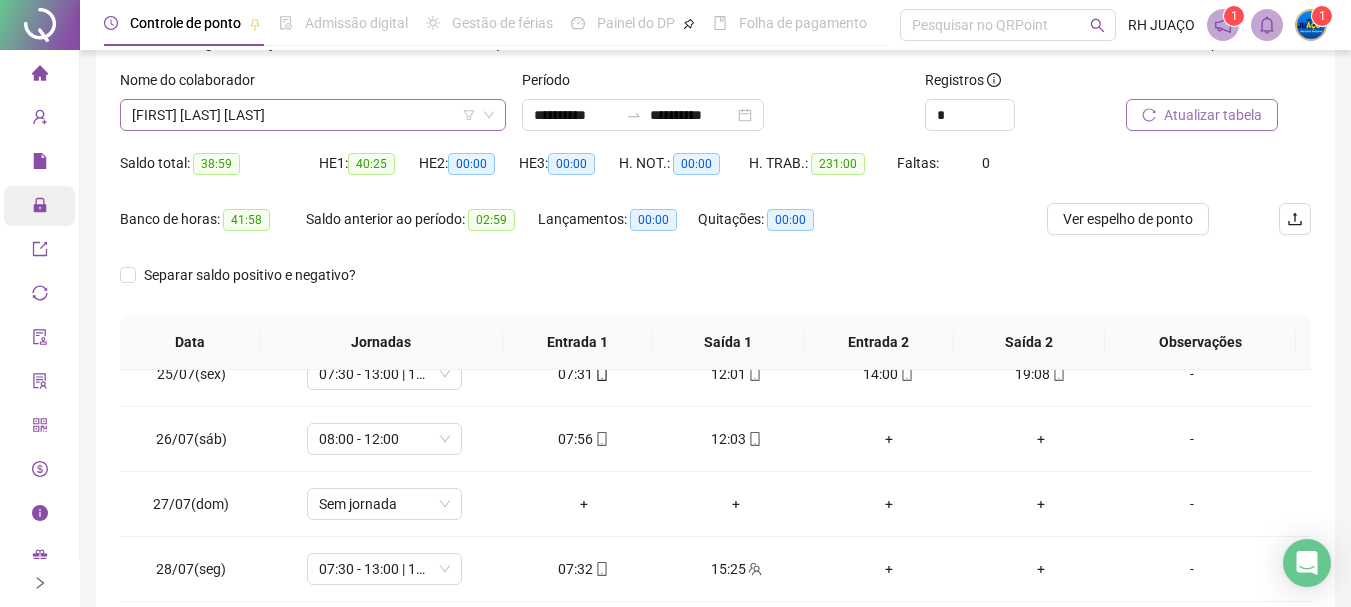 click on "[FIRST] [LAST] [LAST]" at bounding box center (313, 115) 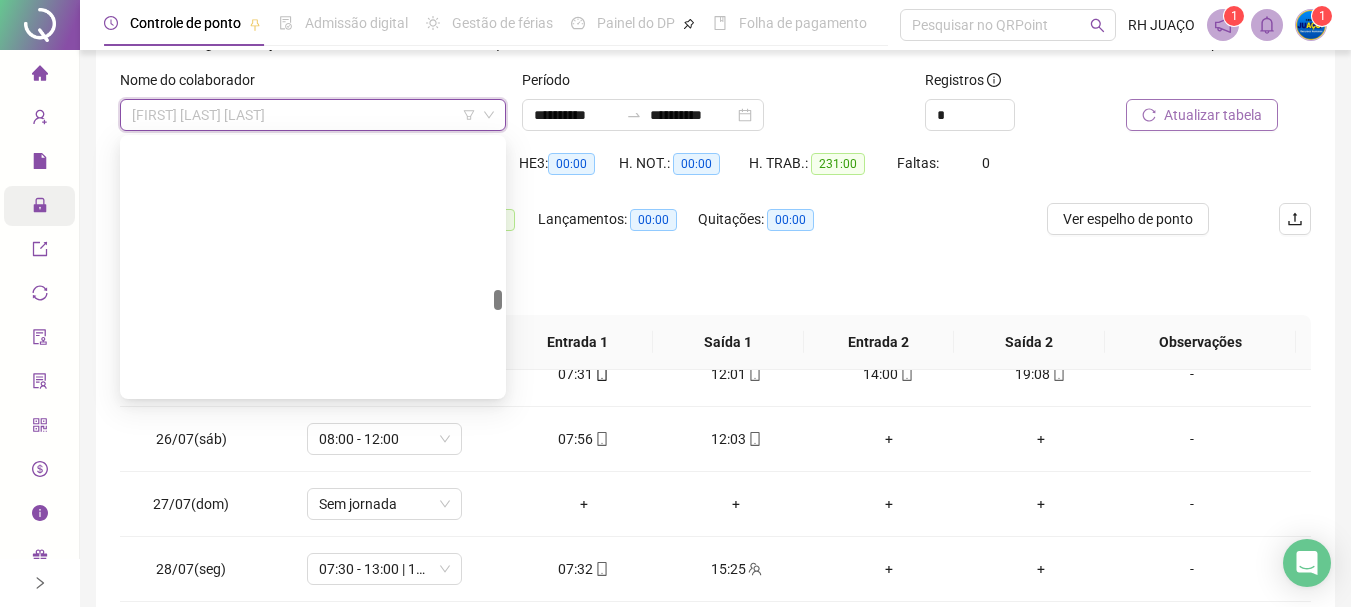 scroll, scrollTop: 2656, scrollLeft: 0, axis: vertical 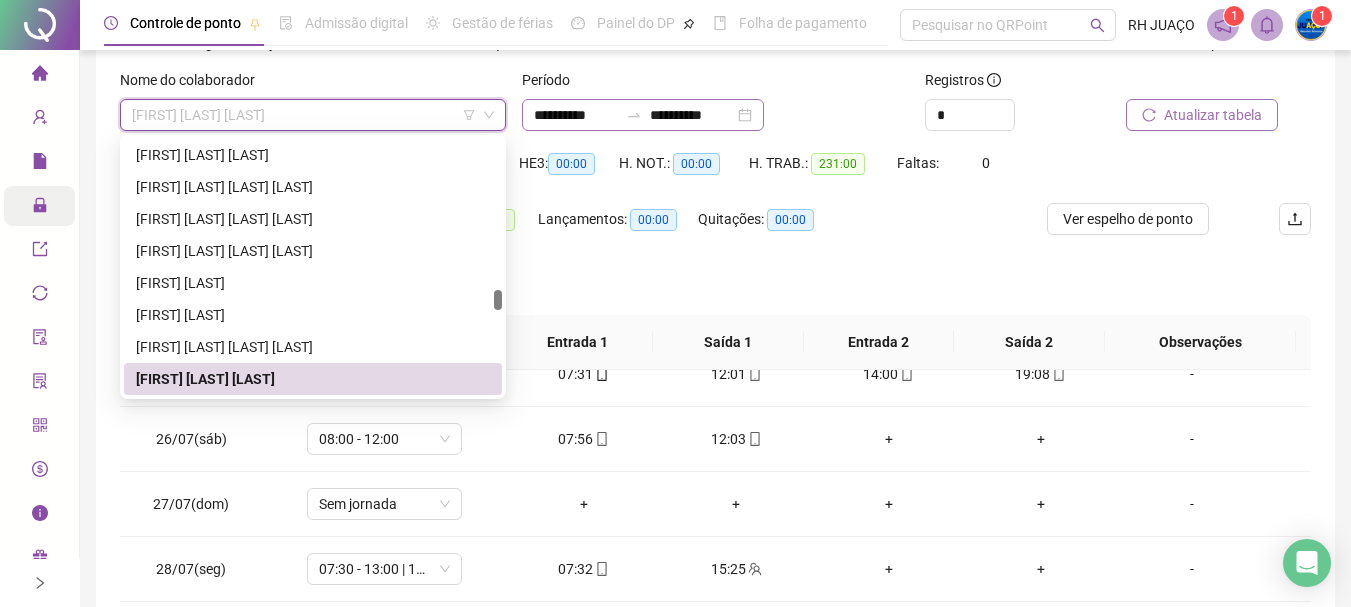 click 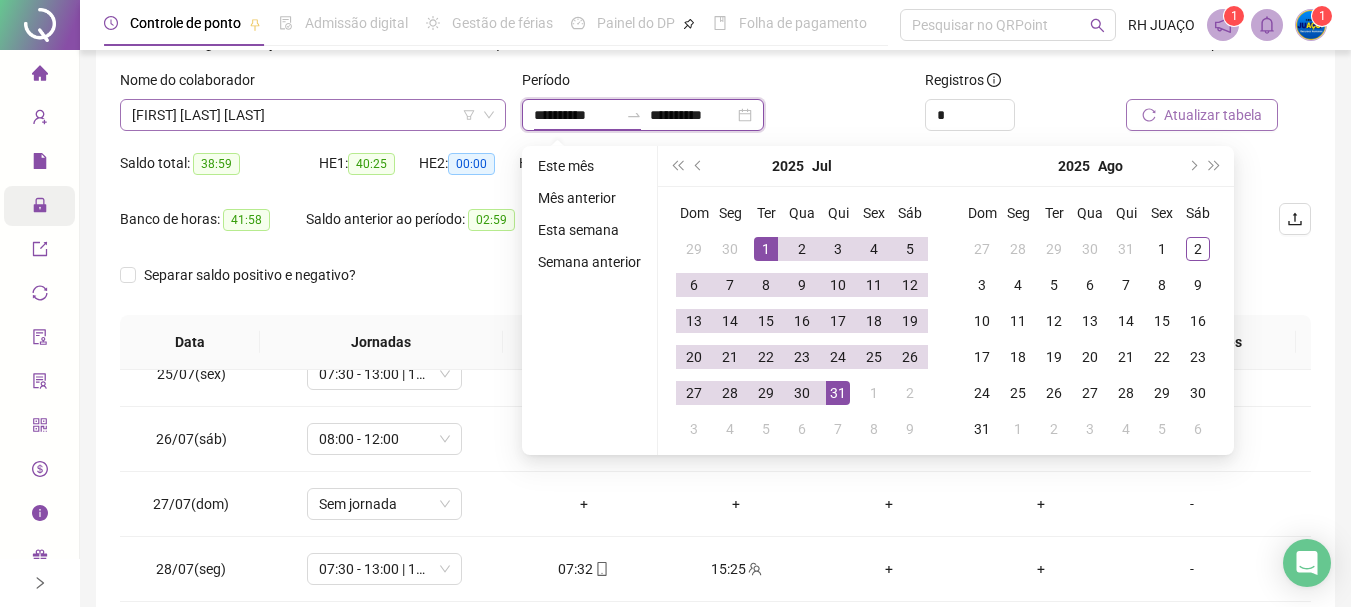 click on "[FIRST] [LAST] [LAST]" at bounding box center (313, 115) 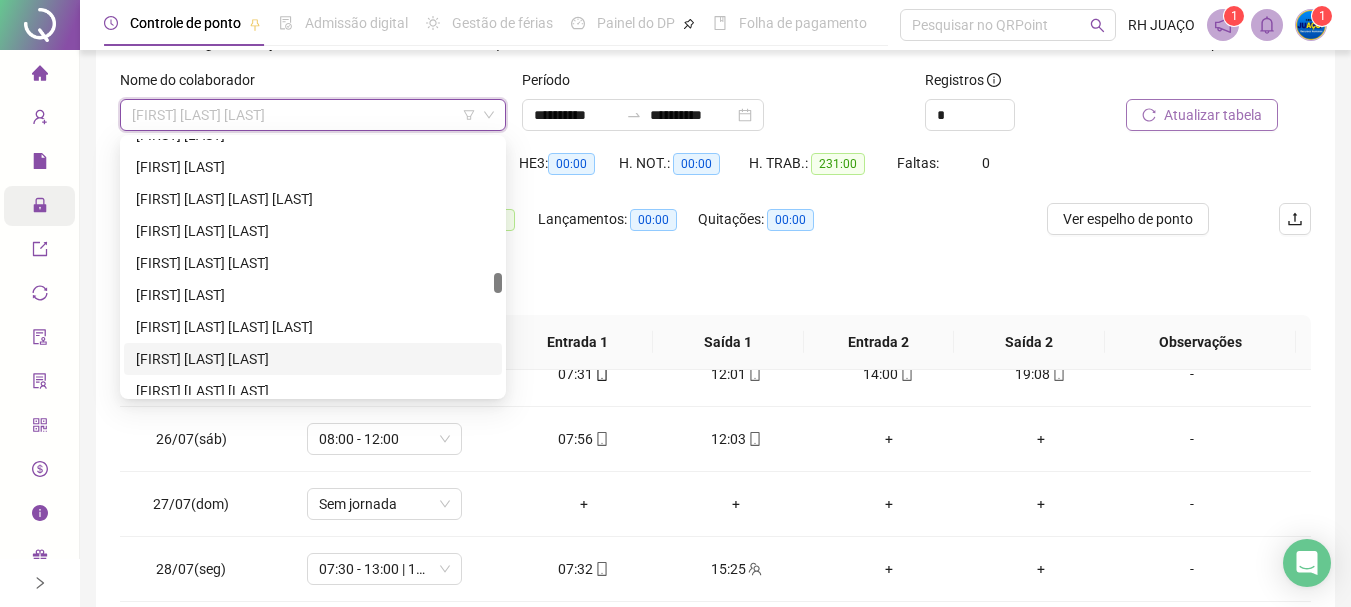 scroll, scrollTop: 2256, scrollLeft: 0, axis: vertical 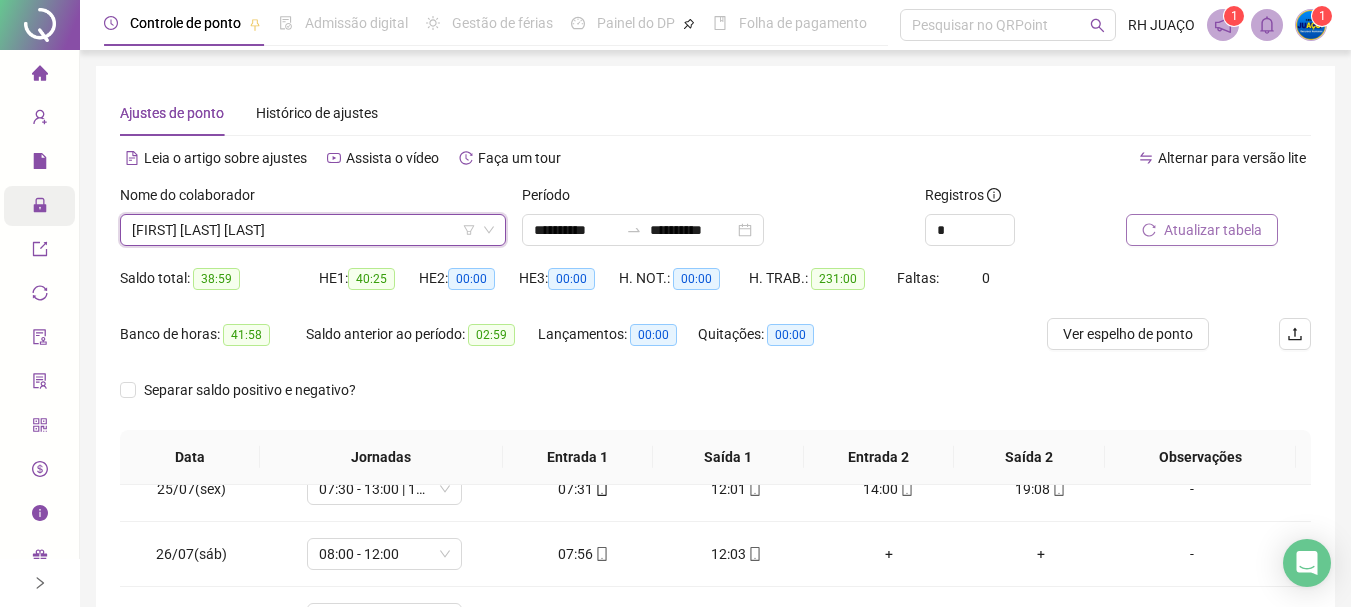 click on "[FIRST] [LAST] [LAST]" at bounding box center (313, 230) 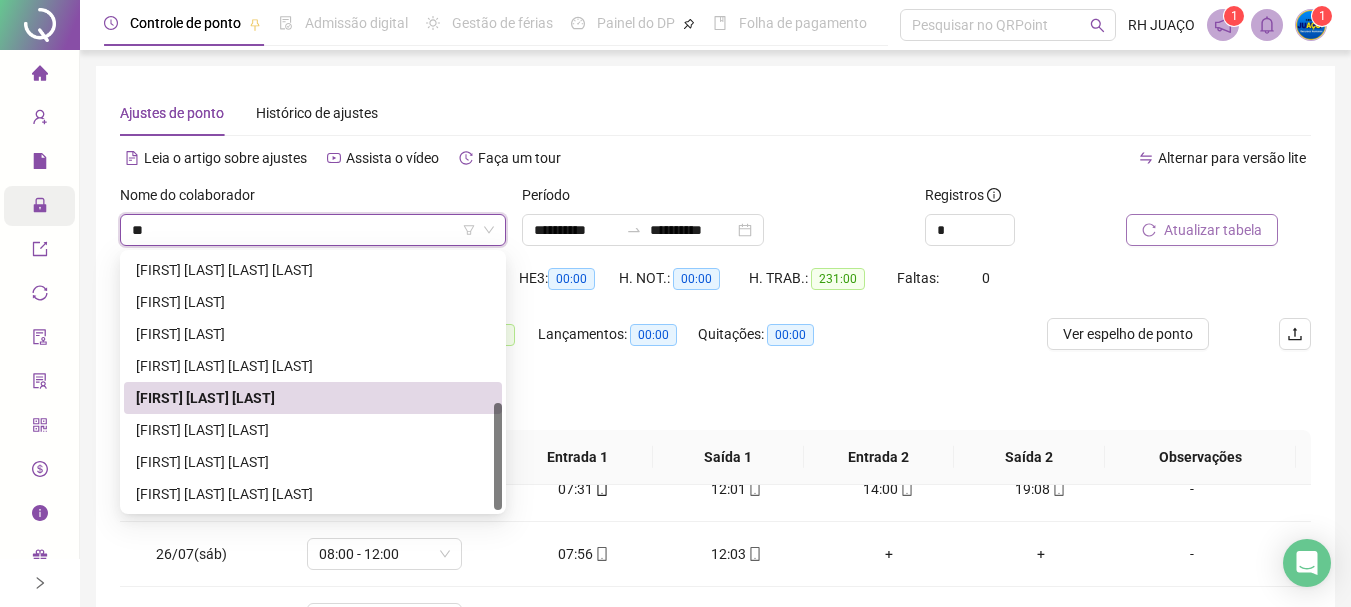 scroll, scrollTop: 352, scrollLeft: 0, axis: vertical 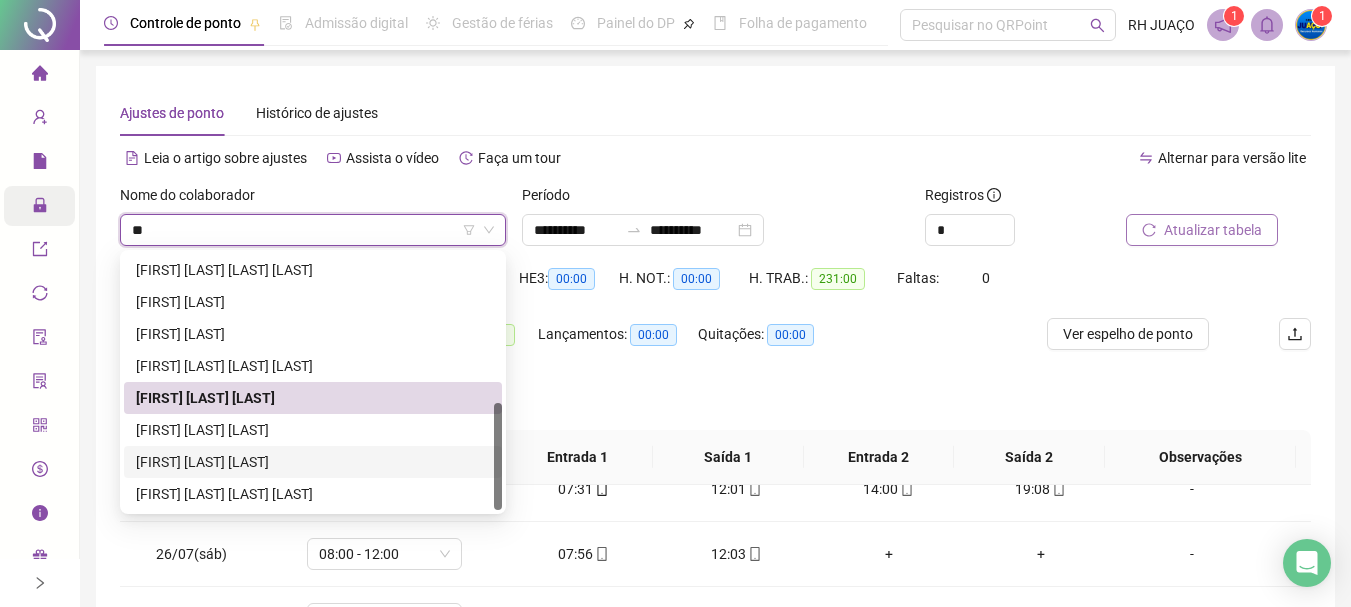 click on "[FIRST] [LAST] [LAST]" at bounding box center [313, 462] 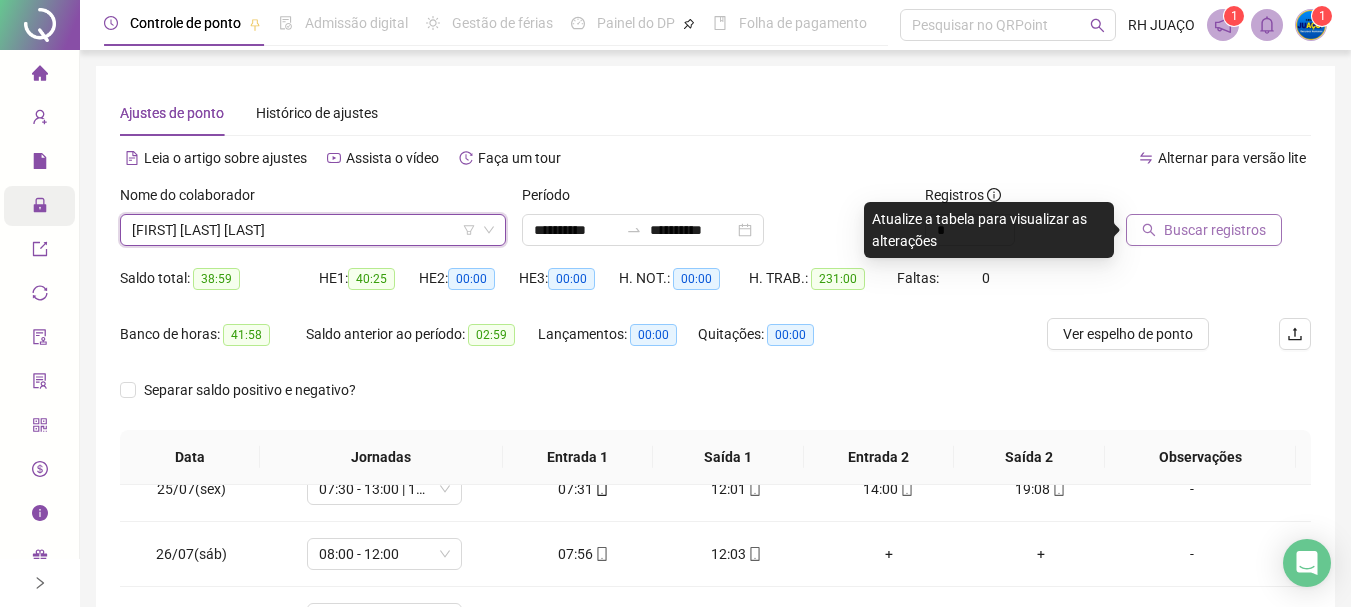 click on "[FIRST] [LAST] [LAST]" at bounding box center [313, 230] 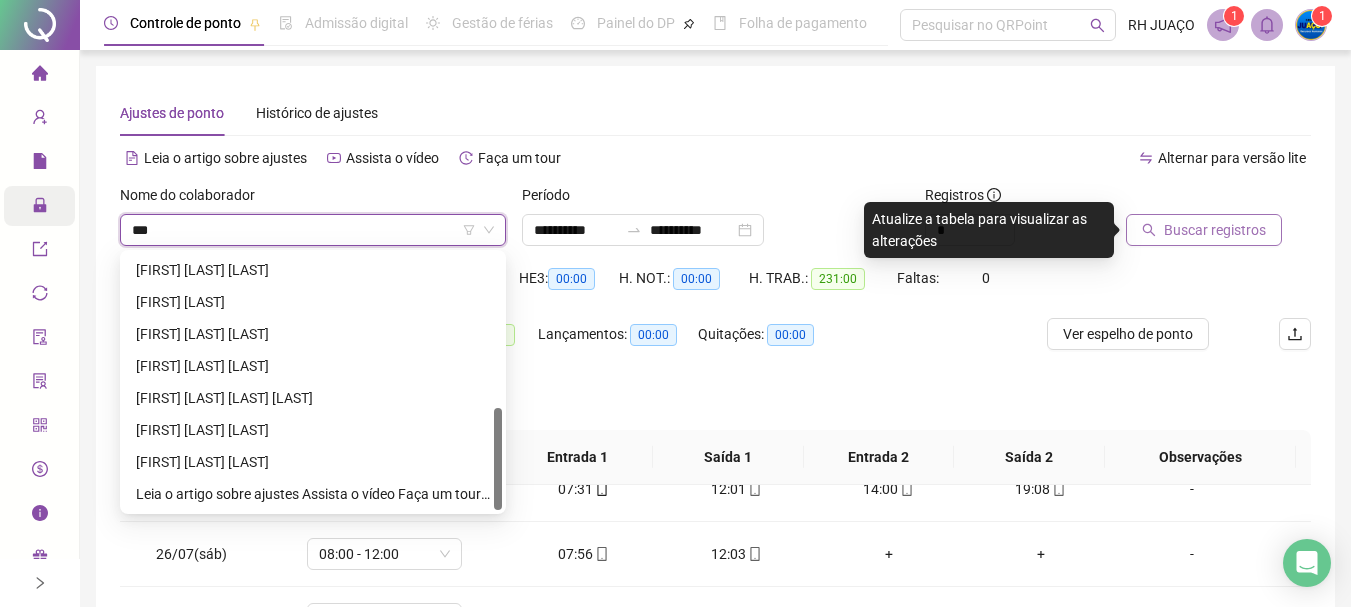 scroll, scrollTop: 0, scrollLeft: 0, axis: both 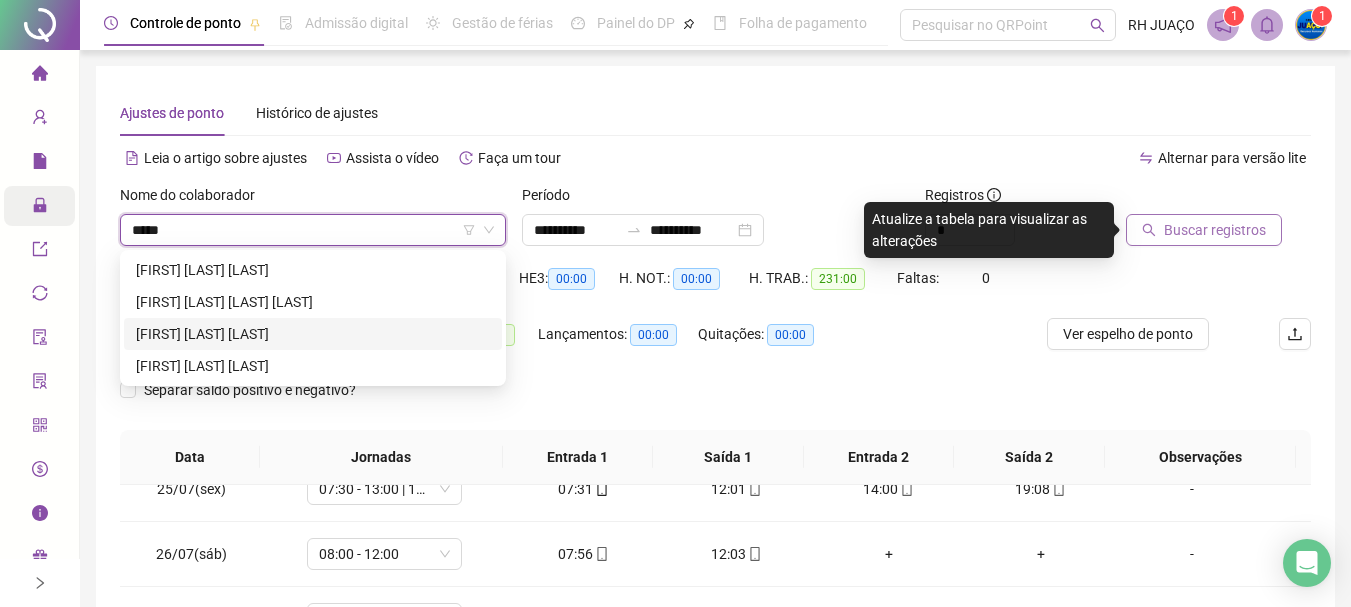 click on "[FIRST] [LAST] [LAST]" at bounding box center [313, 334] 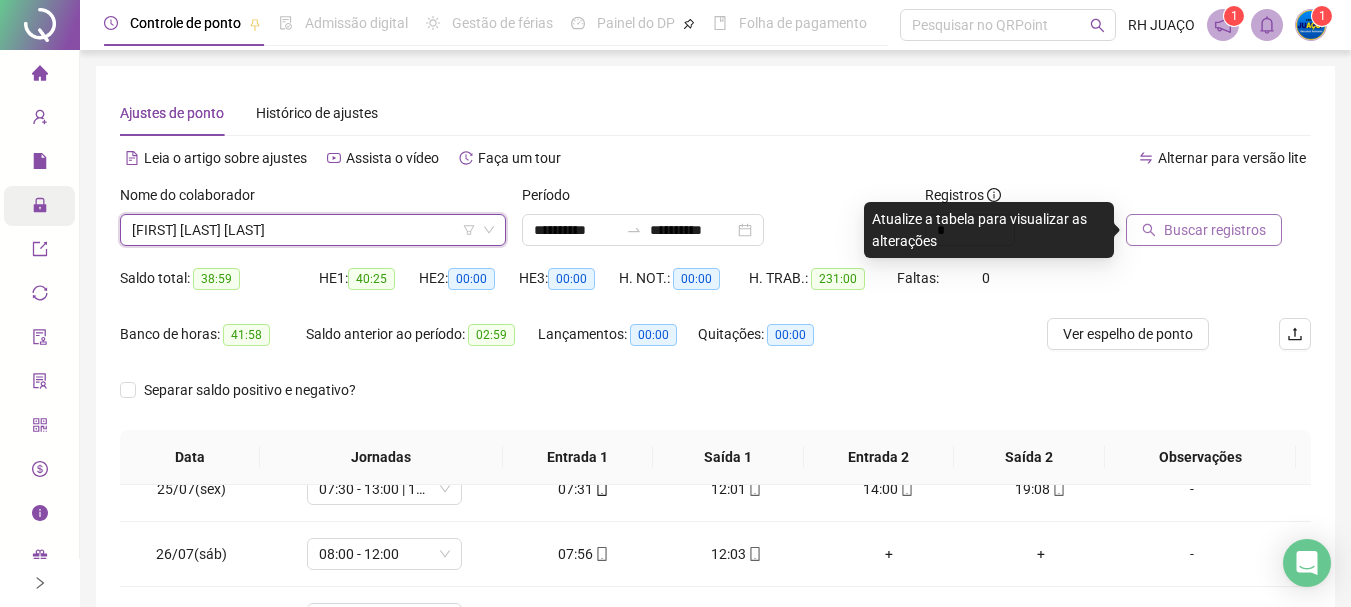 click on "Buscar registros" at bounding box center (1215, 230) 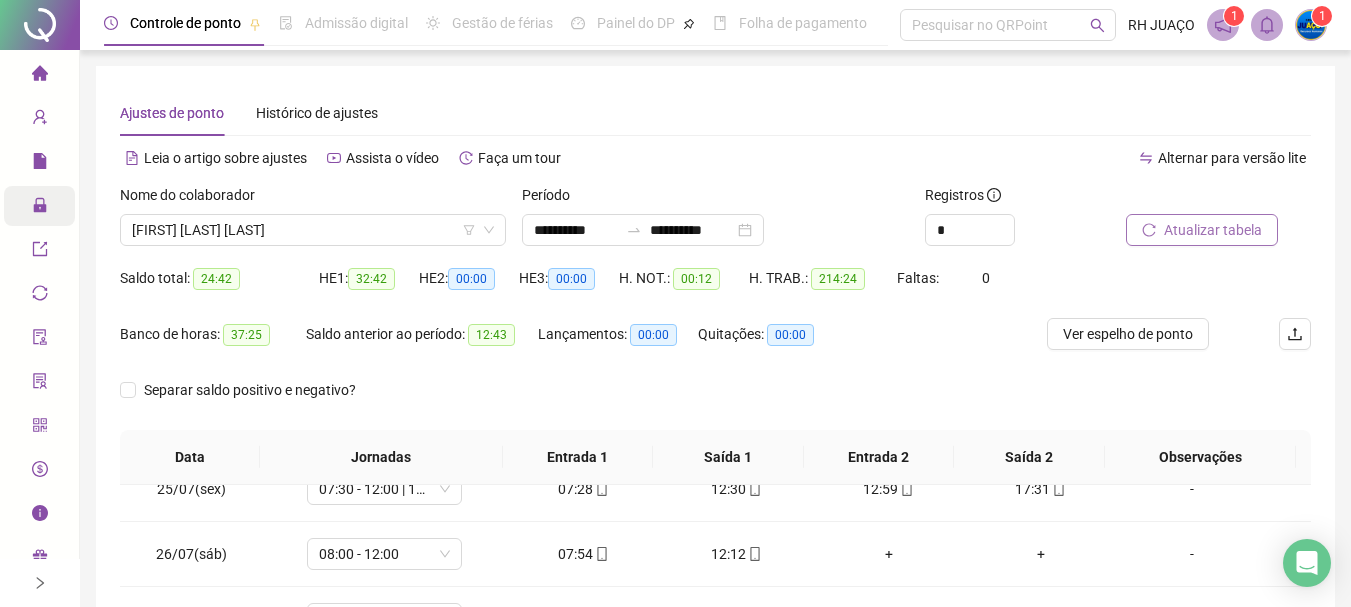 click on "Alternar para versão lite" at bounding box center [1014, 158] 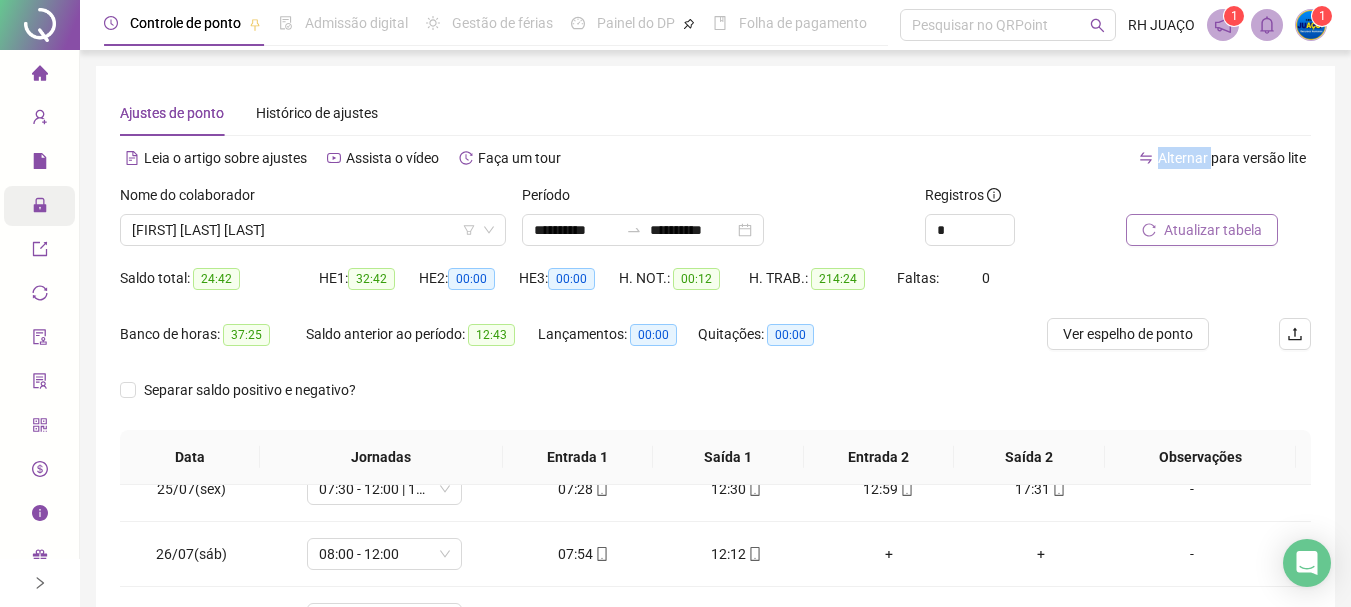 click on "Alternar para versão lite" at bounding box center [1014, 158] 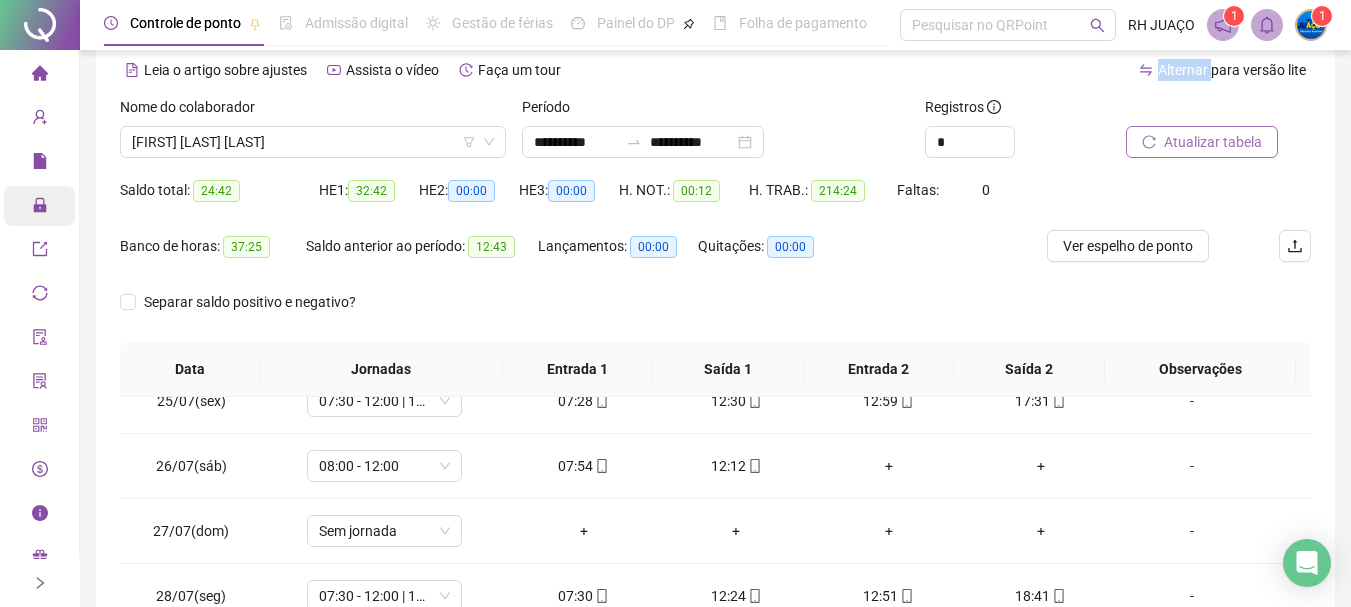 scroll, scrollTop: 100, scrollLeft: 0, axis: vertical 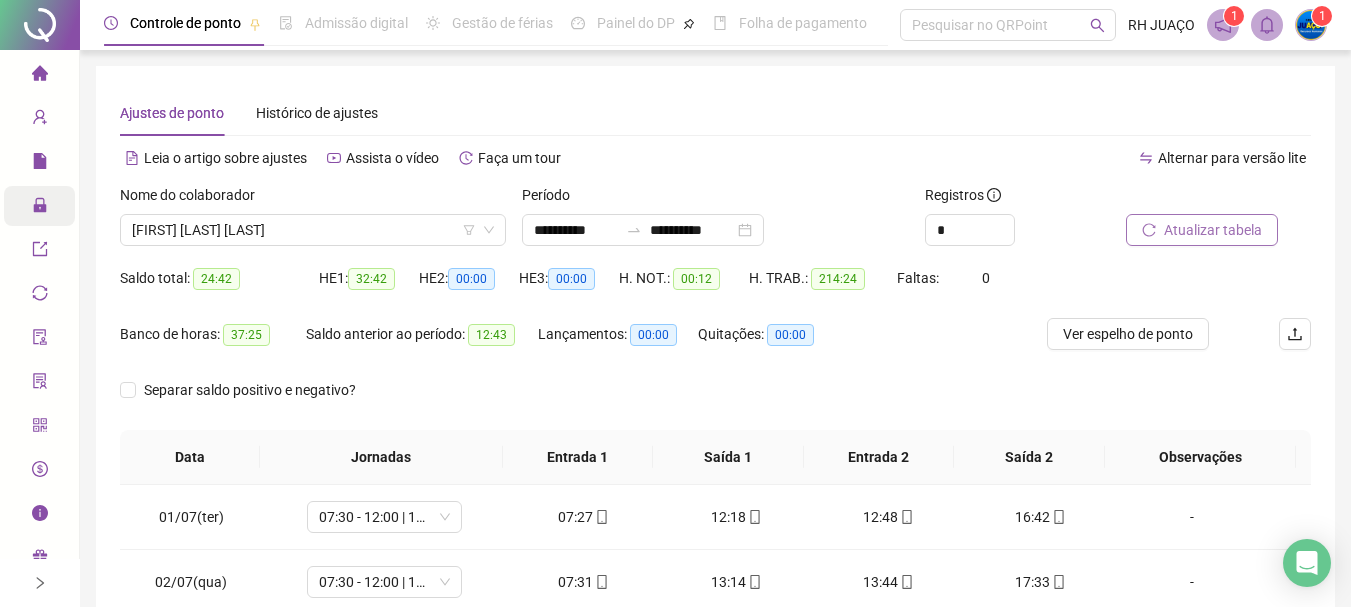click on "Separar saldo positivo e negativo?" at bounding box center [715, 402] 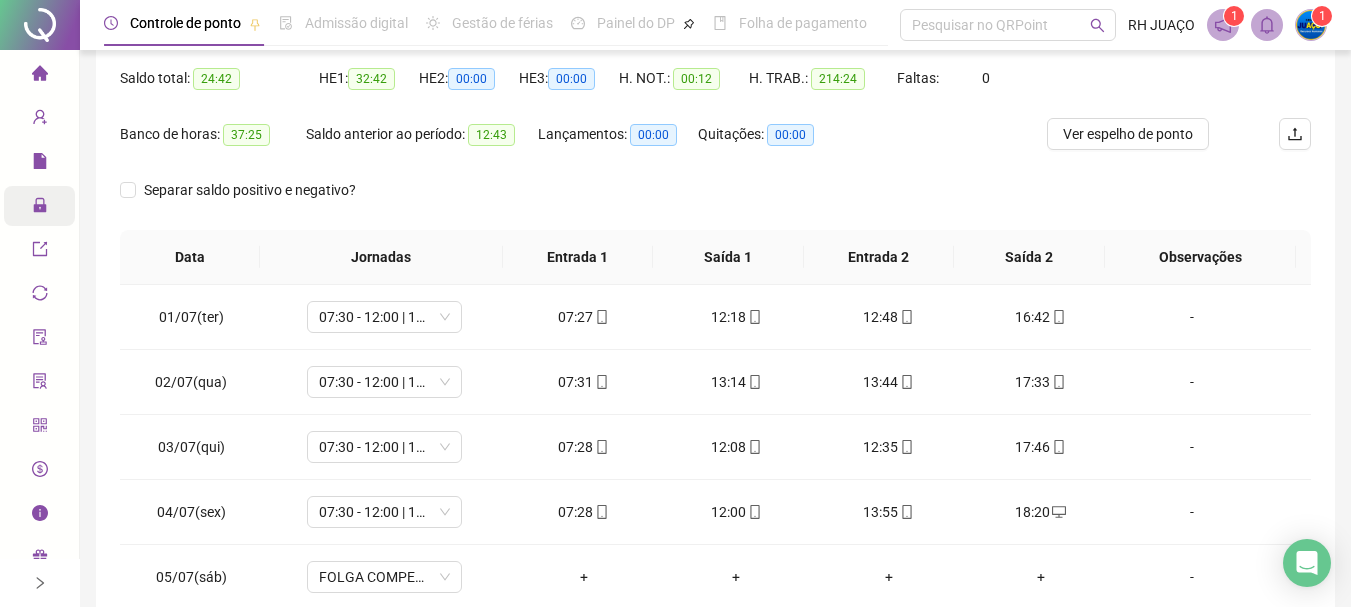 scroll, scrollTop: 300, scrollLeft: 0, axis: vertical 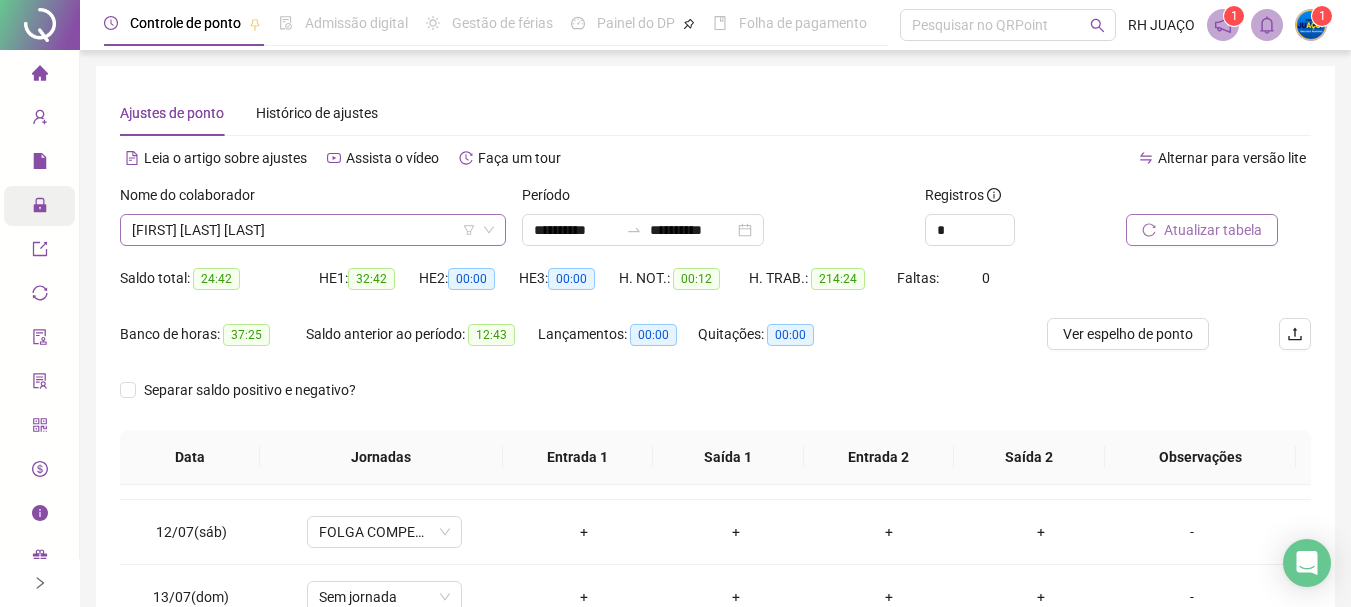 click on "[FIRST] [LAST] [LAST]" at bounding box center (313, 230) 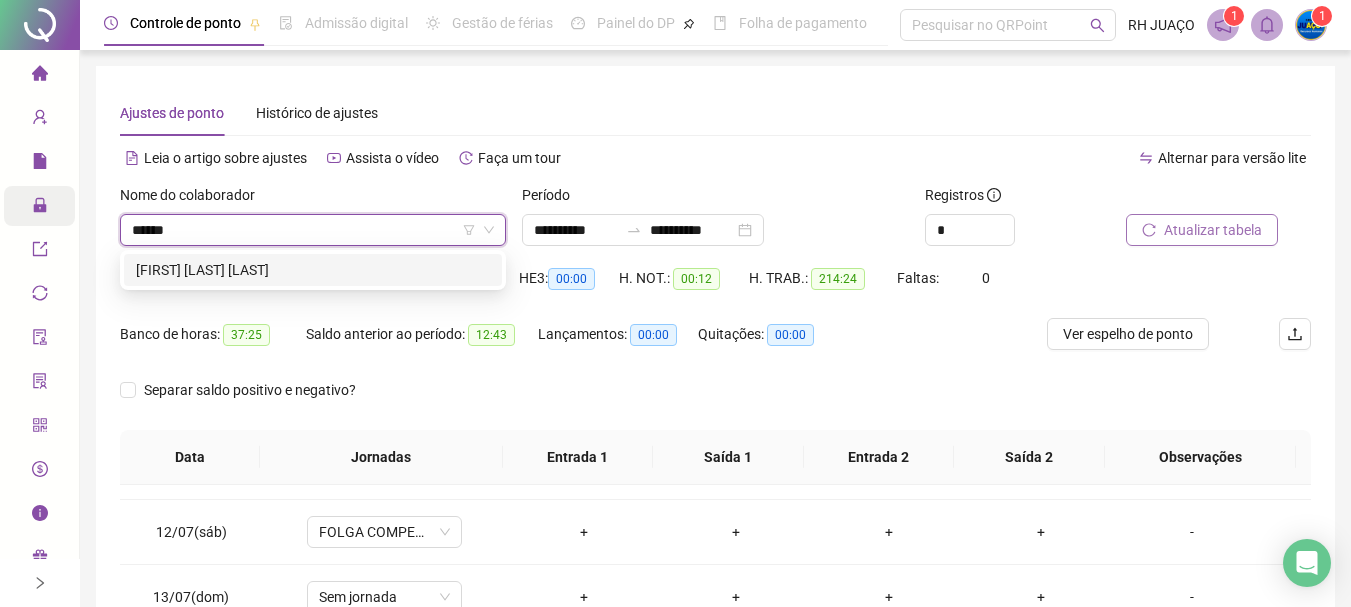 scroll, scrollTop: 0, scrollLeft: 0, axis: both 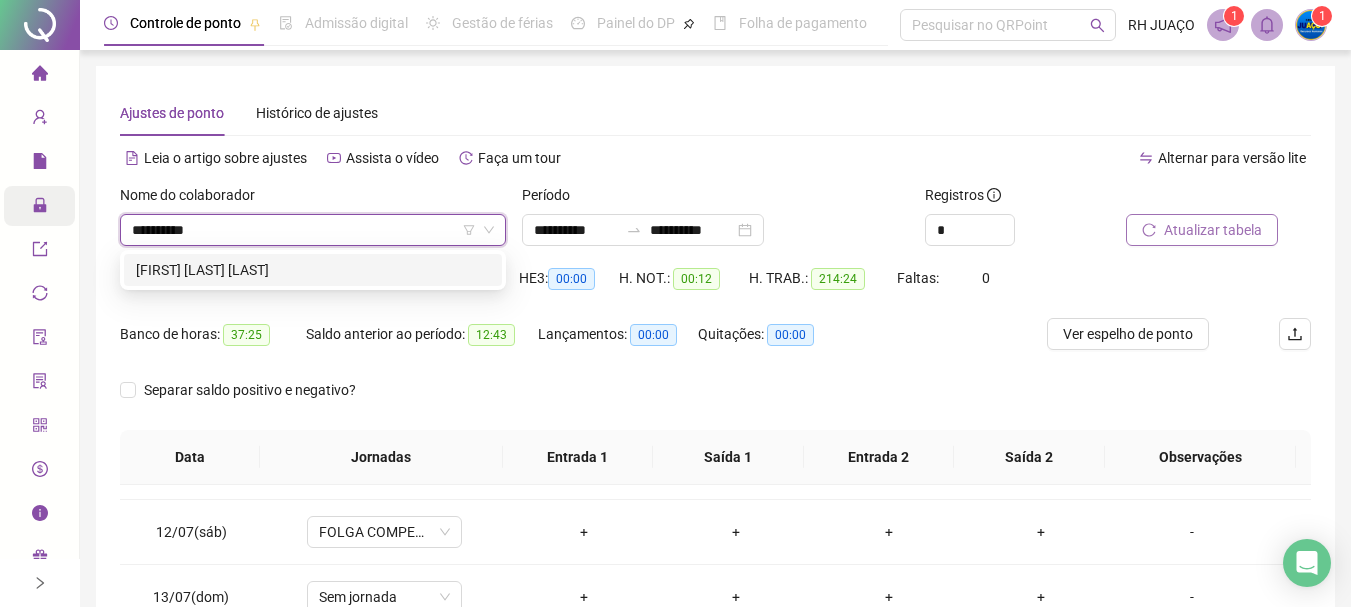 click on "[FIRST] [LAST] [LAST]" at bounding box center (313, 270) 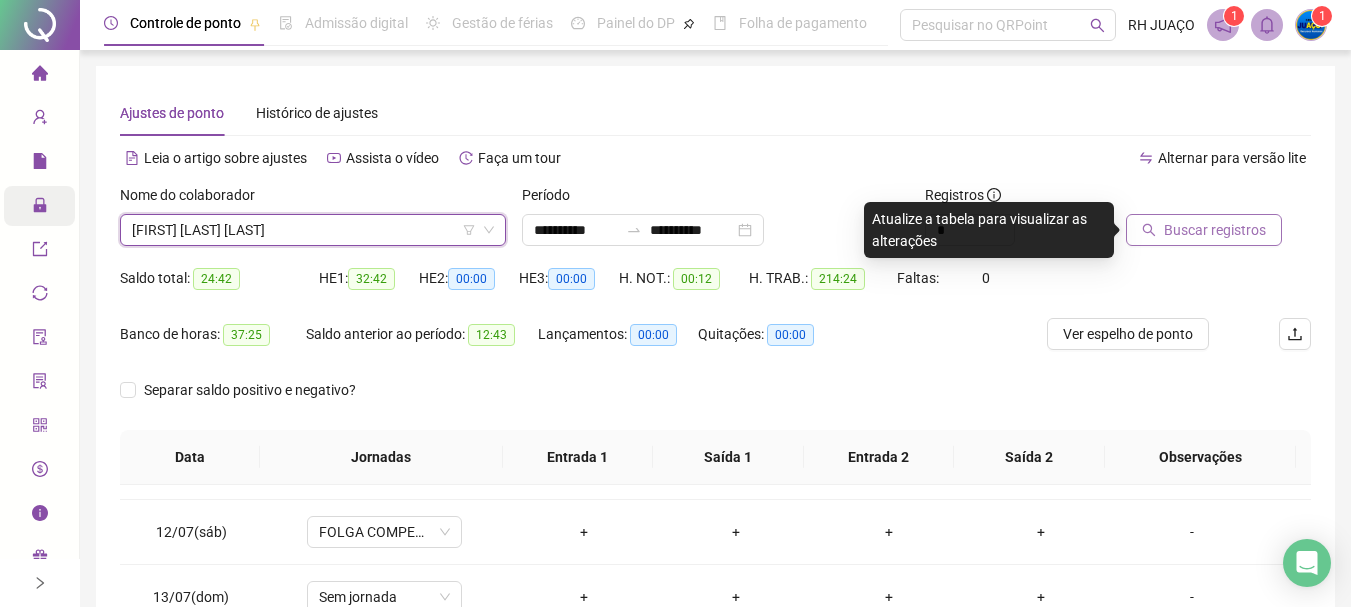 click on "Buscar registros" at bounding box center [1215, 230] 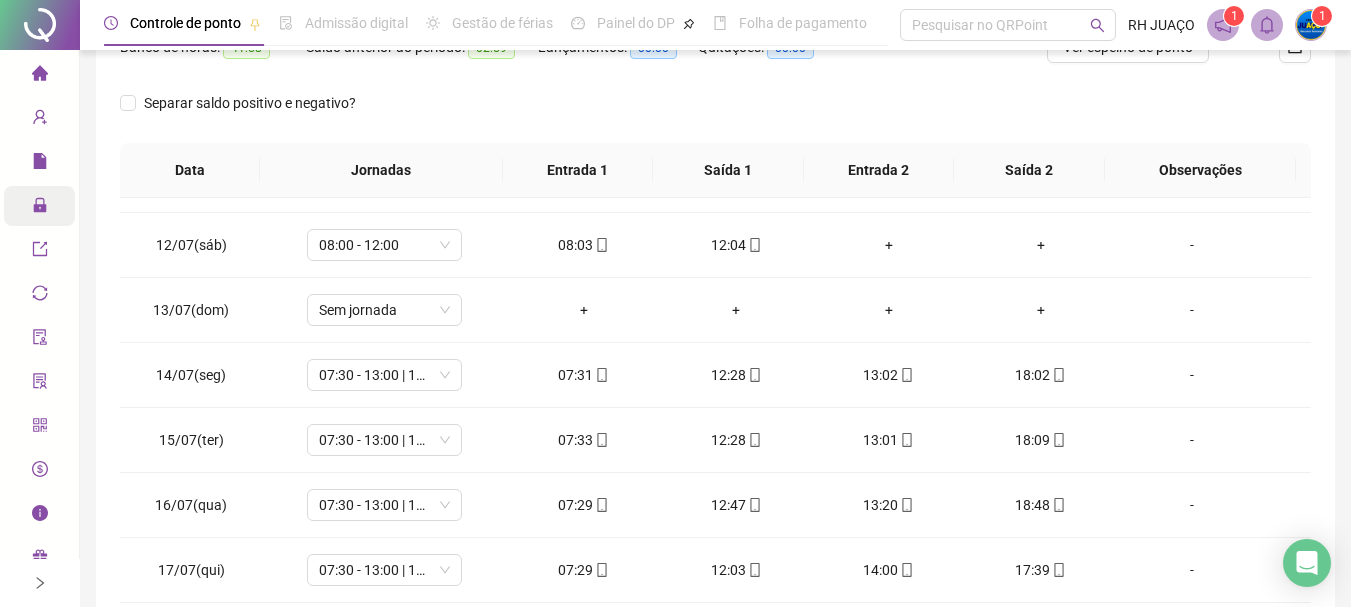 scroll, scrollTop: 300, scrollLeft: 0, axis: vertical 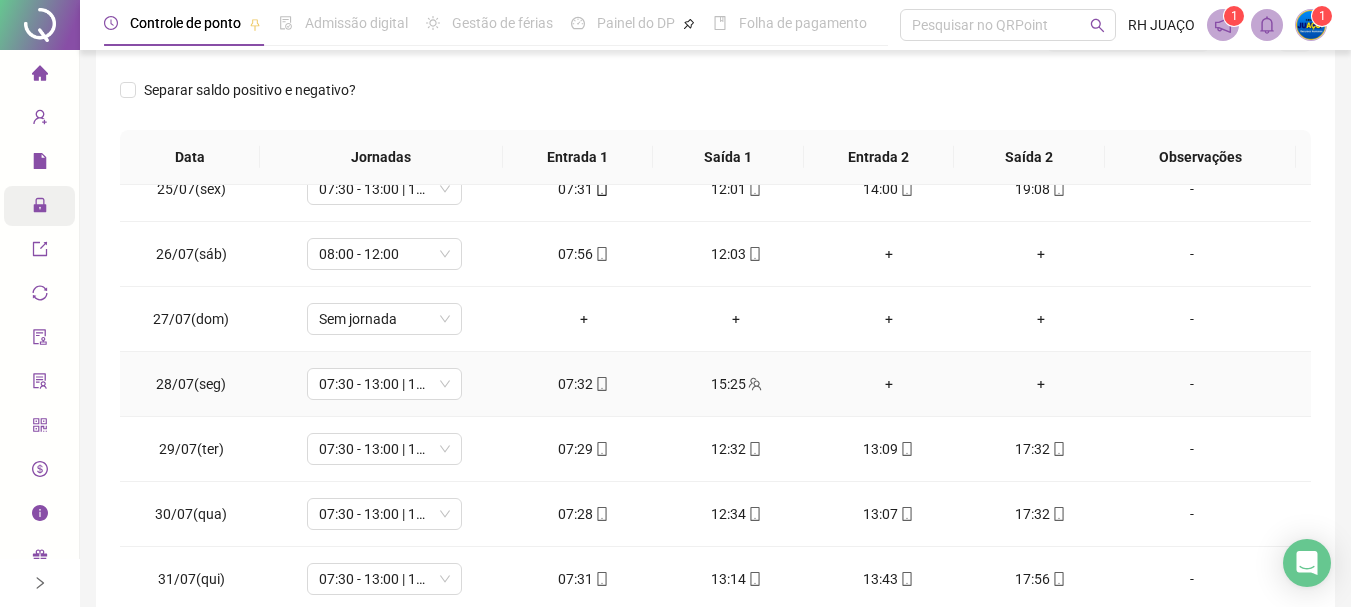 click on "+" at bounding box center (888, 384) 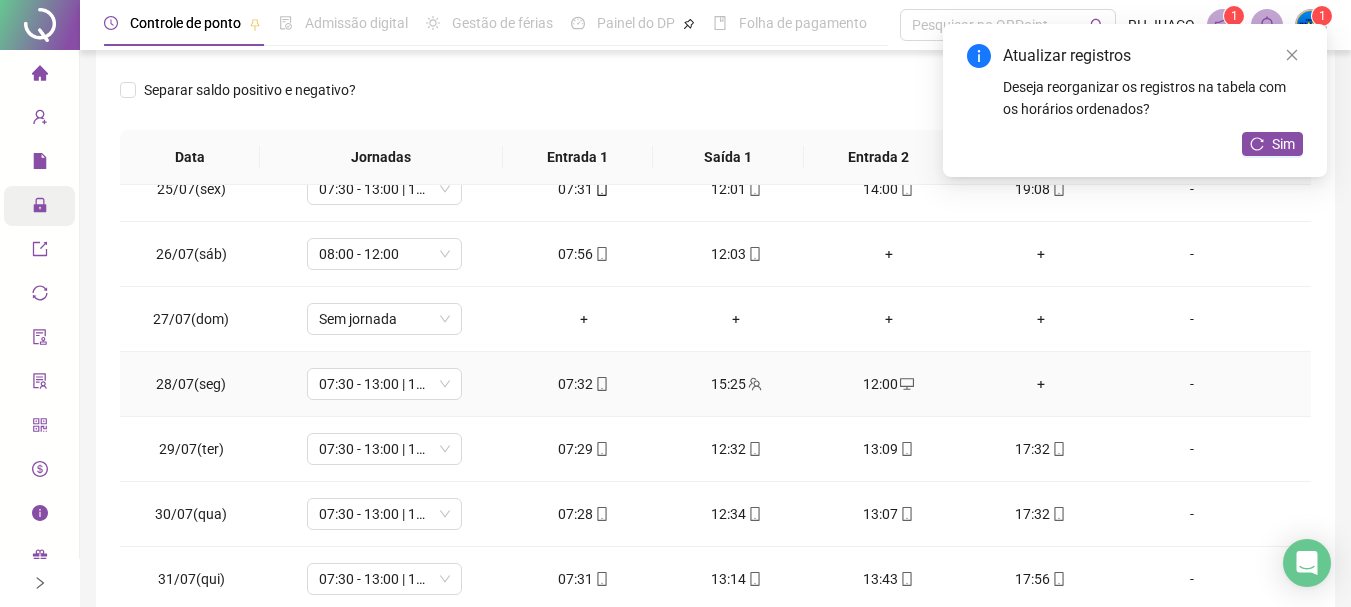 click on "+" at bounding box center (1041, 384) 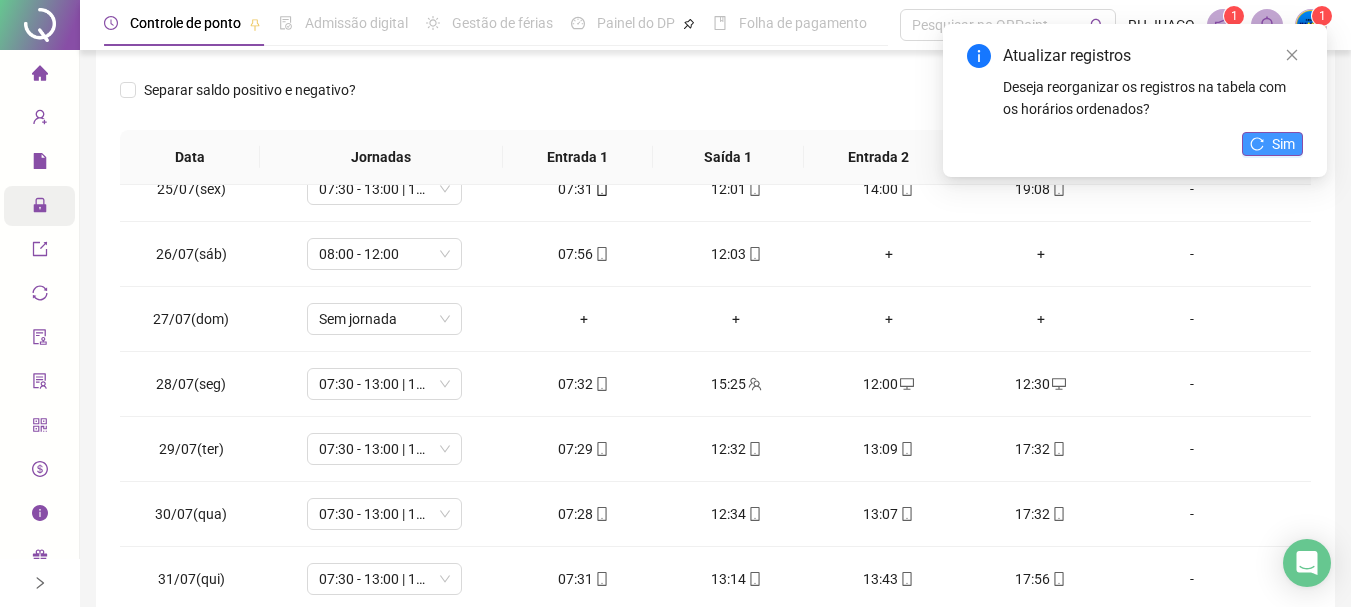 click 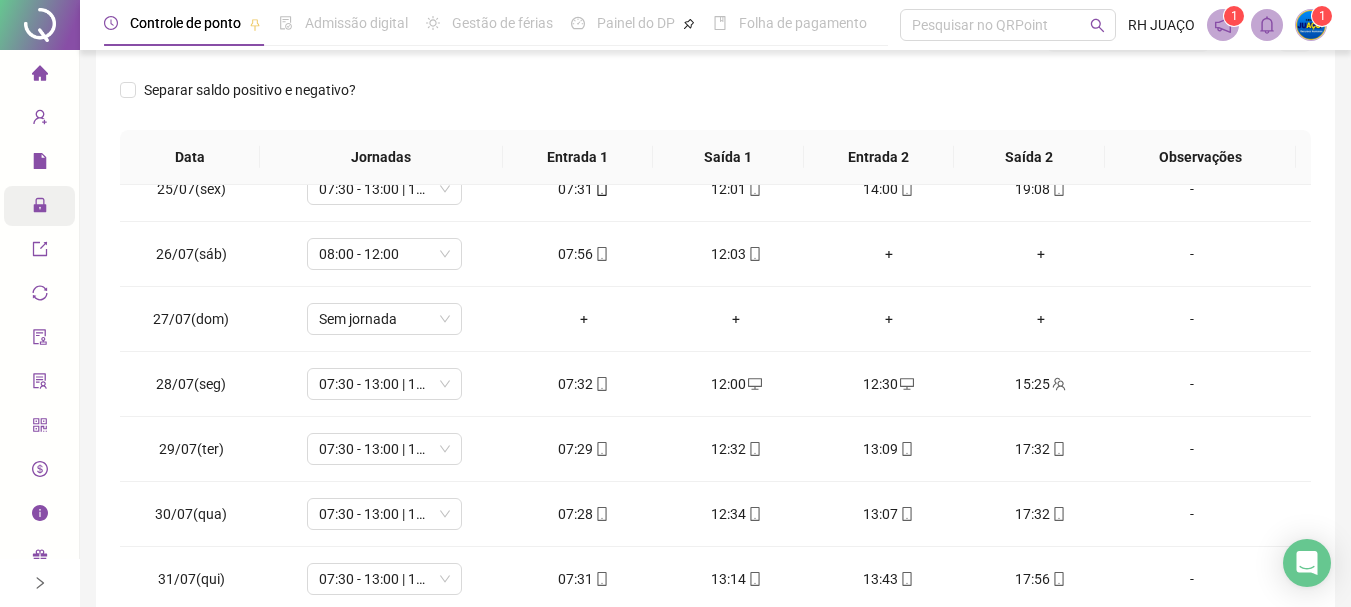 scroll, scrollTop: 100, scrollLeft: 0, axis: vertical 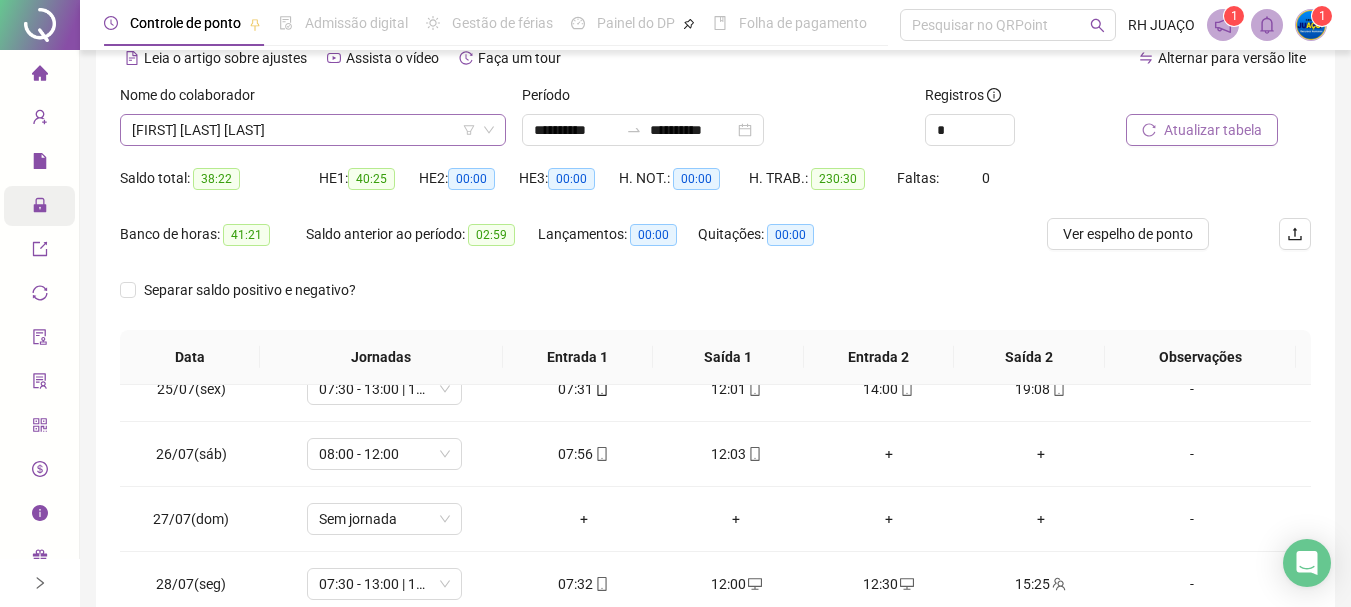 click on "[FIRST] [LAST] [LAST]" at bounding box center (313, 130) 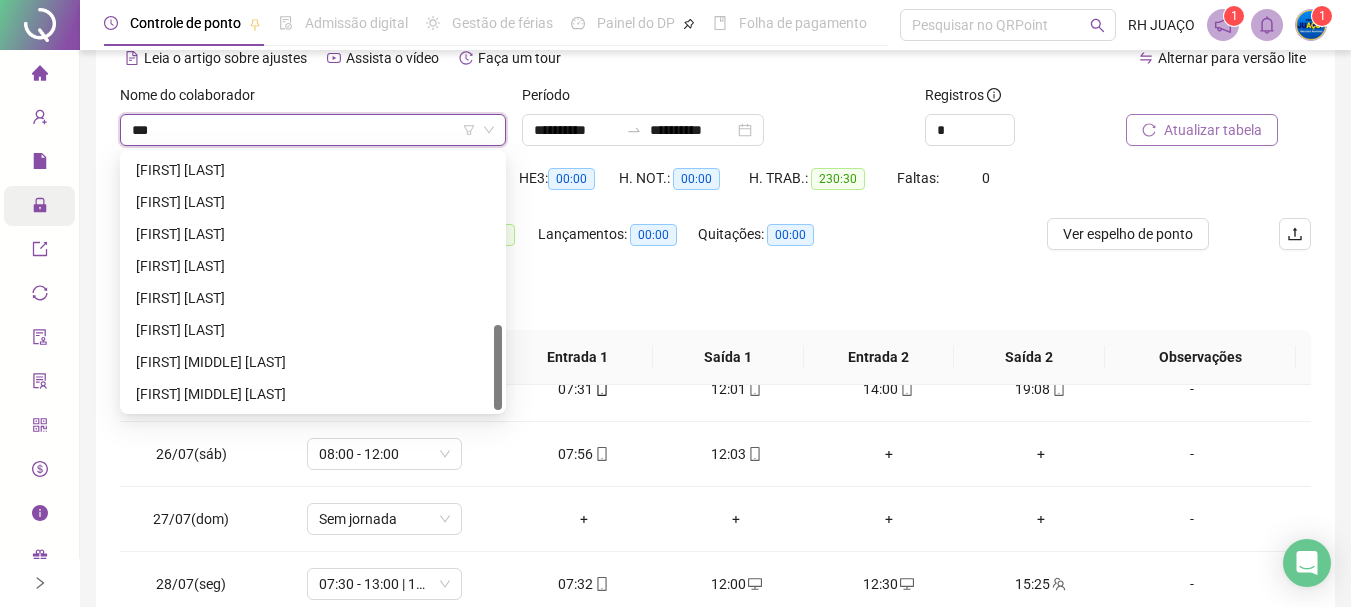 scroll, scrollTop: 0, scrollLeft: 0, axis: both 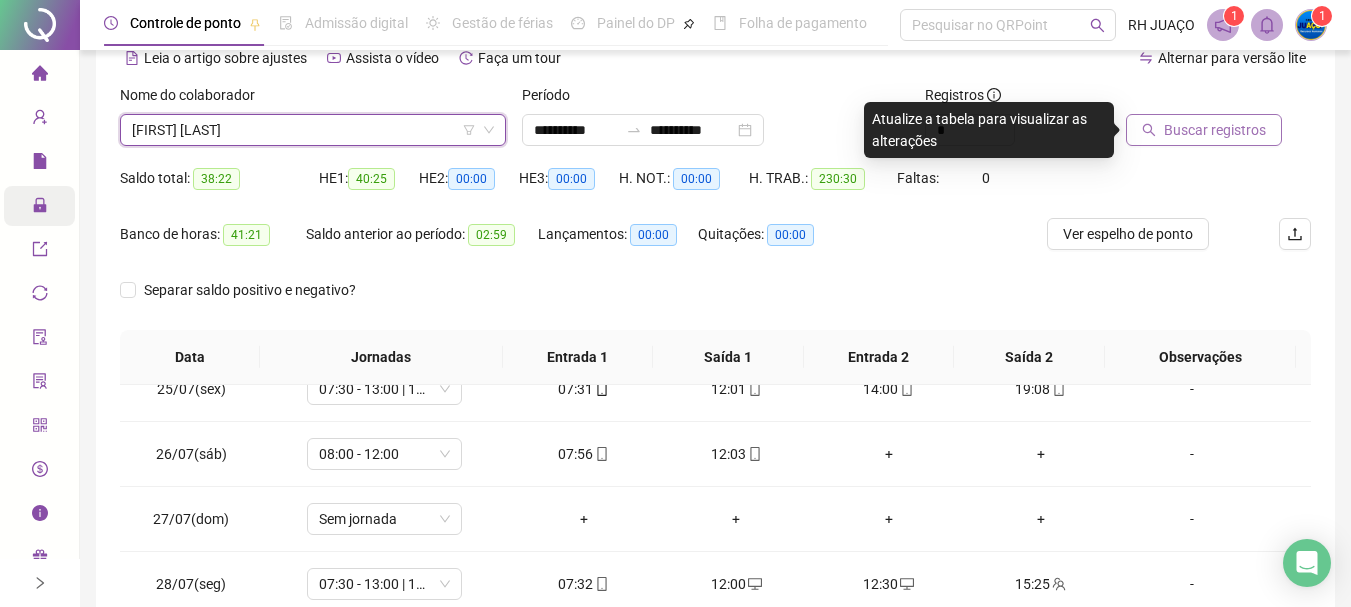 click on "Buscar registros" at bounding box center [1215, 130] 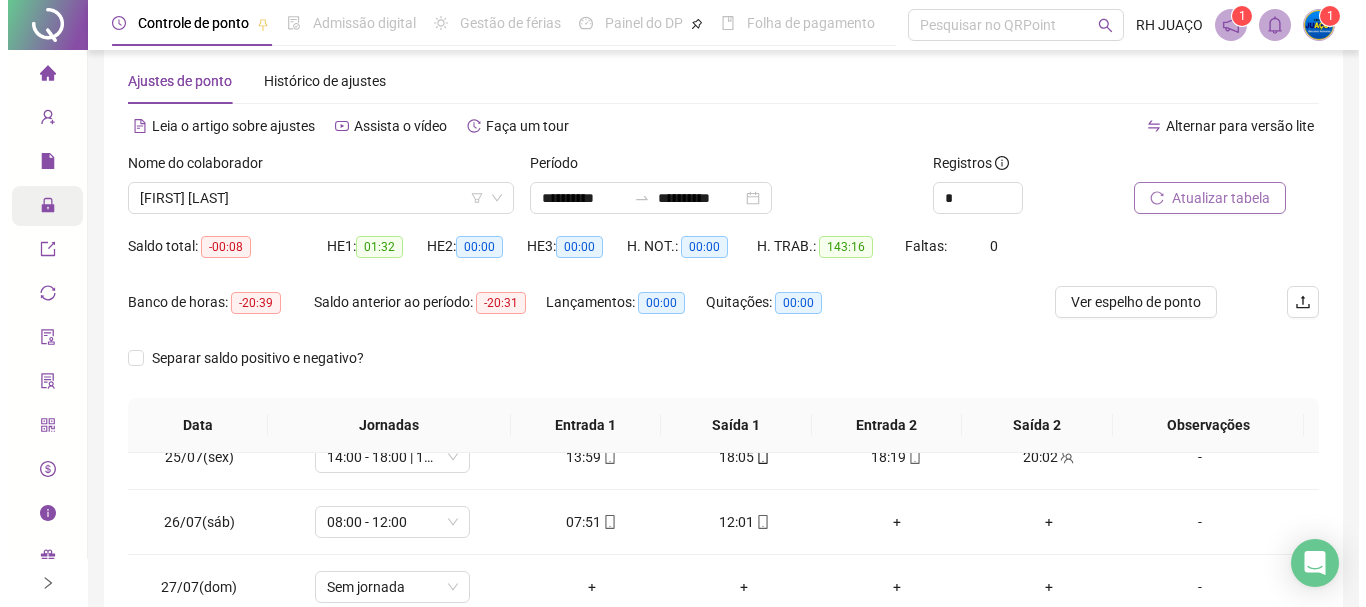 scroll, scrollTop: 15, scrollLeft: 0, axis: vertical 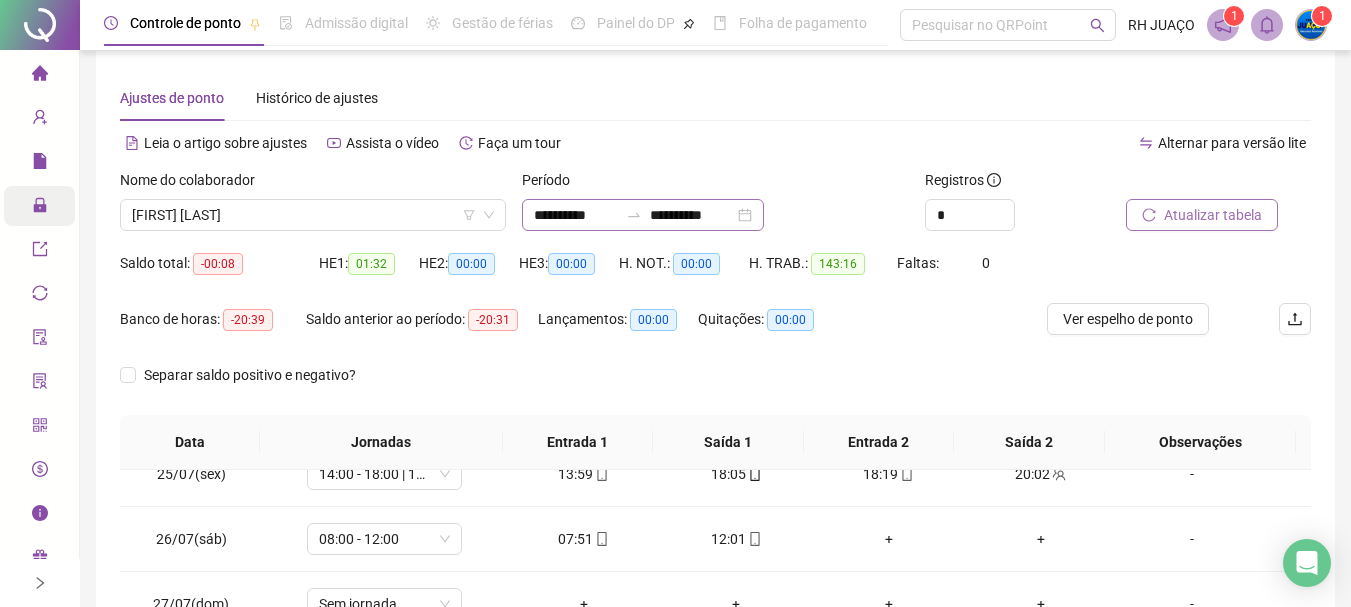 click 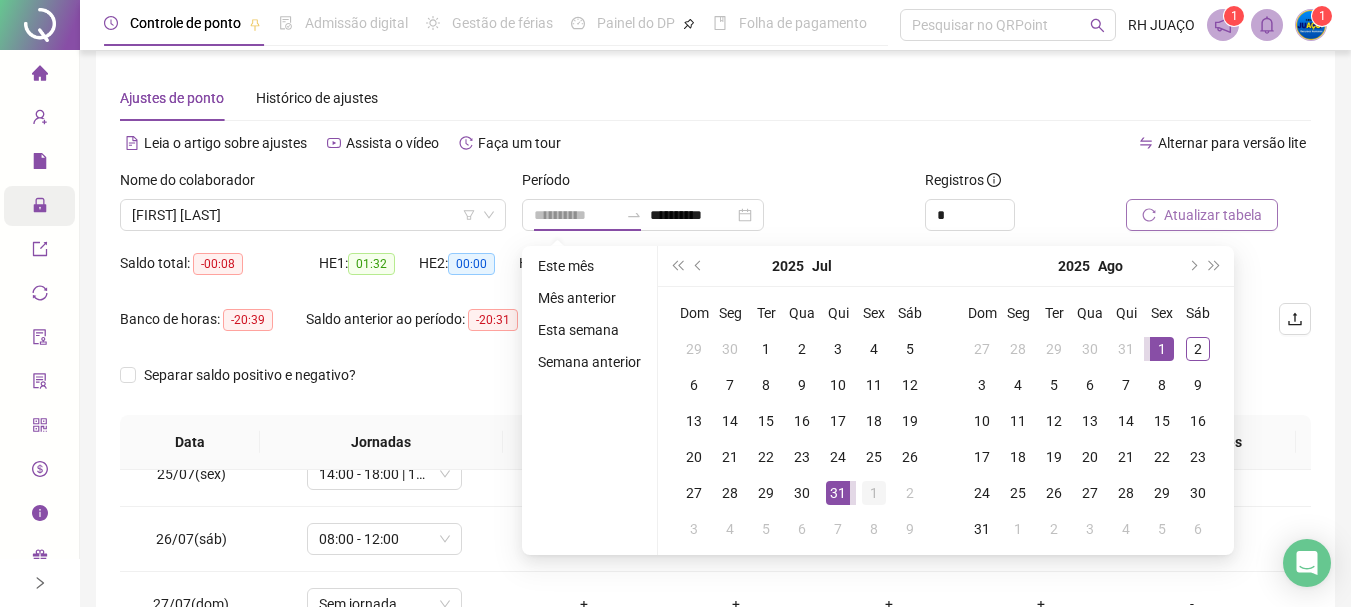 click on "1" at bounding box center [874, 493] 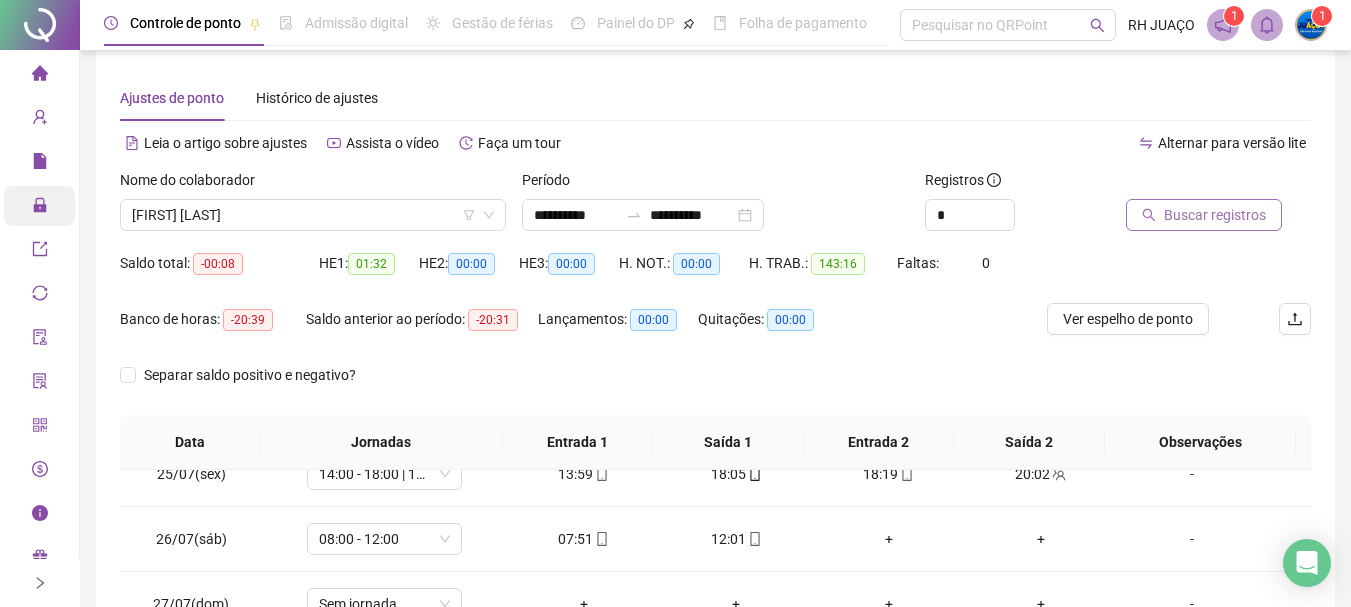 click on "Buscar registros" at bounding box center (1215, 215) 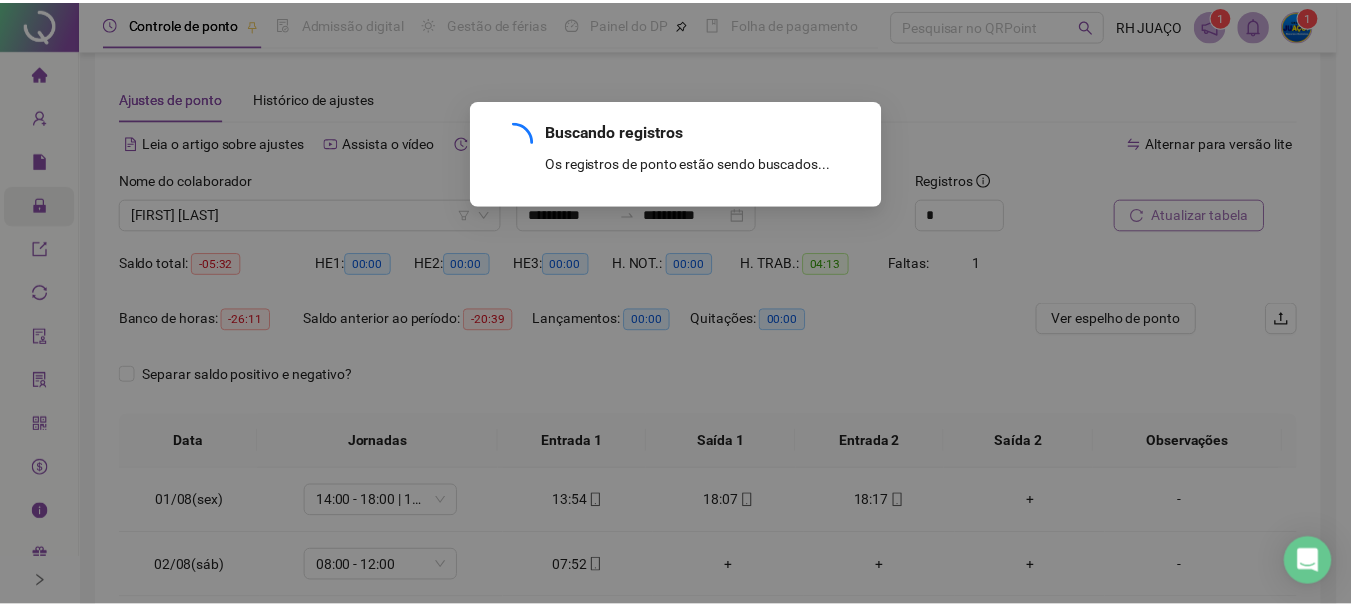 scroll, scrollTop: 0, scrollLeft: 0, axis: both 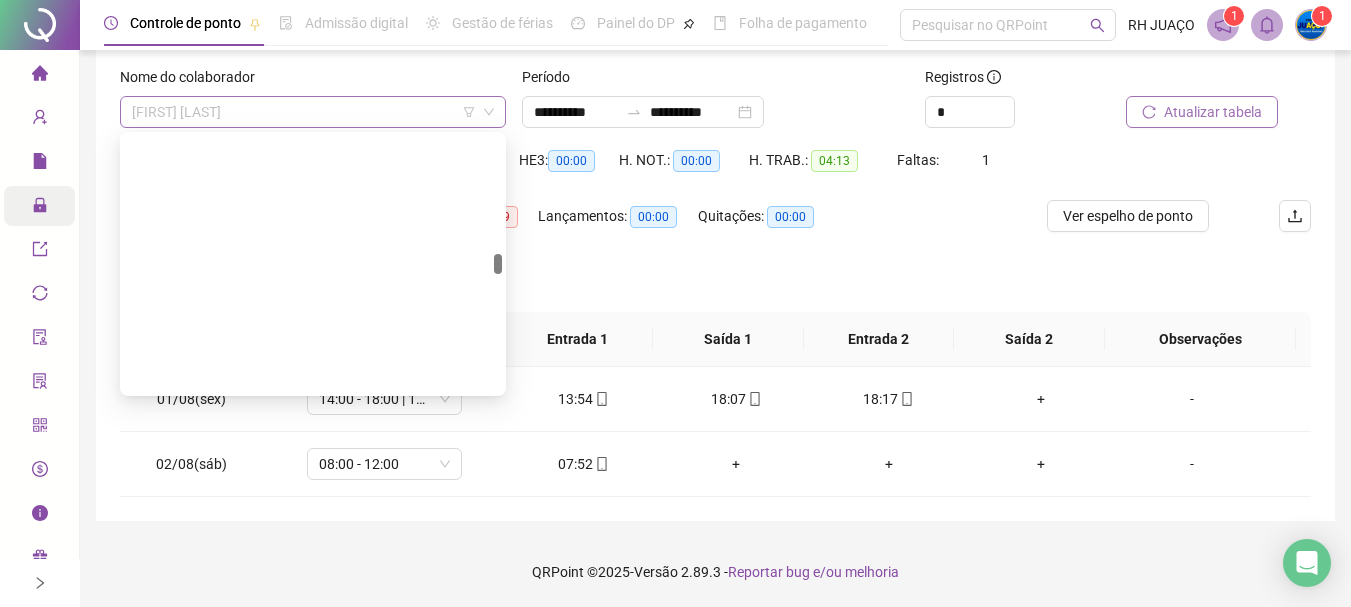 click on "[FIRST] [LAST]" at bounding box center [313, 112] 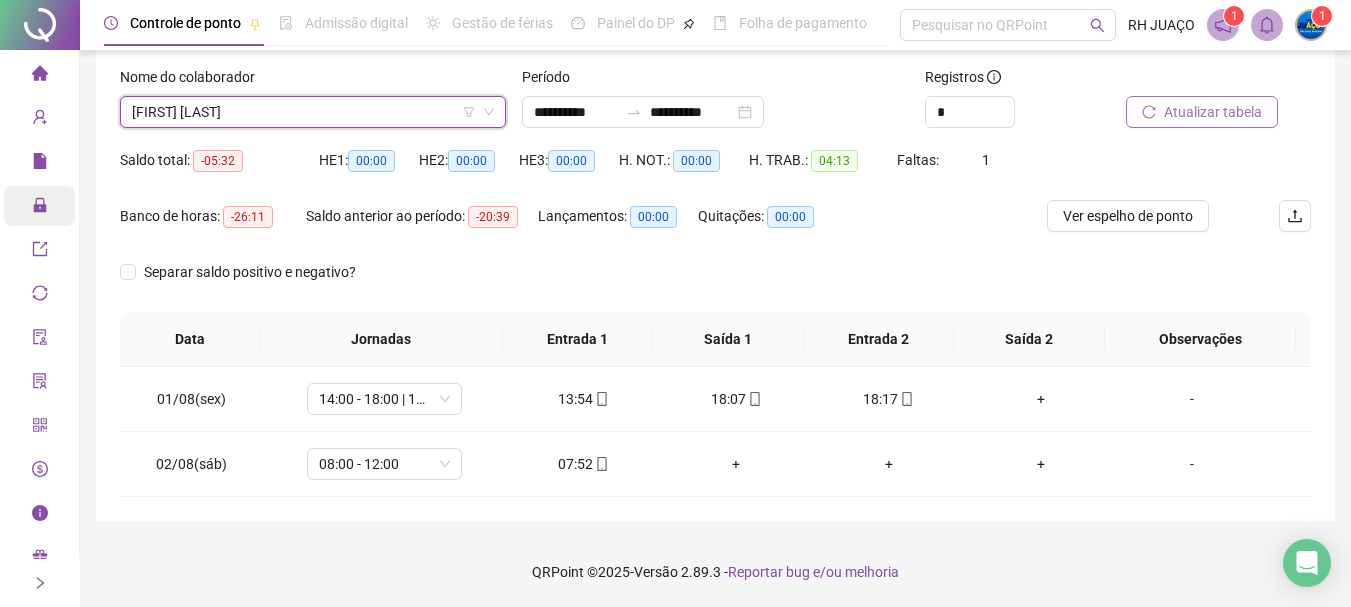 click on "[FIRST] [LAST]" at bounding box center [313, 112] 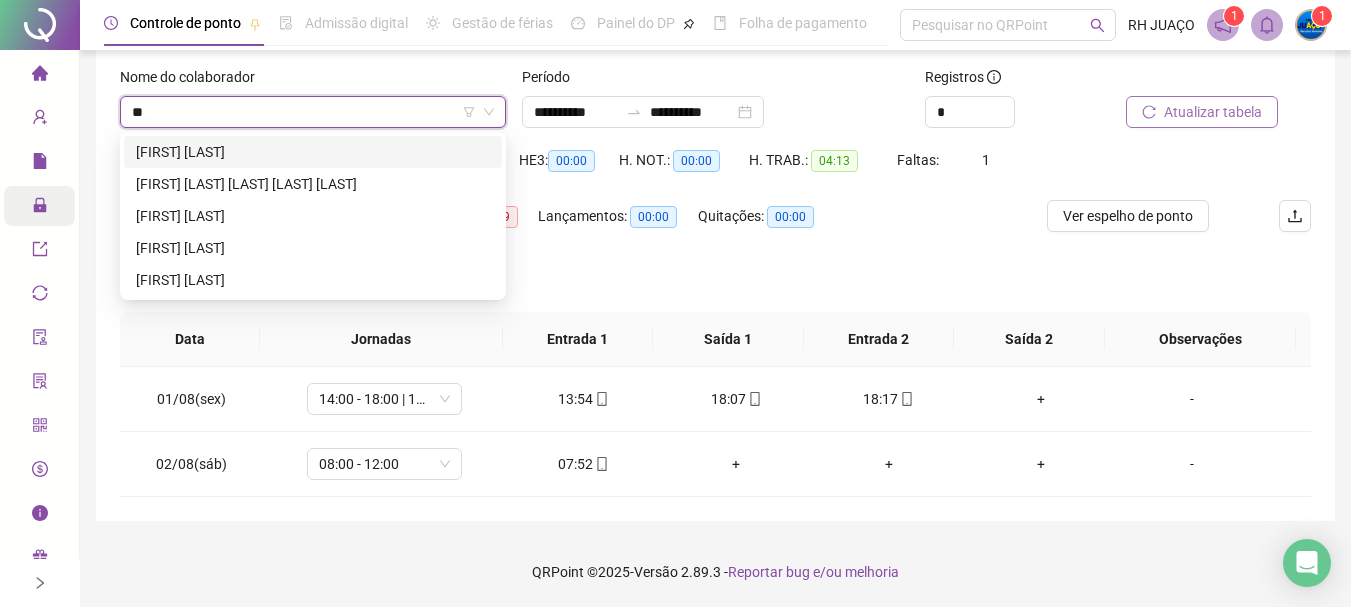 scroll, scrollTop: 0, scrollLeft: 0, axis: both 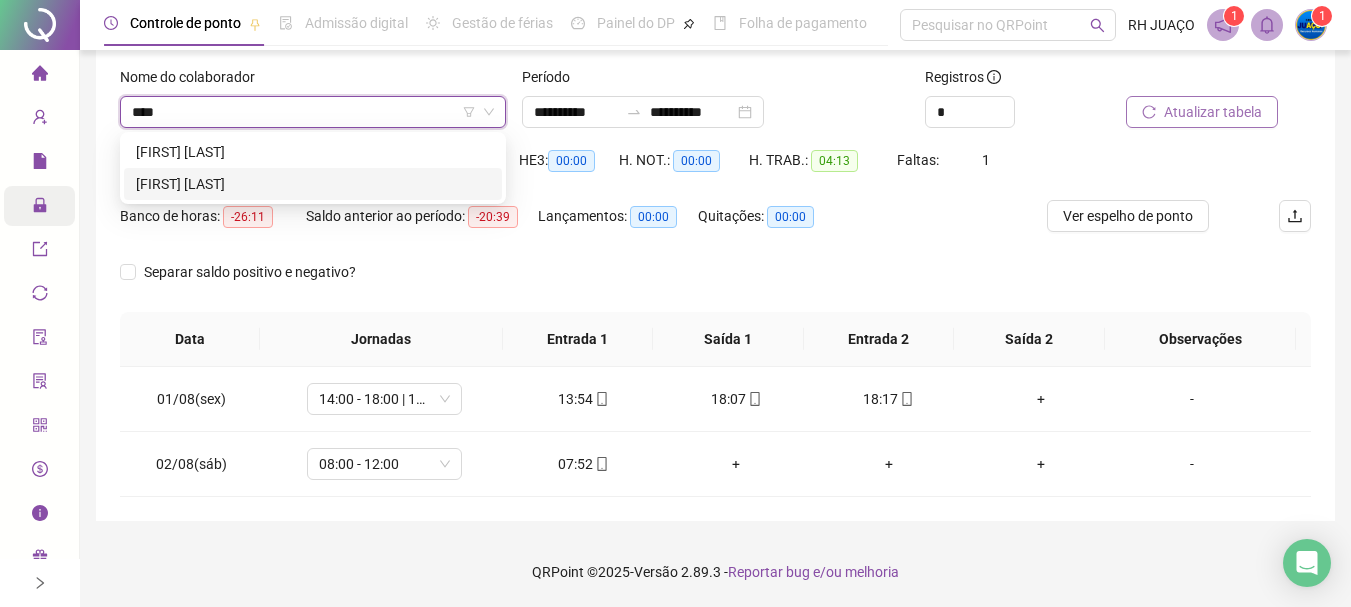 click on "[FIRST] [LAST]" at bounding box center [313, 184] 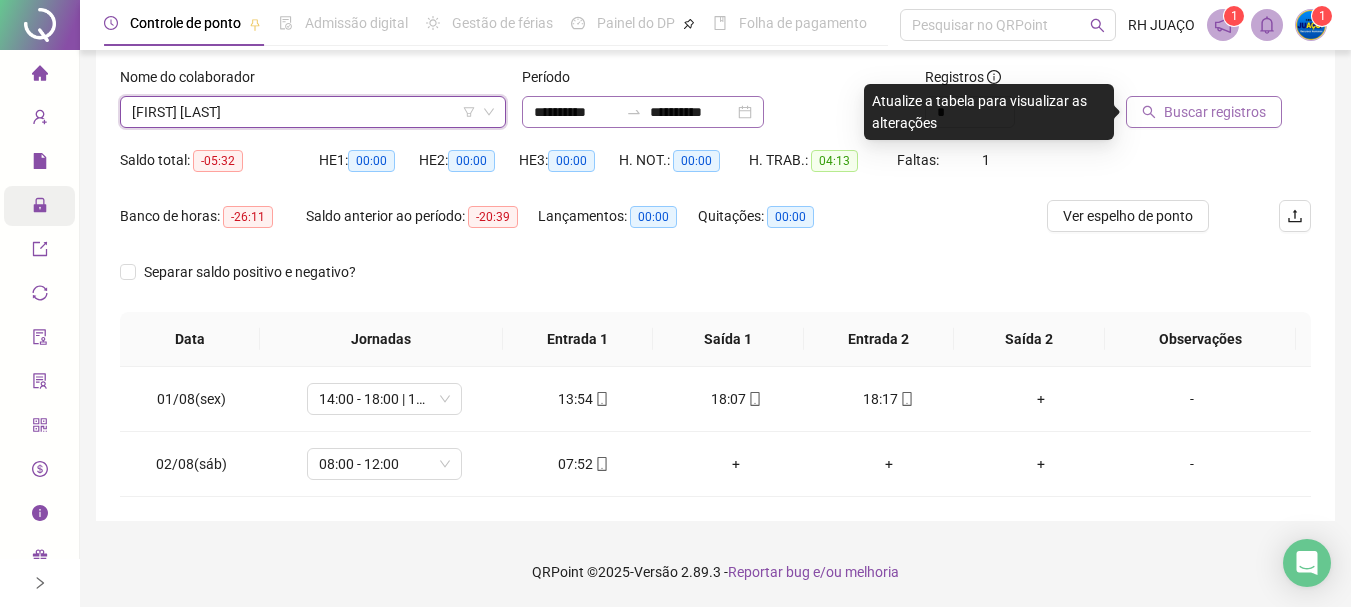 click 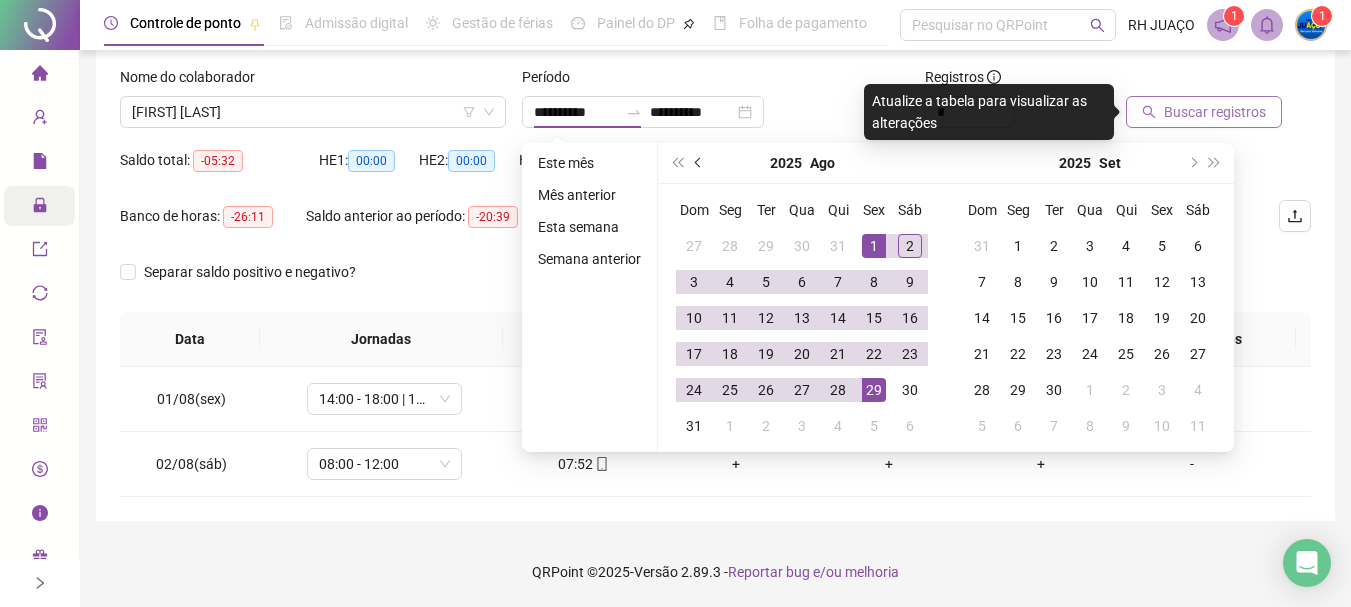 click at bounding box center [699, 163] 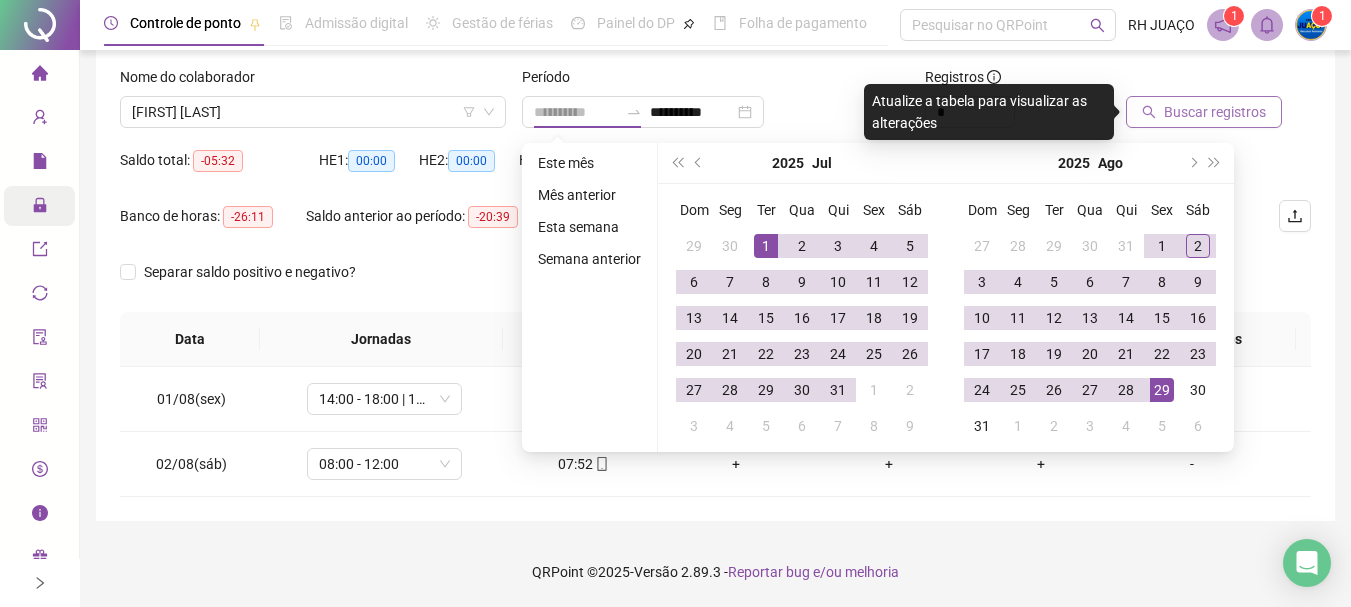click on "1" at bounding box center [766, 246] 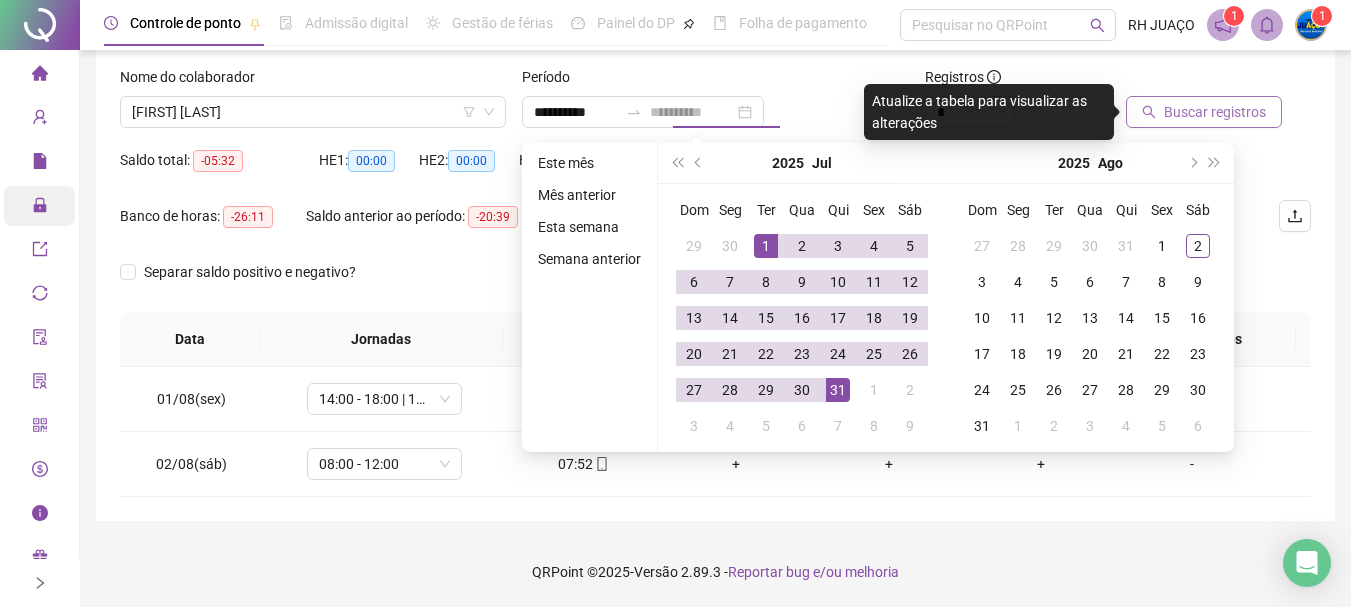 click on "31" at bounding box center (838, 390) 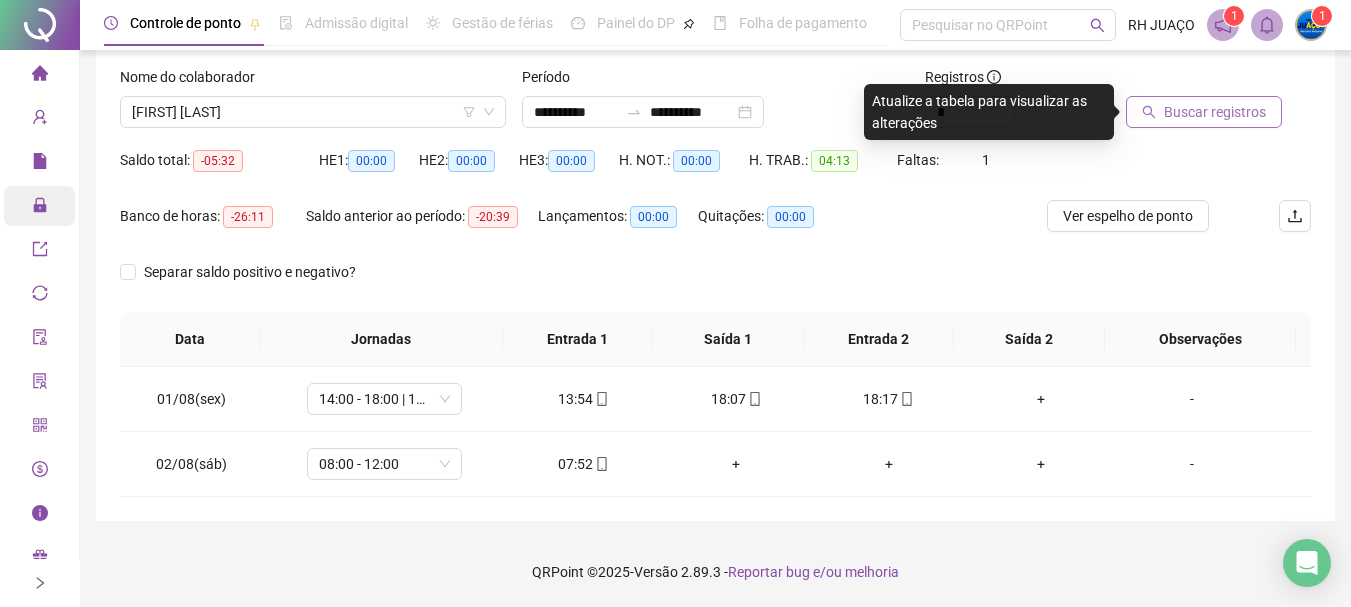 click on "Buscar registros" at bounding box center [1204, 112] 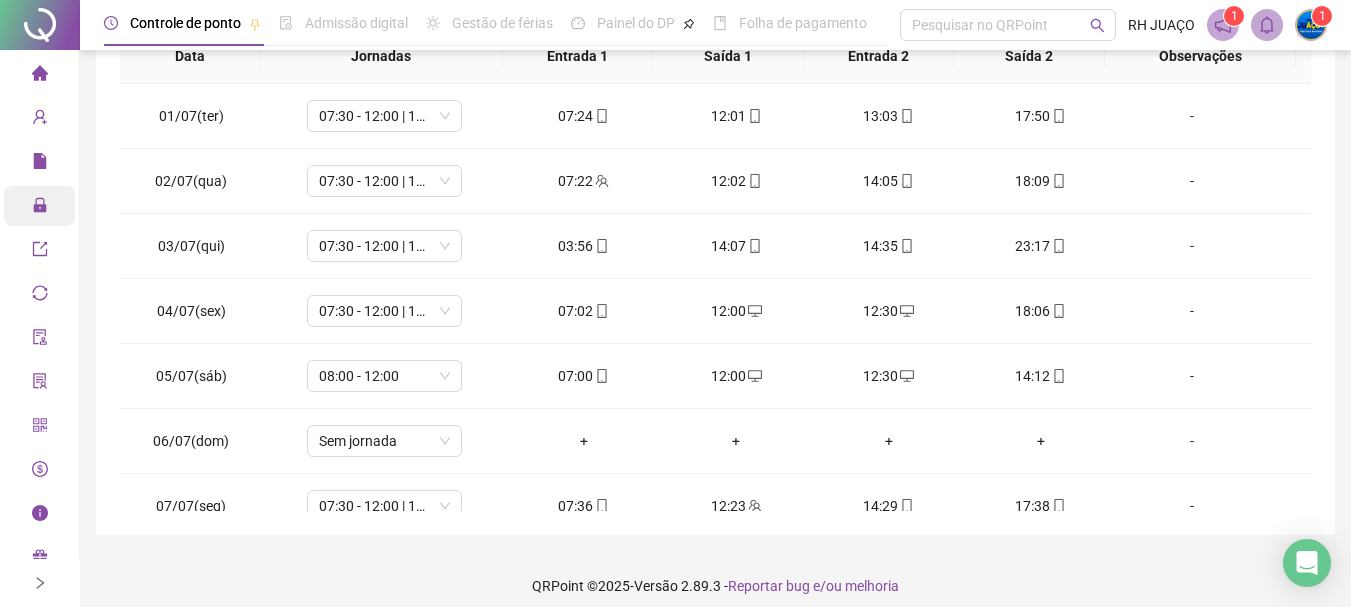 scroll, scrollTop: 415, scrollLeft: 0, axis: vertical 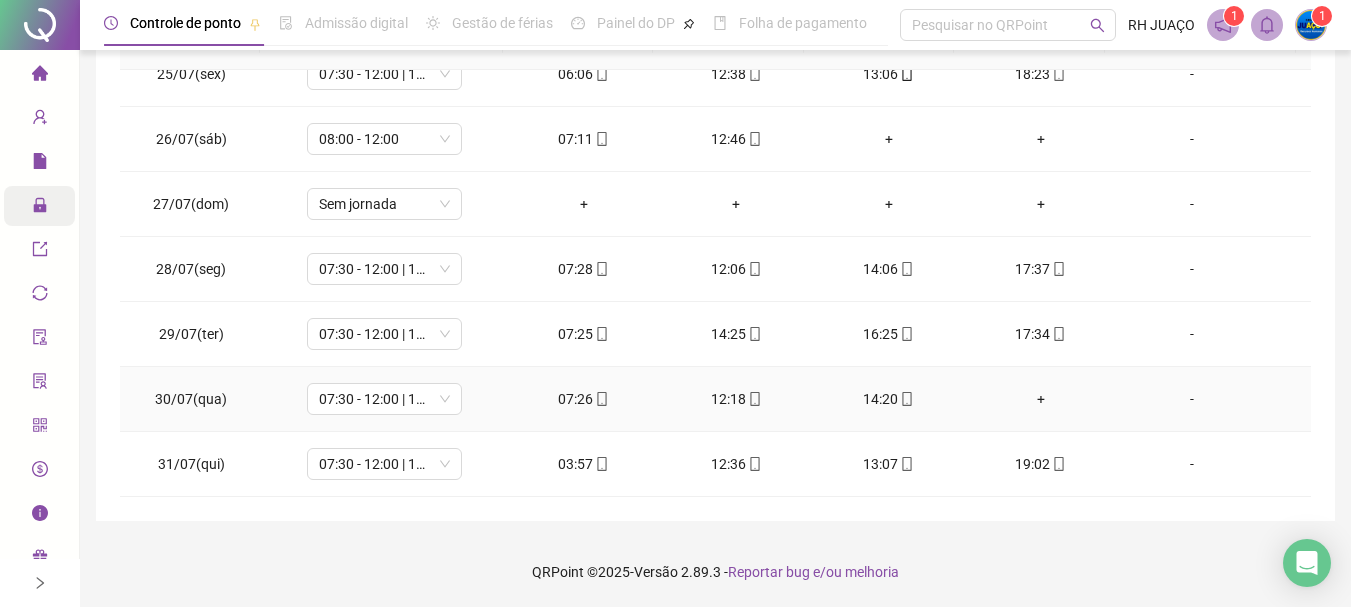 click on "+" at bounding box center (1041, 399) 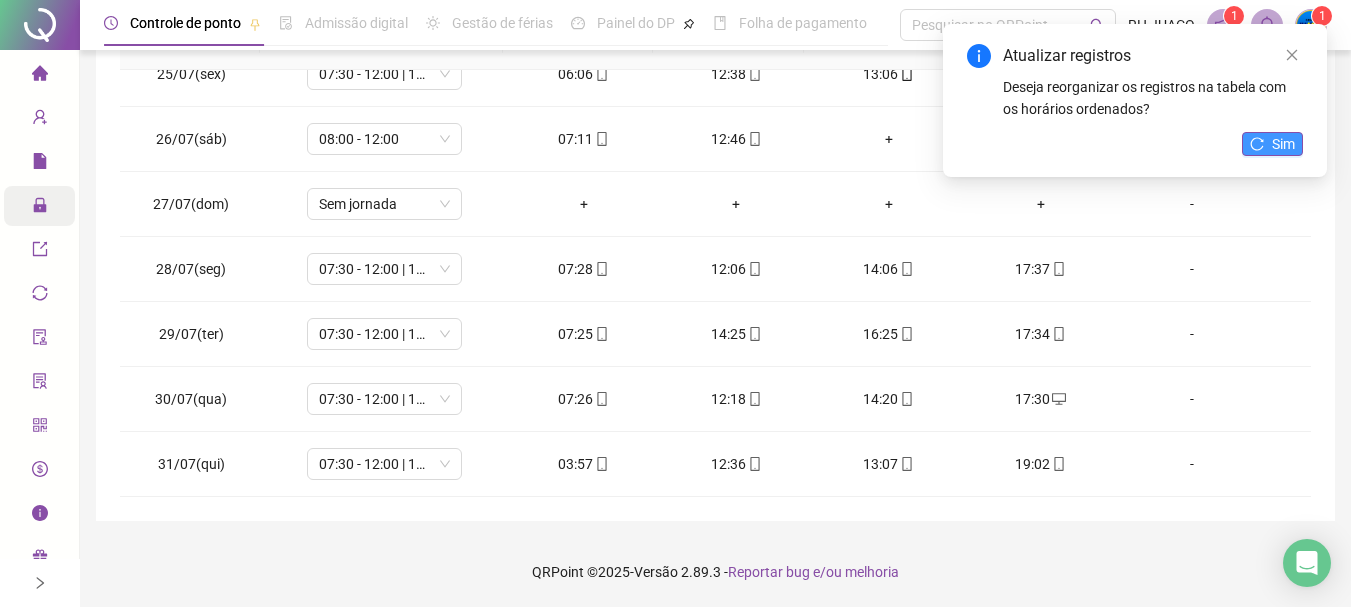 click on "Sim" at bounding box center (1283, 144) 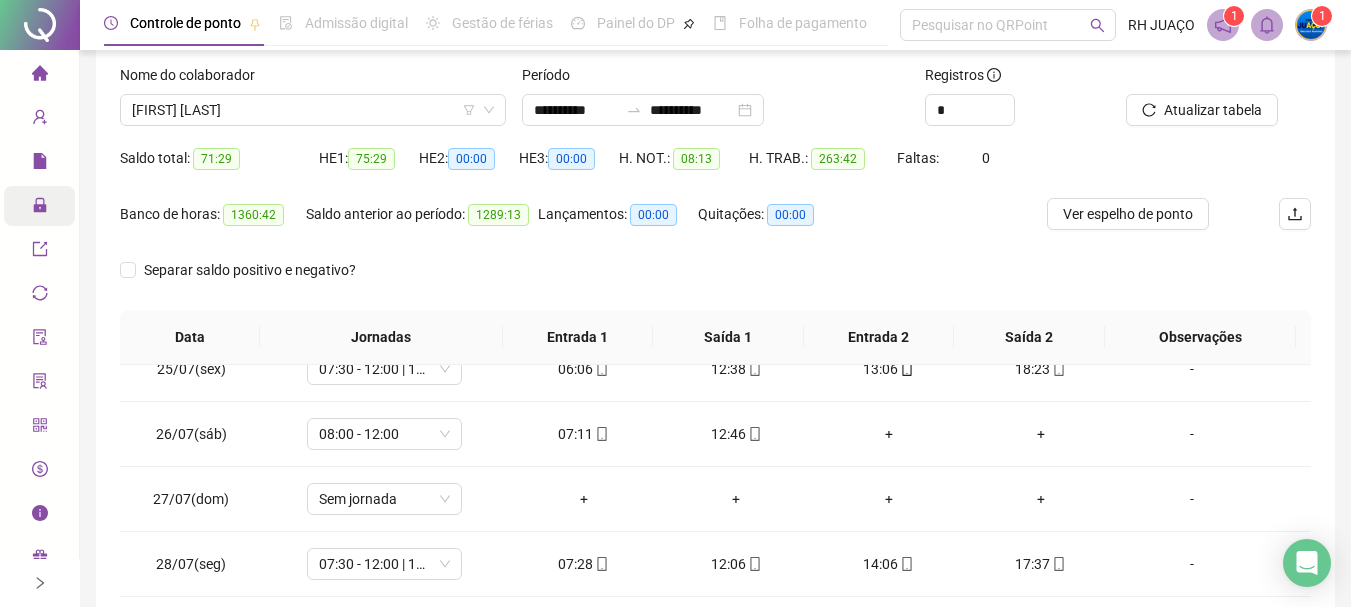 scroll, scrollTop: 15, scrollLeft: 0, axis: vertical 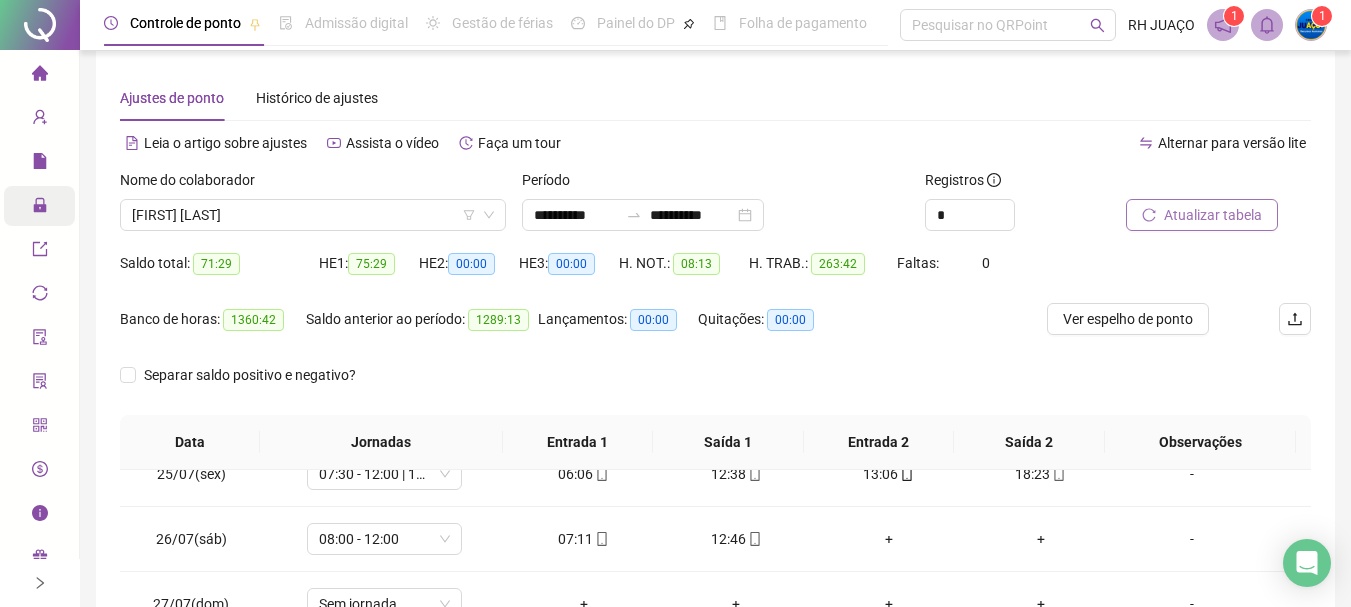 click on "Atualizar tabela" at bounding box center (1213, 215) 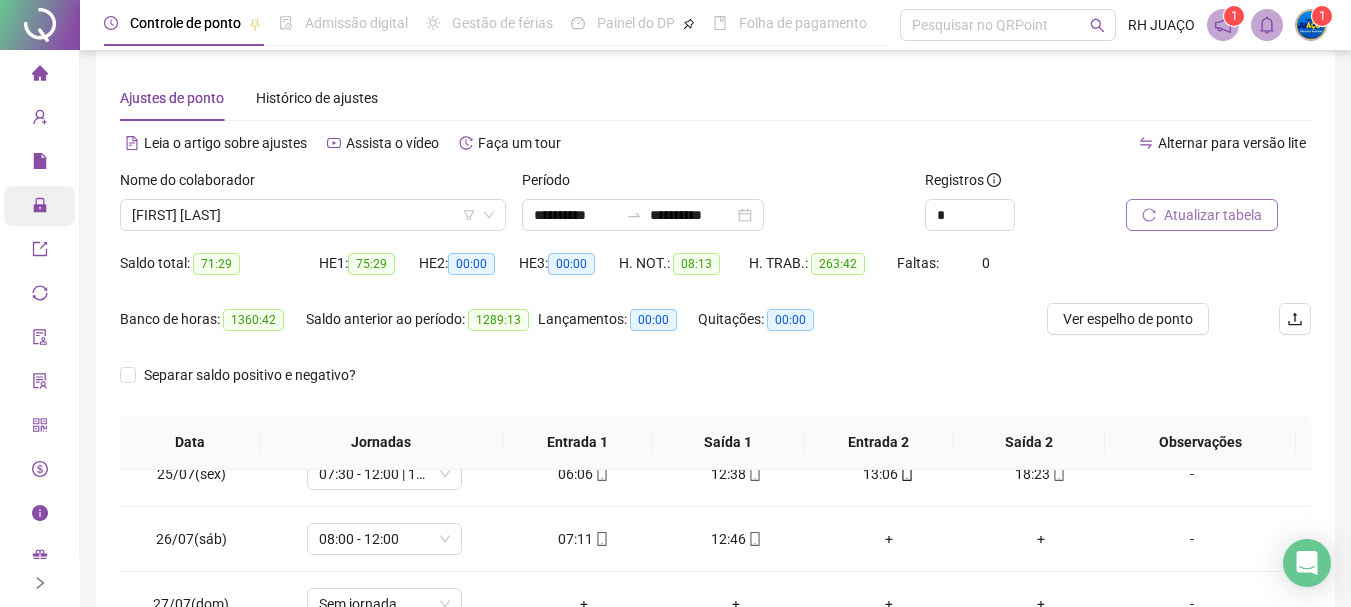 click on "Atualizar tabela" at bounding box center (1213, 215) 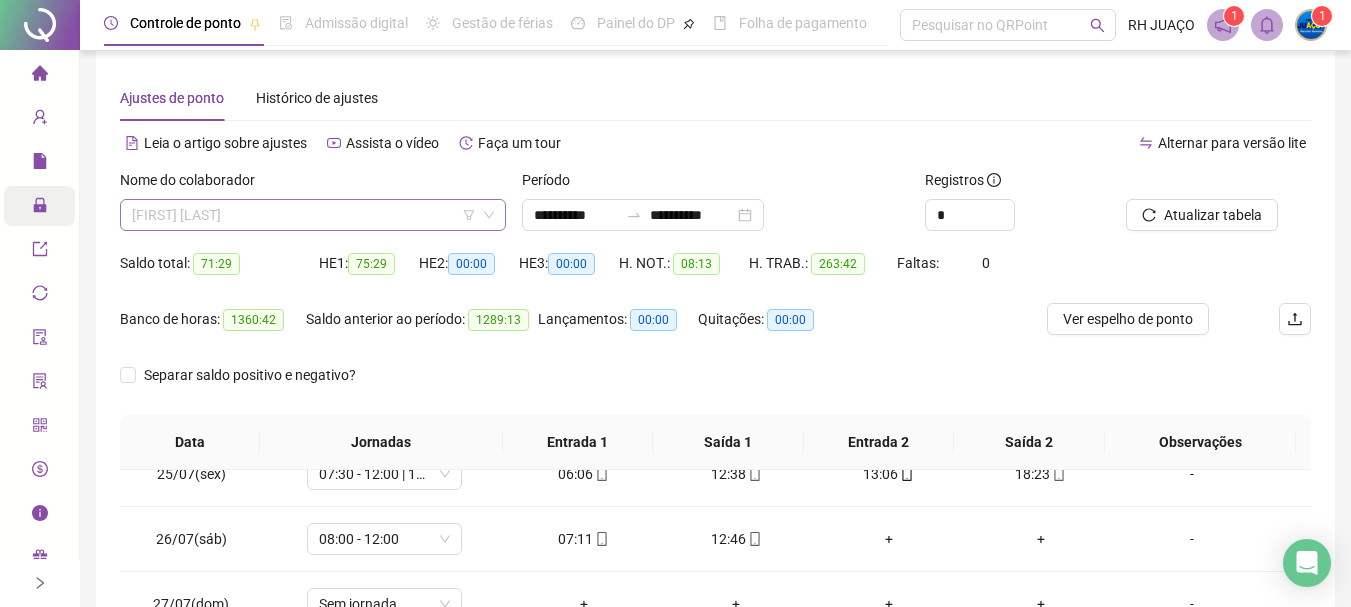 click on "[FIRST] [LAST]" at bounding box center [313, 215] 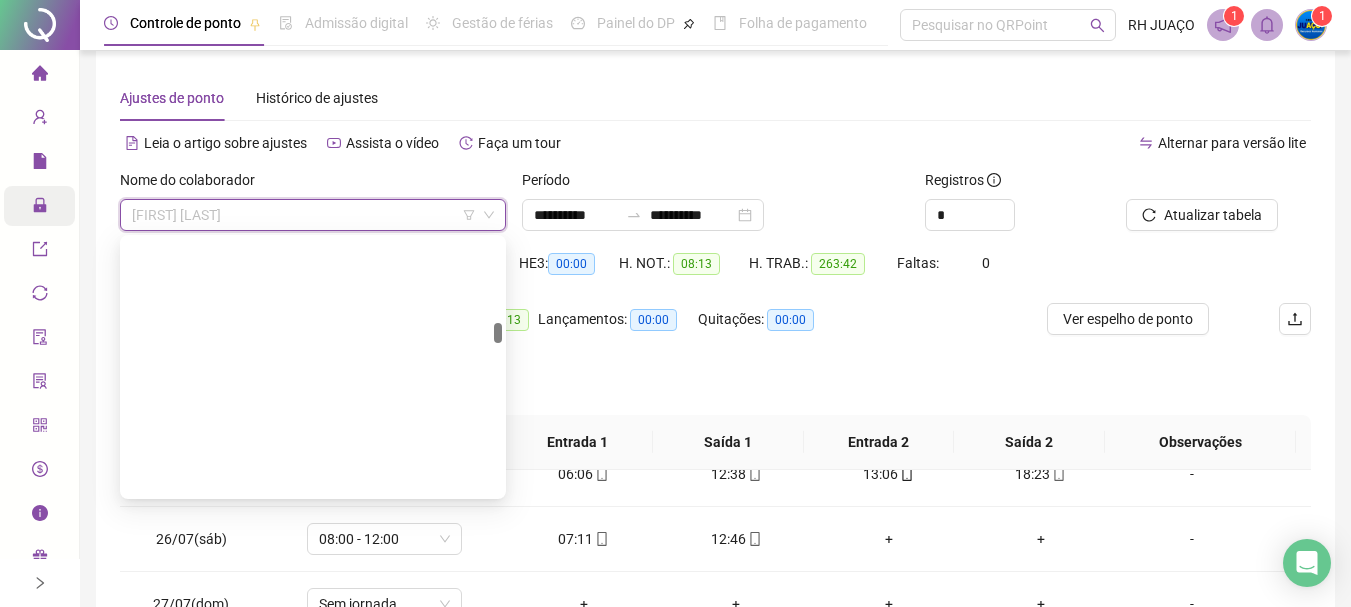 scroll, scrollTop: 1472, scrollLeft: 0, axis: vertical 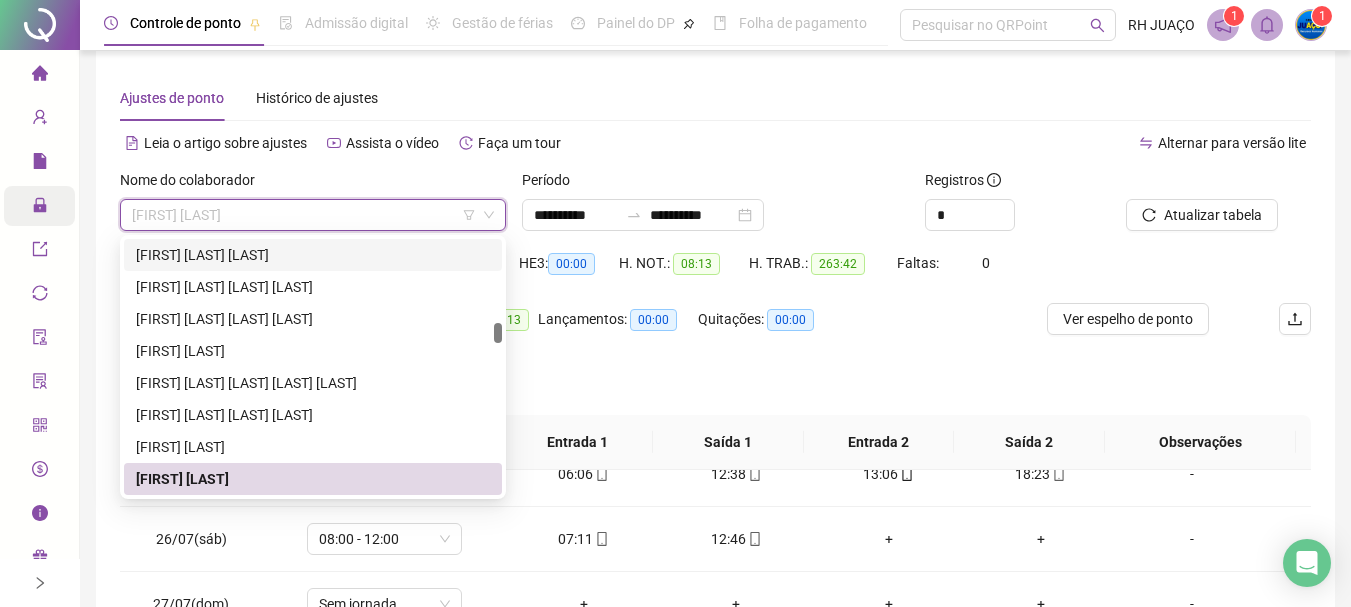 click on "Período" at bounding box center (715, 184) 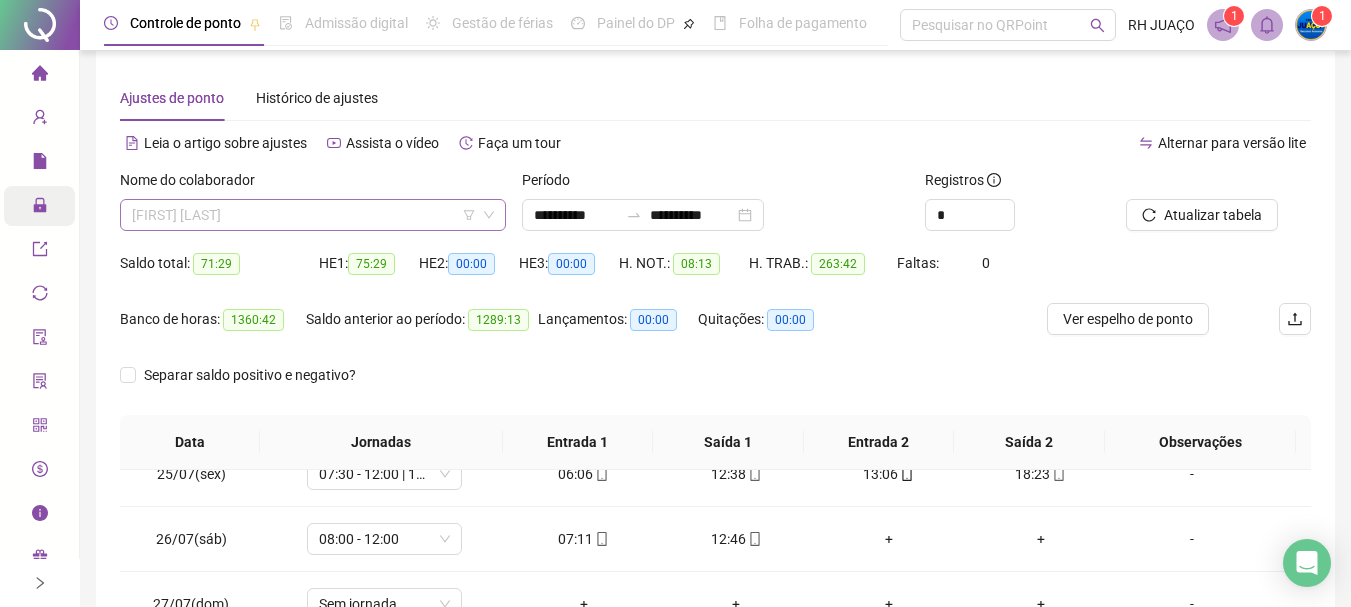 click on "[FIRST] [LAST]" at bounding box center (313, 215) 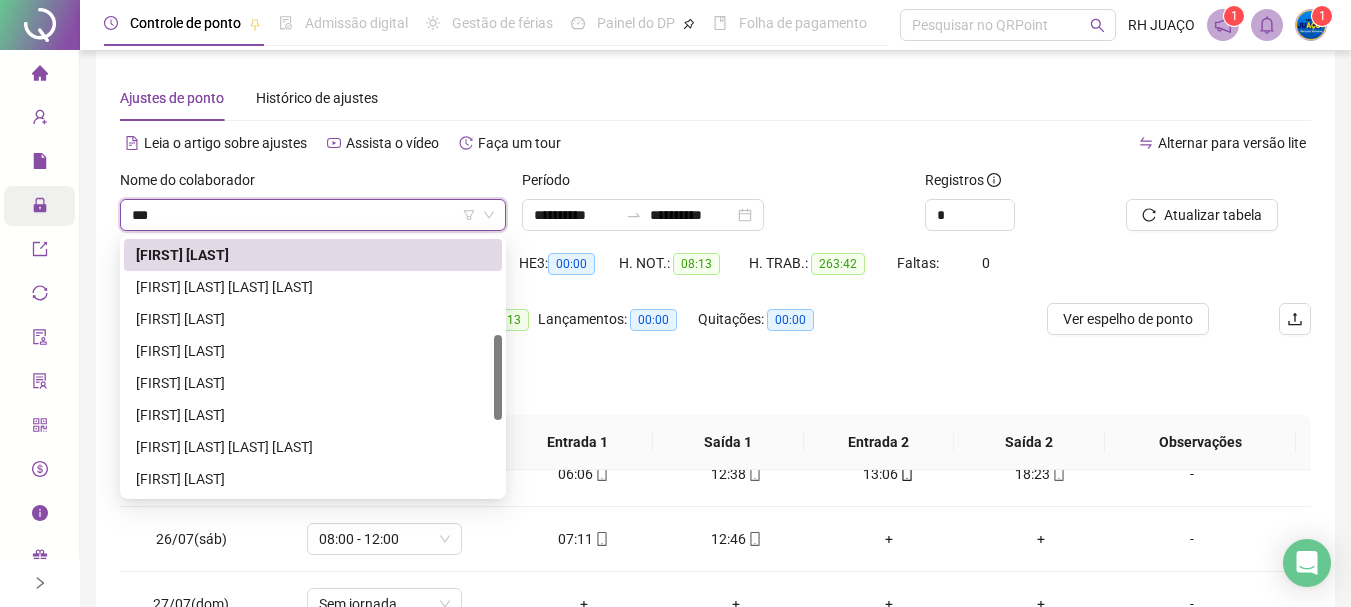 scroll, scrollTop: 0, scrollLeft: 0, axis: both 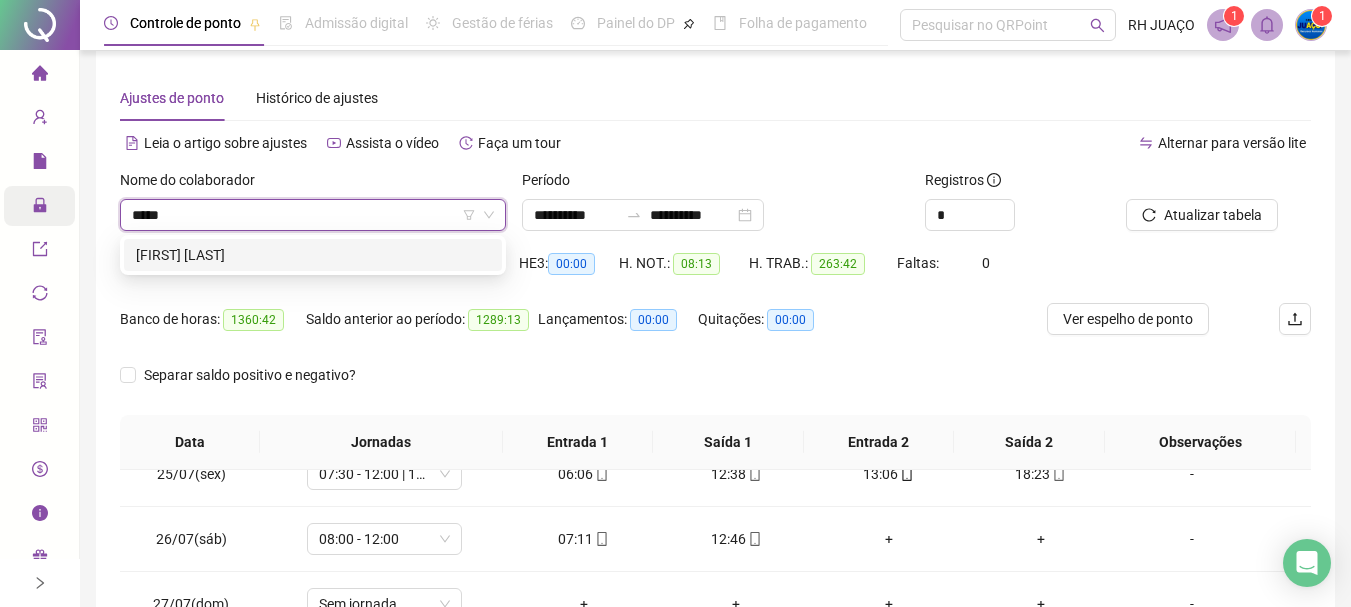 click on "[FIRST] [LAST]" at bounding box center (313, 255) 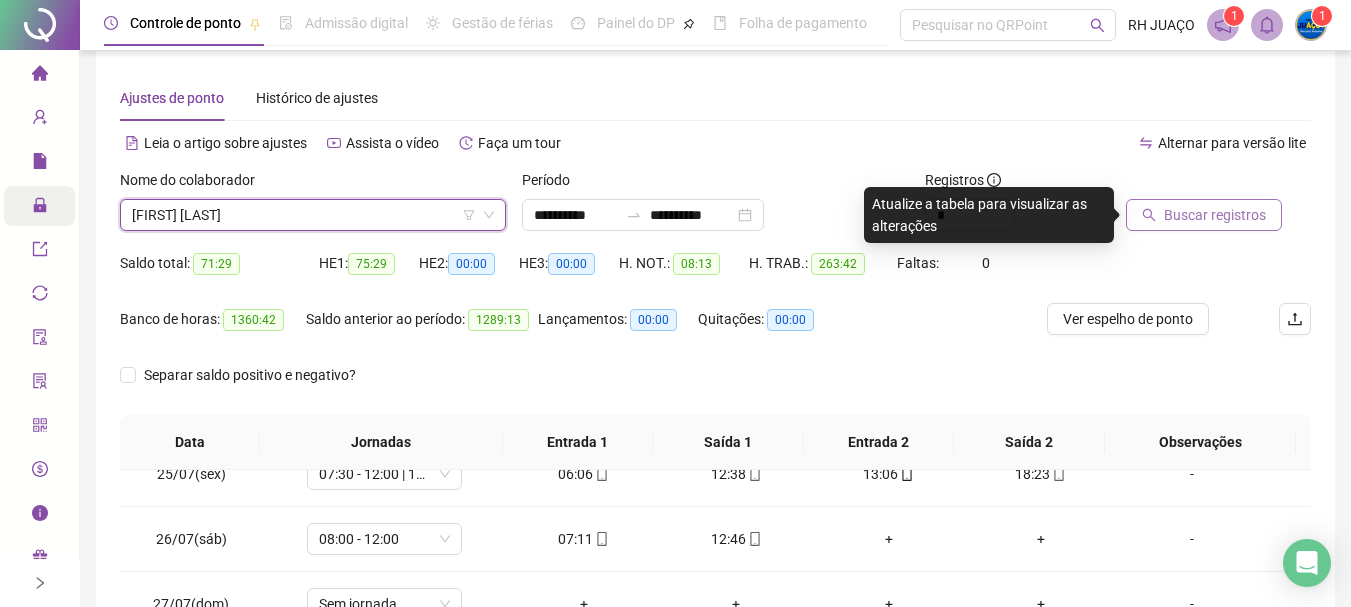 click on "Buscar registros" at bounding box center [1215, 215] 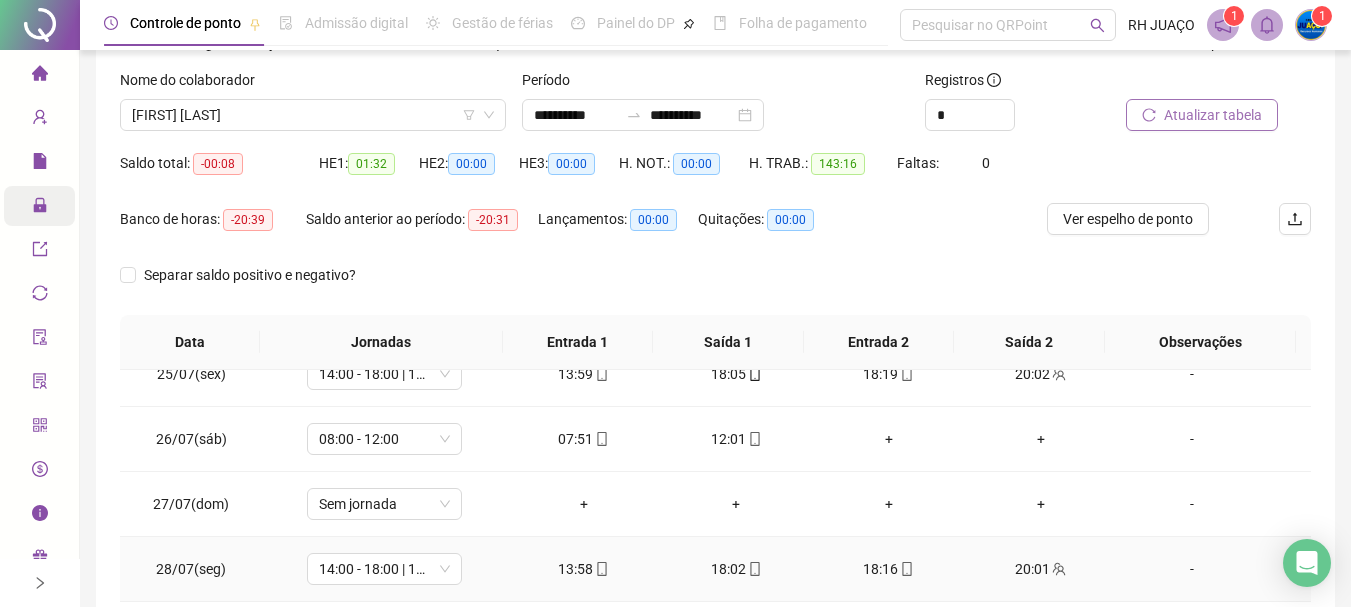 scroll, scrollTop: 415, scrollLeft: 0, axis: vertical 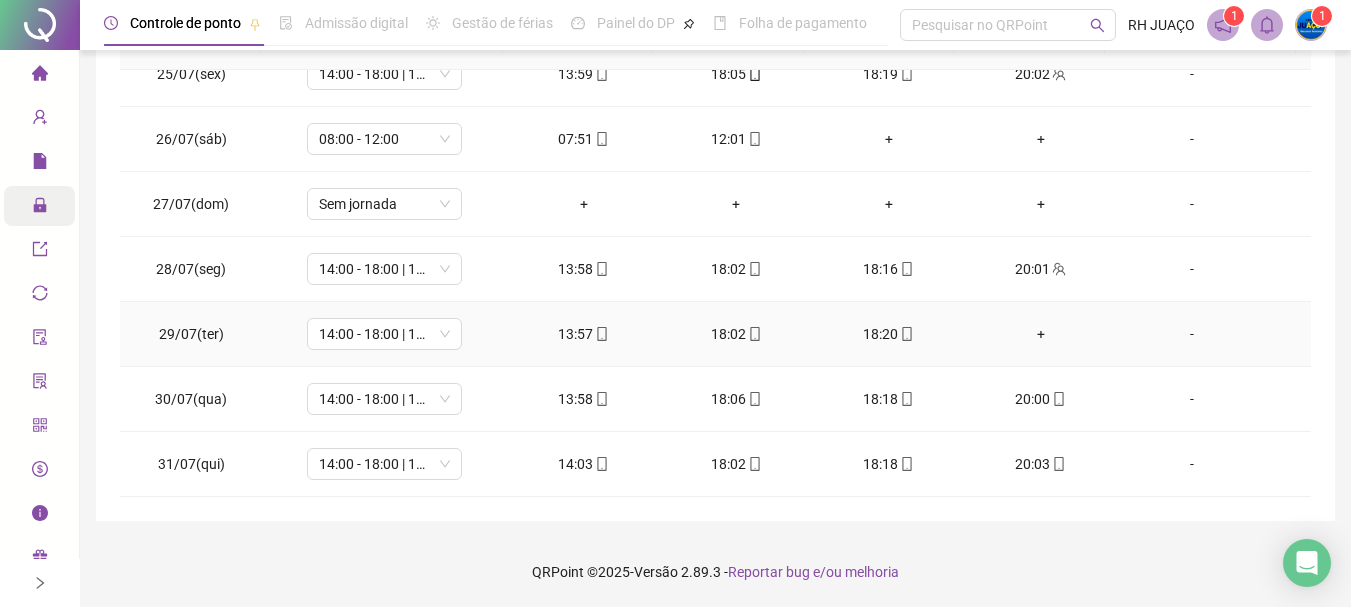 click on "+" at bounding box center (1041, 334) 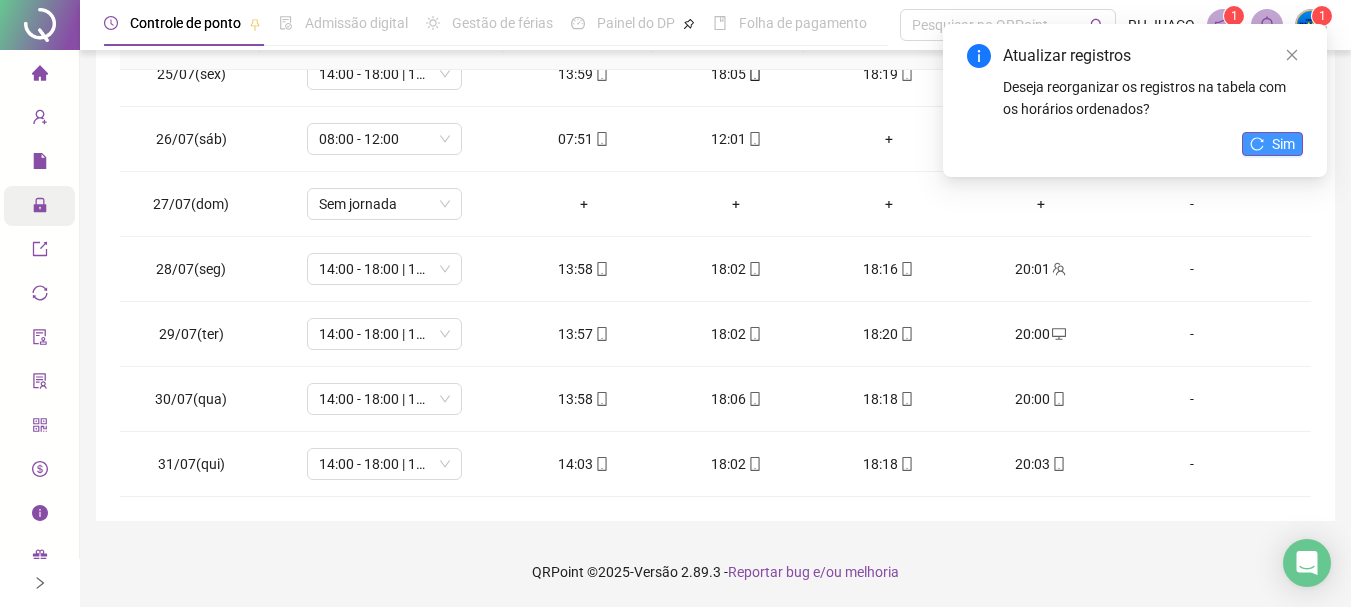 click on "Sim" at bounding box center (1283, 144) 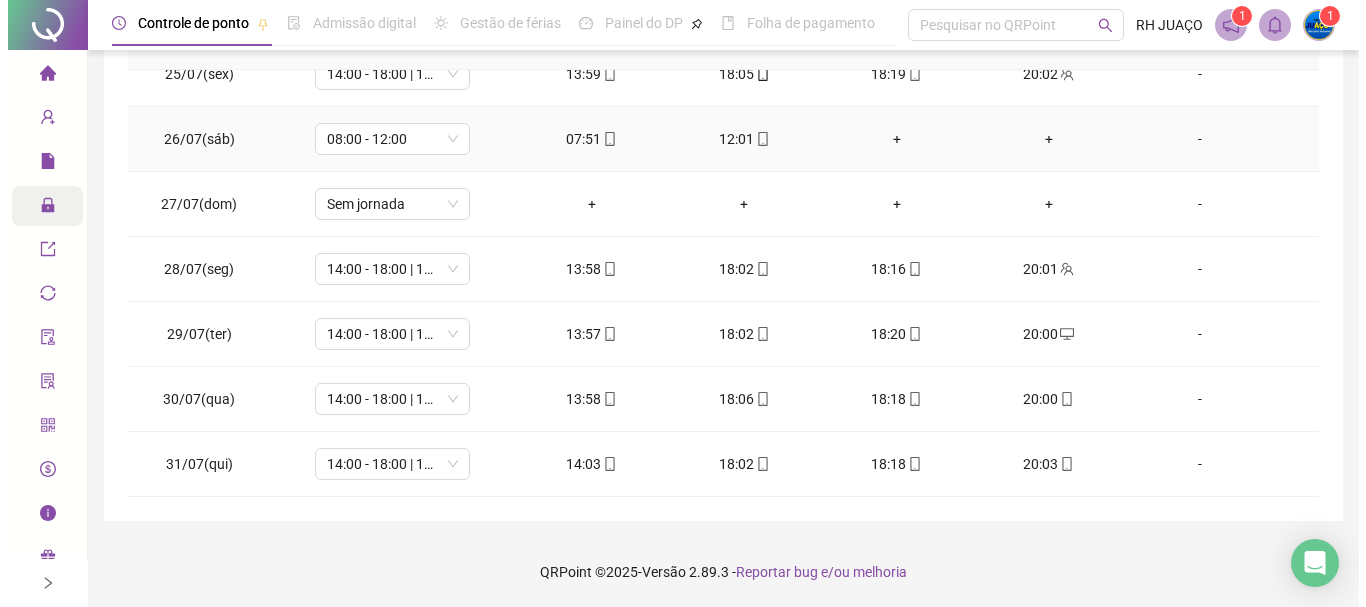 scroll, scrollTop: 115, scrollLeft: 0, axis: vertical 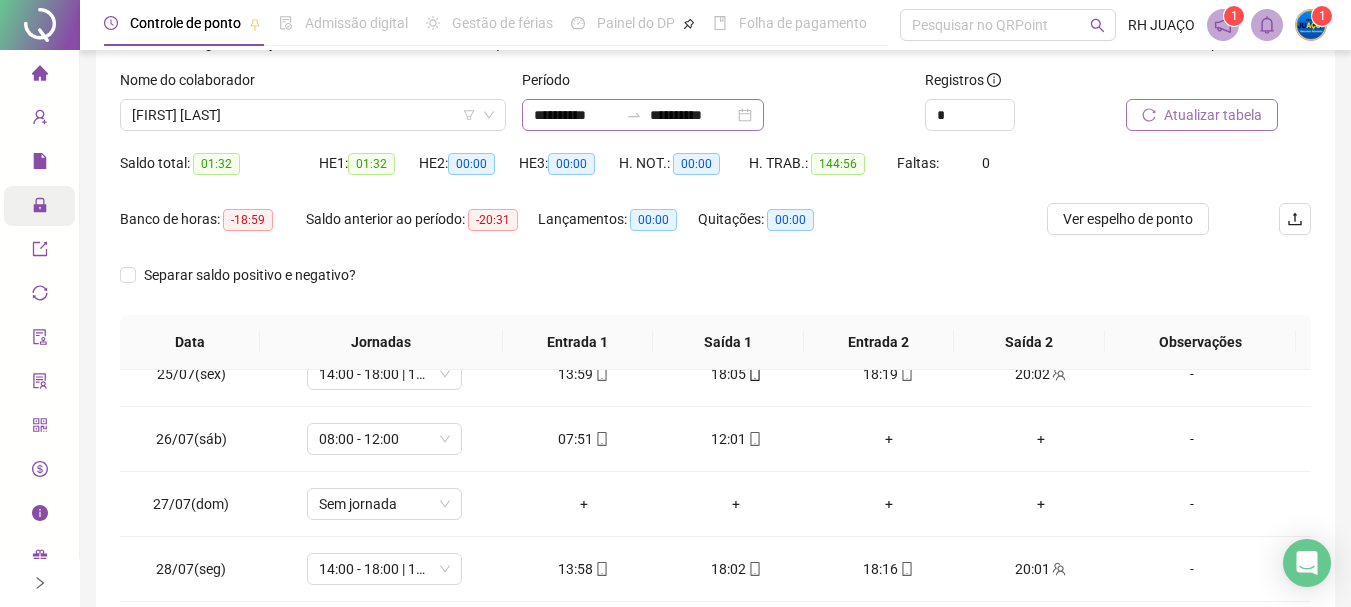 click 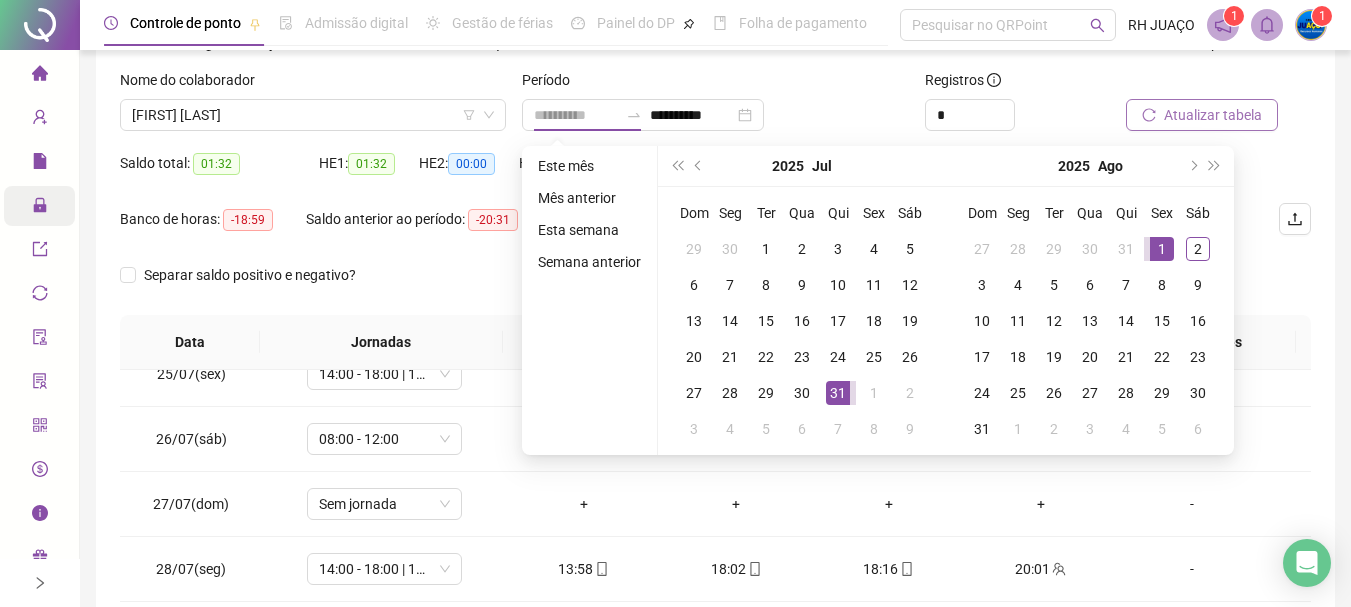 click on "1" at bounding box center (1162, 249) 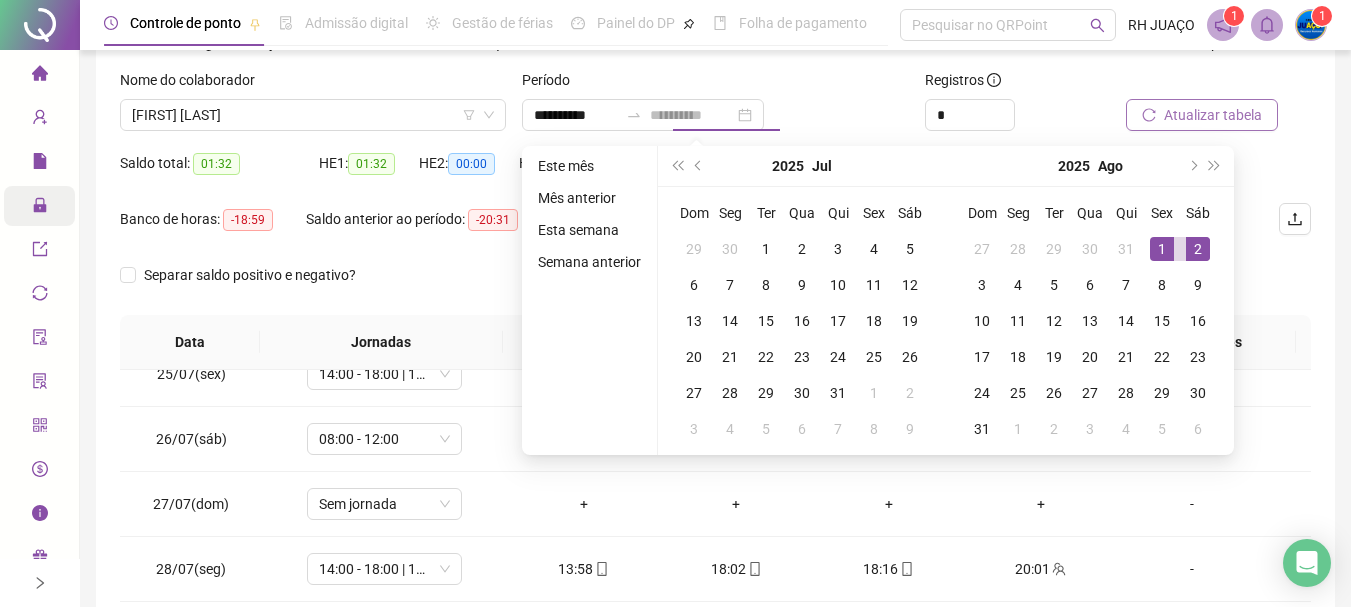 click on "2" at bounding box center [1198, 249] 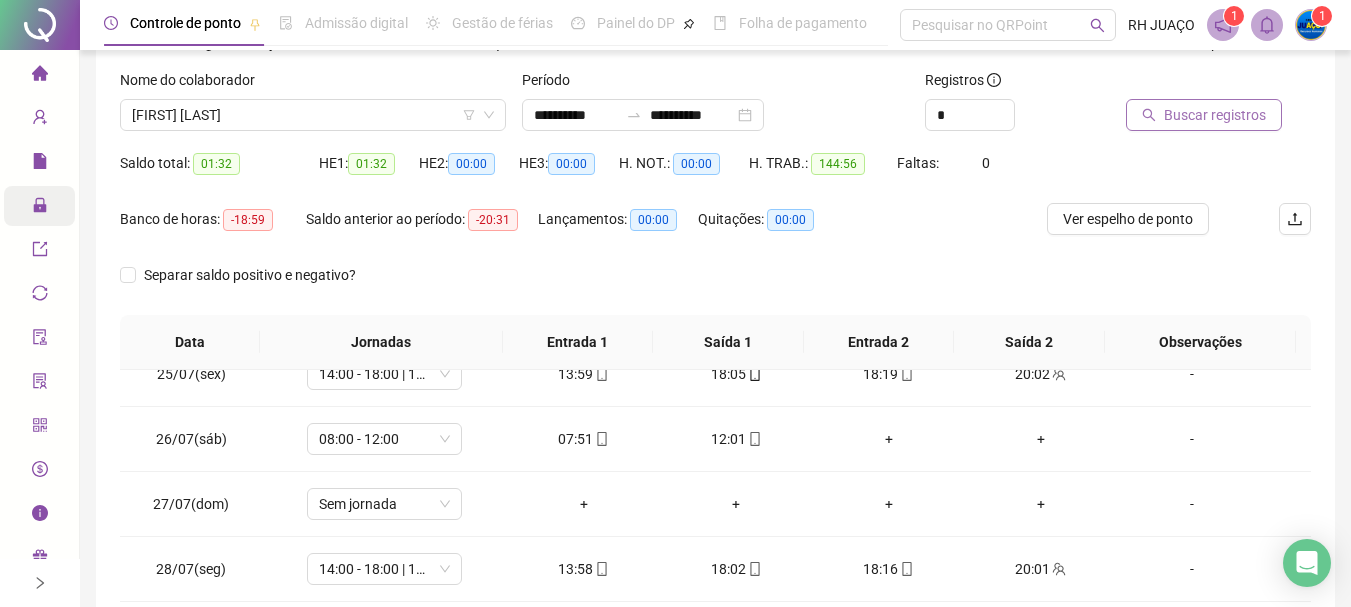 click at bounding box center (1193, 84) 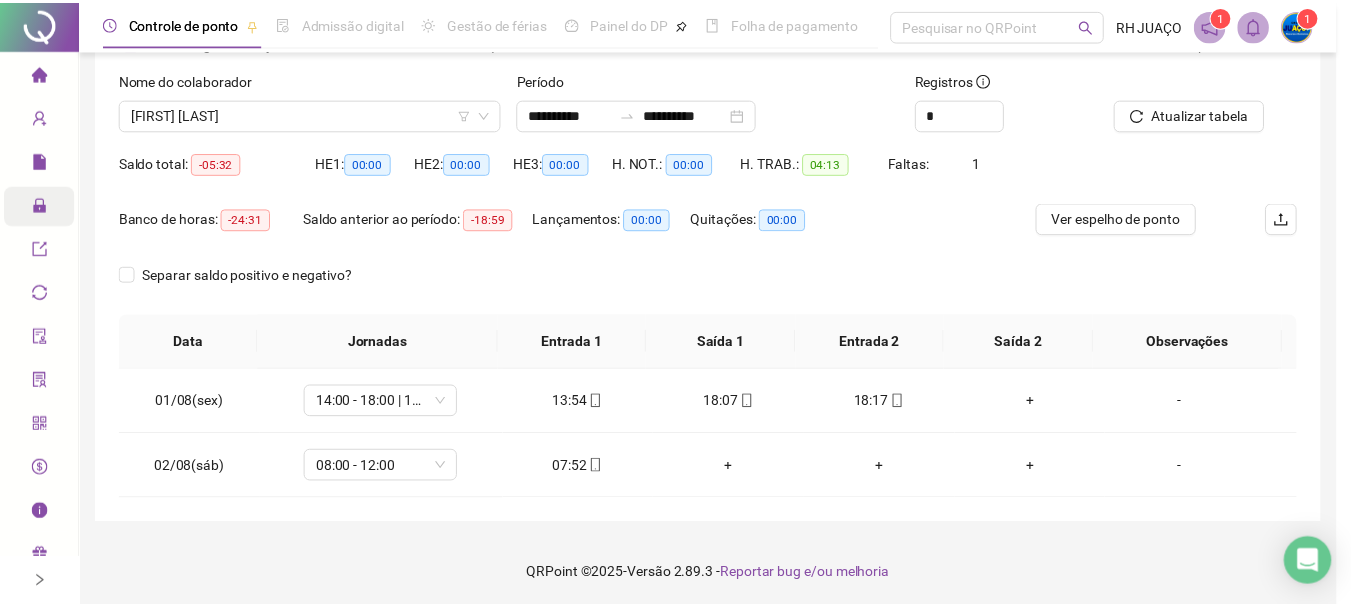scroll, scrollTop: 0, scrollLeft: 0, axis: both 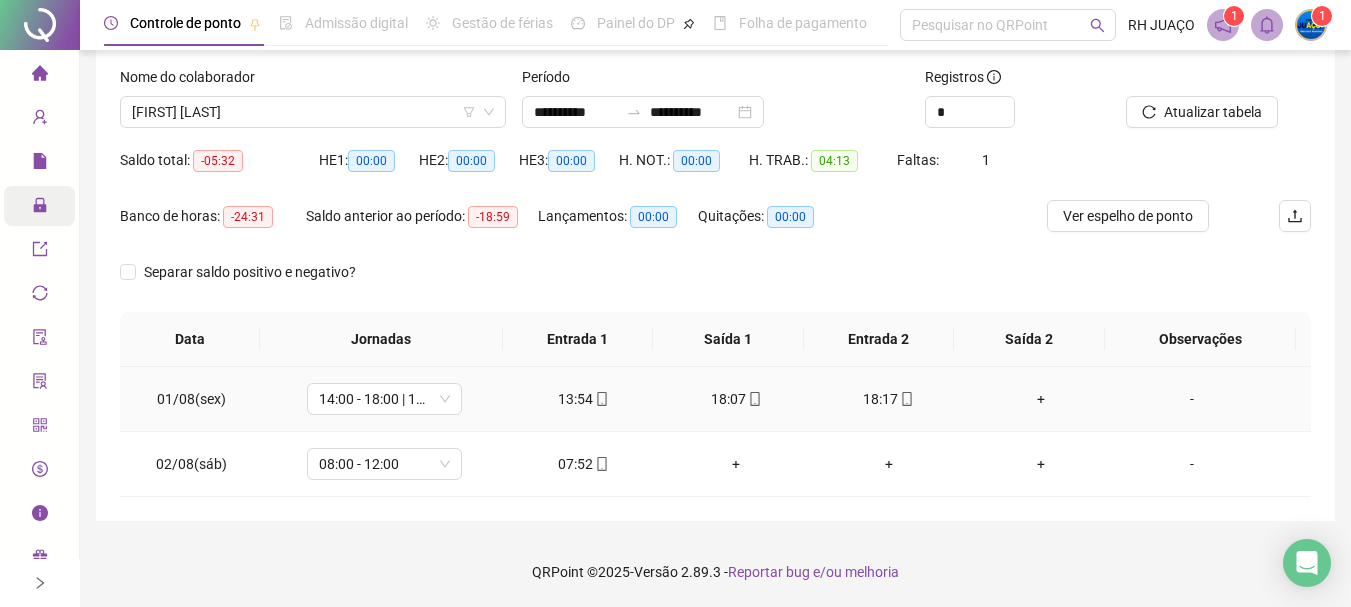click on "+" at bounding box center [1041, 399] 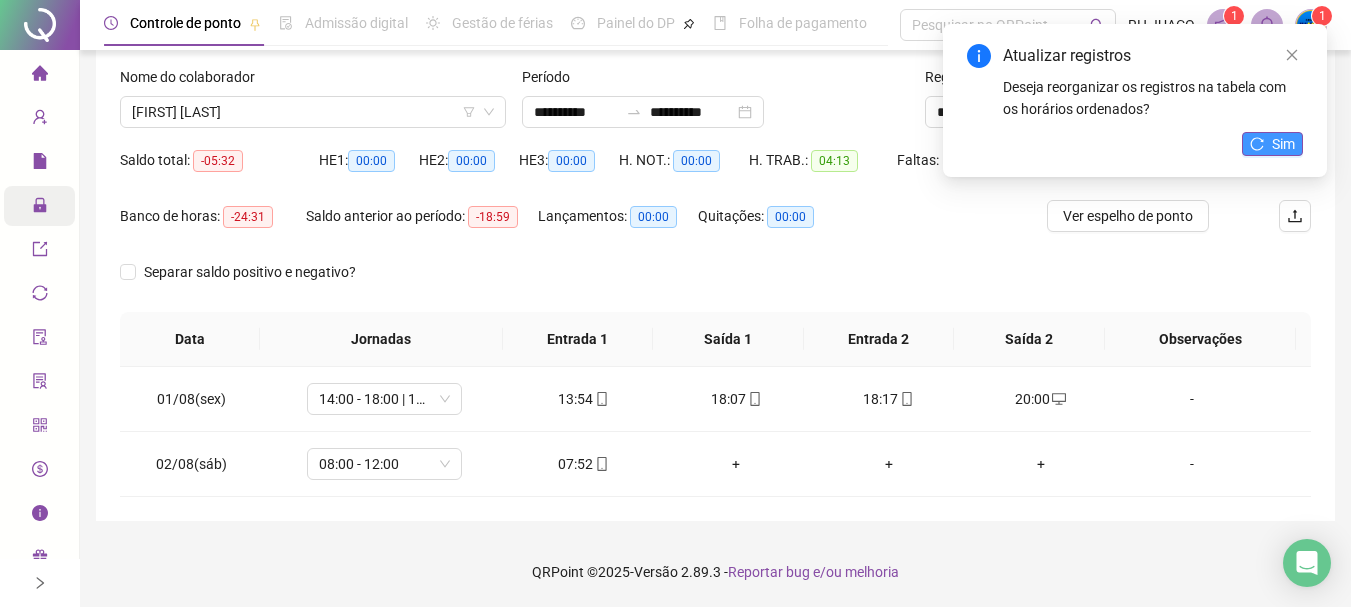 click on "Sim" at bounding box center [1283, 144] 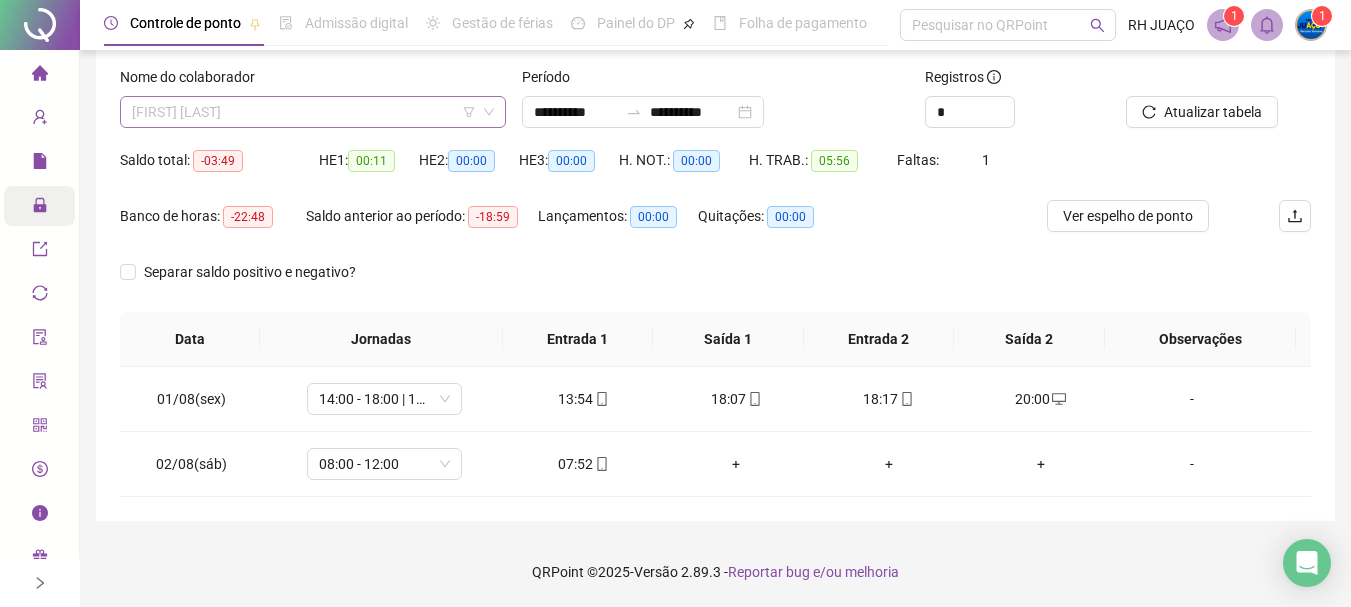 click on "[FIRST] [LAST]" at bounding box center (313, 112) 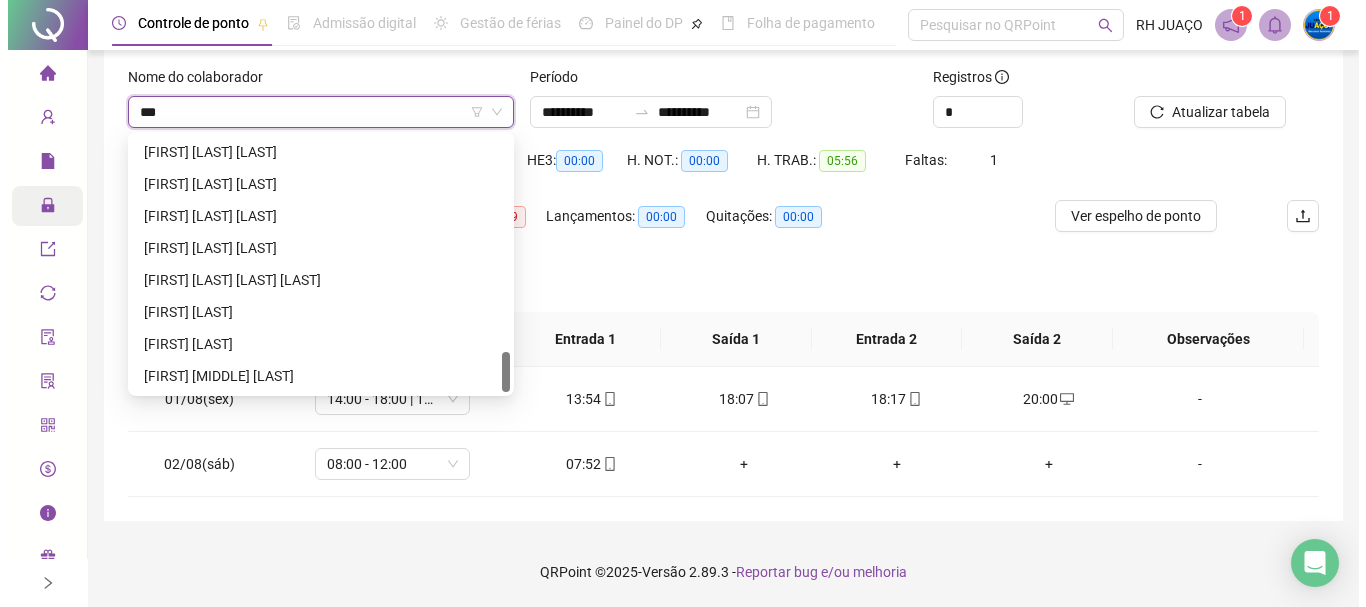 scroll, scrollTop: 224, scrollLeft: 0, axis: vertical 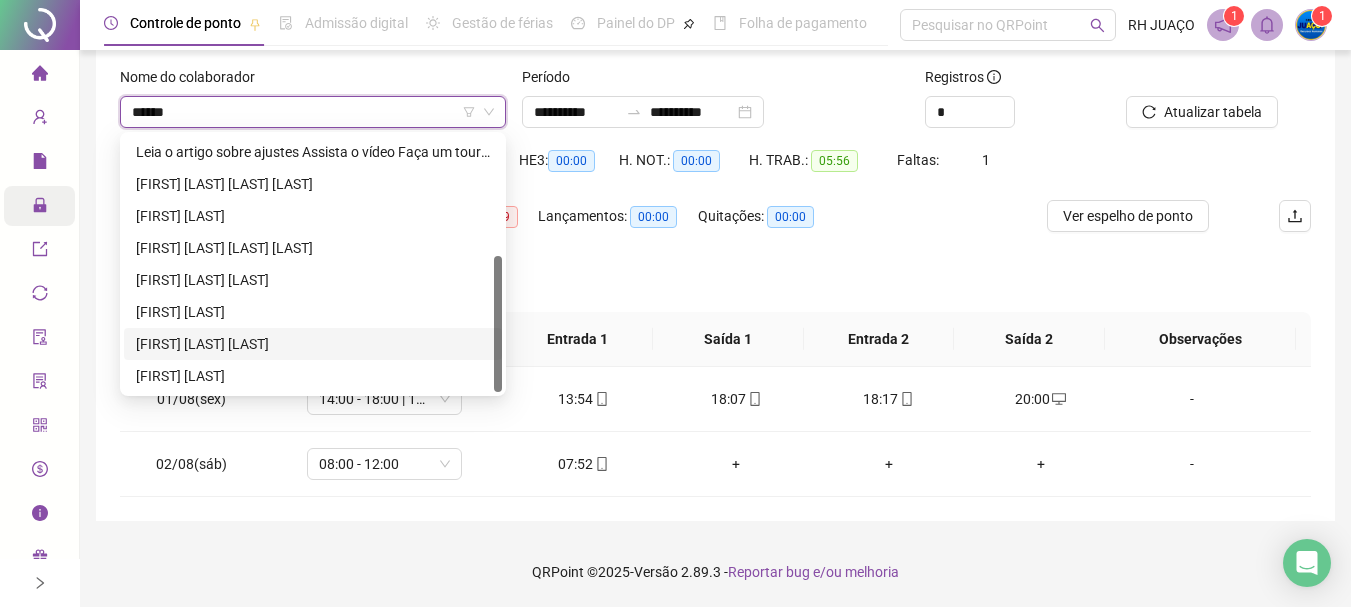 click on "[FIRST] [LAST] [LAST]" at bounding box center (313, 344) 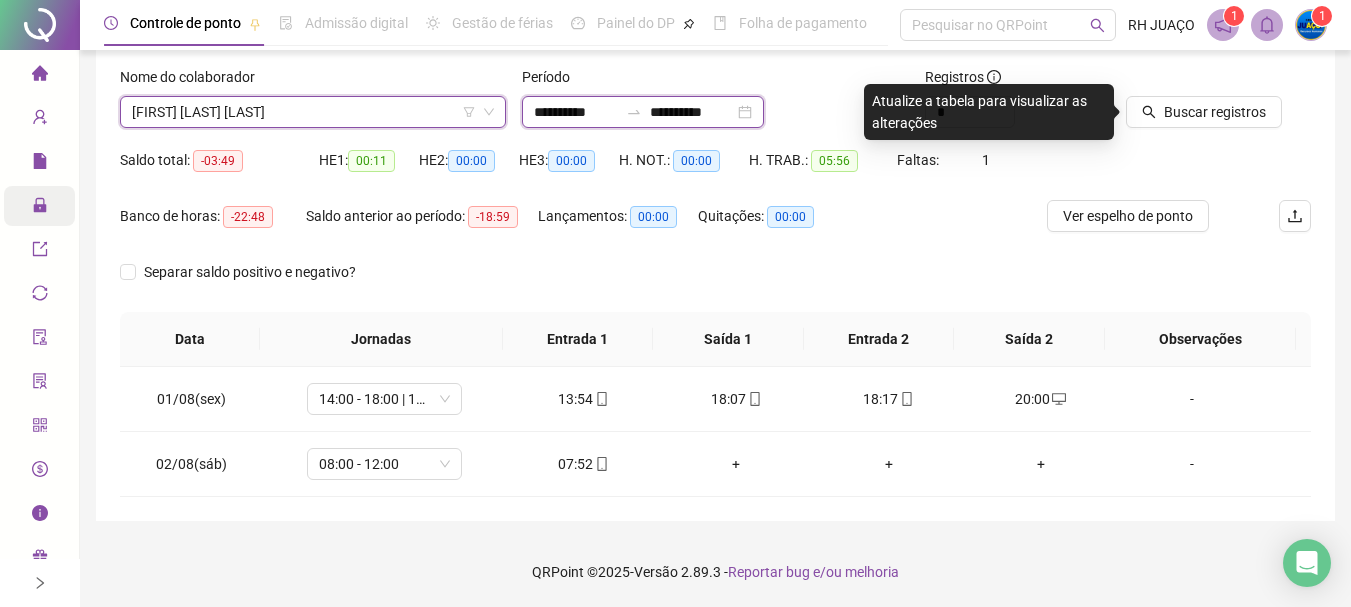 click on "**********" at bounding box center (576, 112) 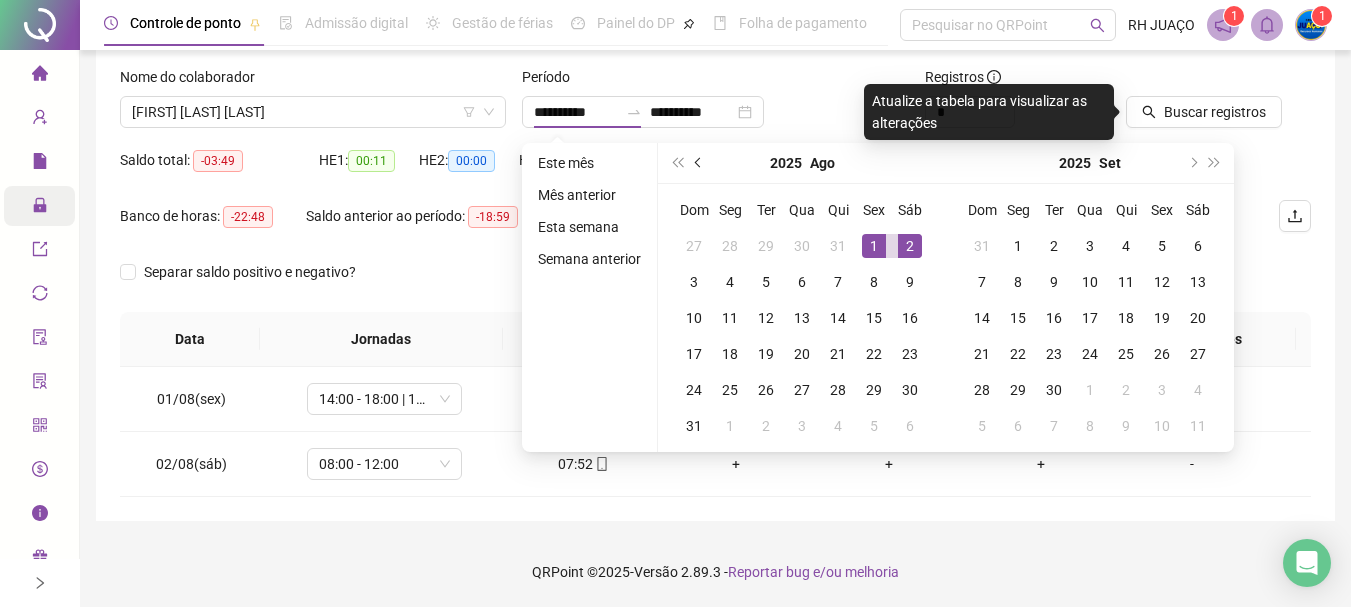 click at bounding box center (699, 163) 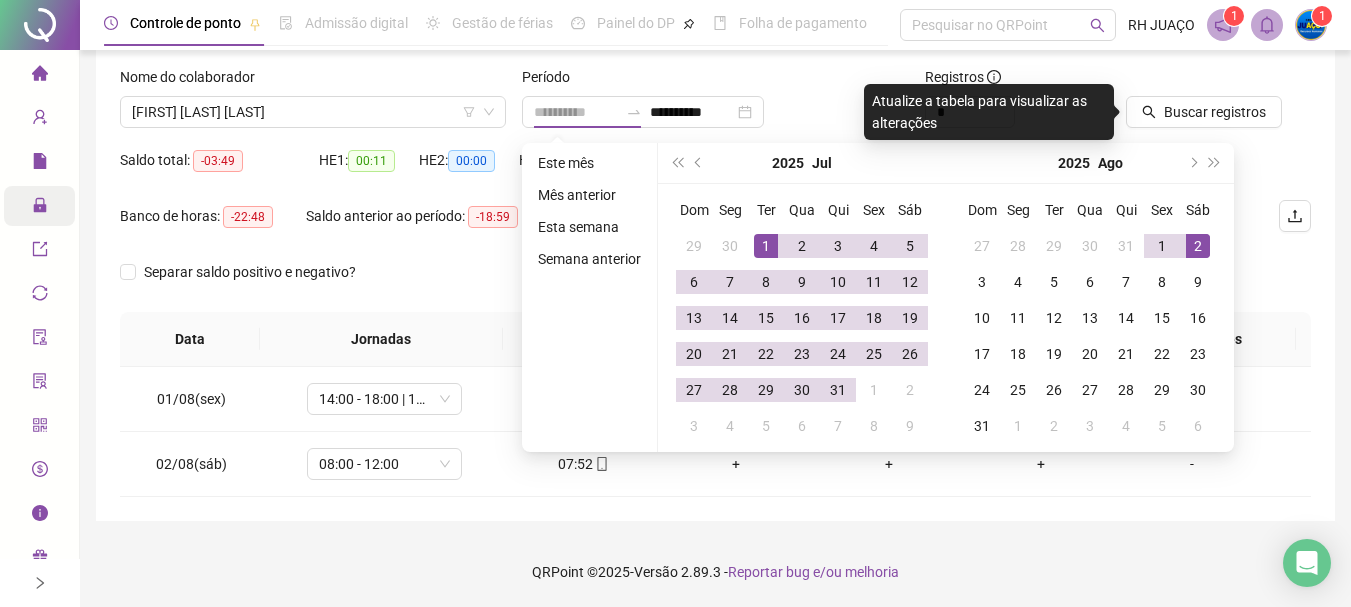 click on "1" at bounding box center [766, 246] 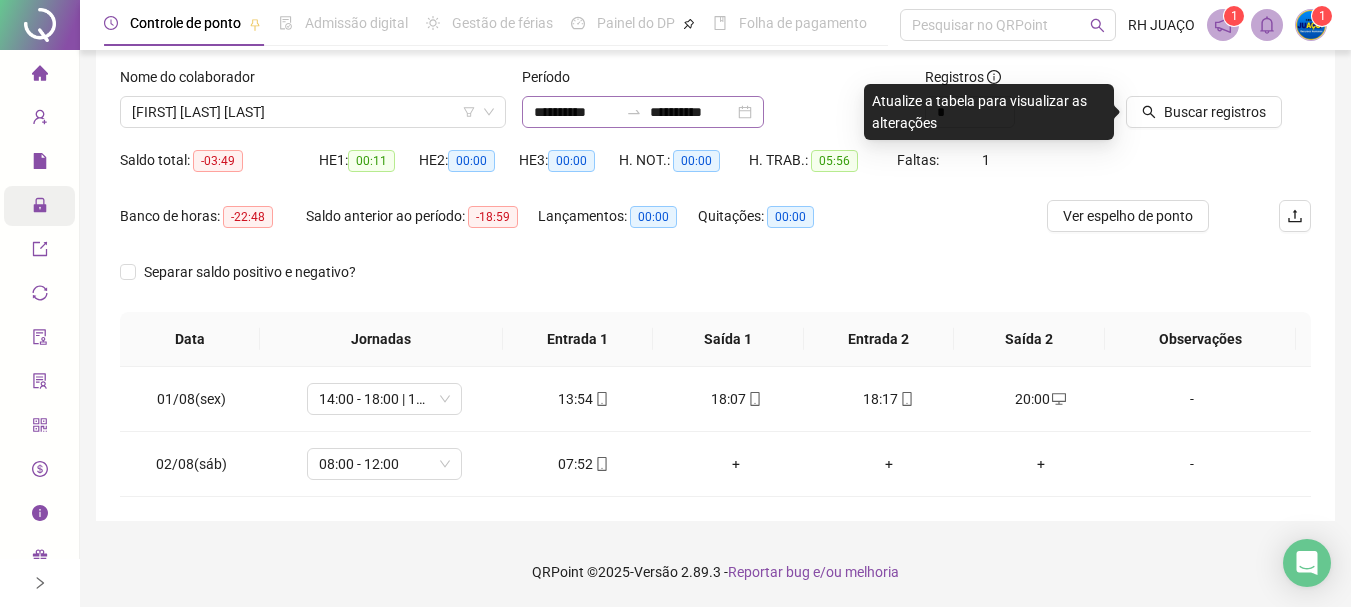 click 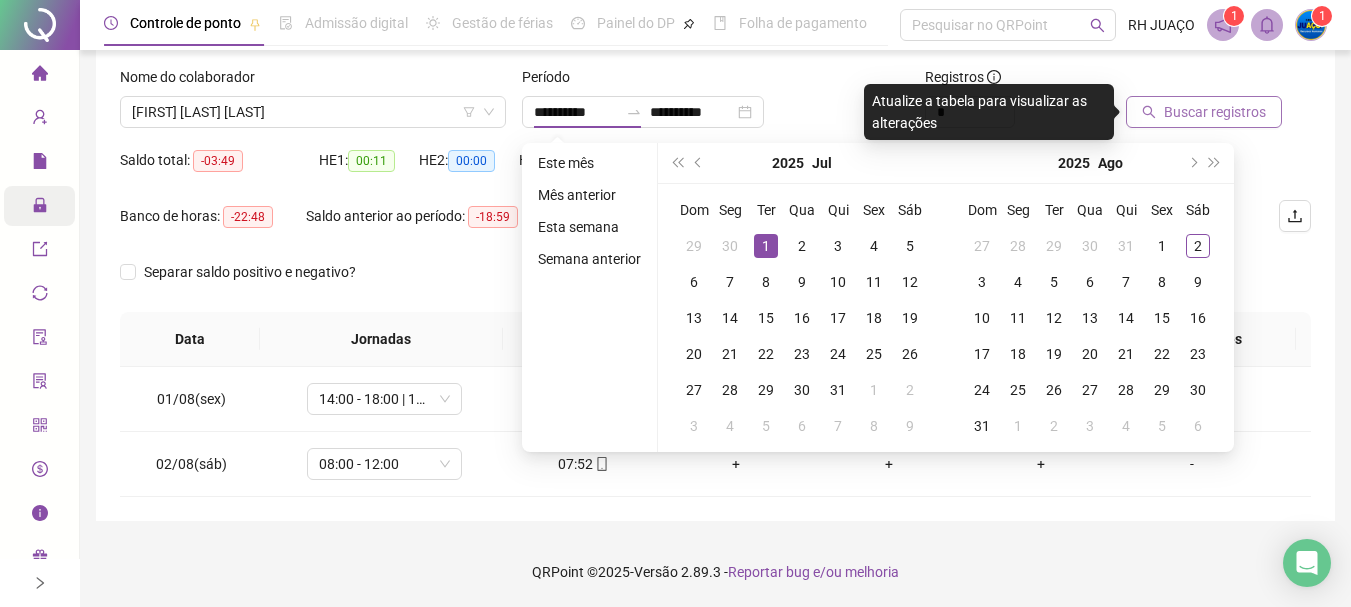 click on "Buscar registros" at bounding box center [1215, 112] 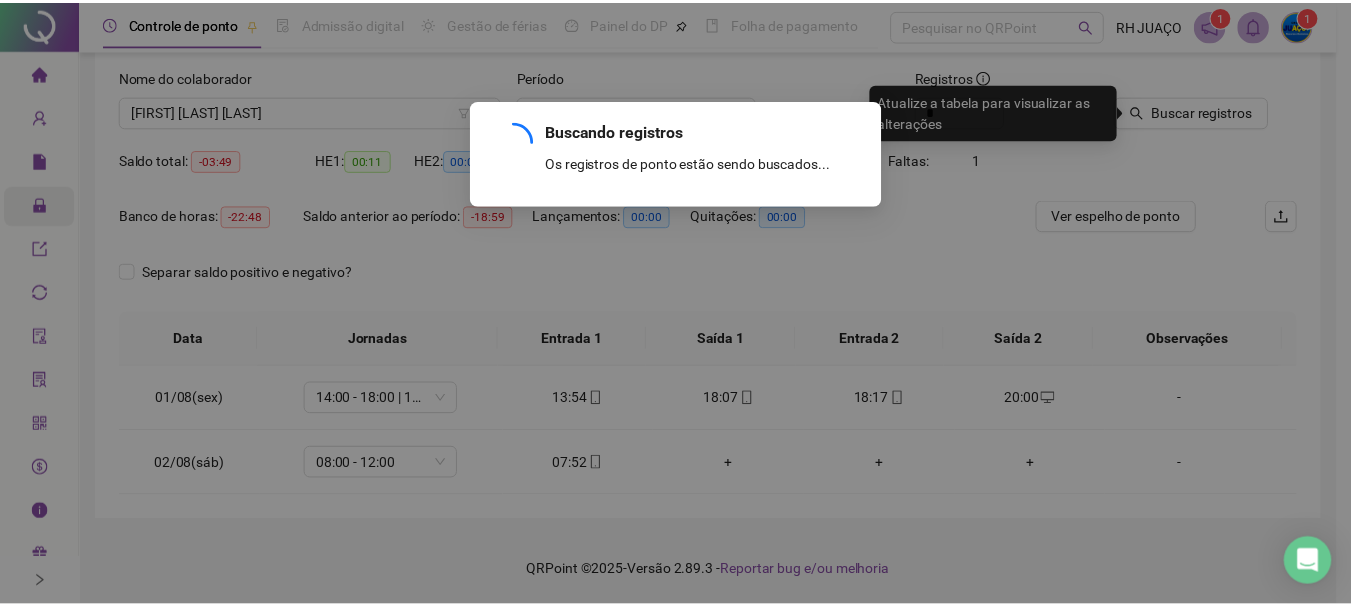 scroll, scrollTop: 53, scrollLeft: 0, axis: vertical 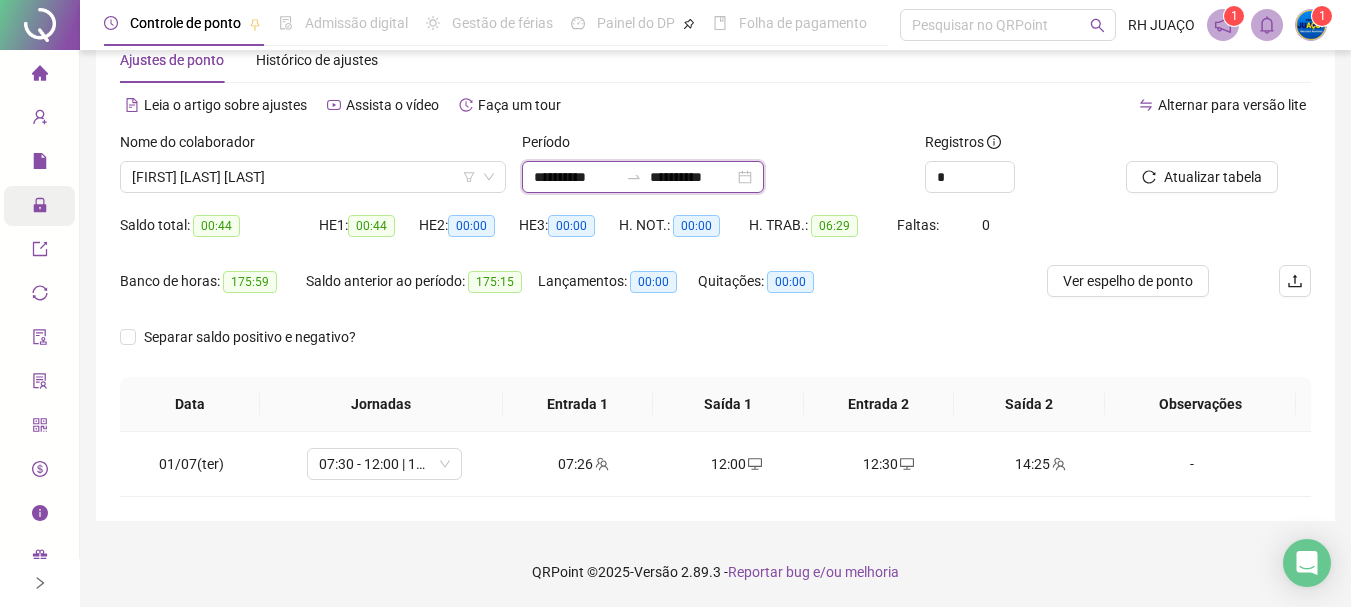 click on "**********" at bounding box center (692, 177) 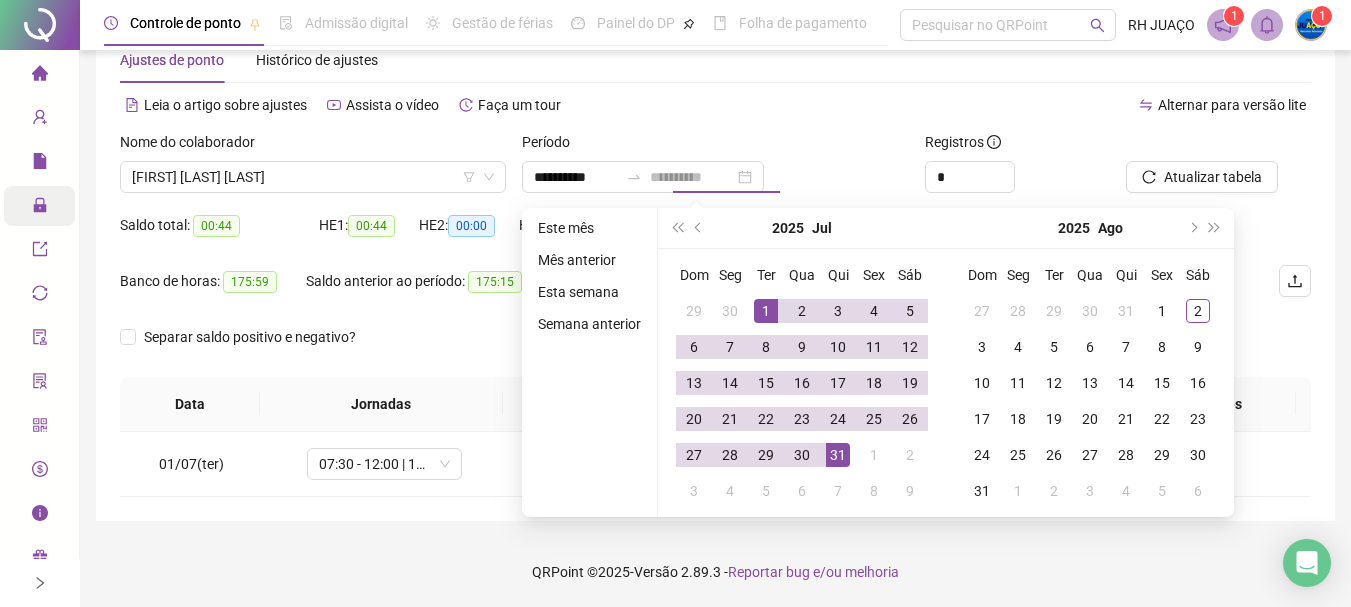 click on "31" at bounding box center (838, 455) 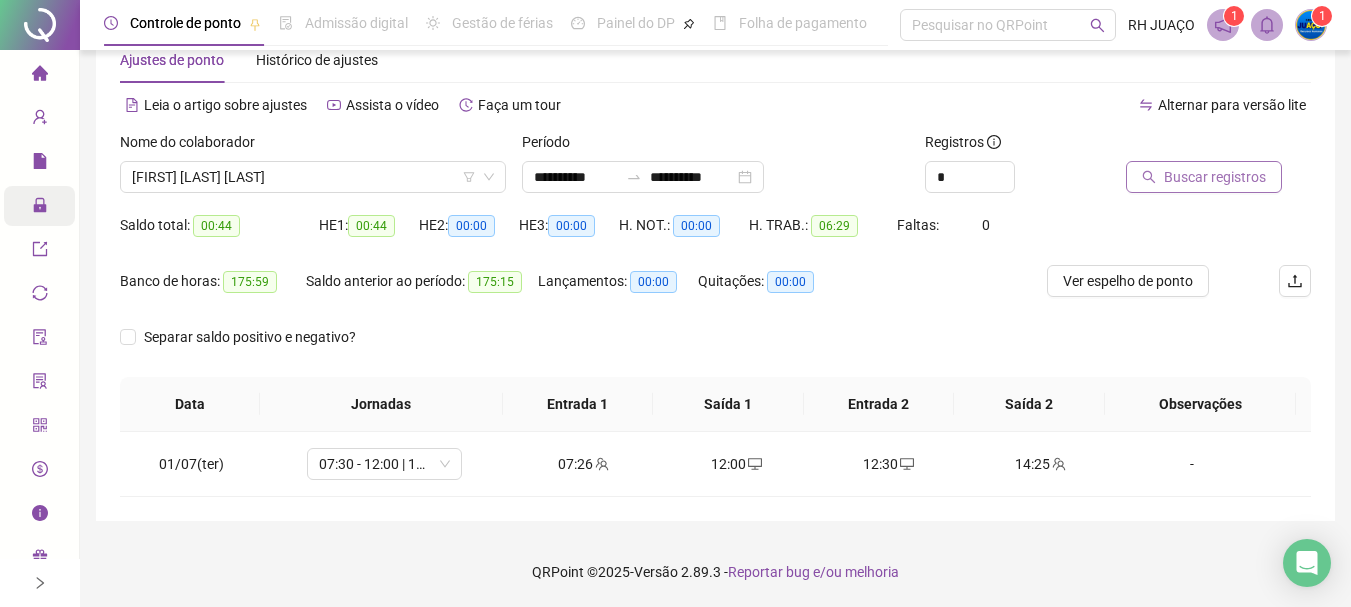 click on "Buscar registros" at bounding box center (1215, 177) 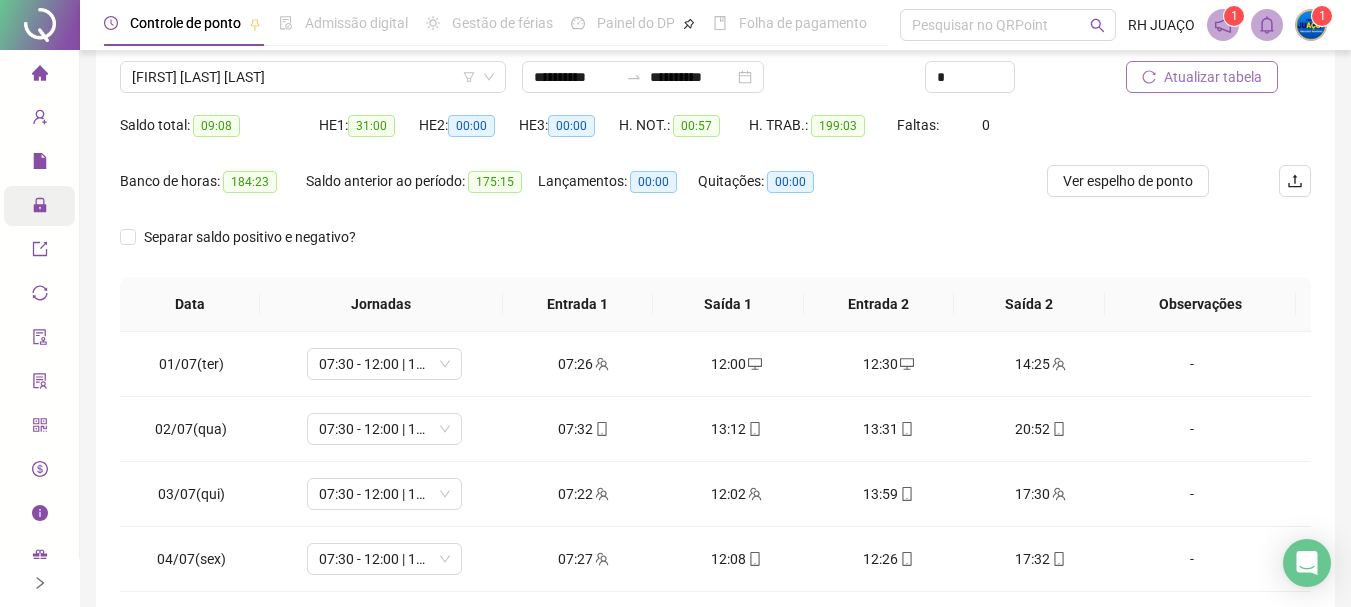scroll, scrollTop: 253, scrollLeft: 0, axis: vertical 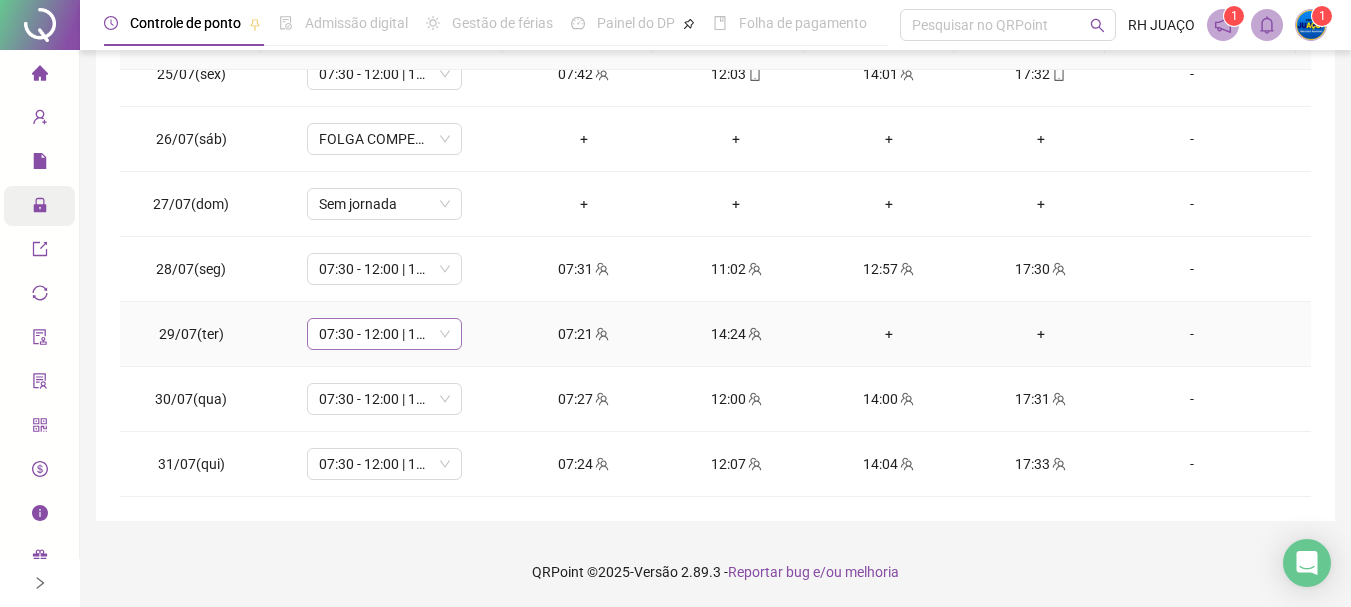click on "07:30 - 12:00 | 14:00 - 17:30" at bounding box center [384, 334] 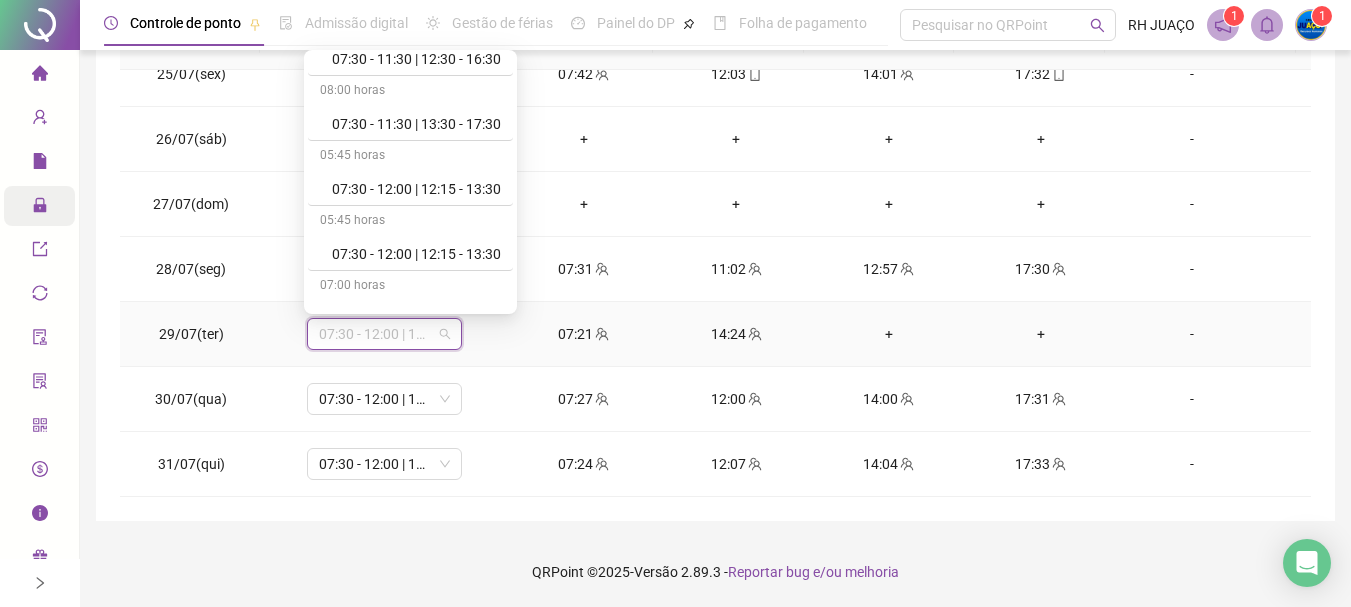scroll, scrollTop: 1500, scrollLeft: 0, axis: vertical 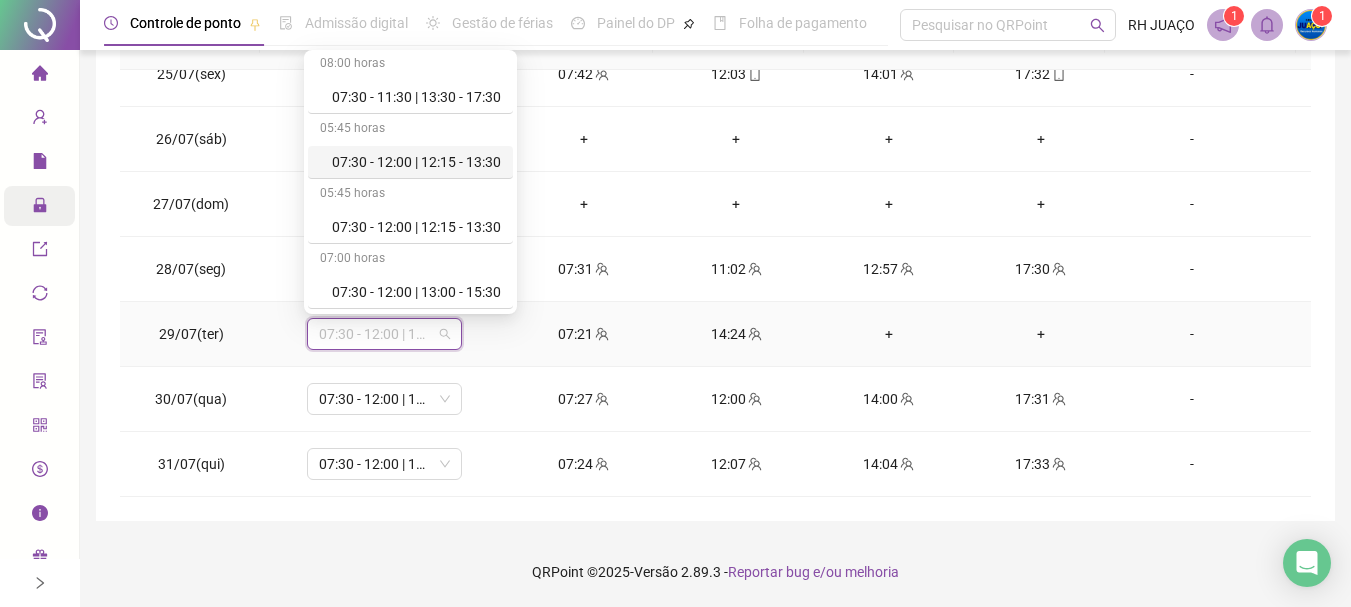 click on "07:30 - 12:00 | 12:15 - 13:30" at bounding box center (416, 162) 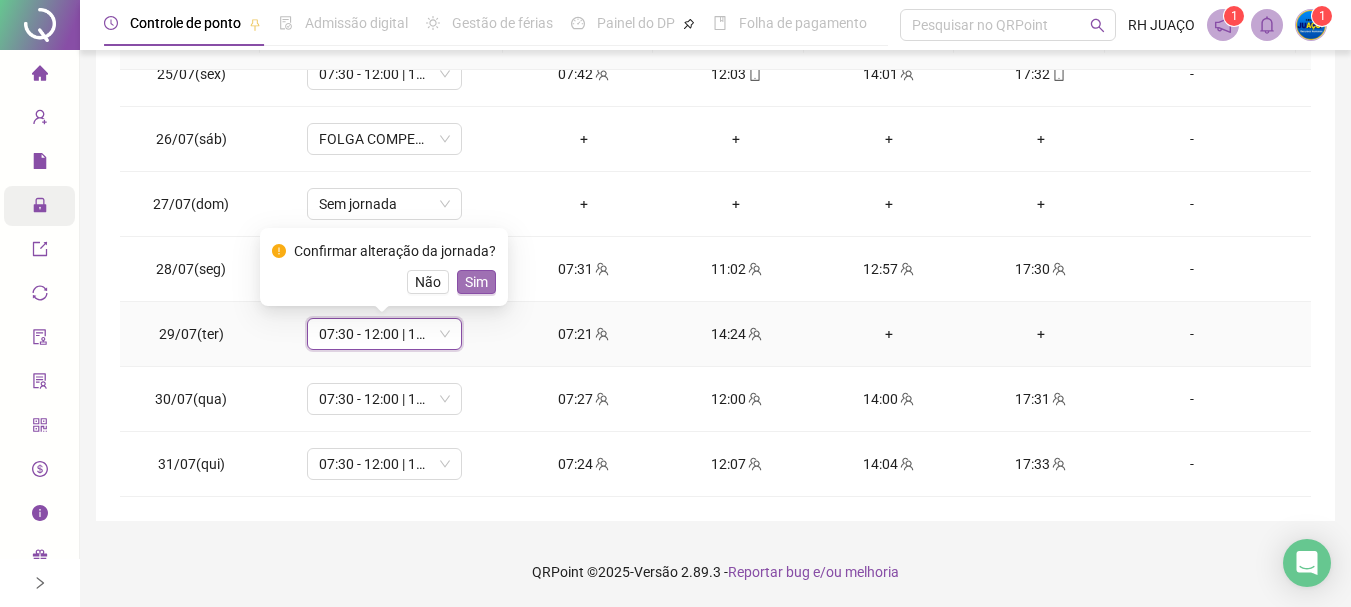 click on "Sim" at bounding box center [476, 282] 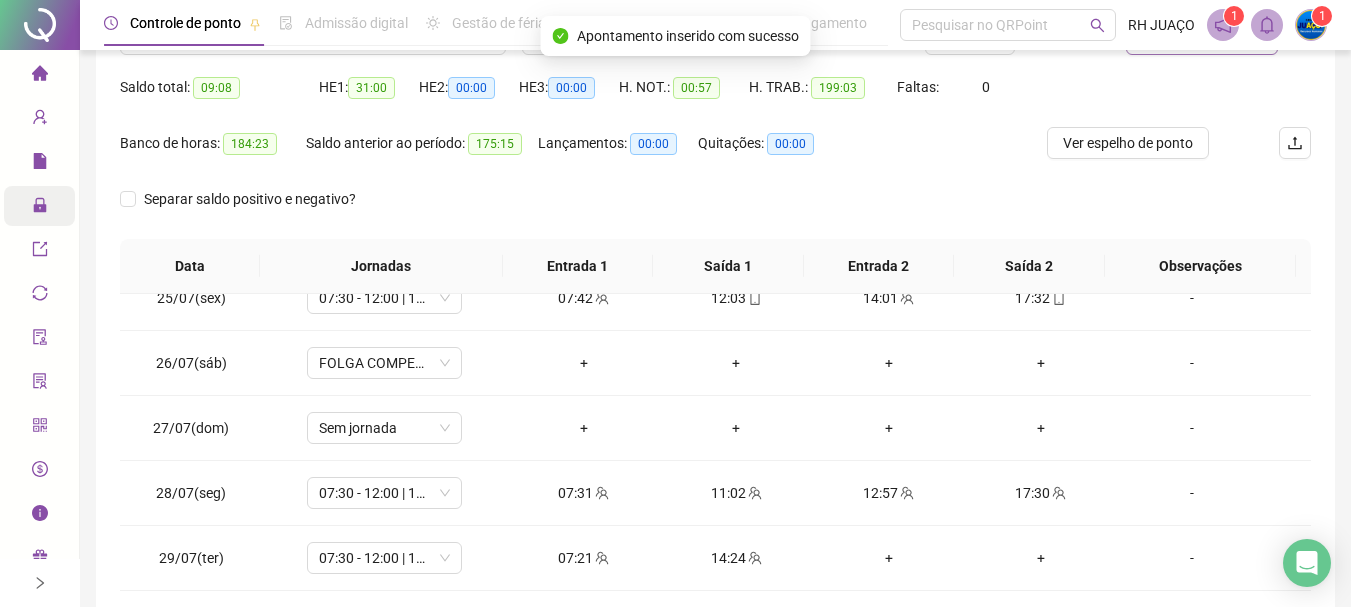 scroll, scrollTop: 115, scrollLeft: 0, axis: vertical 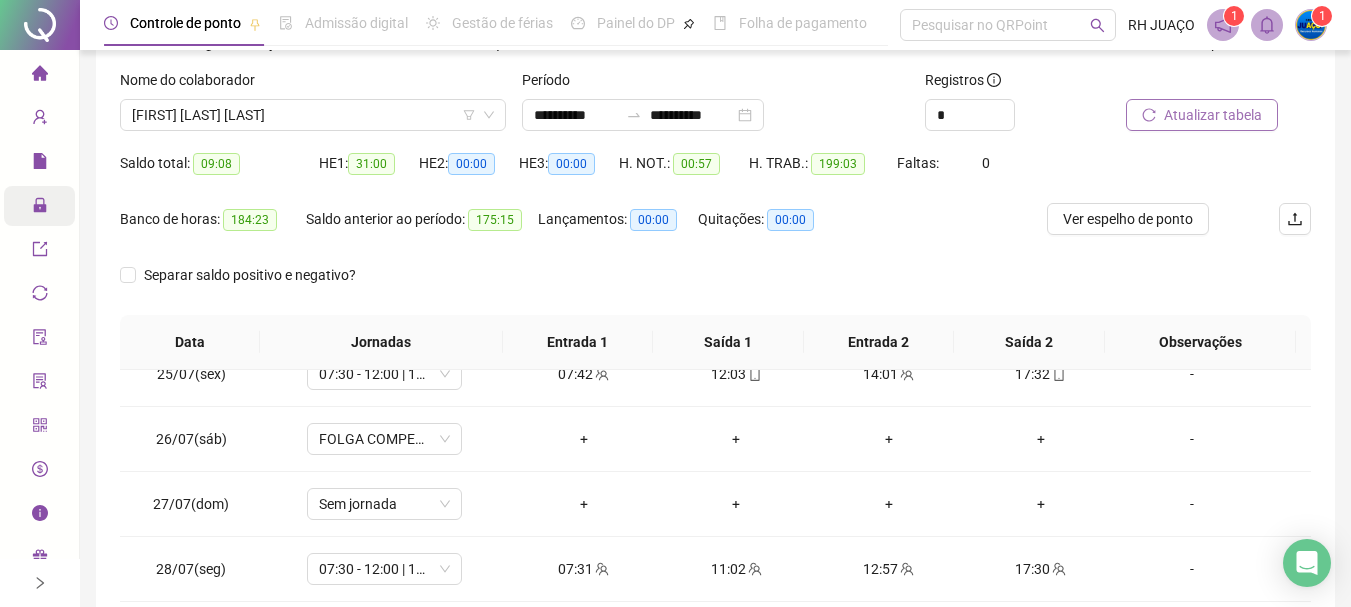 click on "Atualizar tabela" at bounding box center [1213, 115] 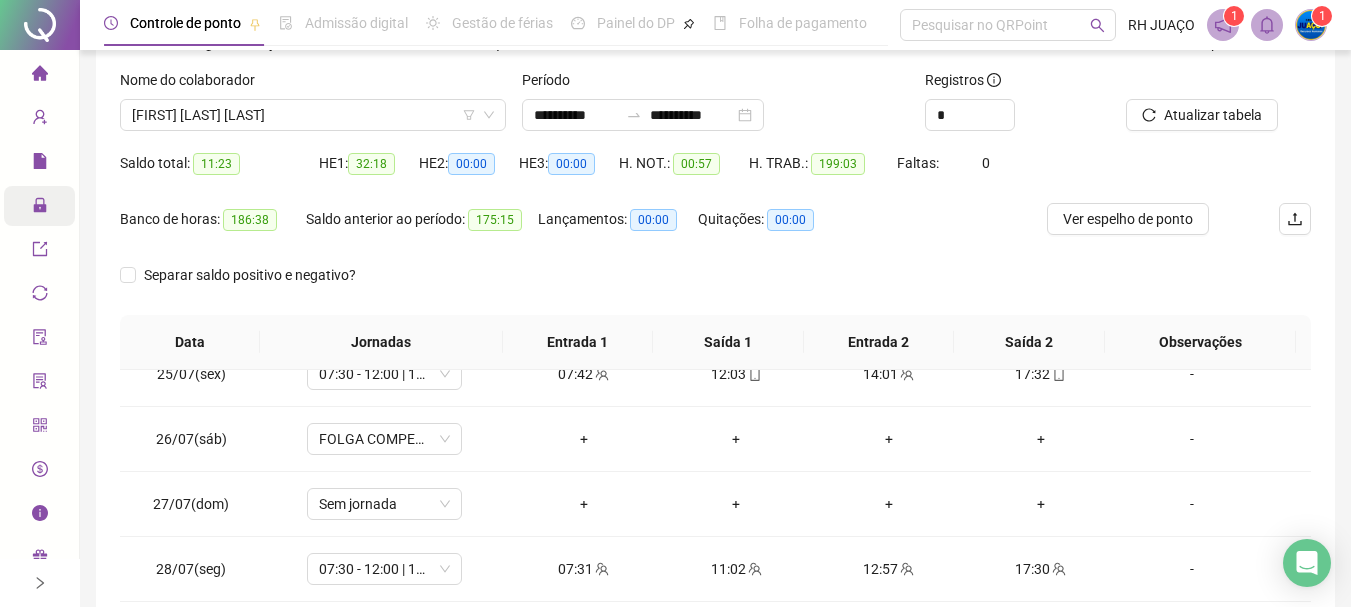 scroll, scrollTop: 415, scrollLeft: 0, axis: vertical 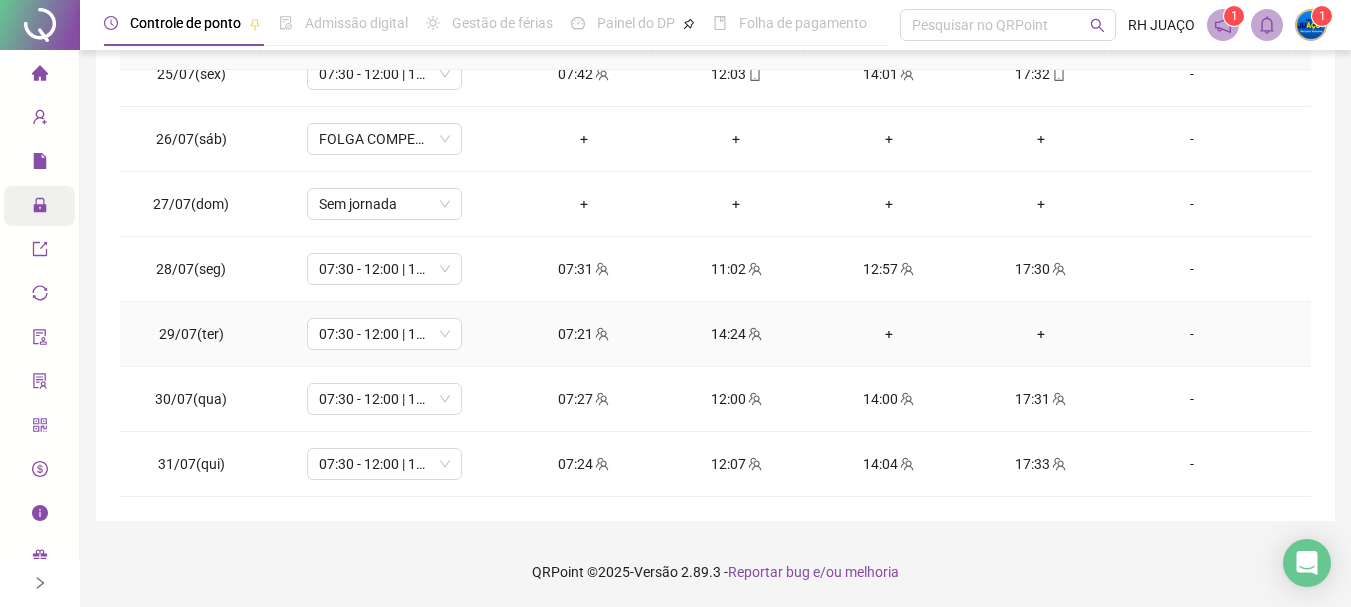 click on "+" at bounding box center [888, 334] 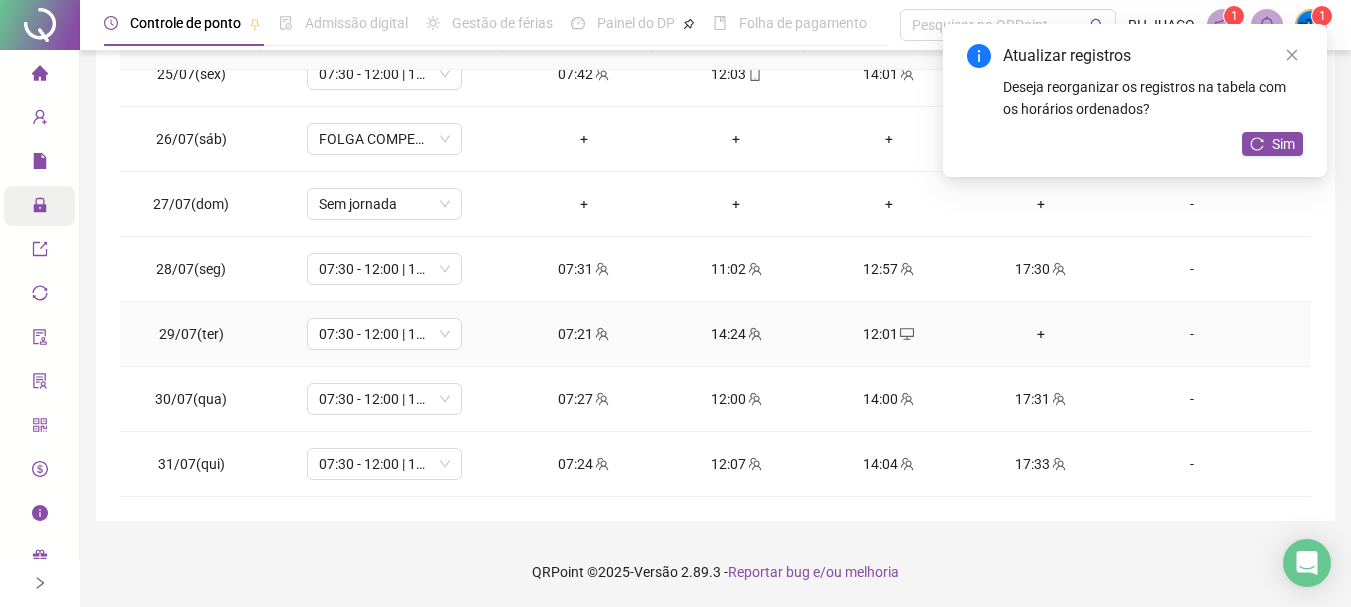 click on "+" at bounding box center (1041, 334) 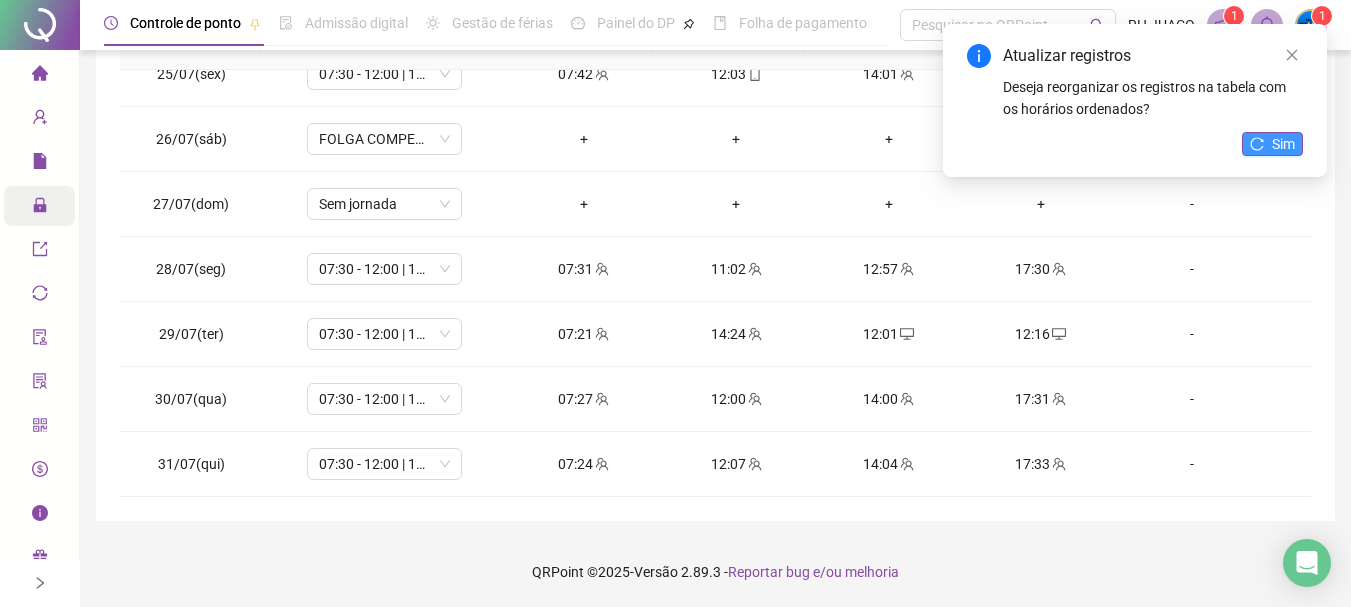 click on "Sim" at bounding box center (1283, 144) 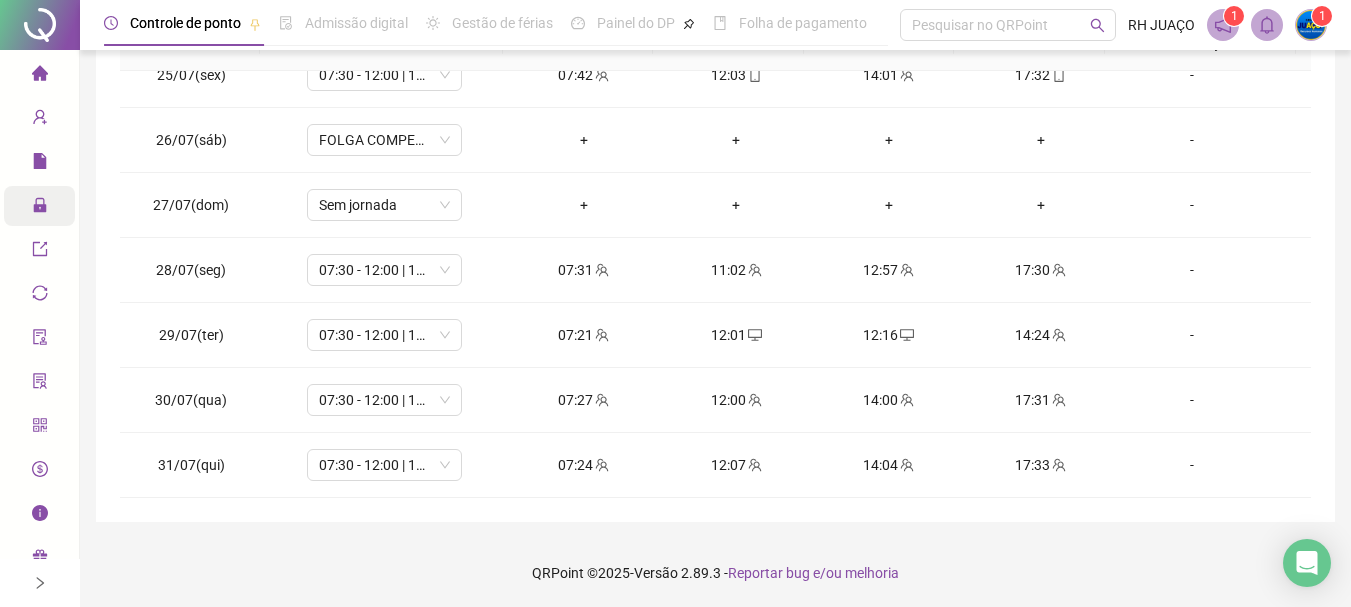 scroll, scrollTop: 415, scrollLeft: 0, axis: vertical 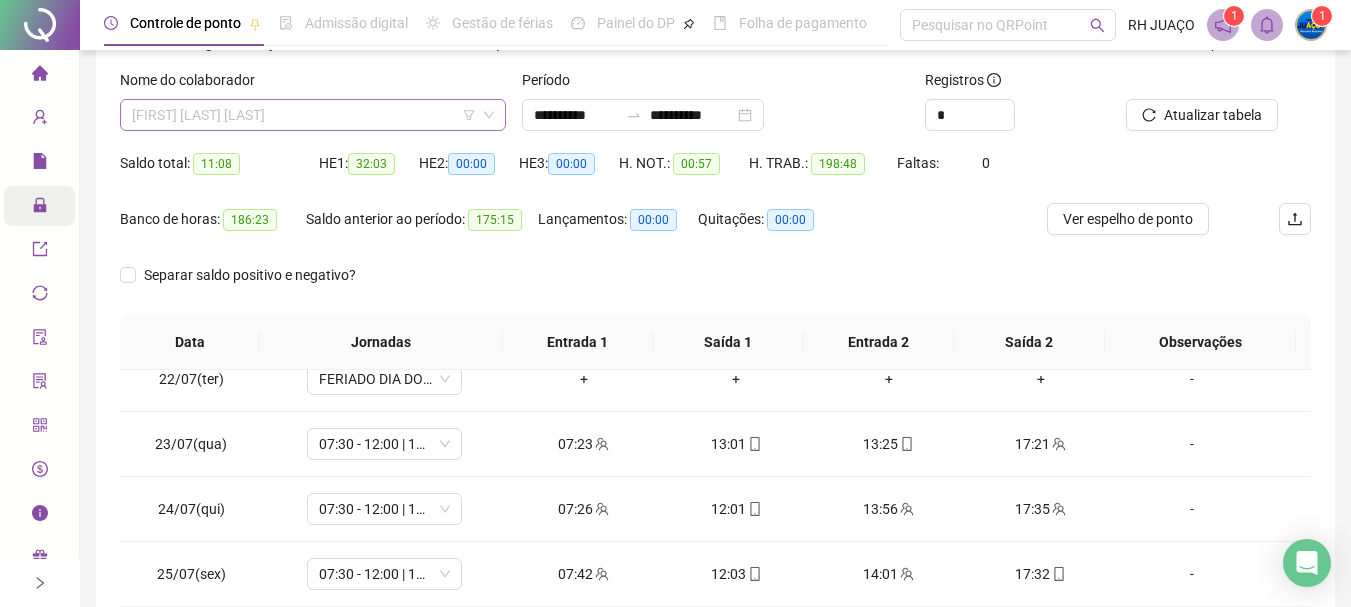 click on "[FIRST] [LAST] [LAST]" at bounding box center [313, 115] 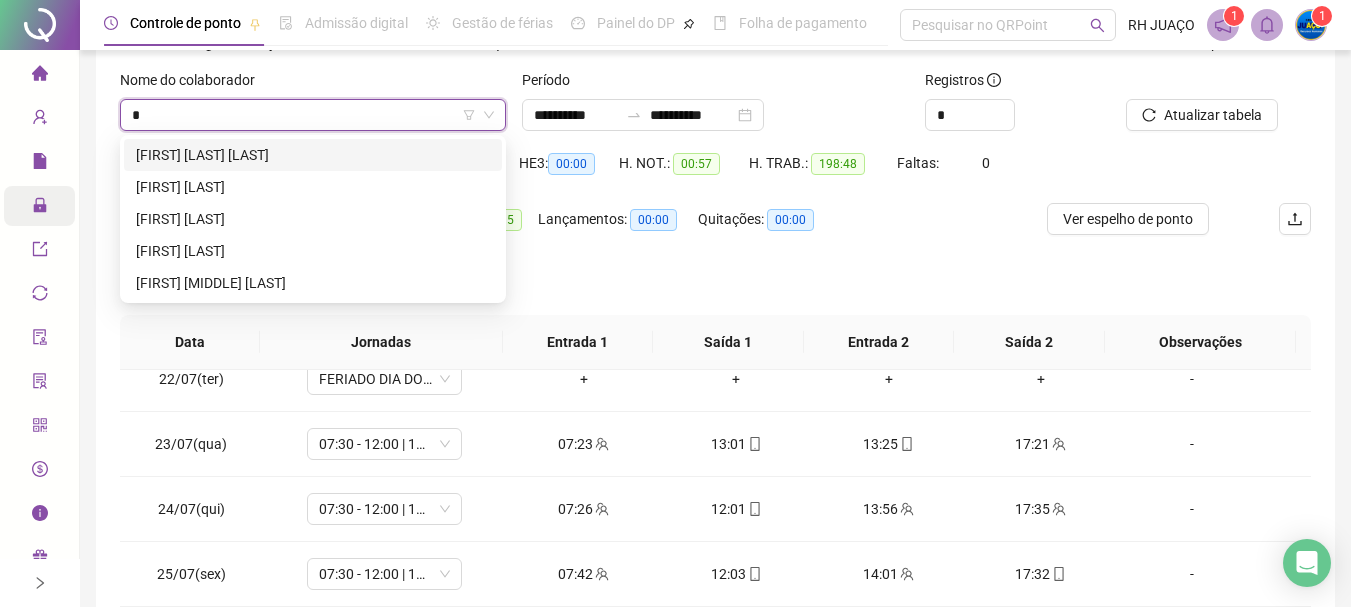 scroll, scrollTop: 0, scrollLeft: 0, axis: both 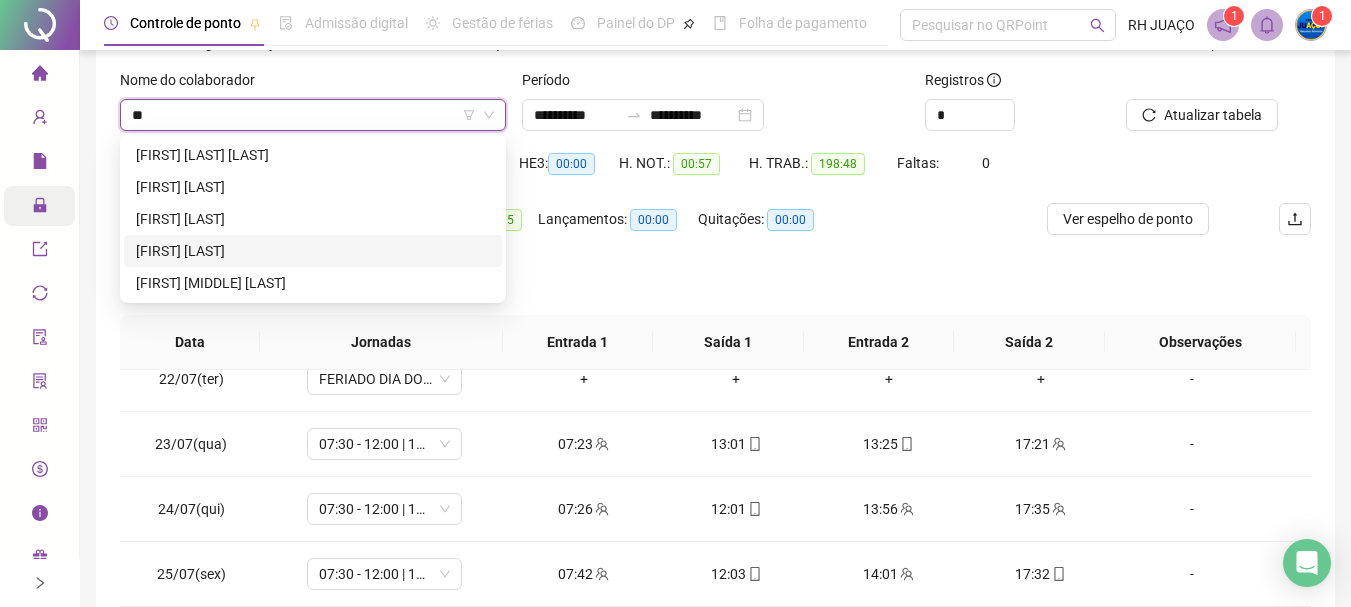 click on "[FIRST] [LAST]" at bounding box center (313, 251) 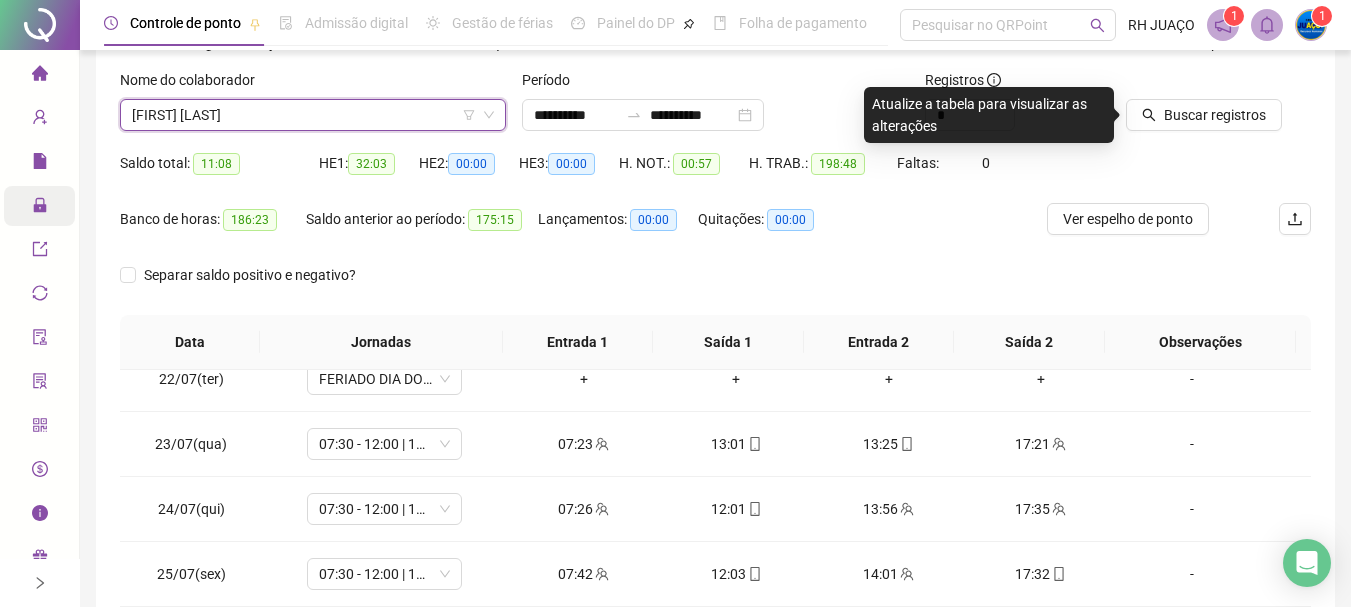 click at bounding box center (1193, 84) 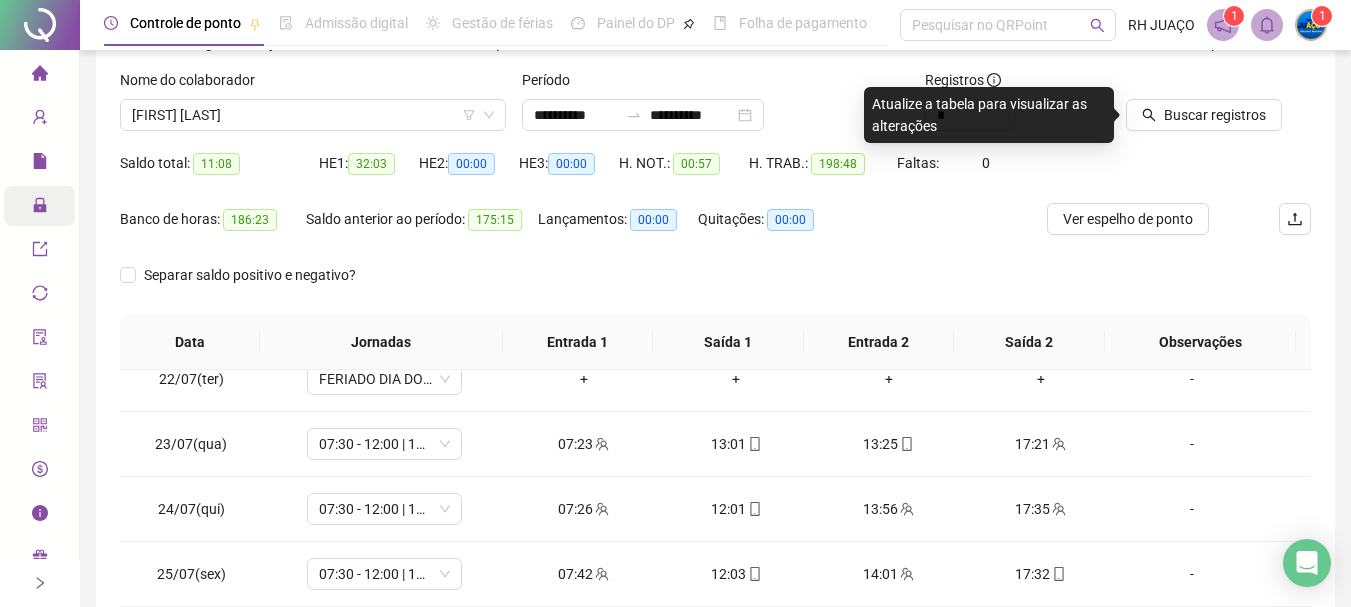 click at bounding box center (1193, 84) 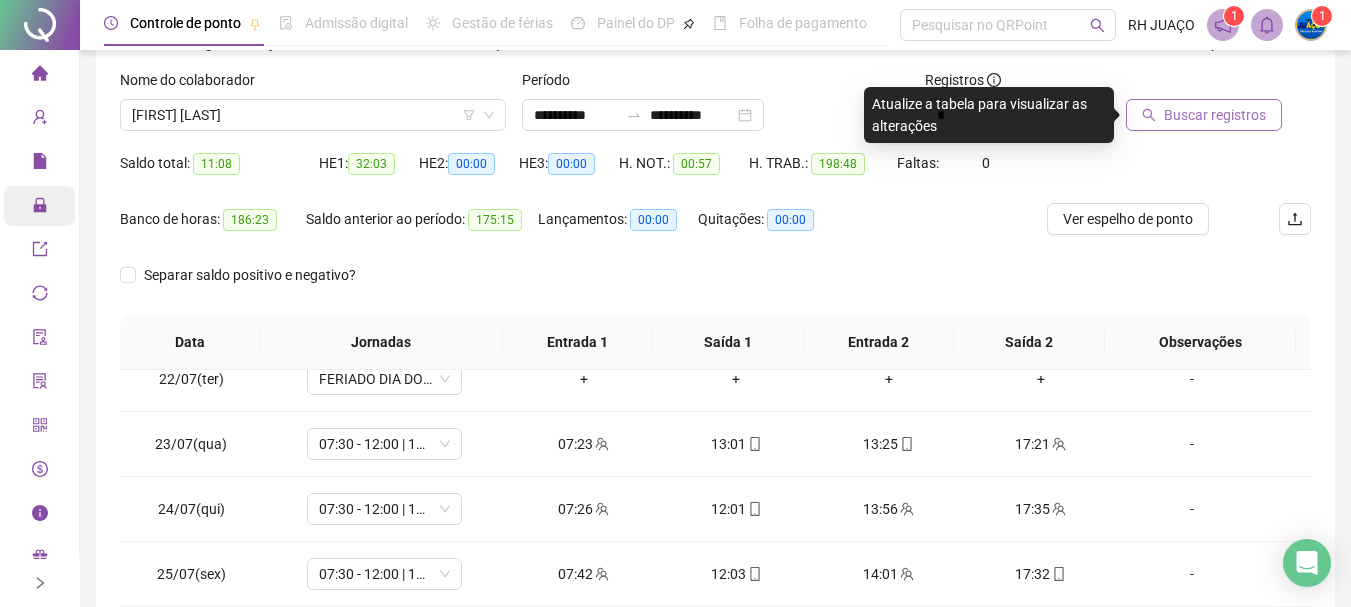 click on "Buscar registros" at bounding box center [1215, 115] 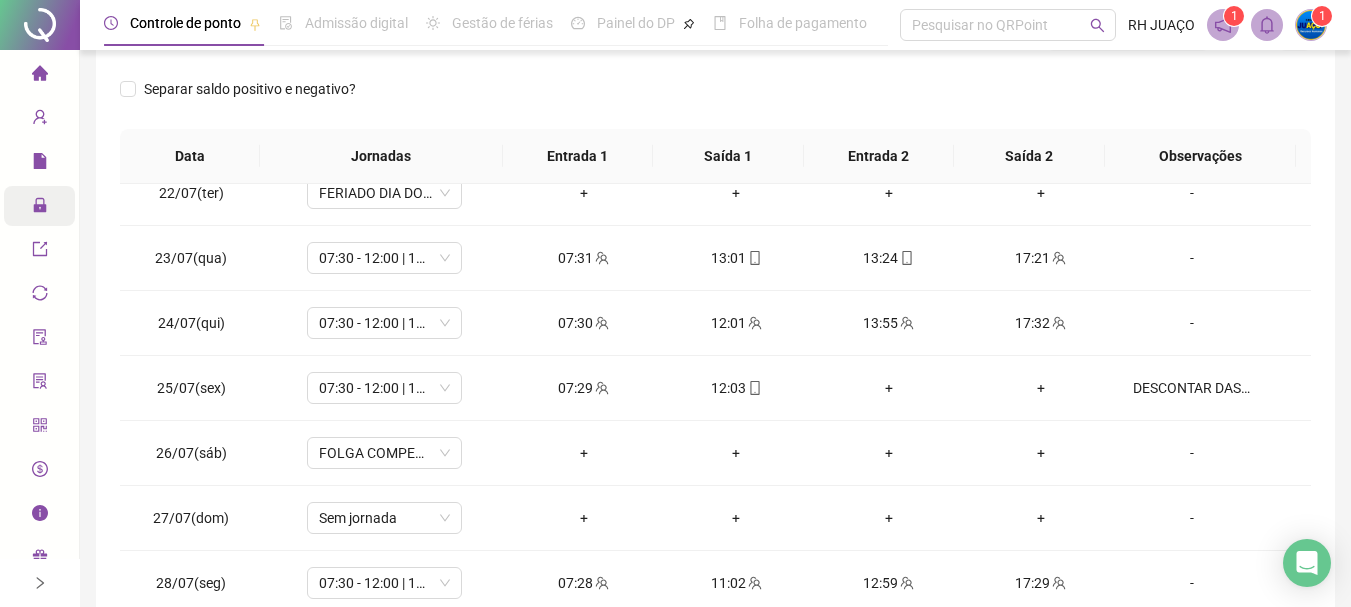 scroll, scrollTop: 315, scrollLeft: 0, axis: vertical 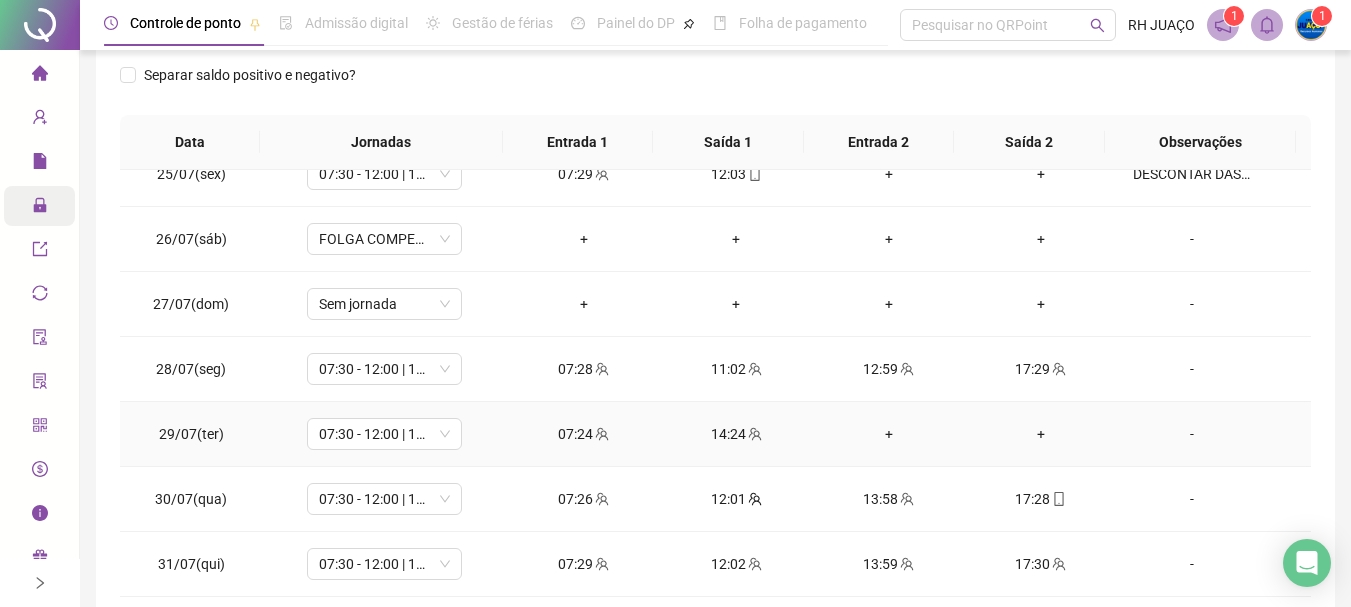 click on "+" at bounding box center (888, 434) 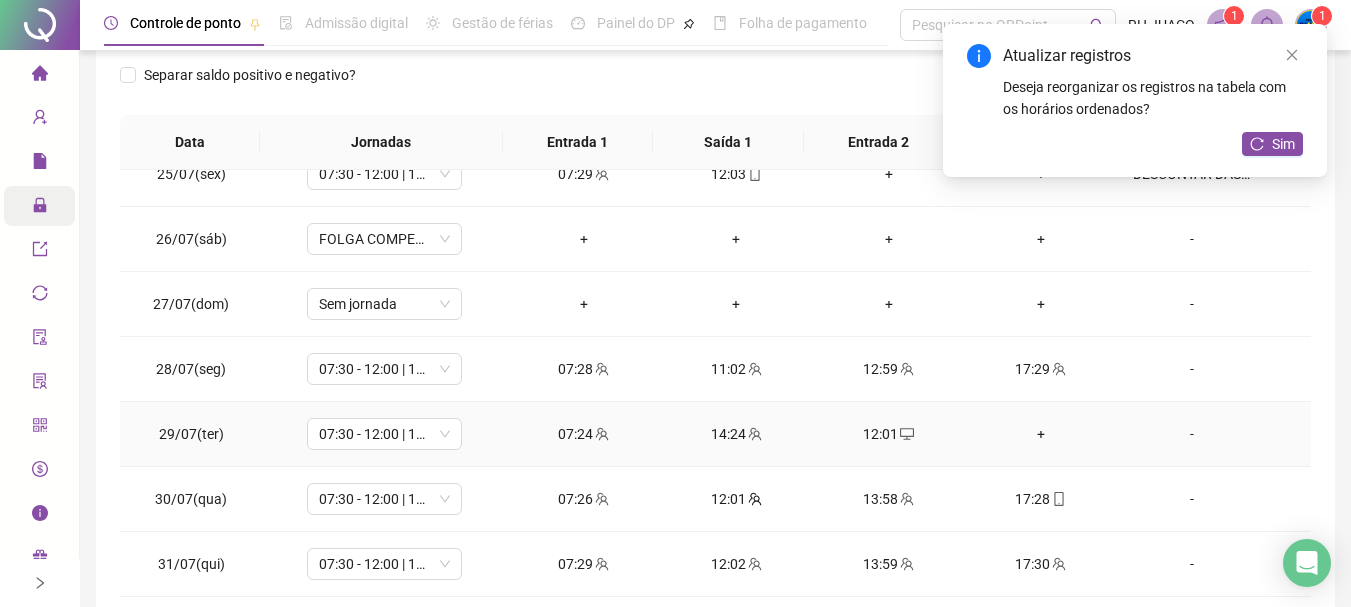 click on "+" at bounding box center (1041, 434) 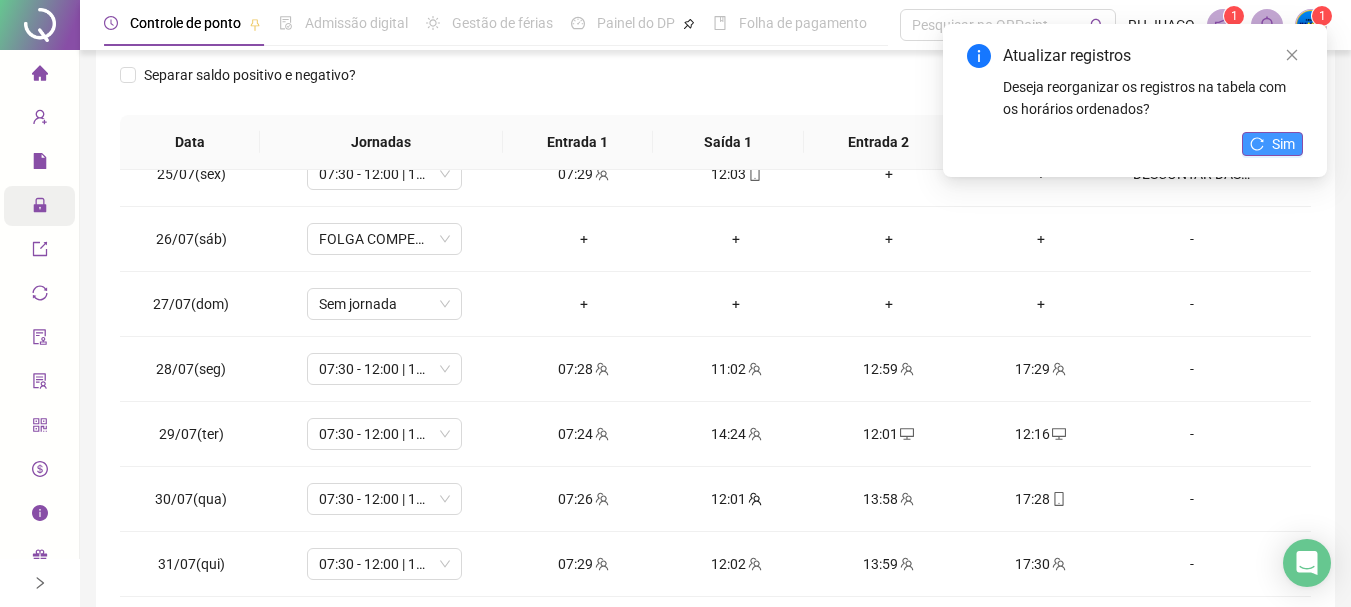 click on "Sim" at bounding box center (1283, 144) 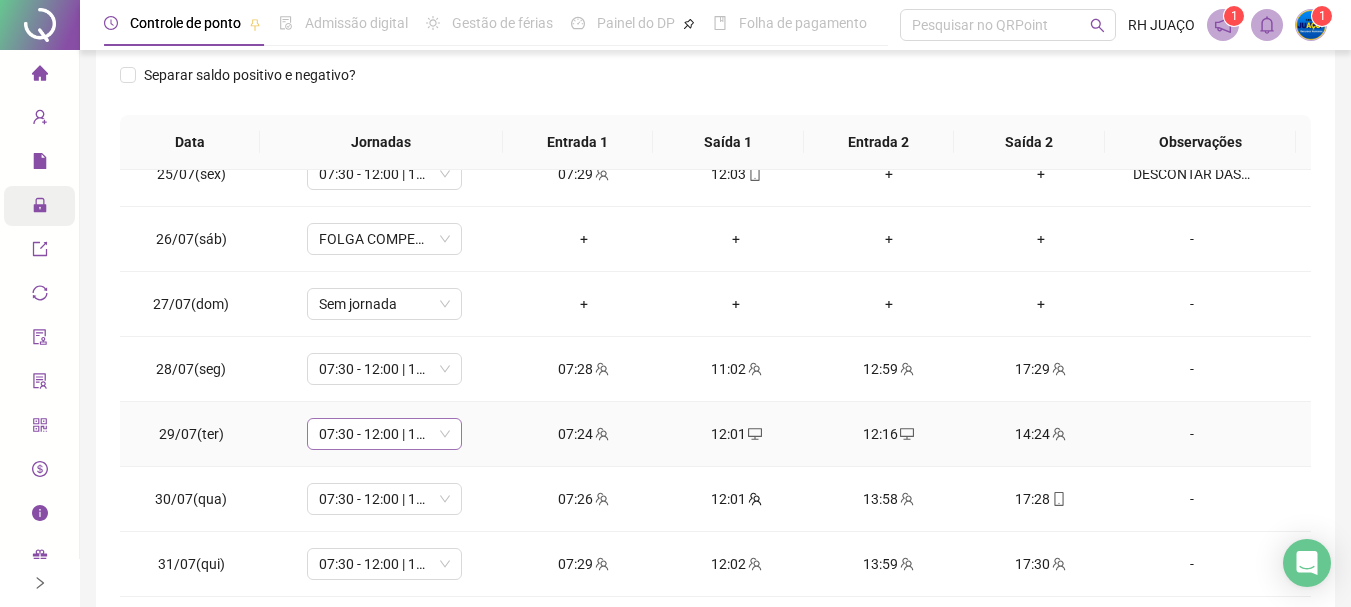 click on "07:30 - 12:00 | 14:00 - 17:30" at bounding box center [384, 434] 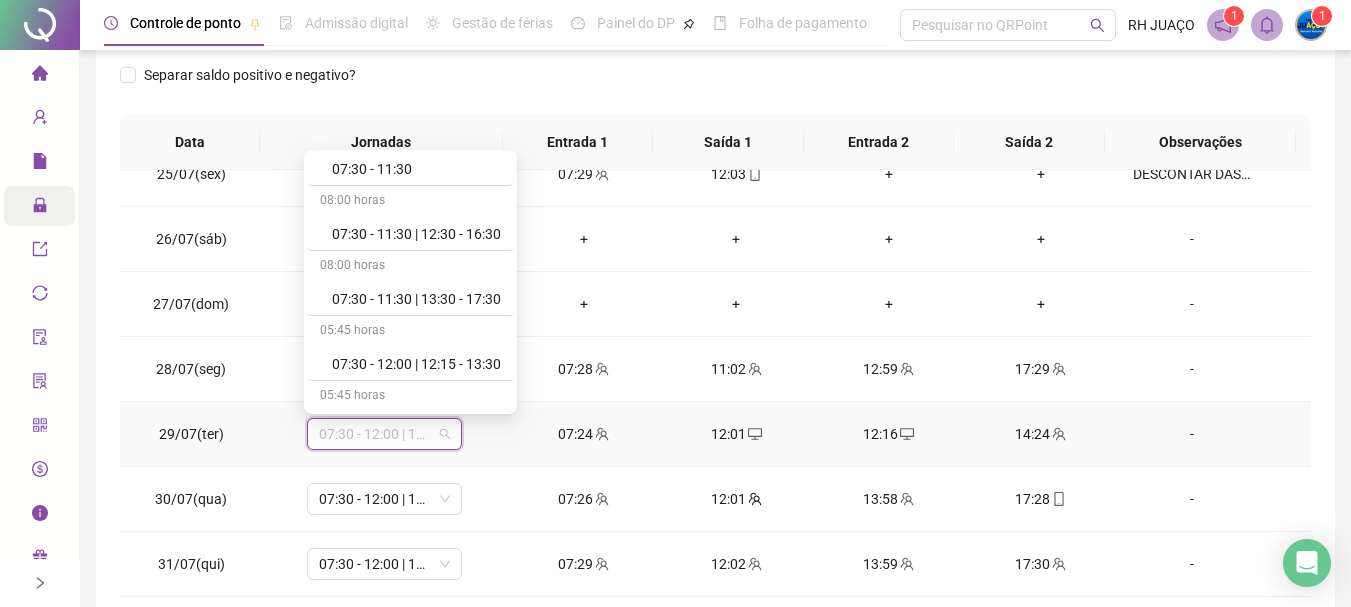 scroll, scrollTop: 1500, scrollLeft: 0, axis: vertical 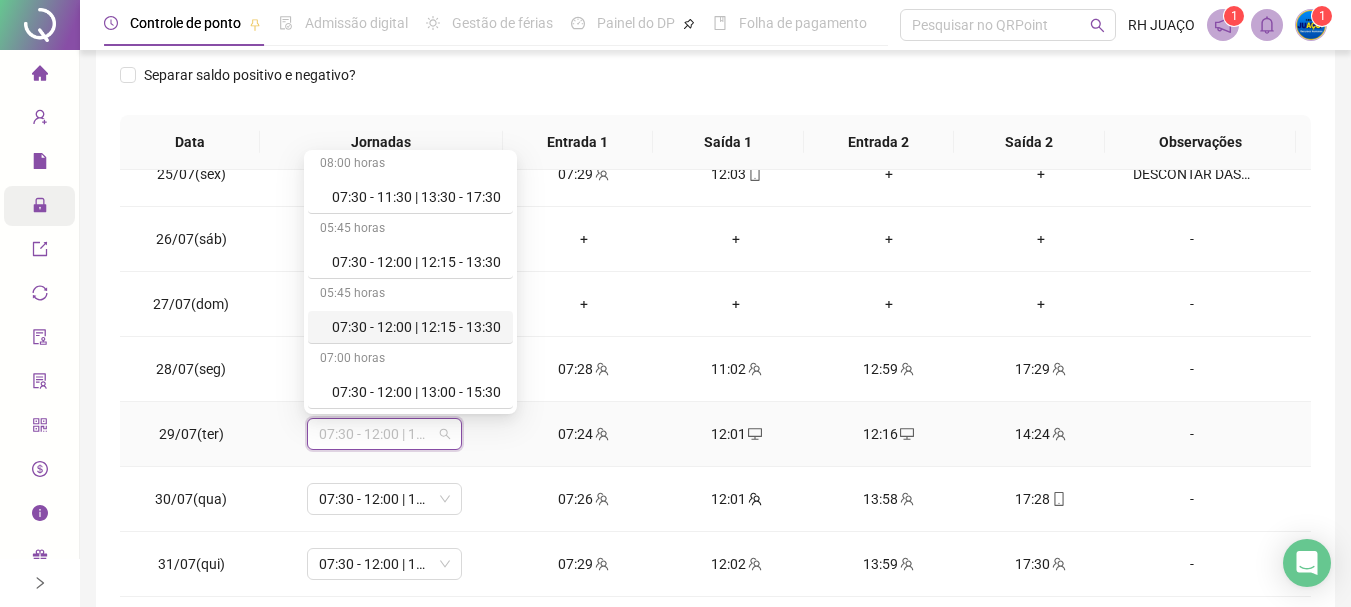 click on "07:30 - 12:00 | 12:15 - 13:30" at bounding box center (416, 327) 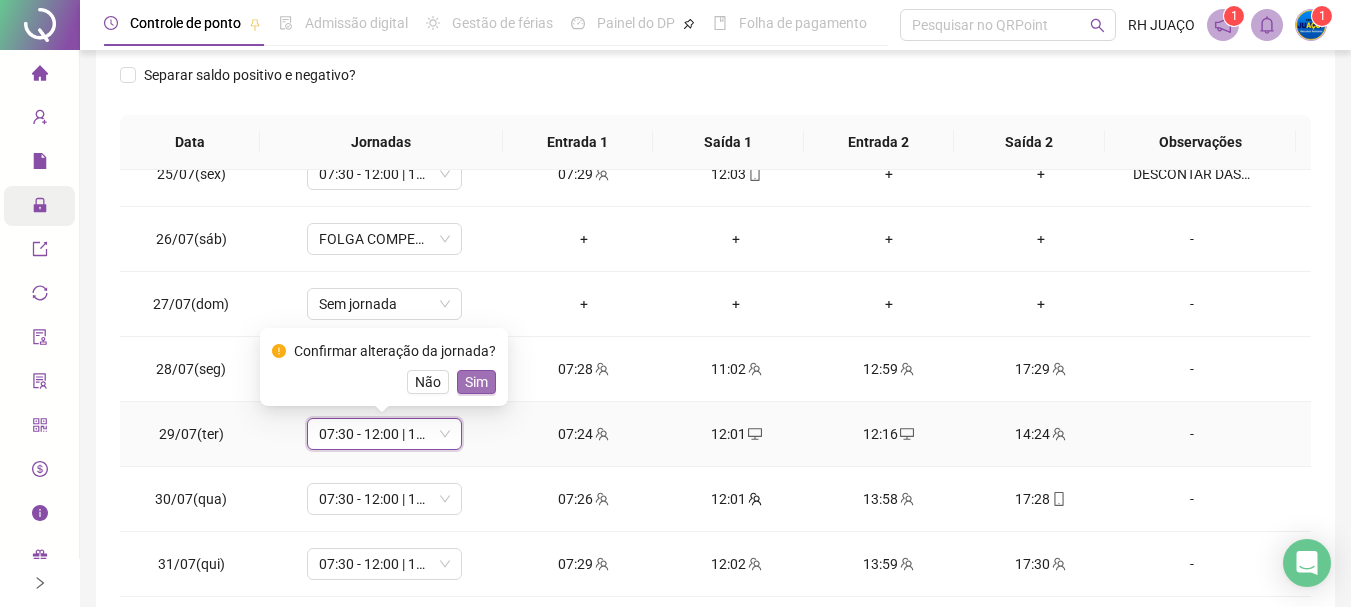 click on "Sim" at bounding box center [476, 382] 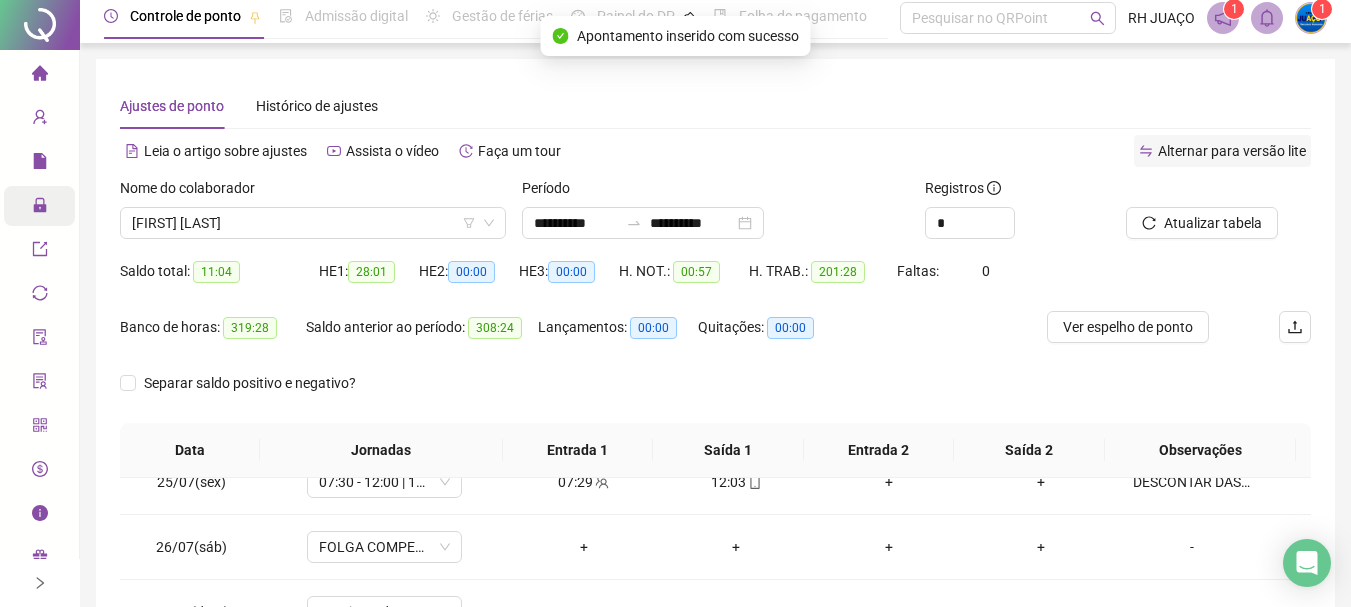 scroll, scrollTop: 0, scrollLeft: 0, axis: both 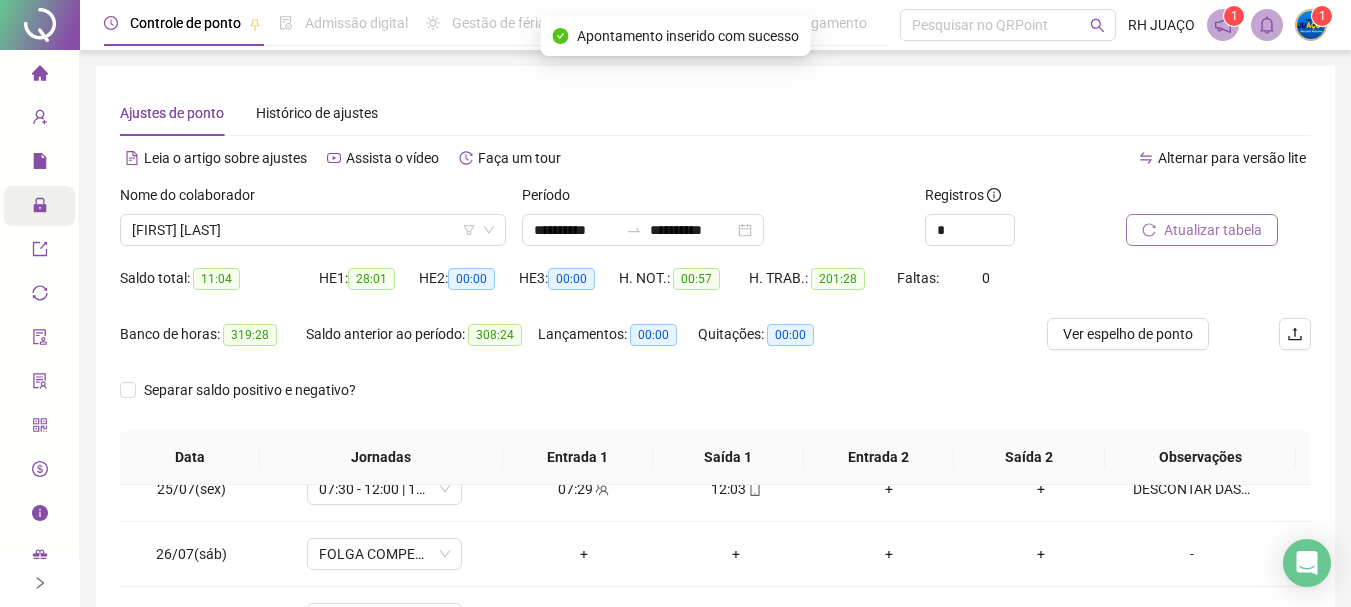 click 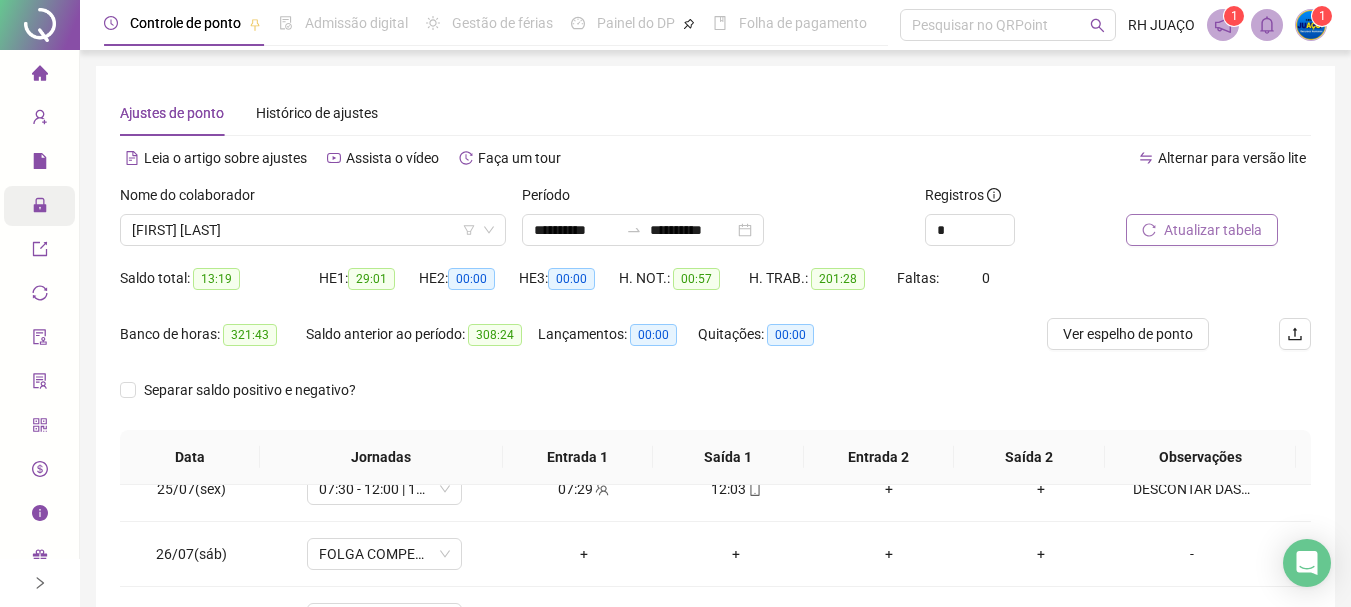 click on "Atualizar tabela" at bounding box center [1202, 230] 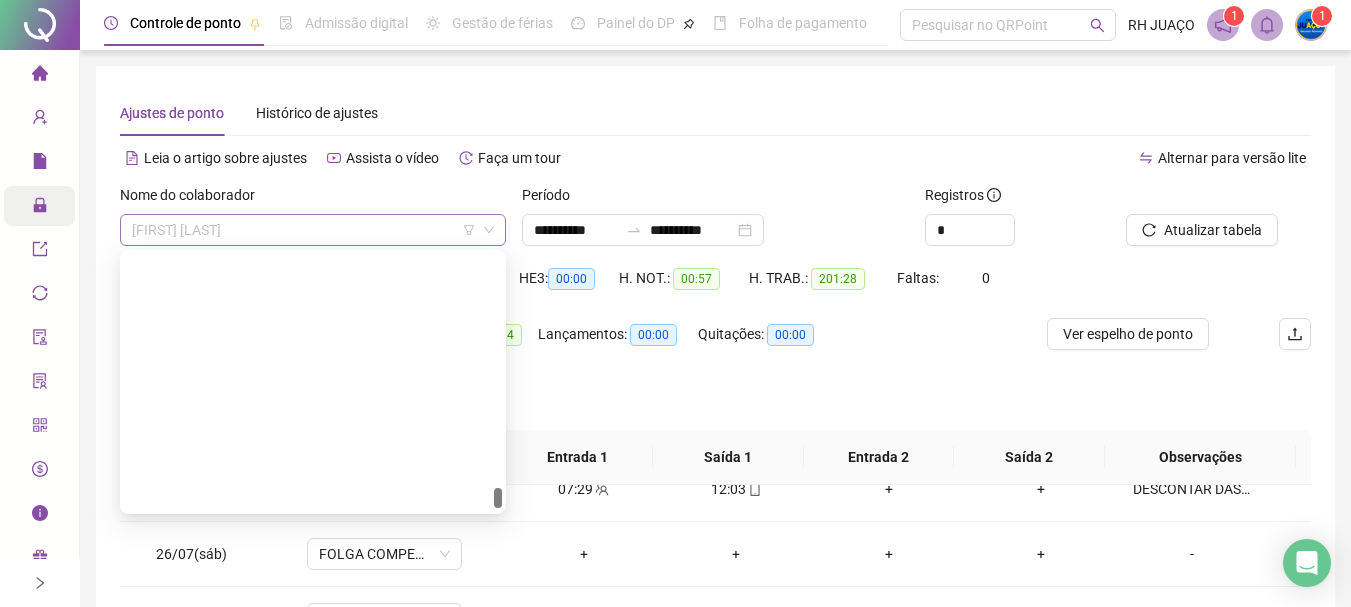 click on "[FIRST] [LAST]" at bounding box center [313, 230] 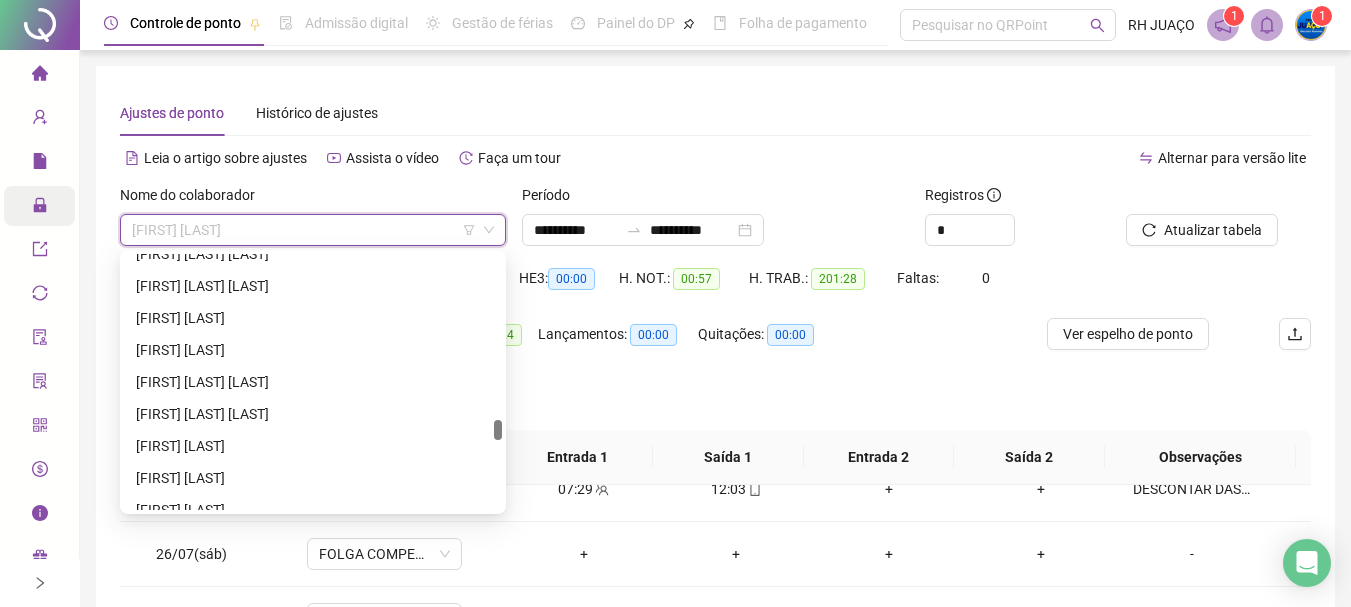 scroll, scrollTop: 2828, scrollLeft: 0, axis: vertical 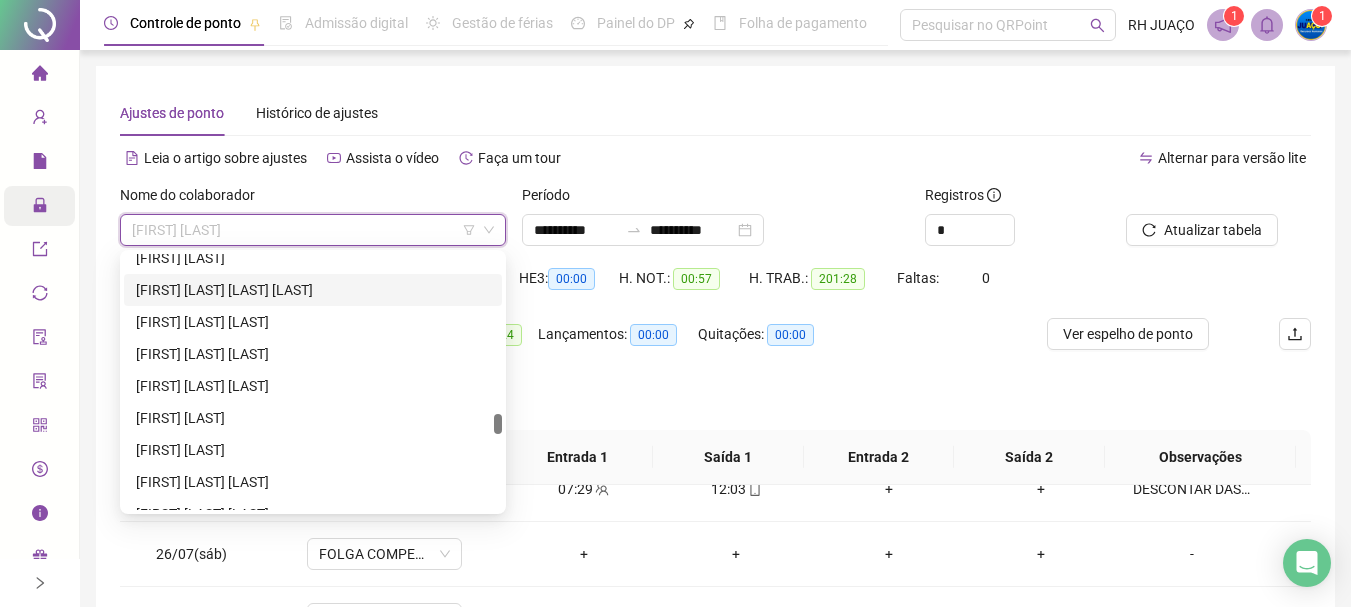 click on "[FIRST] [LAST] [LAST] [LAST]" at bounding box center [313, 290] 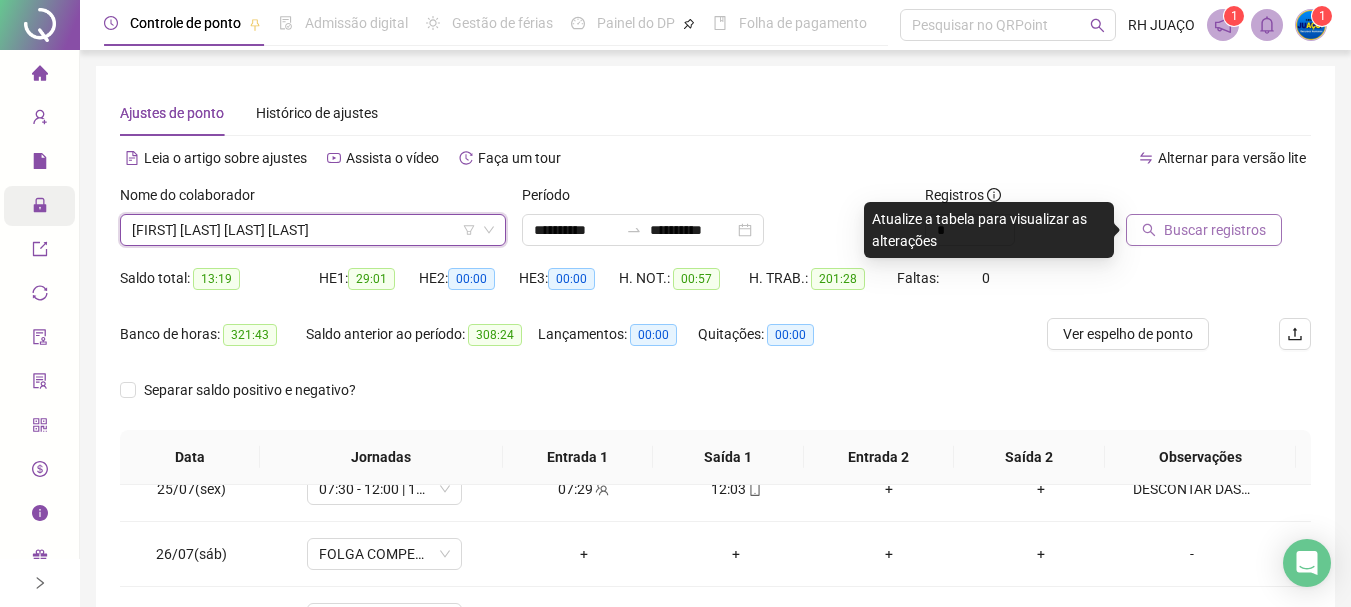 click on "Buscar registros" at bounding box center (1215, 230) 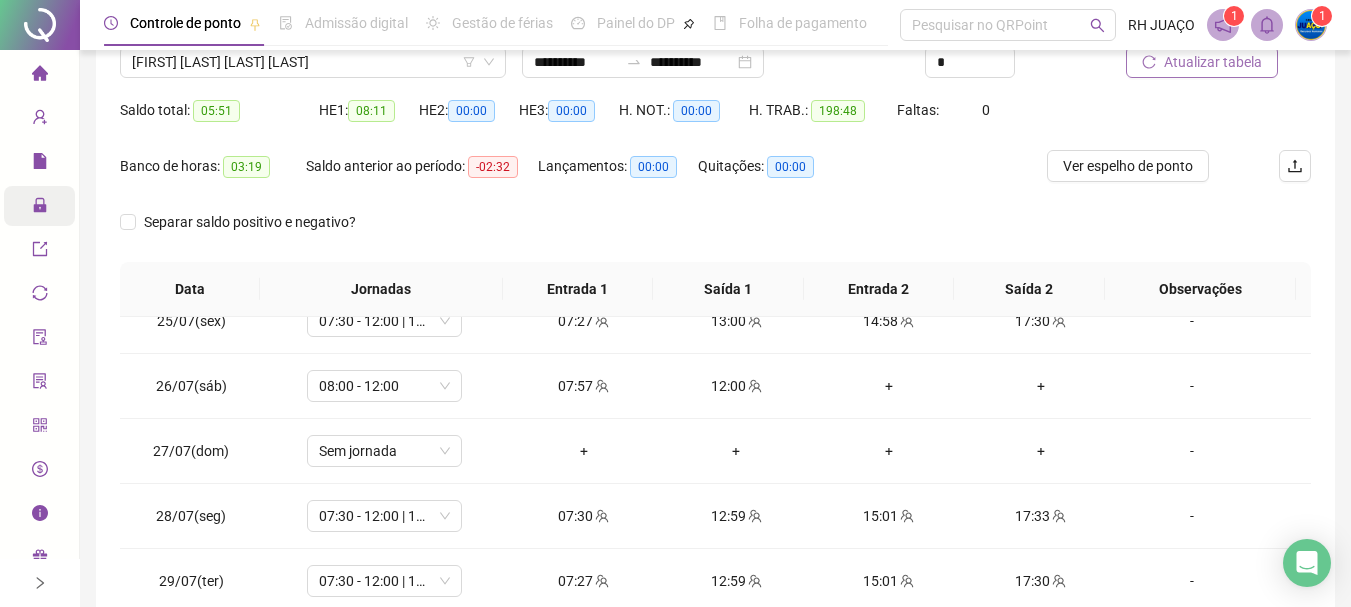 scroll, scrollTop: 200, scrollLeft: 0, axis: vertical 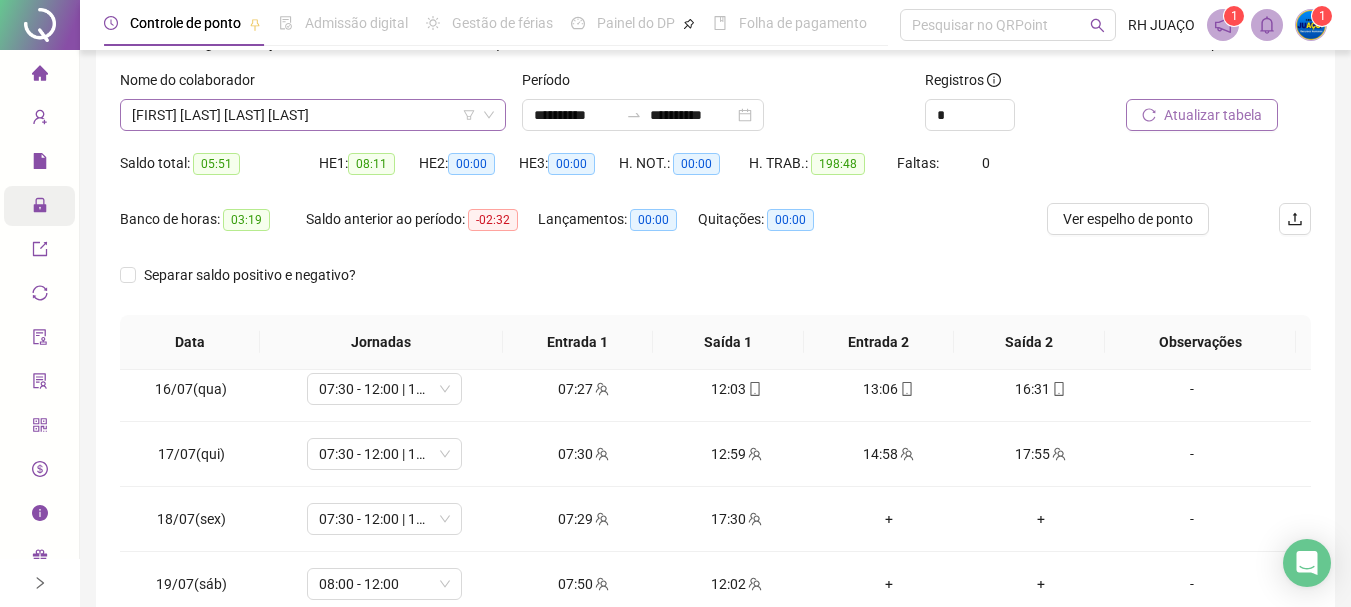 click on "[FIRST] [LAST] [LAST] [LAST]" at bounding box center (313, 115) 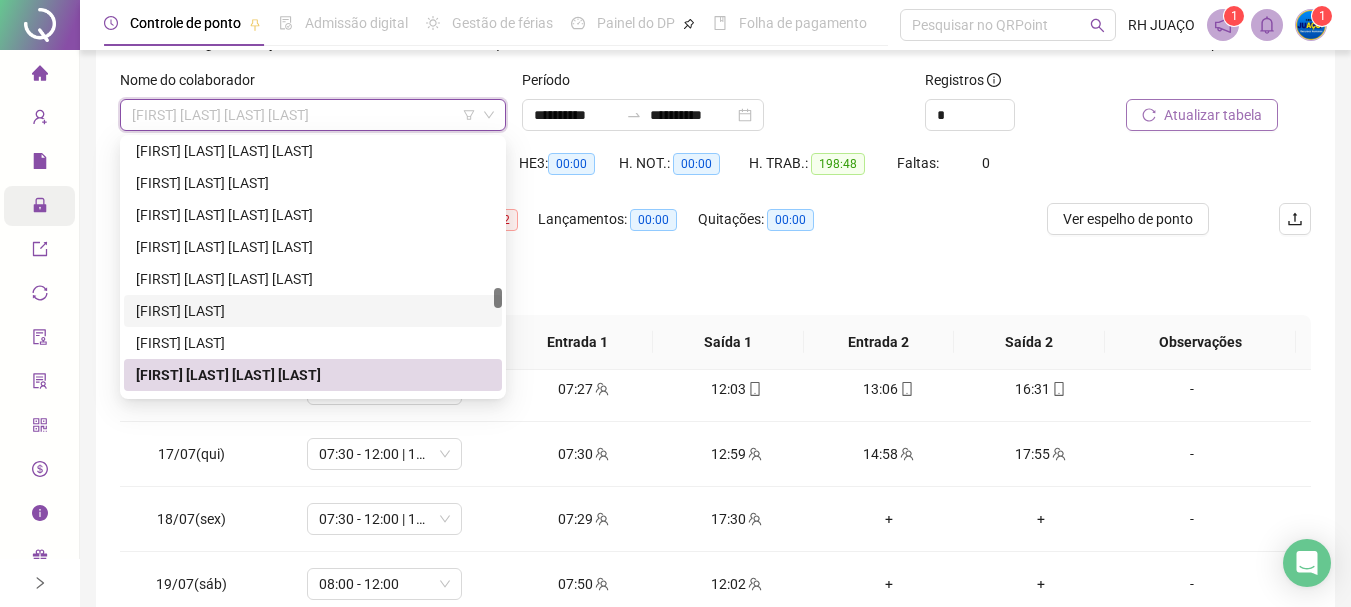 scroll, scrollTop: 2728, scrollLeft: 0, axis: vertical 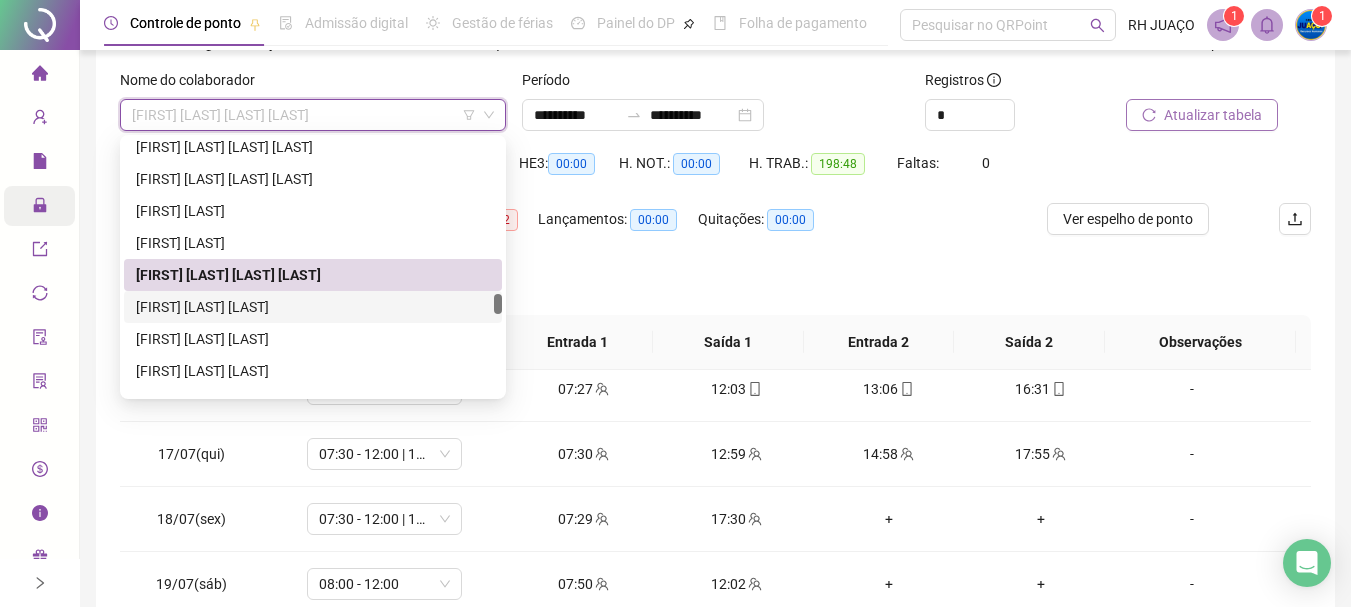 click on "[FIRST] [LAST] [LAST]" at bounding box center [313, 307] 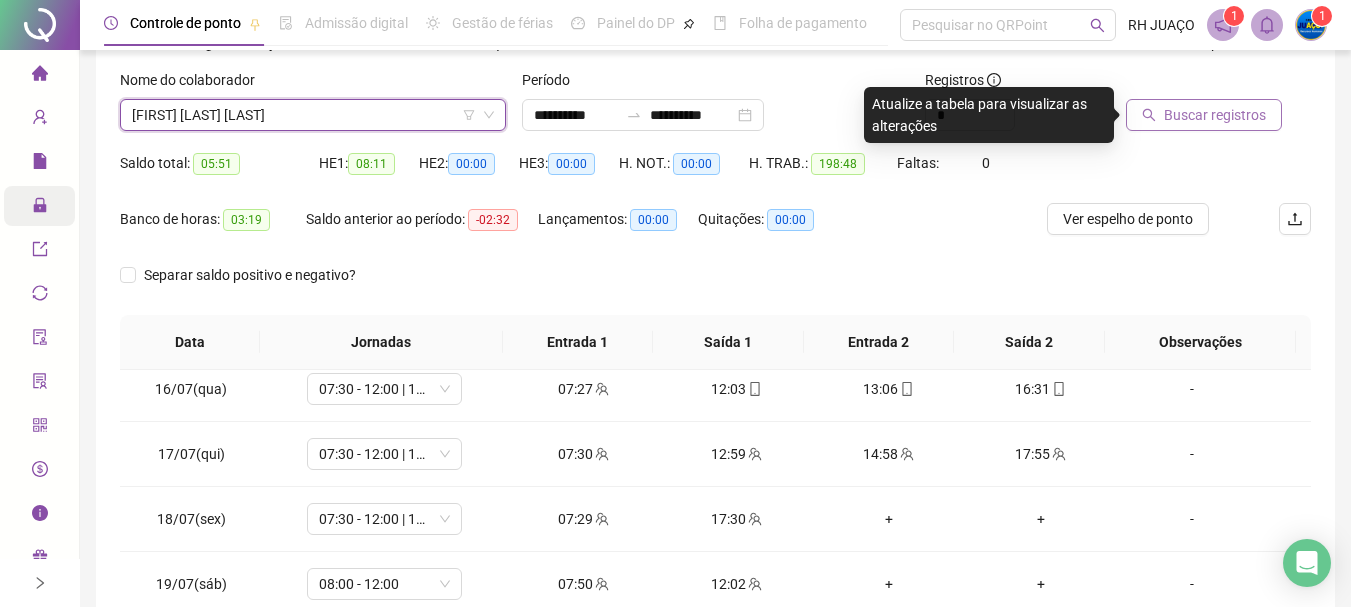 click on "Buscar registros" at bounding box center [1204, 115] 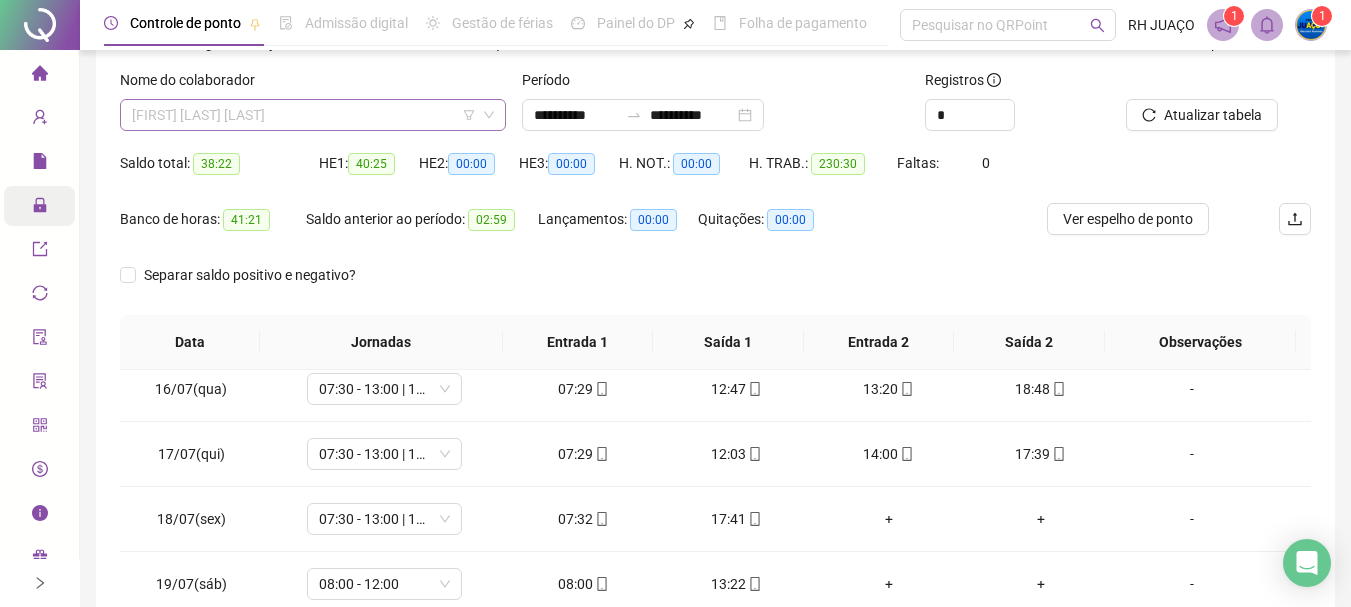 click on "[FIRST] [LAST] [LAST]" at bounding box center (313, 115) 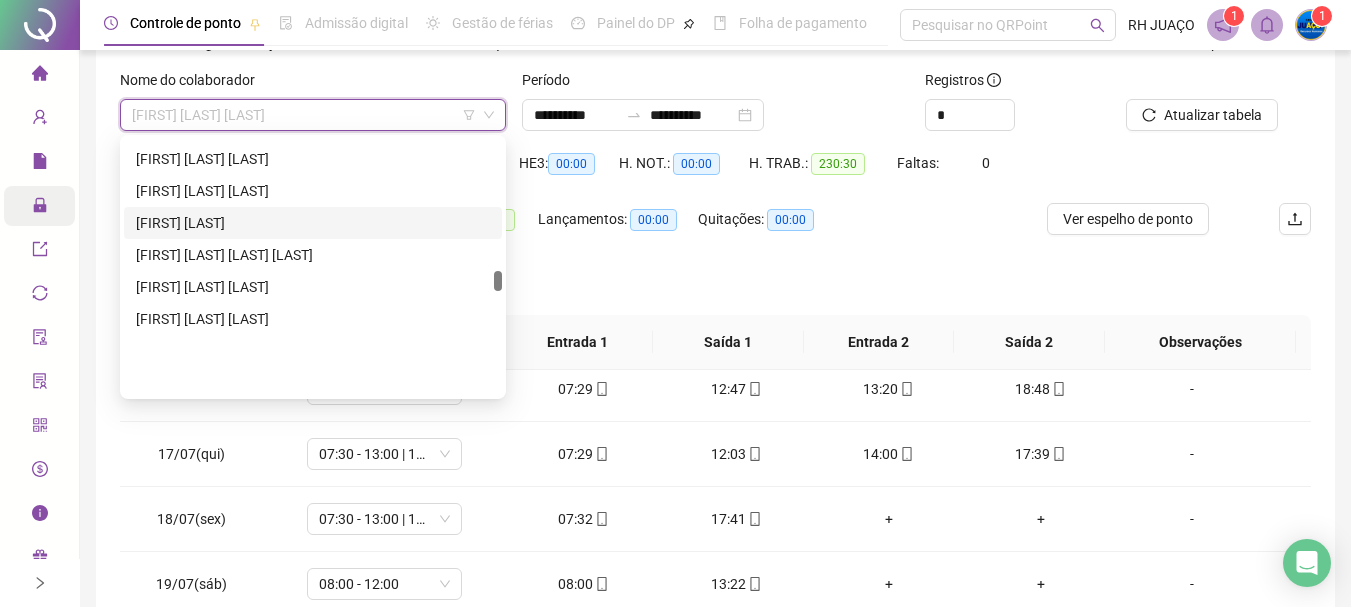 scroll, scrollTop: 2328, scrollLeft: 0, axis: vertical 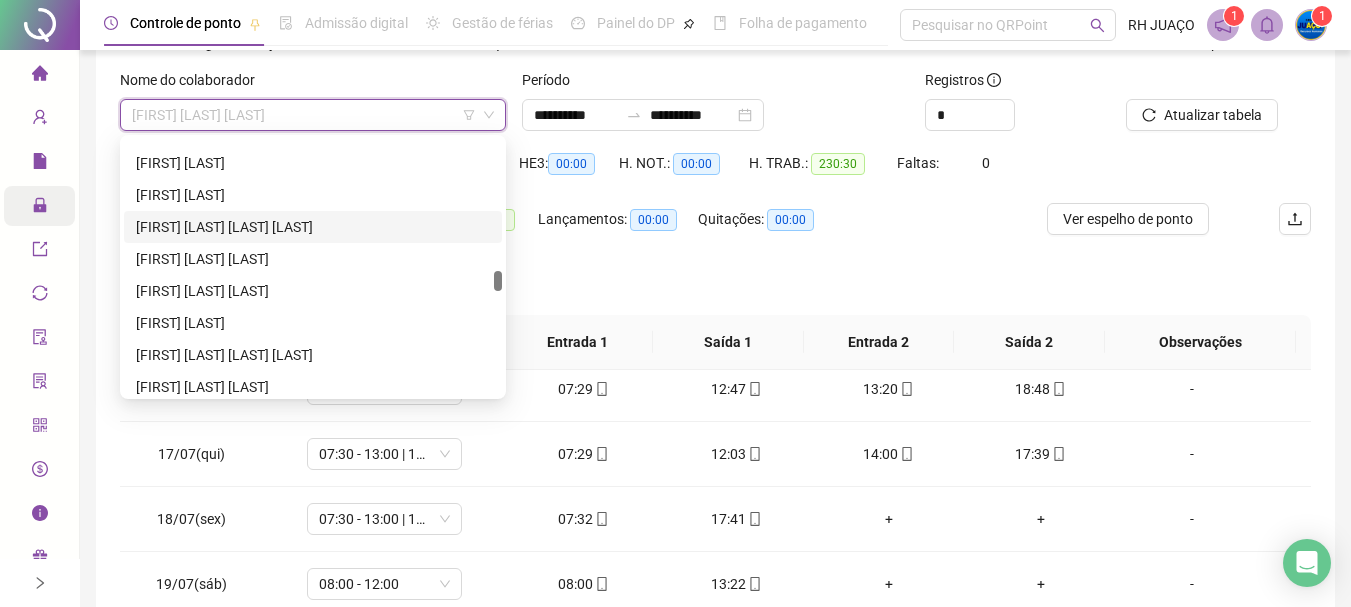 click on "[FIRST] [LAST] [LAST] [LAST]" at bounding box center [313, 227] 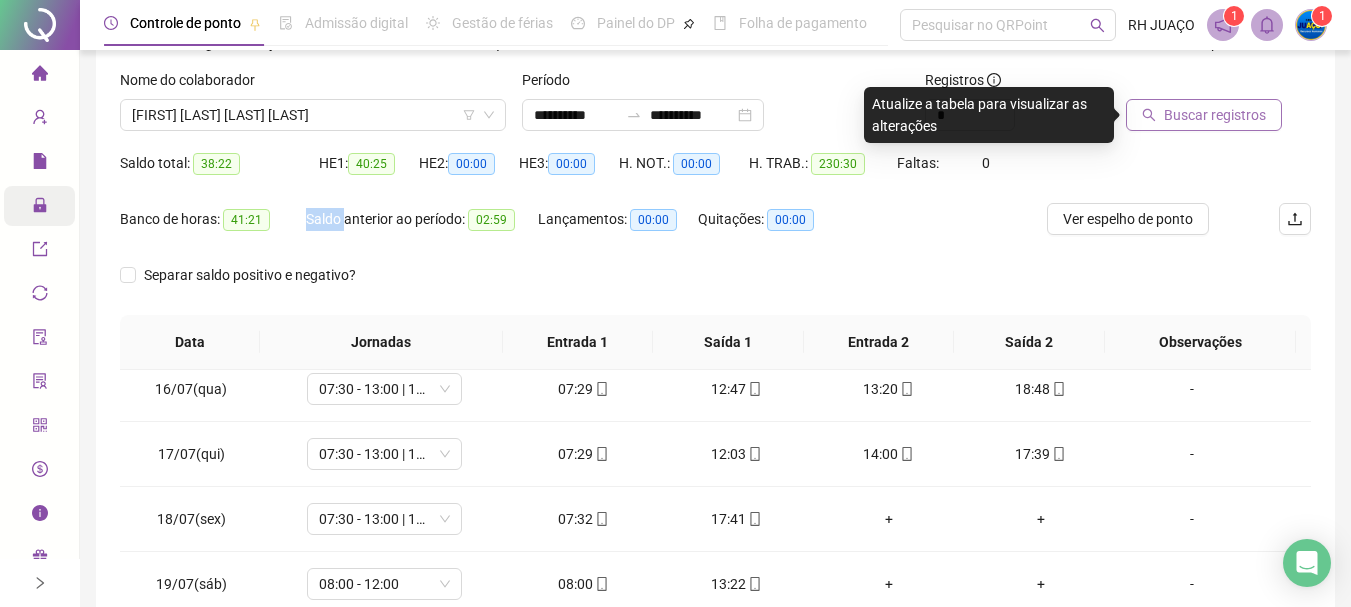click on "Buscar registros" at bounding box center [1204, 115] 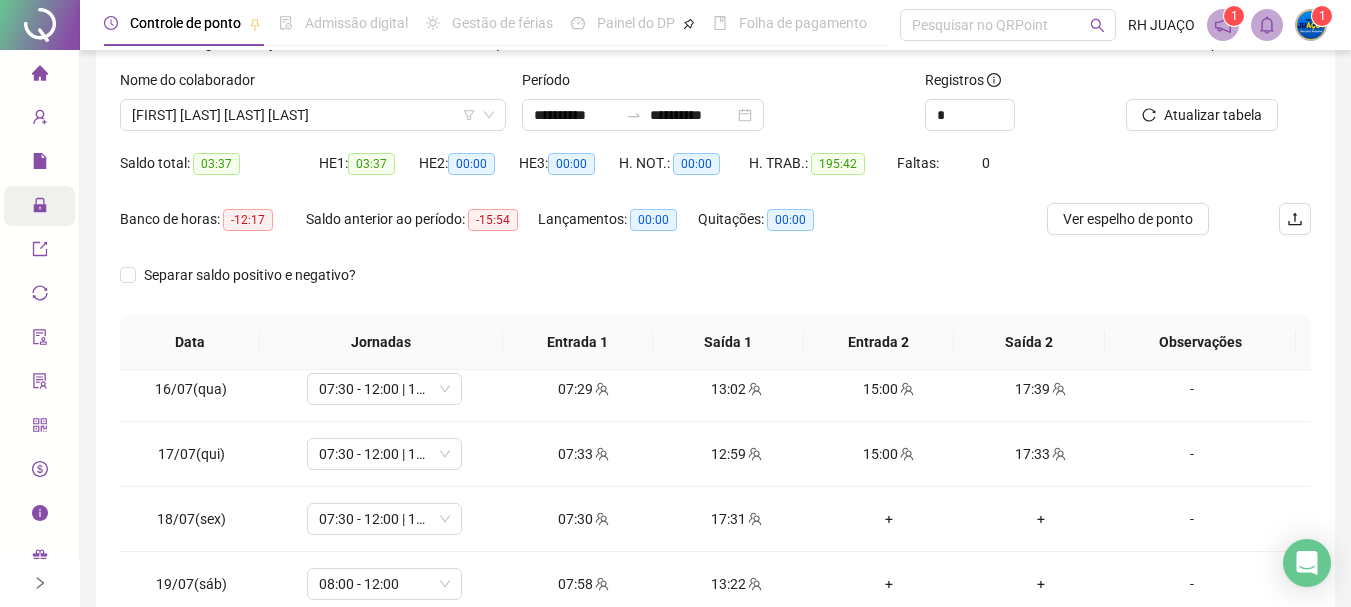 click on "Separar saldo positivo e negativo?" at bounding box center (715, 287) 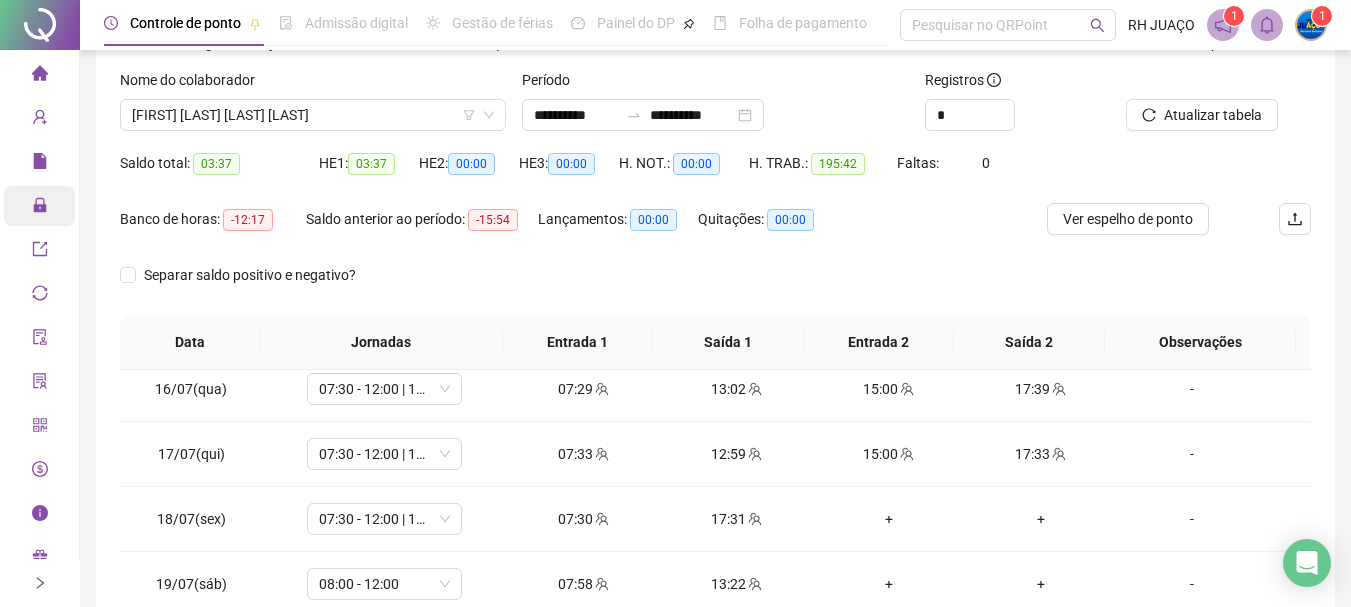 click on "Saldo anterior ao período:   -15:54" at bounding box center (422, 231) 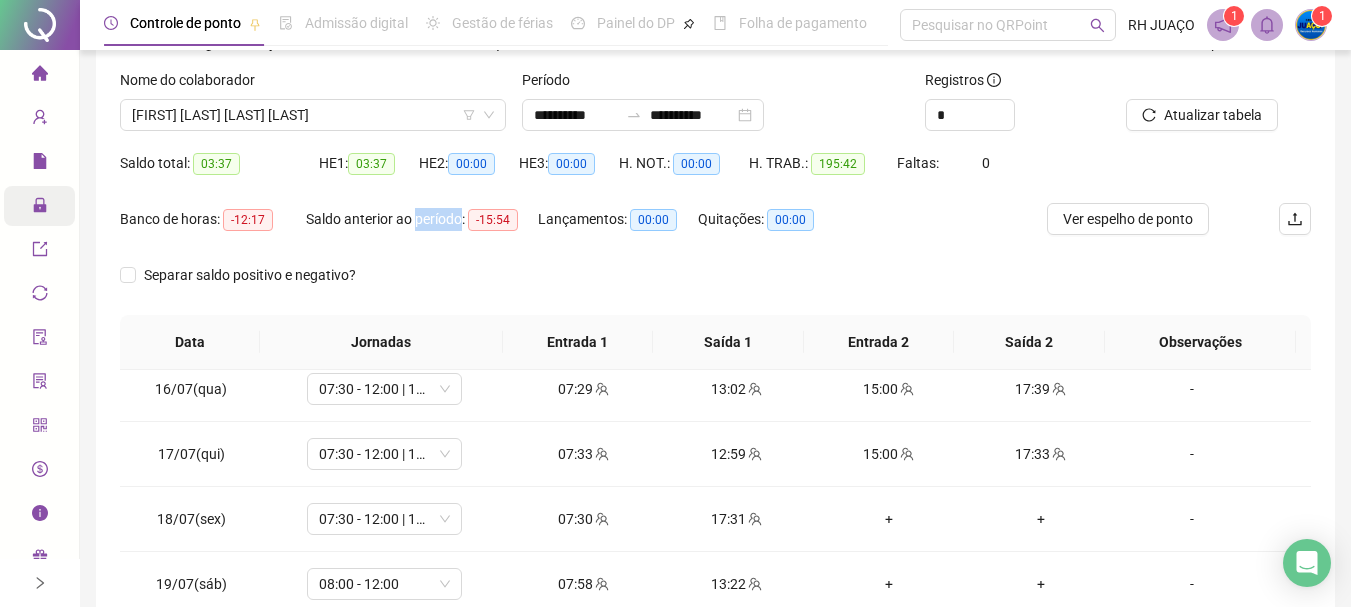 click on "Saldo anterior ao período:   -15:54" at bounding box center [422, 231] 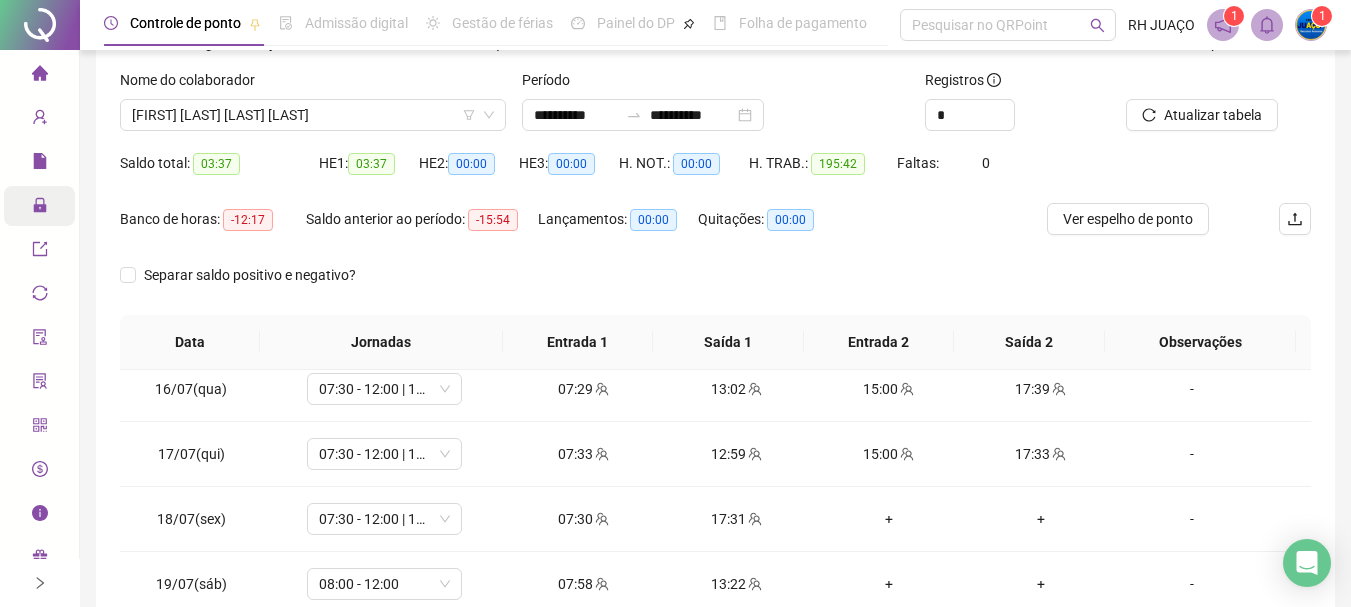 click on "Separar saldo positivo e negativo?" at bounding box center [715, 287] 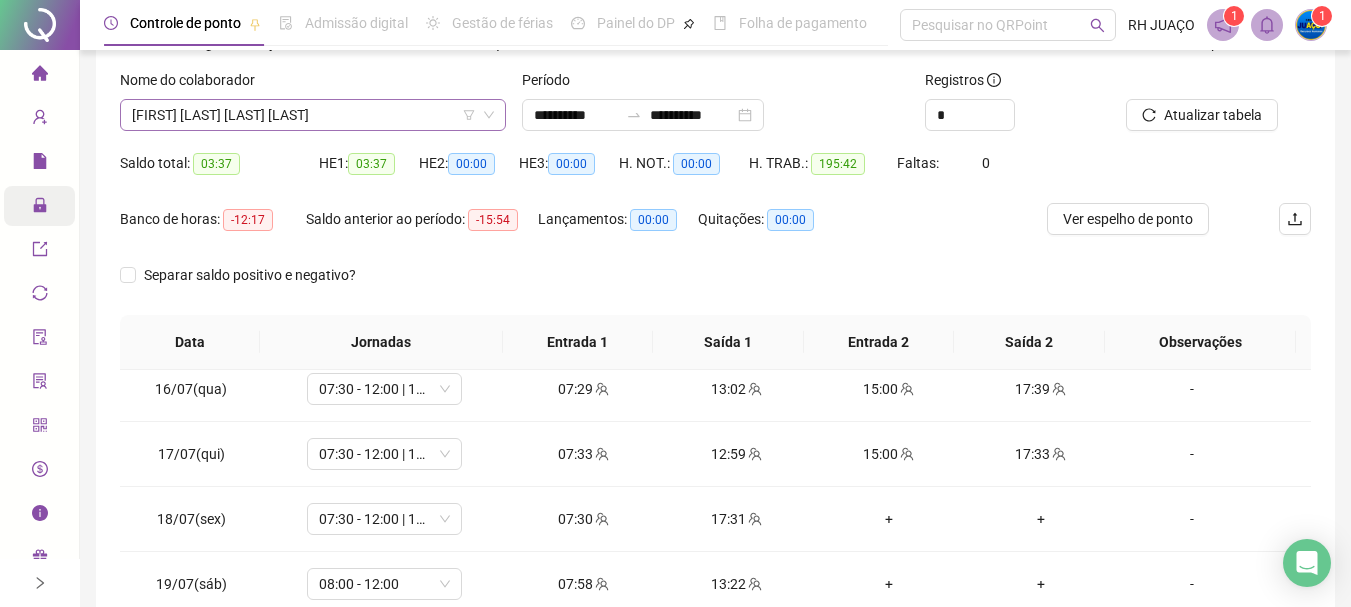 click on "[FIRST] [LAST] [LAST] [LAST]" at bounding box center [313, 115] 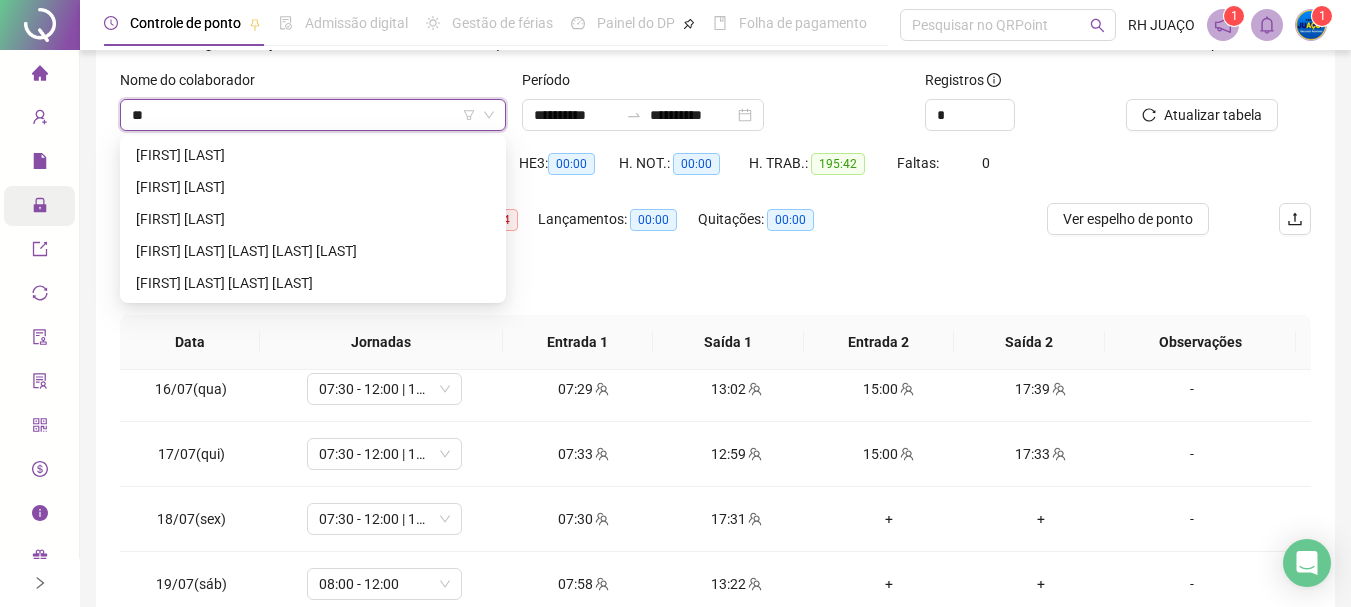 scroll, scrollTop: 0, scrollLeft: 0, axis: both 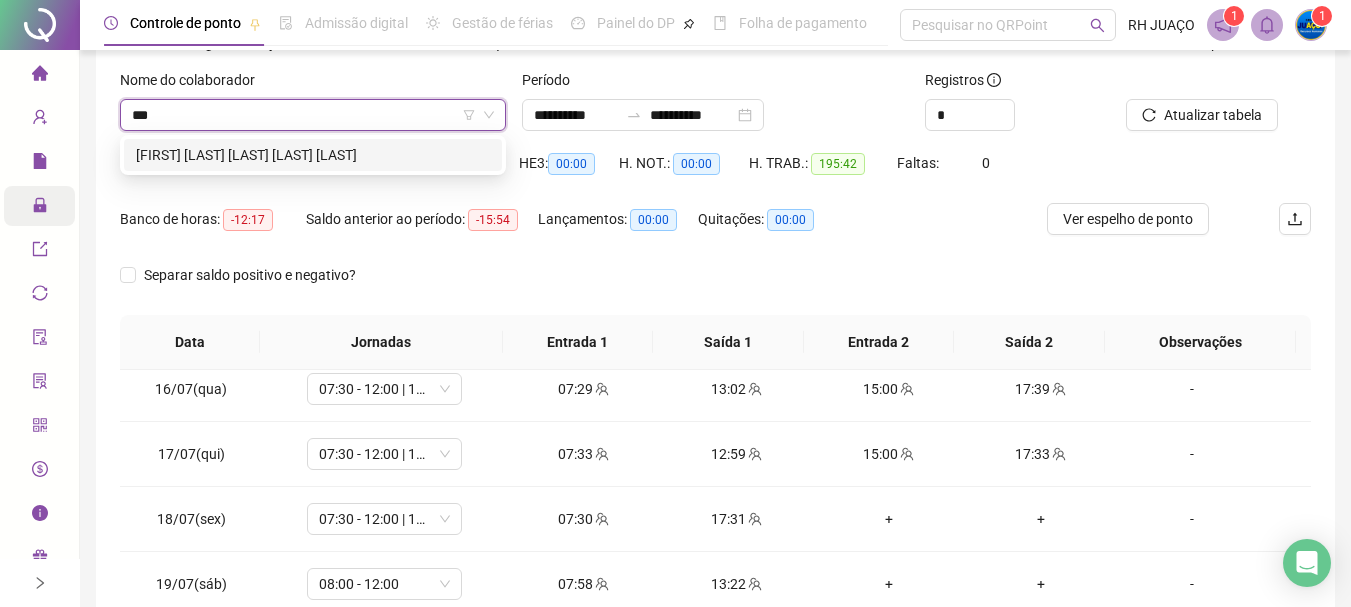 click on "[FIRST] [LAST] [LAST] [LAST] [LAST]" at bounding box center [313, 155] 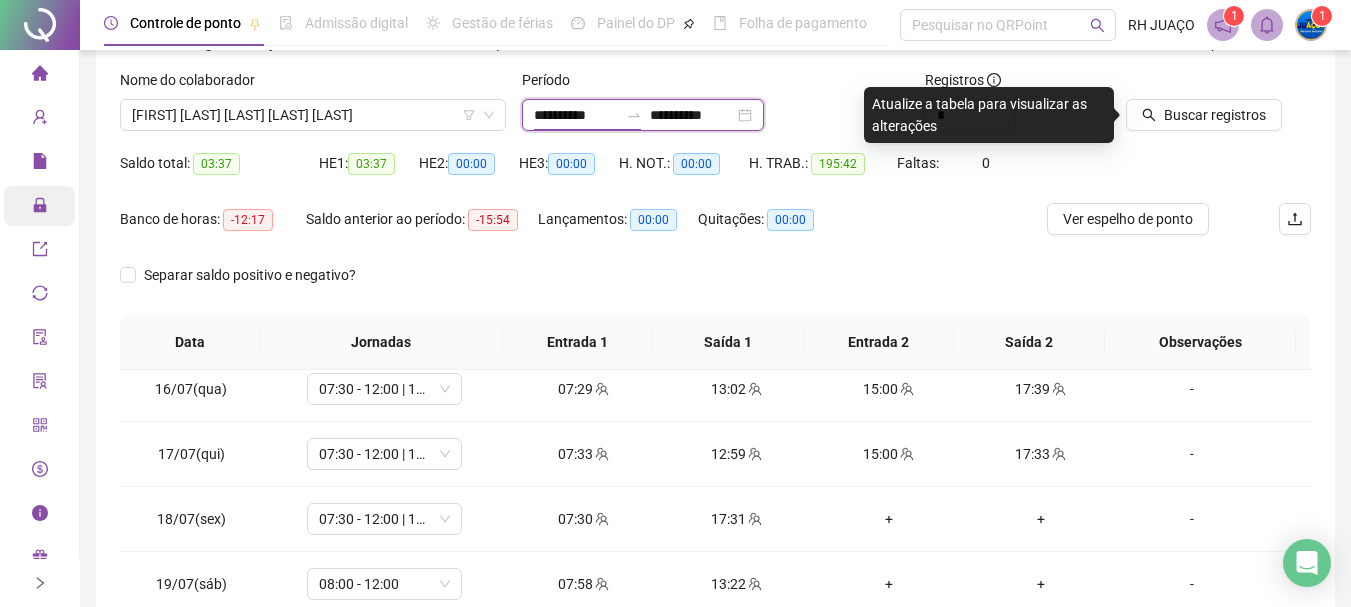 click on "**********" at bounding box center [576, 115] 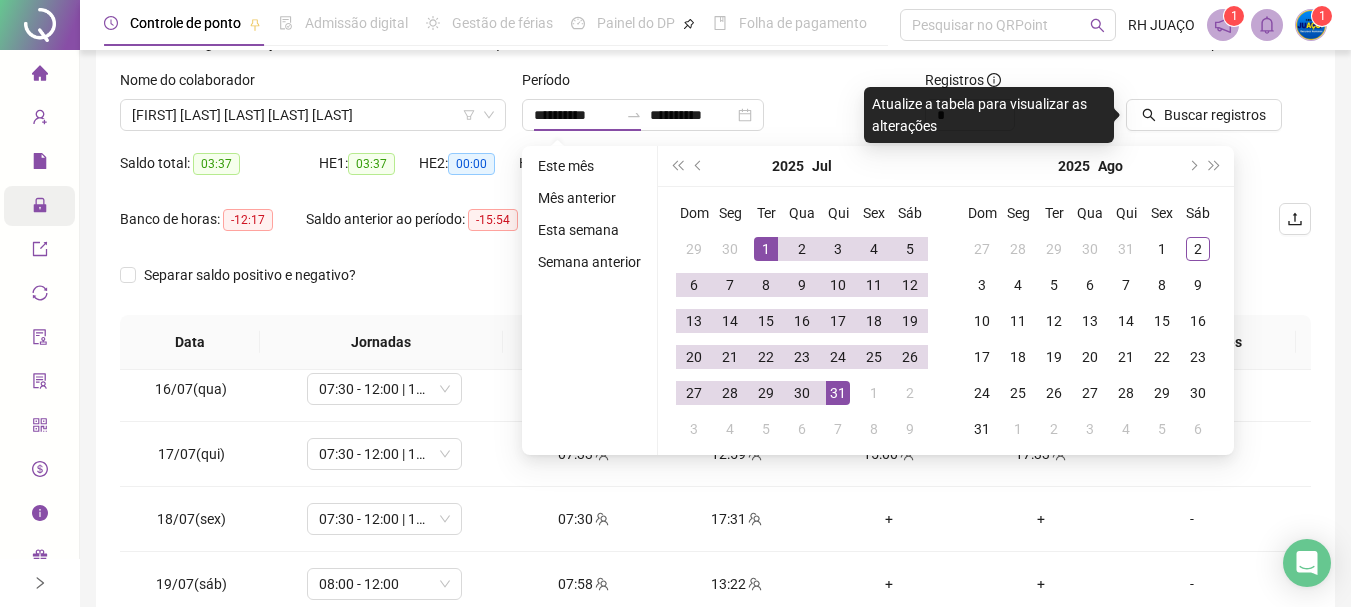 click at bounding box center (1193, 84) 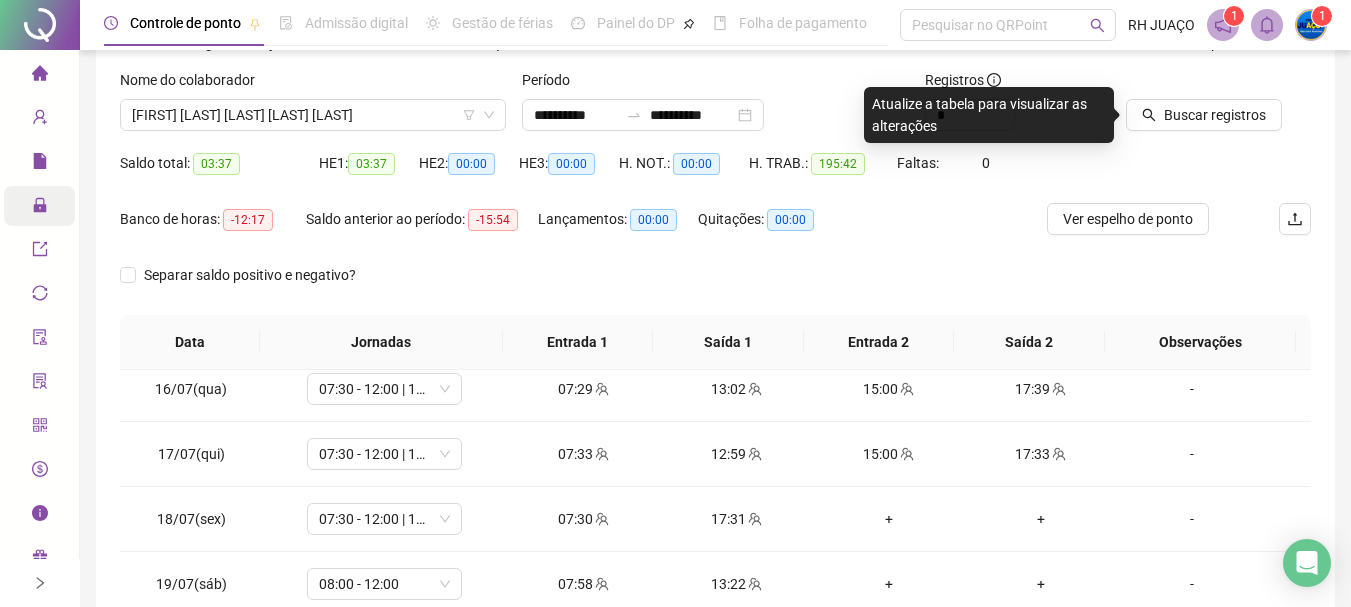 click at bounding box center [1193, 84] 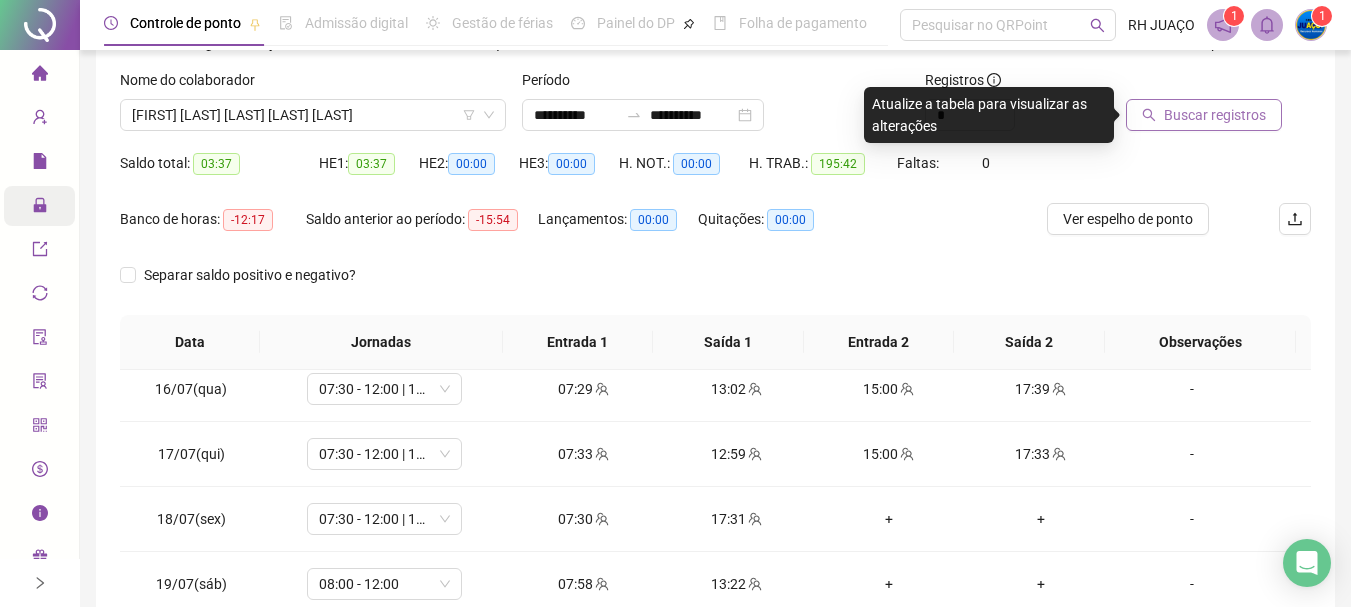 click on "Buscar registros" at bounding box center [1215, 115] 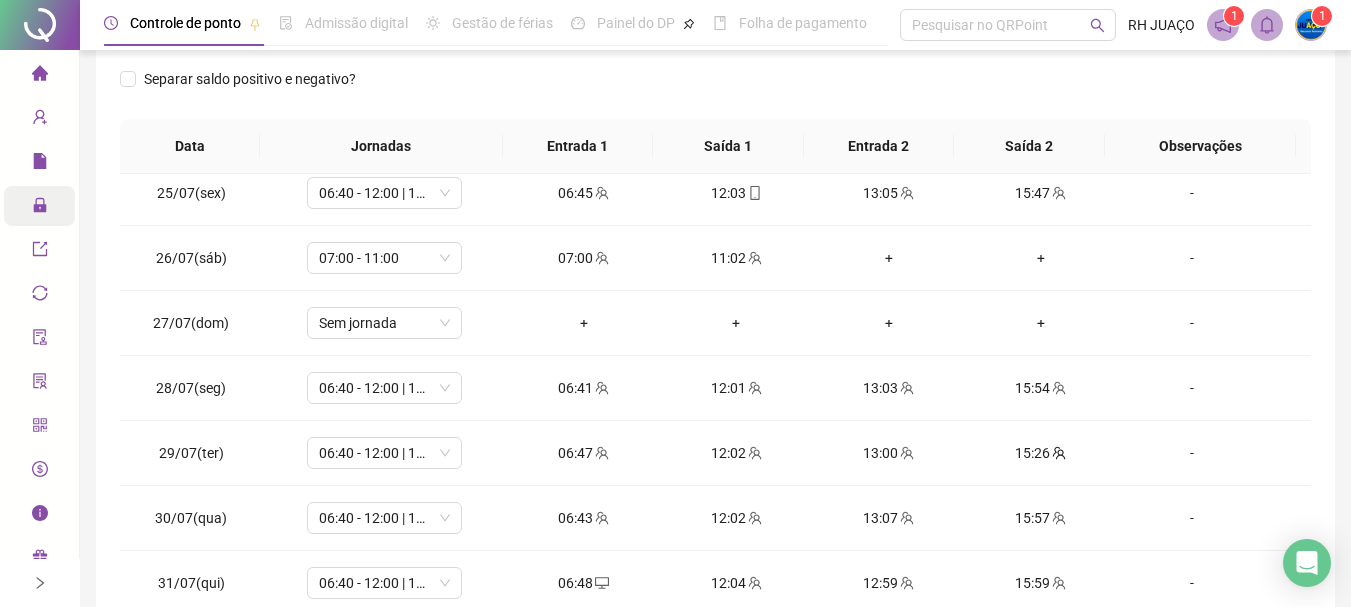 scroll, scrollTop: 315, scrollLeft: 0, axis: vertical 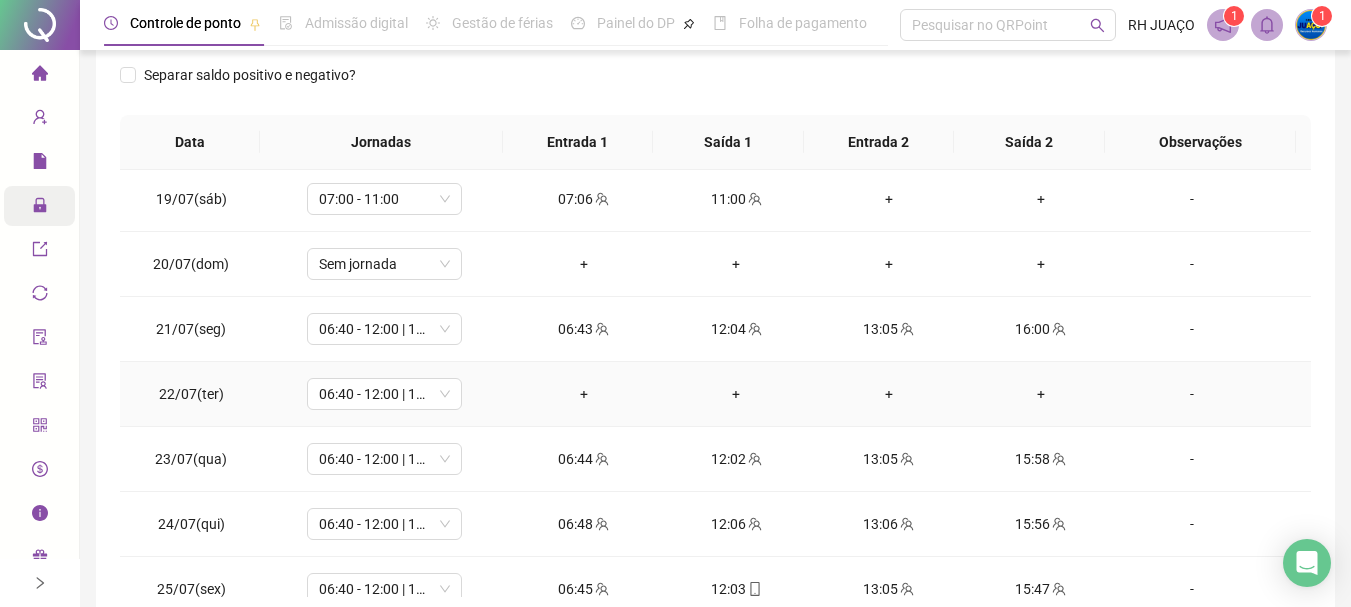 click on "+" at bounding box center (584, 394) 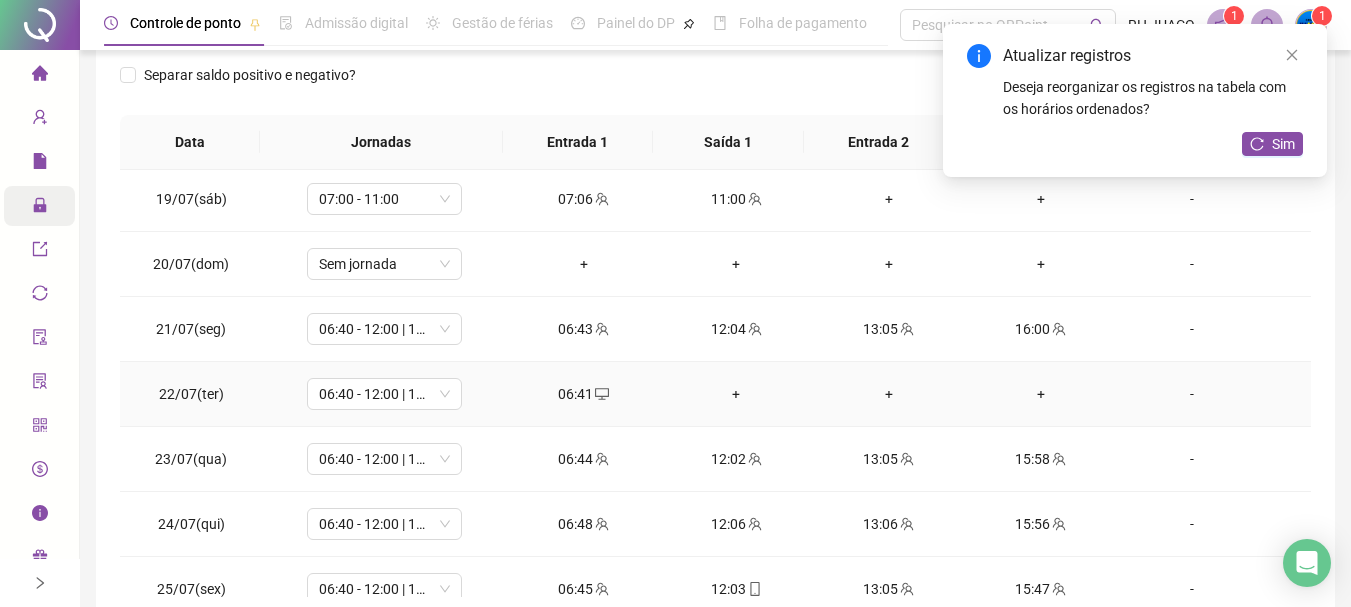 click on "+" at bounding box center (736, 394) 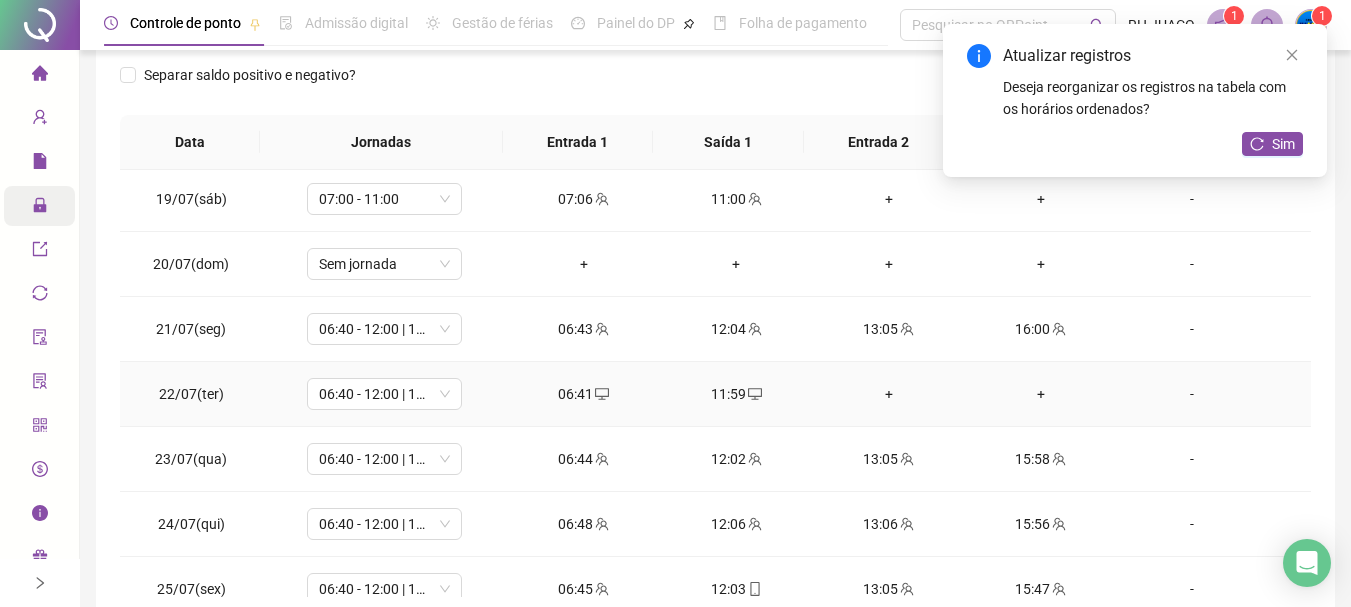 click on "+" at bounding box center (888, 394) 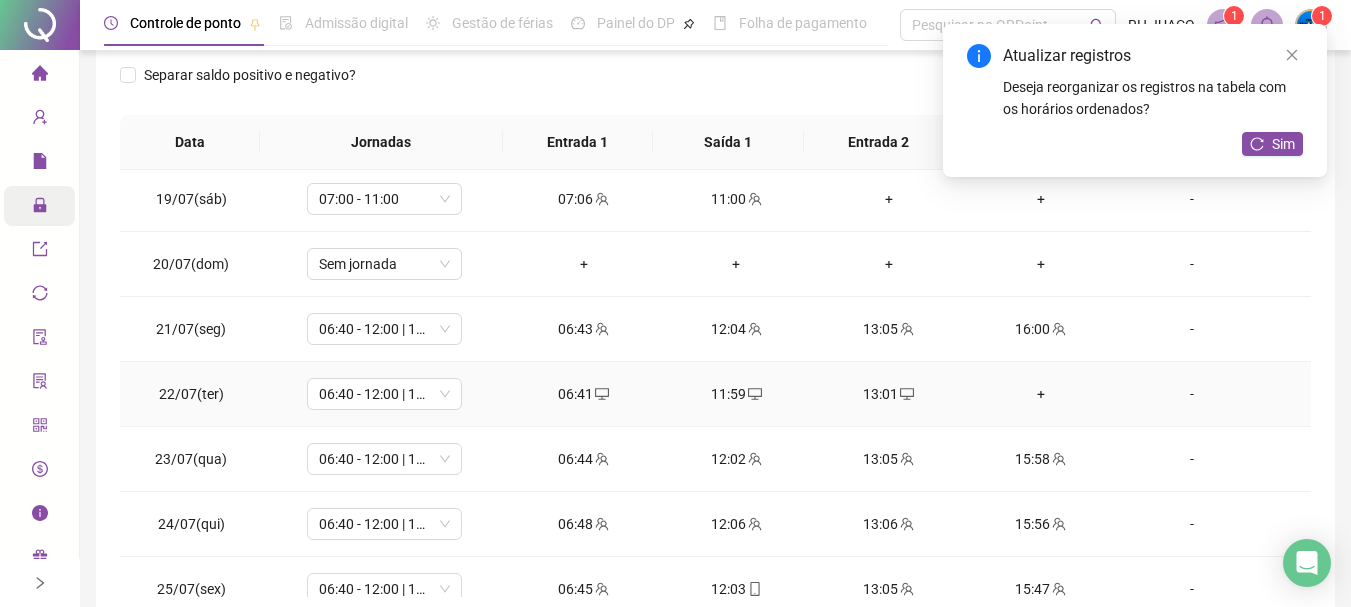 click on "+" at bounding box center [1041, 394] 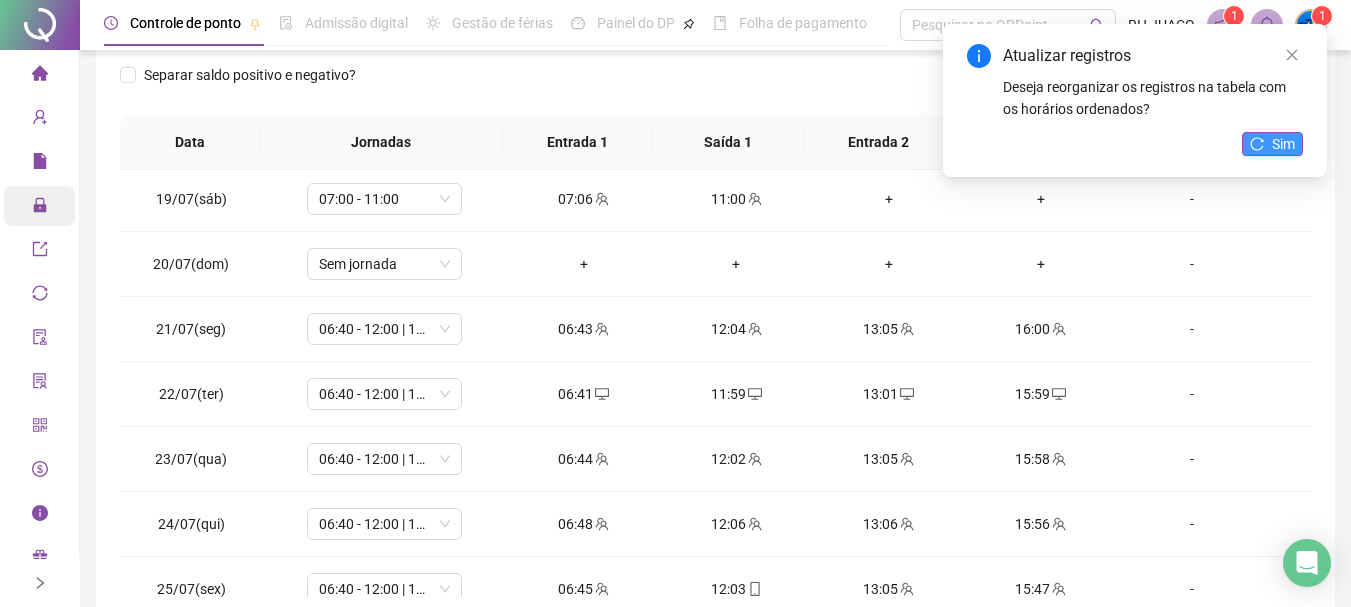 click on "Sim" at bounding box center [1283, 144] 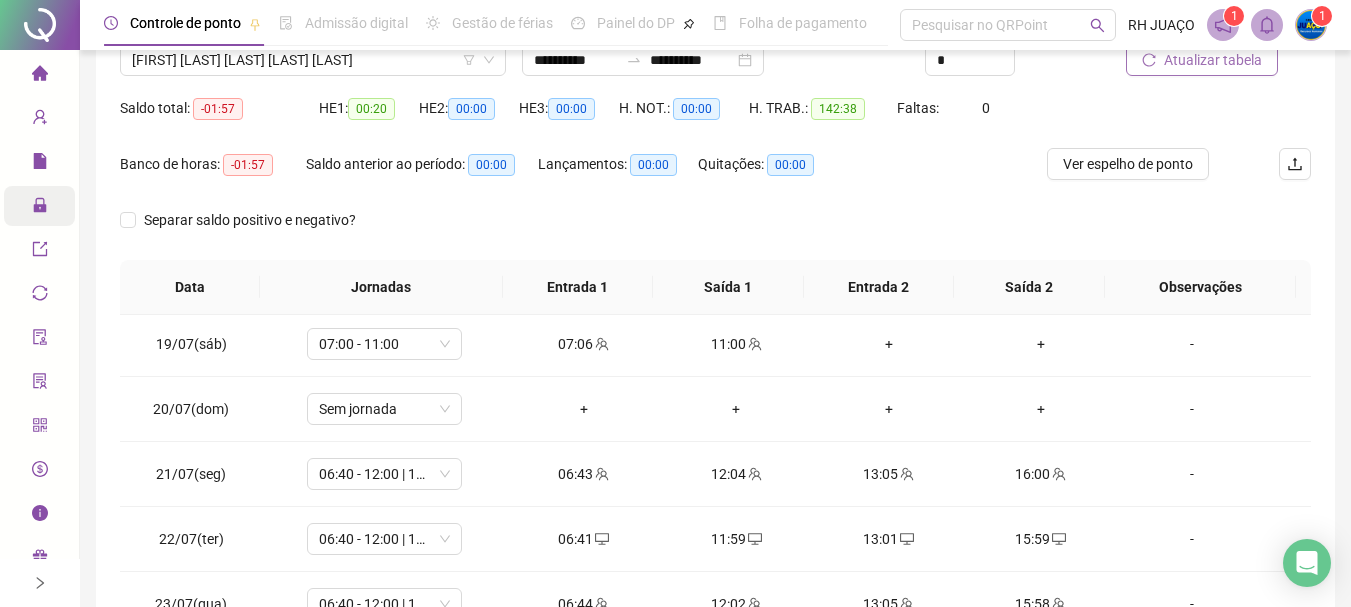 scroll, scrollTop: 115, scrollLeft: 0, axis: vertical 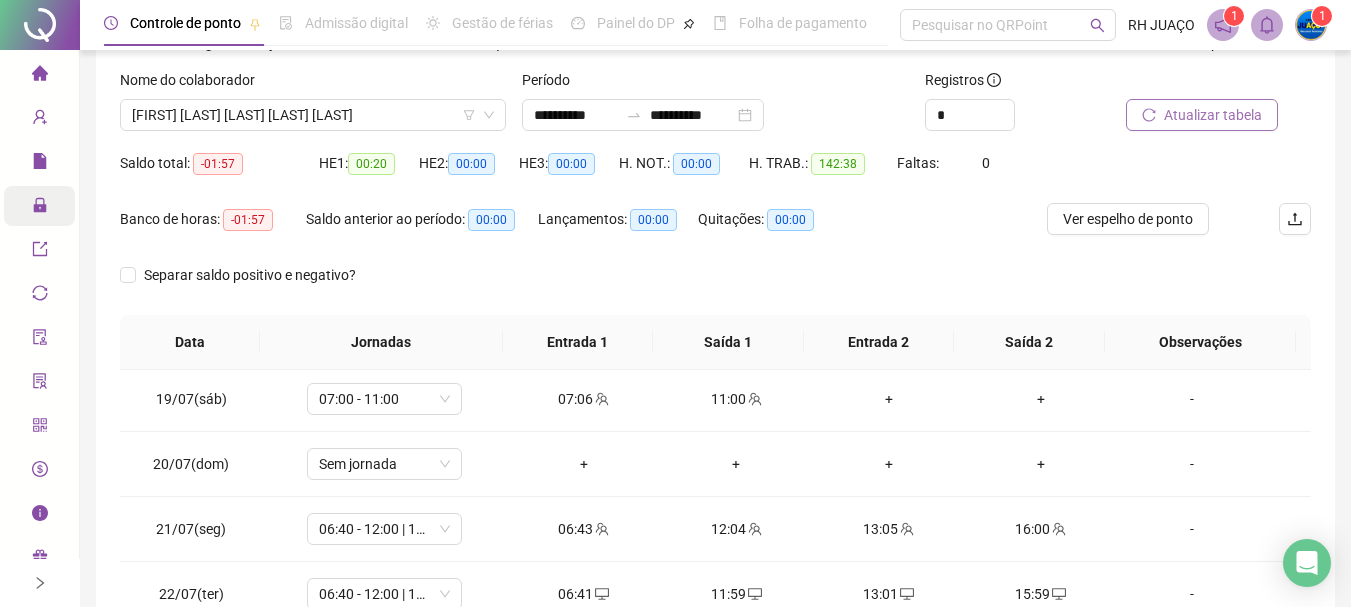 click on "Atualizar tabela" at bounding box center (1213, 115) 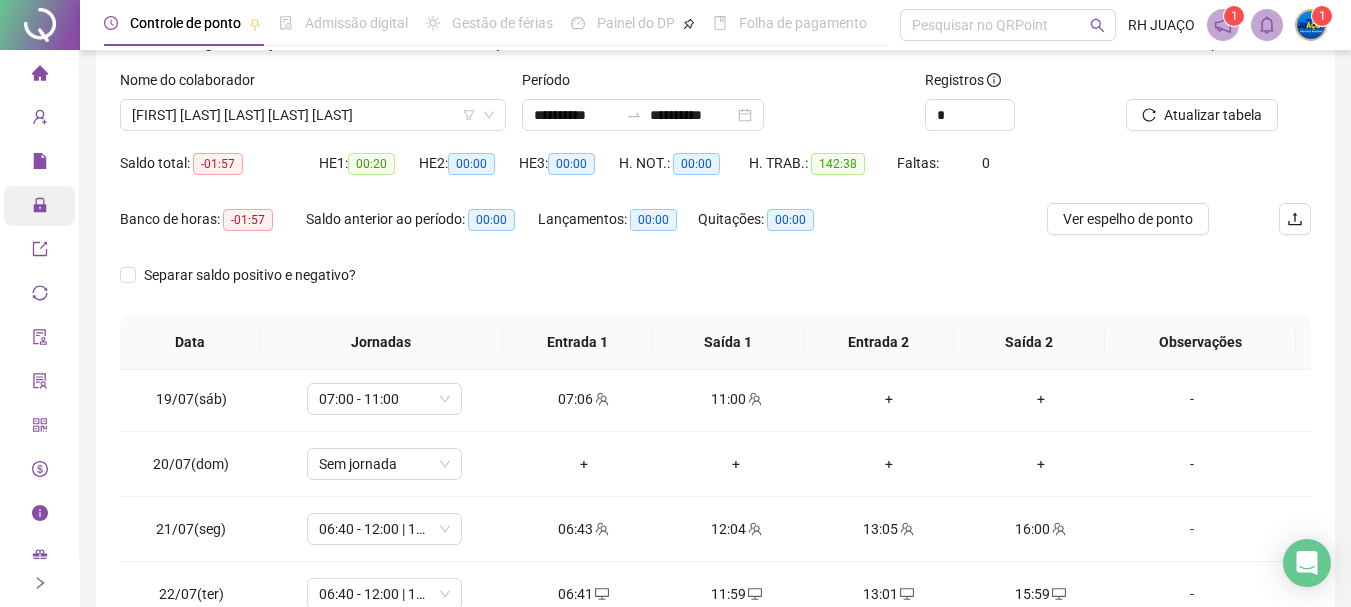 click on "Separar saldo positivo e negativo?" at bounding box center [715, 287] 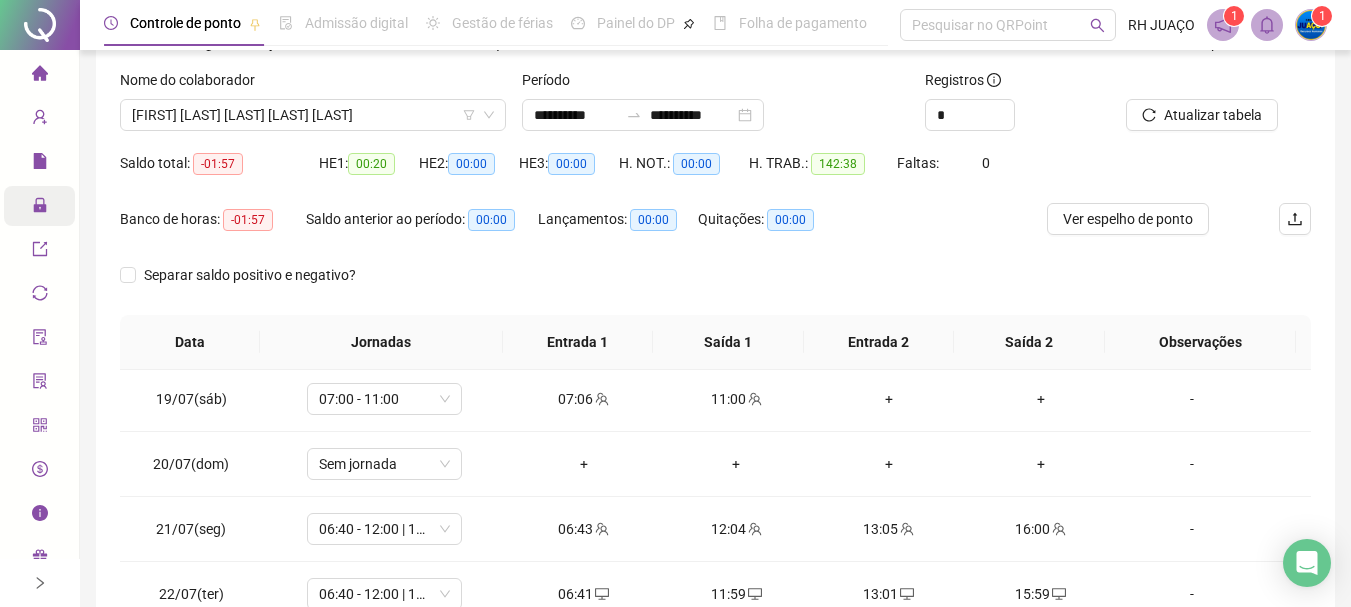 click on "Saldo total:   -01:57 HE 1:   00:20 HE 2:   00:00 HE 3:   00:00 H. NOT.:   00:00 H. TRAB.:   142:38 Faltas:   0" at bounding box center [715, 175] 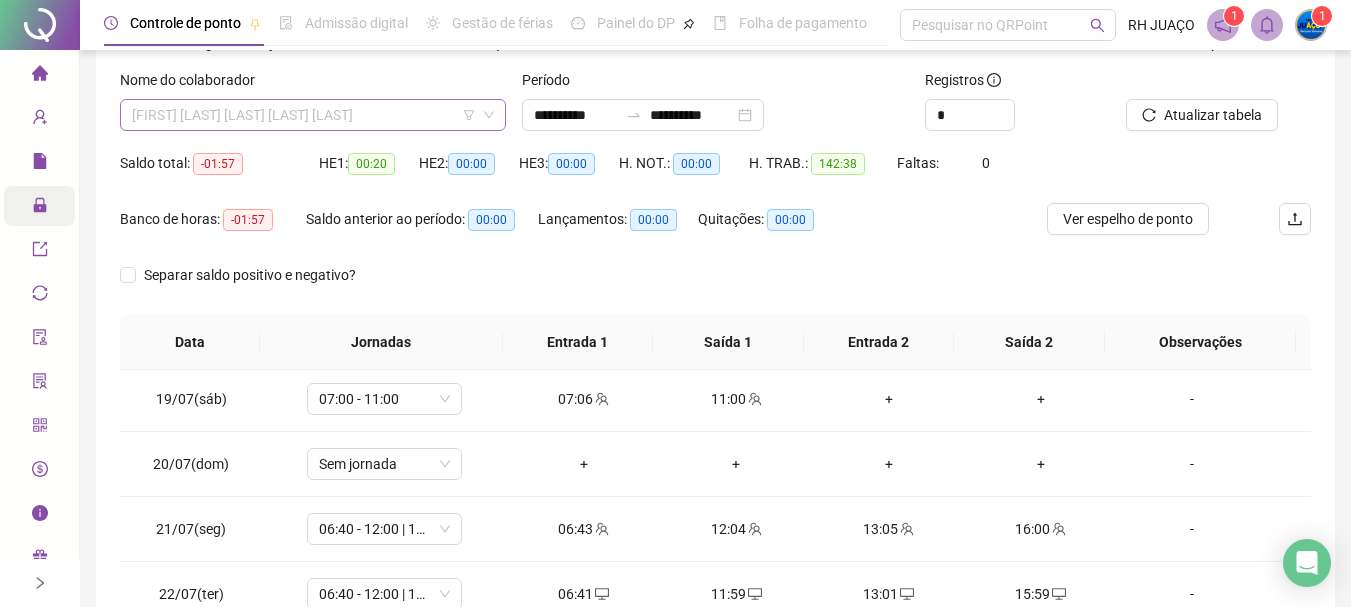 click on "[FIRST] [LAST] [LAST] [LAST] [LAST]" at bounding box center (313, 115) 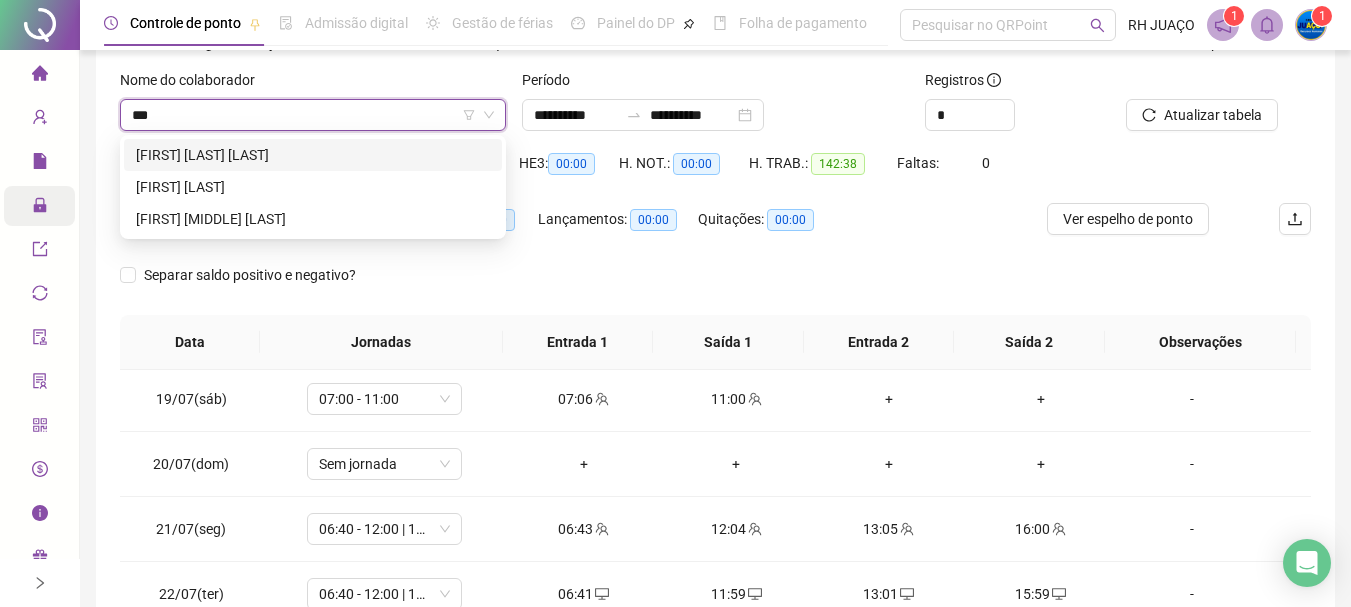 scroll, scrollTop: 0, scrollLeft: 0, axis: both 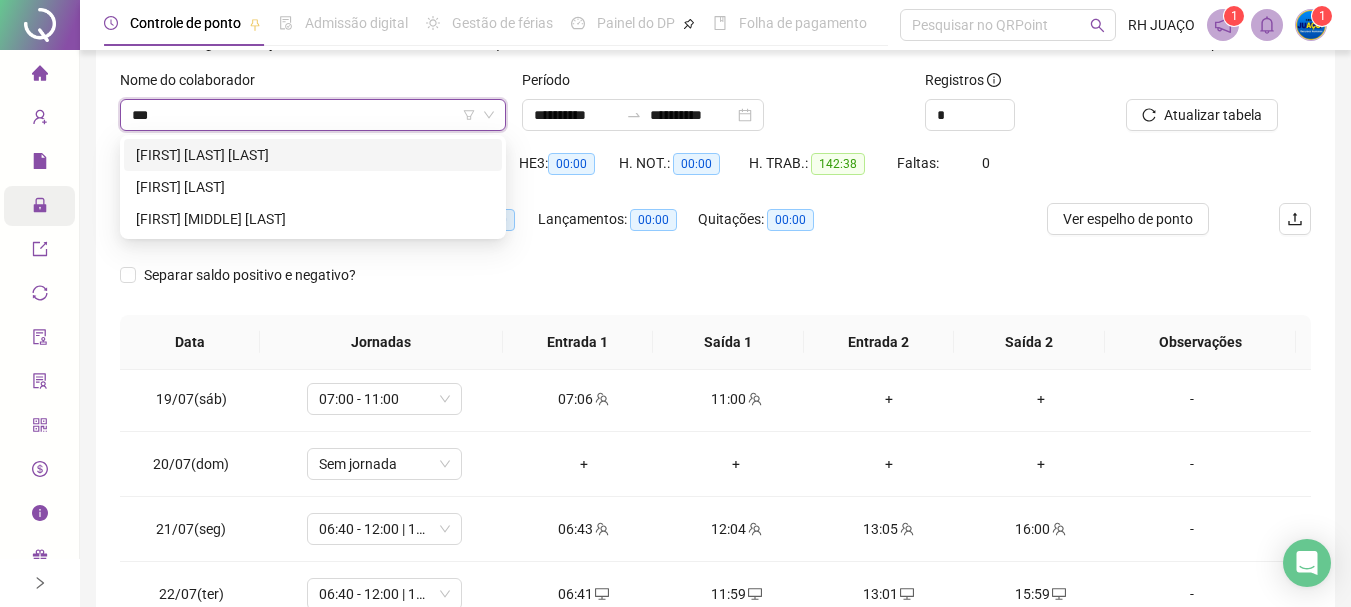 click on "[FIRST] [LAST] [LAST]" at bounding box center (313, 155) 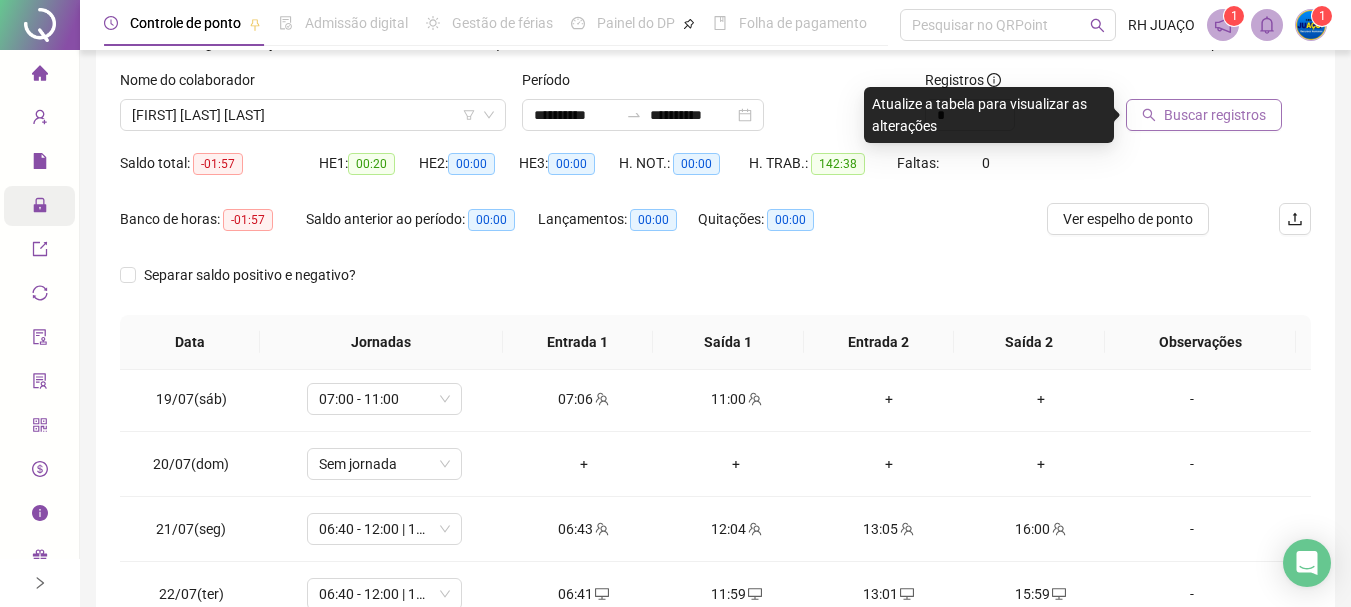 drag, startPoint x: 1168, startPoint y: 134, endPoint x: 1175, endPoint y: 105, distance: 29.832869 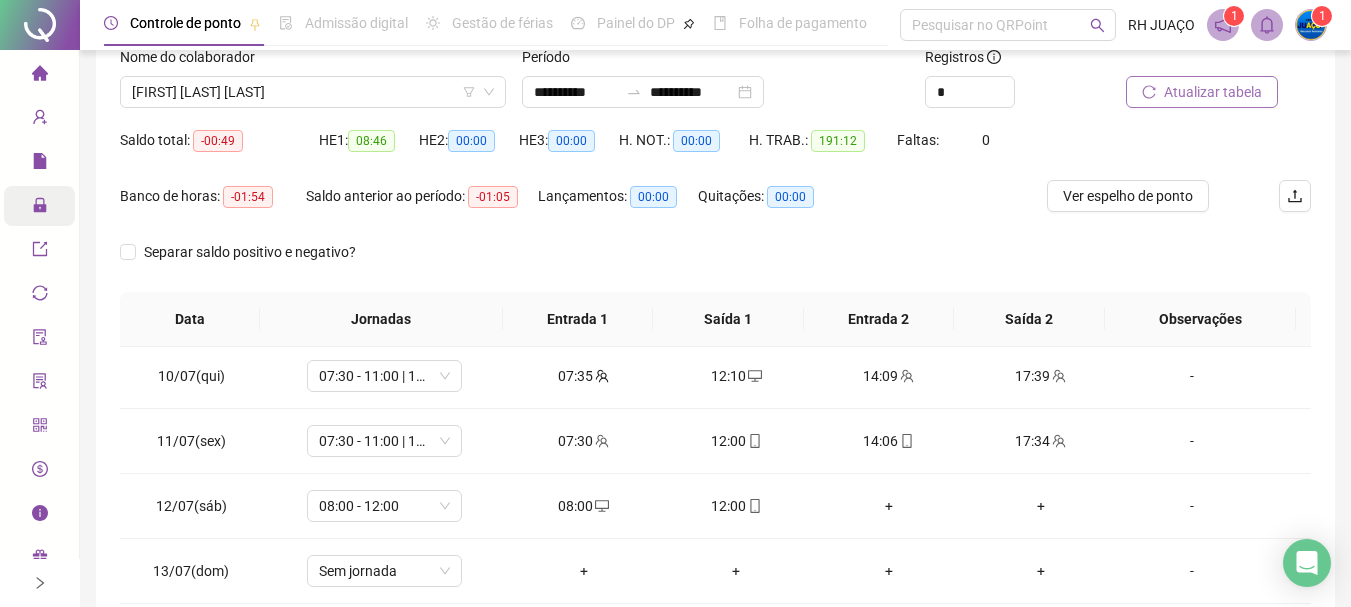 scroll, scrollTop: 315, scrollLeft: 0, axis: vertical 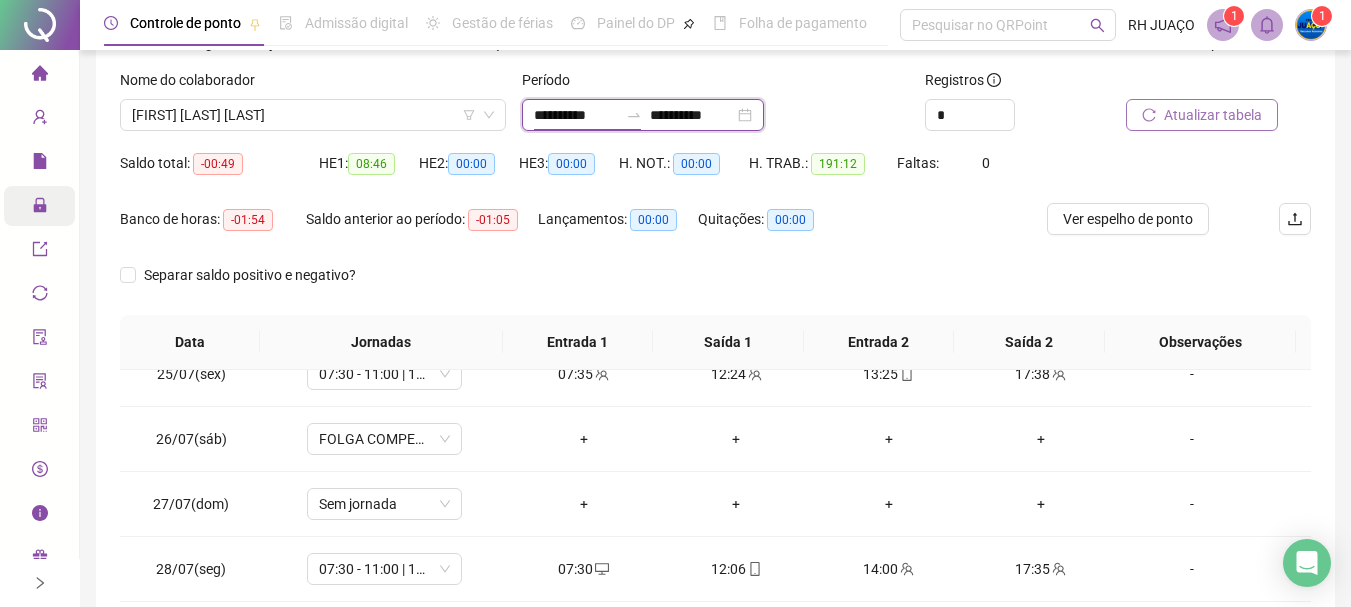 click on "**********" at bounding box center [576, 115] 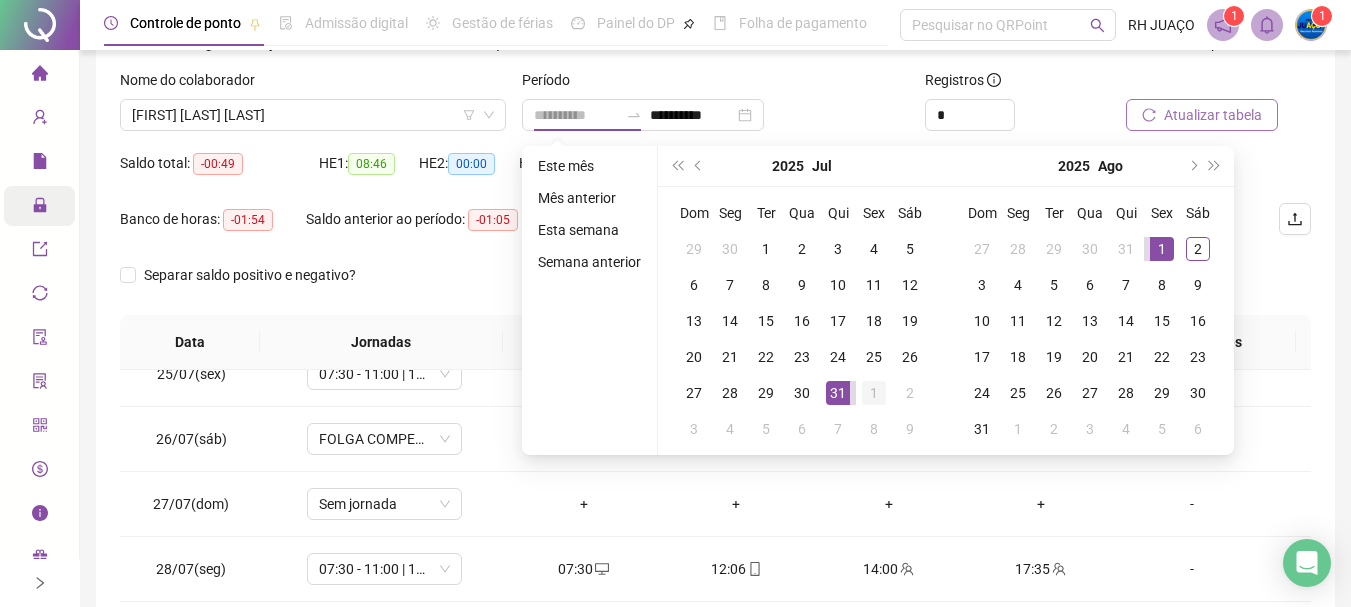 click on "1" at bounding box center (874, 393) 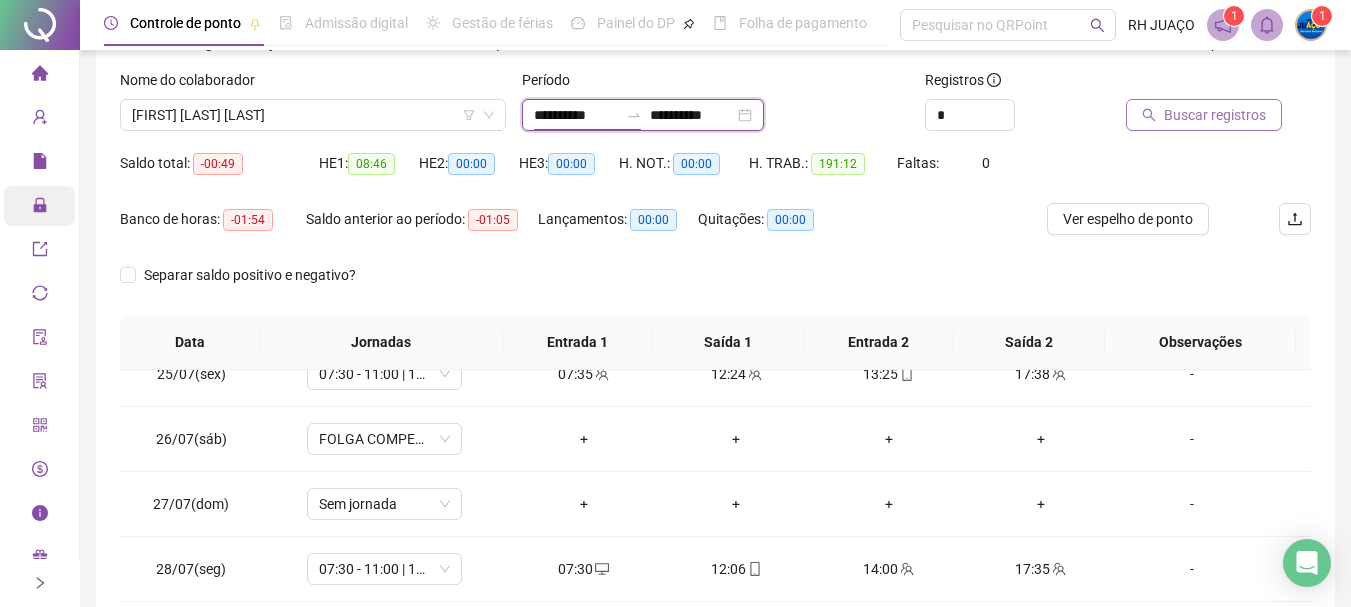 click on "**********" at bounding box center (576, 115) 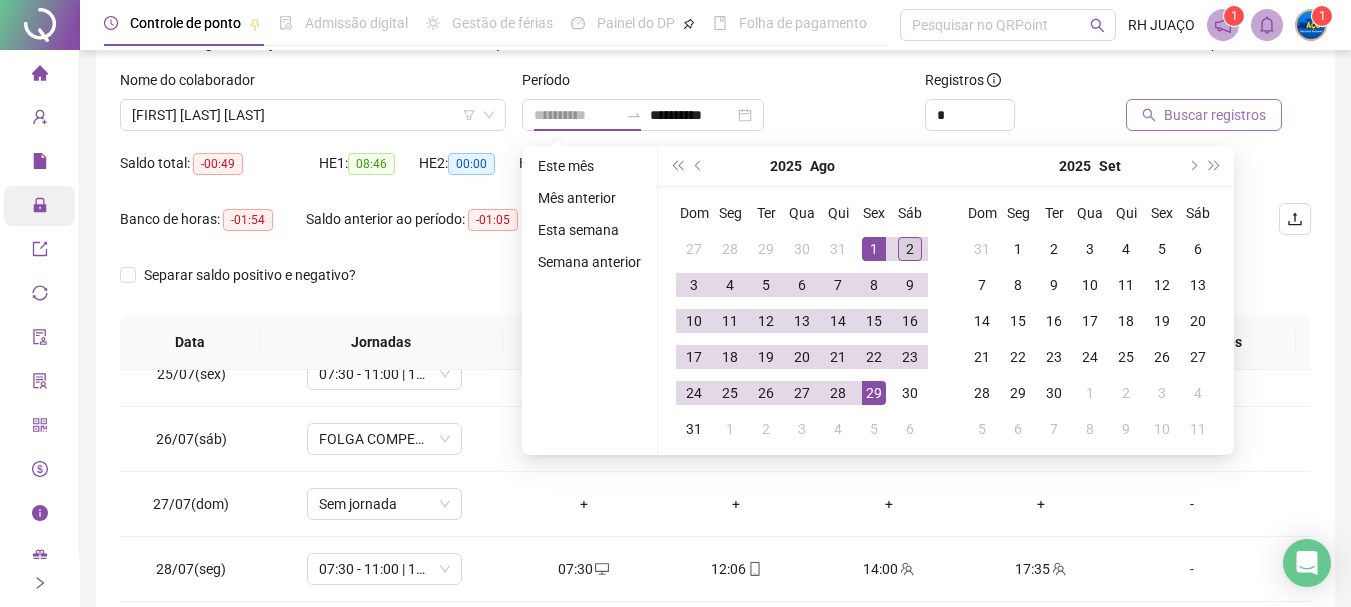 click on "1" at bounding box center (874, 249) 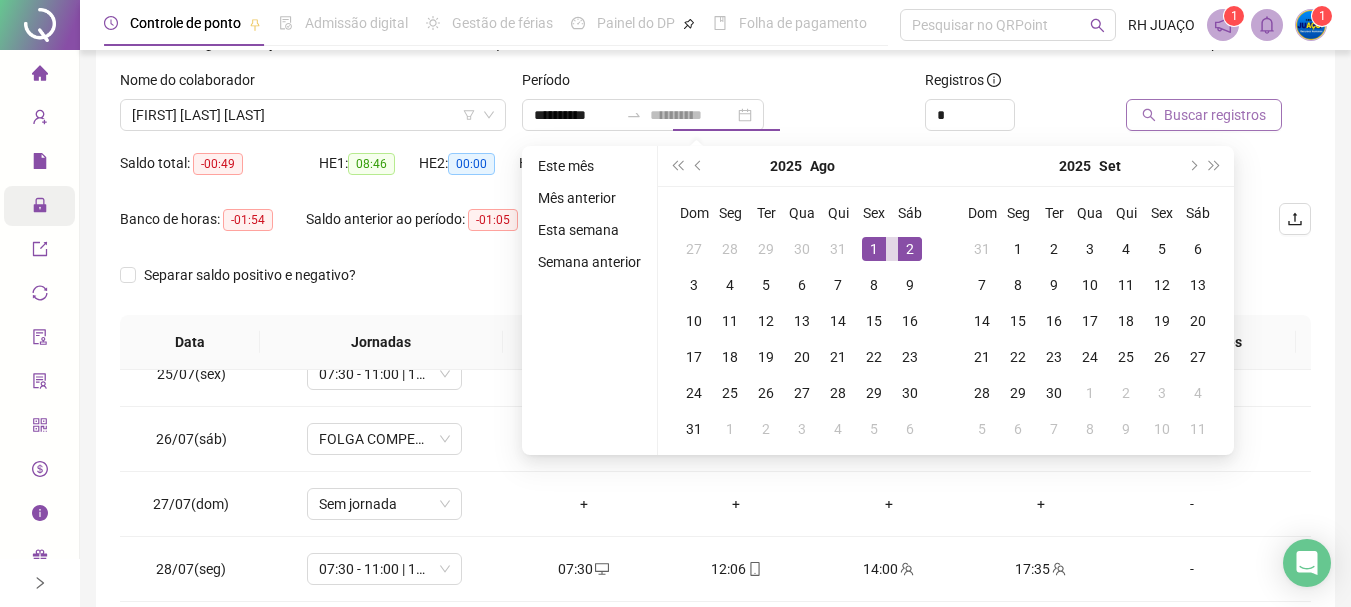 click on "2" at bounding box center (910, 249) 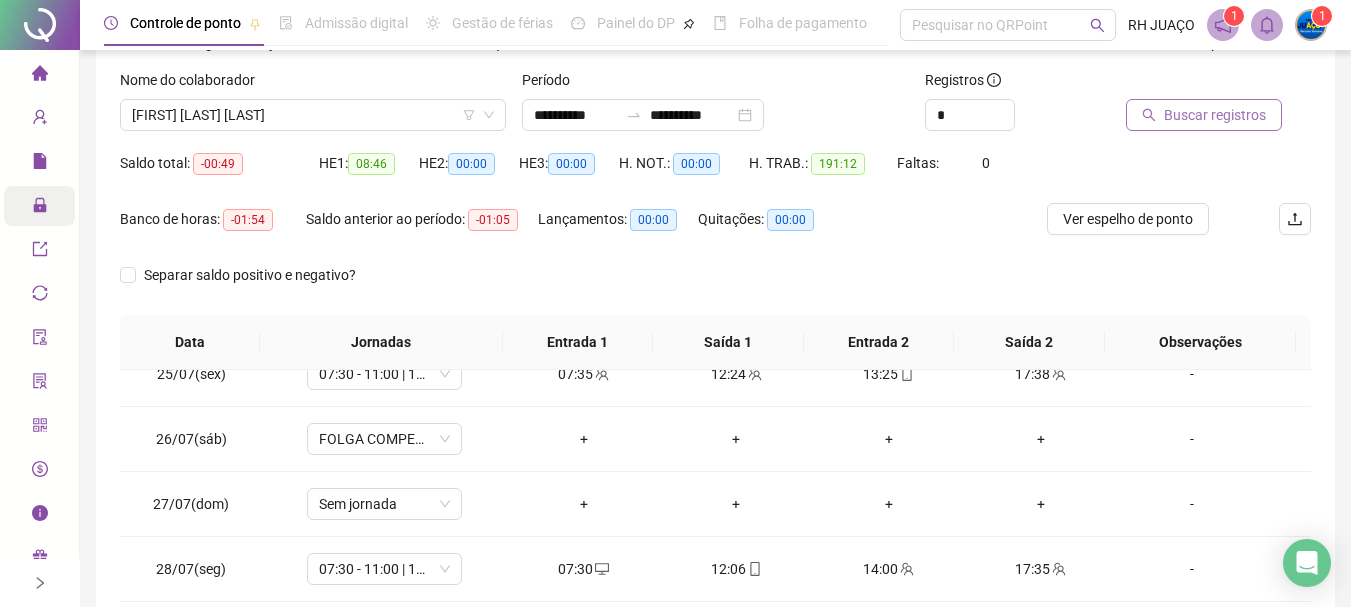click on "Buscar registros" at bounding box center [1215, 115] 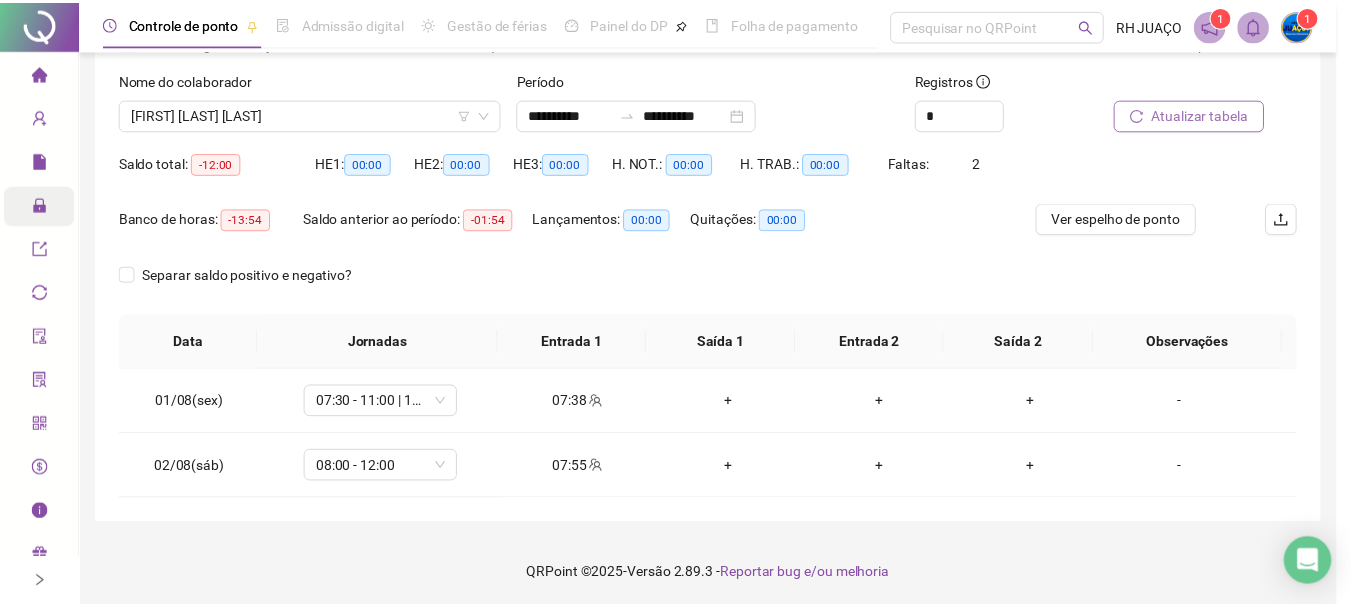 scroll, scrollTop: 0, scrollLeft: 0, axis: both 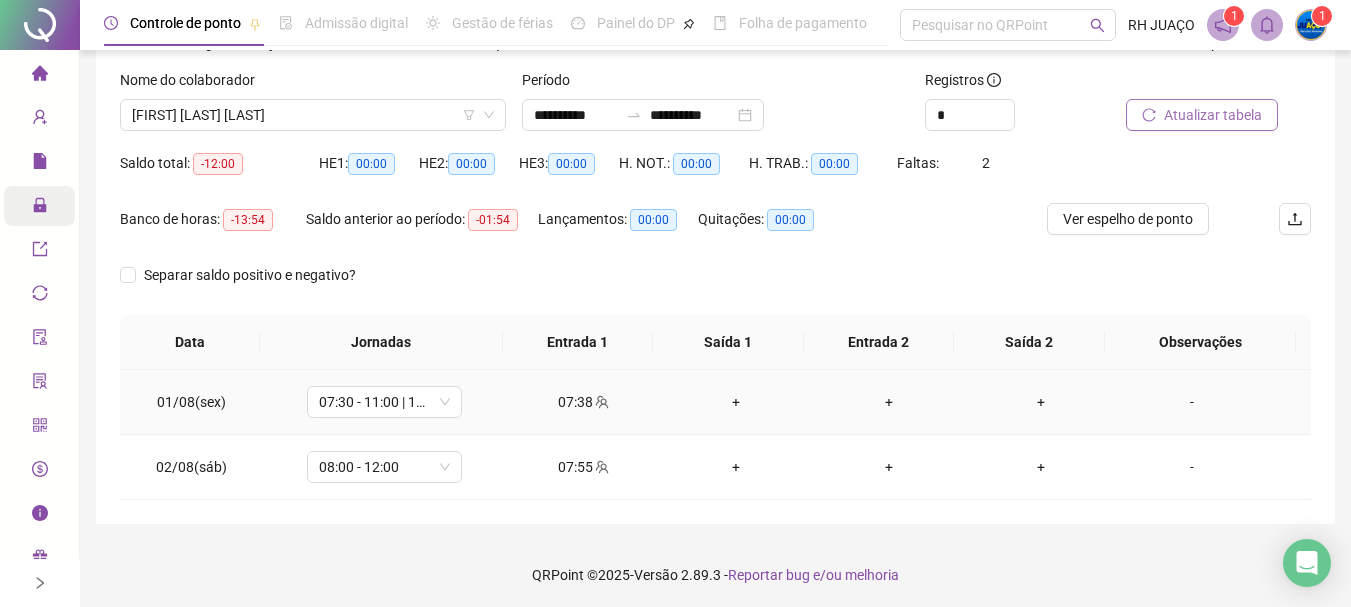 click on "+" at bounding box center (736, 402) 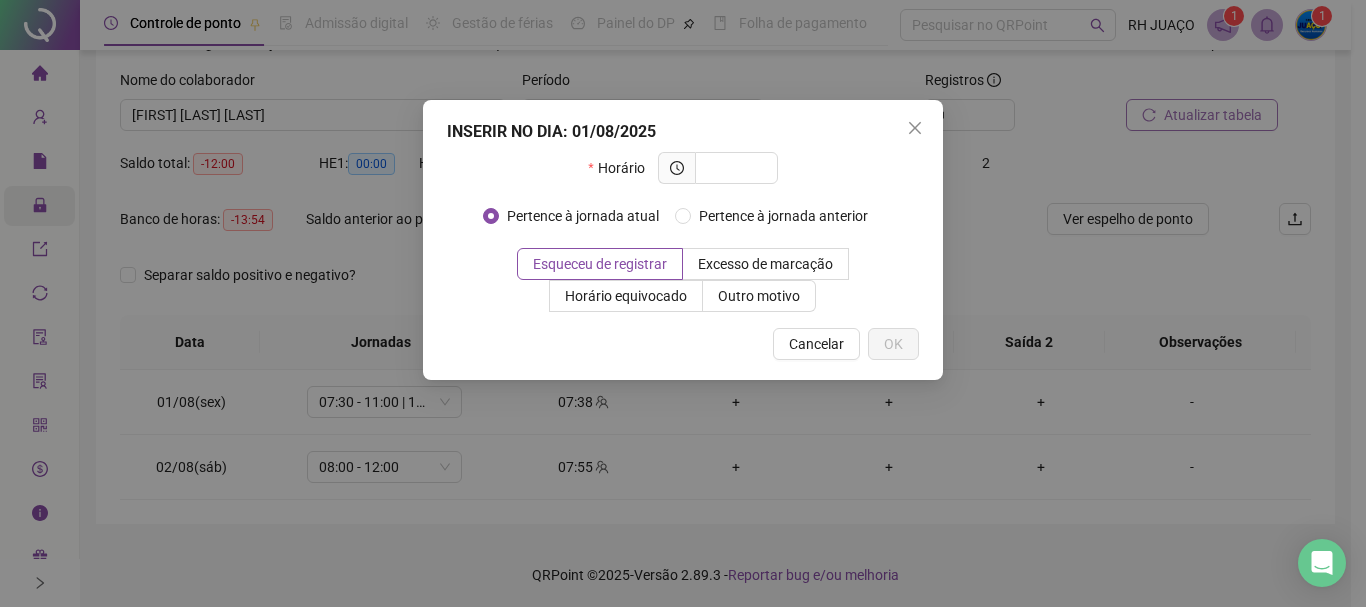click on "INSERIR NO DIA :   01/08/2025 Horário Pertence à jornada atual Pertence à jornada anterior Esqueceu de registrar Excesso de marcação Horário equivocado Outro motivo Motivo Cancelar OK" at bounding box center (683, 303) 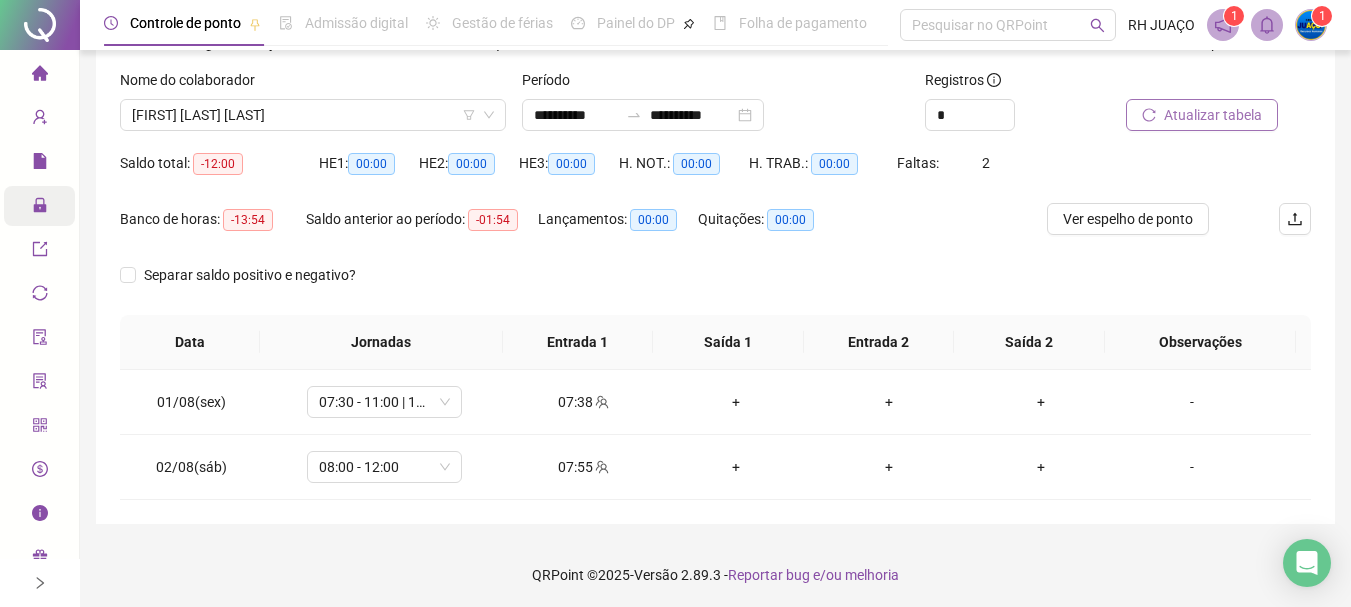 click on "Separar saldo positivo e negativo?" at bounding box center (715, 287) 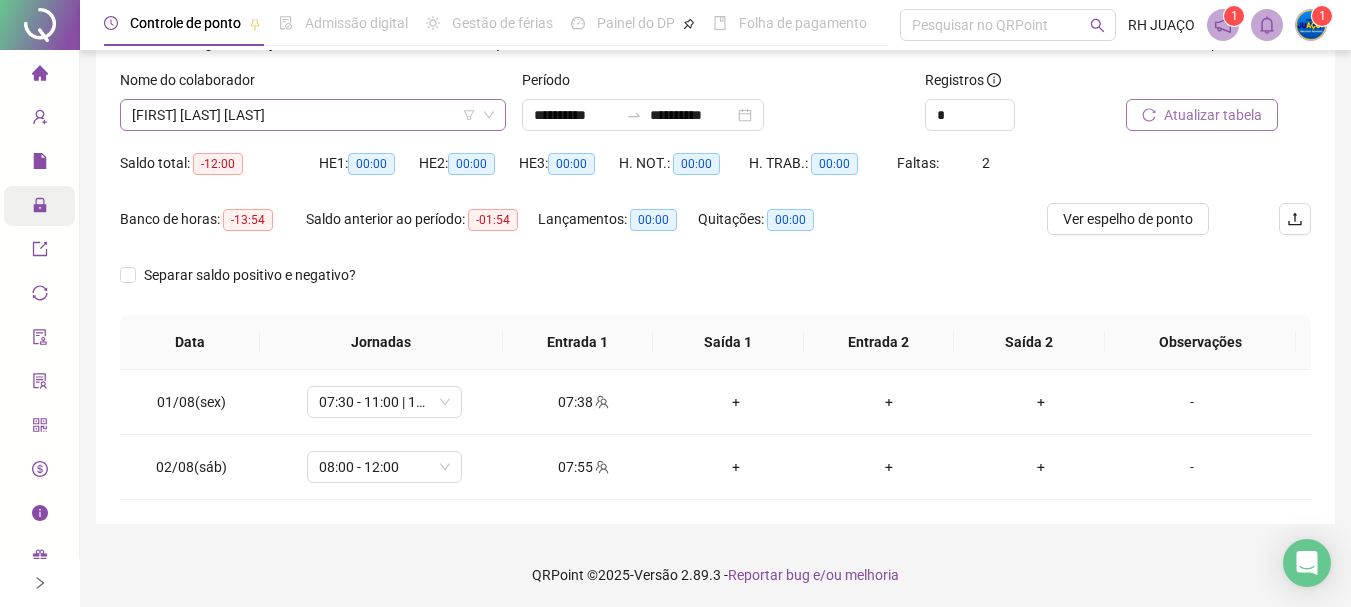 click on "[FIRST] [LAST] [LAST]" at bounding box center [313, 115] 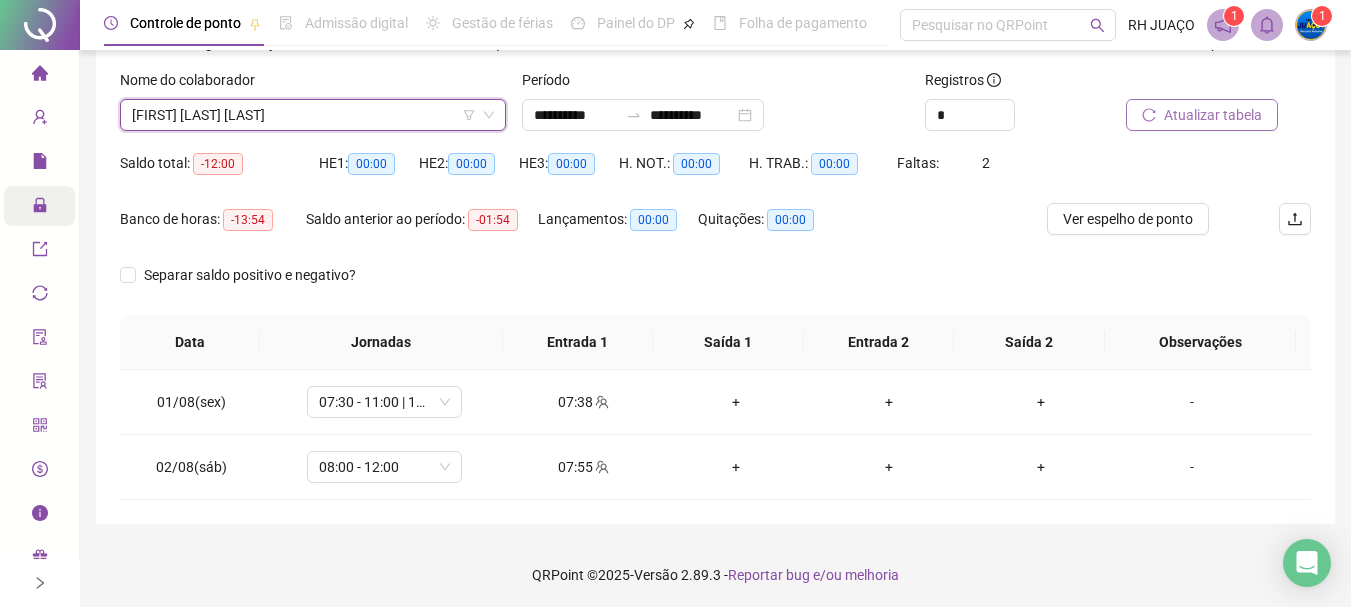 click on "[FIRST] [LAST] [LAST]" at bounding box center [313, 115] 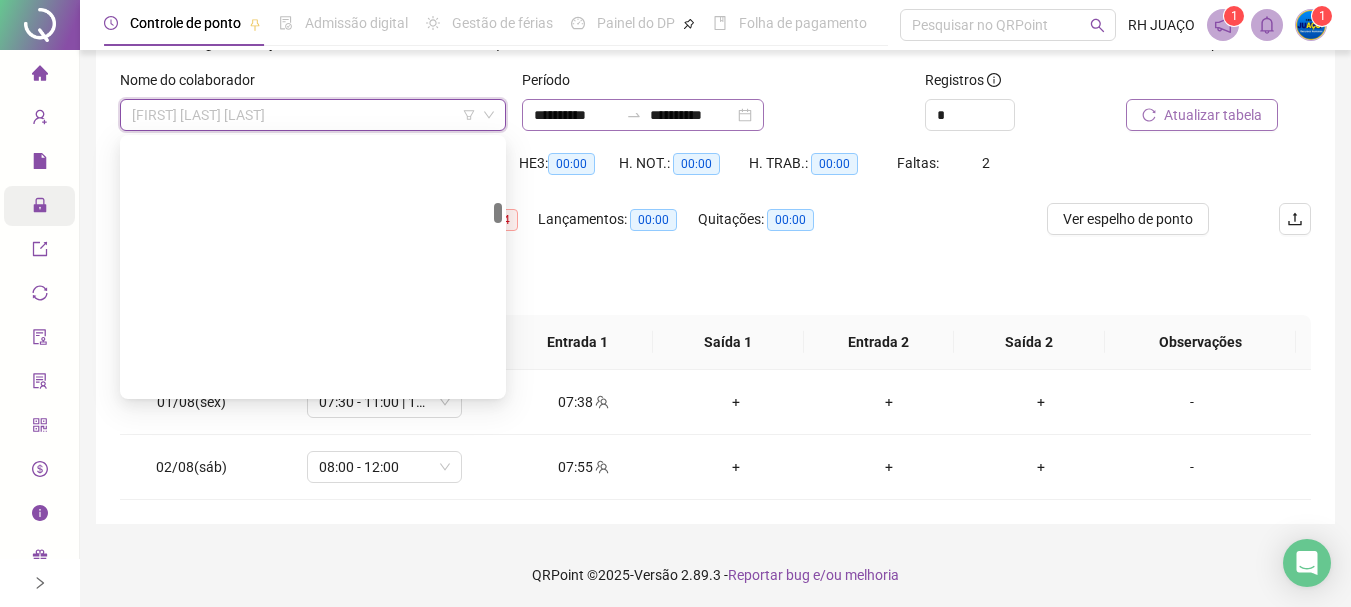 scroll, scrollTop: 1120, scrollLeft: 0, axis: vertical 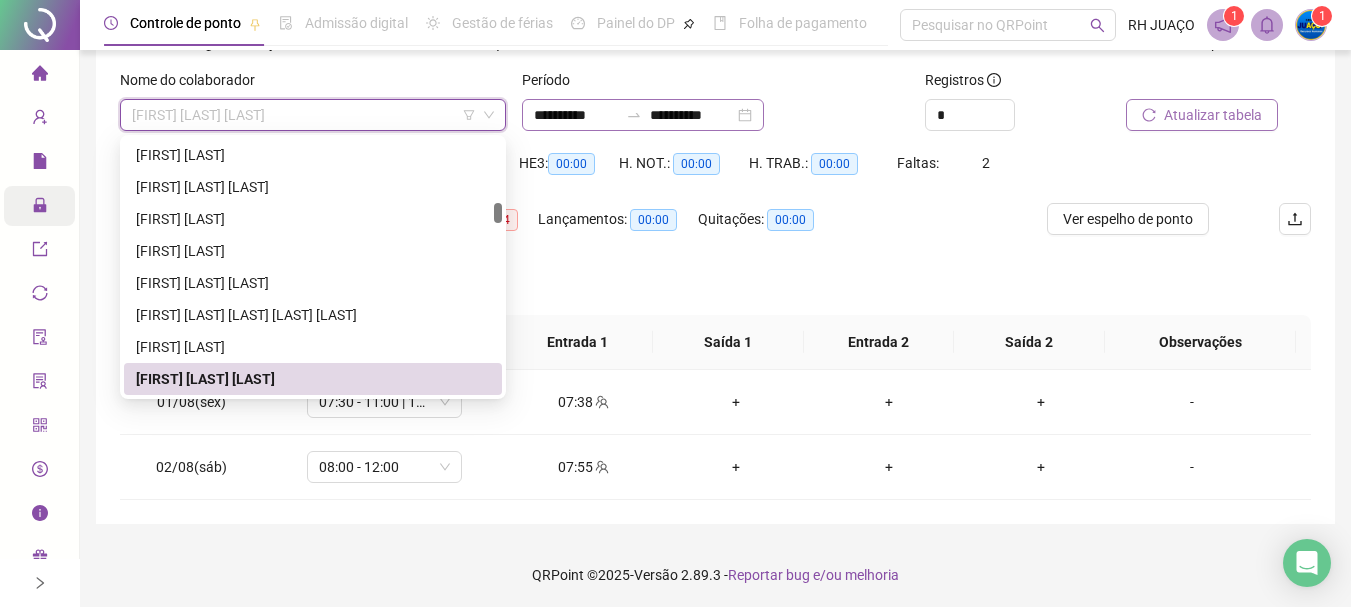 click 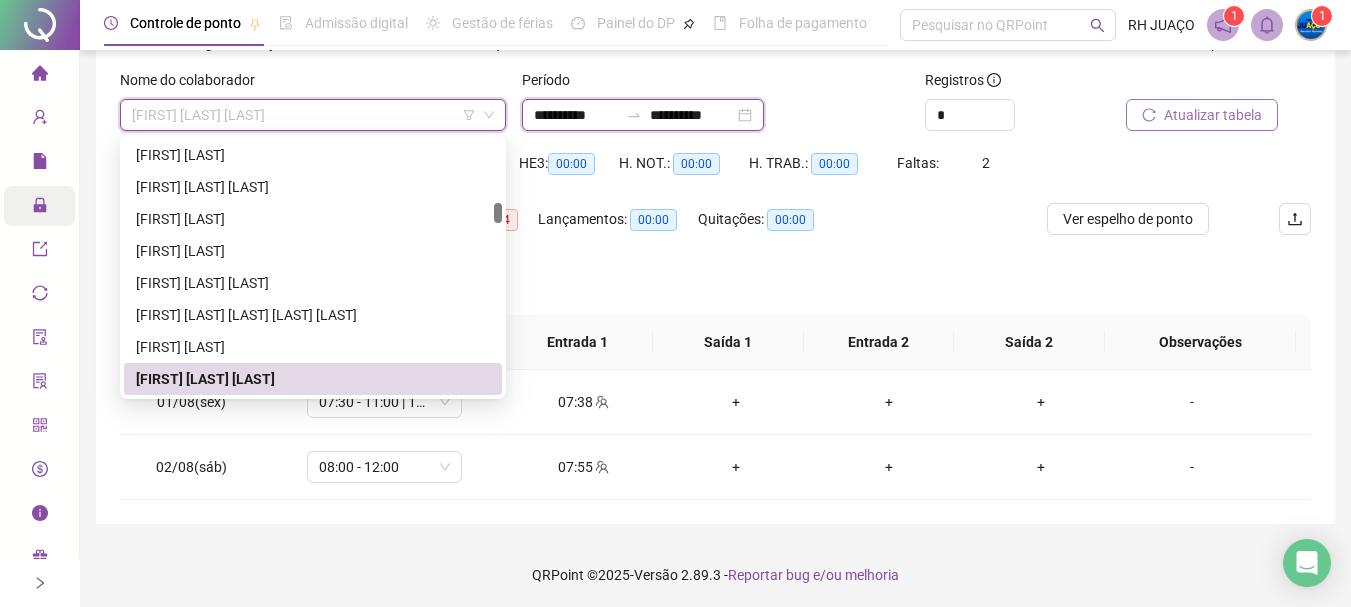 click 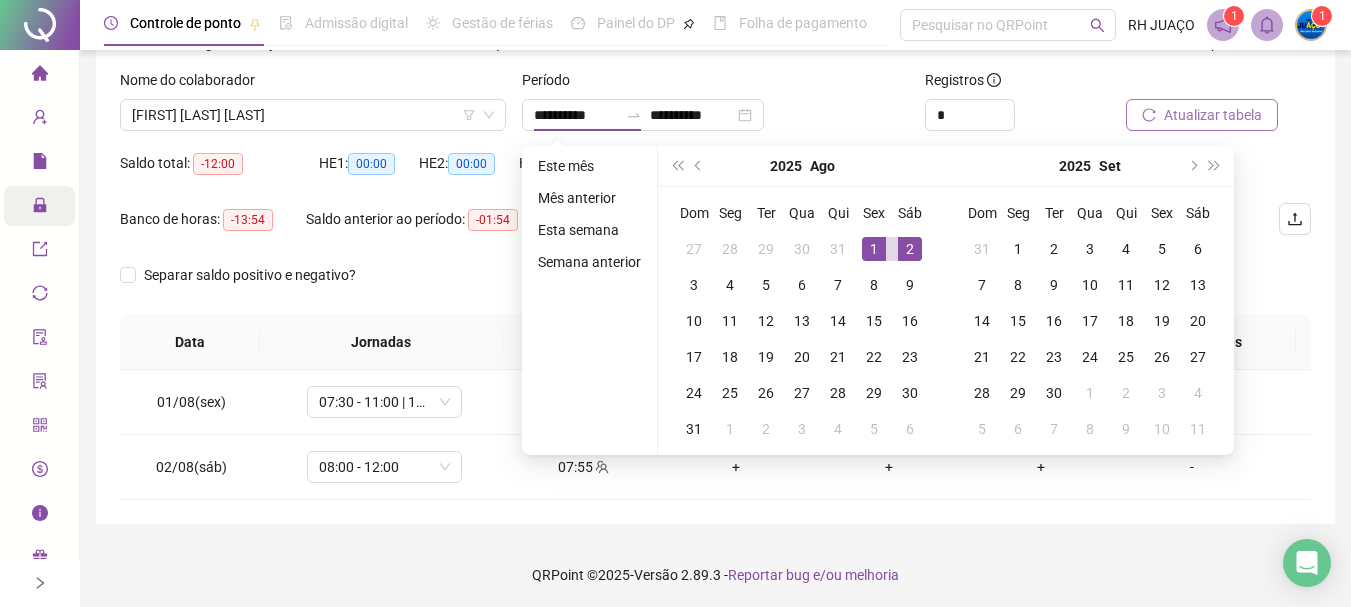 click on "Período" at bounding box center (715, 84) 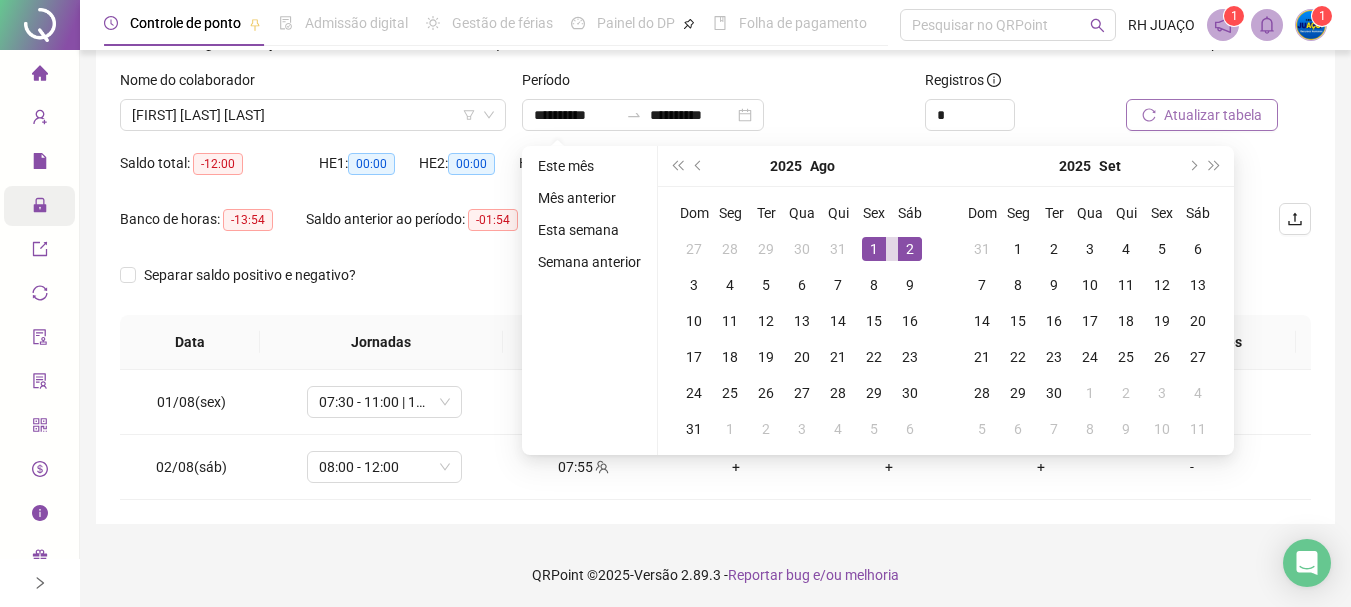 click on "Período" at bounding box center [715, 84] 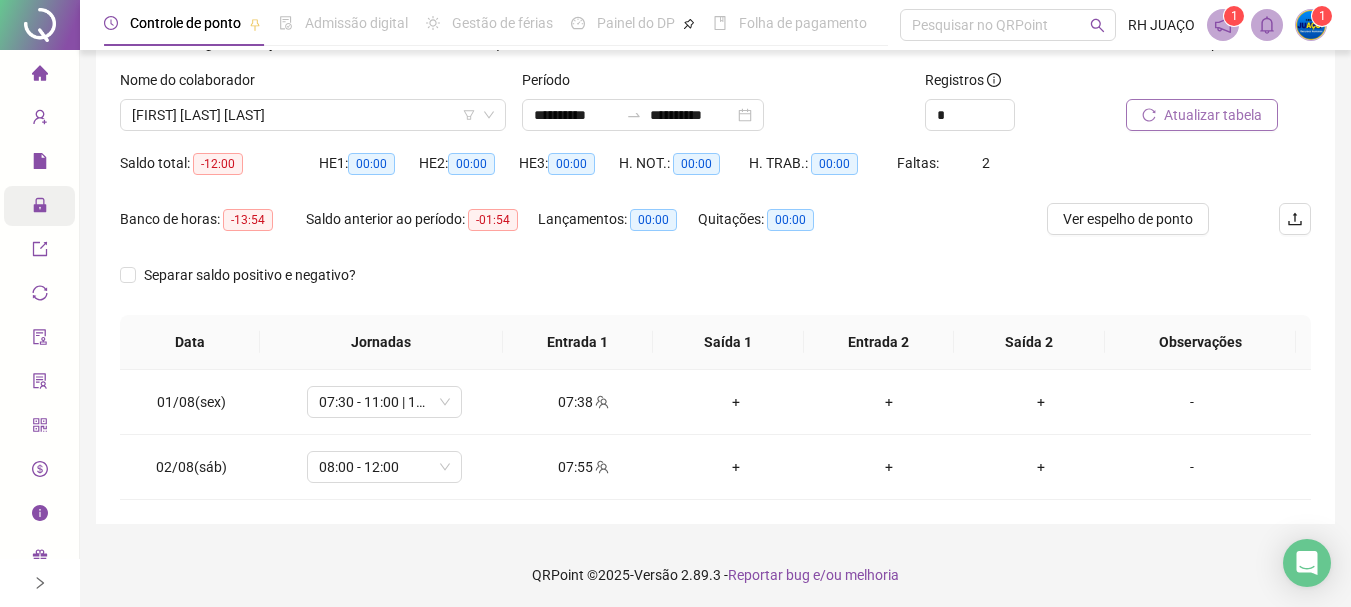 click on "Separar saldo positivo e negativo?" at bounding box center (715, 287) 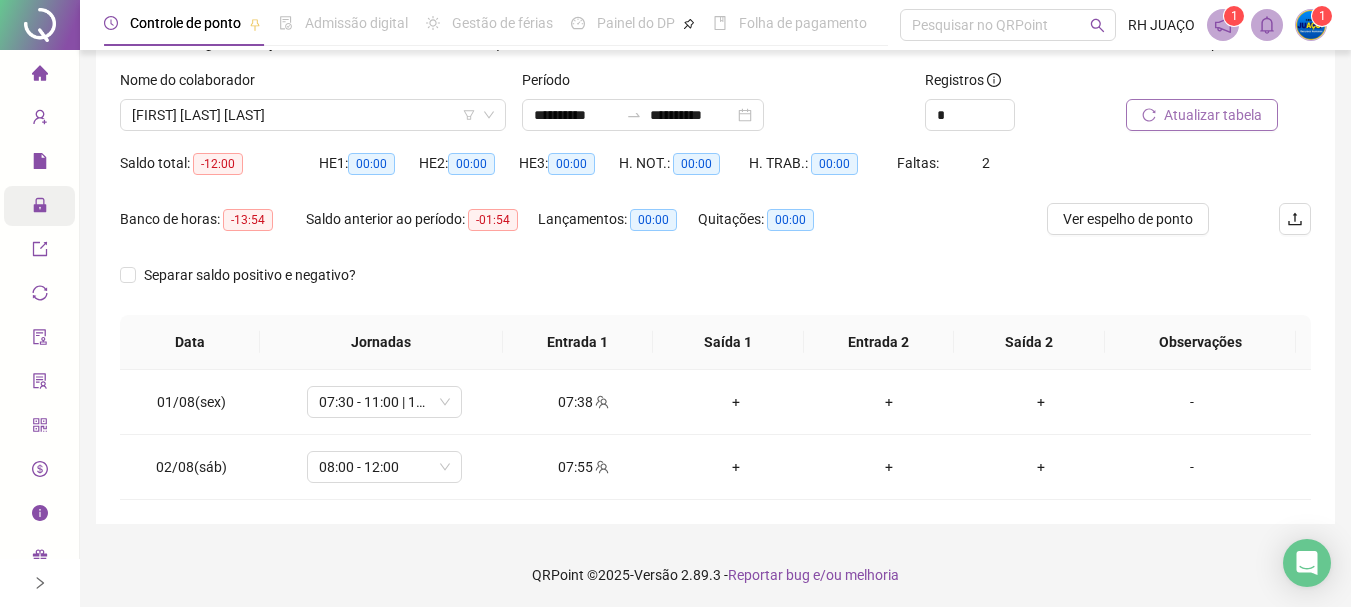 click on "Leia o artigo sobre ajustes Assista o vídeo Faça um tour" at bounding box center (418, 53) 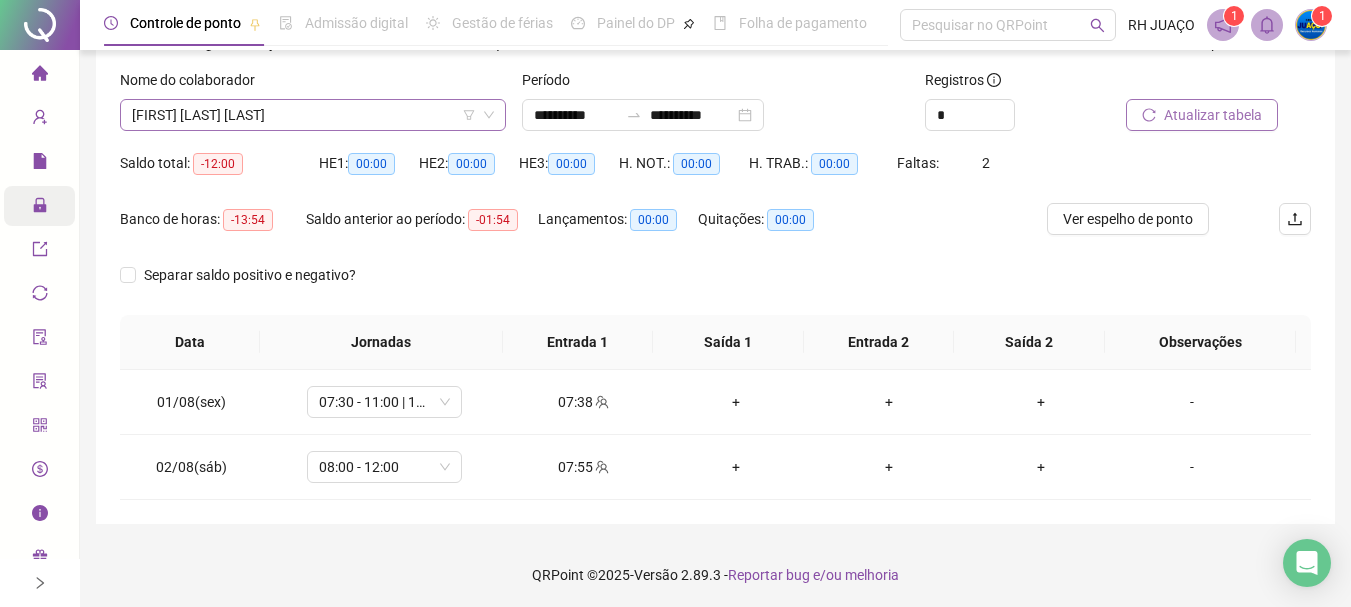 click on "[FIRST] [LAST] [LAST]" at bounding box center (313, 115) 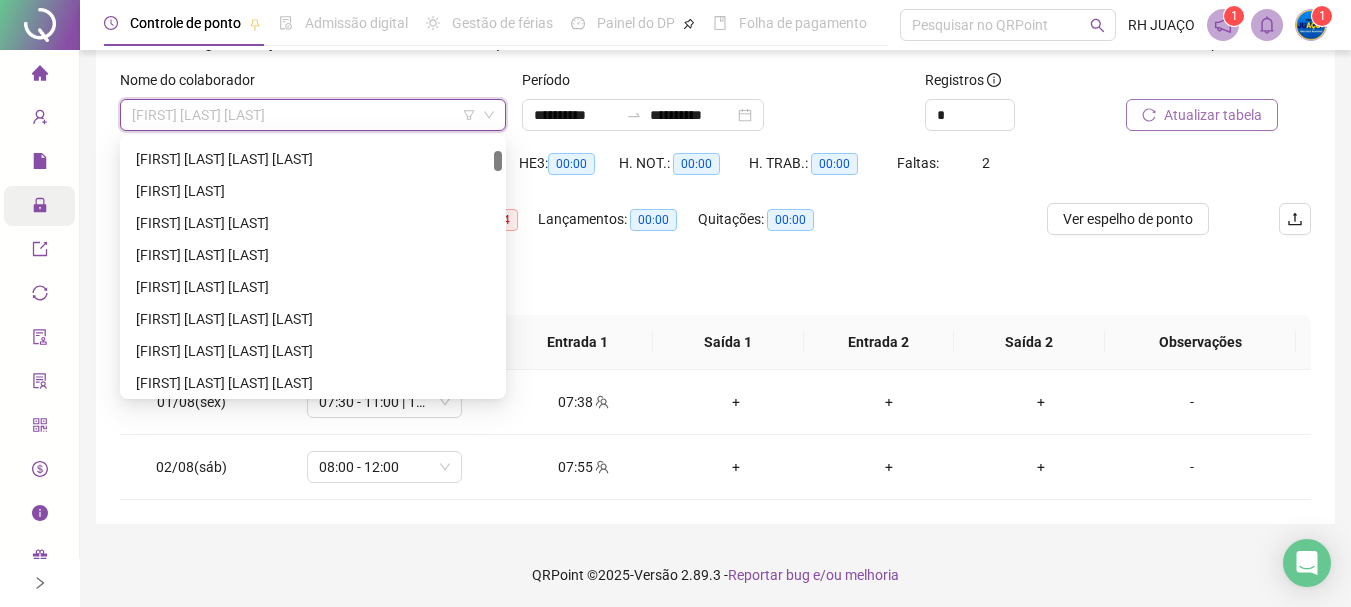scroll, scrollTop: 0, scrollLeft: 0, axis: both 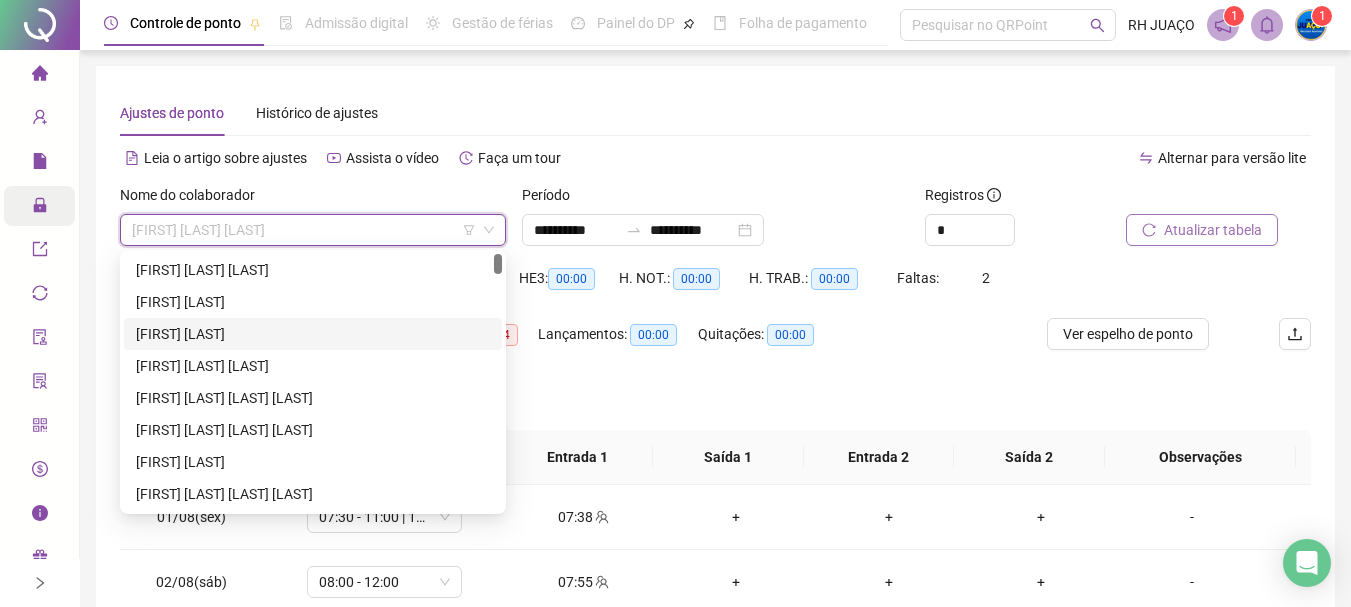 click on "[FIRST] [LAST]" at bounding box center (313, 334) 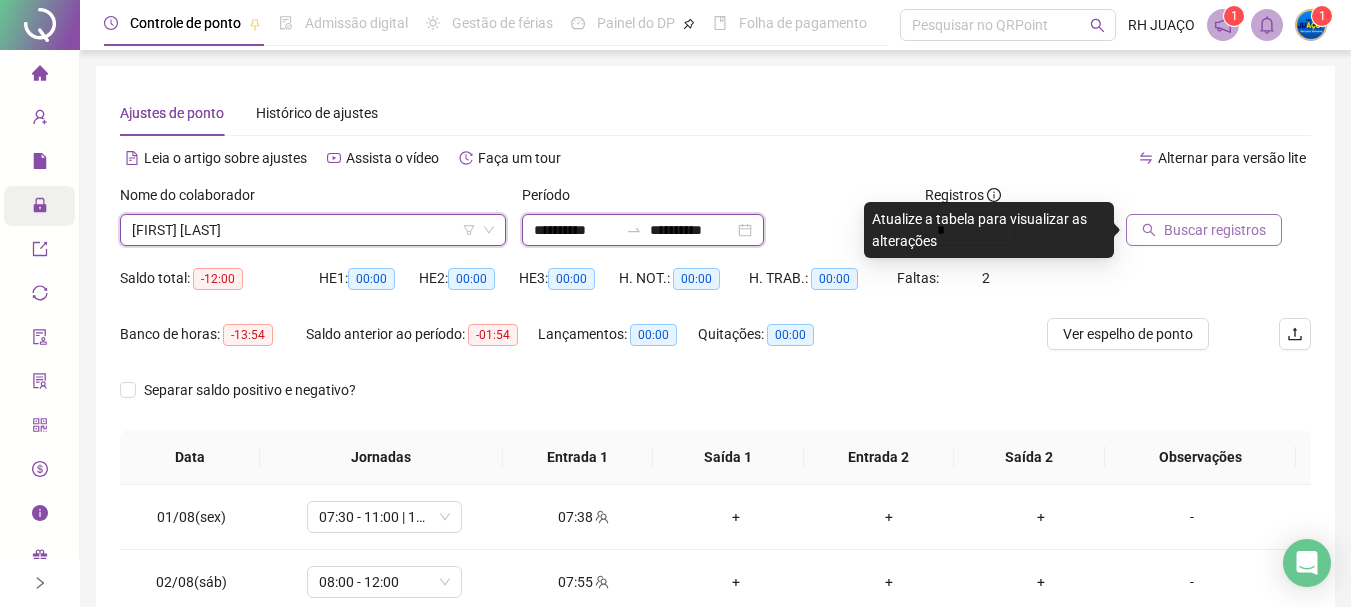 click on "**********" at bounding box center [576, 230] 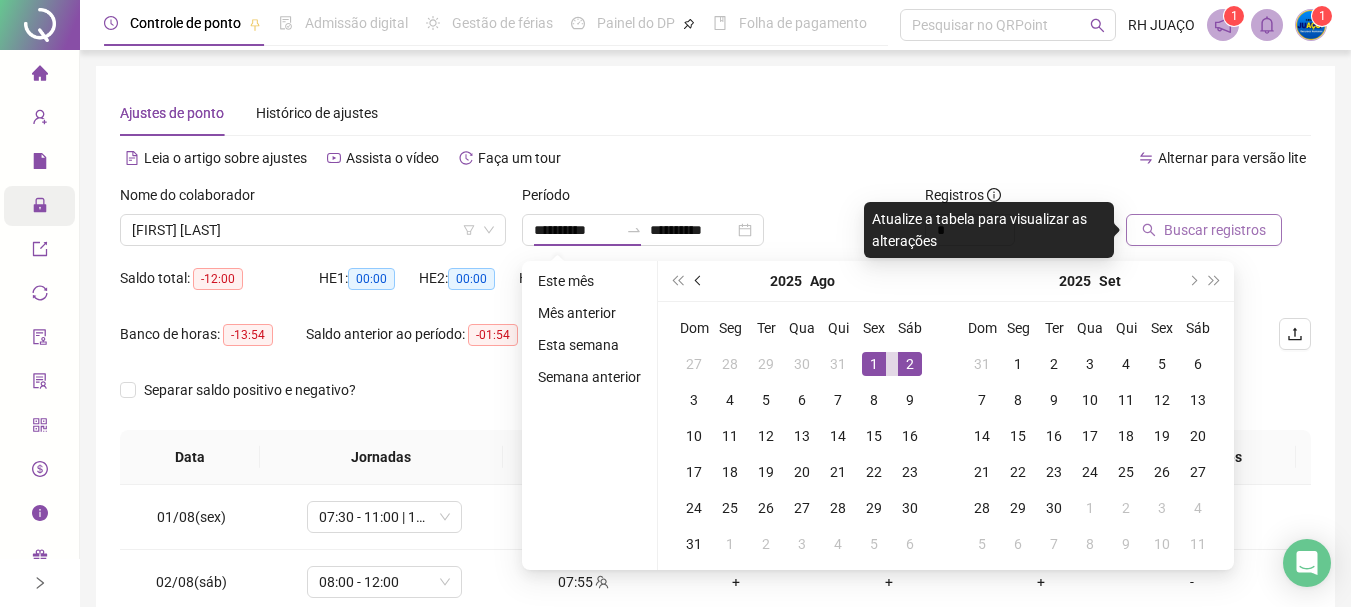click at bounding box center [699, 281] 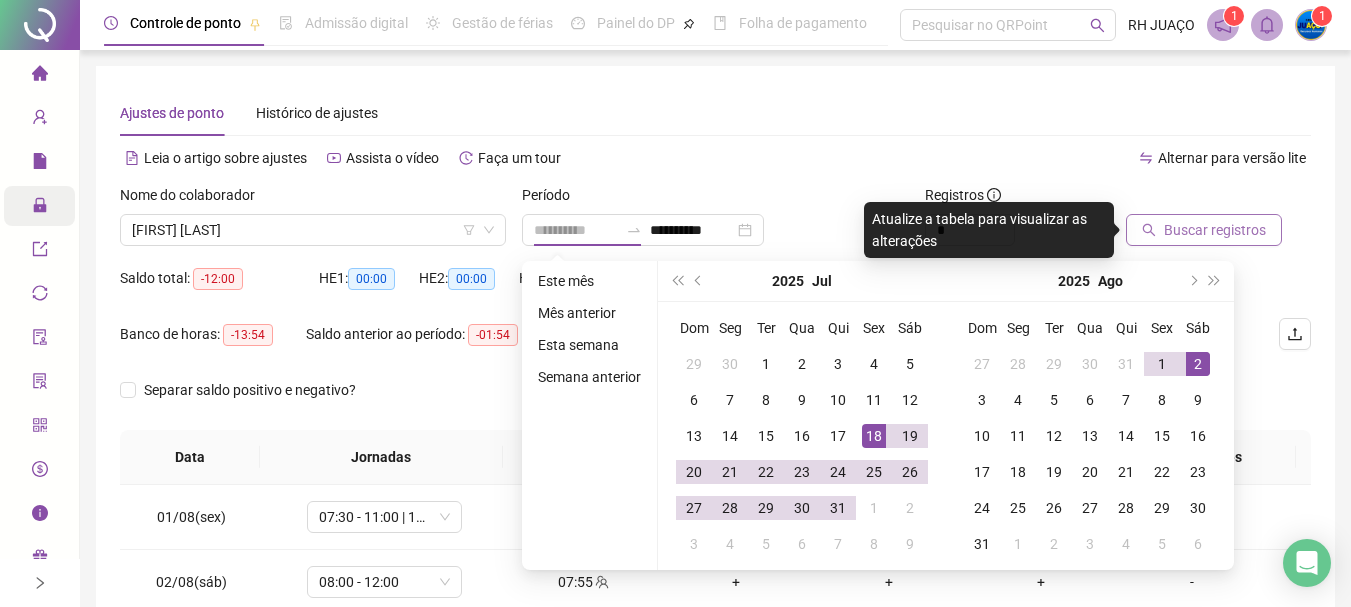 click on "18" at bounding box center [874, 436] 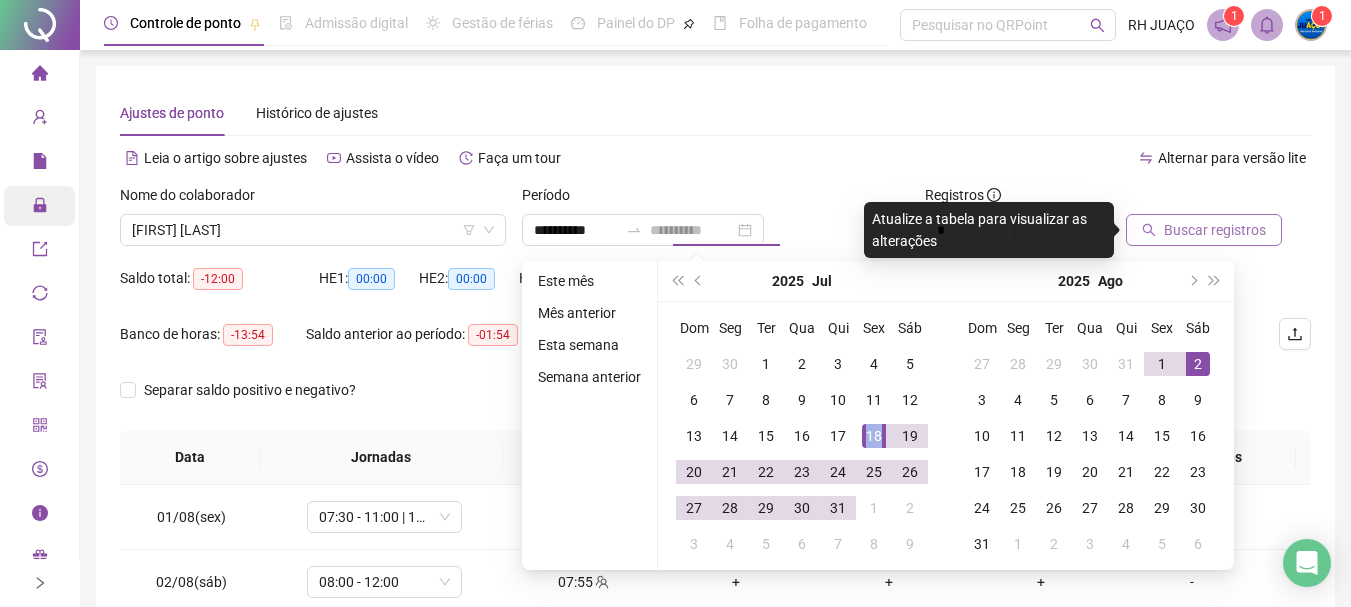 click on "18" at bounding box center (874, 436) 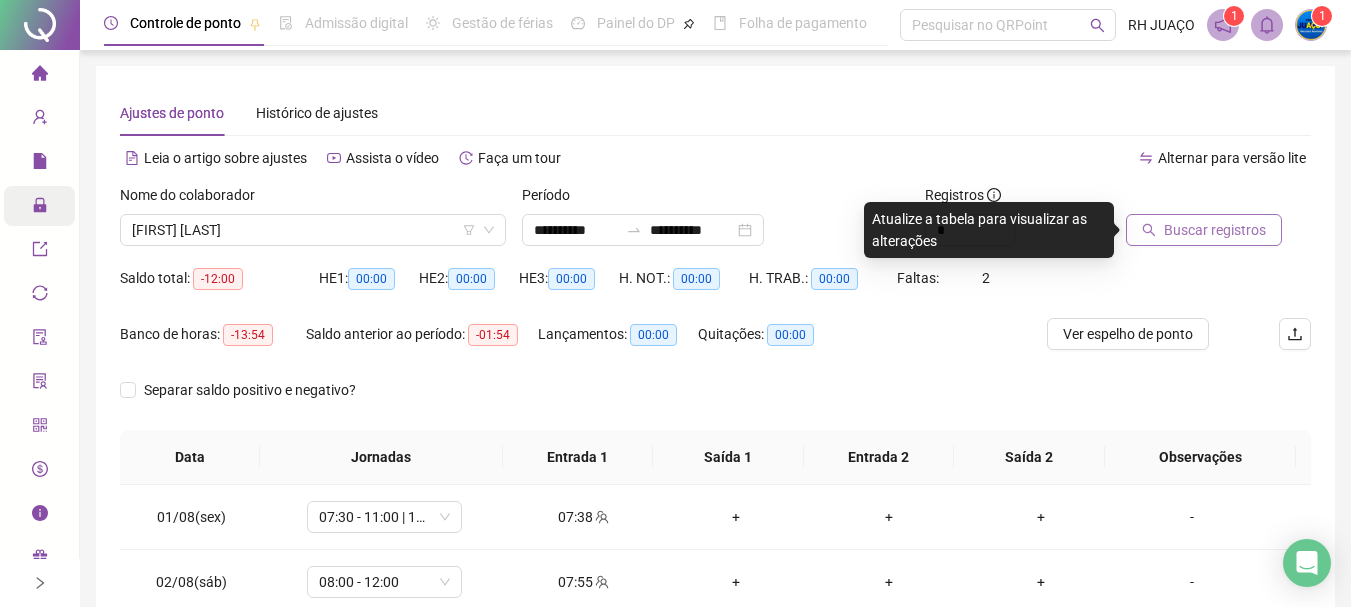 click on "Buscar registros" at bounding box center (1215, 230) 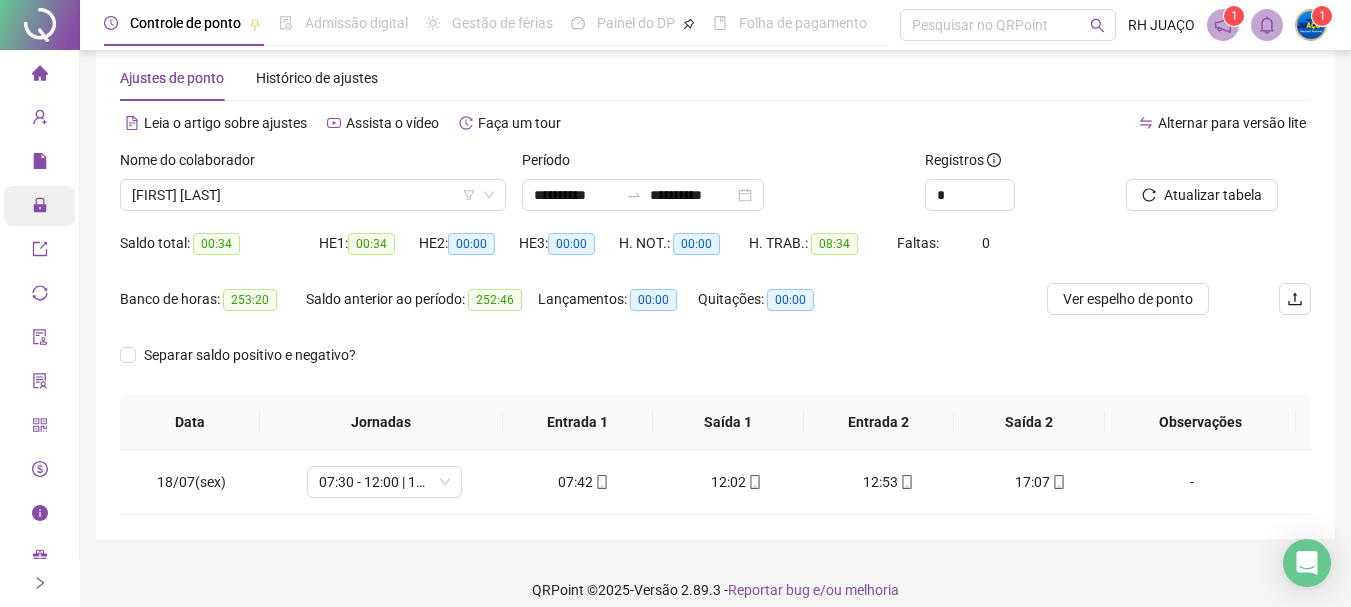 scroll, scrollTop: 53, scrollLeft: 0, axis: vertical 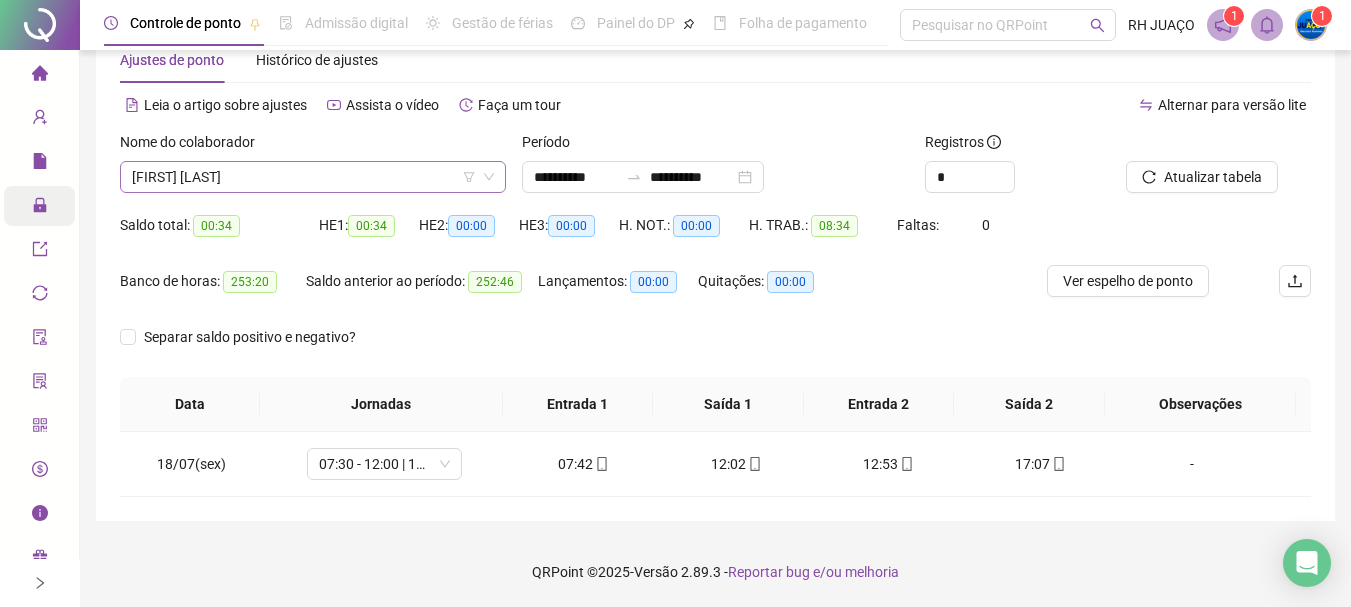 click on "[FIRST] [LAST]" at bounding box center [313, 177] 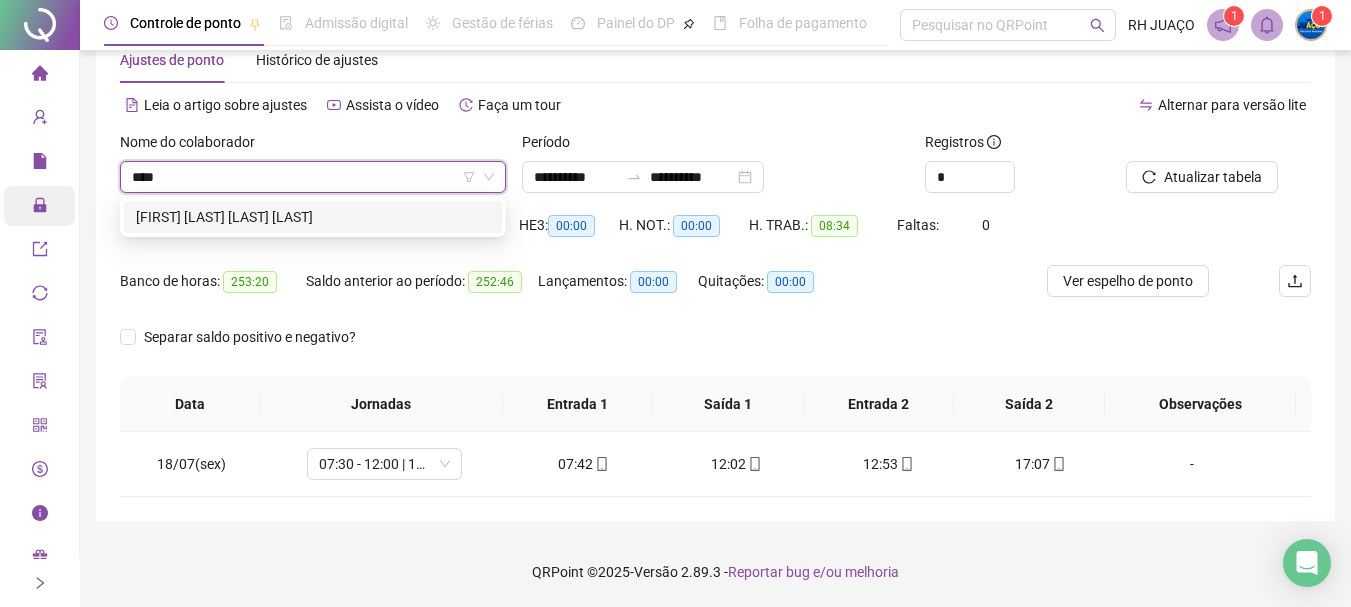 click on "[FIRST] [LAST] [LAST] [LAST]" at bounding box center (313, 217) 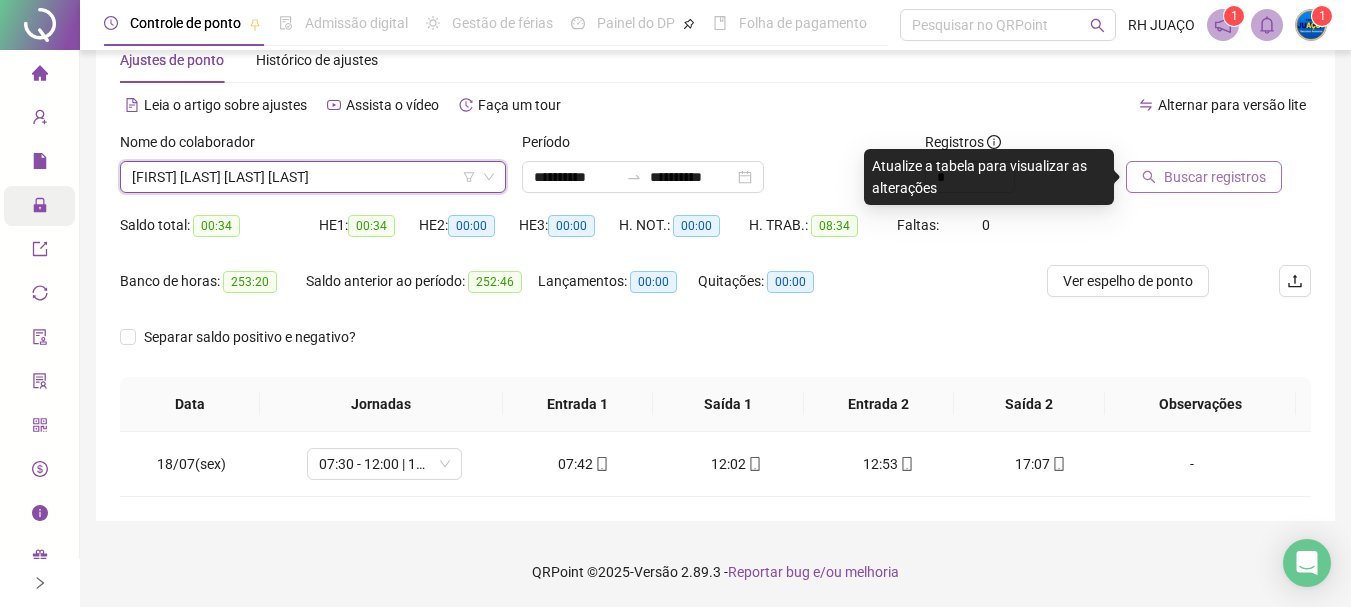 click on "Buscar registros" at bounding box center [1215, 177] 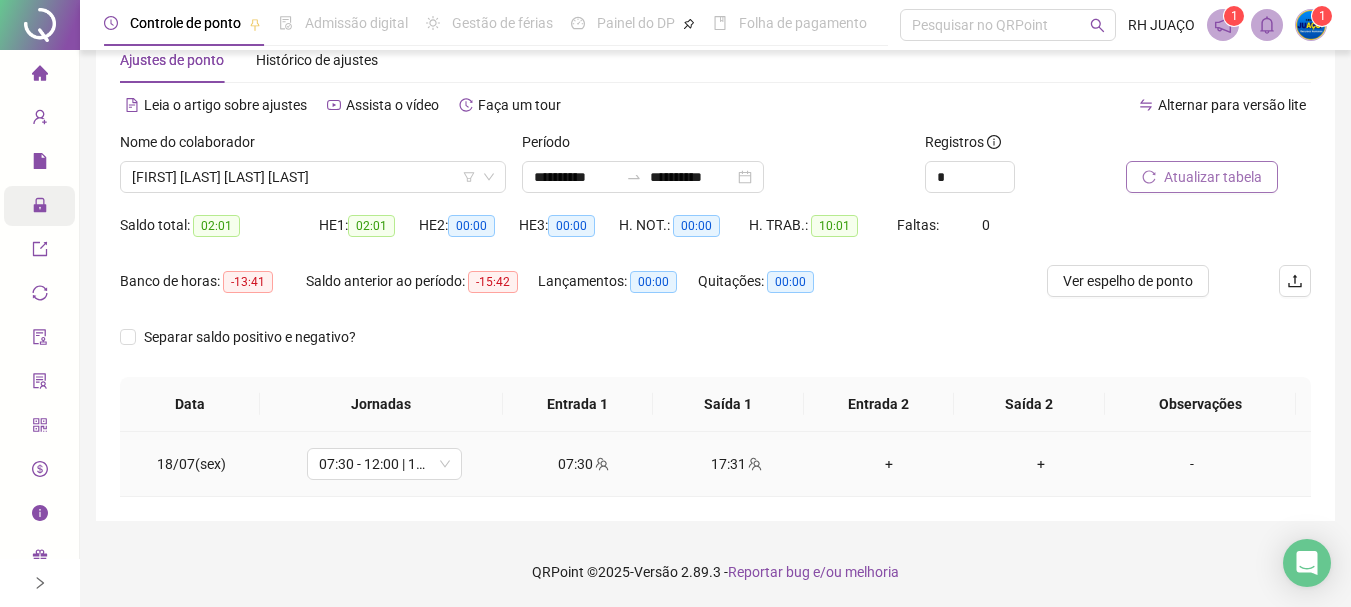 click on "+" at bounding box center [888, 464] 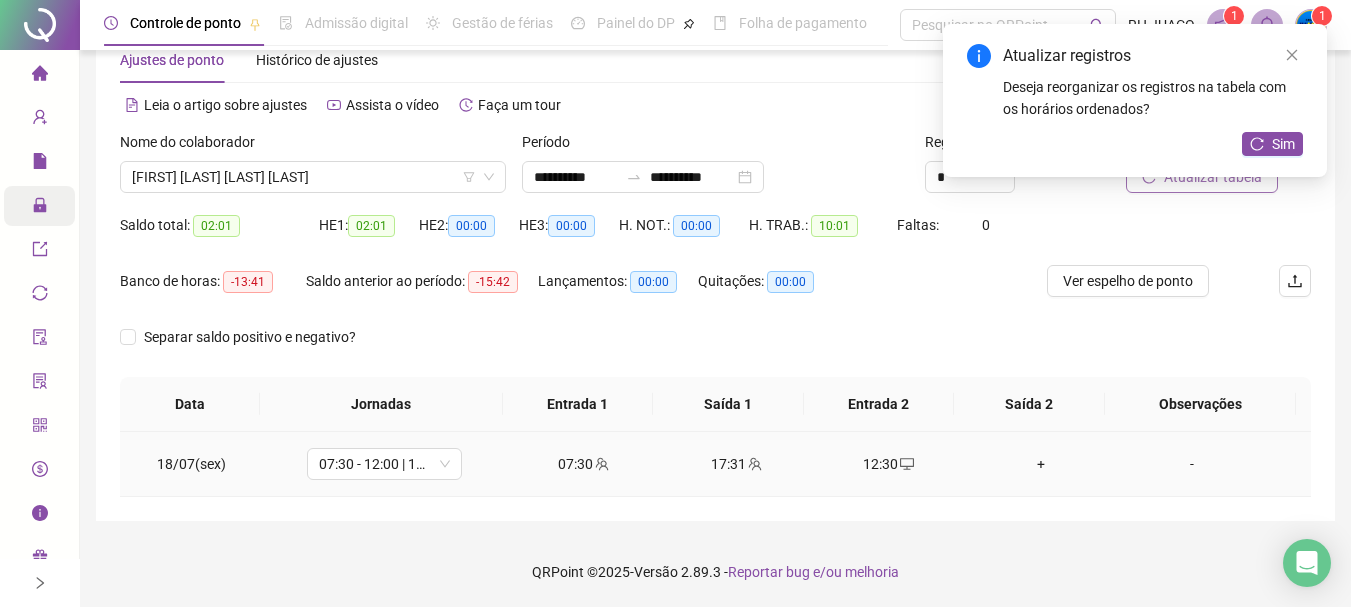 click on "+" at bounding box center [1041, 464] 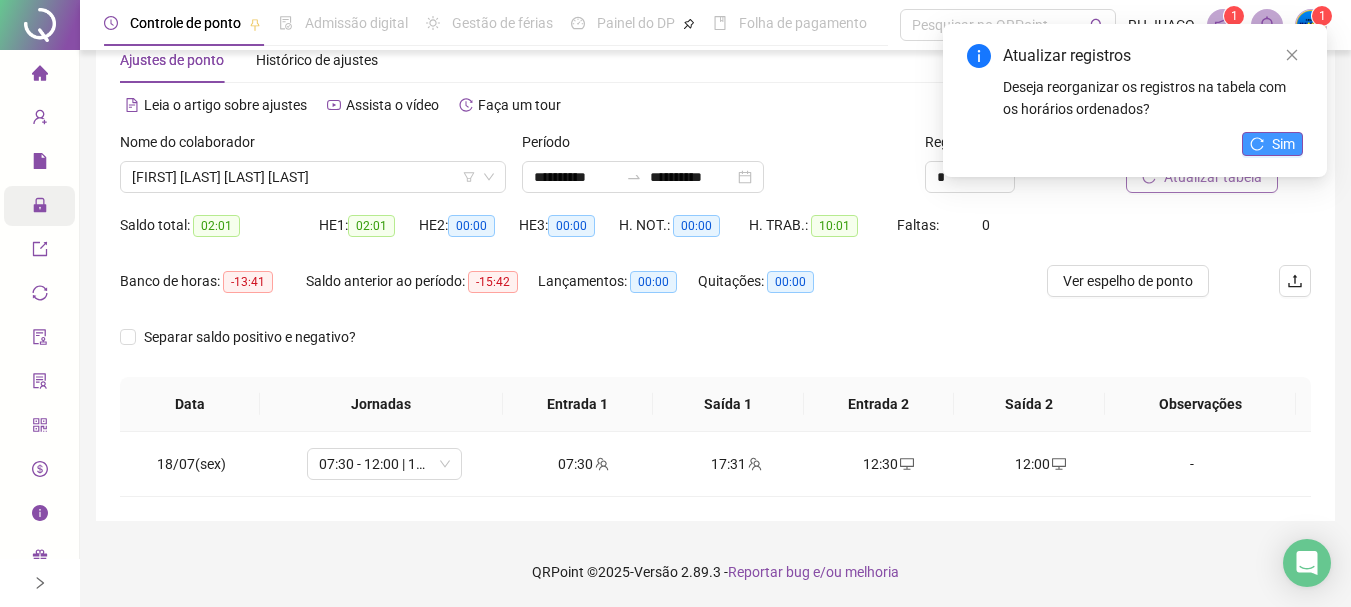 click 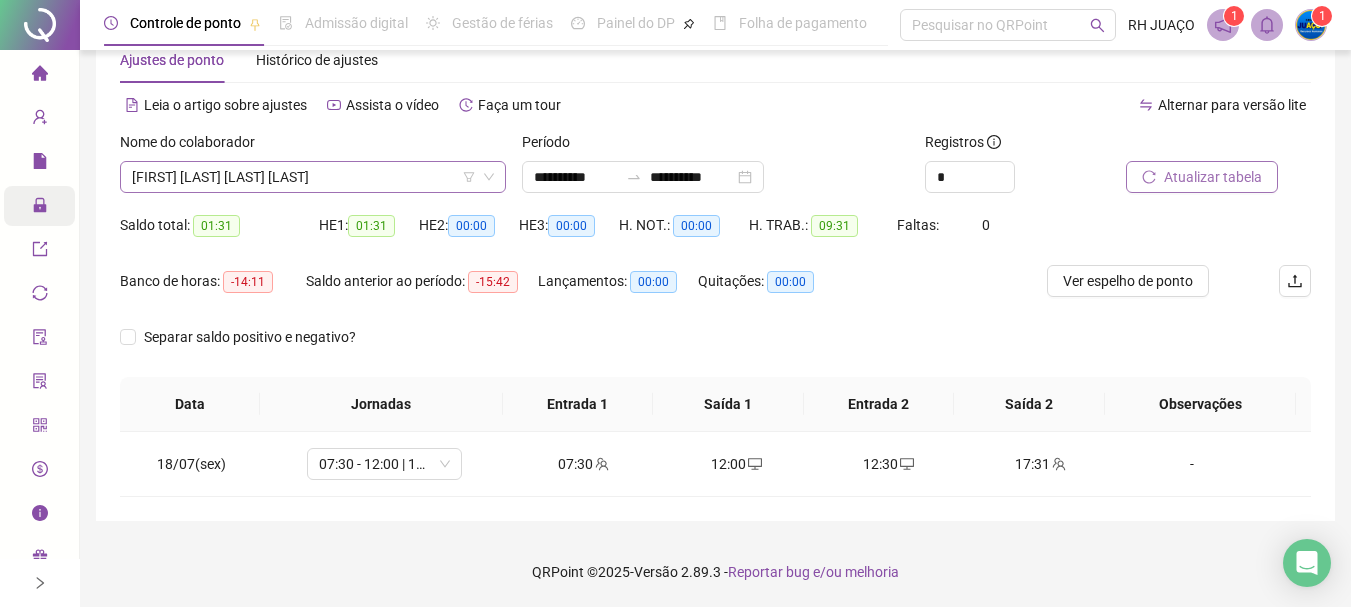 click on "[FIRST] [LAST] [LAST] [LAST]" at bounding box center [313, 177] 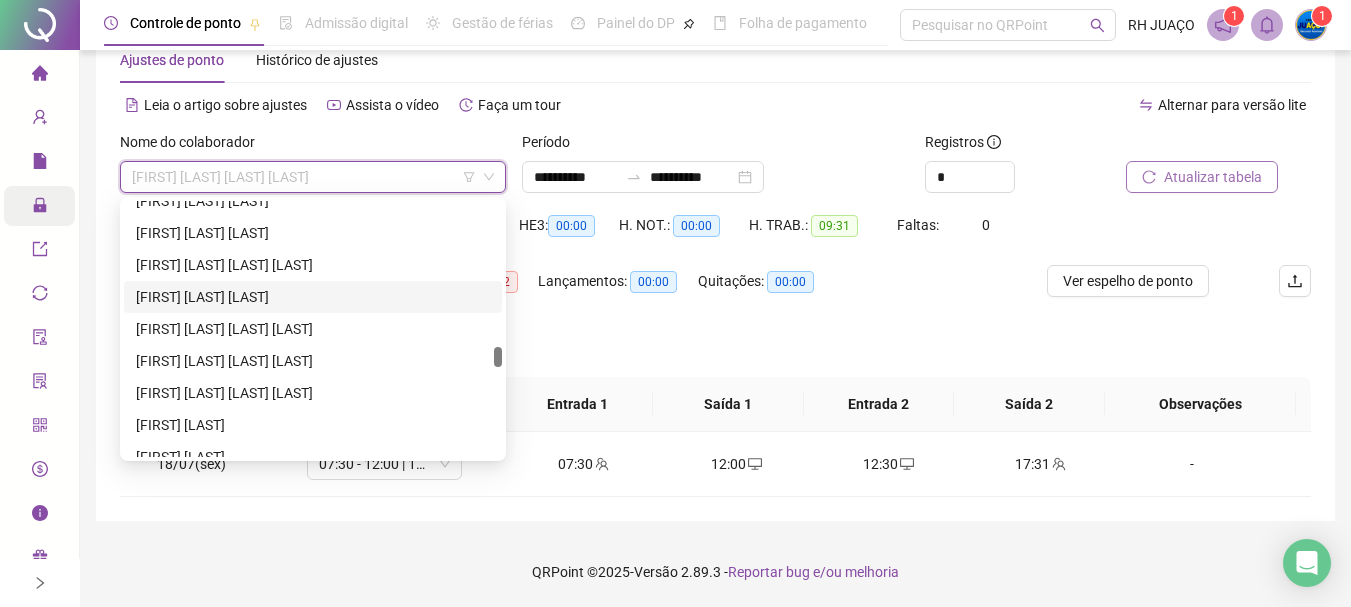 scroll, scrollTop: 2676, scrollLeft: 0, axis: vertical 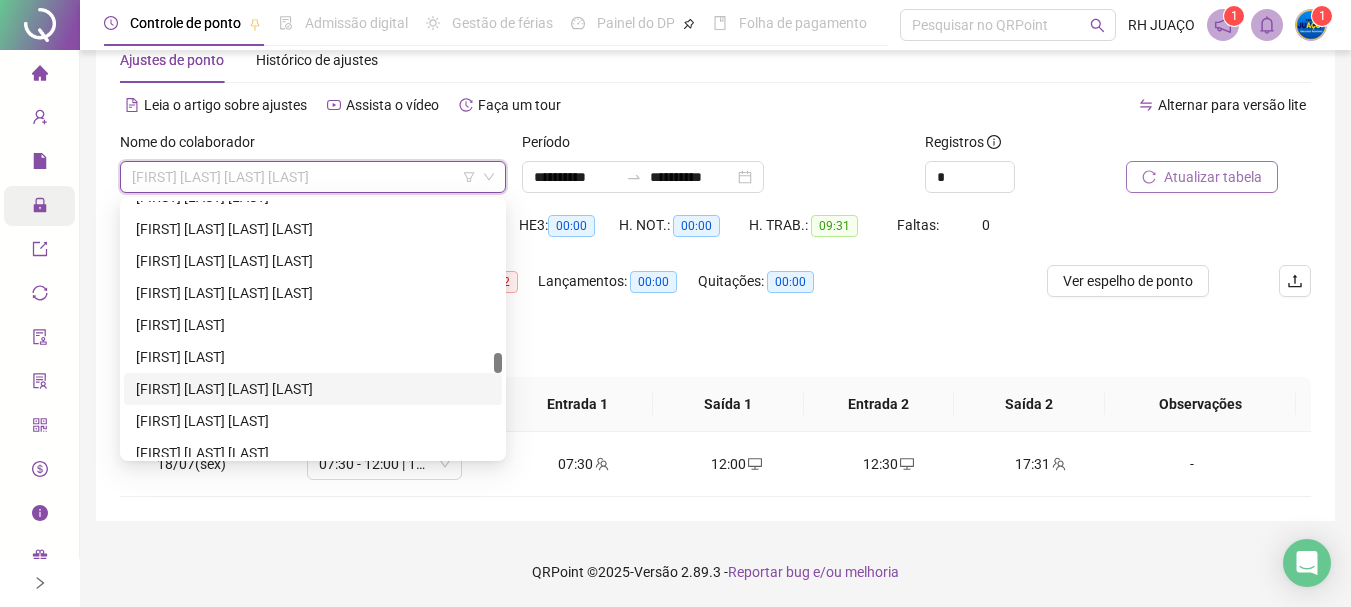 click on "[FIRST] [LAST] [LAST] [LAST]" at bounding box center (313, 389) 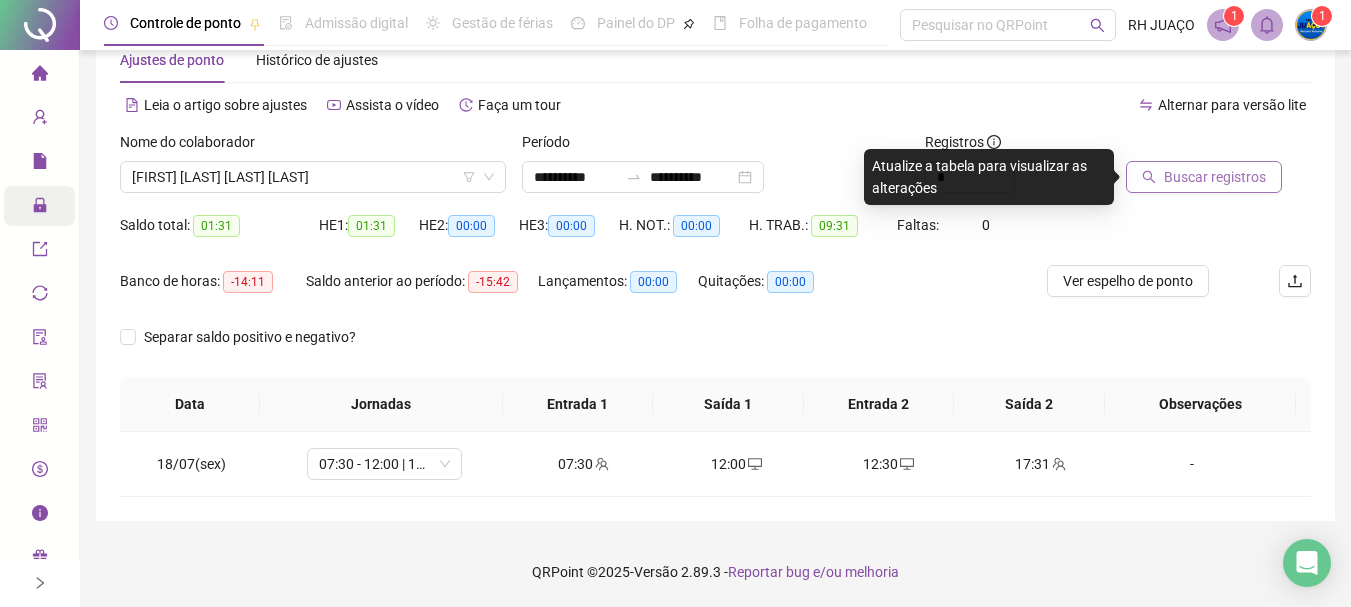 click on "Buscar registros" at bounding box center [1215, 177] 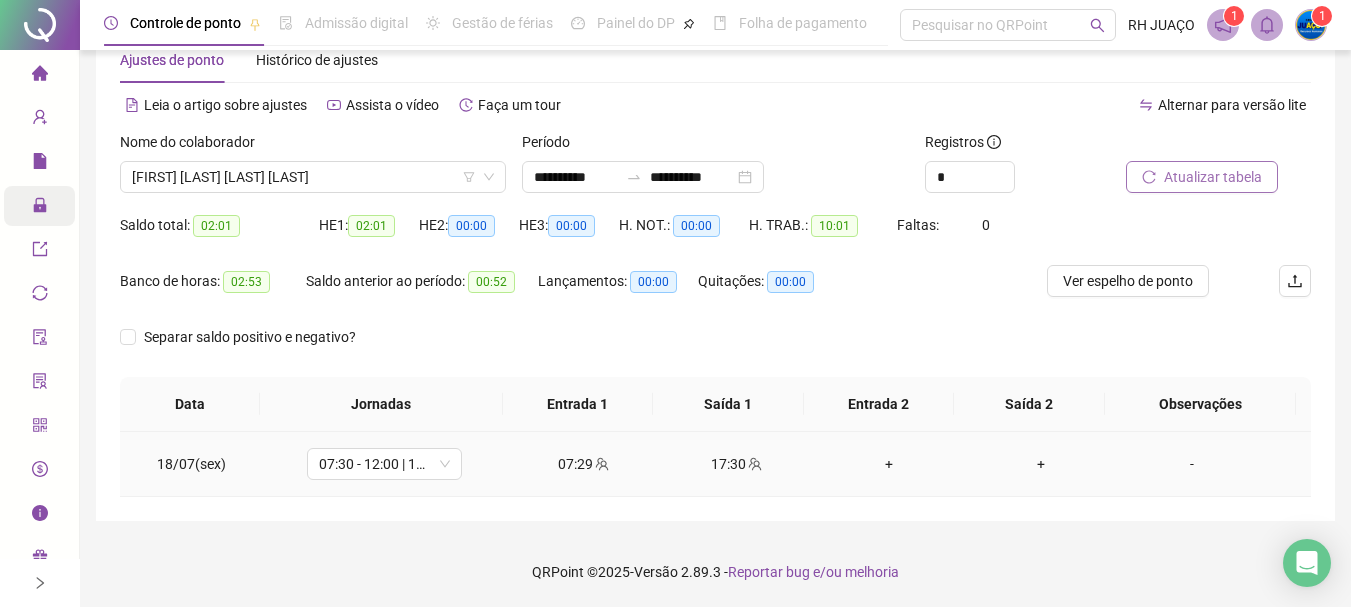 click on "+" at bounding box center [888, 464] 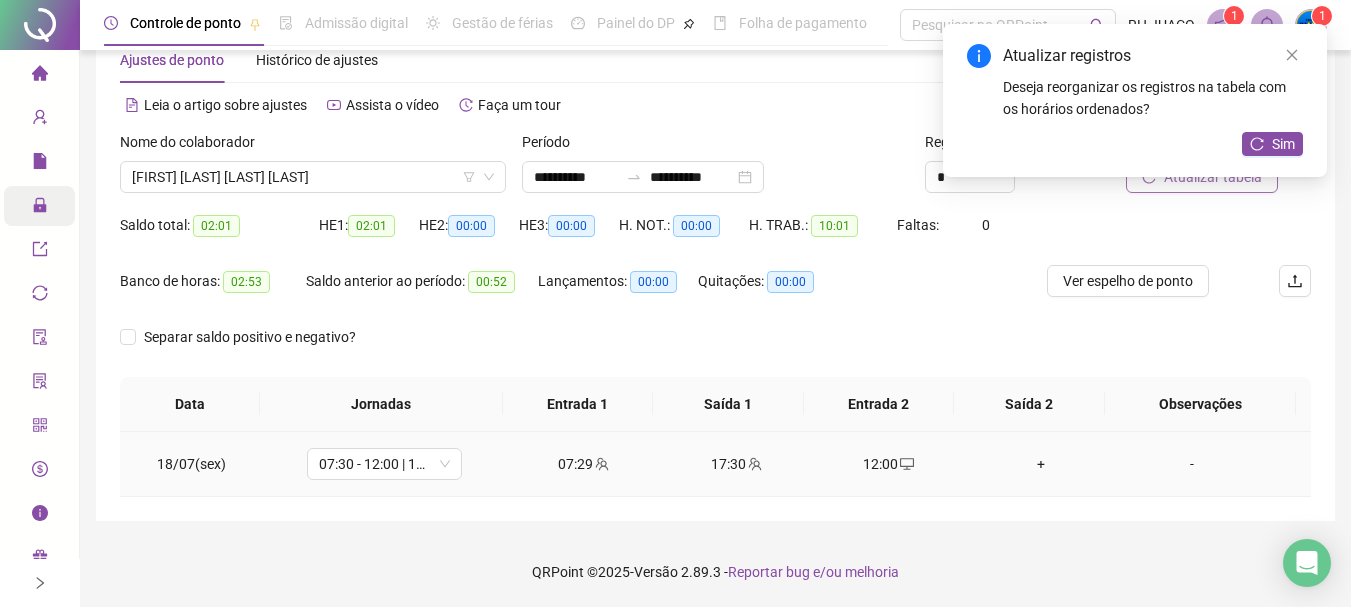 click on "+" at bounding box center (1041, 464) 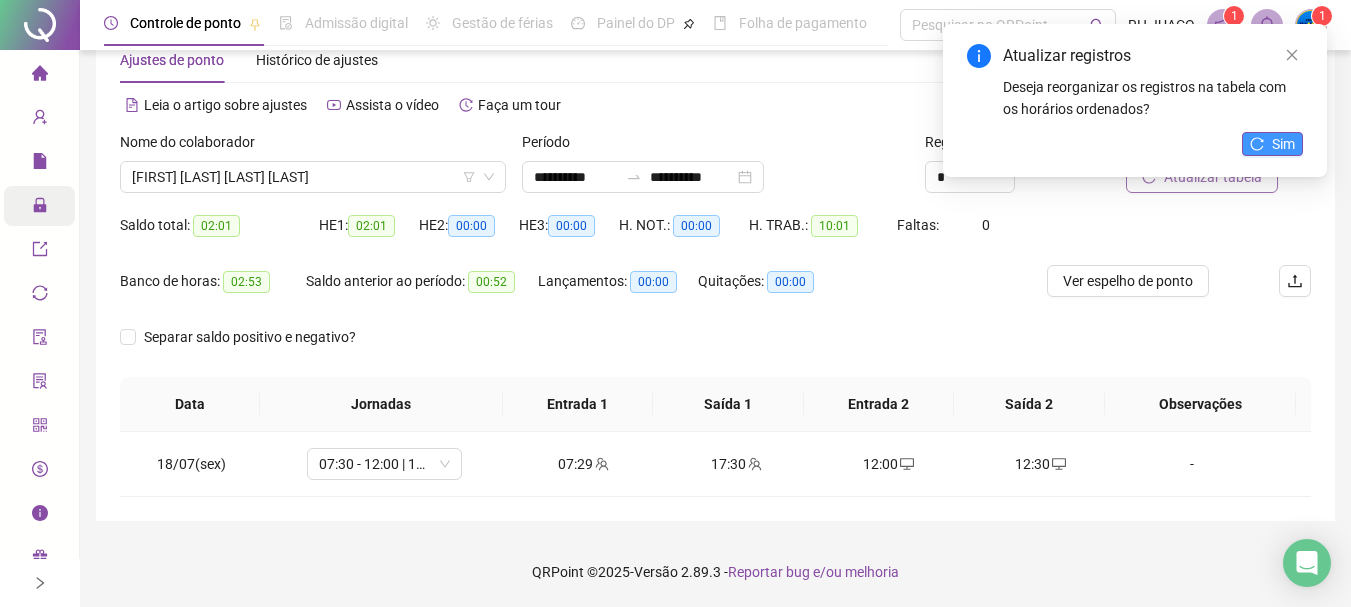 click on "Sim" at bounding box center (1283, 144) 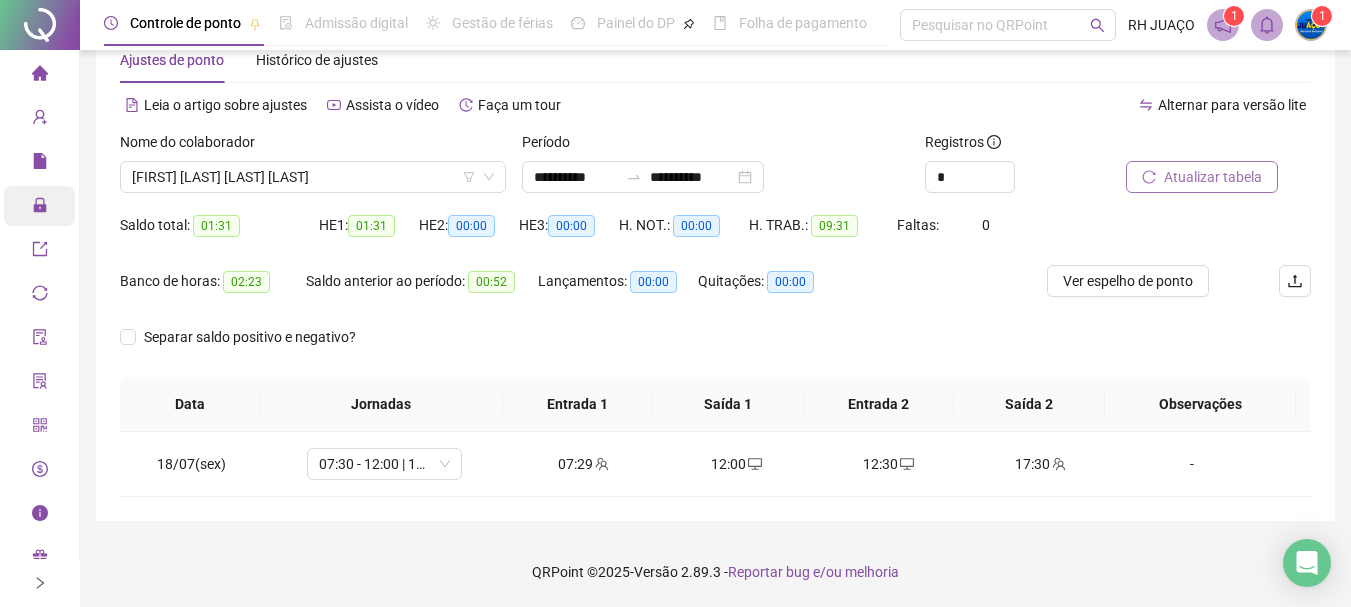 click on "Atualizar tabela" at bounding box center (1213, 177) 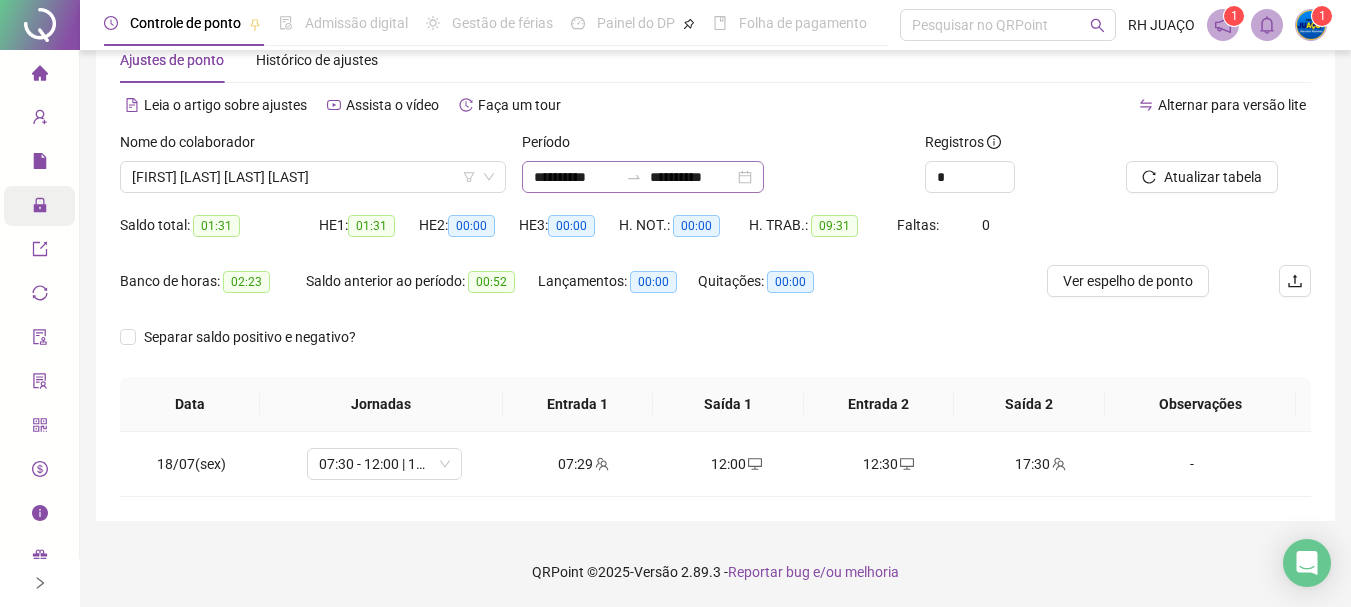 click on "**********" at bounding box center (643, 177) 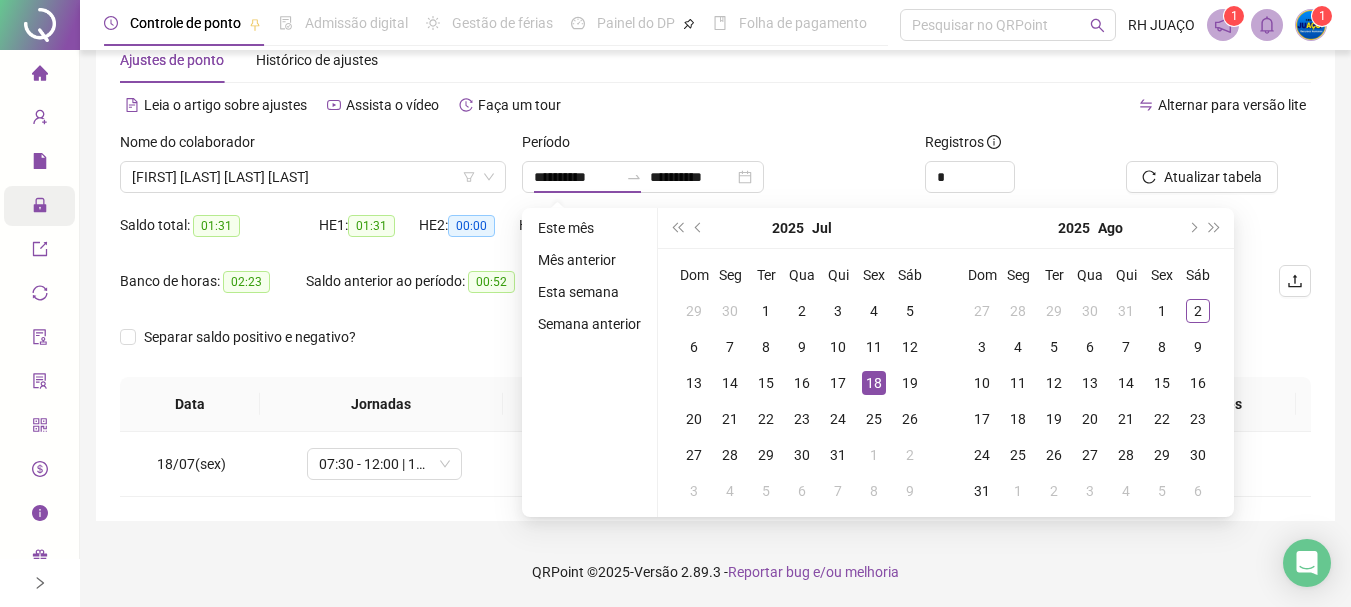 click on "Separar saldo positivo e negativo?" at bounding box center (715, 349) 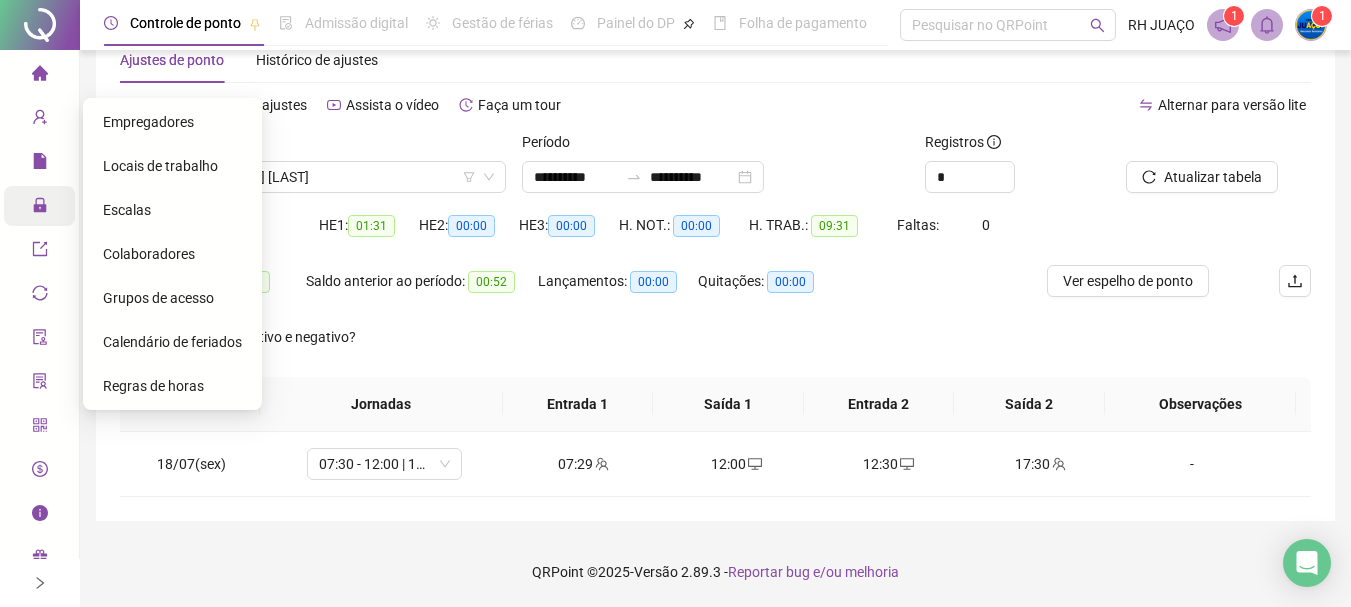 click at bounding box center [40, 120] 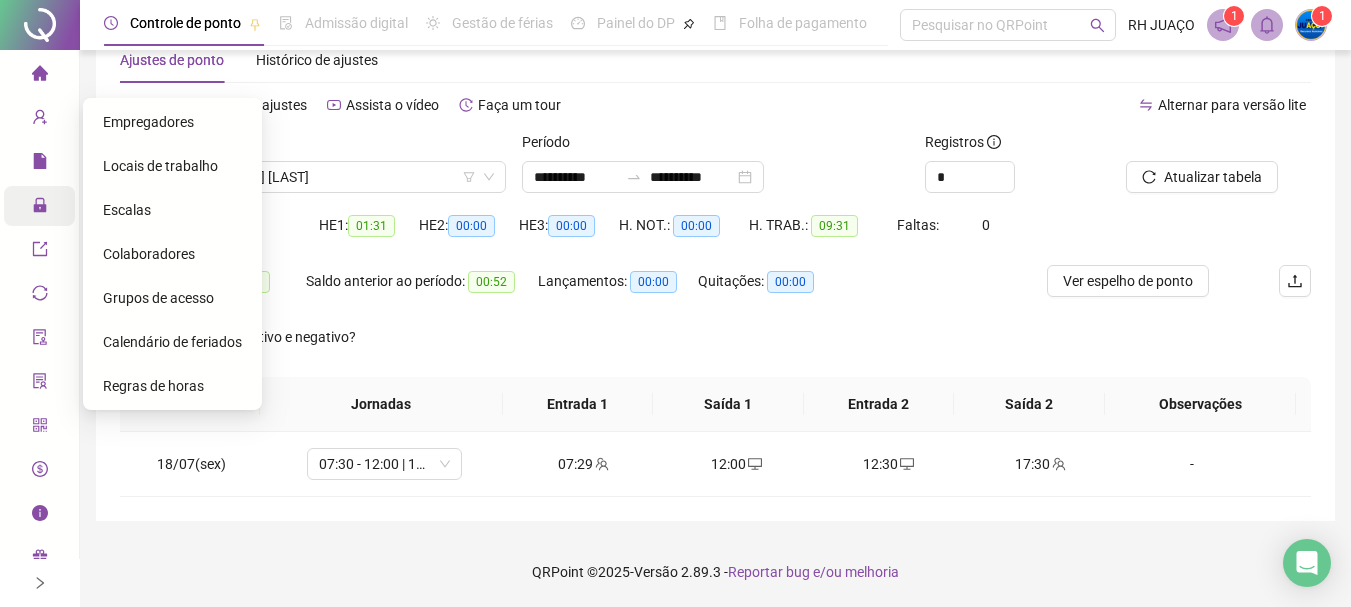 click on "Colaboradores" at bounding box center (149, 254) 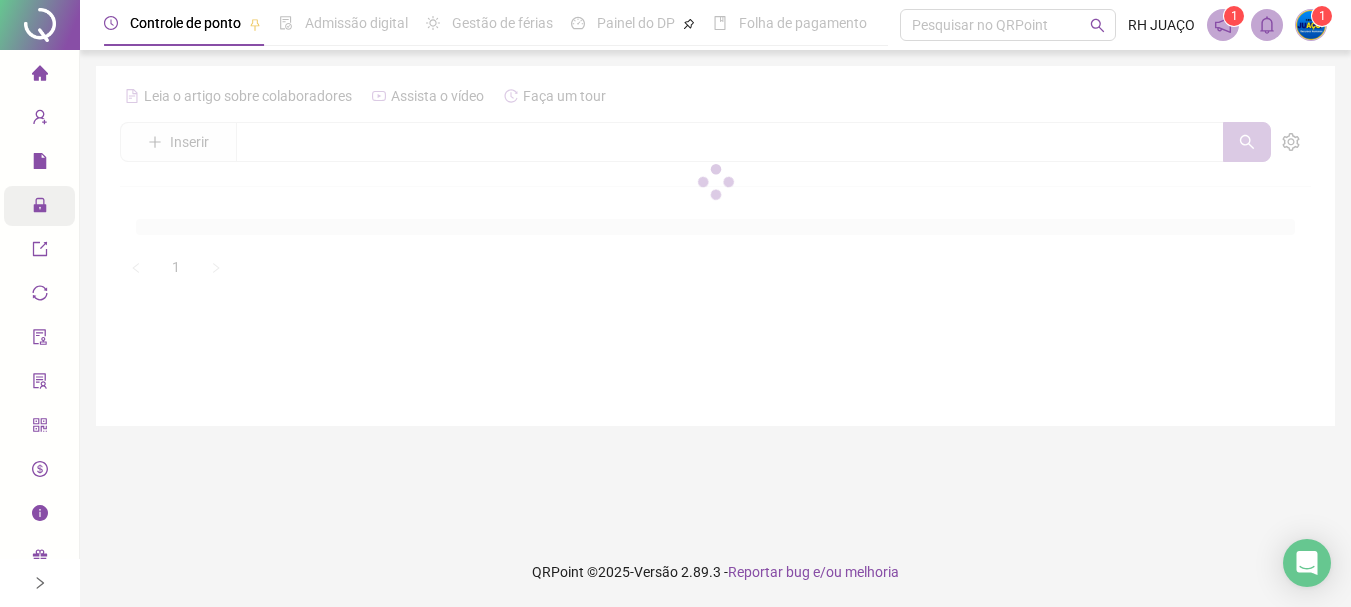 scroll, scrollTop: 0, scrollLeft: 0, axis: both 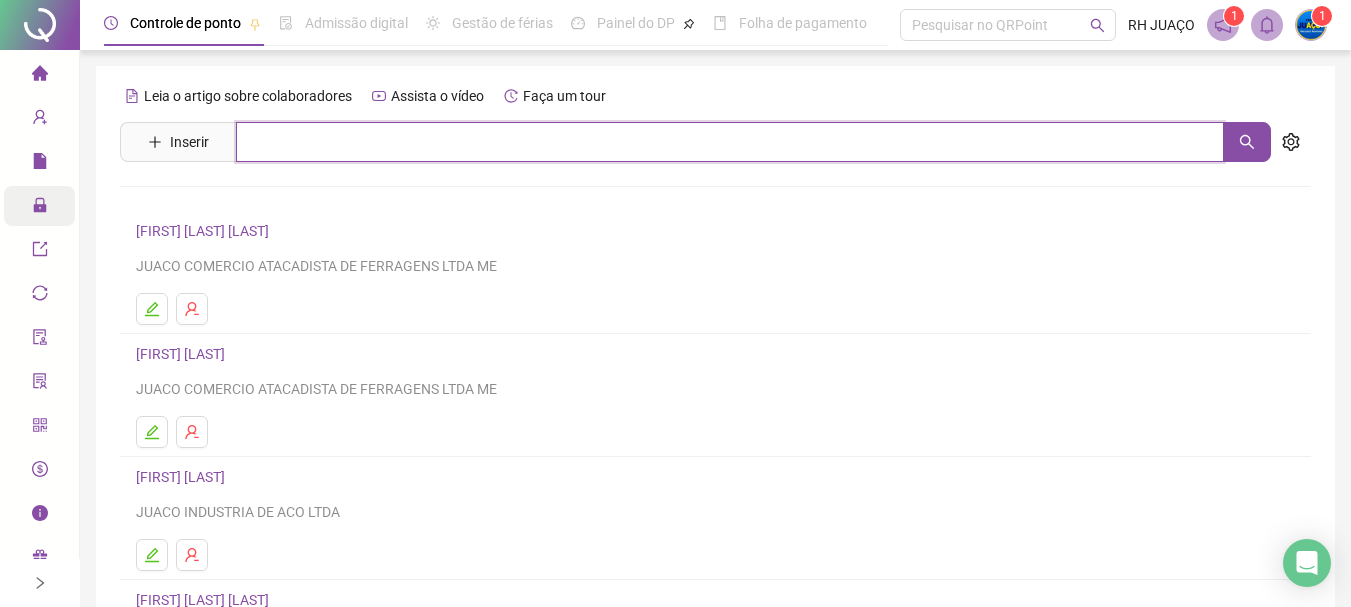 click at bounding box center (730, 142) 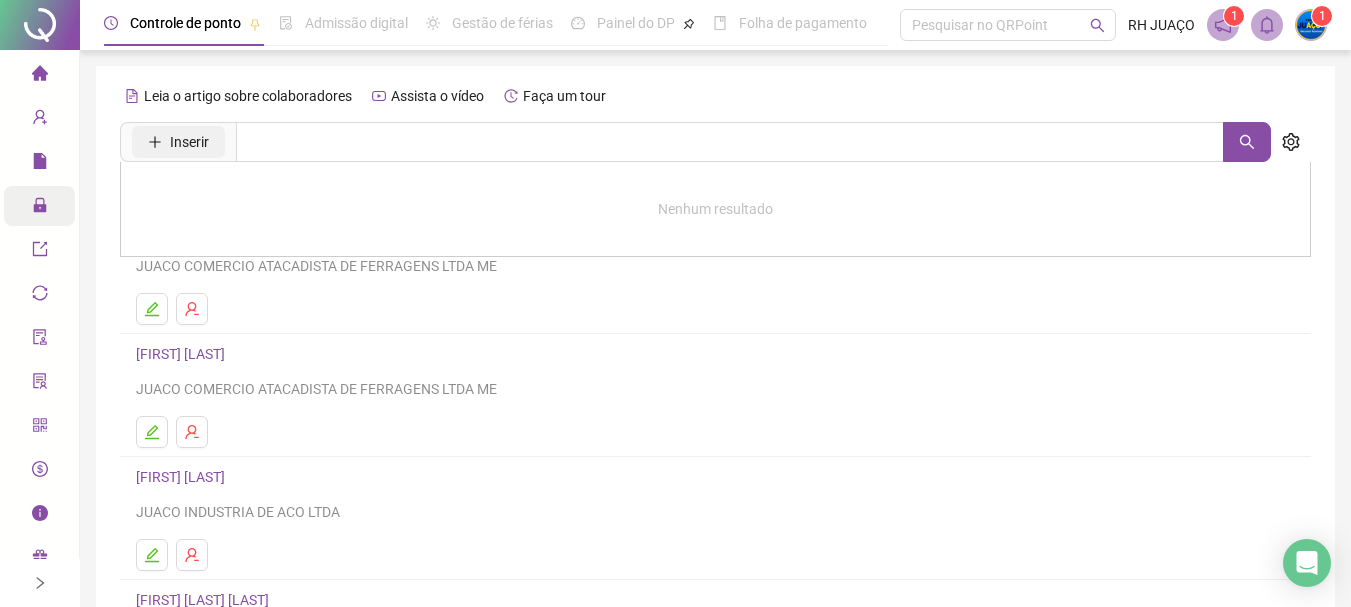 click on "Inserir" at bounding box center [189, 142] 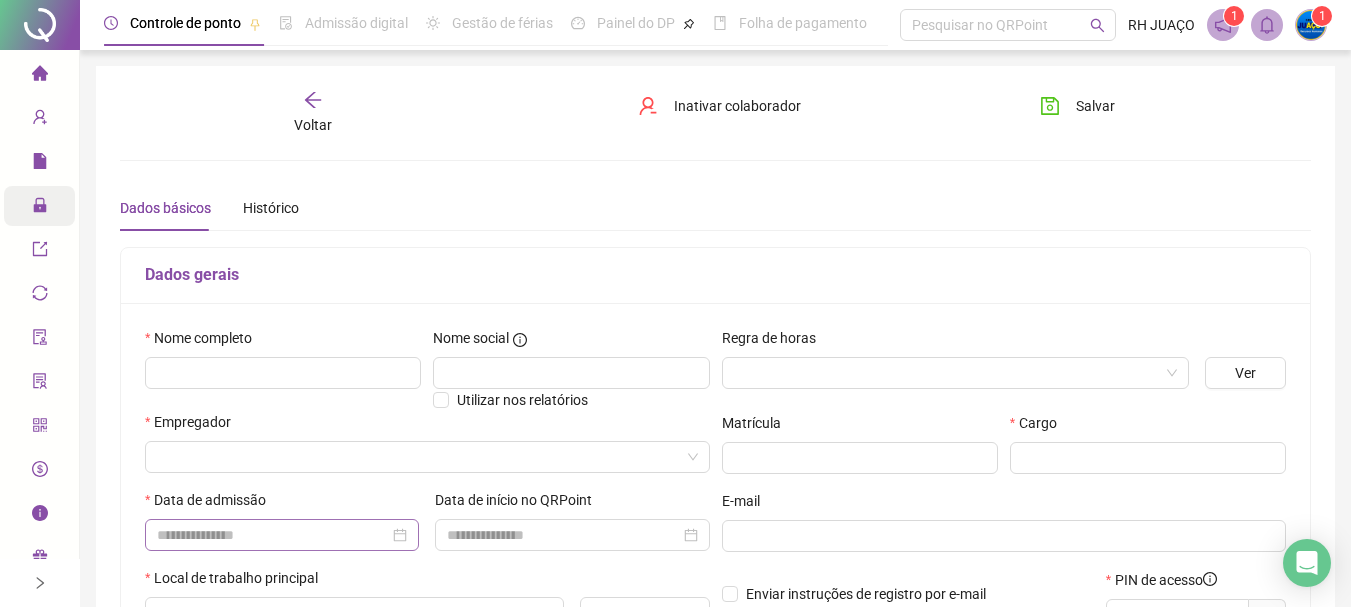 click at bounding box center [282, 535] 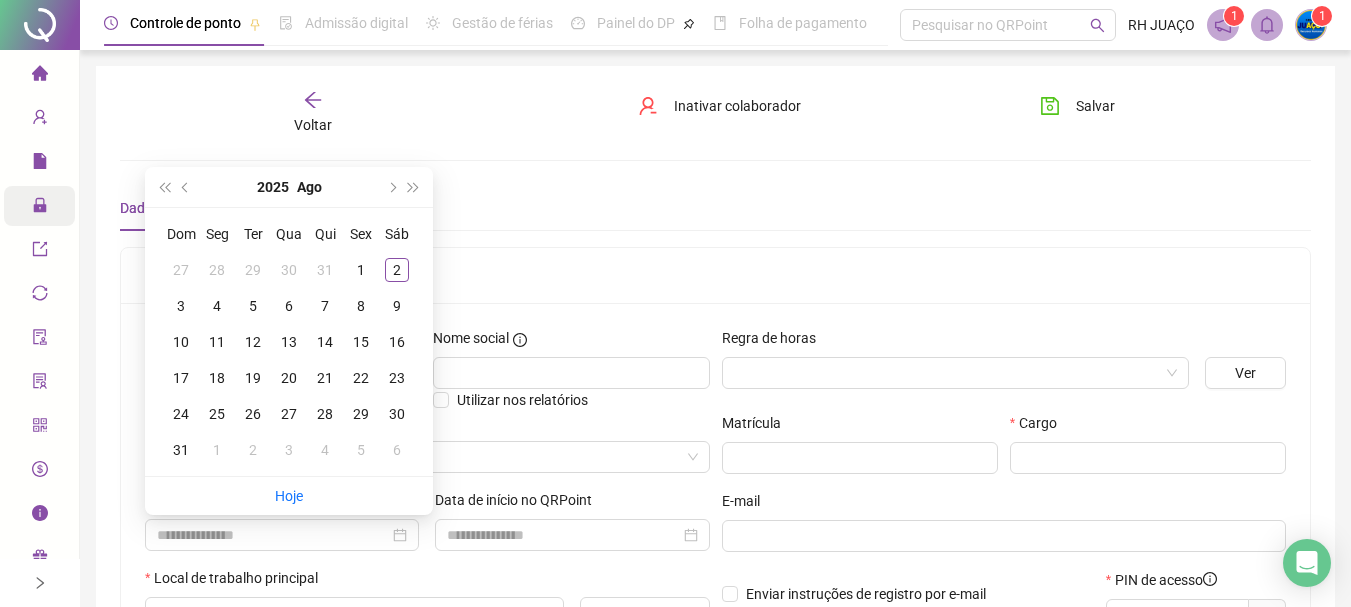click on "Dados gerais" at bounding box center [715, 276] 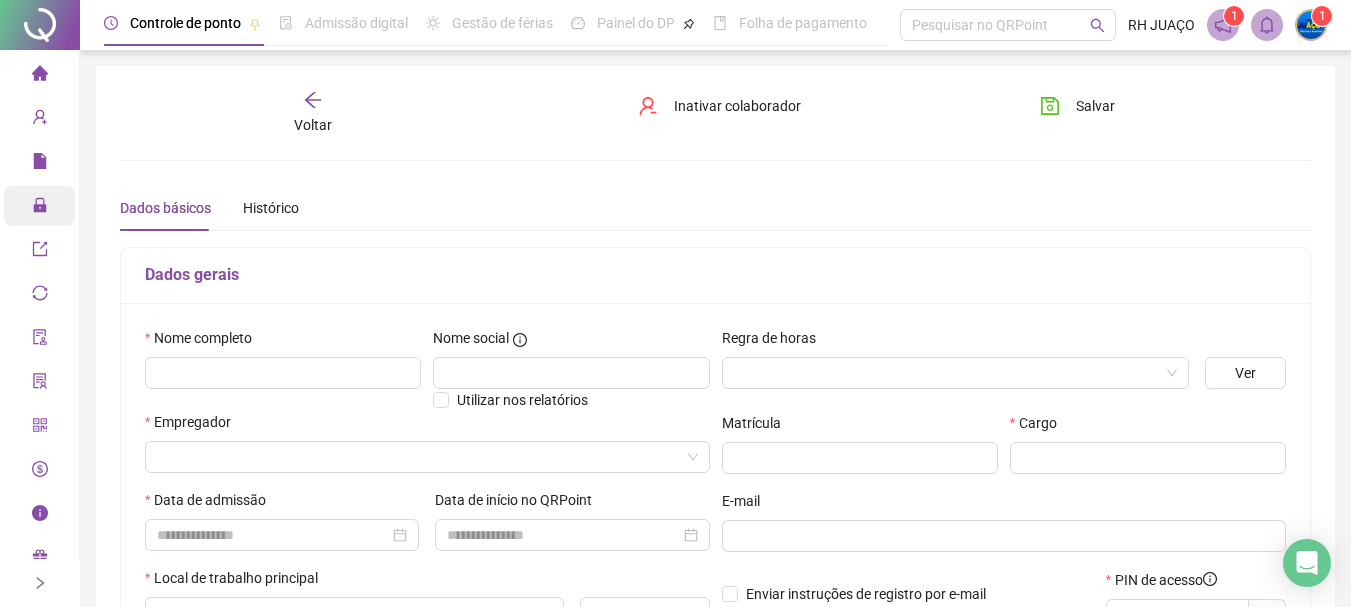 click 